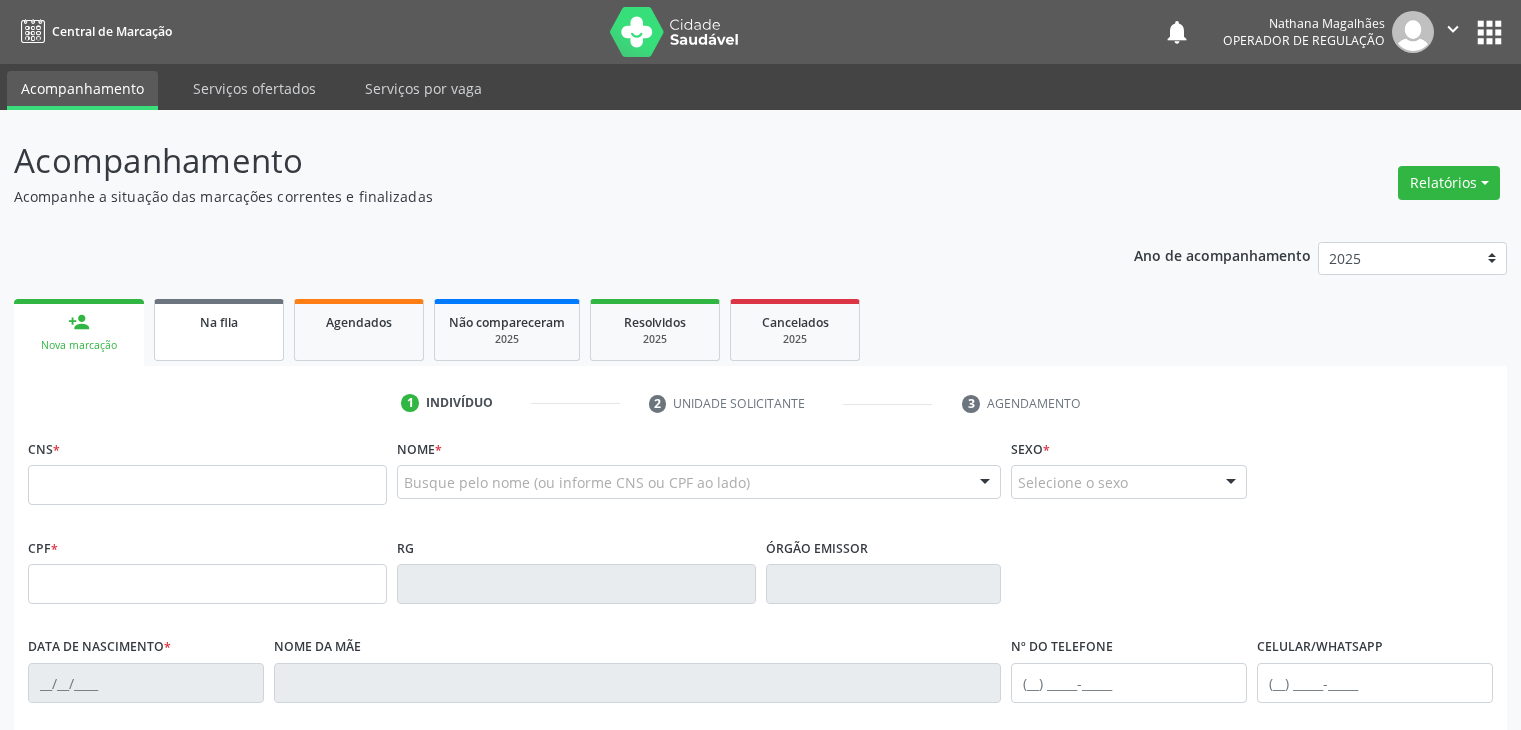 click on "Na fila" at bounding box center (219, 322) 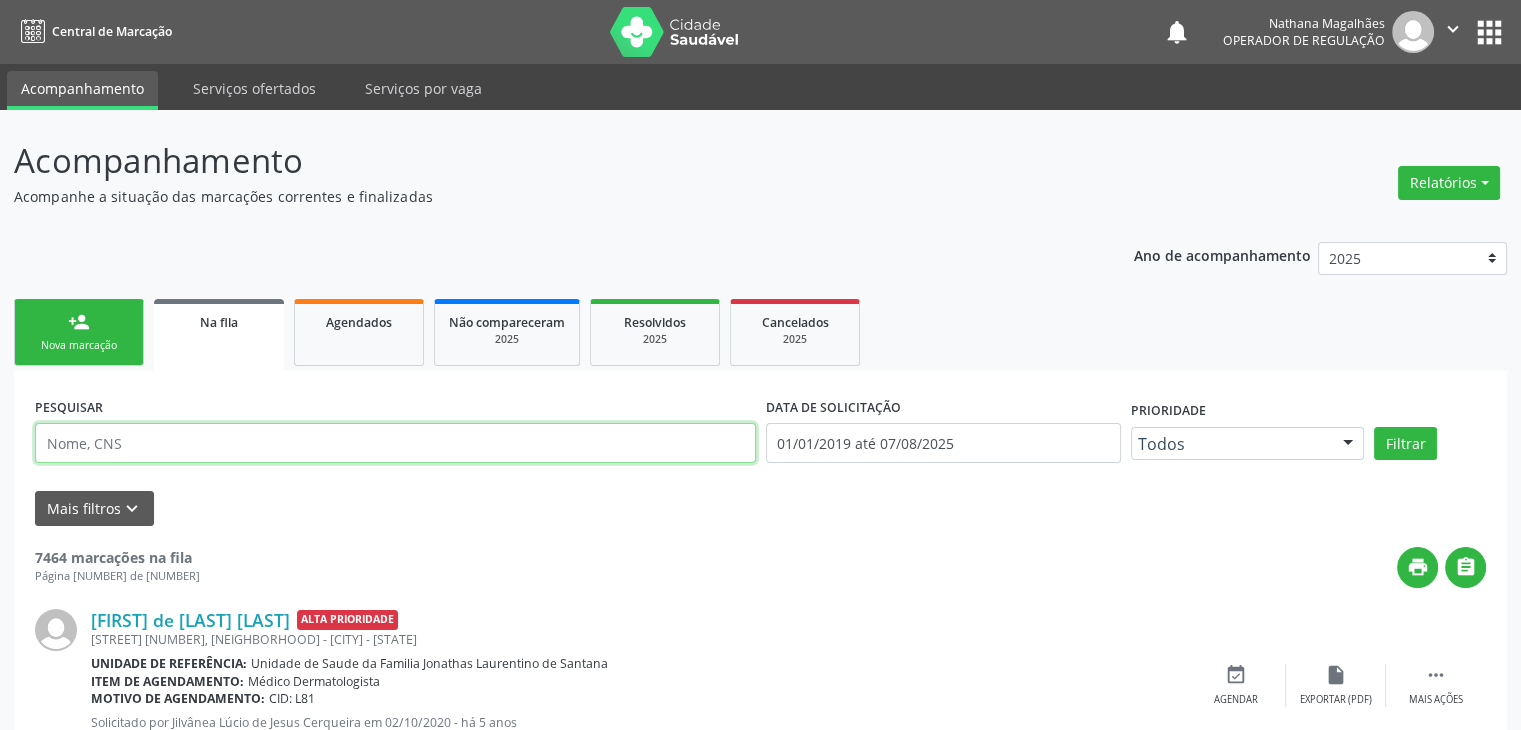 click at bounding box center (395, 443) 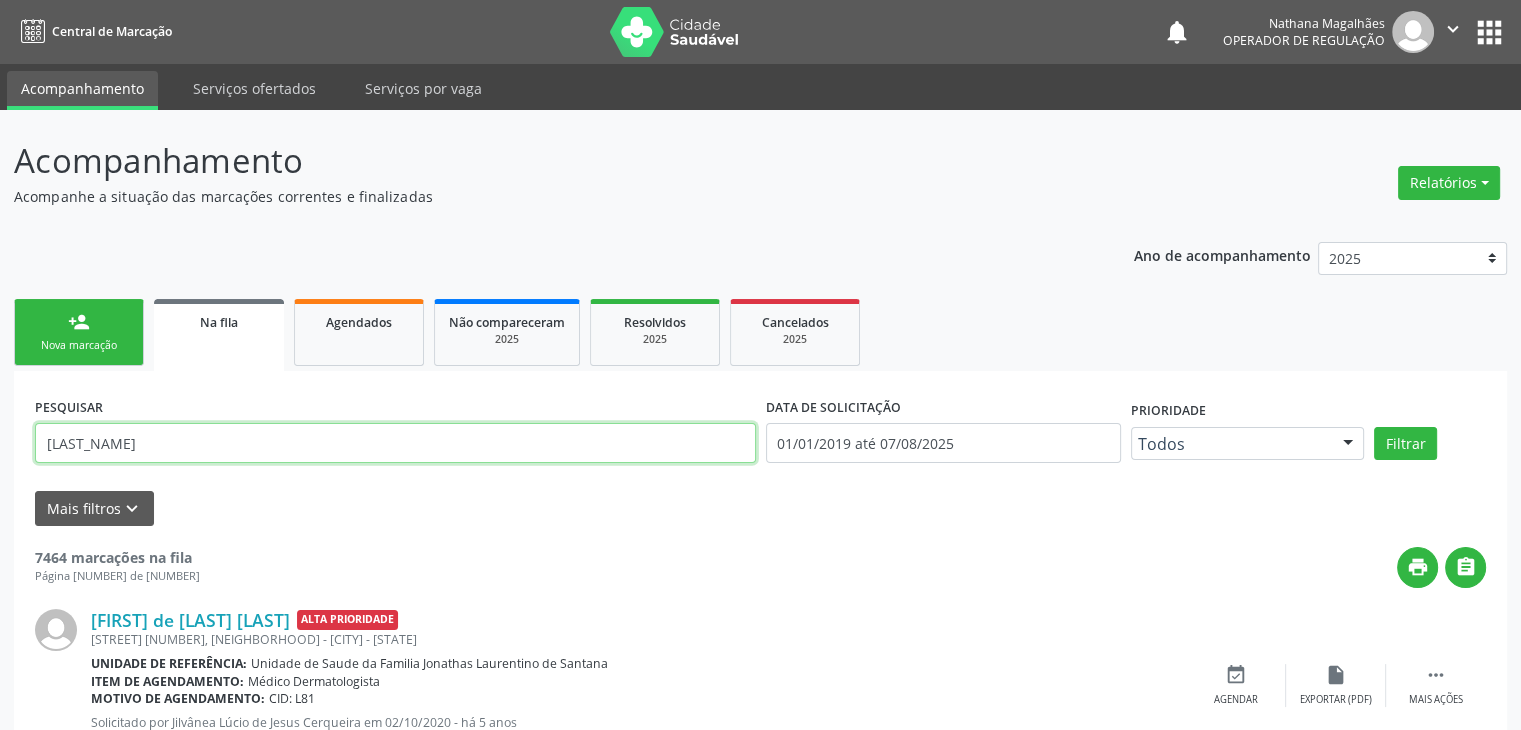 click on "Filtrar" at bounding box center (1405, 444) 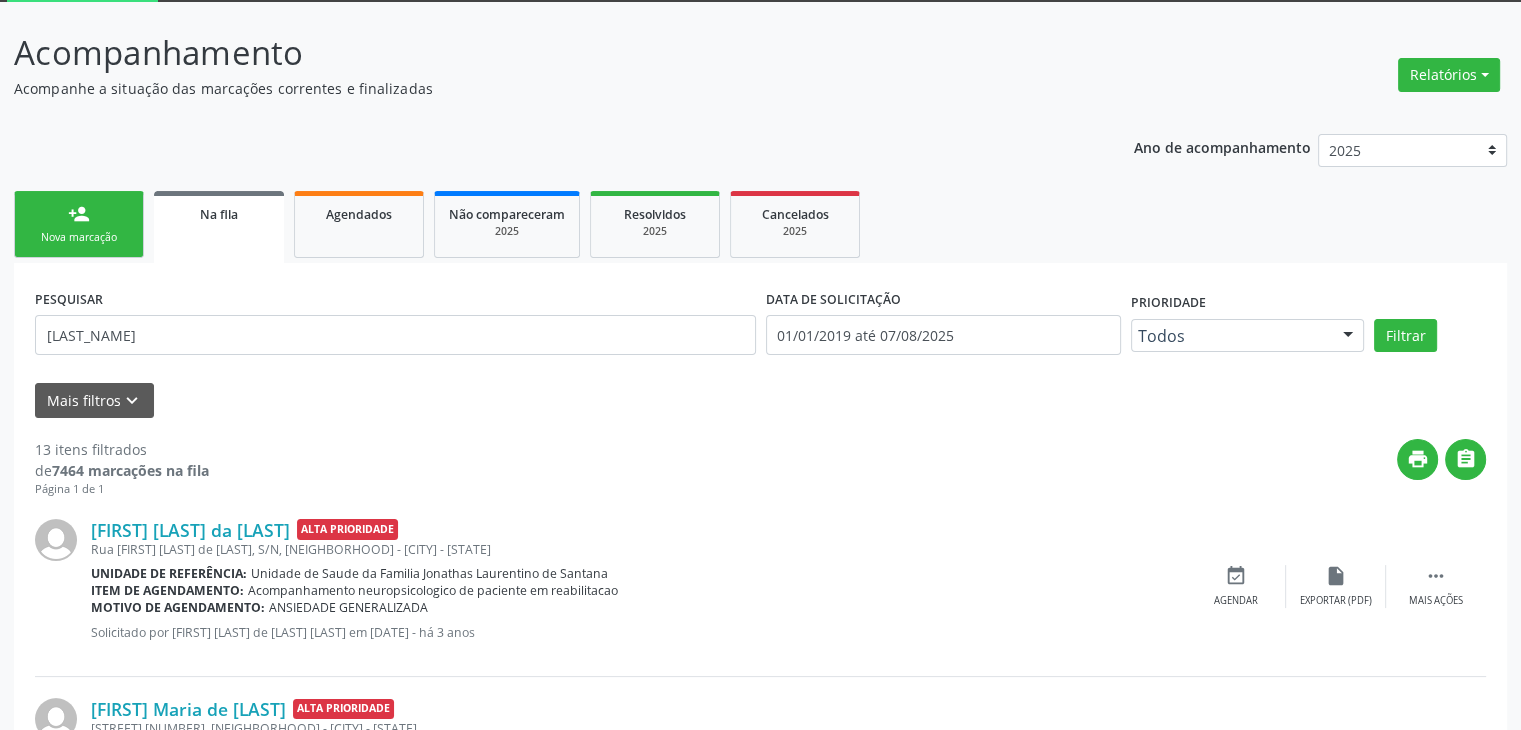 scroll, scrollTop: 0, scrollLeft: 0, axis: both 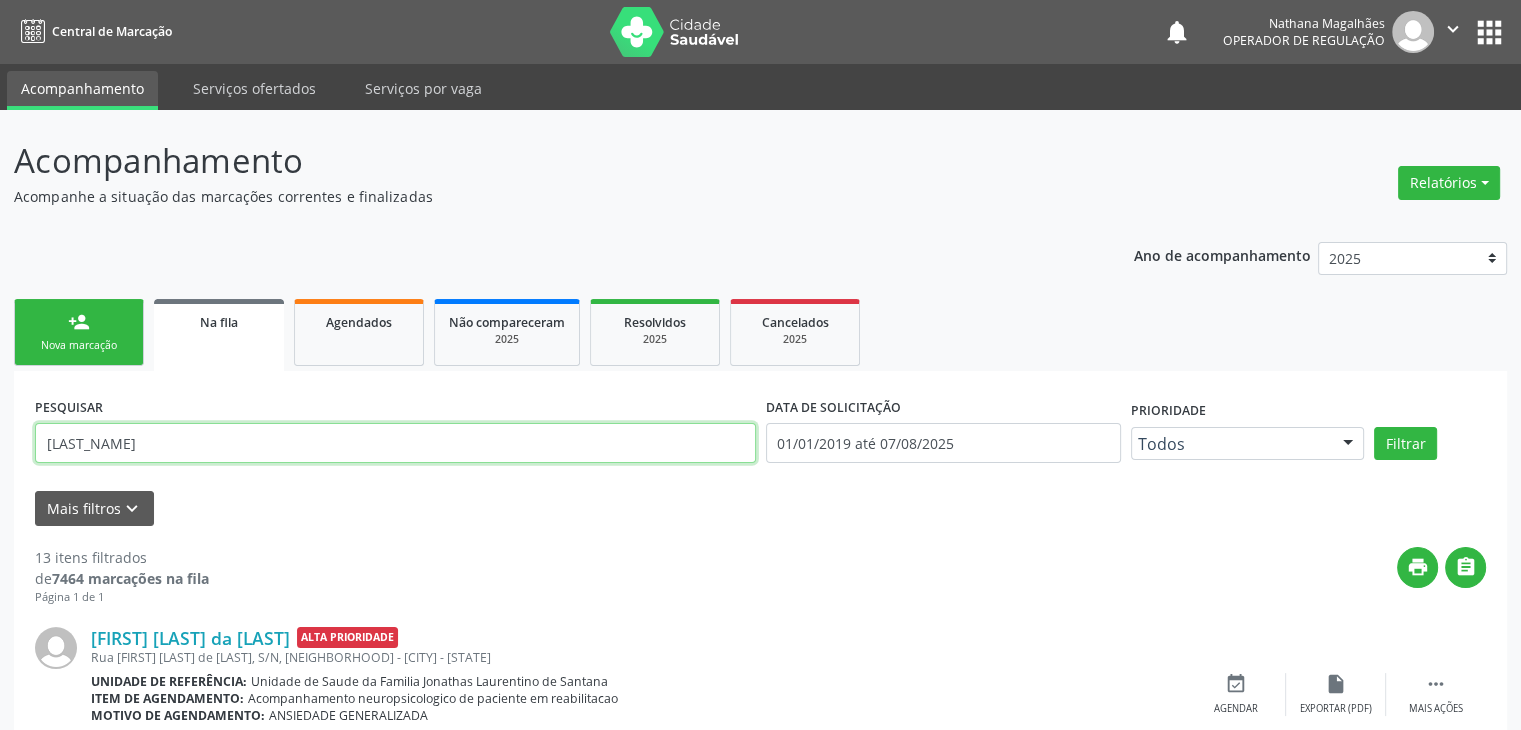 drag, startPoint x: 121, startPoint y: 442, endPoint x: 0, endPoint y: 432, distance: 121.41252 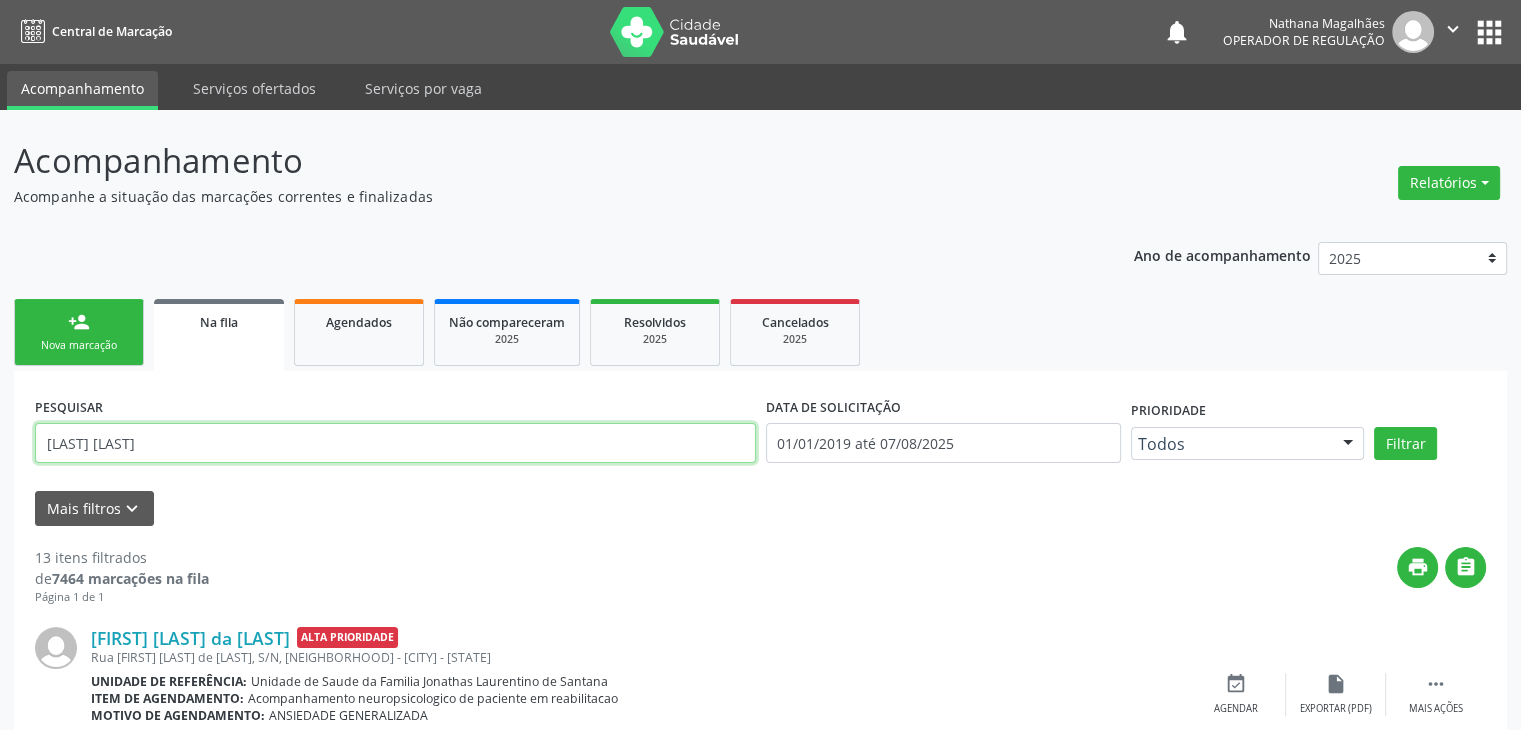 click on "Filtrar" at bounding box center (1405, 444) 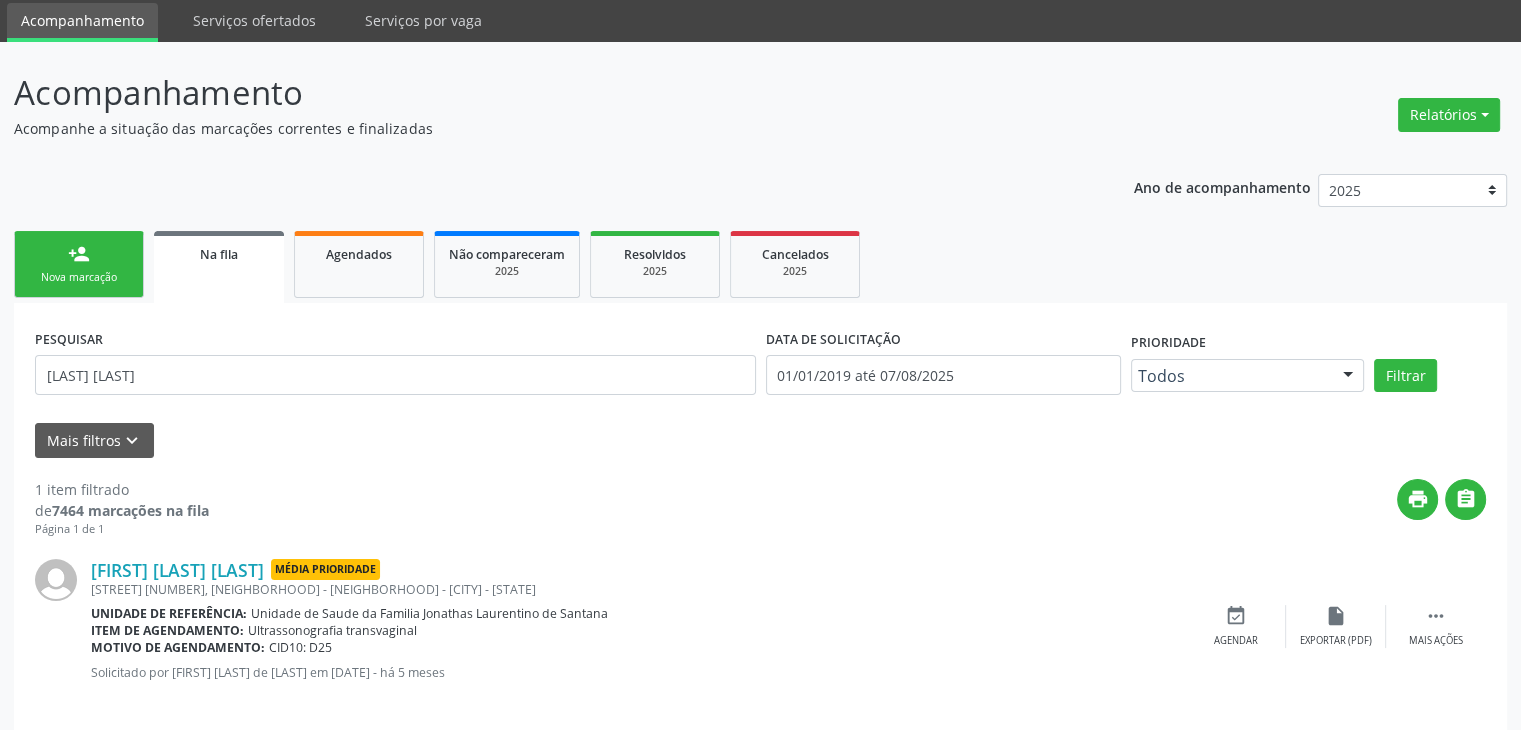 scroll, scrollTop: 88, scrollLeft: 0, axis: vertical 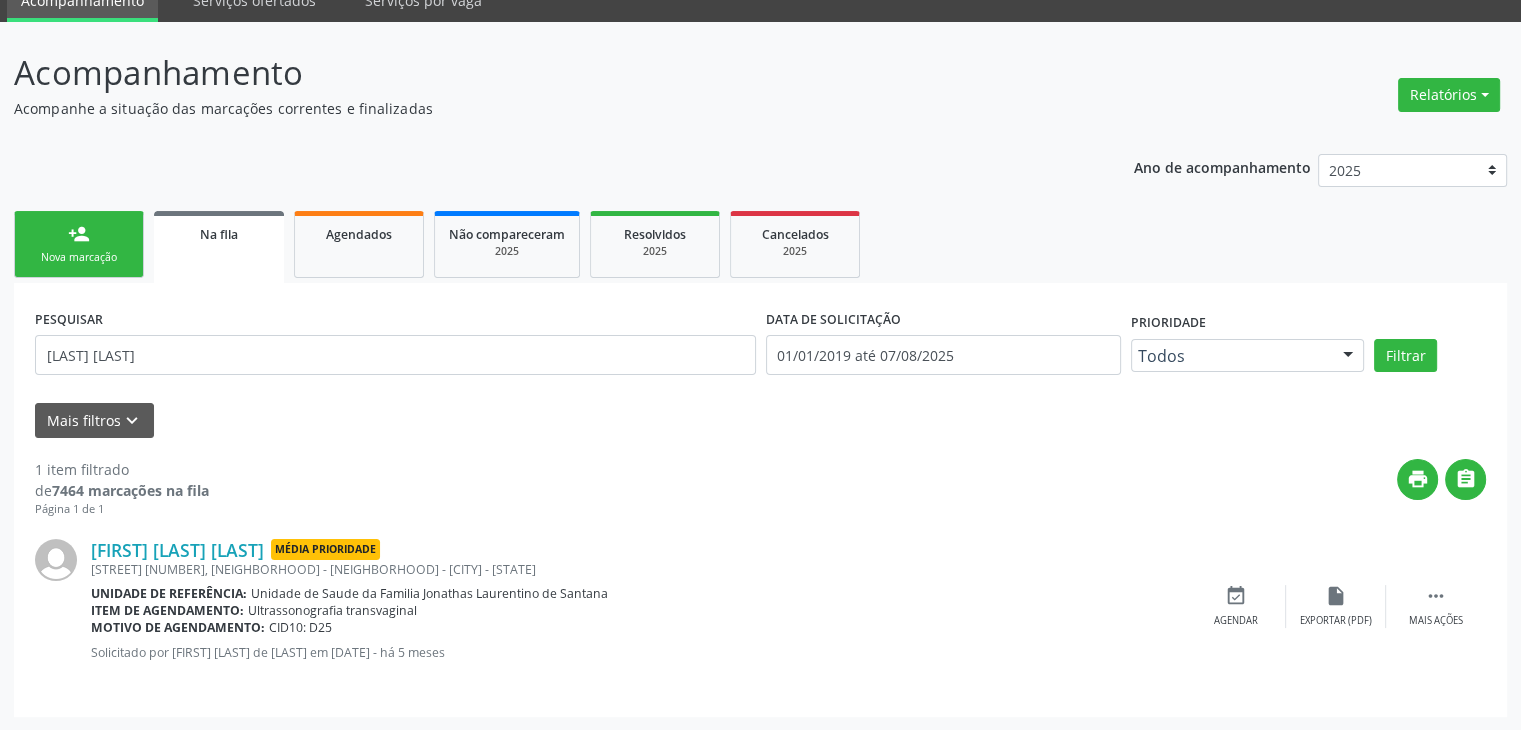 click on "Acompanhamento" at bounding box center (536, 73) 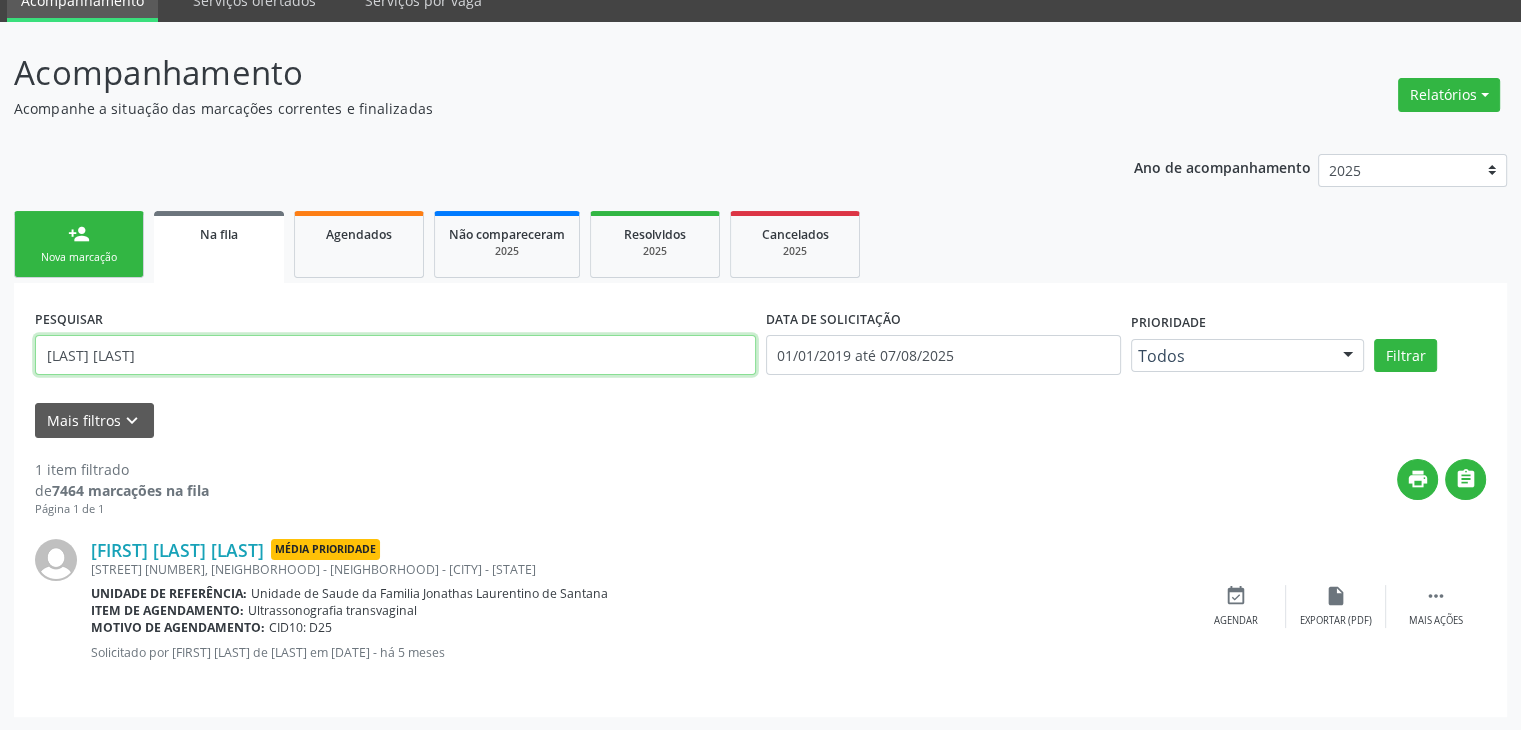 click on "[LAST] [LAST]" at bounding box center [395, 355] 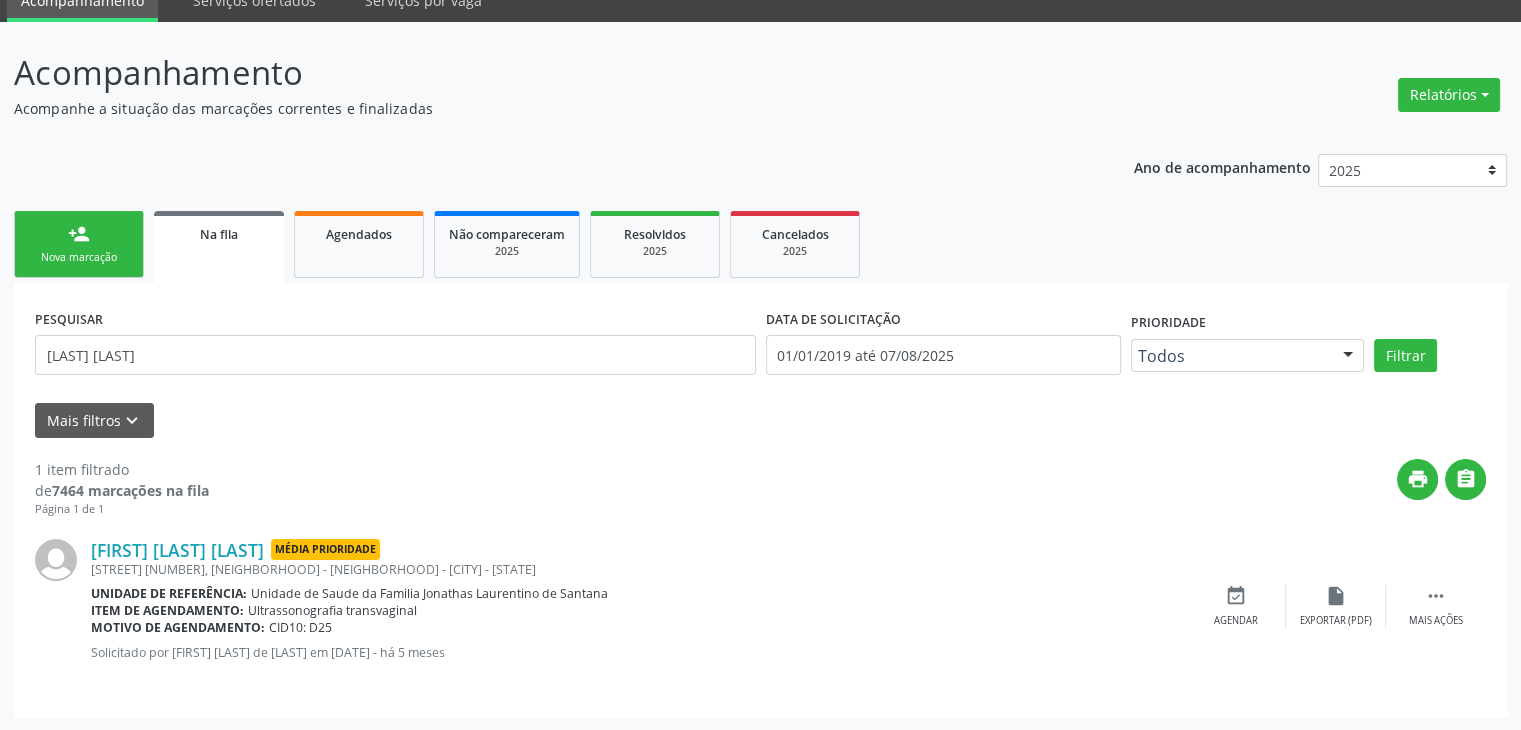 click on "Acompanhamento
Acompanhe a situação das marcações correntes e finalizadas
Relatórios
Acompanhamento
Consolidado
Procedimentos realizados
Ano de acompanhamento
2025 2024 2023 2022 2021 2020 2019
person_add
Nova marcação
Na fila   Agendados   Não compareceram
2025
Resolvidos
2025
Cancelados
2025
PESQUISAR
[FIRST] [LAST]
DATA DE SOLICITAÇÃO
01/01/2019 até 07/08/2025
Prioridade
Todos         Todos   Baixa Prioridade   Média Prioridade   Alta Prioridade
Nenhum resultado encontrado para: "   "
Não há nenhuma opção para ser exibida.
Filtrar
UNIDADE DE REFERÊNCIA
Selecione uma UBS
Todas as UBS   Unidade de Saude da Familia Jonathas Laurentino de Santana             Posto de Saude de Alagoinhas" at bounding box center (760, 376) 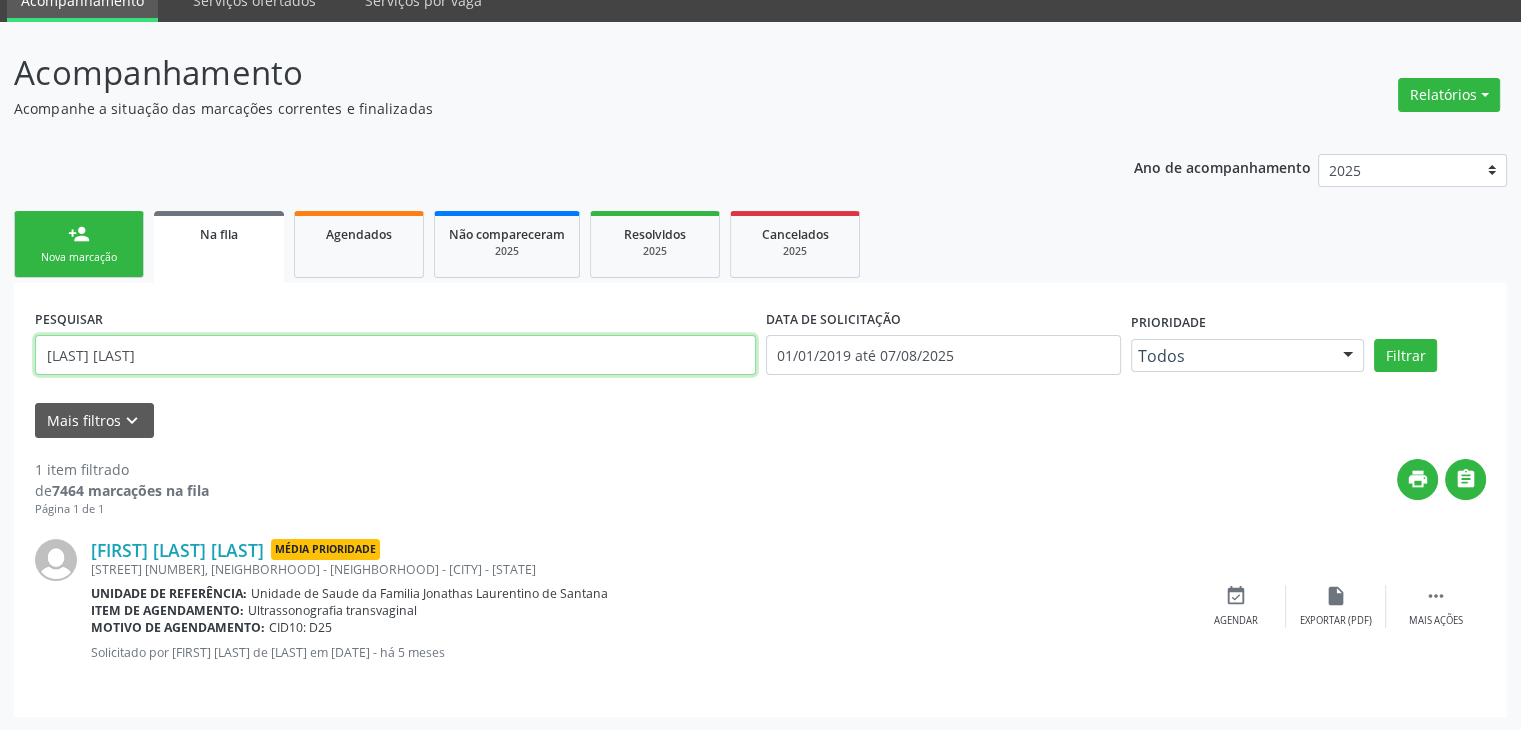 drag, startPoint x: 170, startPoint y: 373, endPoint x: 0, endPoint y: 381, distance: 170.18813 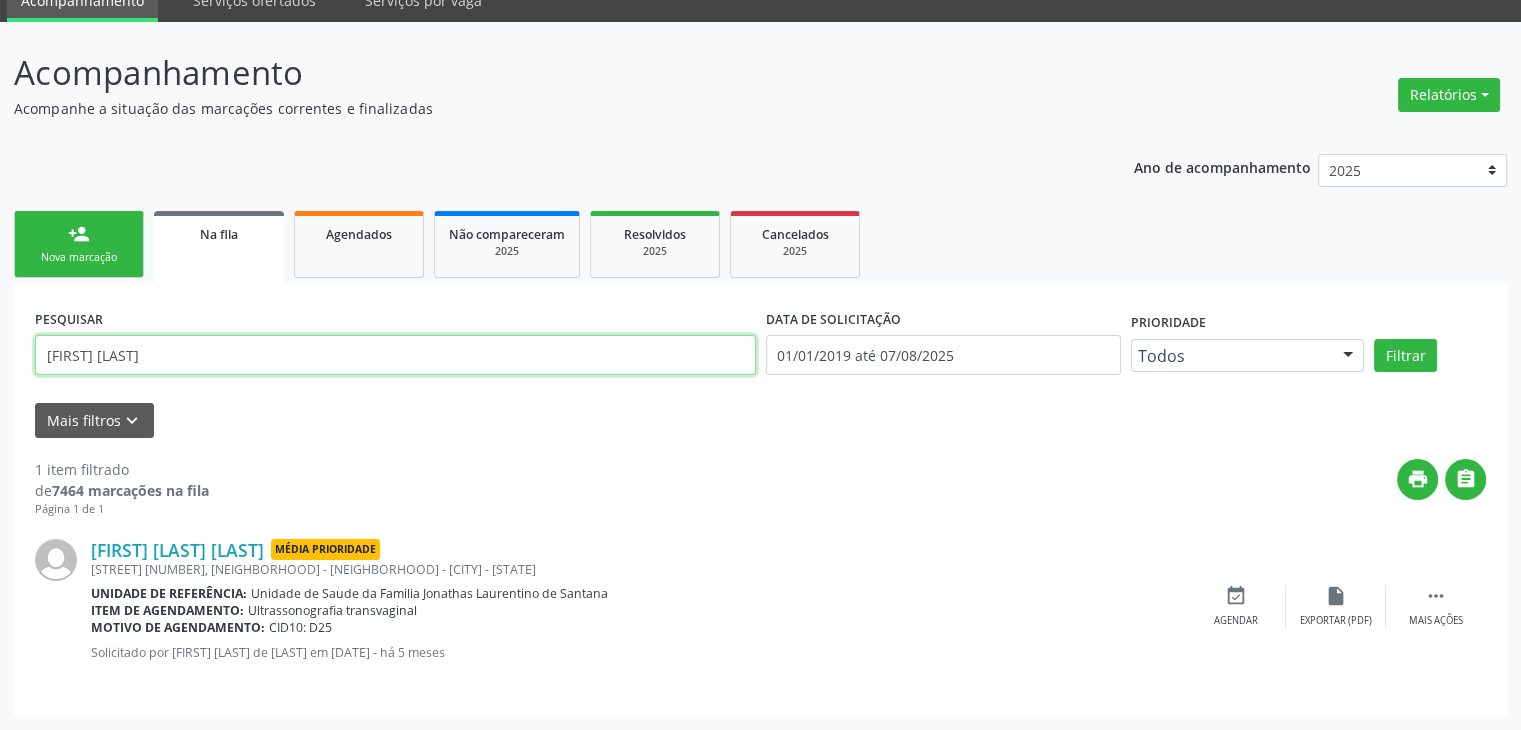 click on "Filtrar" at bounding box center [1405, 356] 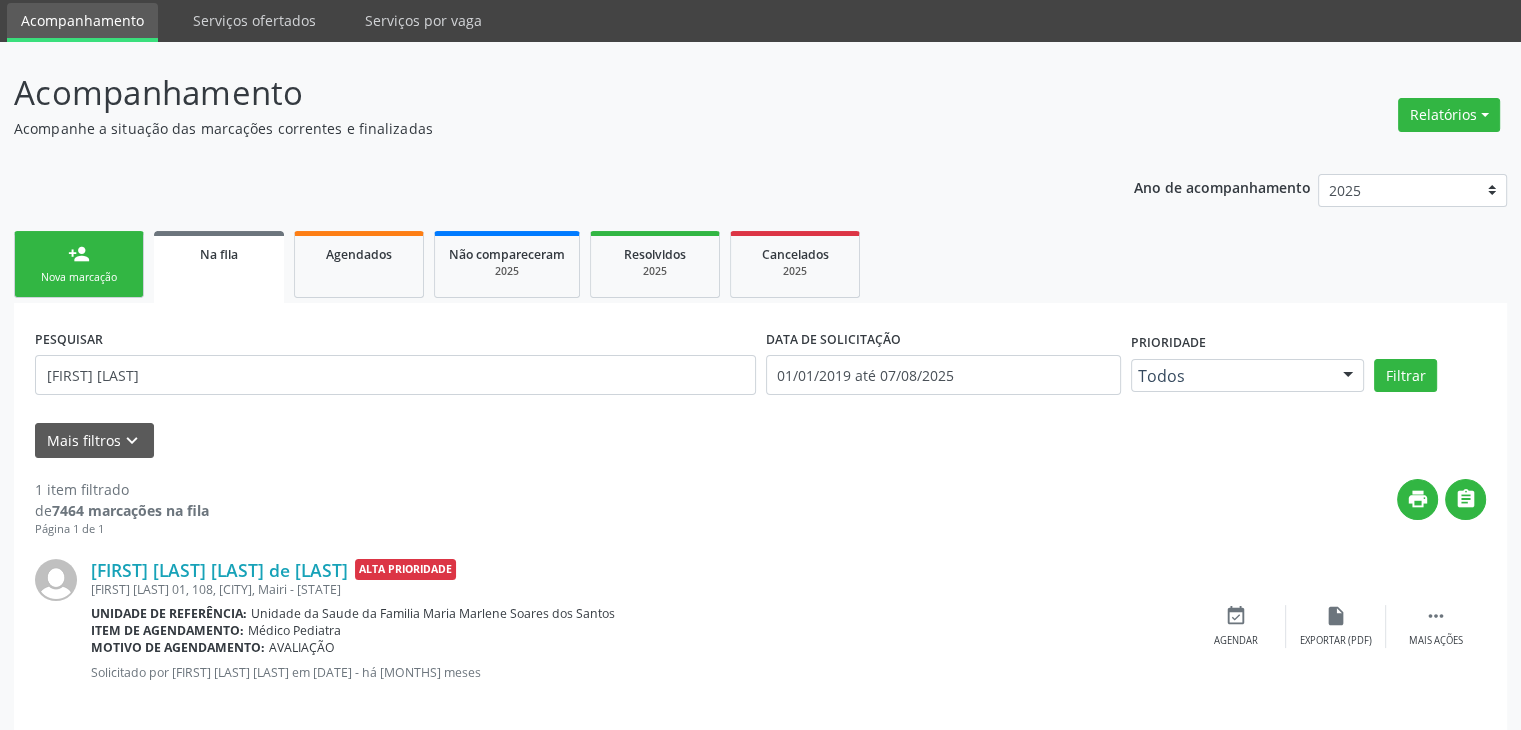scroll, scrollTop: 88, scrollLeft: 0, axis: vertical 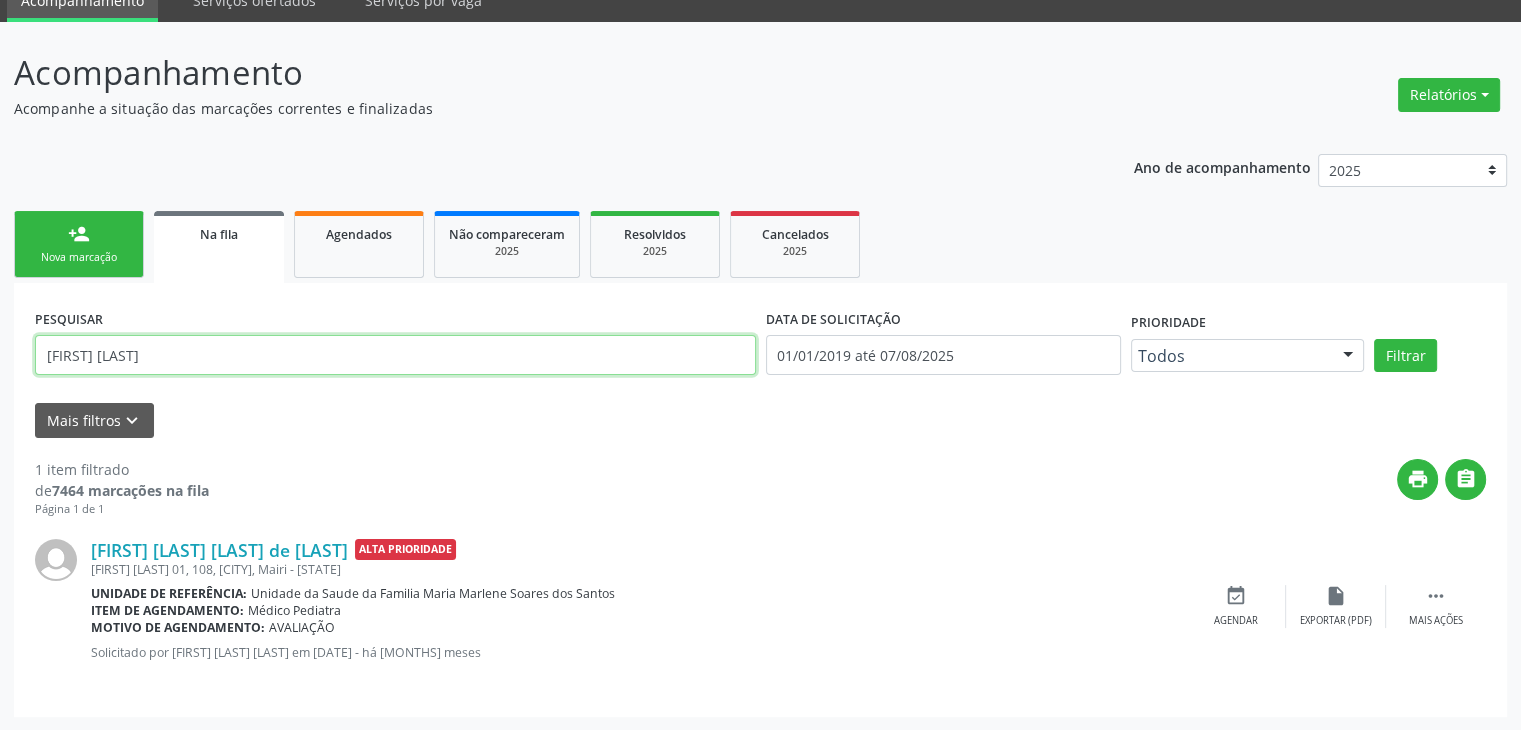 drag, startPoint x: 135, startPoint y: 362, endPoint x: 0, endPoint y: 360, distance: 135.01482 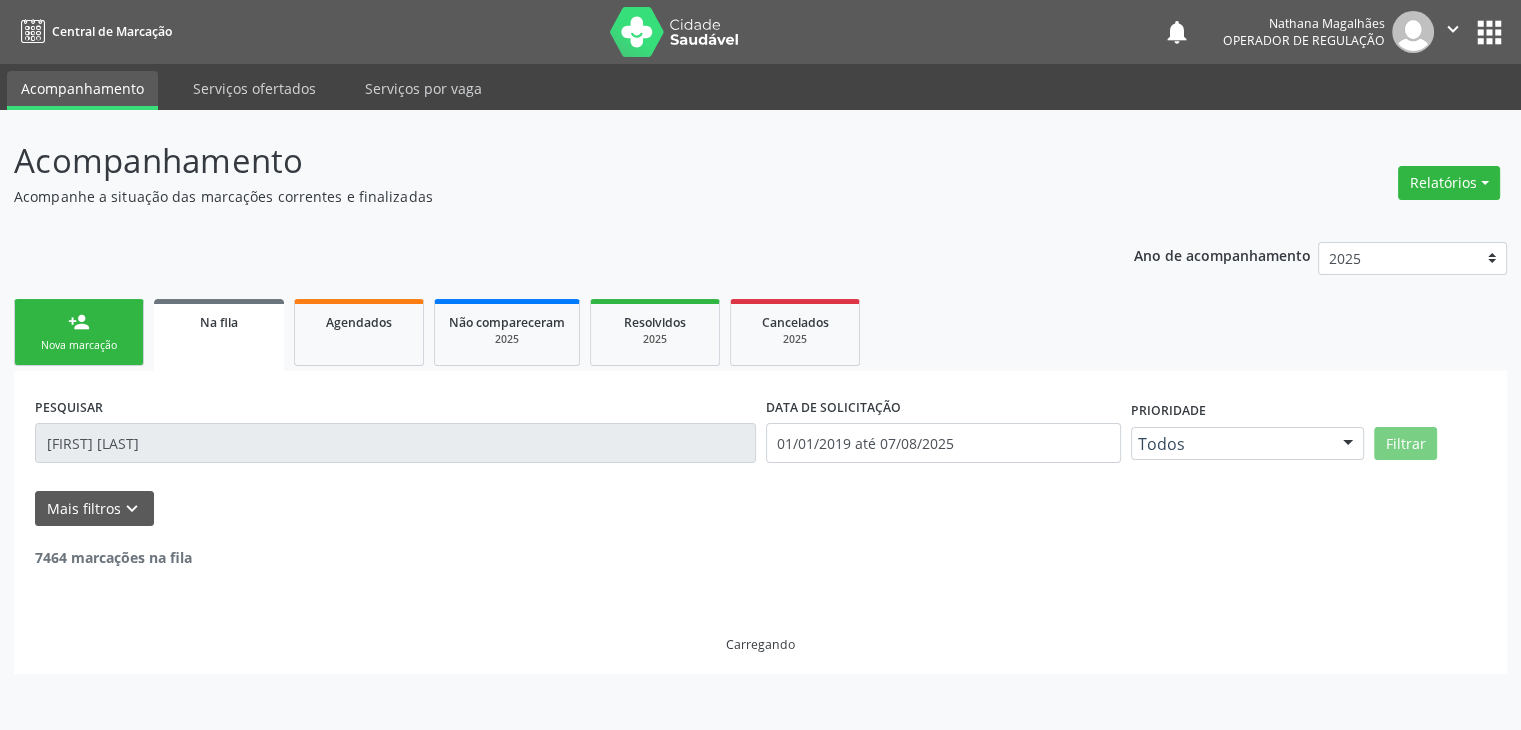scroll, scrollTop: 0, scrollLeft: 0, axis: both 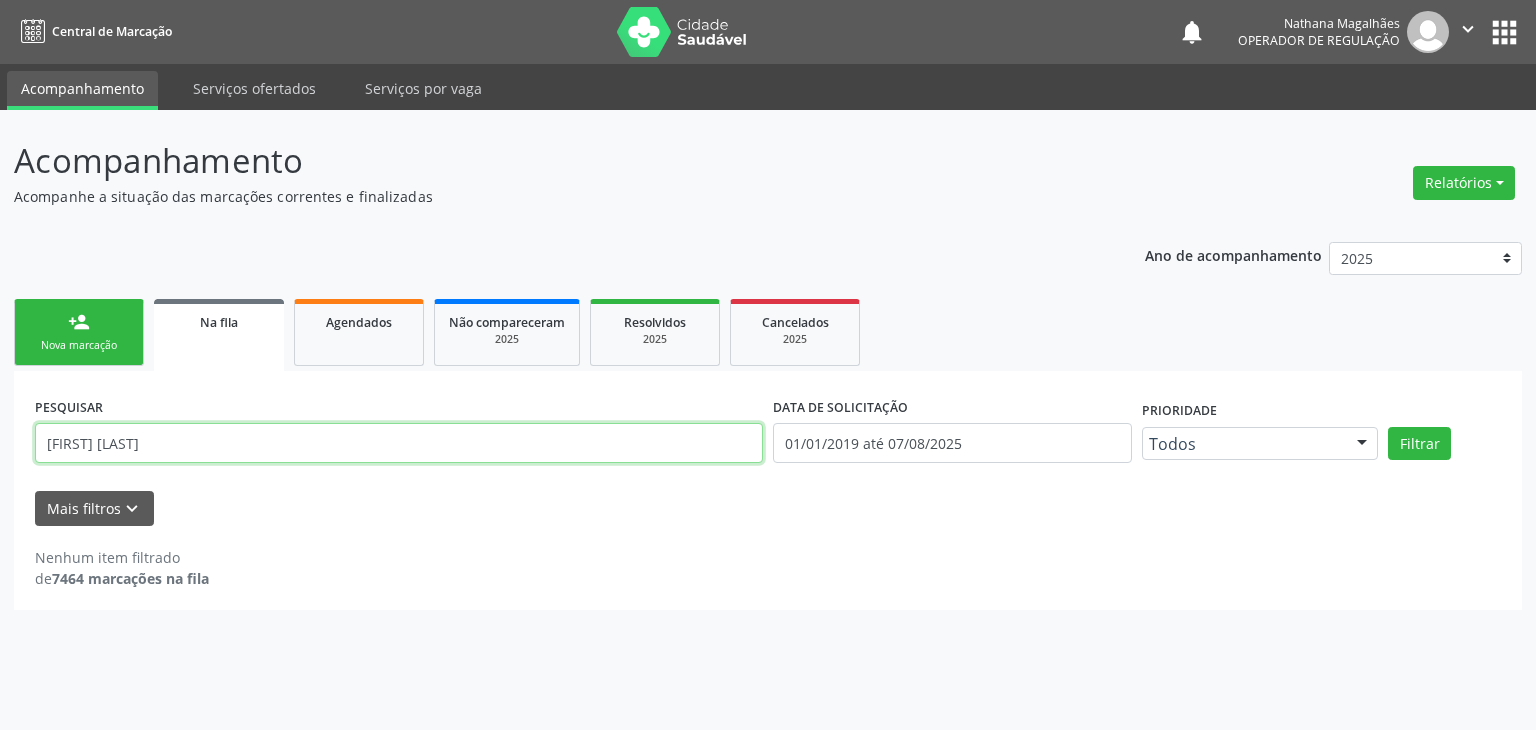 click on "emilly macena" at bounding box center [399, 443] 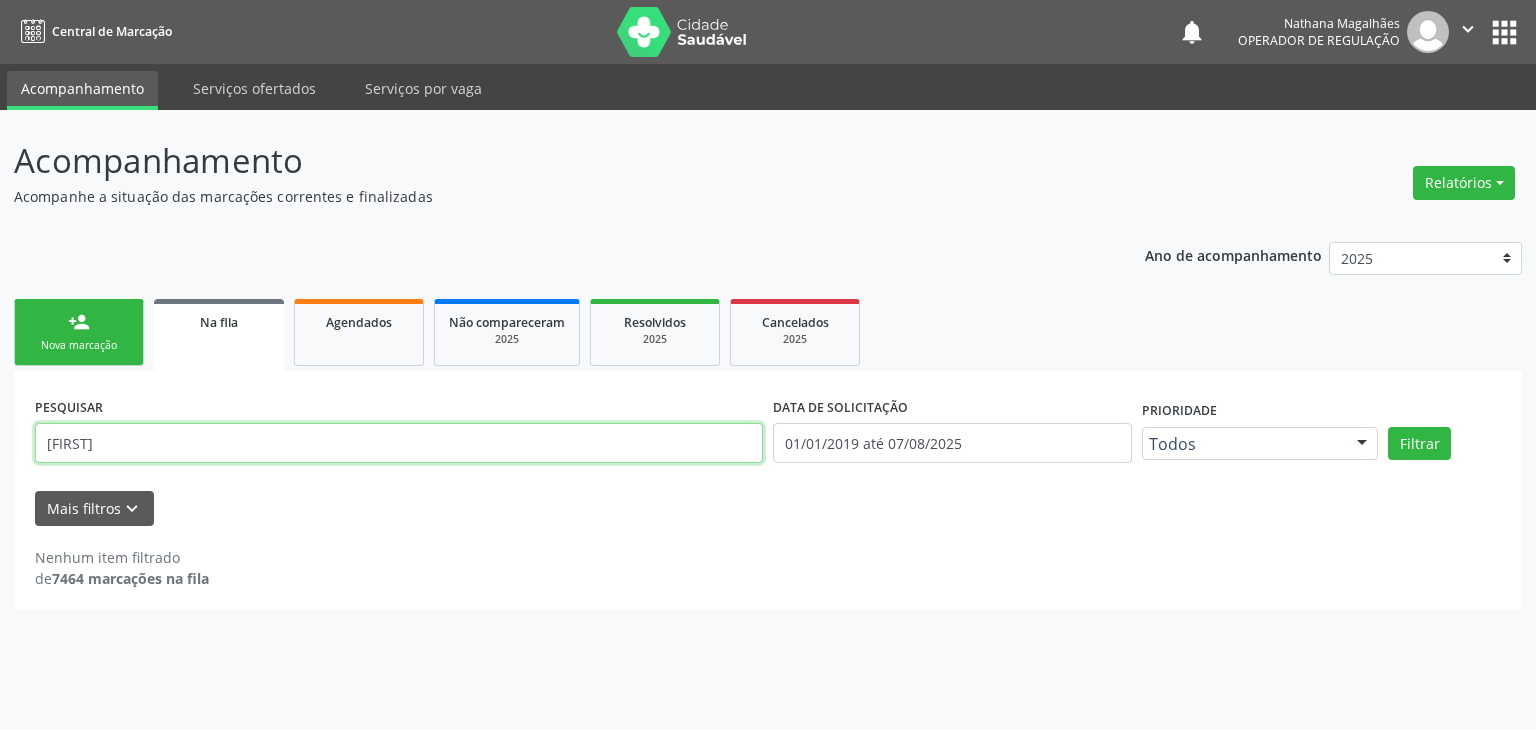 click on "Filtrar" at bounding box center (1419, 444) 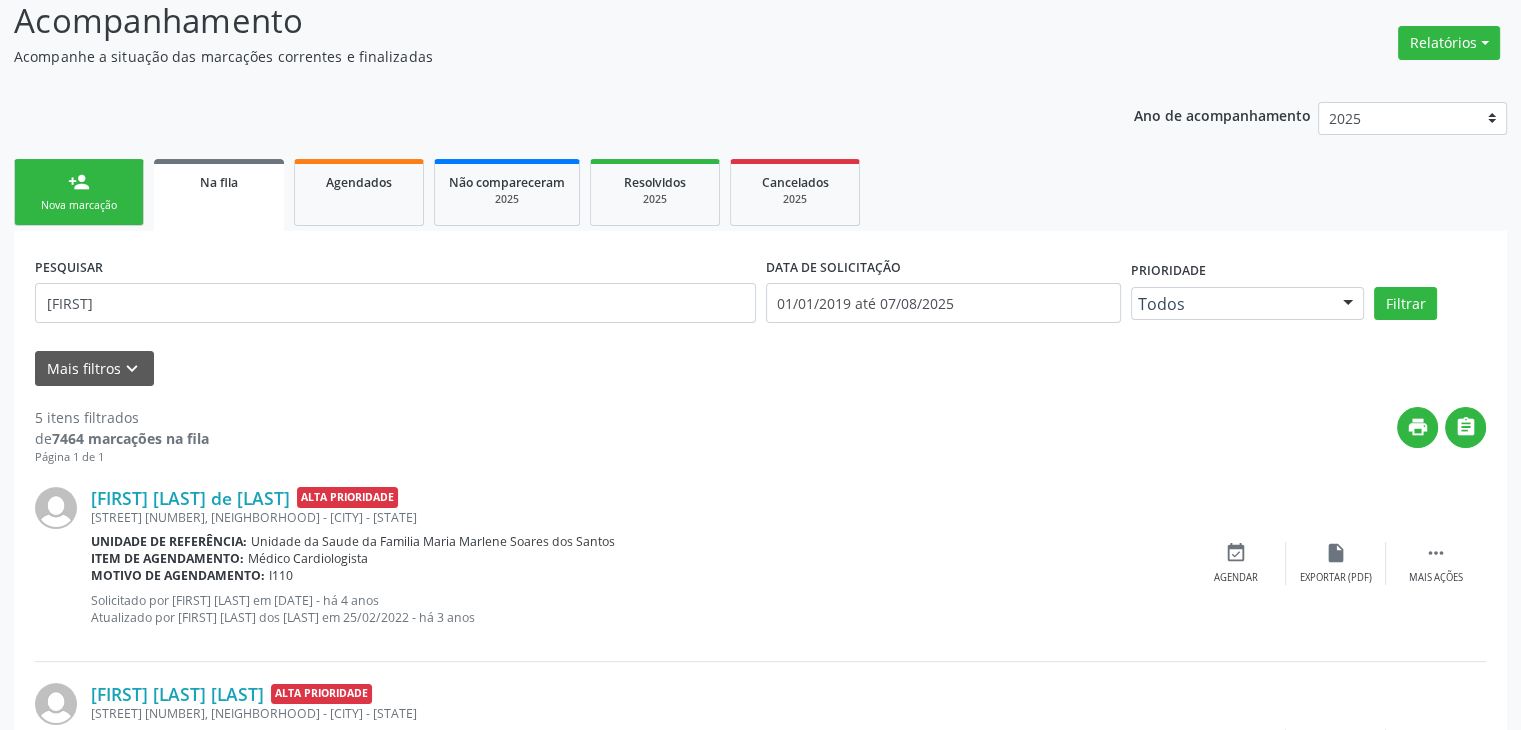 scroll, scrollTop: 0, scrollLeft: 0, axis: both 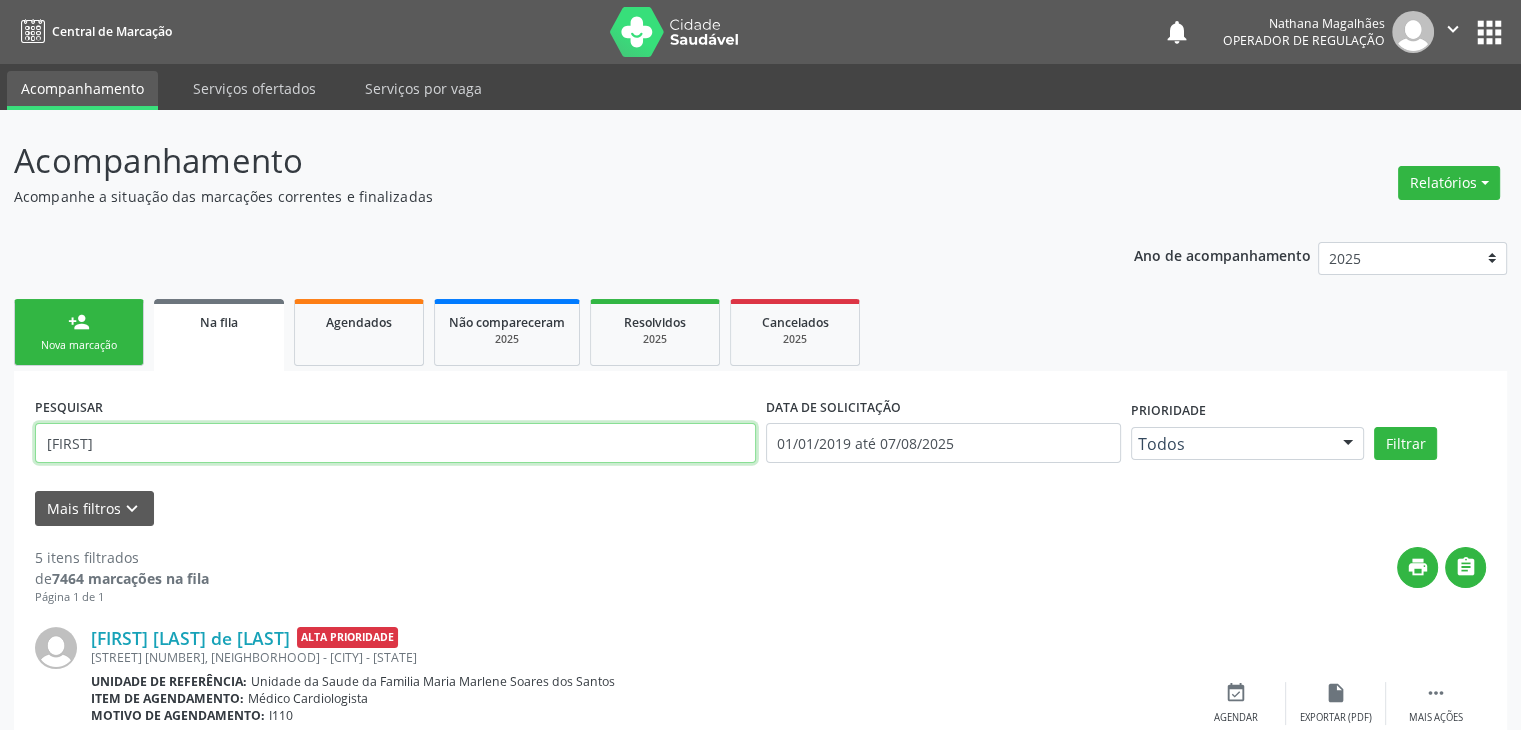 drag, startPoint x: 344, startPoint y: 429, endPoint x: 0, endPoint y: 384, distance: 346.93082 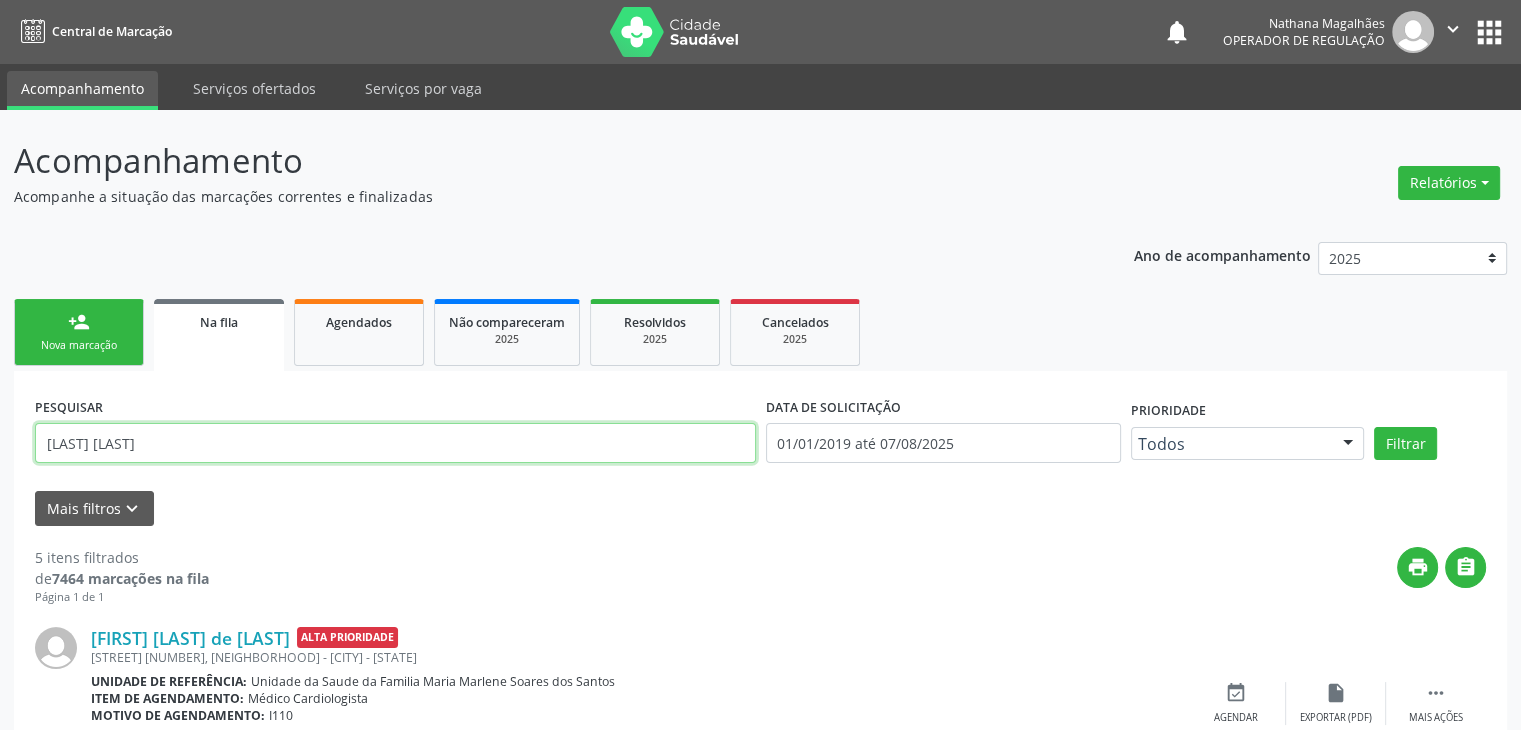 type on "dailma lobo" 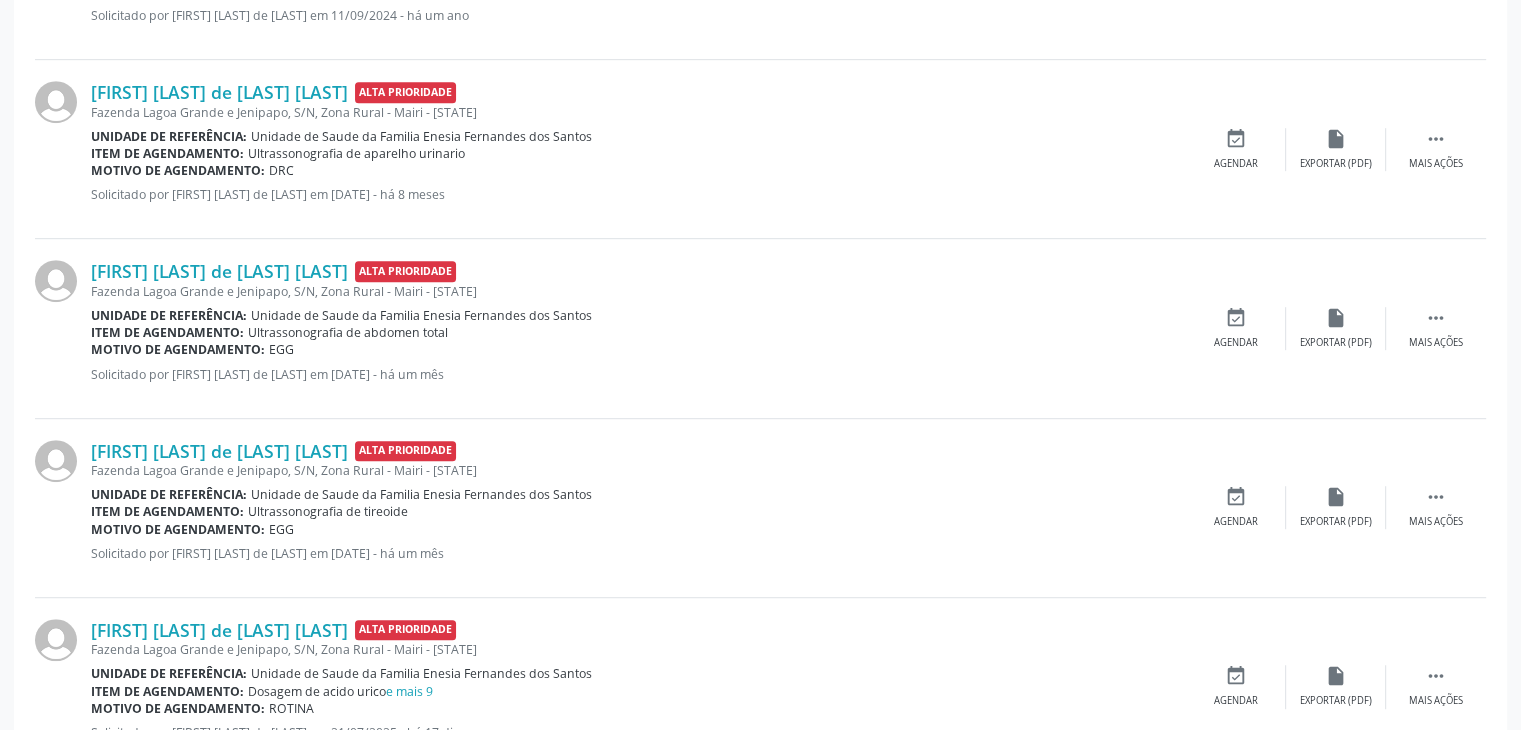 scroll, scrollTop: 1178, scrollLeft: 0, axis: vertical 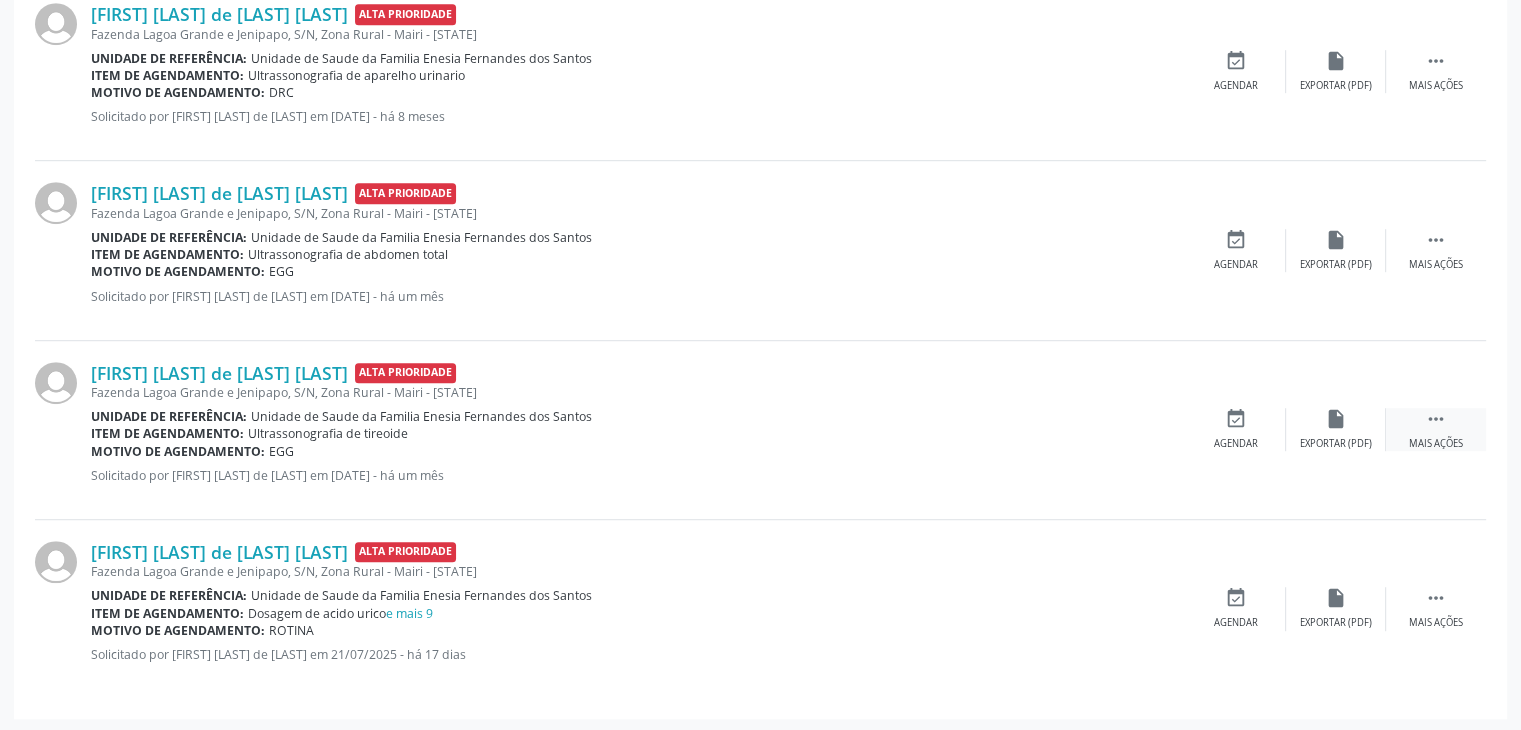 click on "Mais ações" at bounding box center (1436, 444) 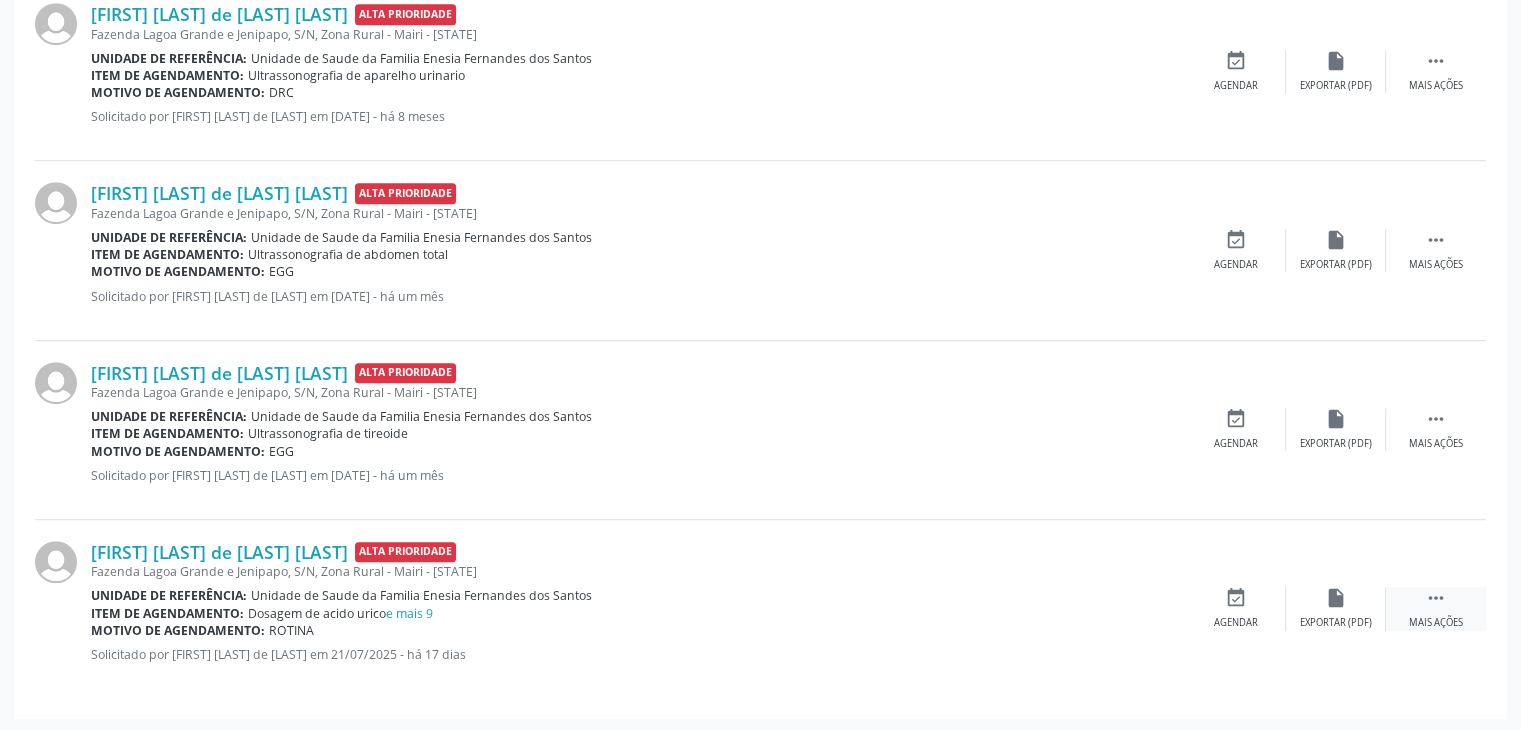 click on "Mais ações" at bounding box center [1436, 623] 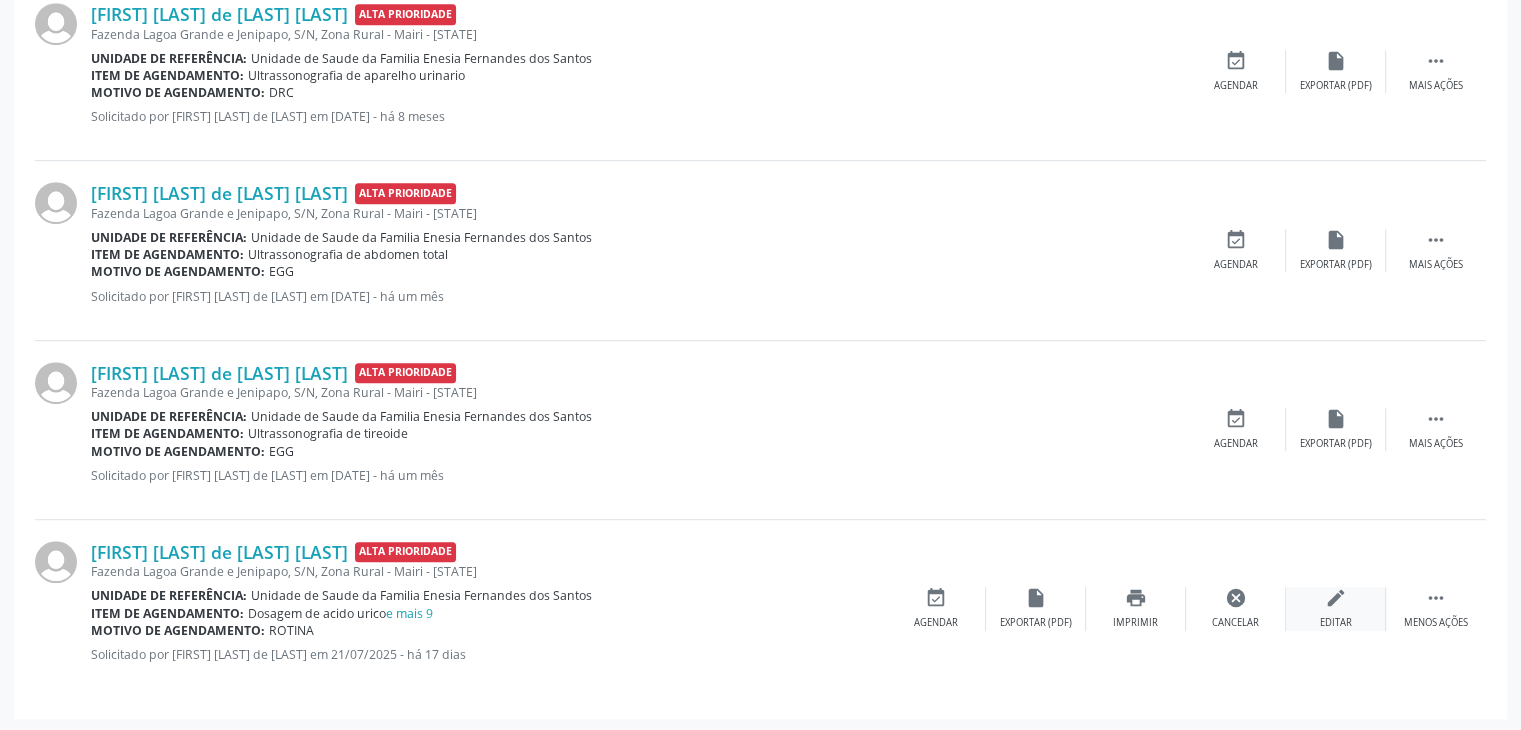 click on "Editar" at bounding box center [1336, 623] 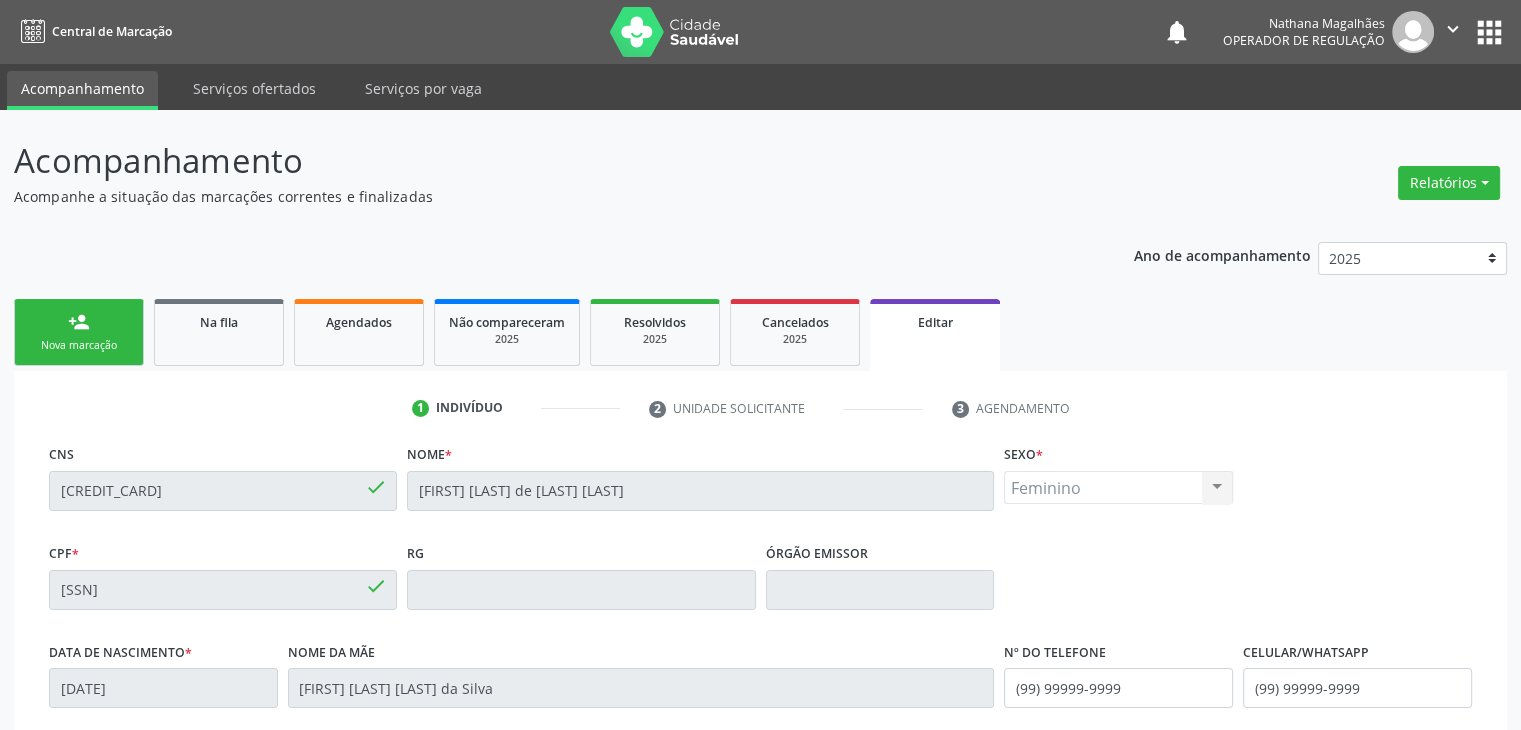 scroll, scrollTop: 380, scrollLeft: 0, axis: vertical 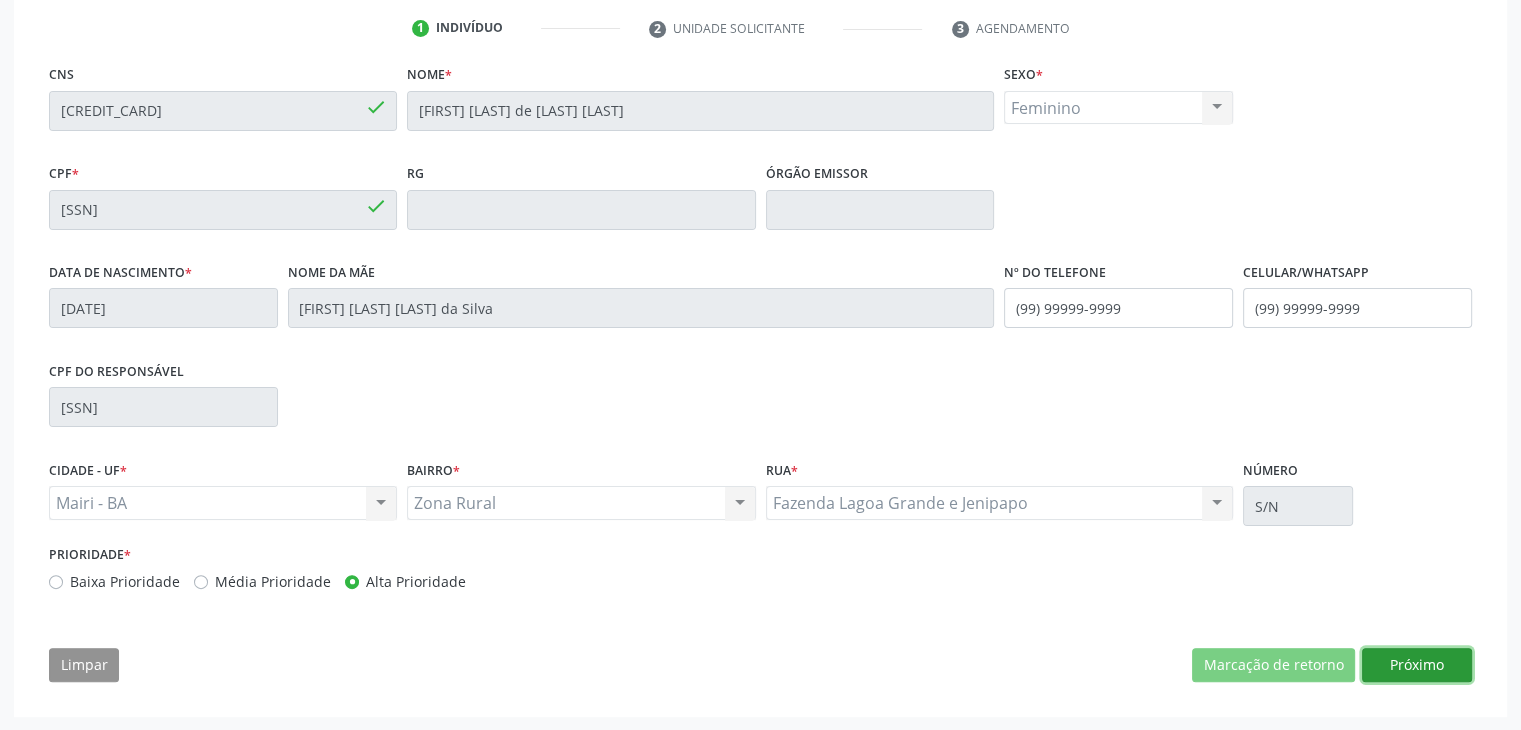 click on "Próximo" at bounding box center [1417, 665] 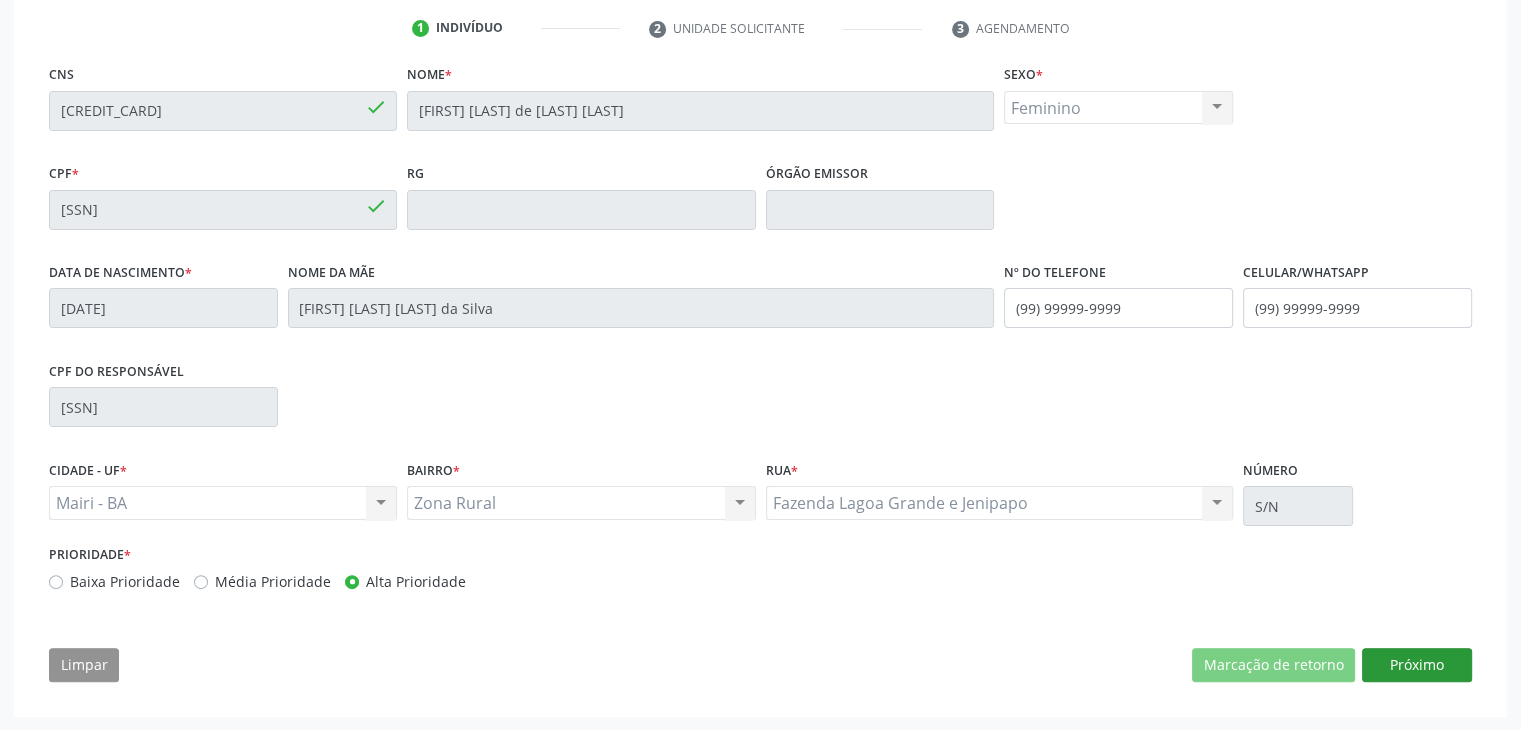 scroll, scrollTop: 200, scrollLeft: 0, axis: vertical 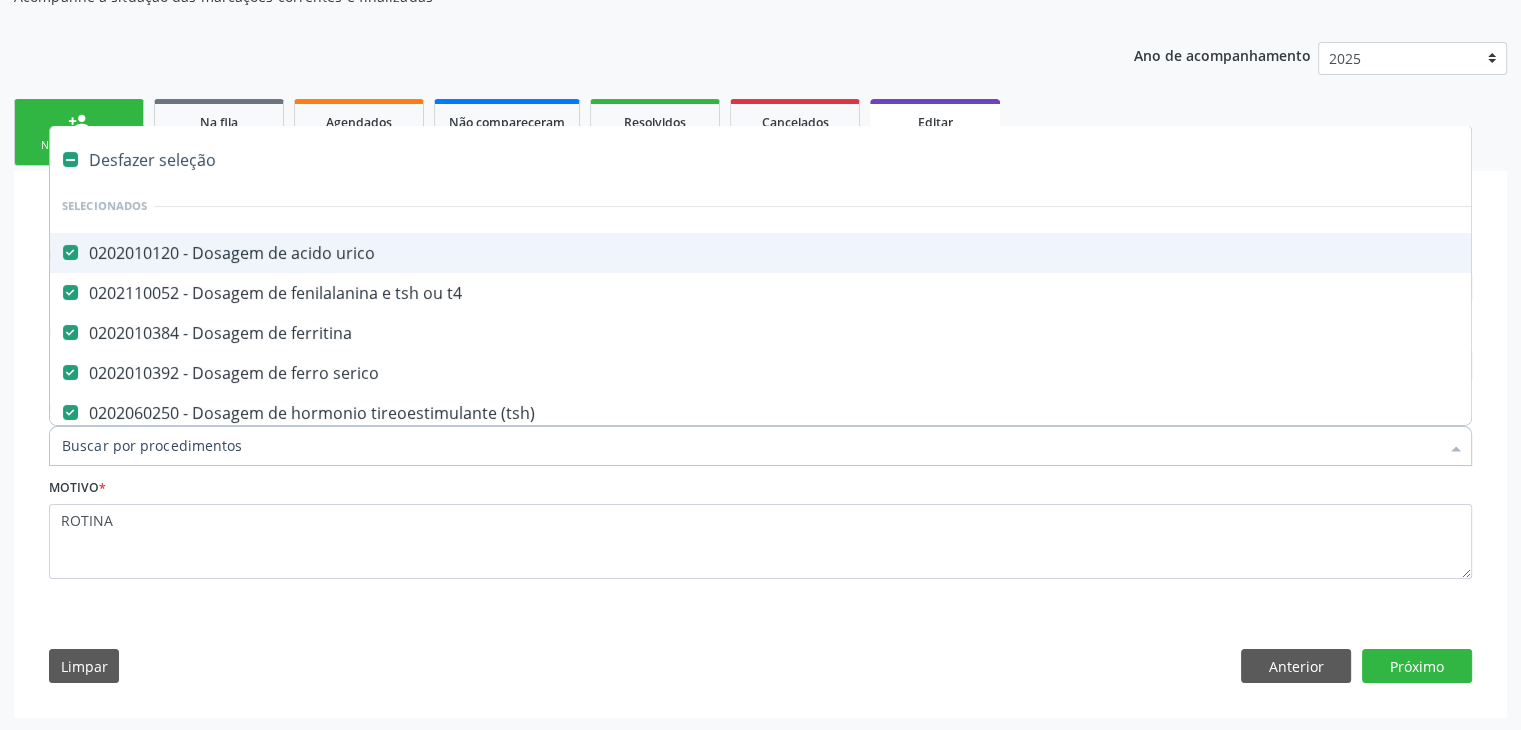 click on "Desfazer seleção" at bounding box center (831, 160) 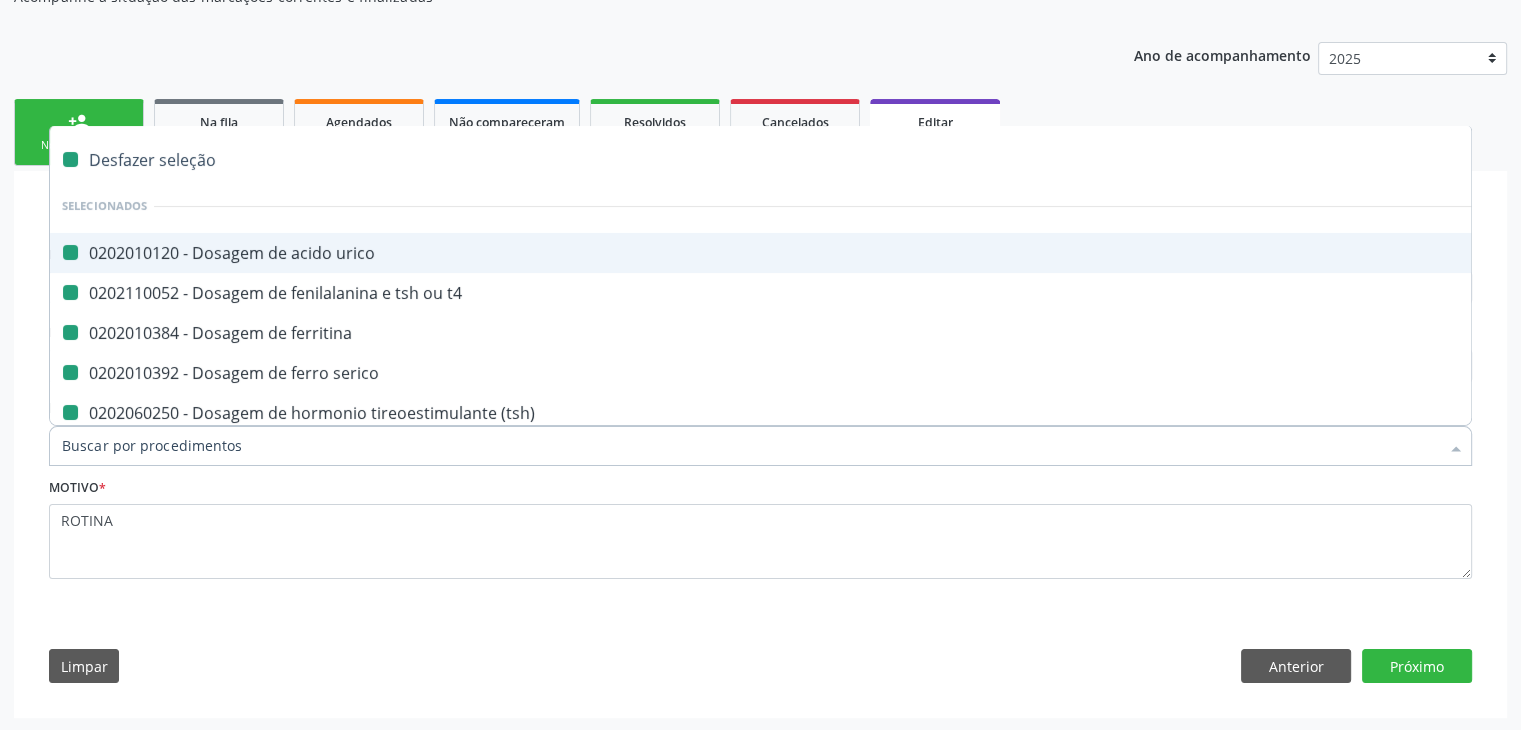 checkbox on "false" 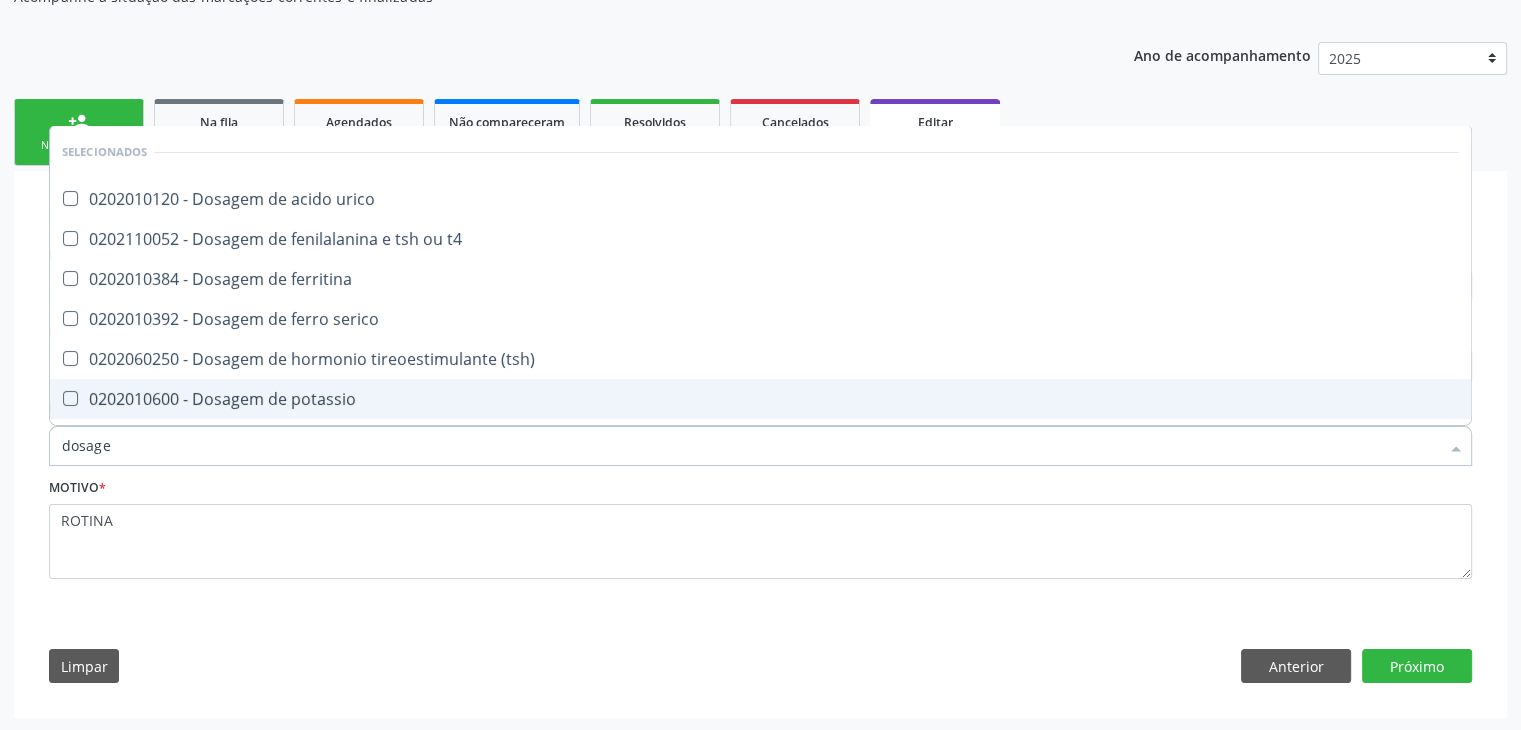 type on "DOSAGEM DE TSH" 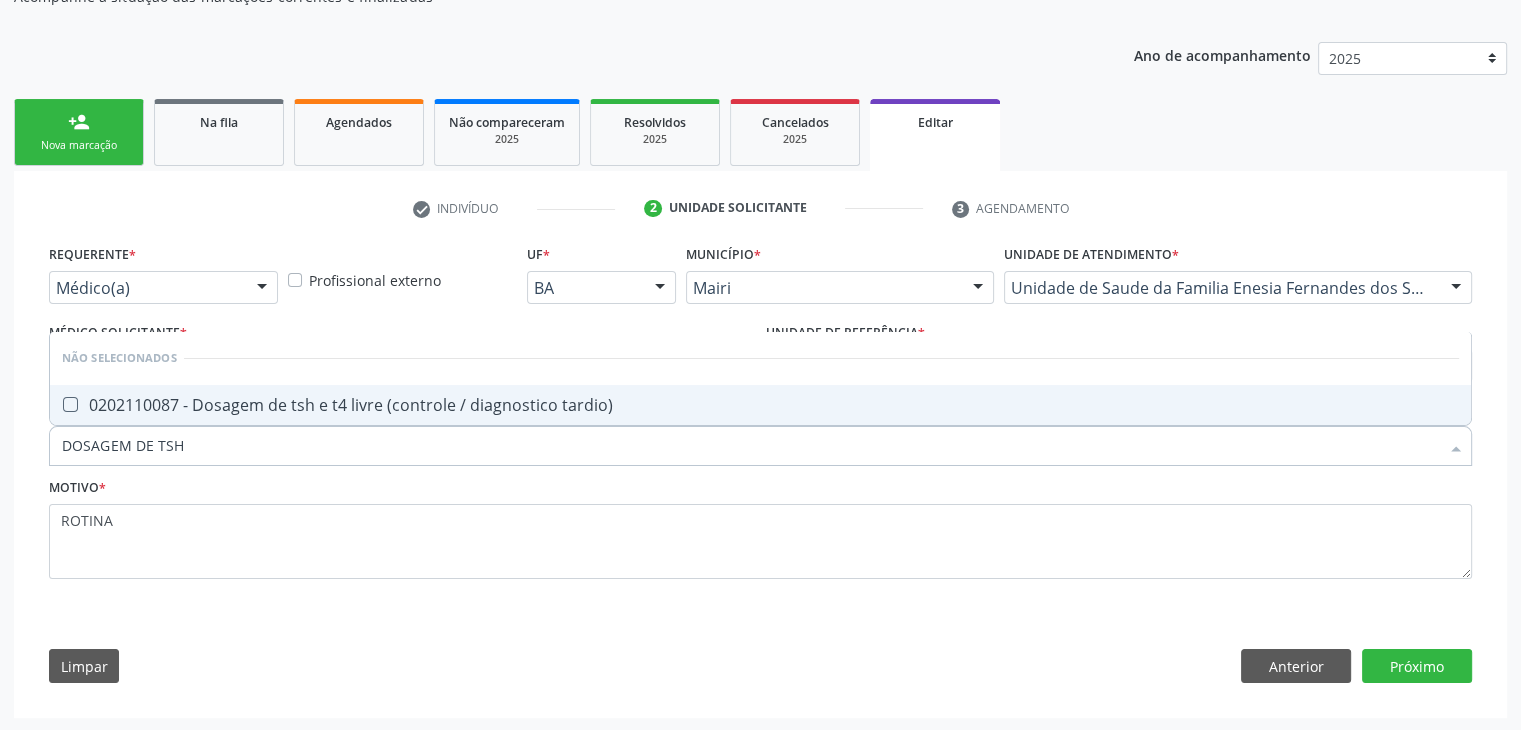 click on "0202110087 - Dosagem de tsh e t4 livre (controle / diagnostico tardio)" at bounding box center (760, 405) 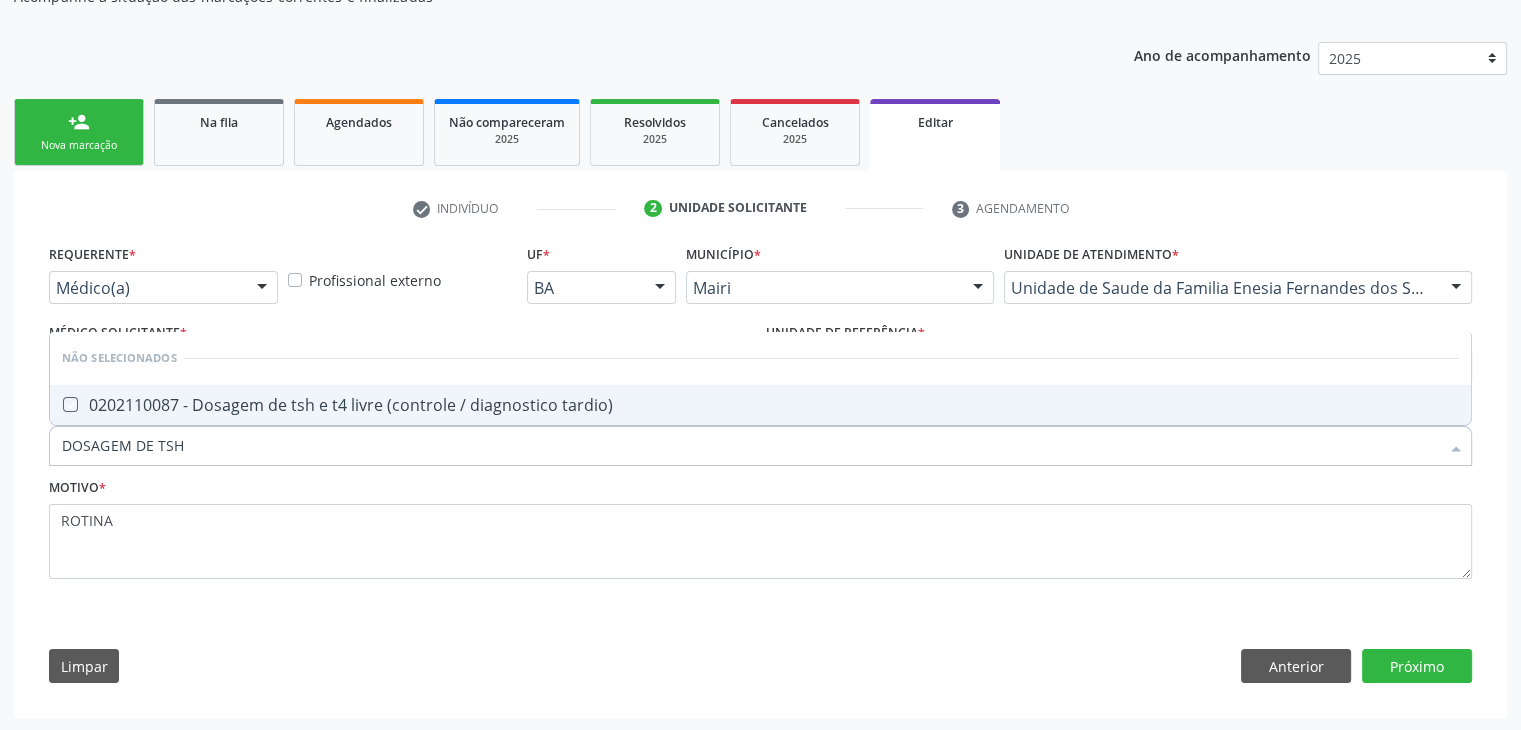 checkbox on "true" 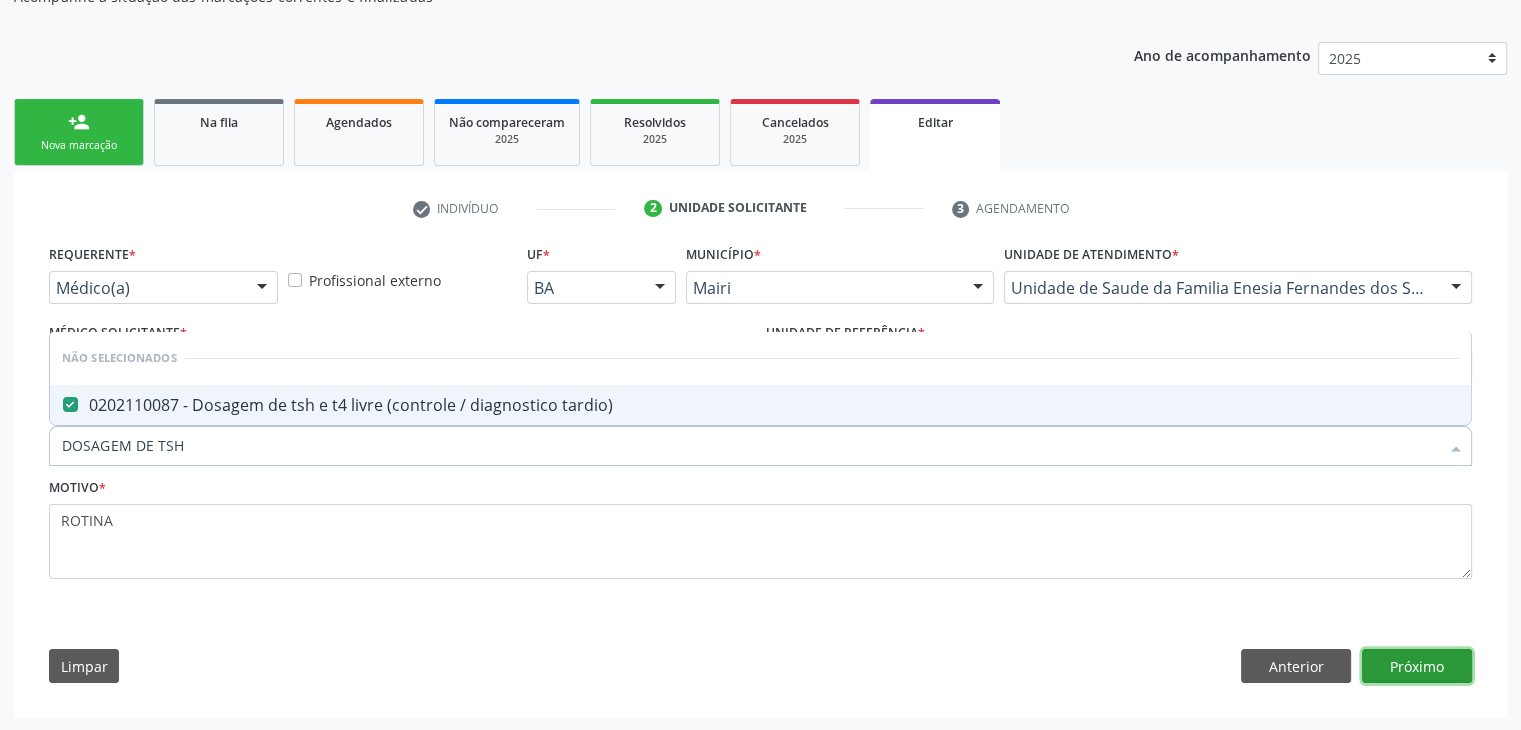 click on "Próximo" at bounding box center (1417, 666) 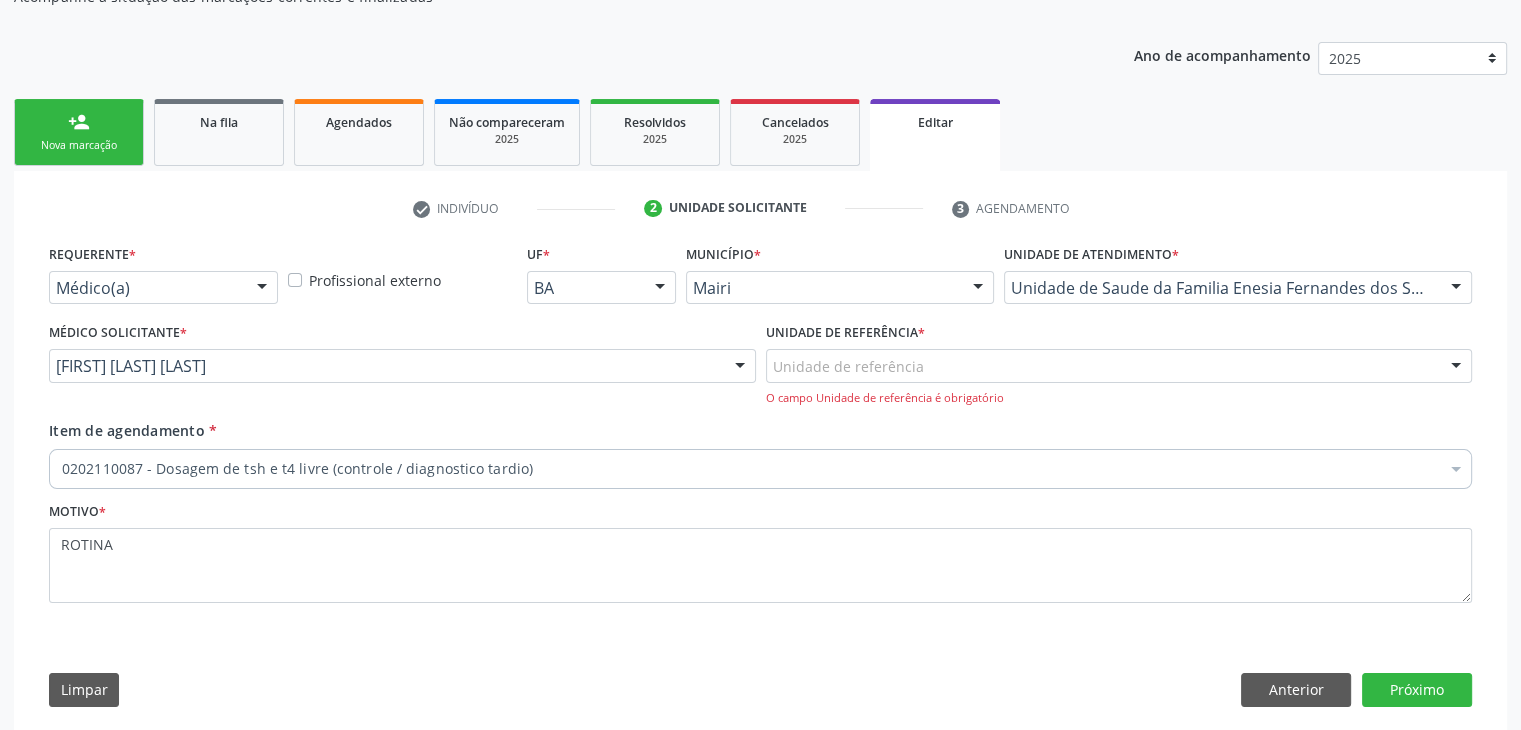 click on "Unidade de referência" at bounding box center [1119, 366] 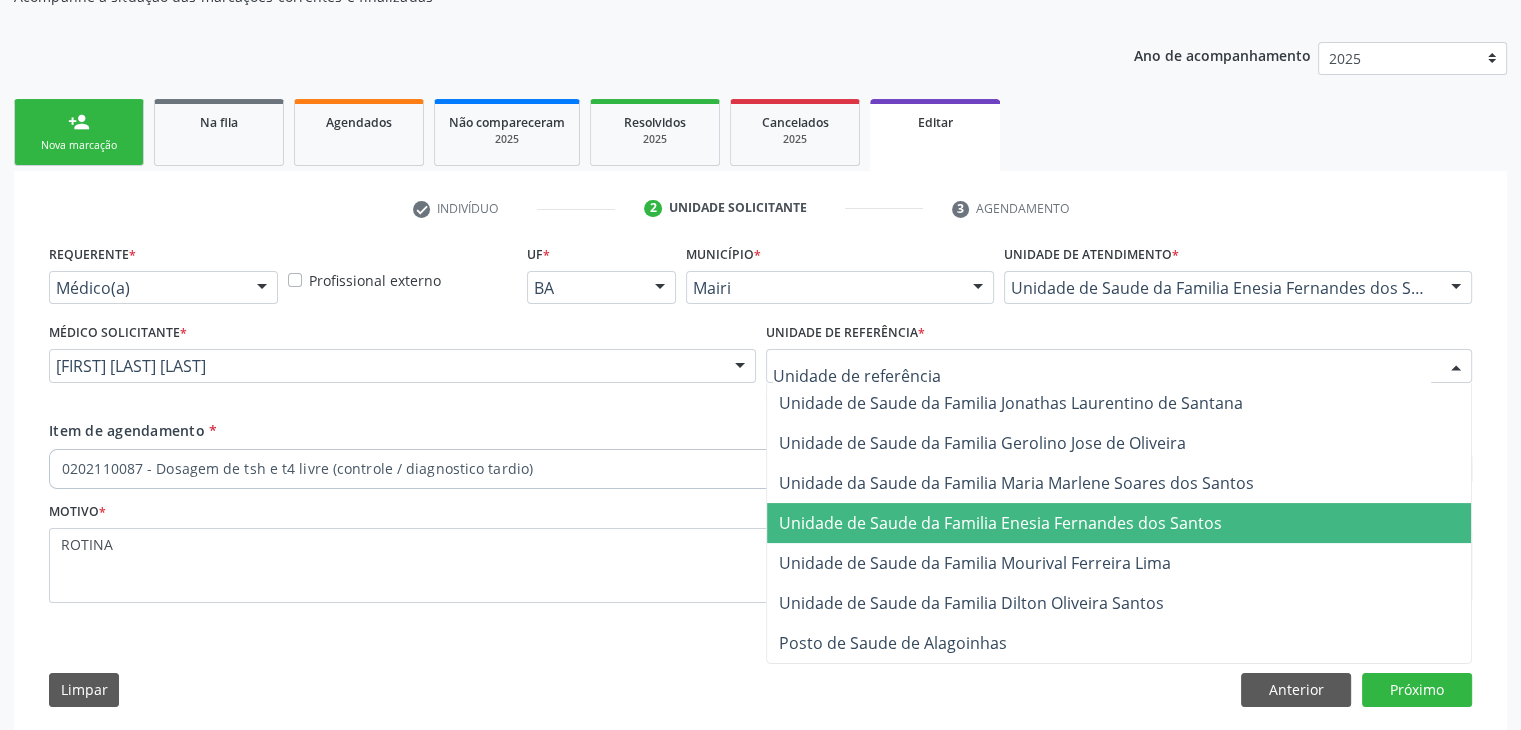 click on "Unidade de Saude da Familia Enesia Fernandes dos Santos" at bounding box center [1000, 523] 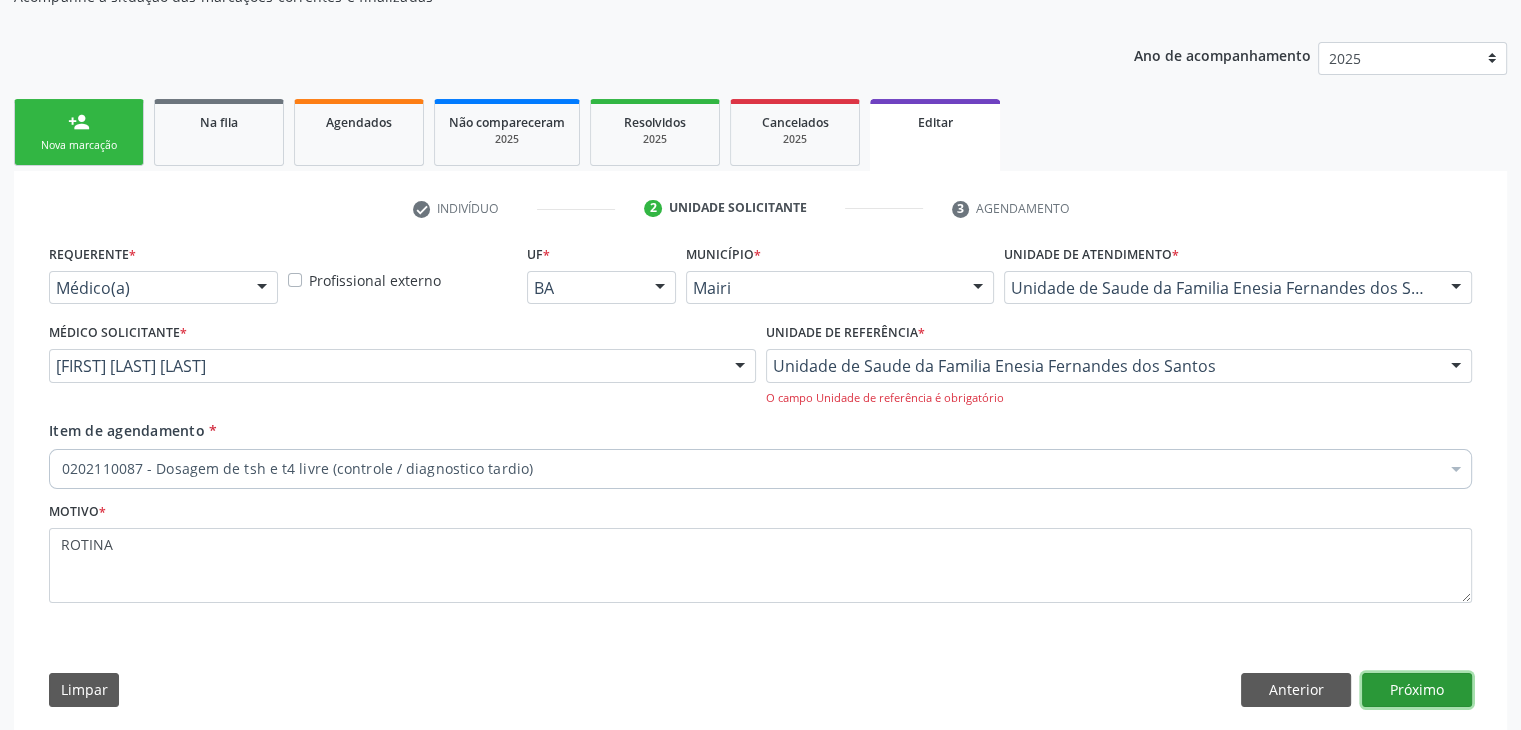 click on "Próximo" at bounding box center [1417, 690] 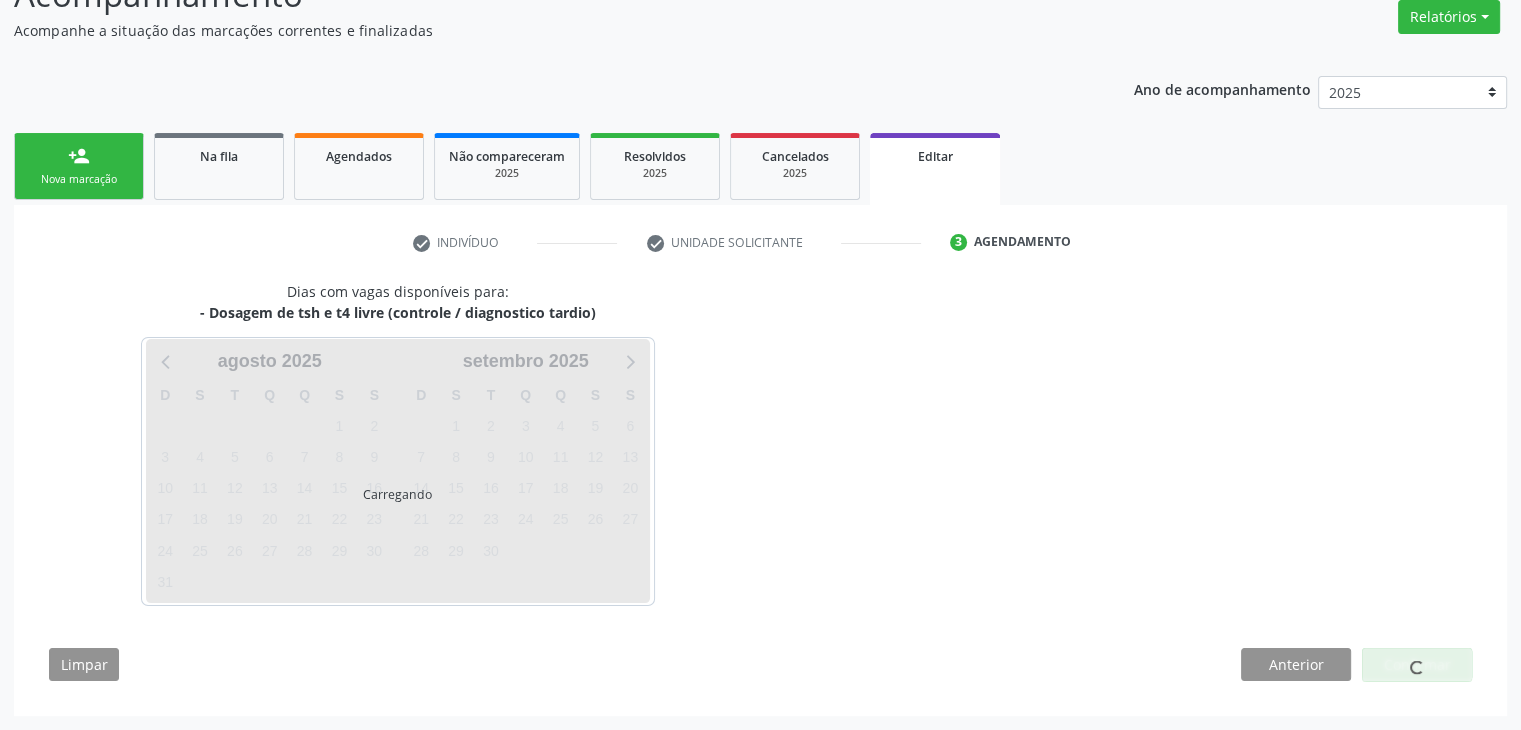 scroll, scrollTop: 165, scrollLeft: 0, axis: vertical 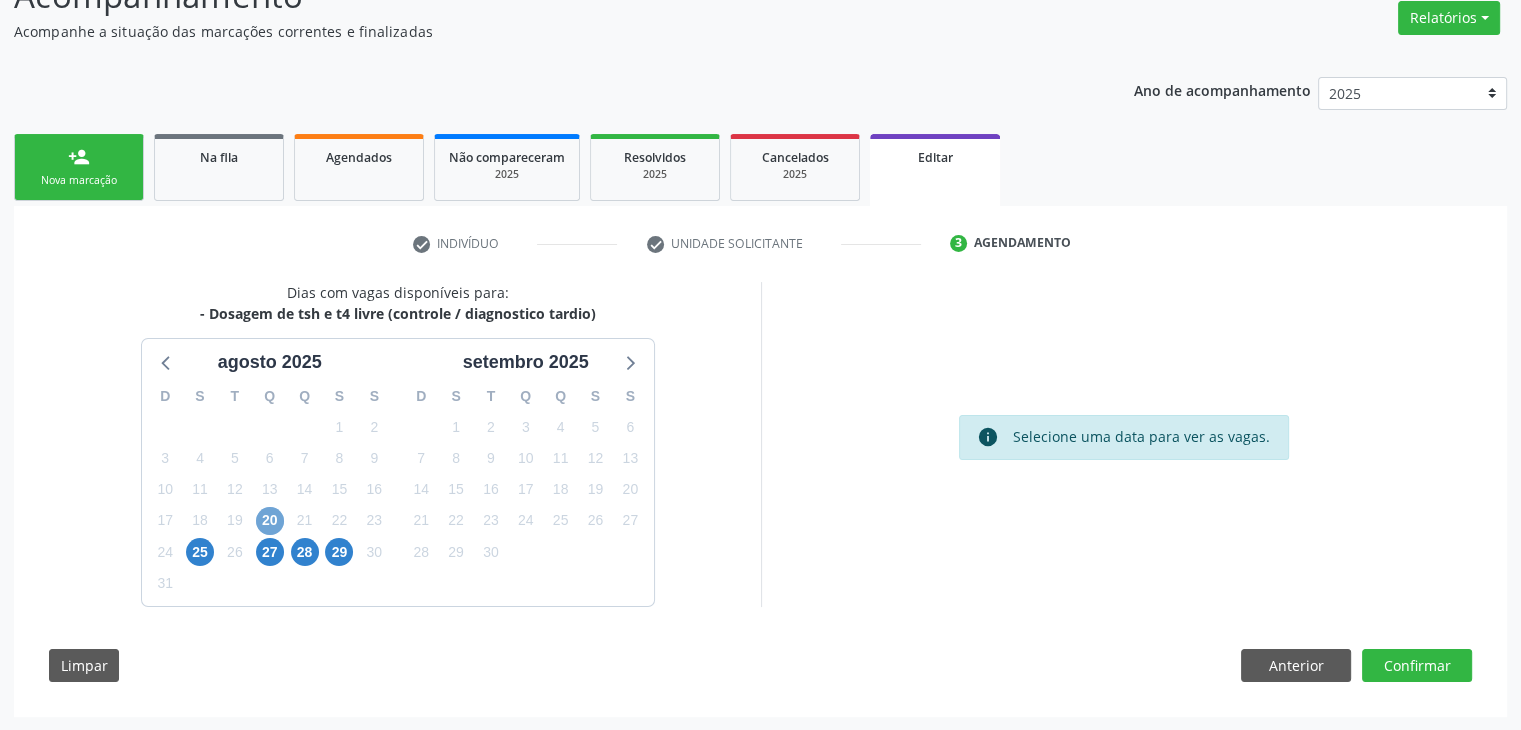 click on "20" at bounding box center (270, 521) 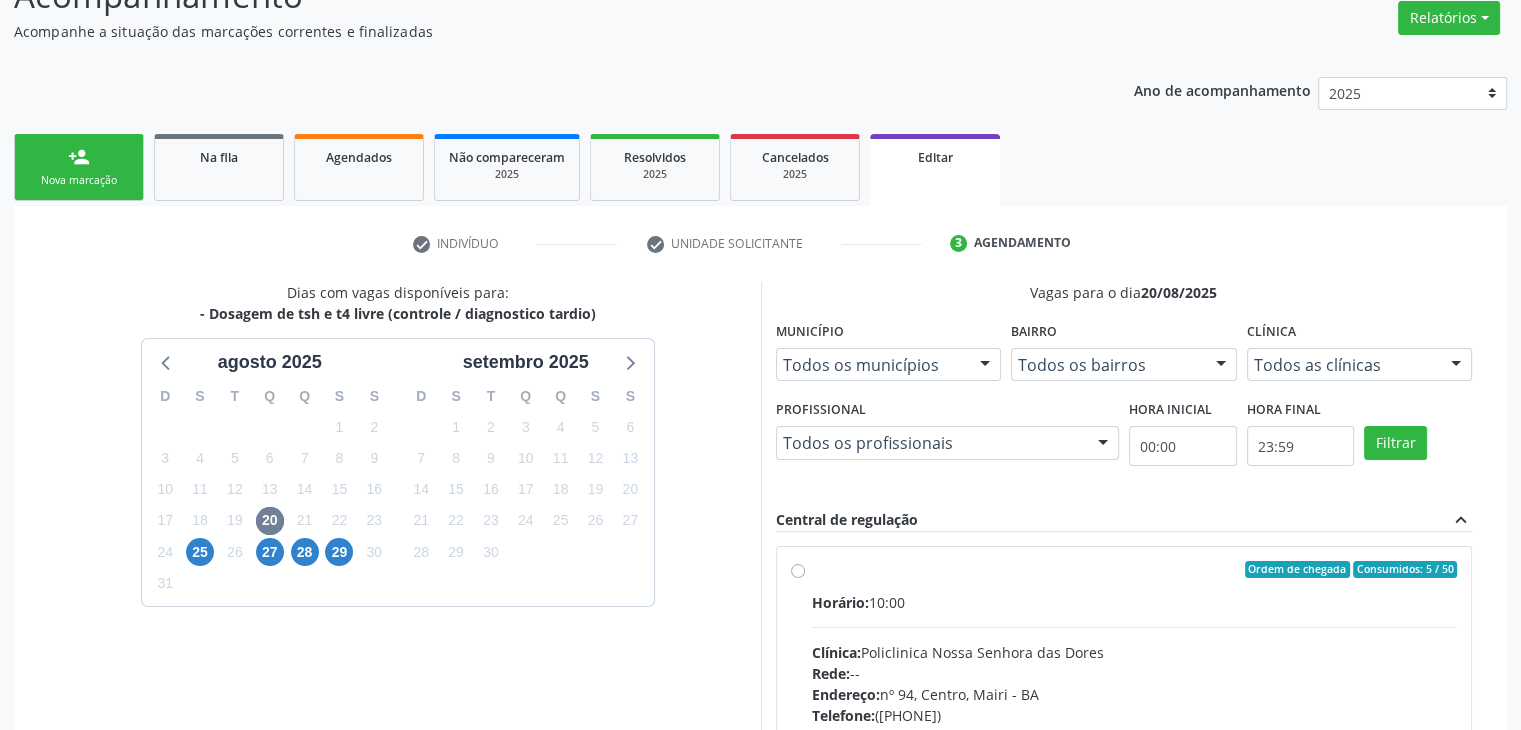 click on "Horário:   10:00
Clínica:  Policlinica Nossa Senhora das Dores
Rede:
--
Endereço:   nº 94, Centro, Mairi - BA
Telefone:   (74) 36322104
Profissional:
--
Informações adicionais sobre o atendimento
Idade de atendimento:
Sem restrição
Gênero(s) atendido(s):
Sem restrição
Informações adicionais:
--" at bounding box center [1135, 729] 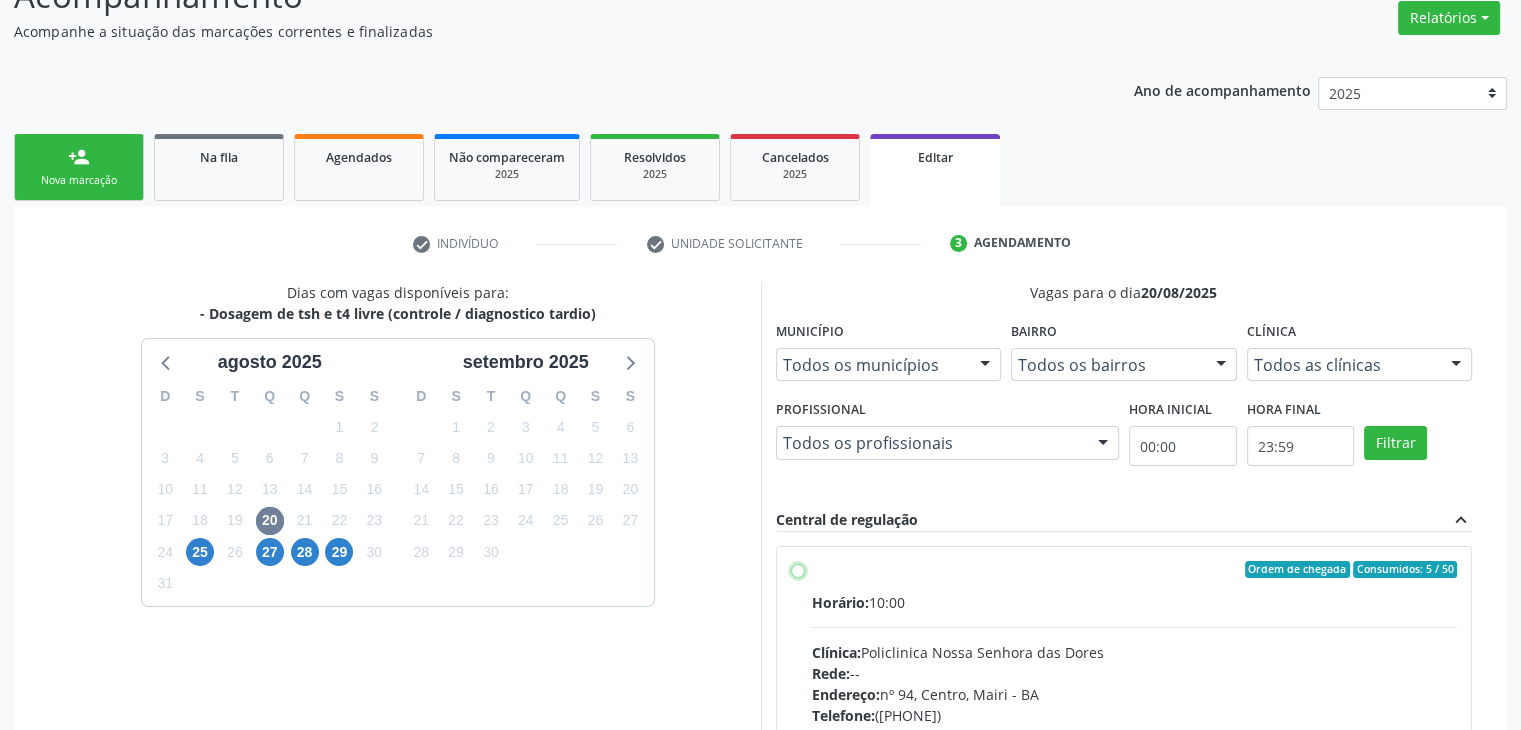 radio on "true" 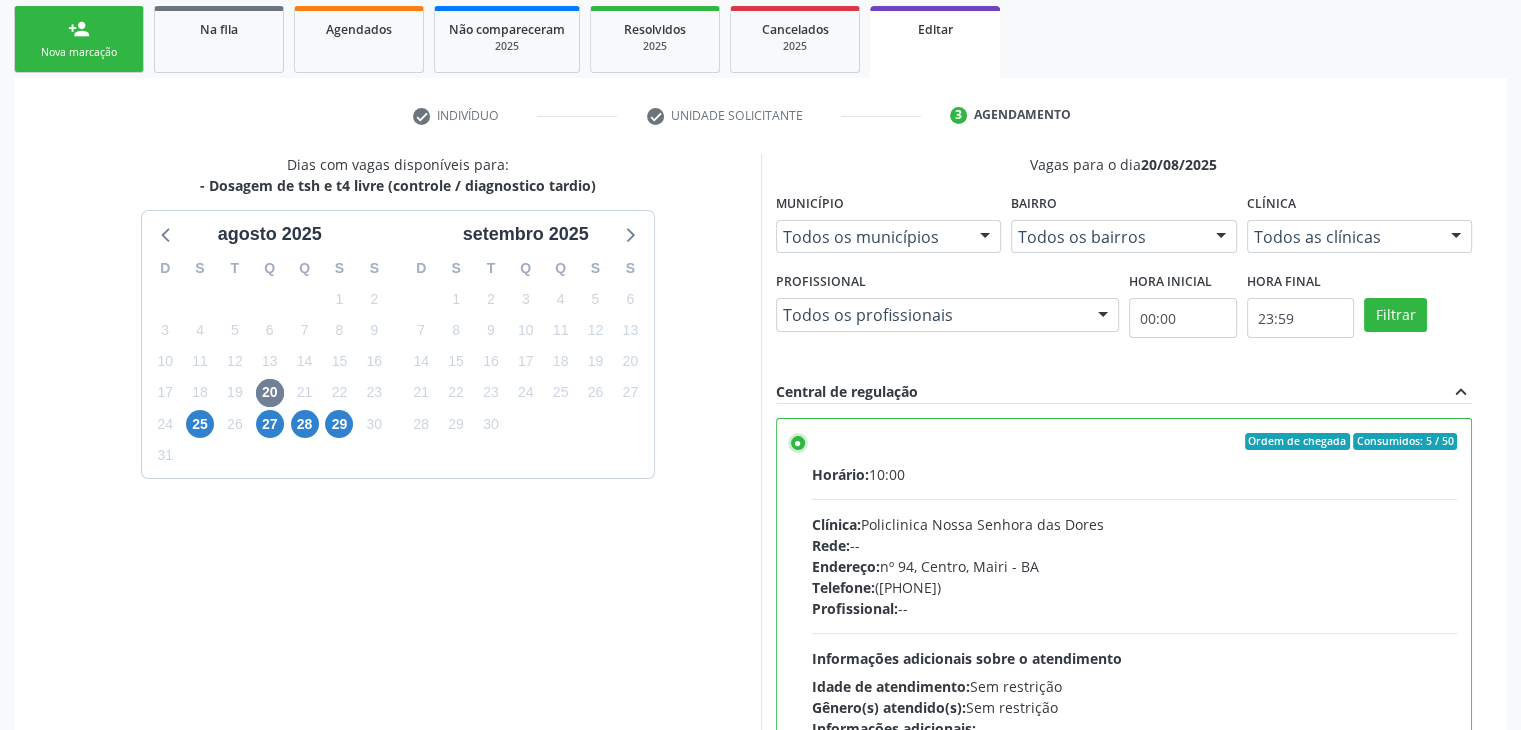scroll, scrollTop: 490, scrollLeft: 0, axis: vertical 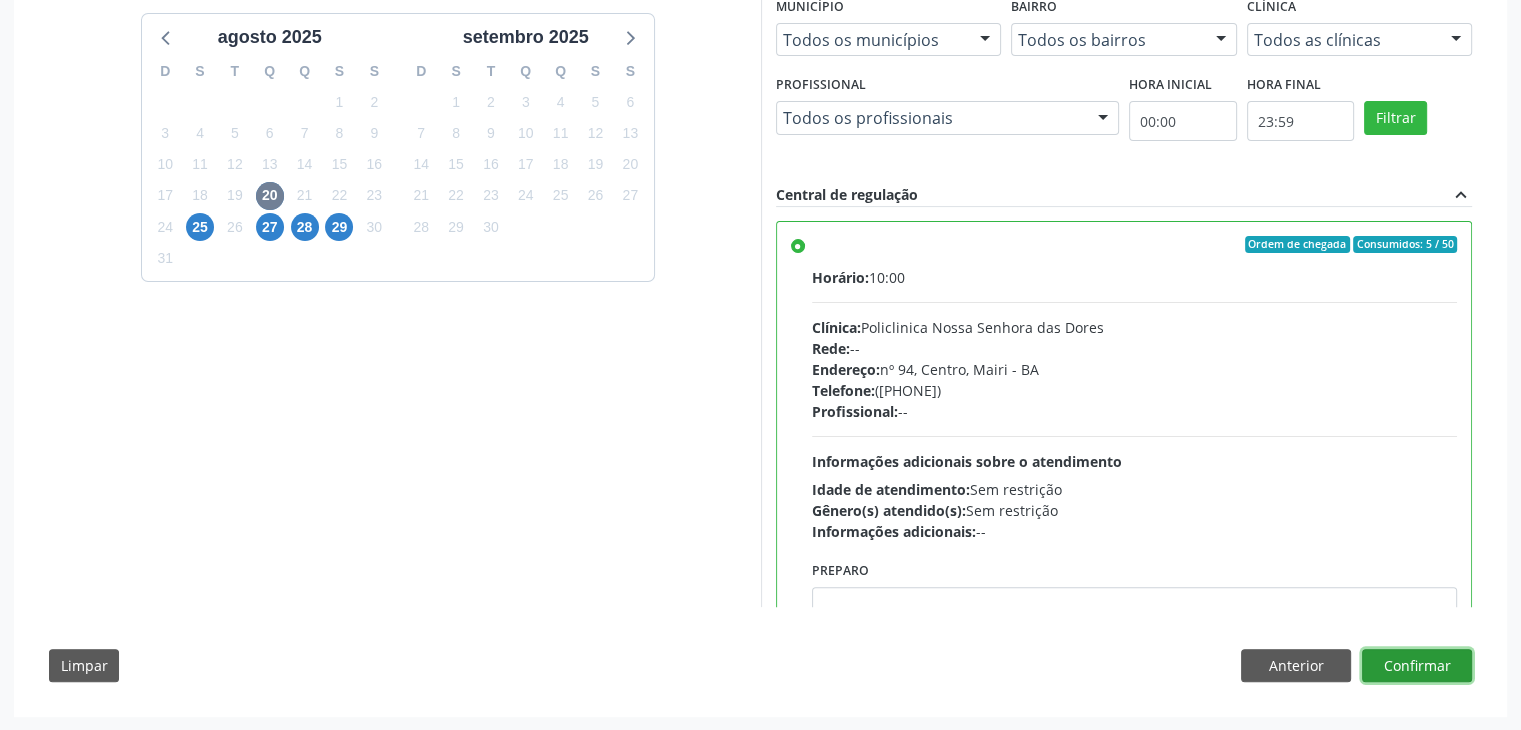 click on "Confirmar" at bounding box center (1417, 666) 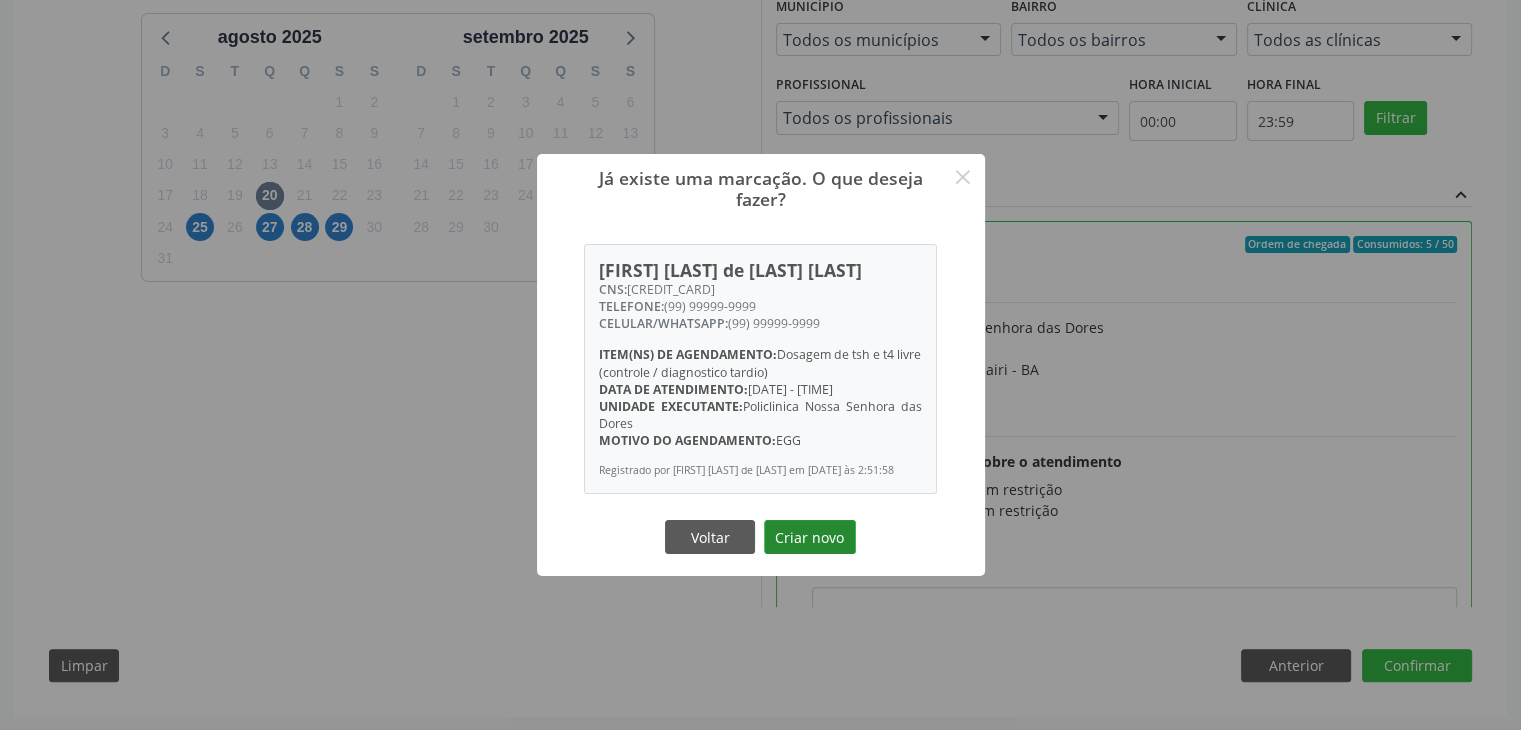 click on "Criar novo" at bounding box center [810, 537] 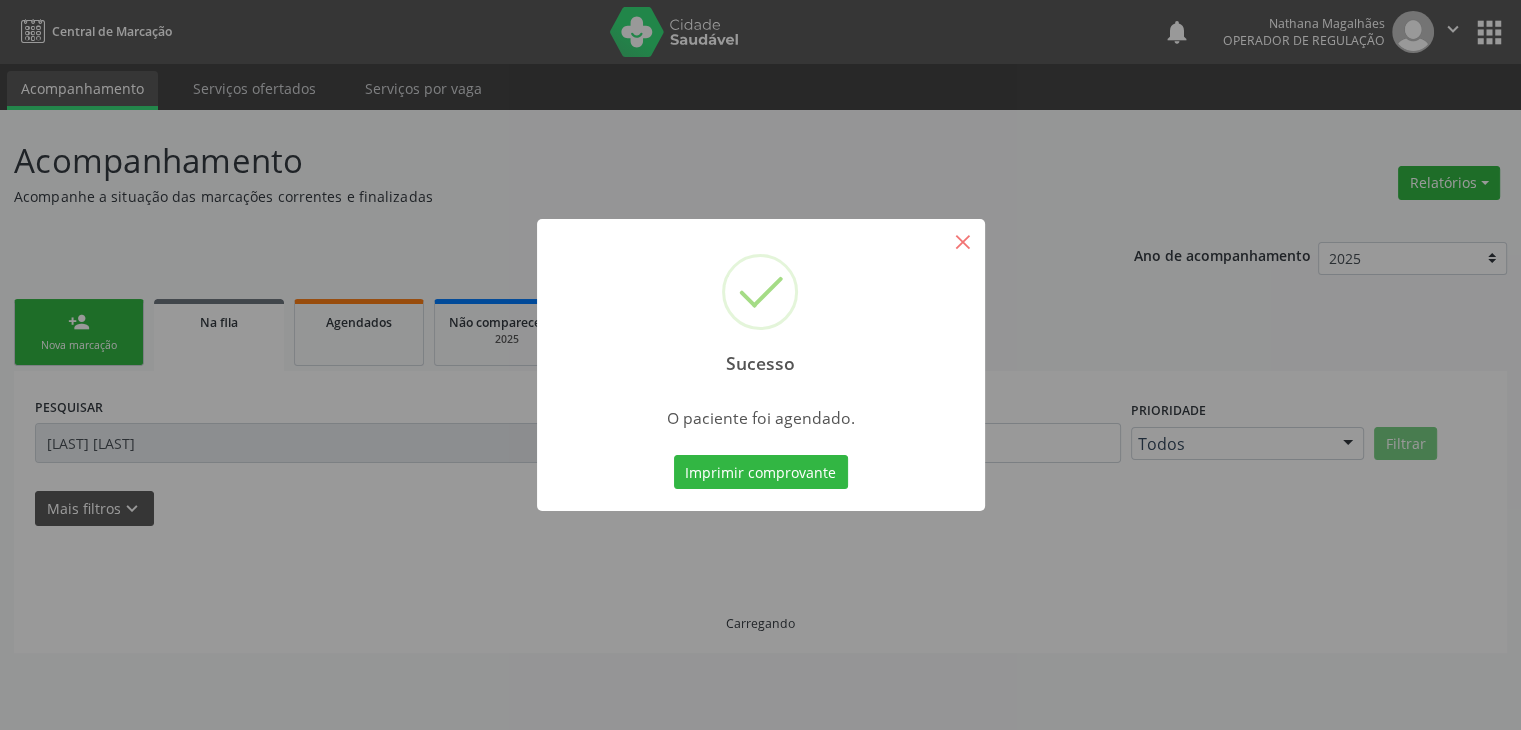 scroll, scrollTop: 0, scrollLeft: 0, axis: both 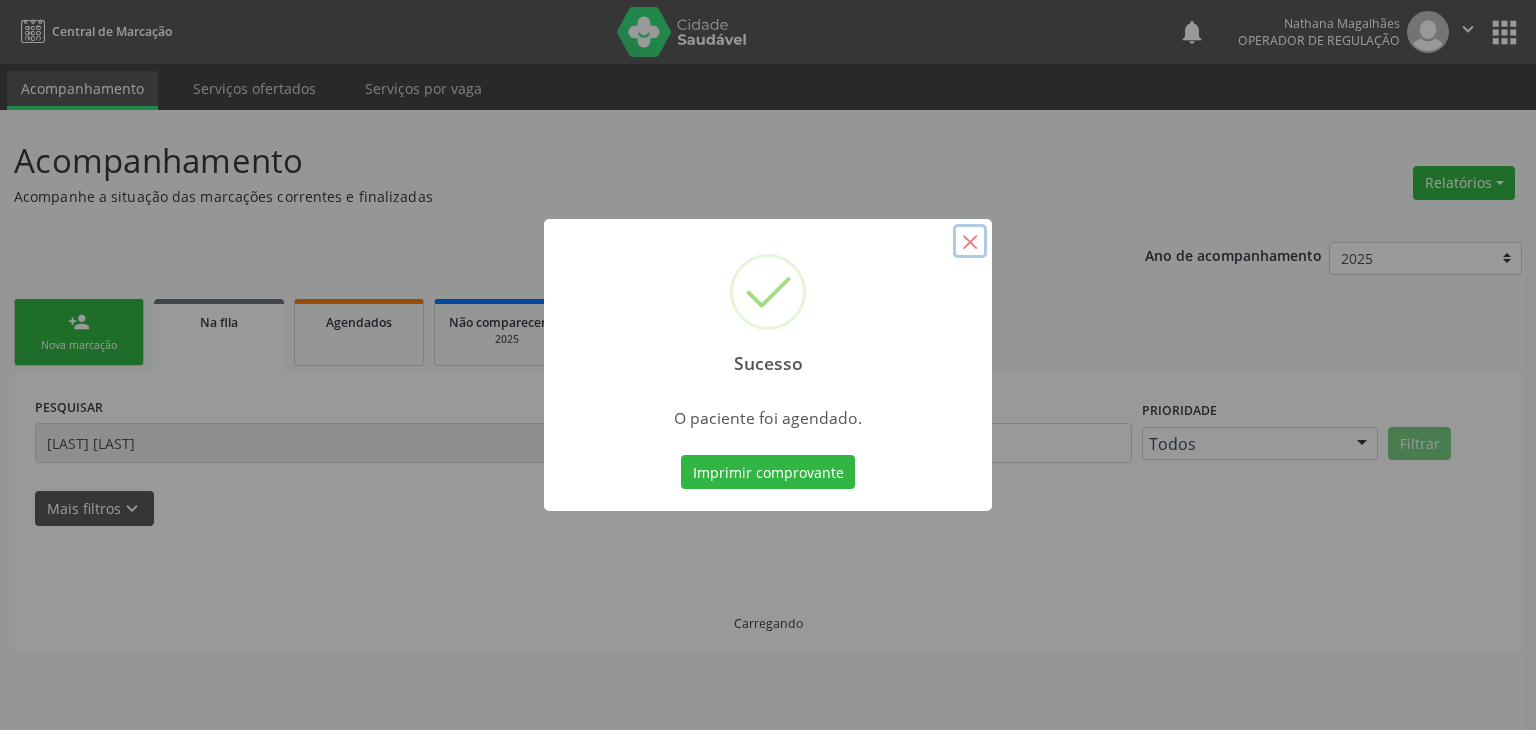 click on "×" at bounding box center (970, 241) 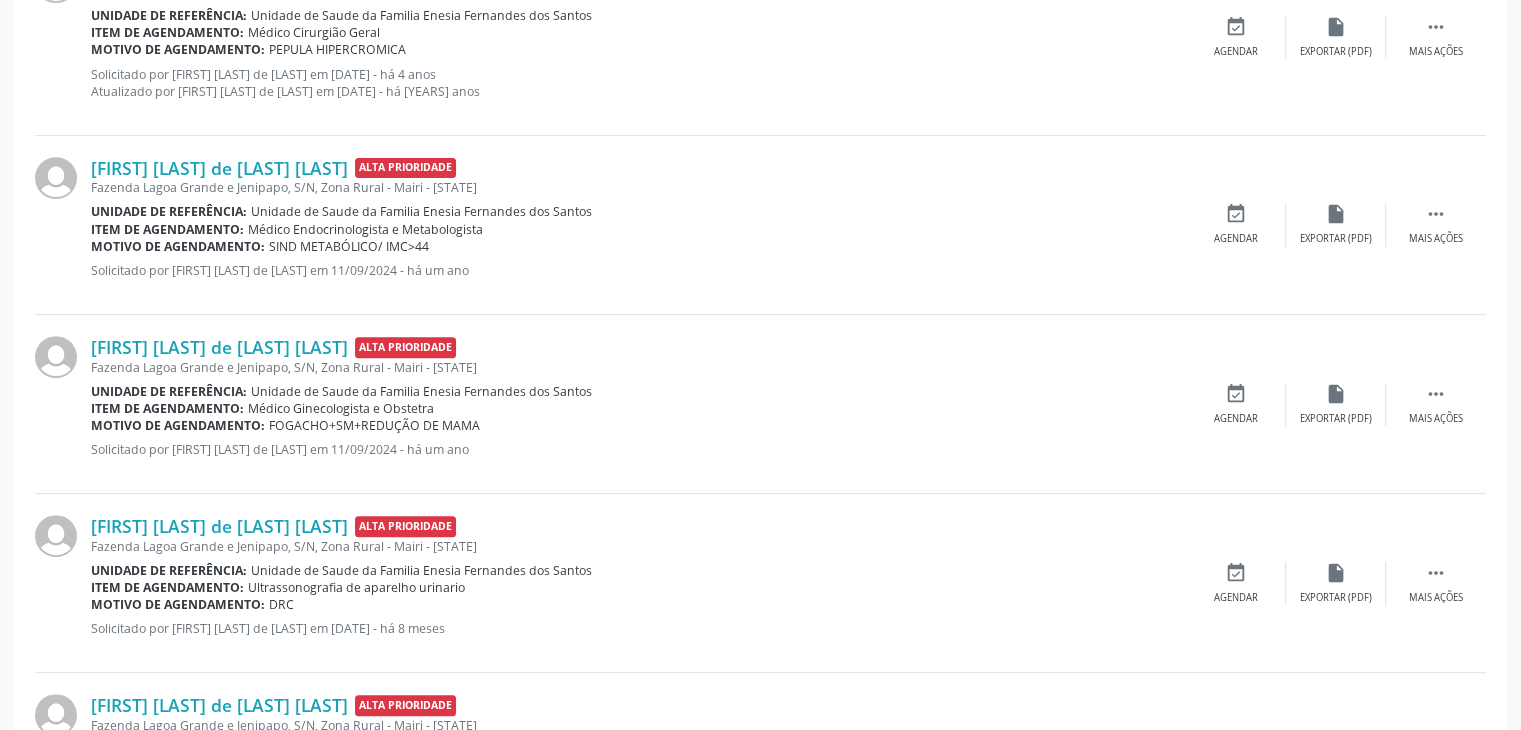scroll, scrollTop: 700, scrollLeft: 0, axis: vertical 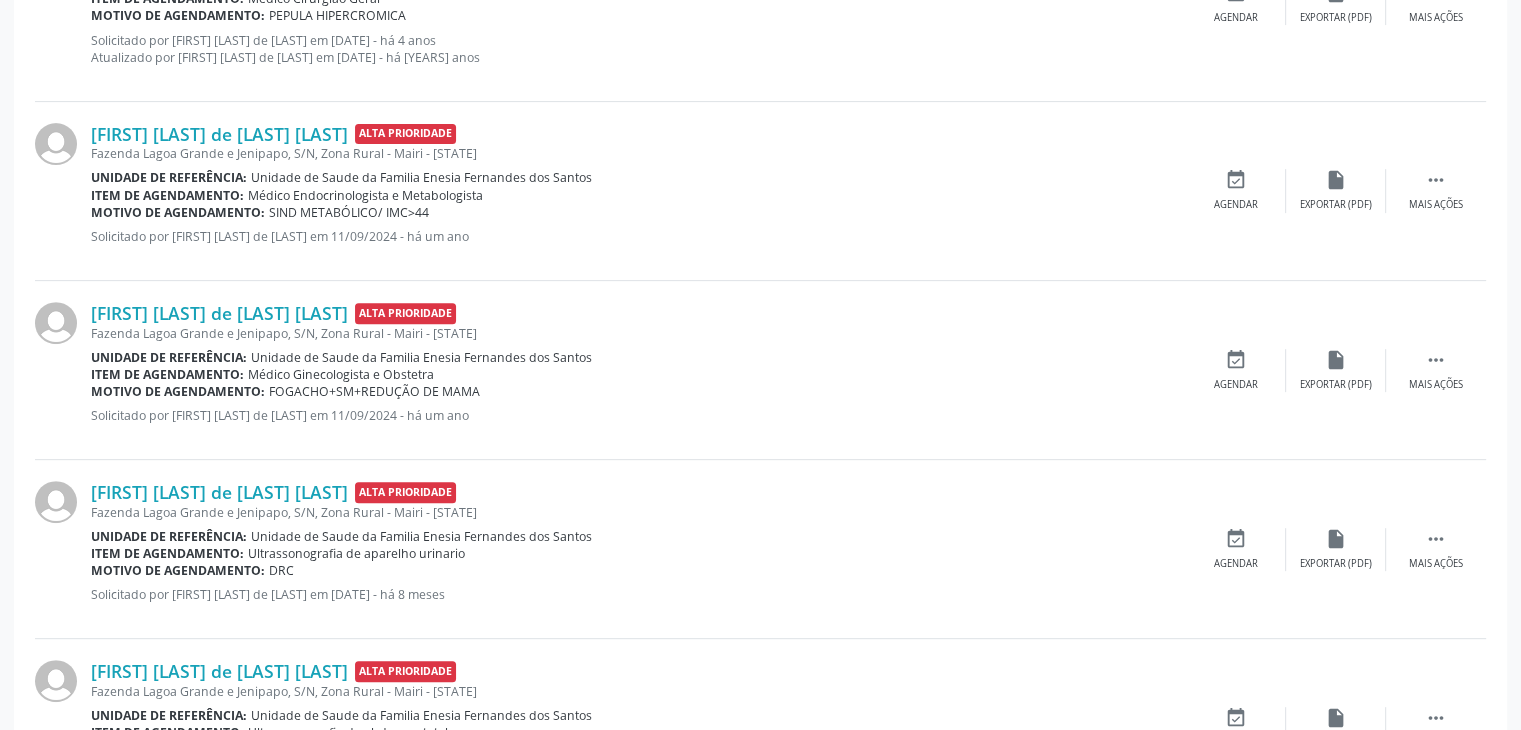 click on "Dailma Lobo da Silva Dias
Alta Prioridade
Fazenda Lagoa Grande e Jenipapo, S/N, Zona Rural - Mairi - BA
Unidade de referência:
Unidade de Saude da Familia Enesia Fernandes dos Santos
Item de agendamento:
Médico Endocrinologista e Metabologista
Motivo de agendamento:
SIND METABÓLICO/ IMC>44
Solicitado por Eliene Santana de Cerqueira em 11/09/2024 - há um ano

Mais ações
insert_drive_file
Exportar (PDF)
event_available
Agendar" at bounding box center (760, 191) 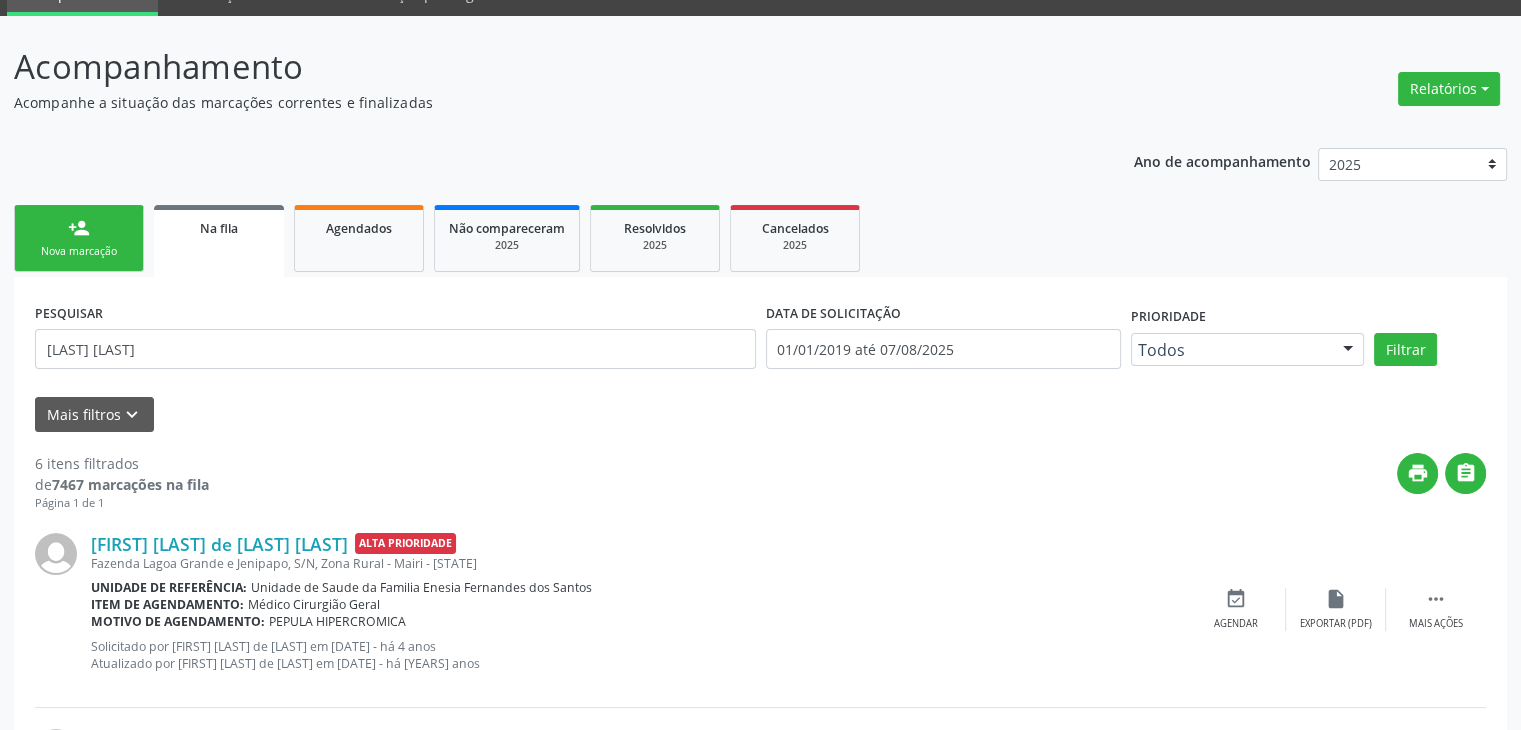 scroll, scrollTop: 0, scrollLeft: 0, axis: both 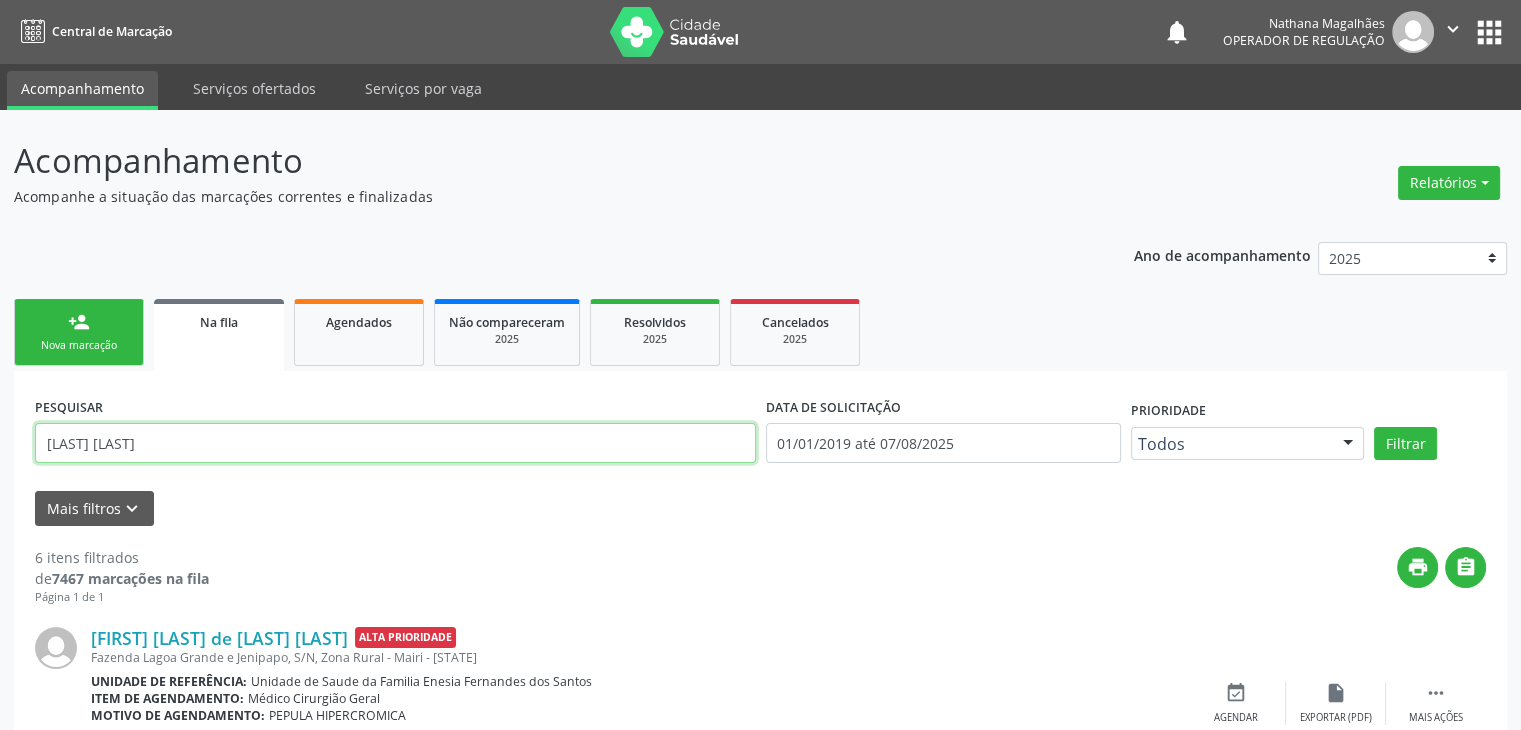 drag, startPoint x: 0, startPoint y: 417, endPoint x: 0, endPoint y: 389, distance: 28 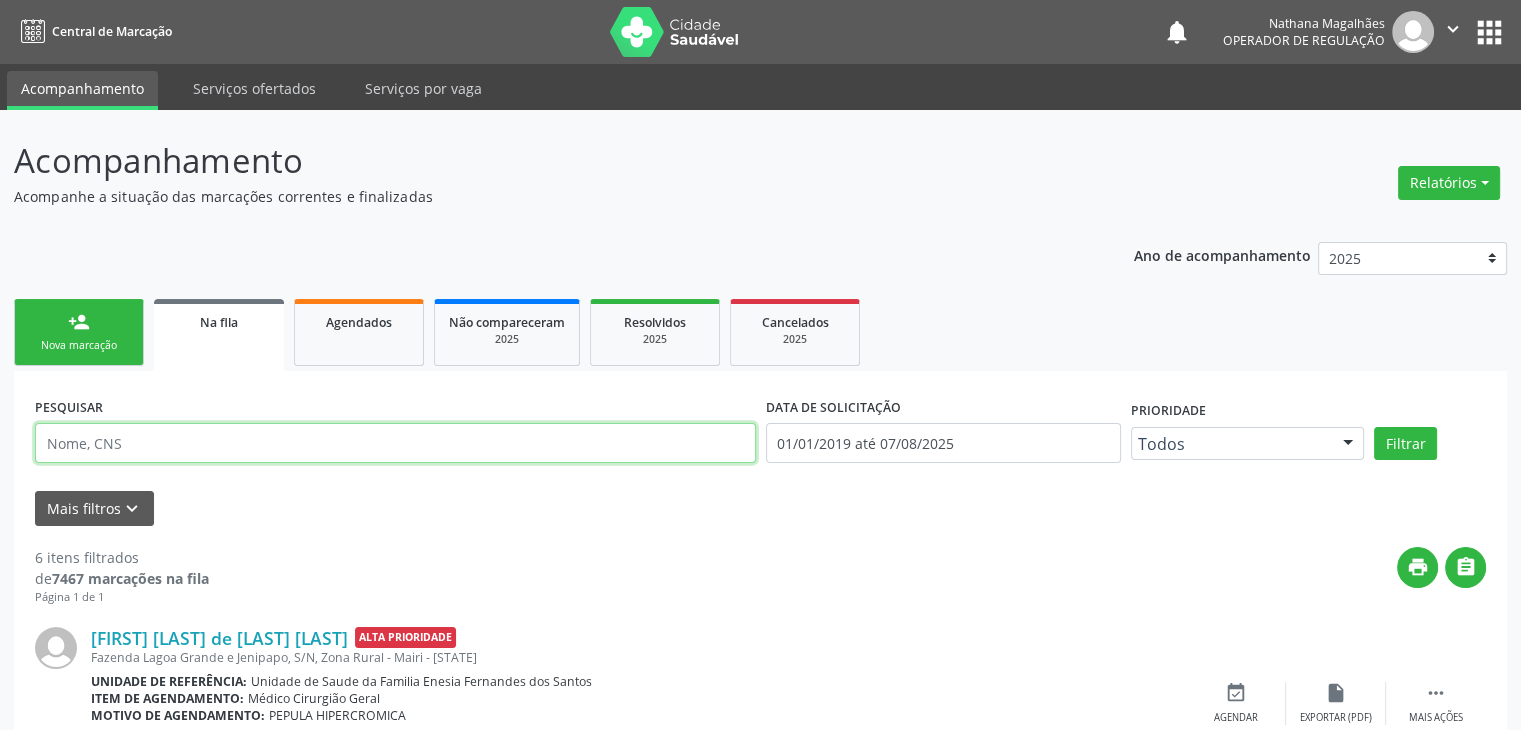 type 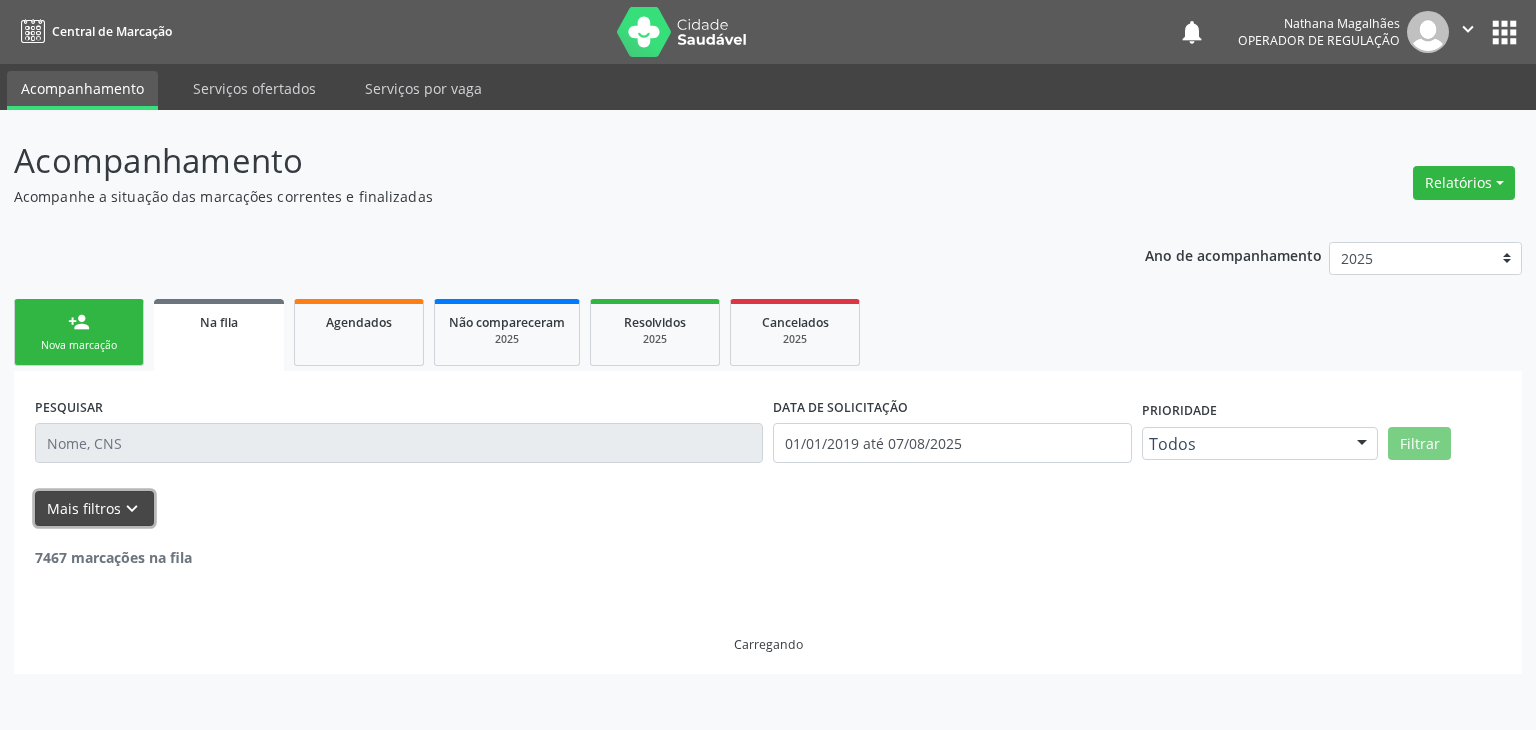 click on "Mais filtros
keyboard_arrow_down" at bounding box center [94, 508] 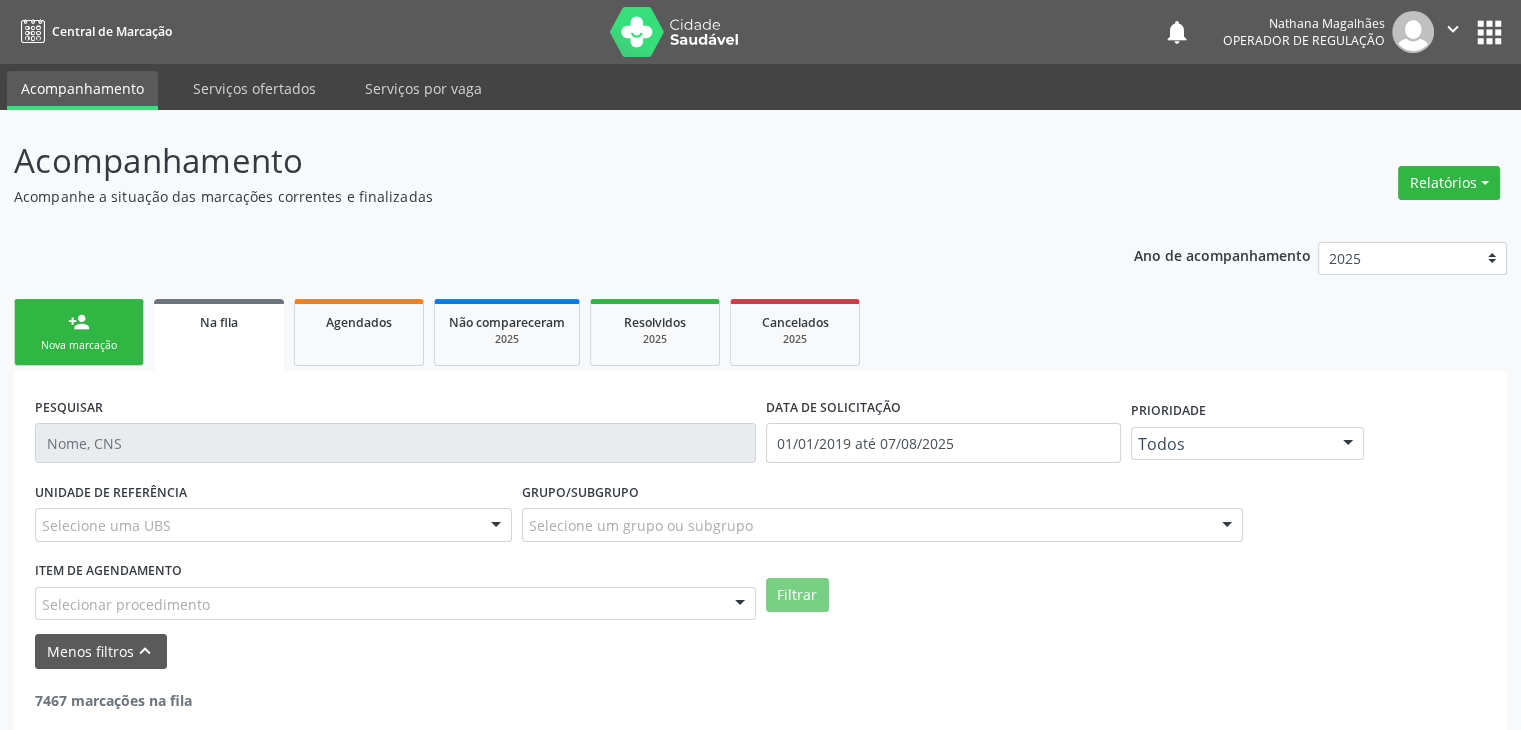 click on "Selecione uma UBS" at bounding box center (273, 525) 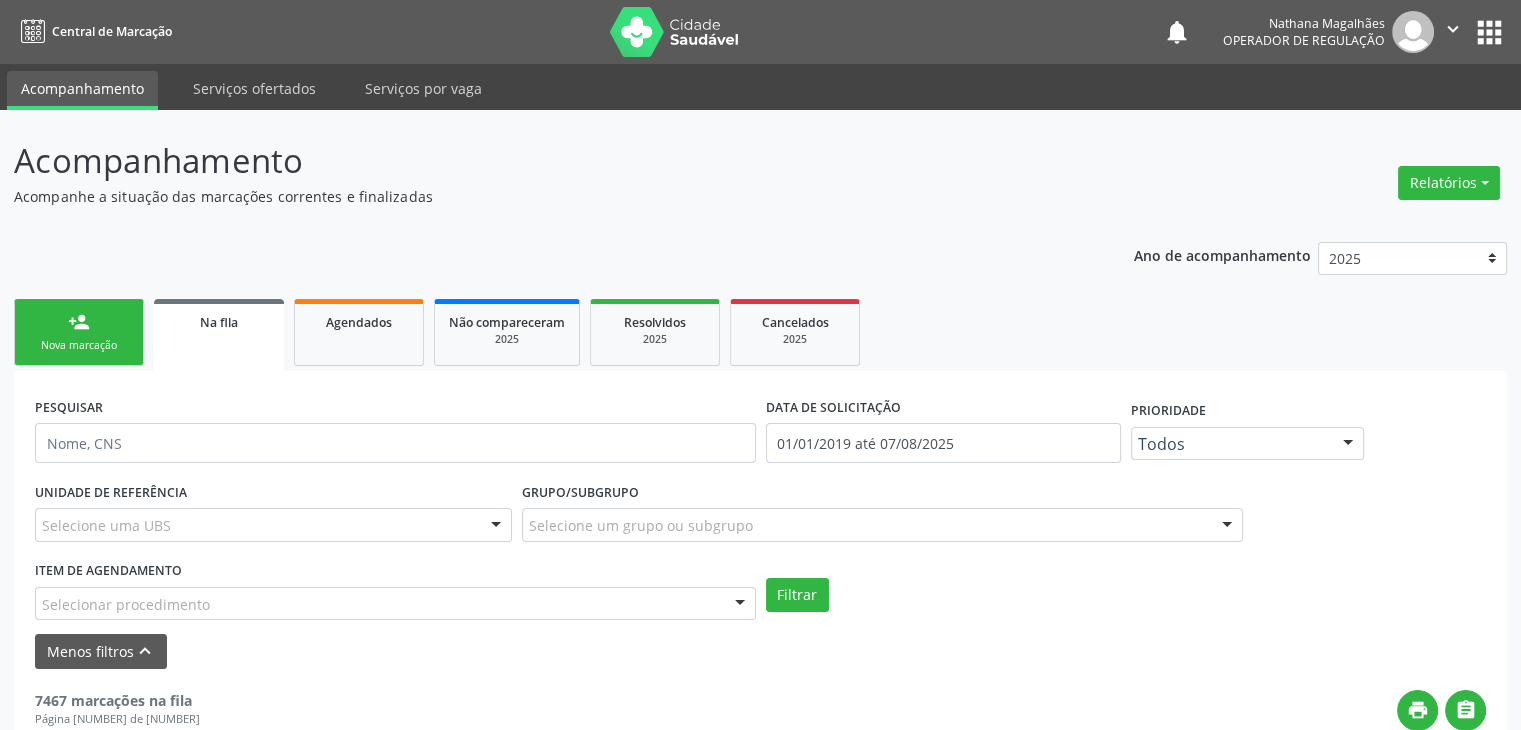 click on "Acompanhamento
Acompanhe a situação das marcações correntes e finalizadas
Relatórios
Acompanhamento
Consolidado
Procedimentos realizados
Ano de acompanhamento
2025 2024 2023 2022 2021 2020 2019
person_add
Nova marcação
Na fila   Agendados   Não compareceram
2025
Resolvidos
2025
Cancelados
2025
PESQUISAR
DATA DE SOLICITAÇÃO
01/01/2019 até 07/08/2025
Prioridade
Todos         Todos   Baixa Prioridade   Média Prioridade   Alta Prioridade
Nenhum resultado encontrado para: "   "
Não há nenhuma opção para ser exibida.
UNIDADE DE REFERÊNCIA
Selecione uma UBS
Todas as UBS   Unidade de Saude da Familia Jonathas Laurentino de Santana   Unidade de Saude da Familia Gerolino Jose de Oliveira" at bounding box center (760, 1846) 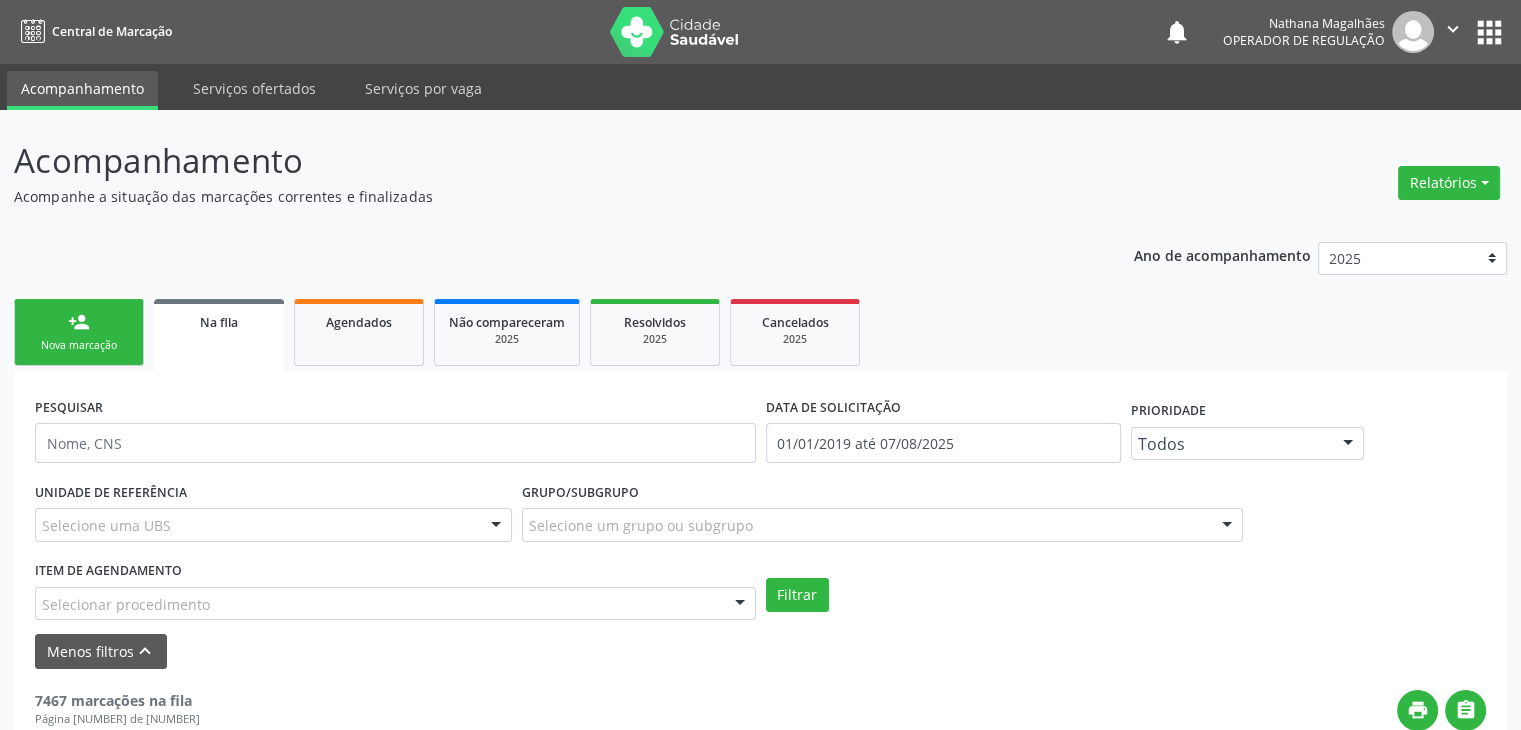 click on "Na fila" at bounding box center [219, 335] 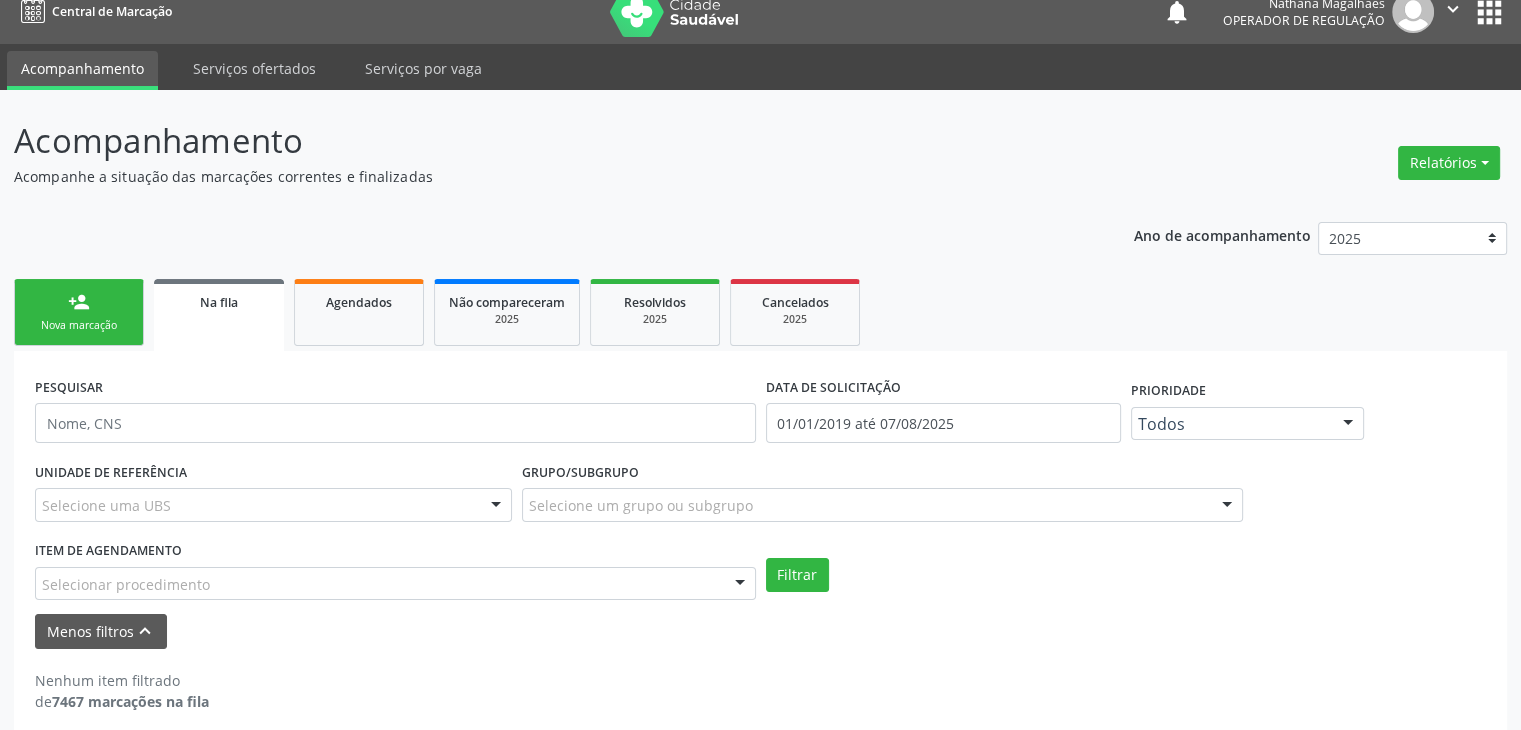 scroll, scrollTop: 36, scrollLeft: 0, axis: vertical 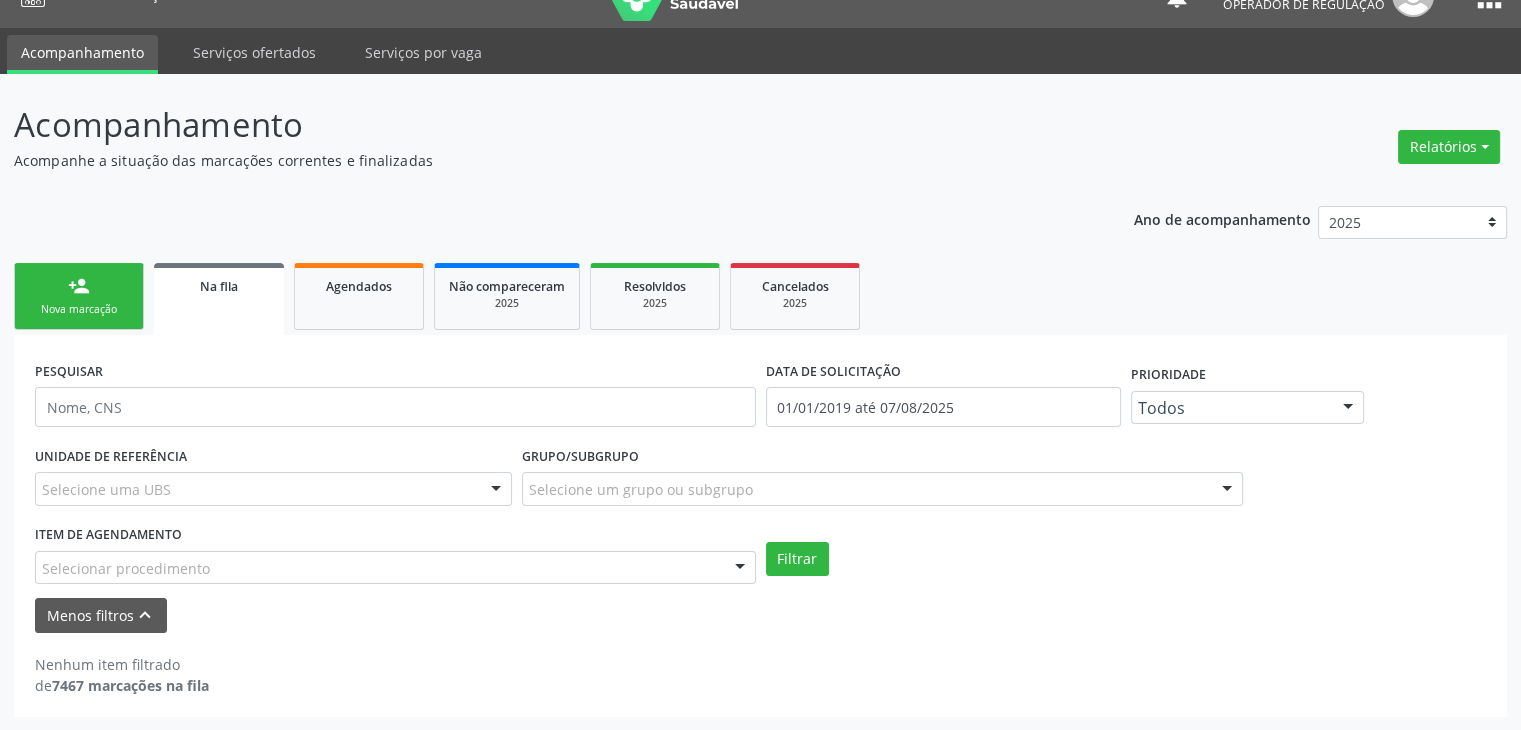 click on "Selecione uma UBS" at bounding box center [273, 489] 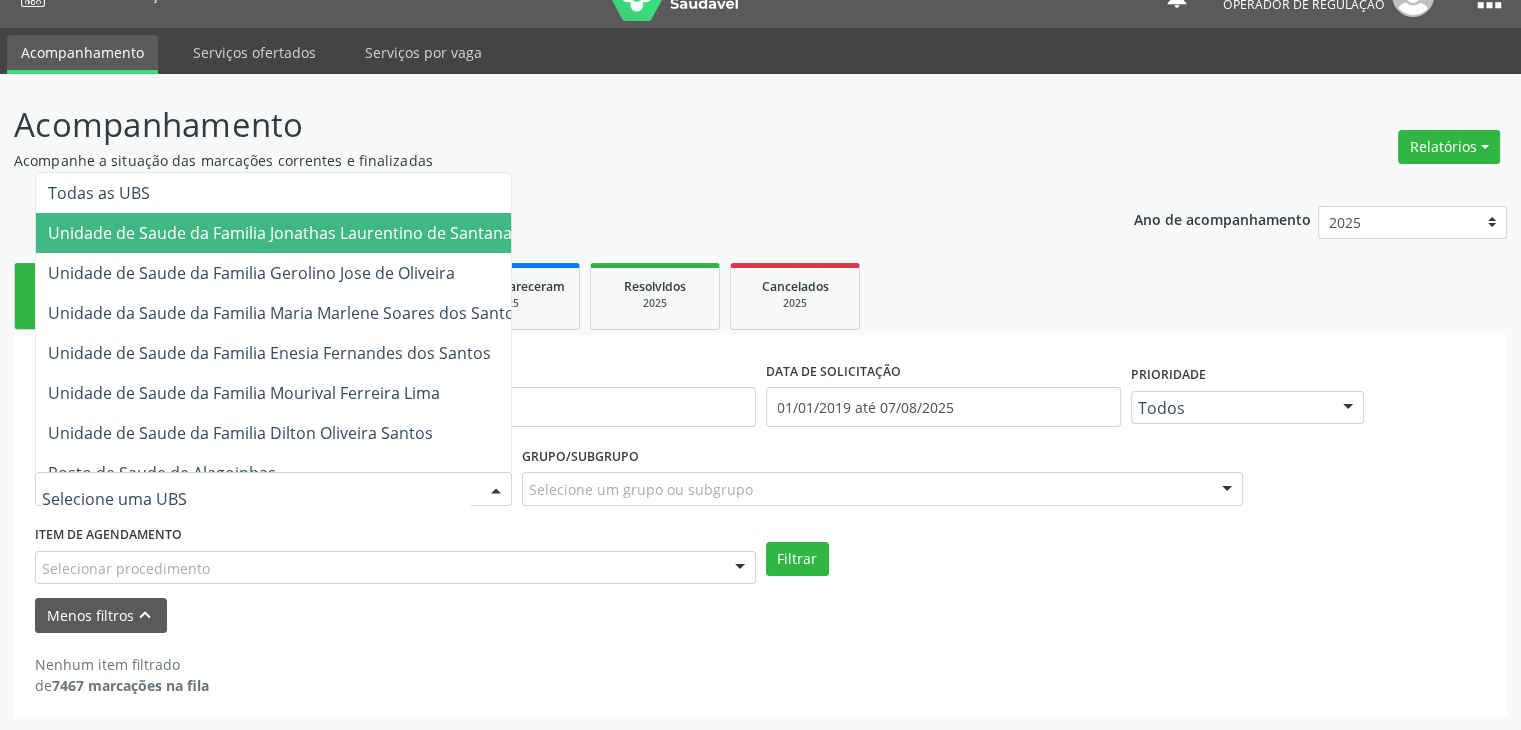 click on "Unidade de Saude da Familia Jonathas Laurentino de Santana" at bounding box center [280, 233] 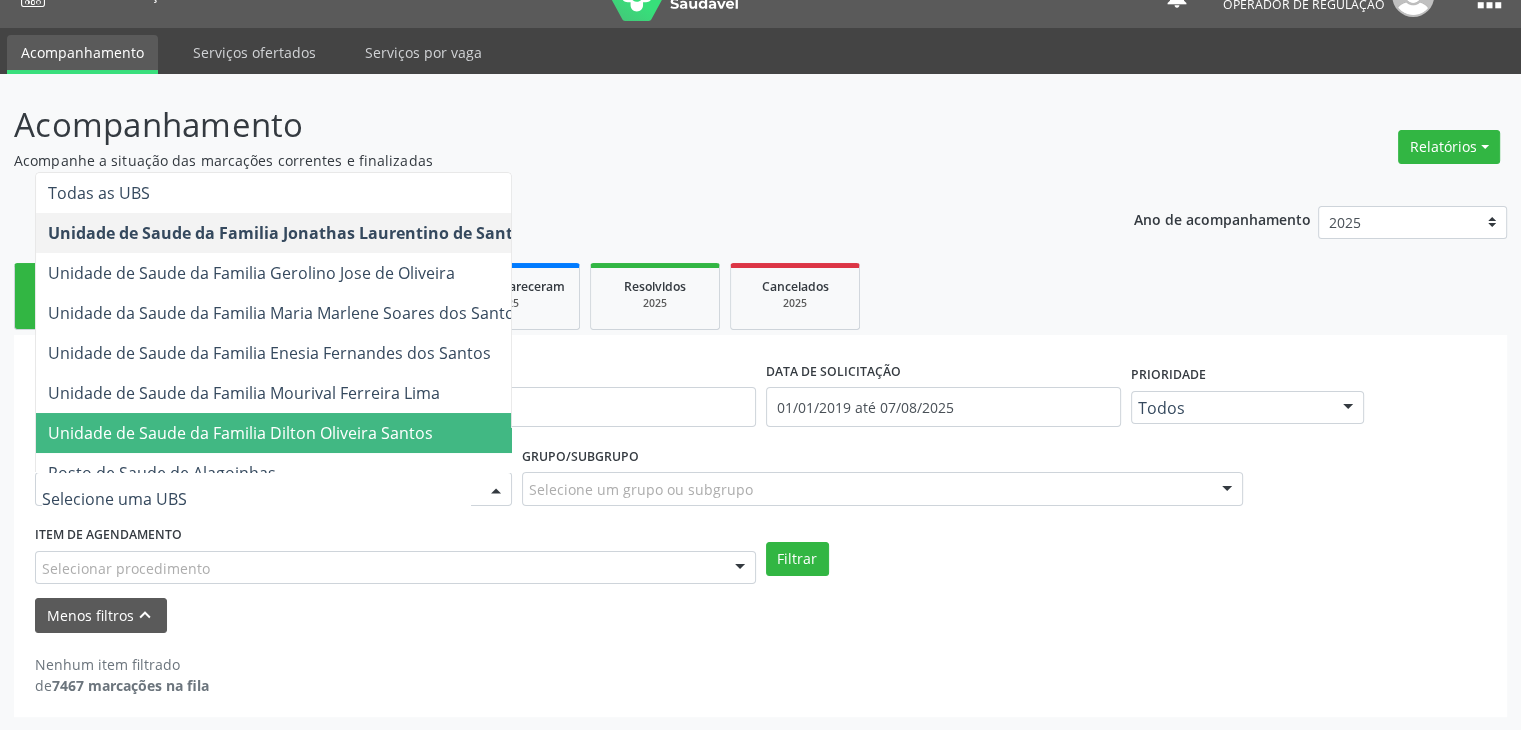 click on "Unidade de Saude da Familia Dilton Oliveira Santos" at bounding box center (240, 433) 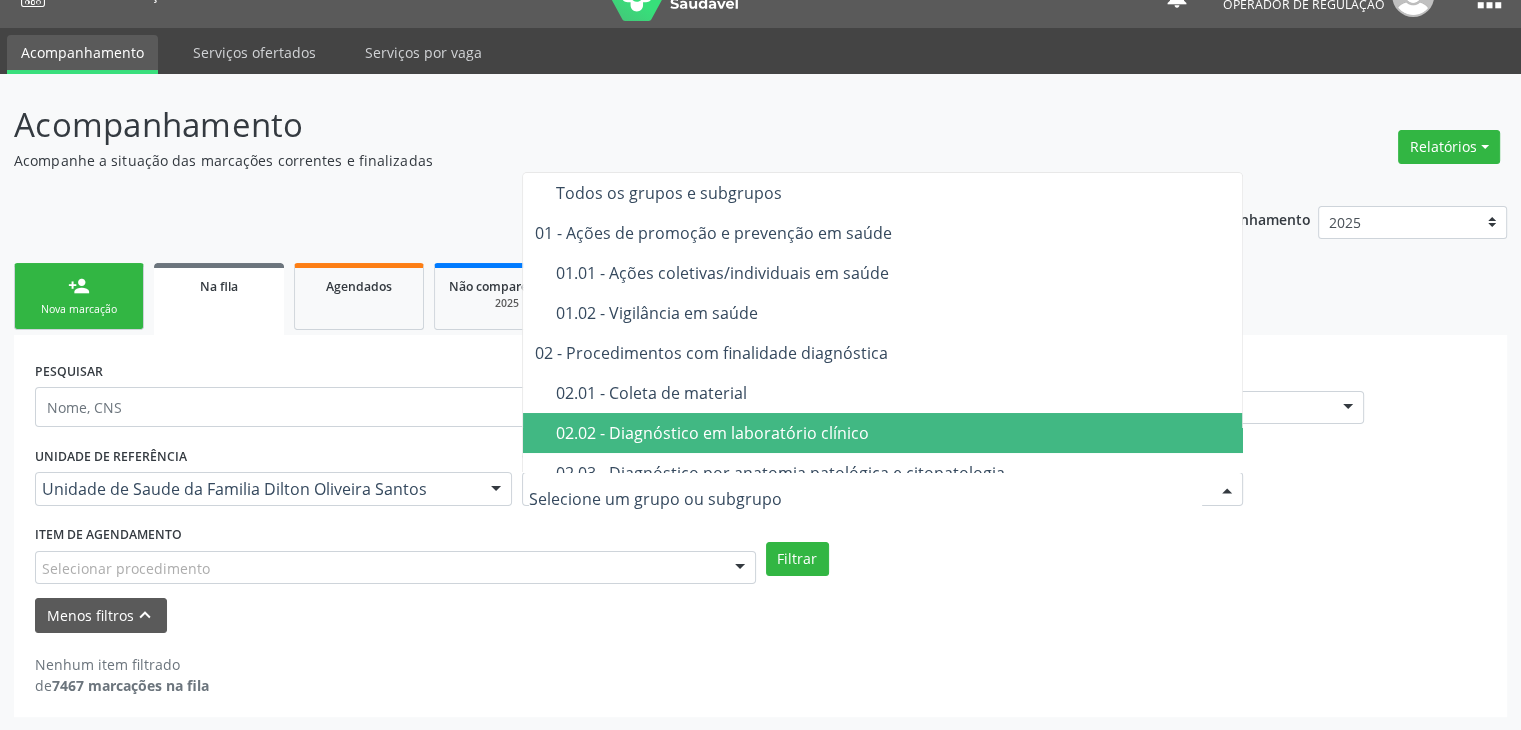 click on "02.02 - Diagnóstico em laboratório clínico" at bounding box center [883, 433] 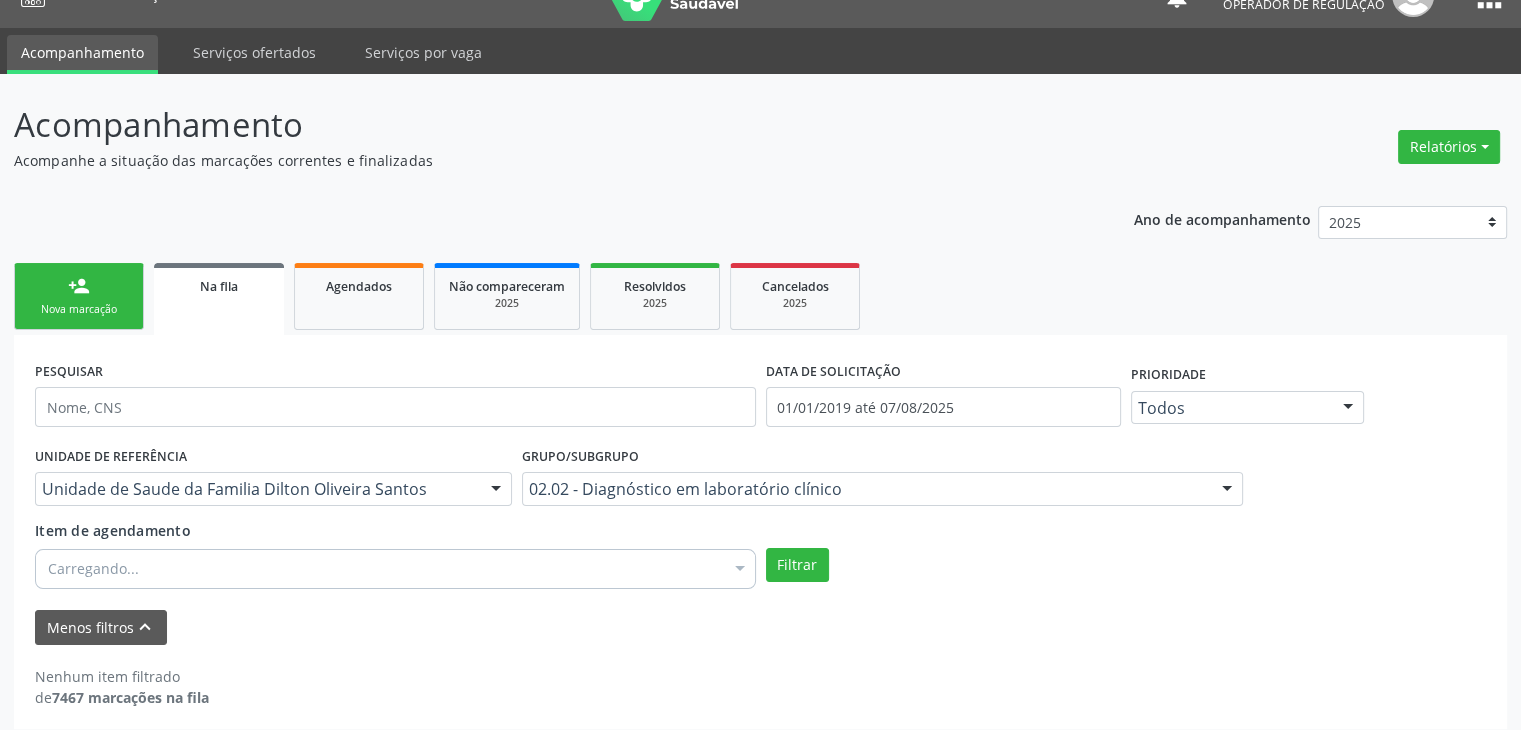 click on "Carregando..." at bounding box center (395, 569) 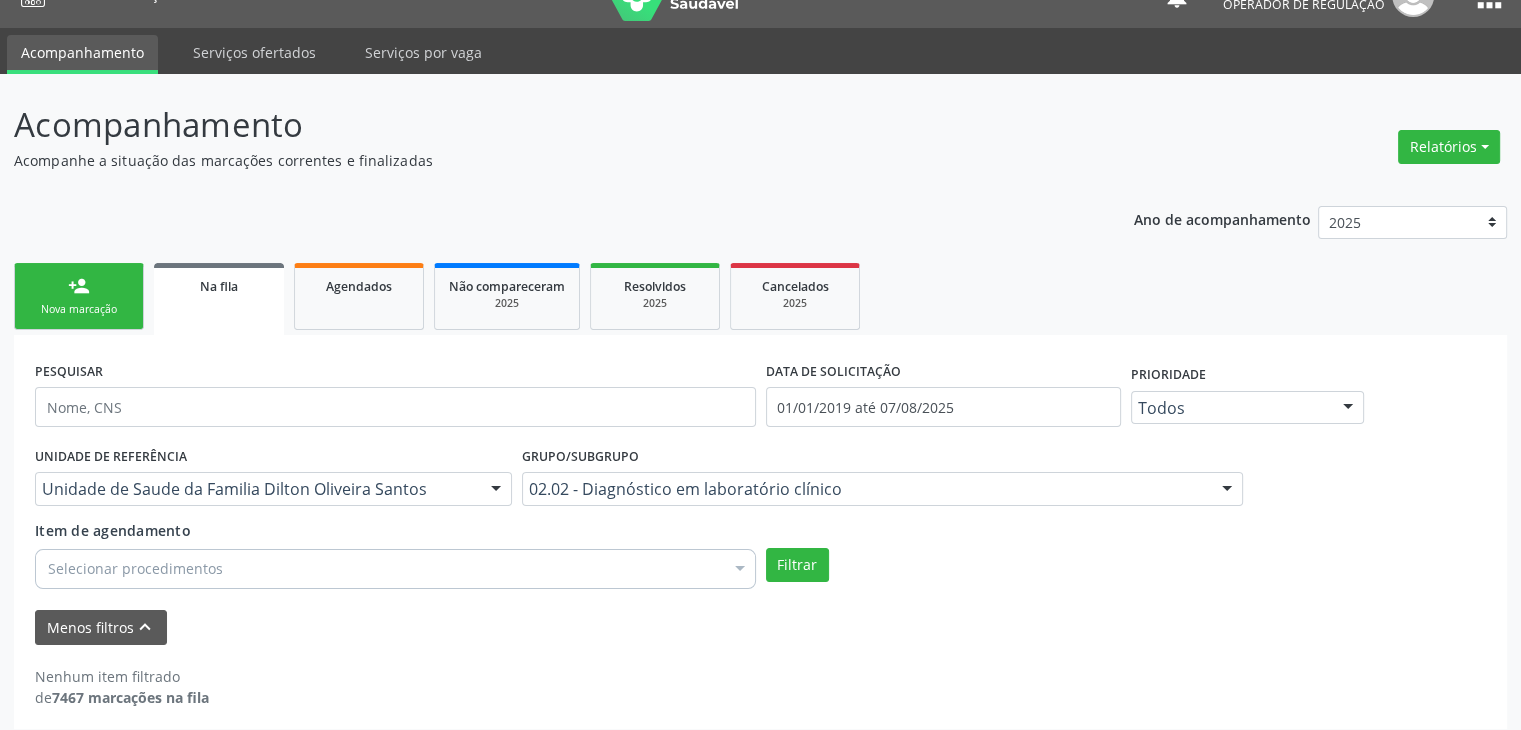 click on "Selecionar procedimentos" at bounding box center (395, 569) 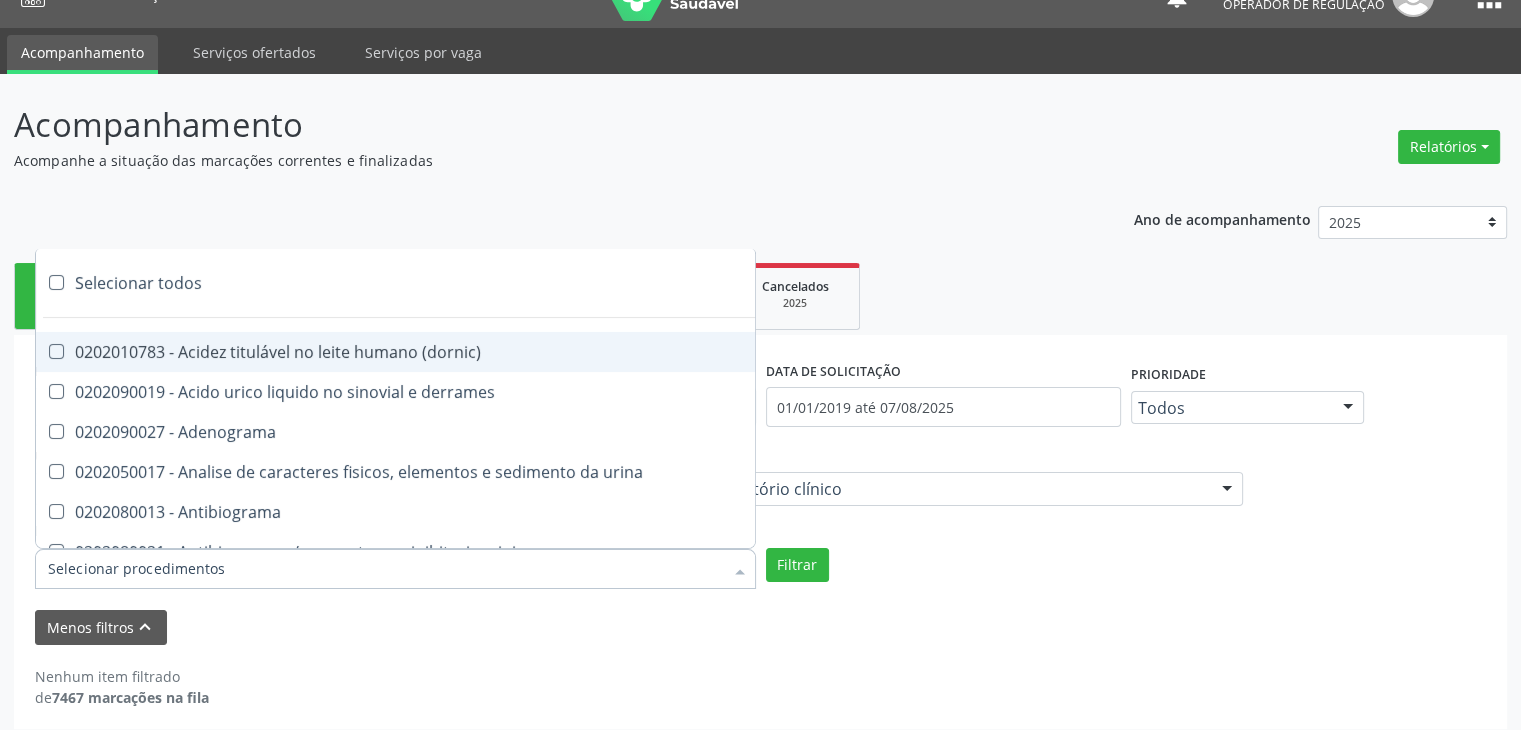 click on "Selecionar todos" at bounding box center (580, 283) 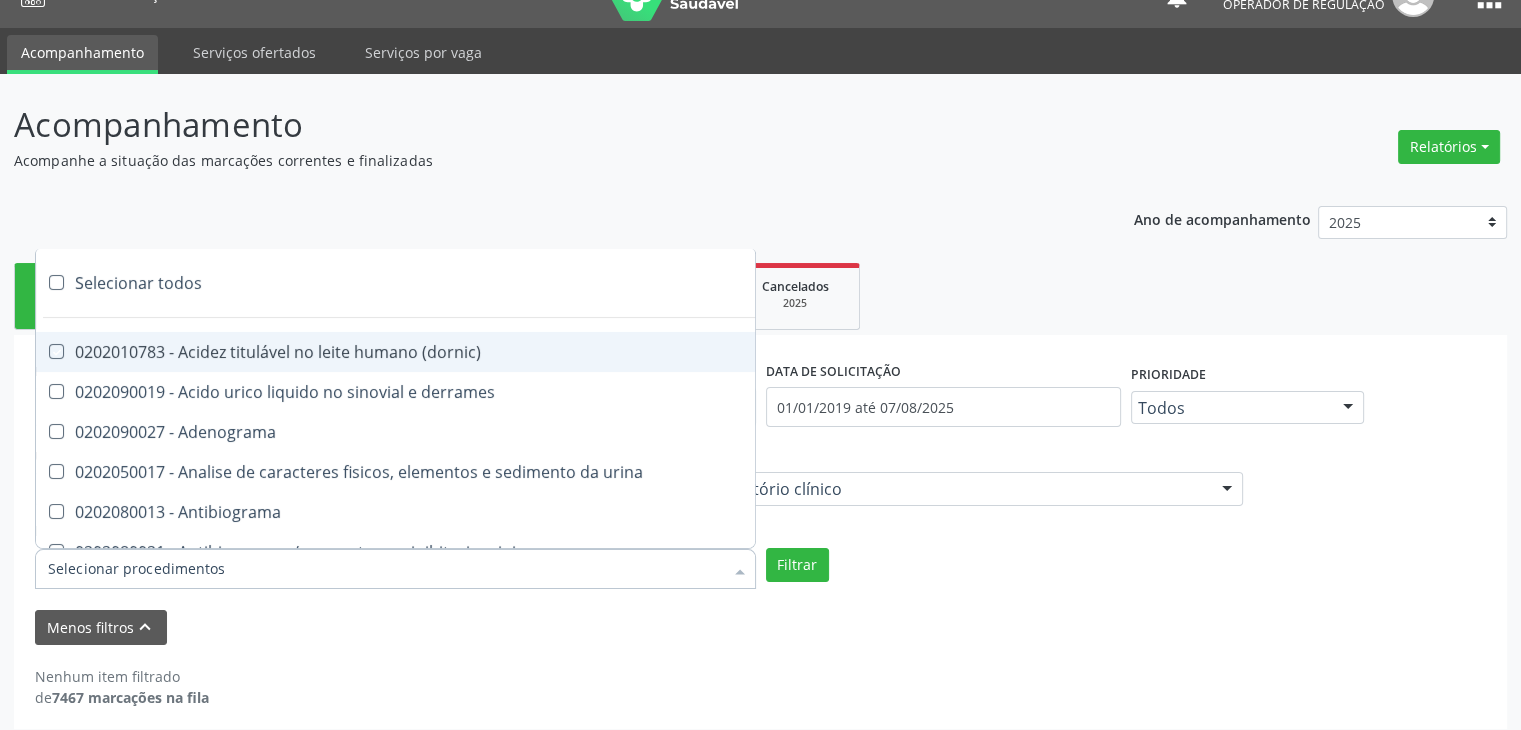 checkbox on "true" 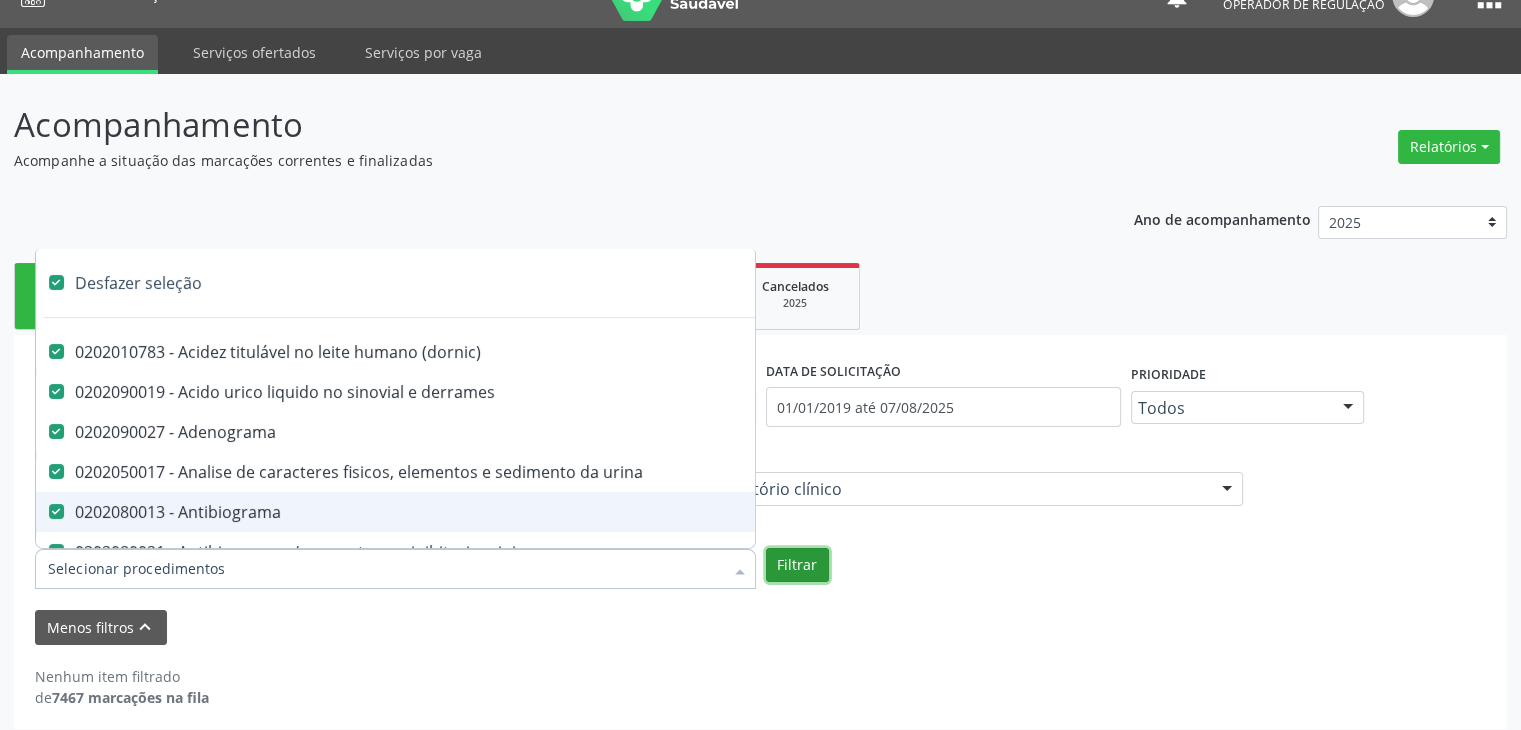 click on "Filtrar" at bounding box center [797, 565] 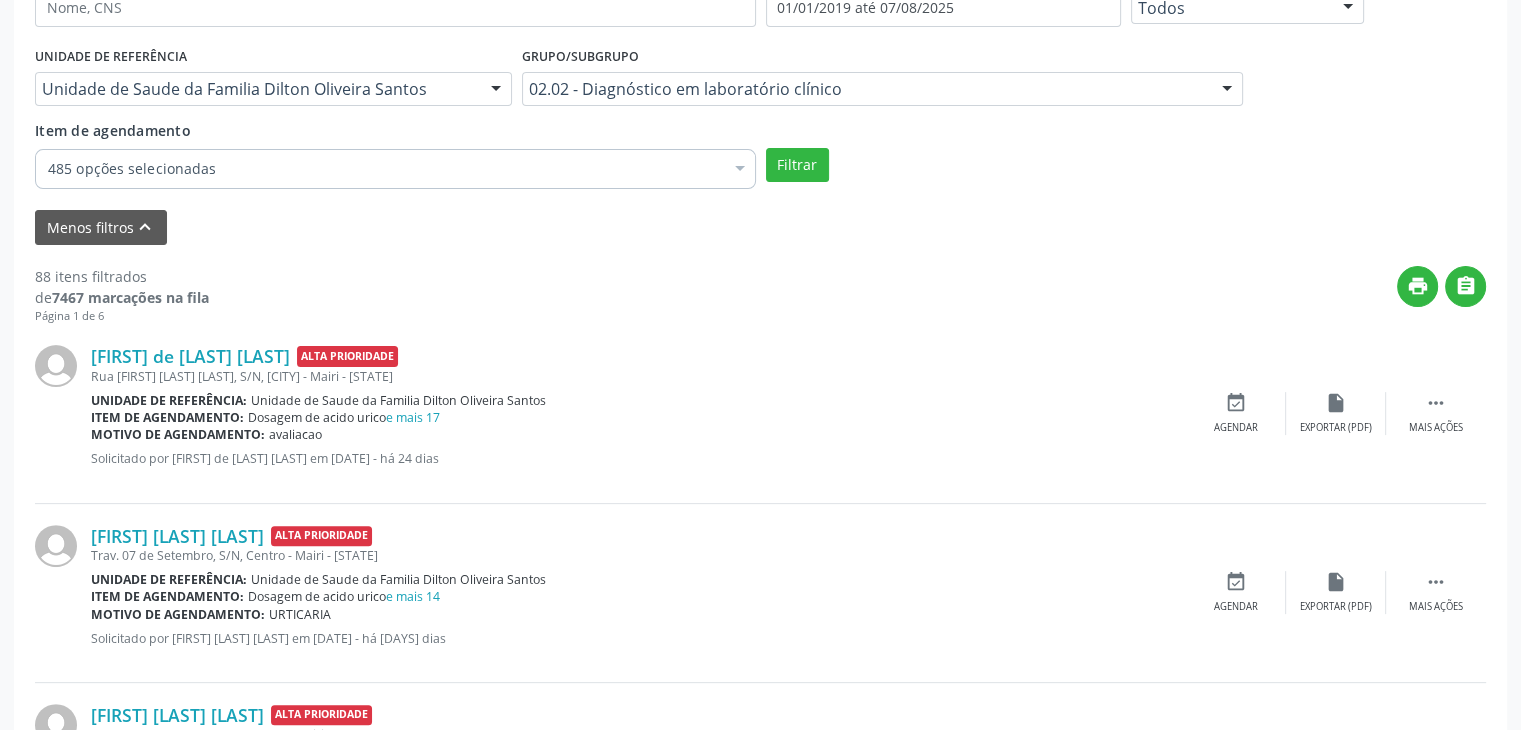 scroll, scrollTop: 536, scrollLeft: 0, axis: vertical 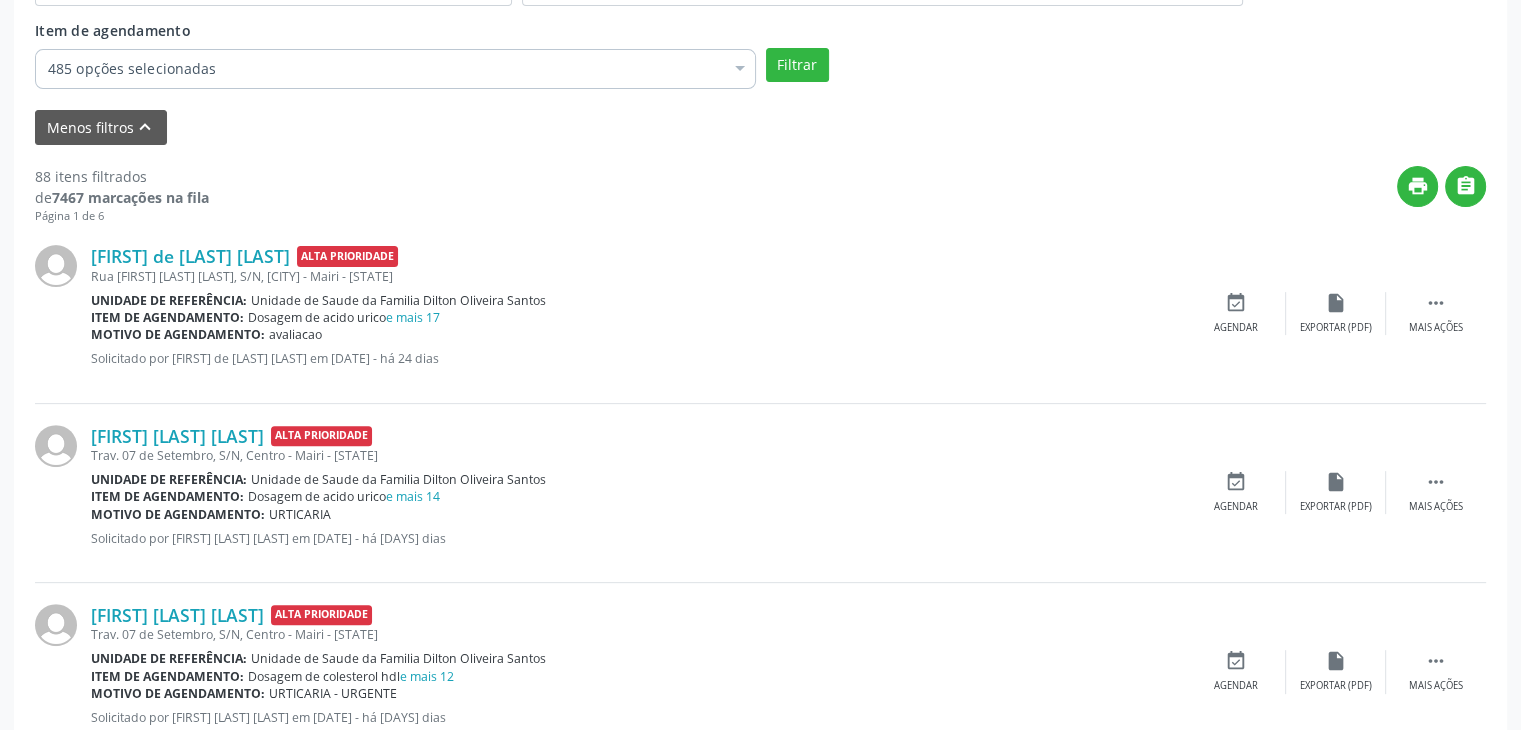 click on "Dosagem de acido urico
e mais 17" at bounding box center (344, 317) 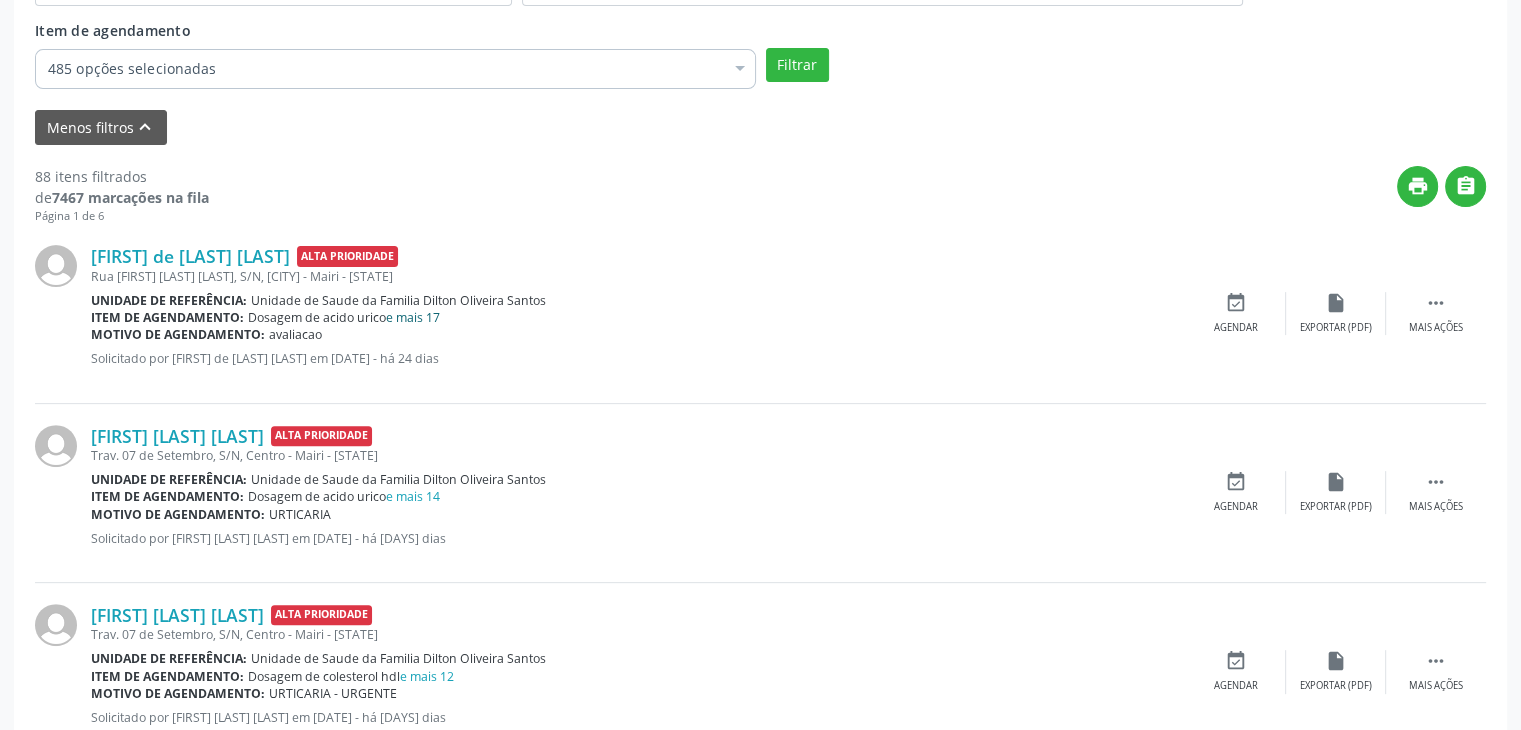 click on "e mais 17" at bounding box center [413, 317] 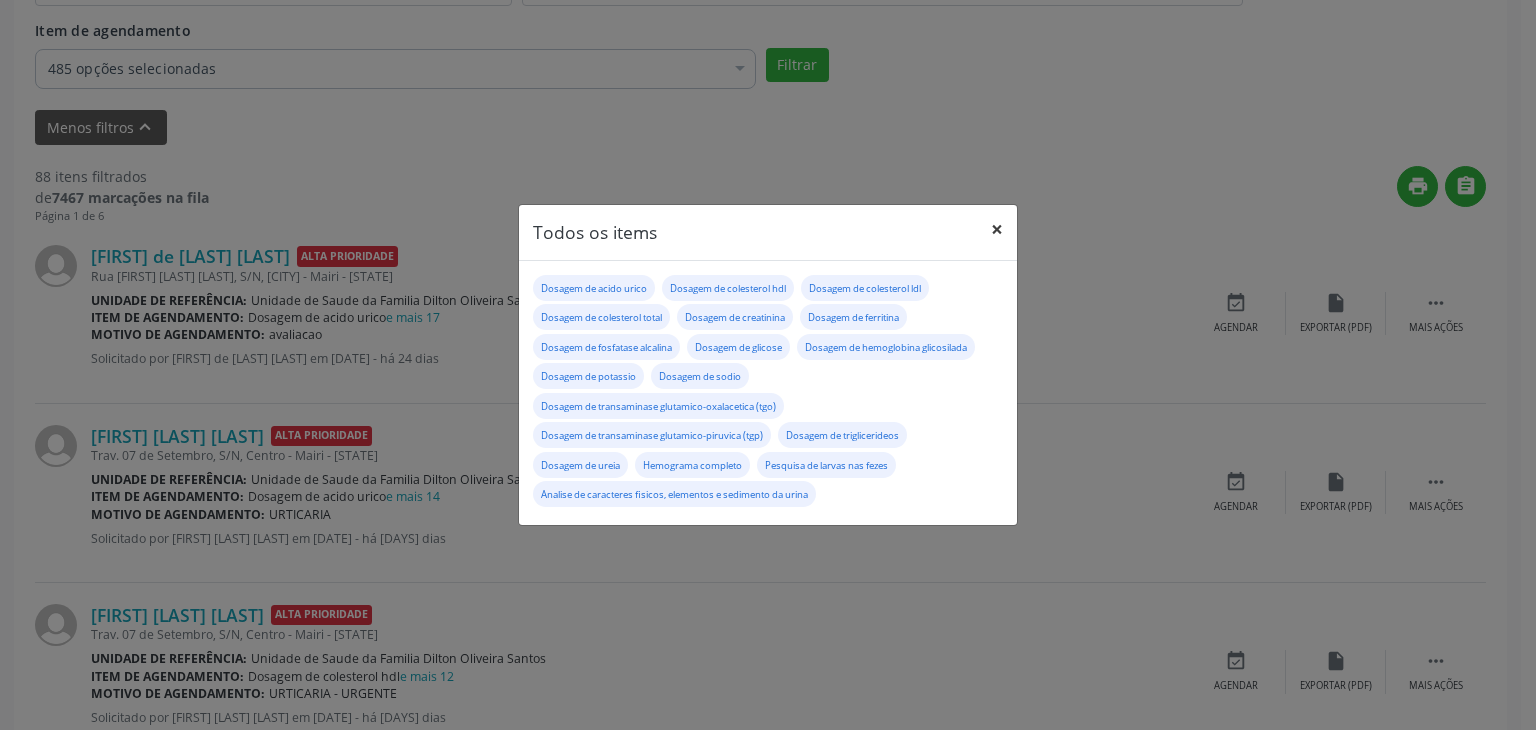 click on "×" at bounding box center (997, 229) 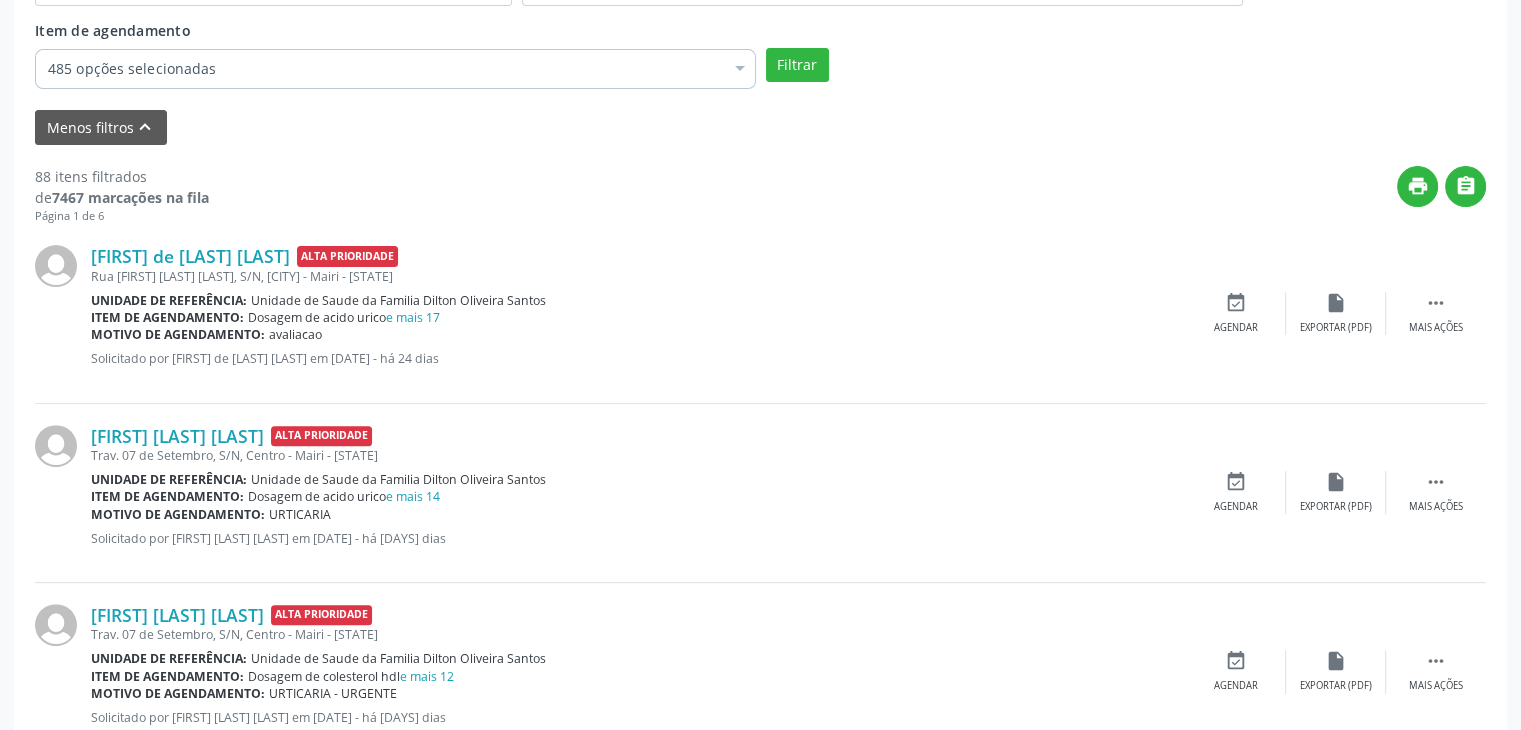 scroll, scrollTop: 636, scrollLeft: 0, axis: vertical 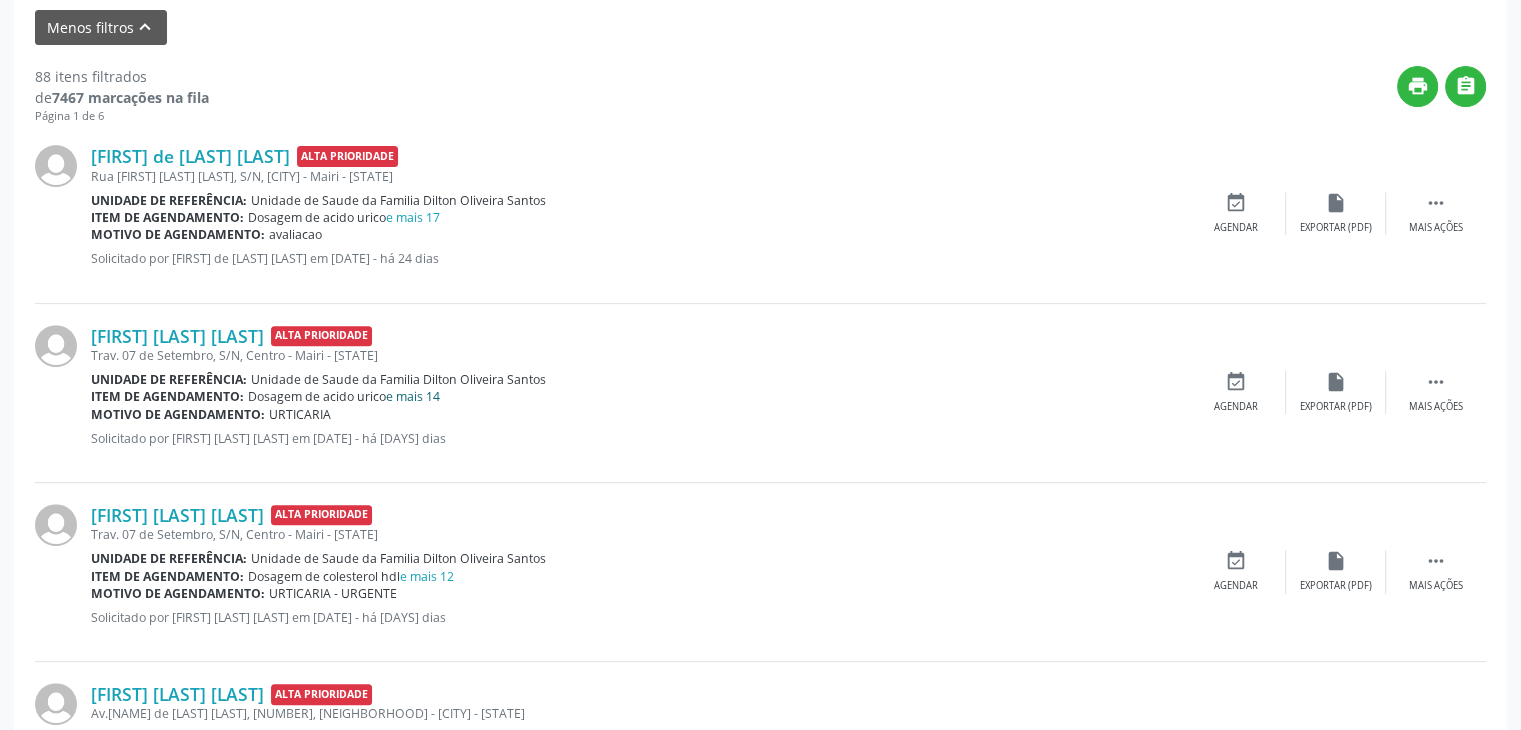 click on "e mais 14" at bounding box center [413, 396] 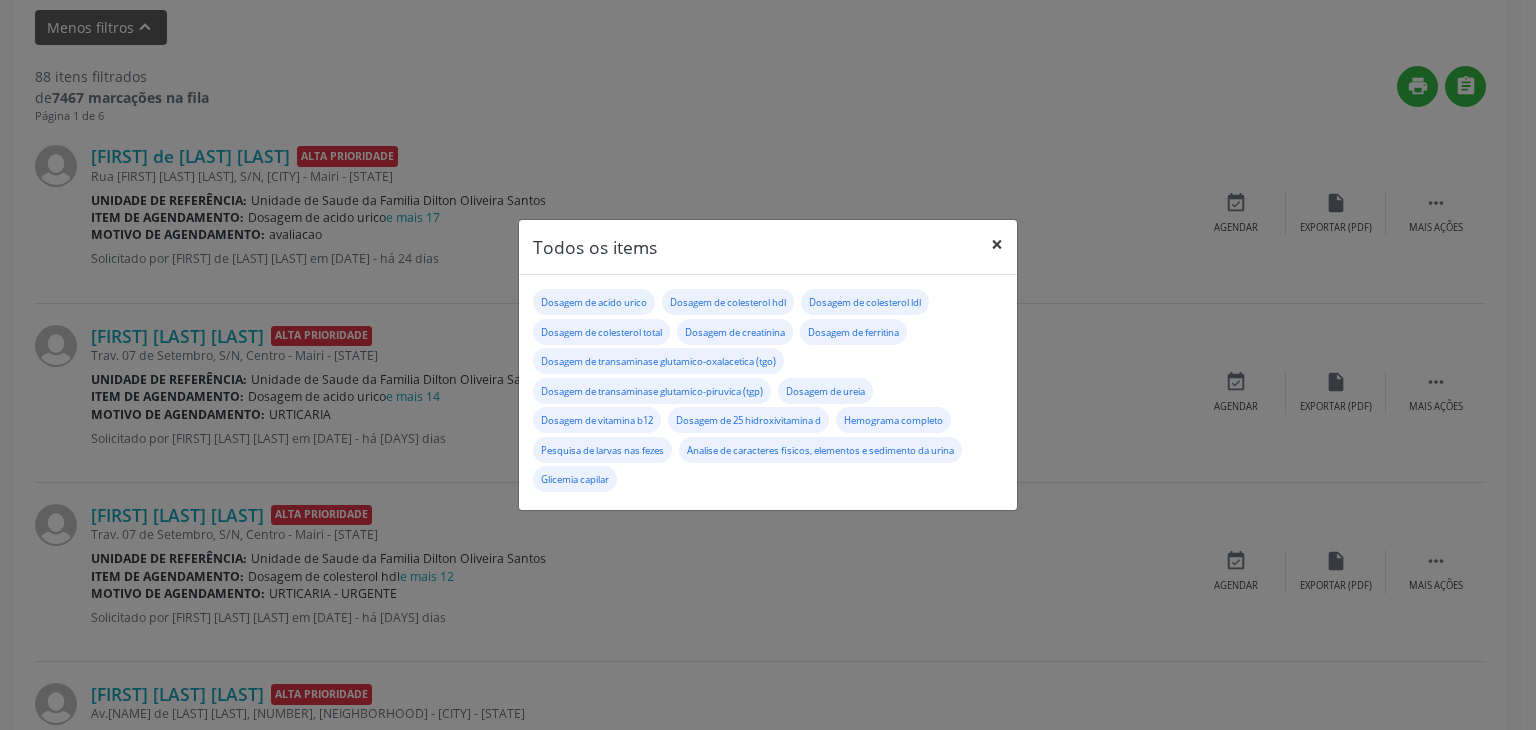 click on "×" at bounding box center [997, 244] 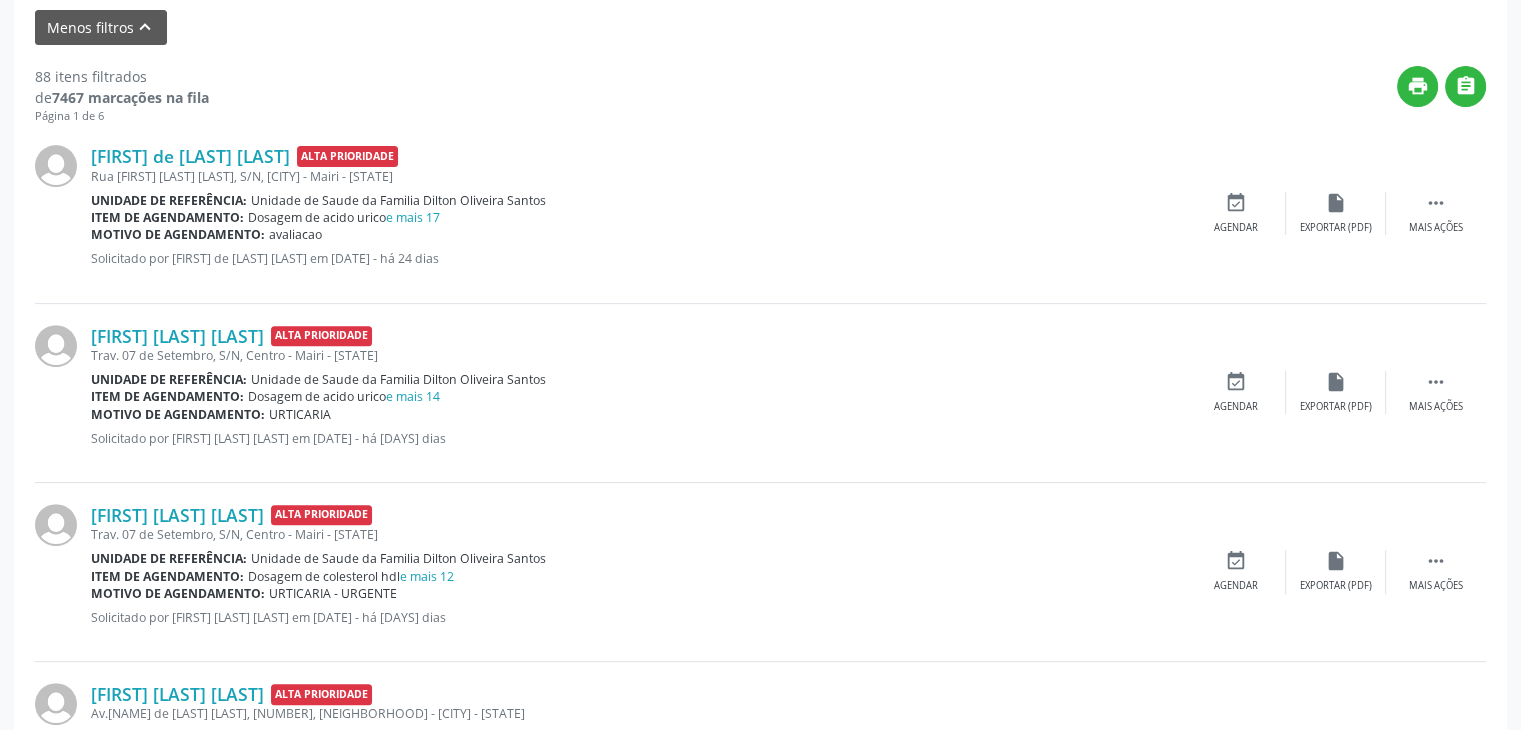 scroll, scrollTop: 836, scrollLeft: 0, axis: vertical 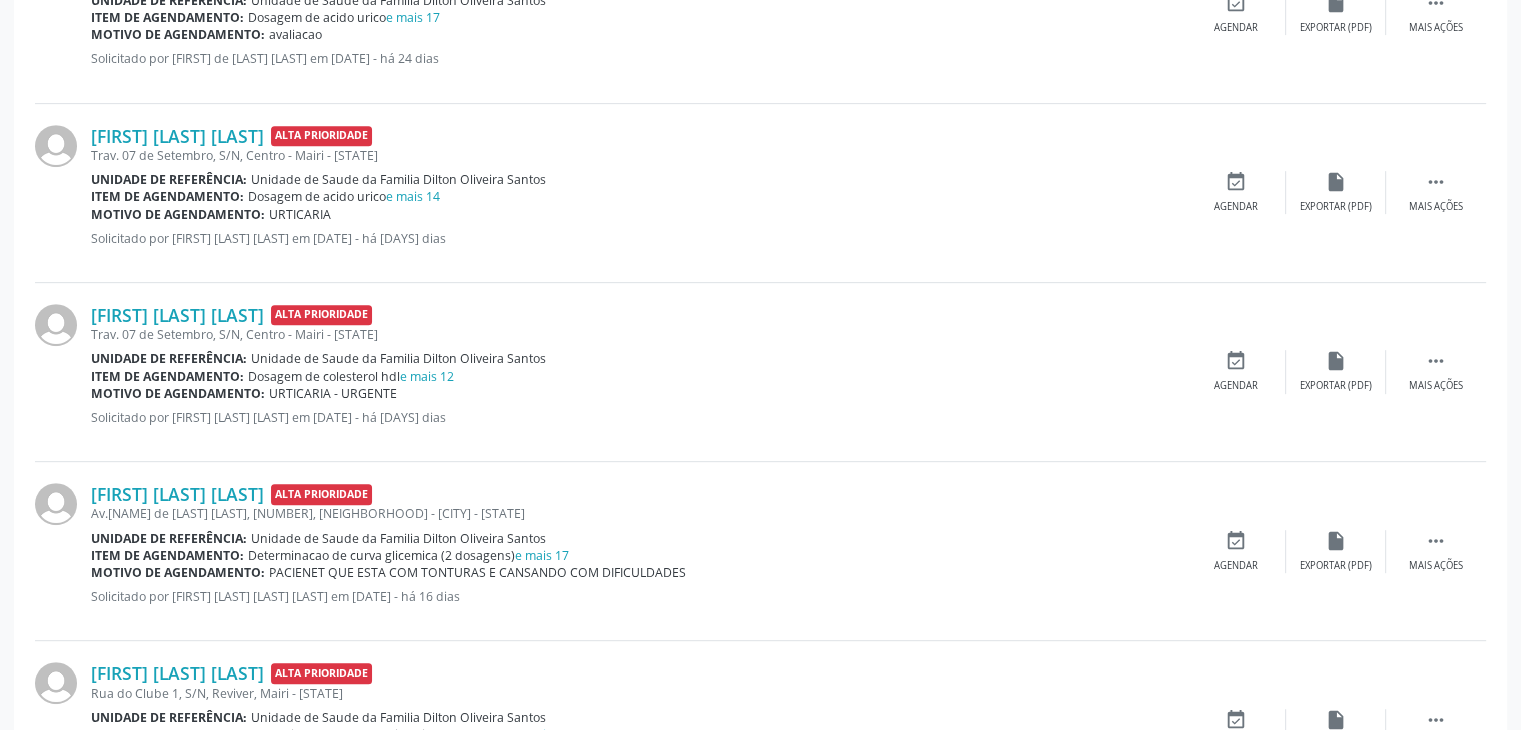 click on "Motivo de agendamento:
URTICARIA - URGENTE" at bounding box center [638, 393] 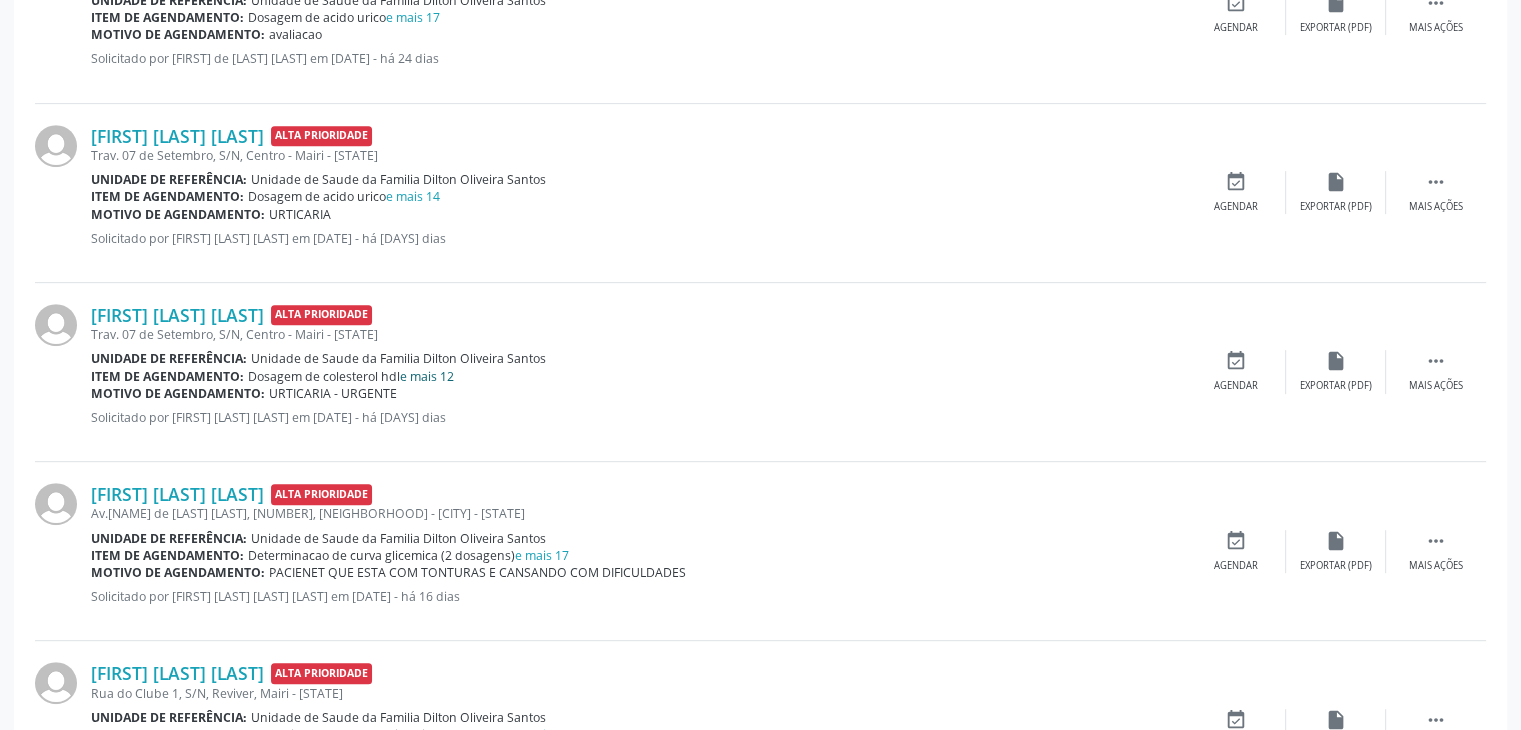 click on "e mais 12" at bounding box center (427, 376) 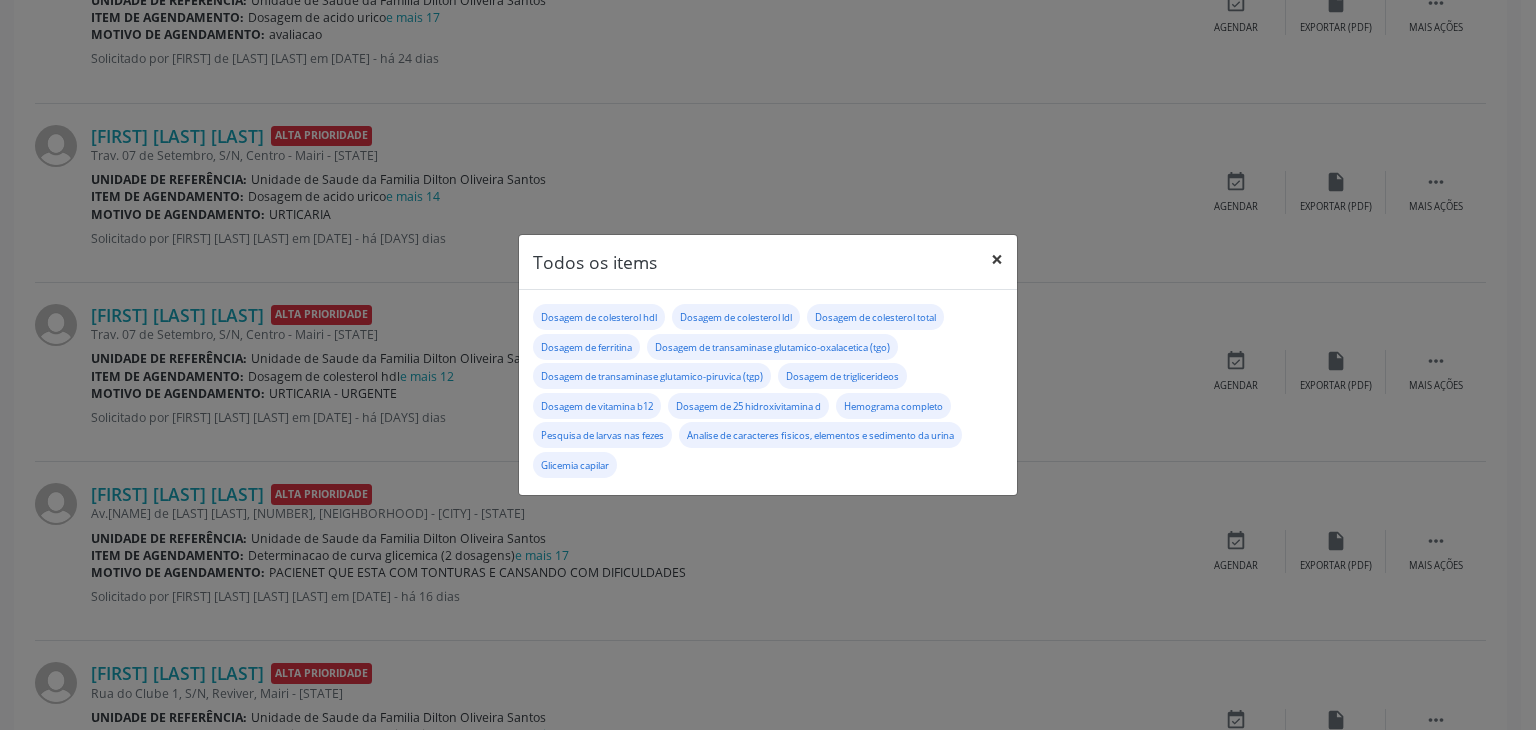 click on "×" at bounding box center (997, 259) 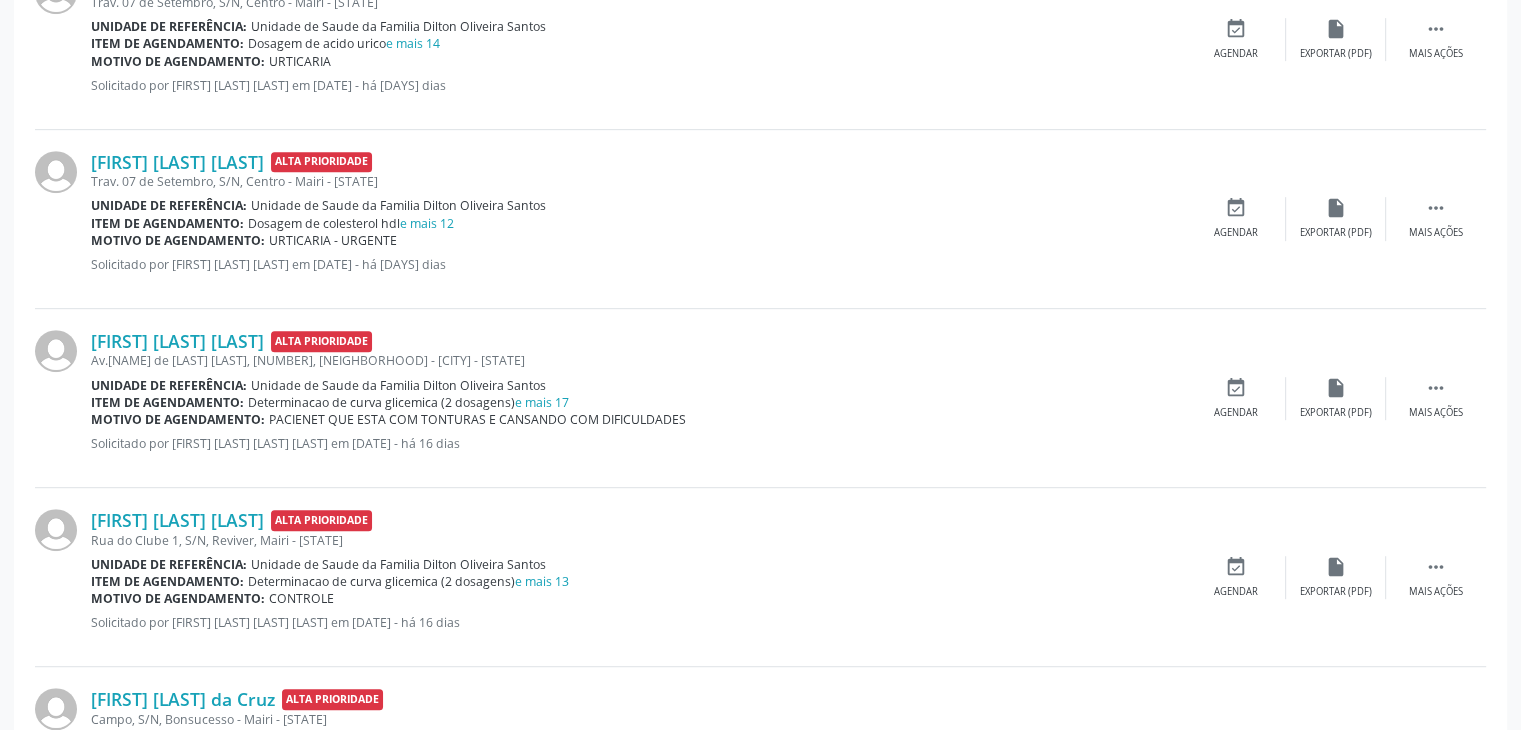 scroll, scrollTop: 1036, scrollLeft: 0, axis: vertical 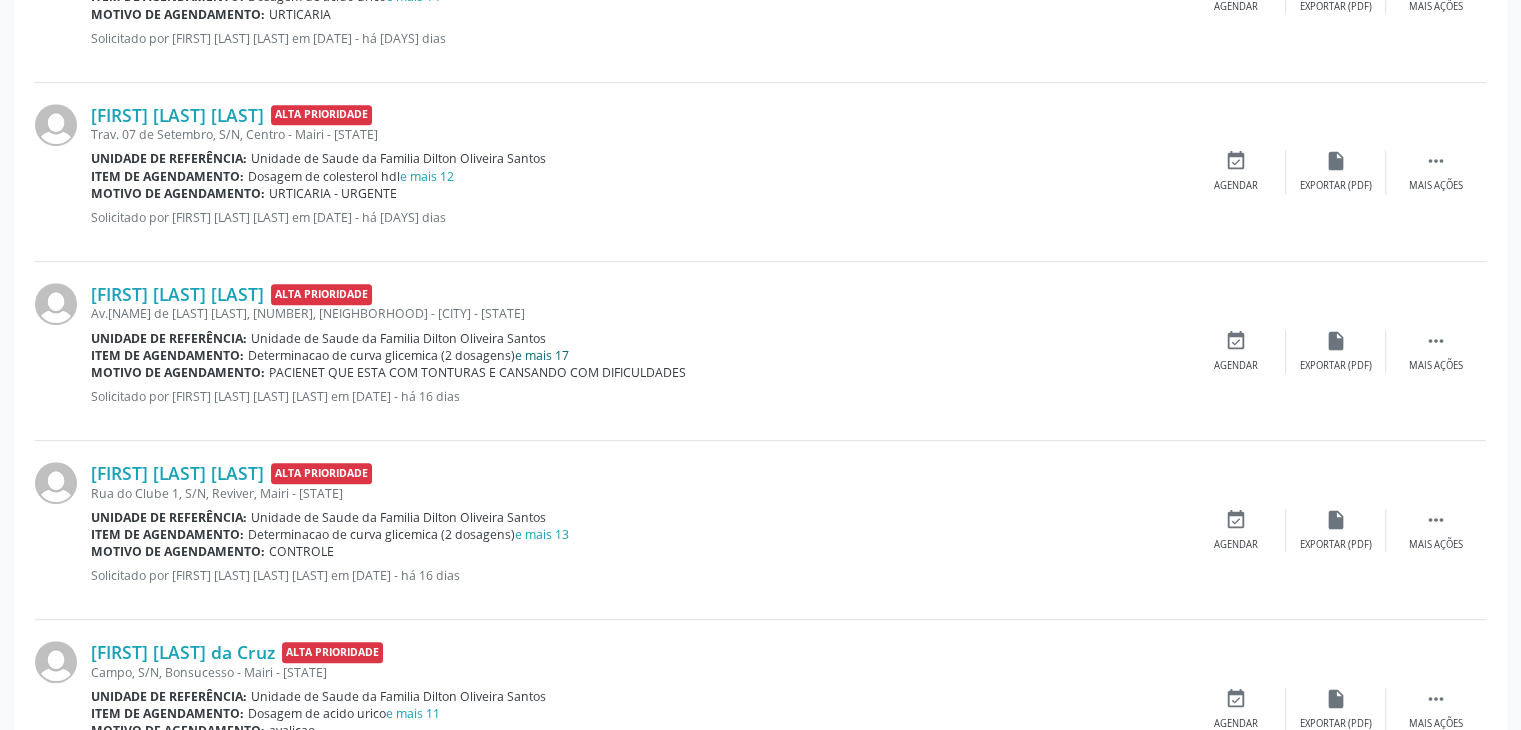 click on "e mais 17" at bounding box center [542, 355] 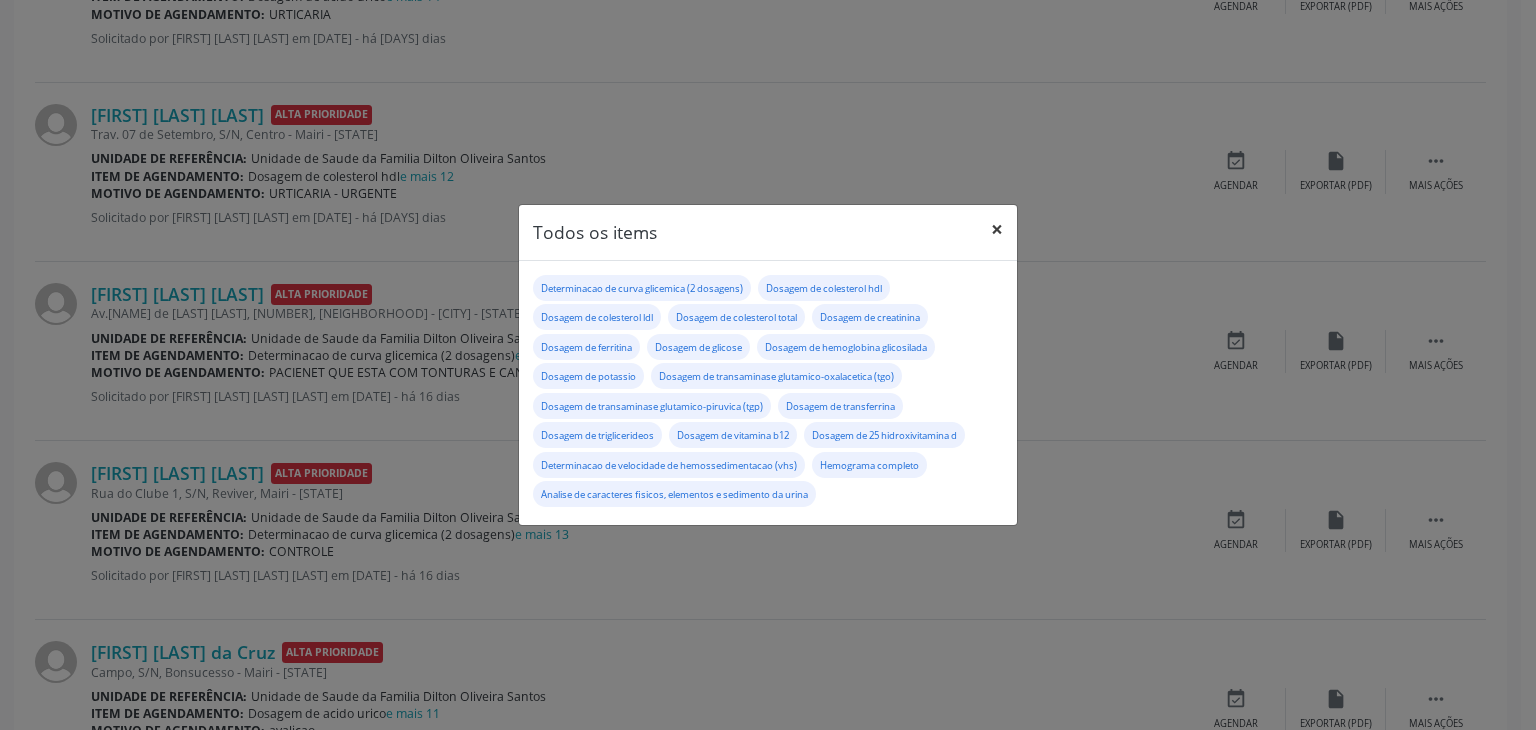 click on "×" at bounding box center [997, 229] 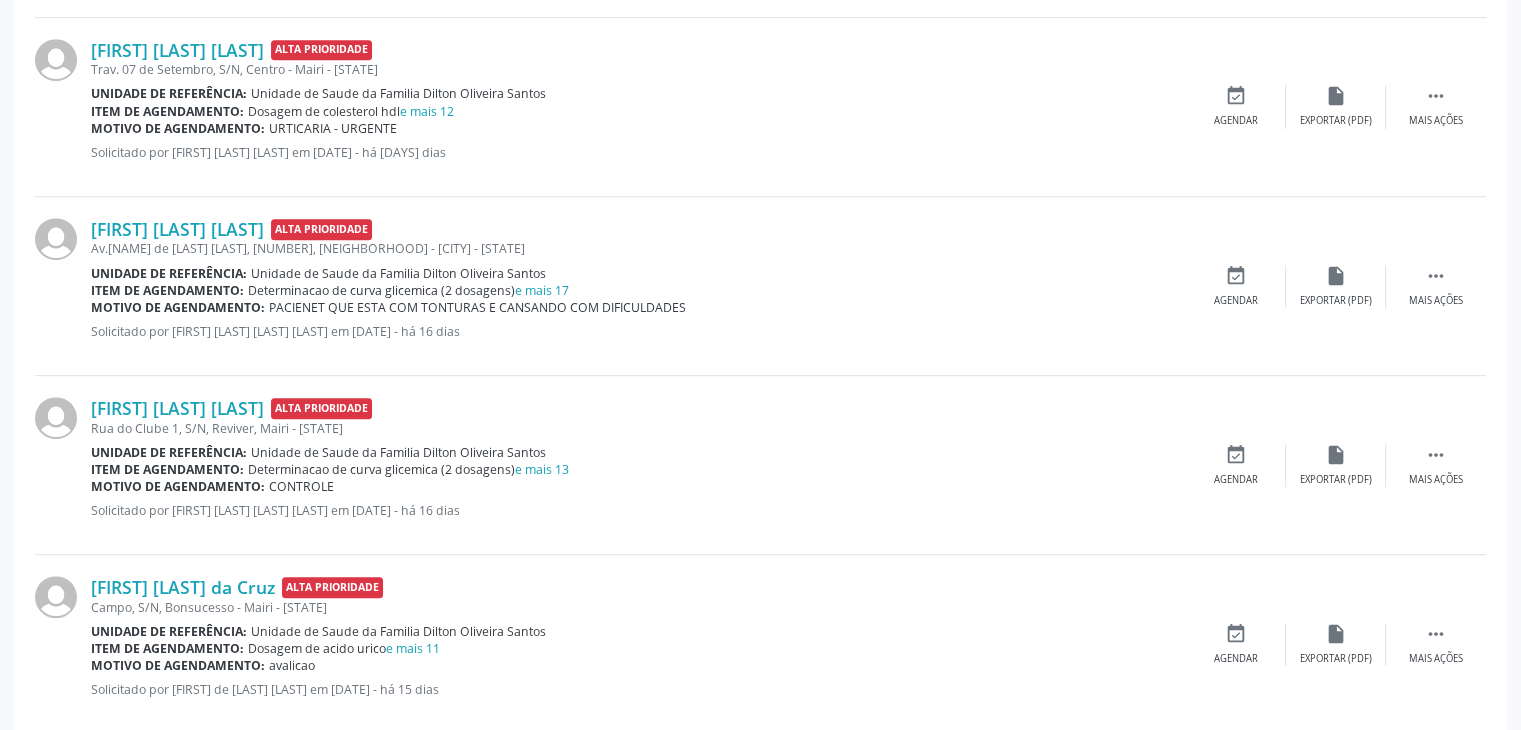 scroll, scrollTop: 1136, scrollLeft: 0, axis: vertical 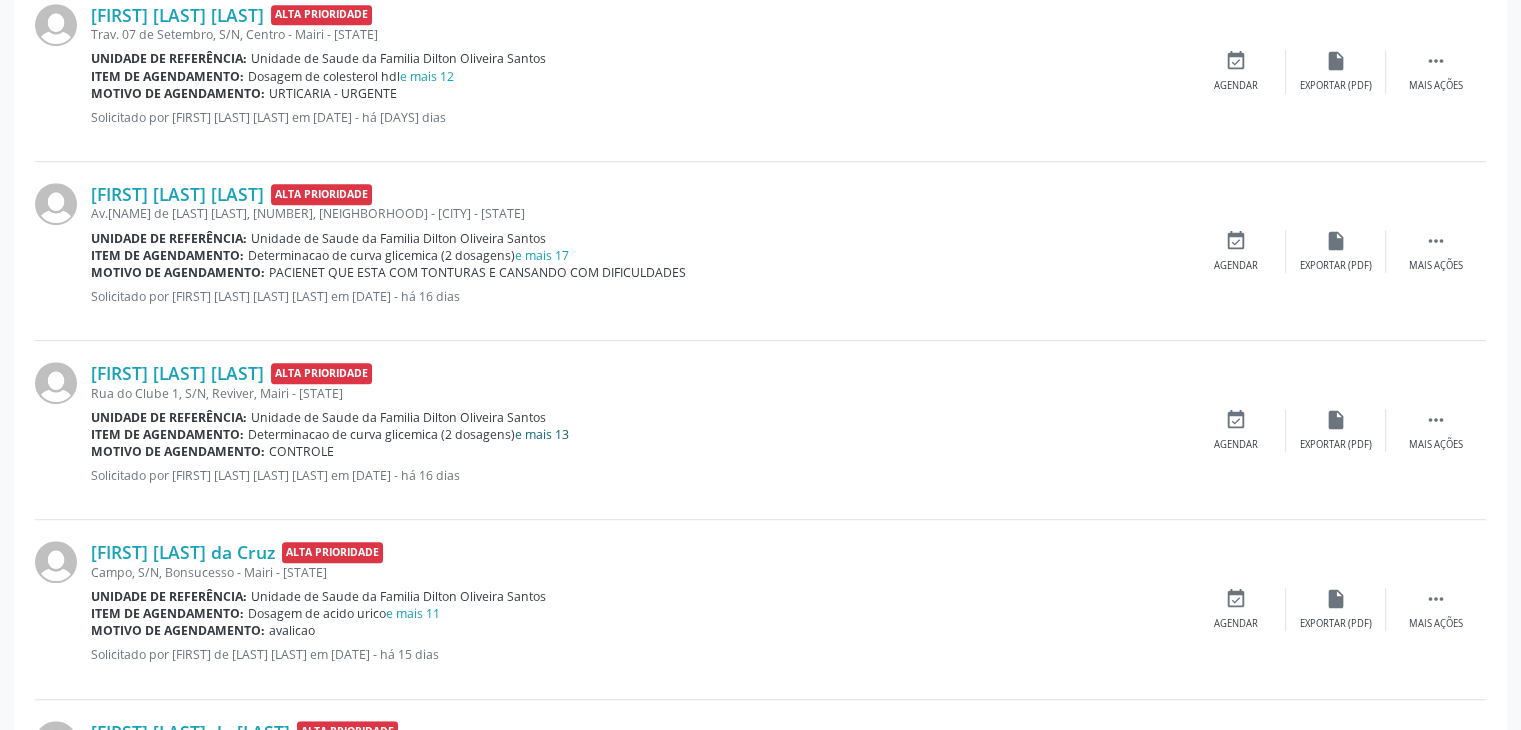 click on "e mais 13" at bounding box center [542, 434] 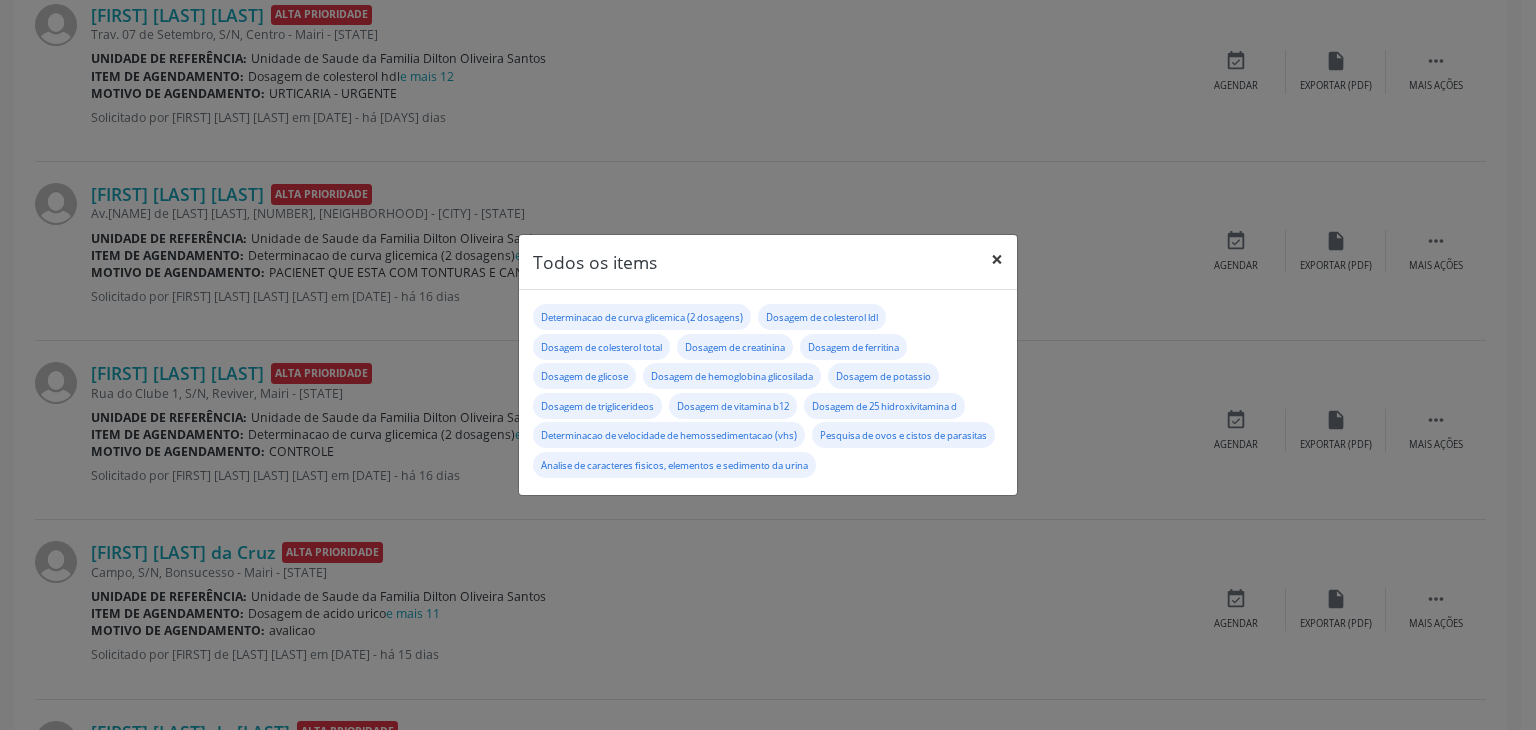 click on "×" at bounding box center (997, 259) 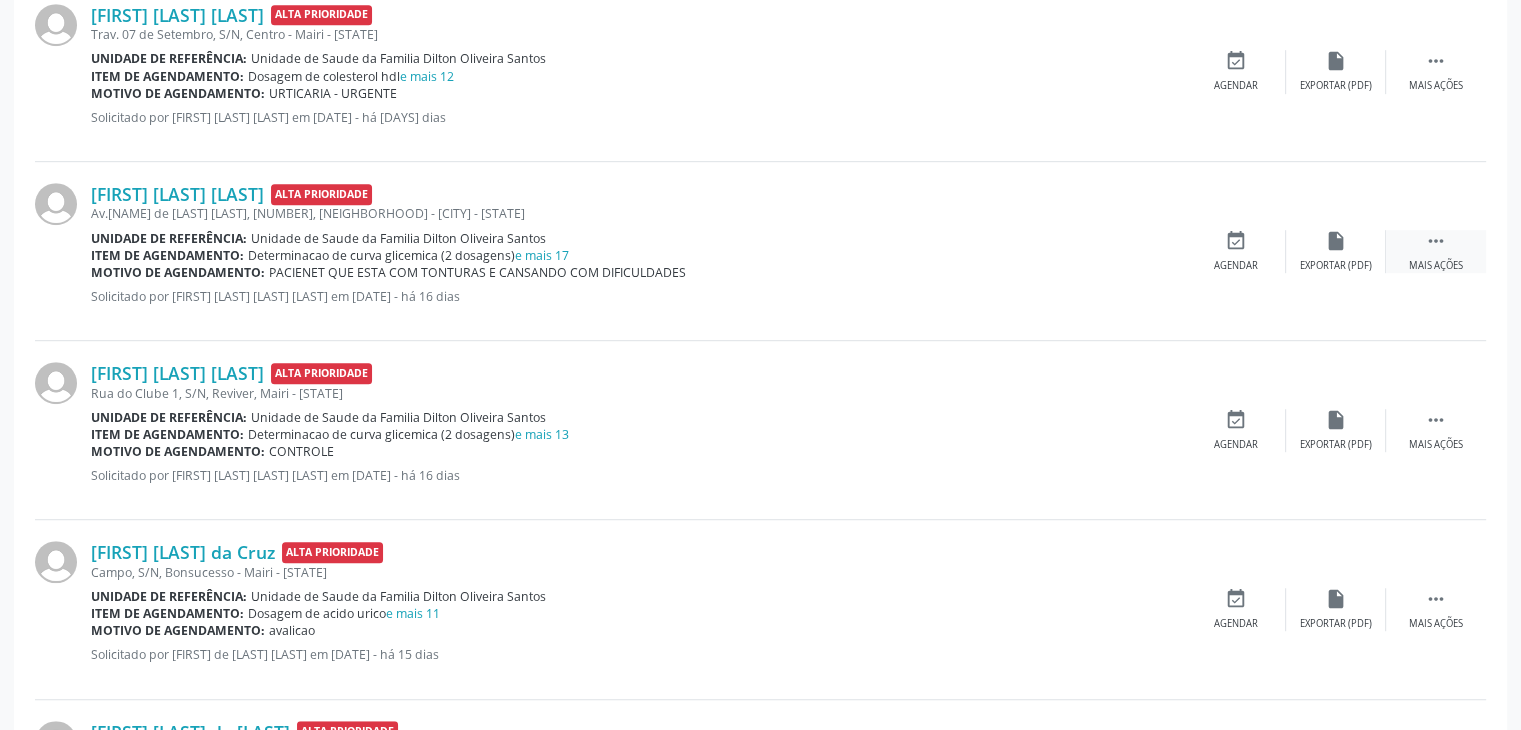 click on "
Mais ações" at bounding box center [1436, 251] 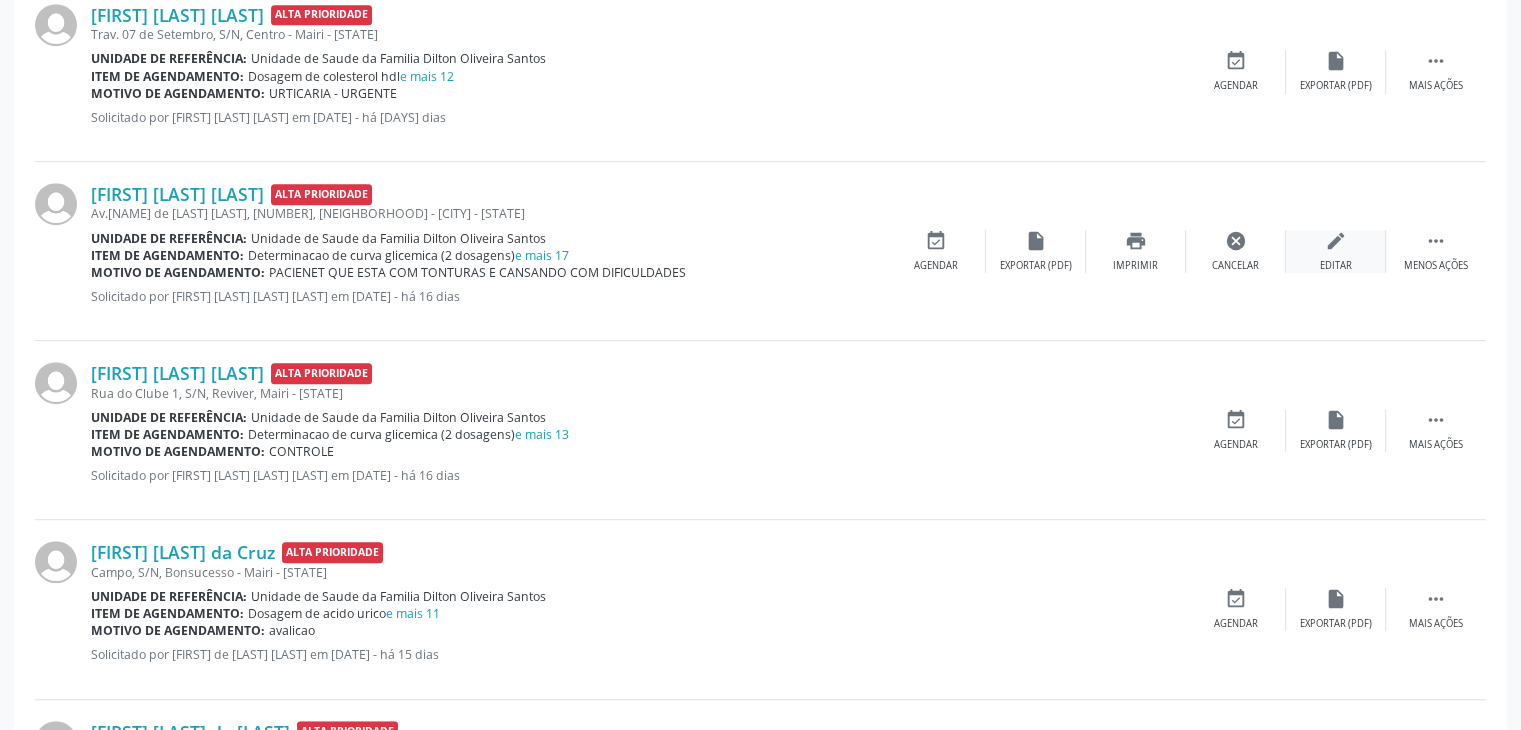 click on "edit
Editar" at bounding box center [1336, 251] 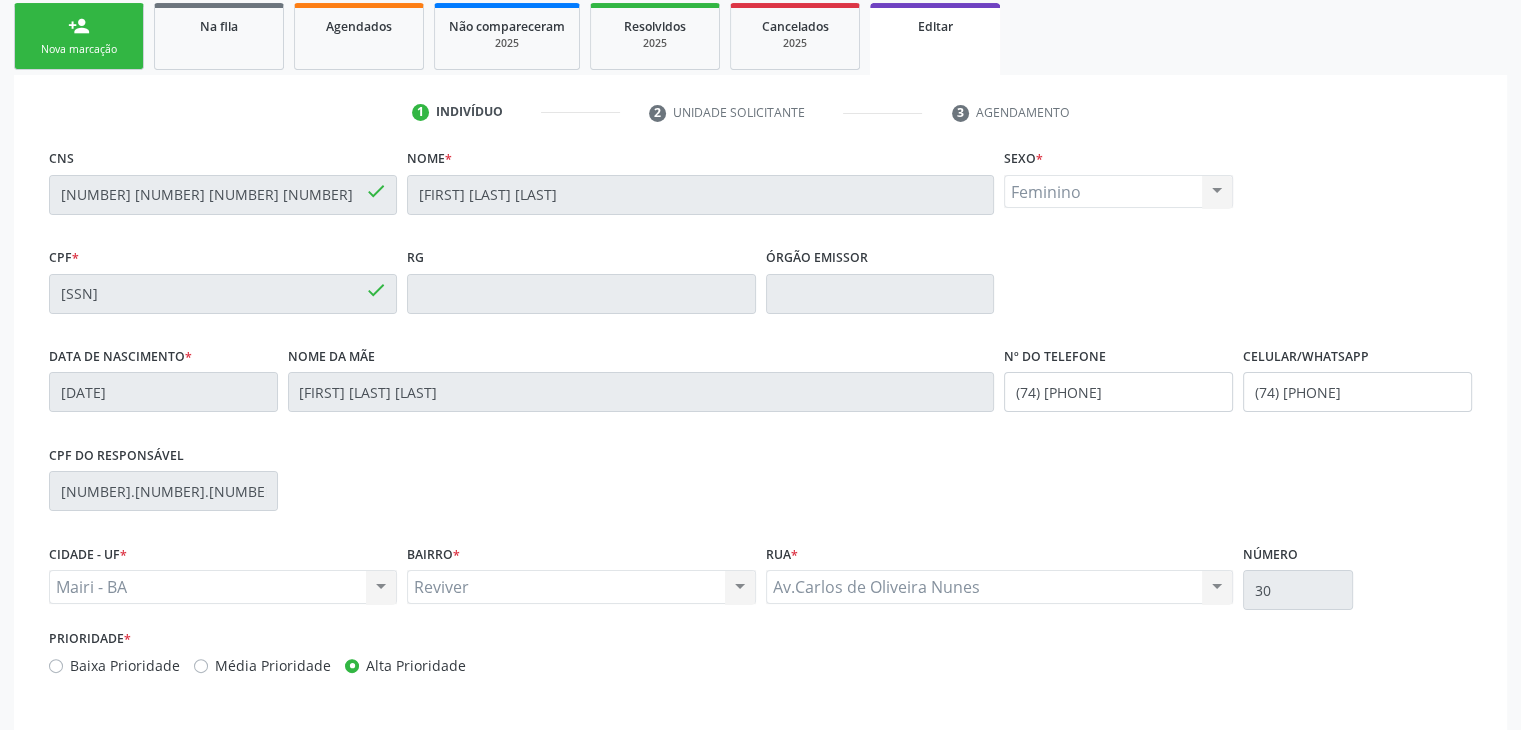 scroll, scrollTop: 380, scrollLeft: 0, axis: vertical 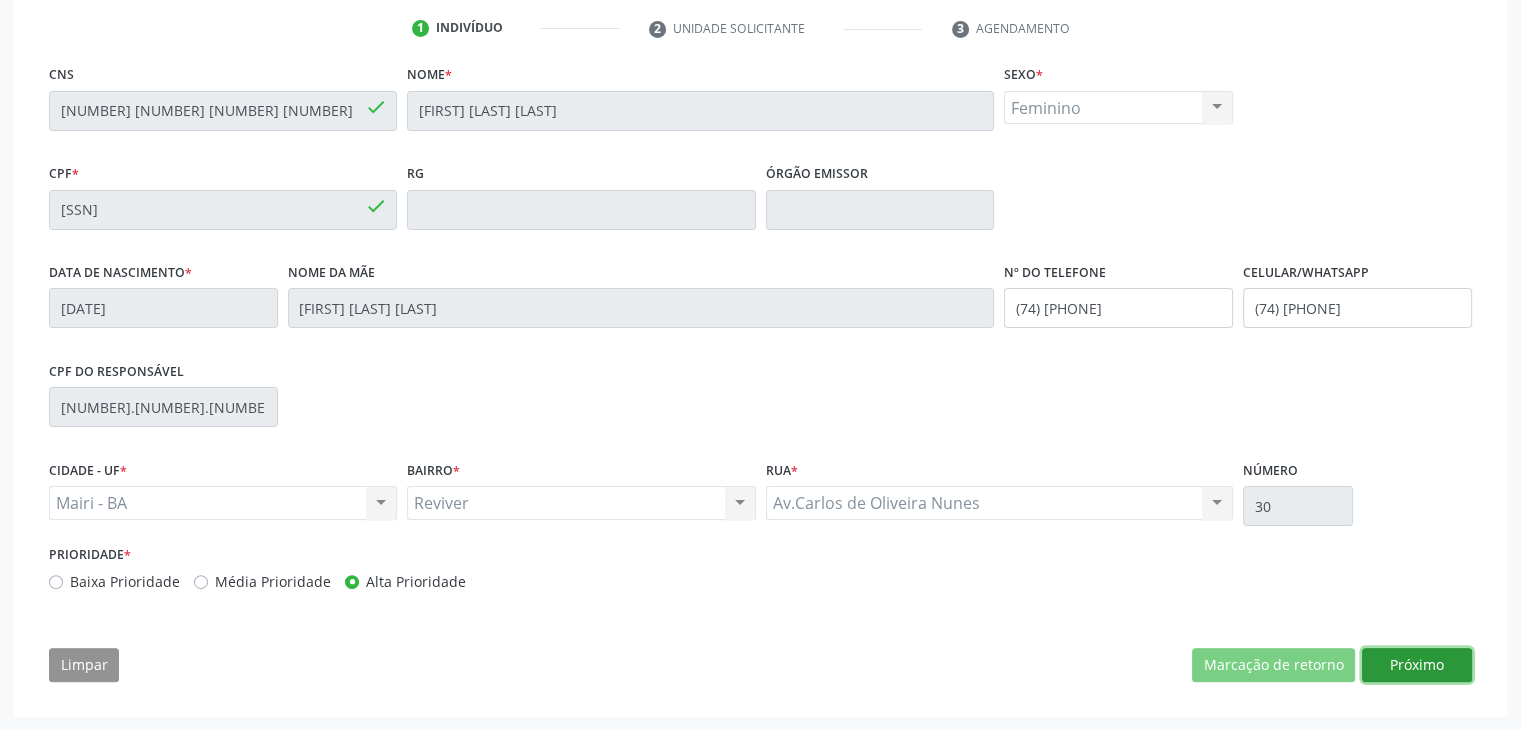 click on "Próximo" at bounding box center [1417, 665] 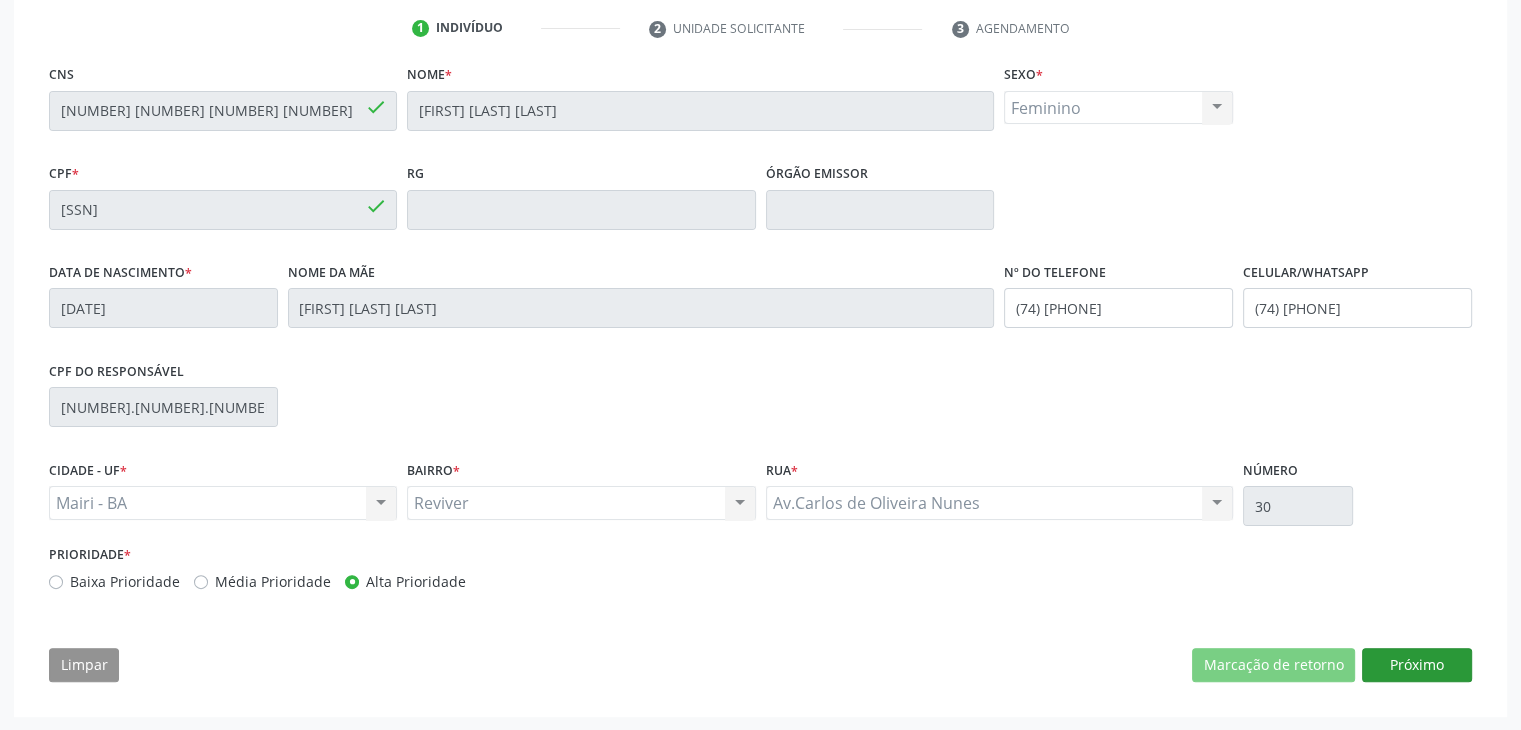 scroll, scrollTop: 200, scrollLeft: 0, axis: vertical 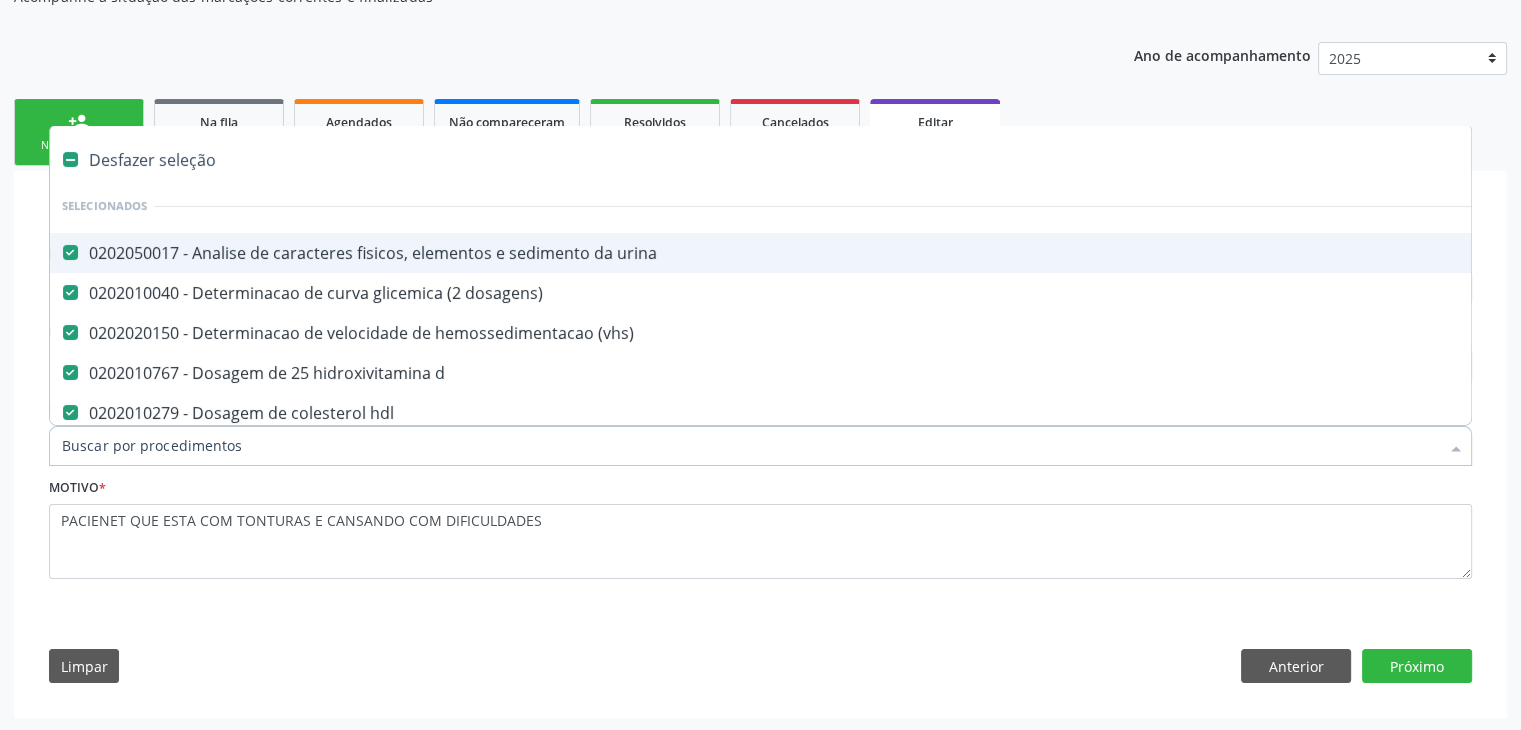 click on "Item de agendamento
*" at bounding box center (750, 446) 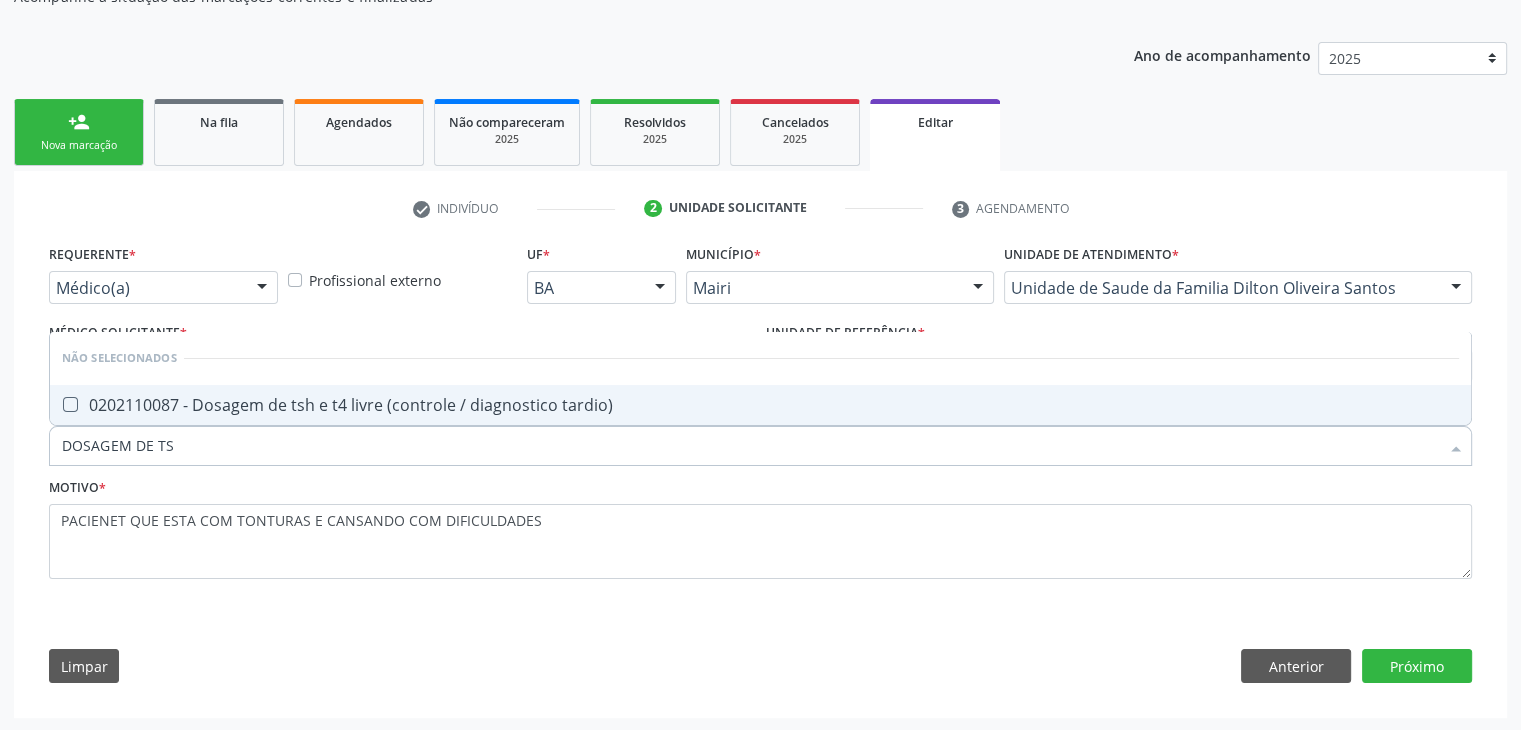 click on "0202110087 - Dosagem de tsh e t4 livre (controle / diagnostico tardio)" at bounding box center [760, 405] 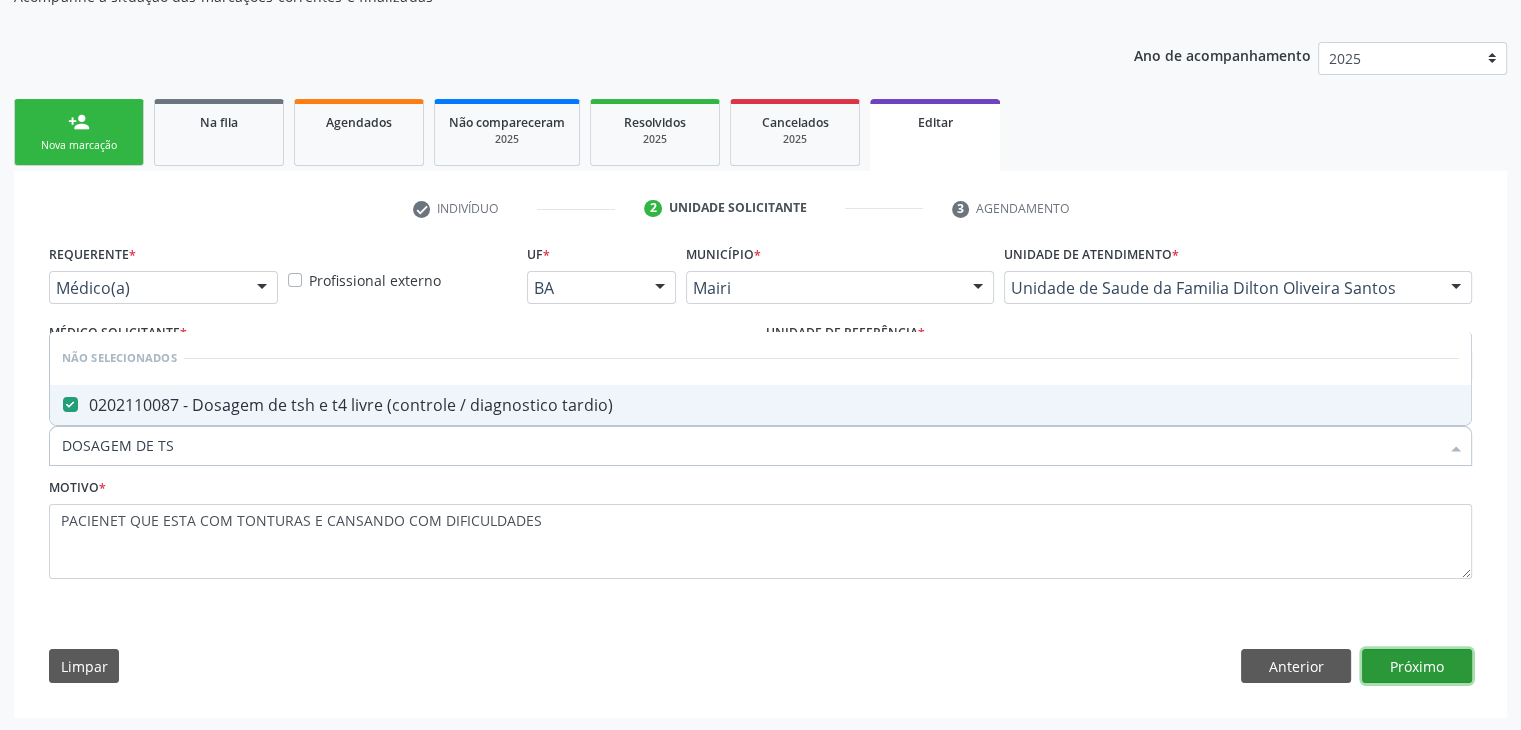 click on "Próximo" at bounding box center (1417, 666) 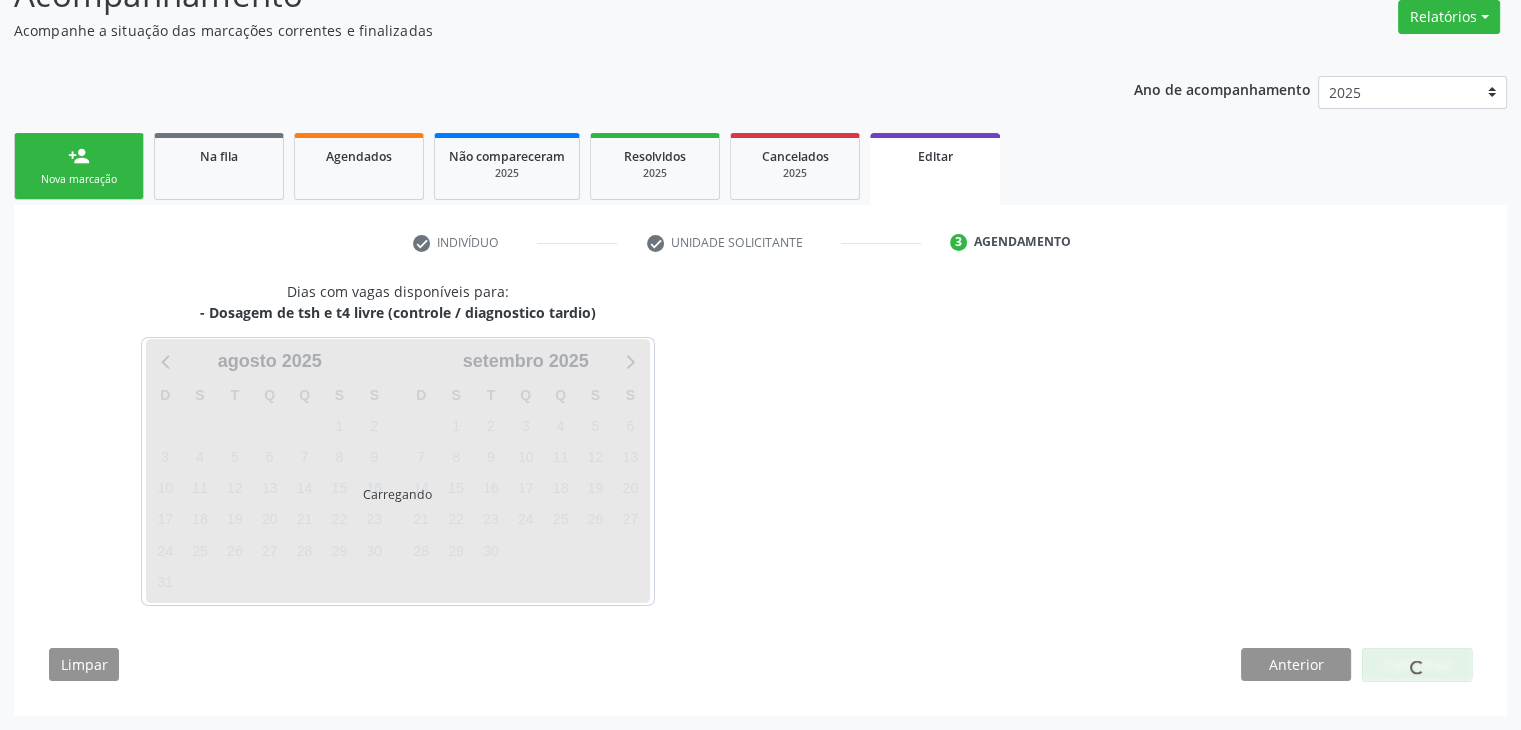 scroll, scrollTop: 165, scrollLeft: 0, axis: vertical 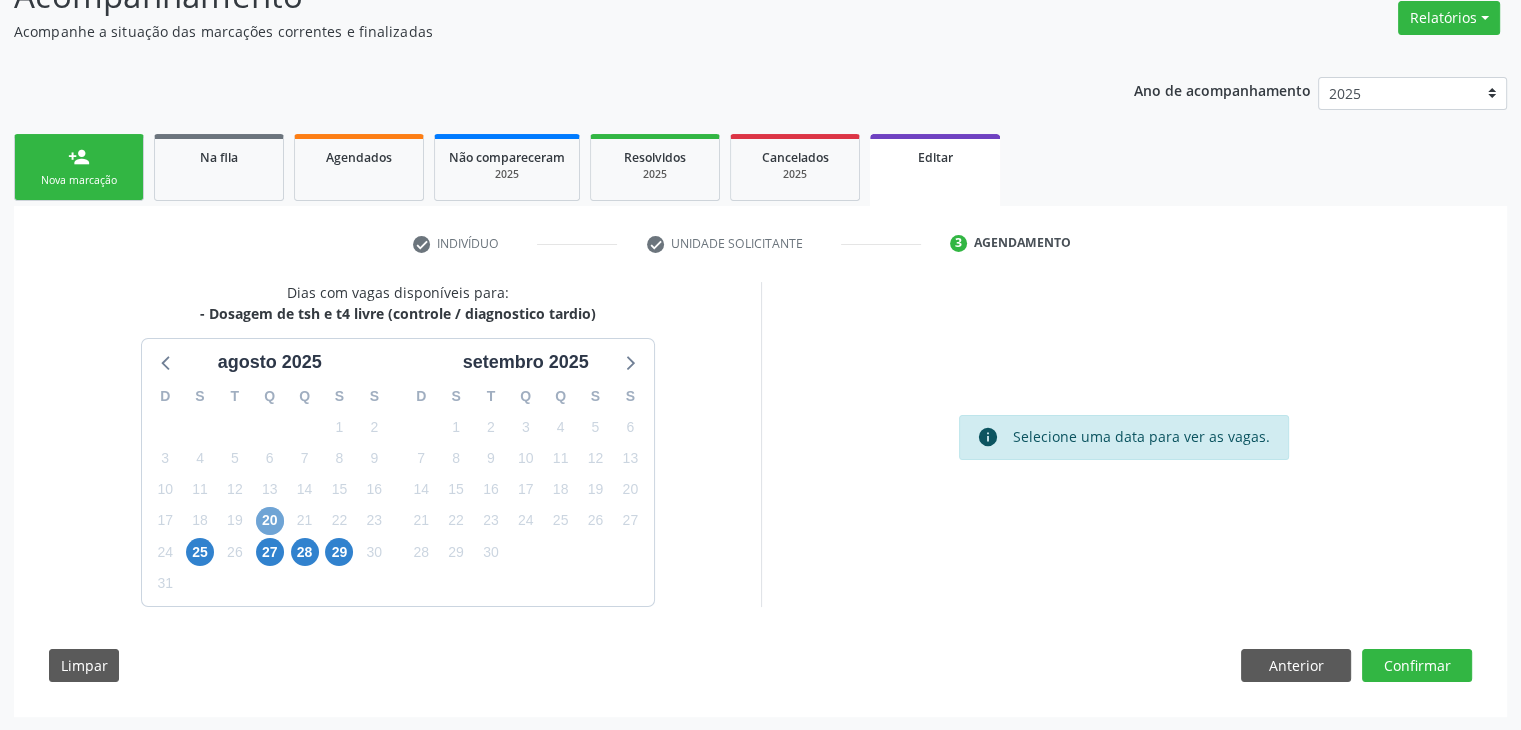 click on "20" at bounding box center (270, 521) 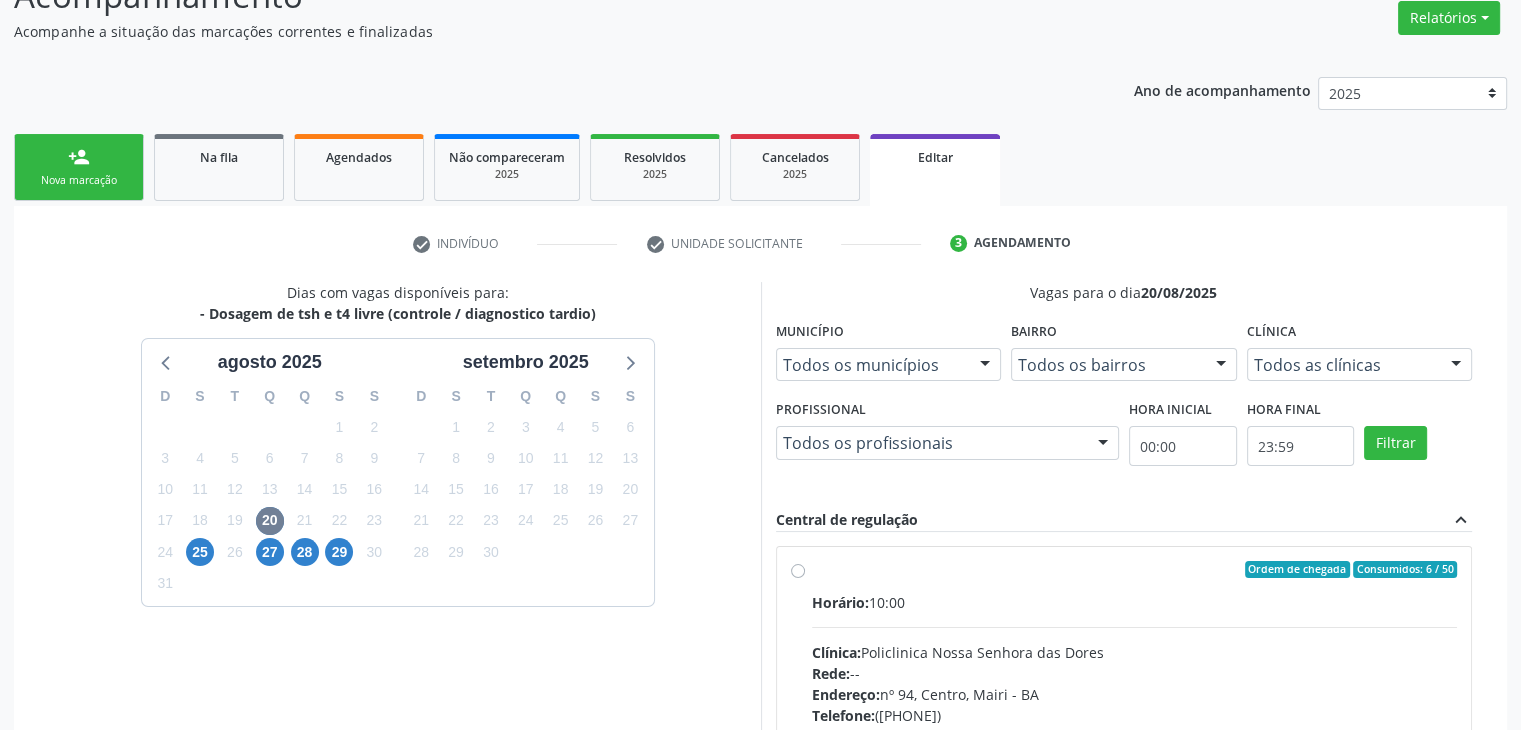 click on "Horário:   10:00
Clínica:  Policlinica Nossa Senhora das Dores
Rede:
--
Endereço:   nº 94, Centro, Mairi - BA
Telefone:   (74) 36322104
Profissional:
--
Informações adicionais sobre o atendimento
Idade de atendimento:
Sem restrição
Gênero(s) atendido(s):
Sem restrição
Informações adicionais:
--" at bounding box center [1135, 729] 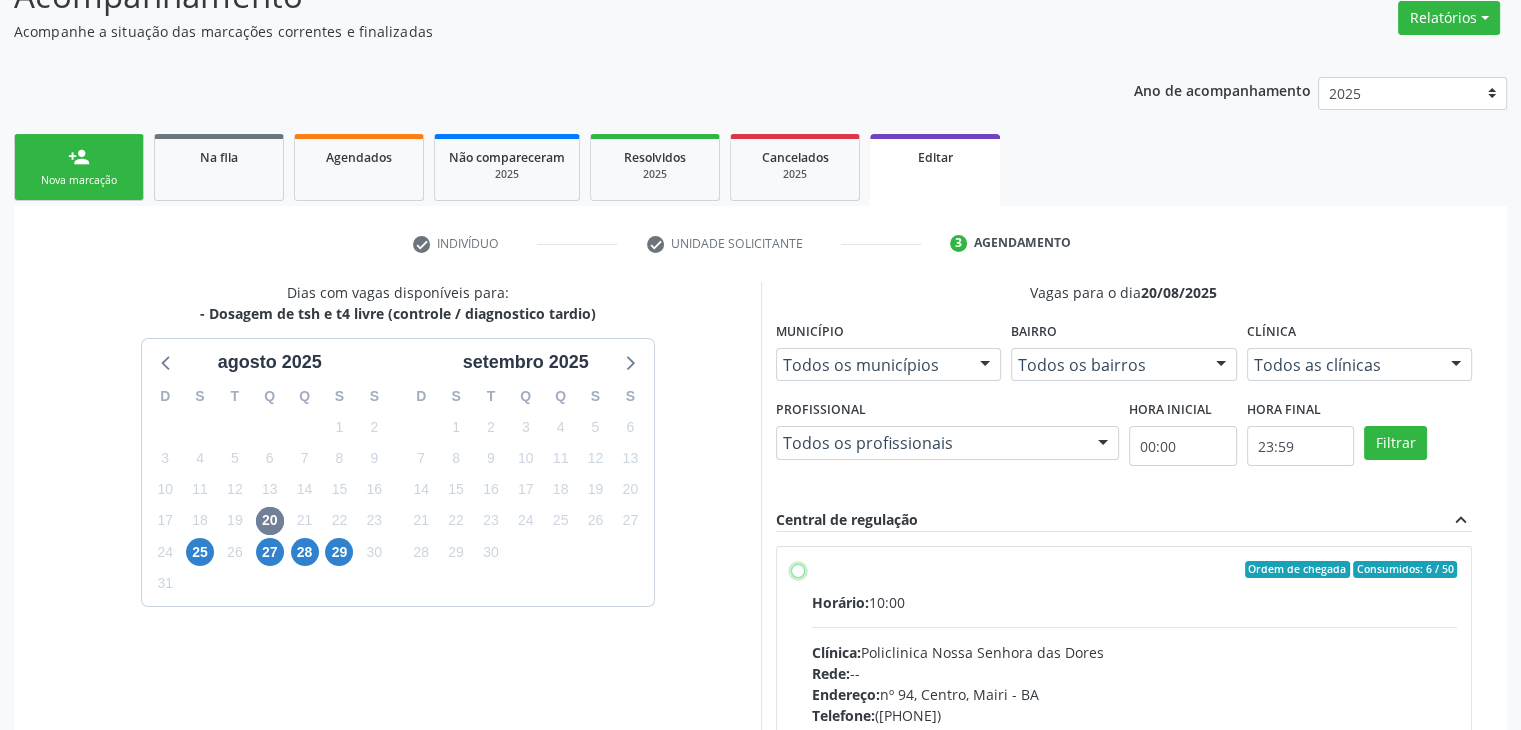 click on "Ordem de chegada
Consumidos: 6 / 50
Horário:   10:00
Clínica:  Policlinica Nossa Senhora das Dores
Rede:
--
Endereço:   nº 94, Centro, Mairi - BA
Telefone:   (74) 36322104
Profissional:
--
Informações adicionais sobre o atendimento
Idade de atendimento:
Sem restrição
Gênero(s) atendido(s):
Sem restrição
Informações adicionais:
--" at bounding box center (798, 570) 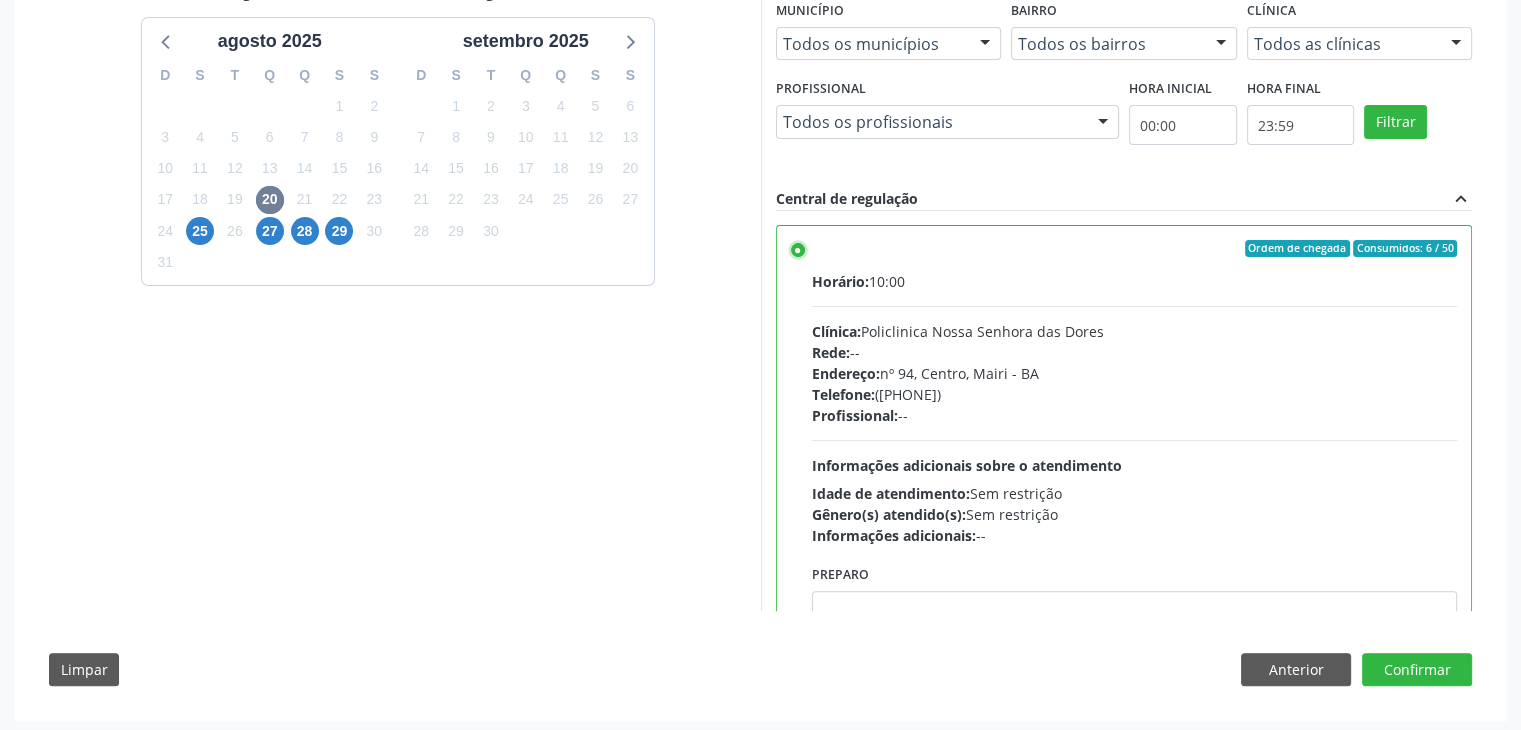 scroll, scrollTop: 490, scrollLeft: 0, axis: vertical 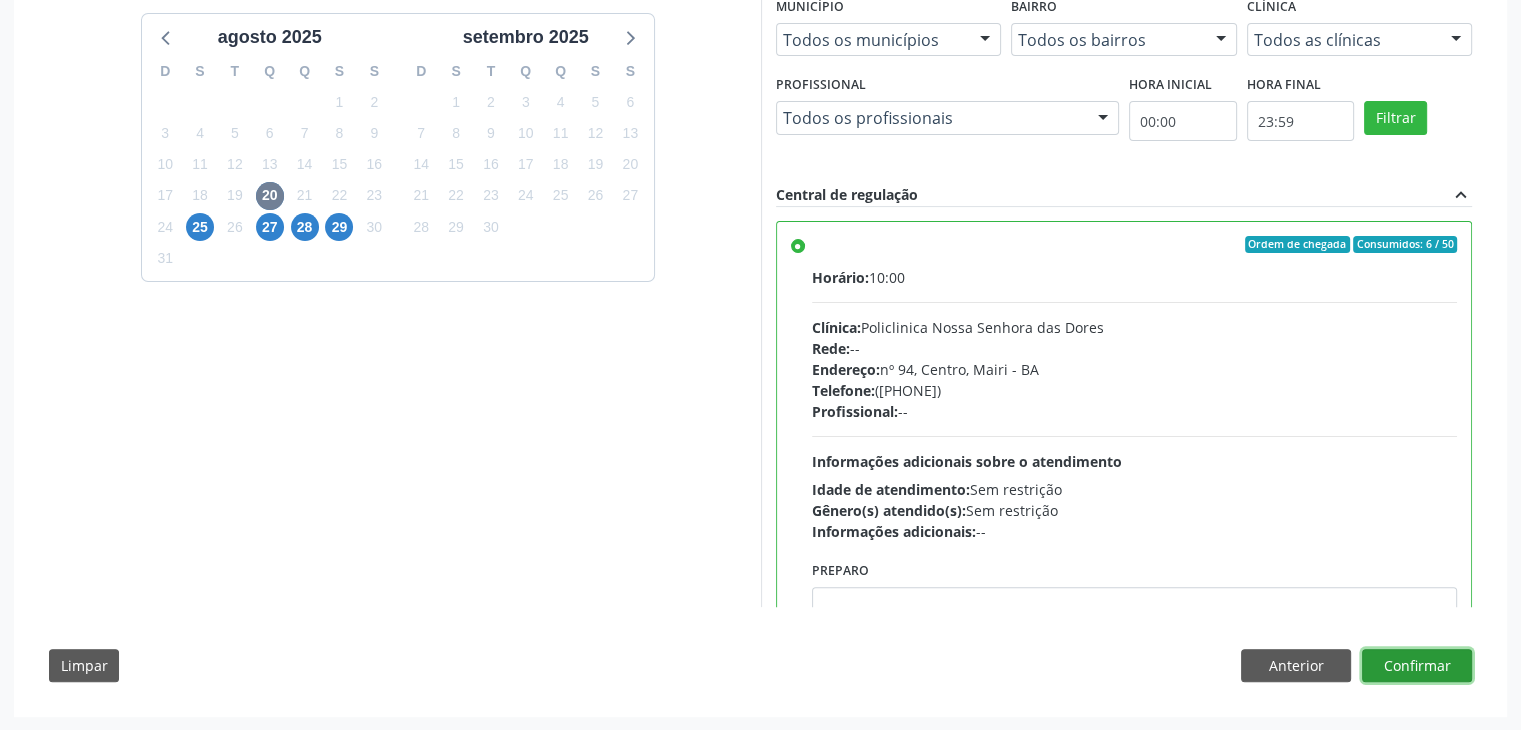 click on "Confirmar" at bounding box center (1417, 666) 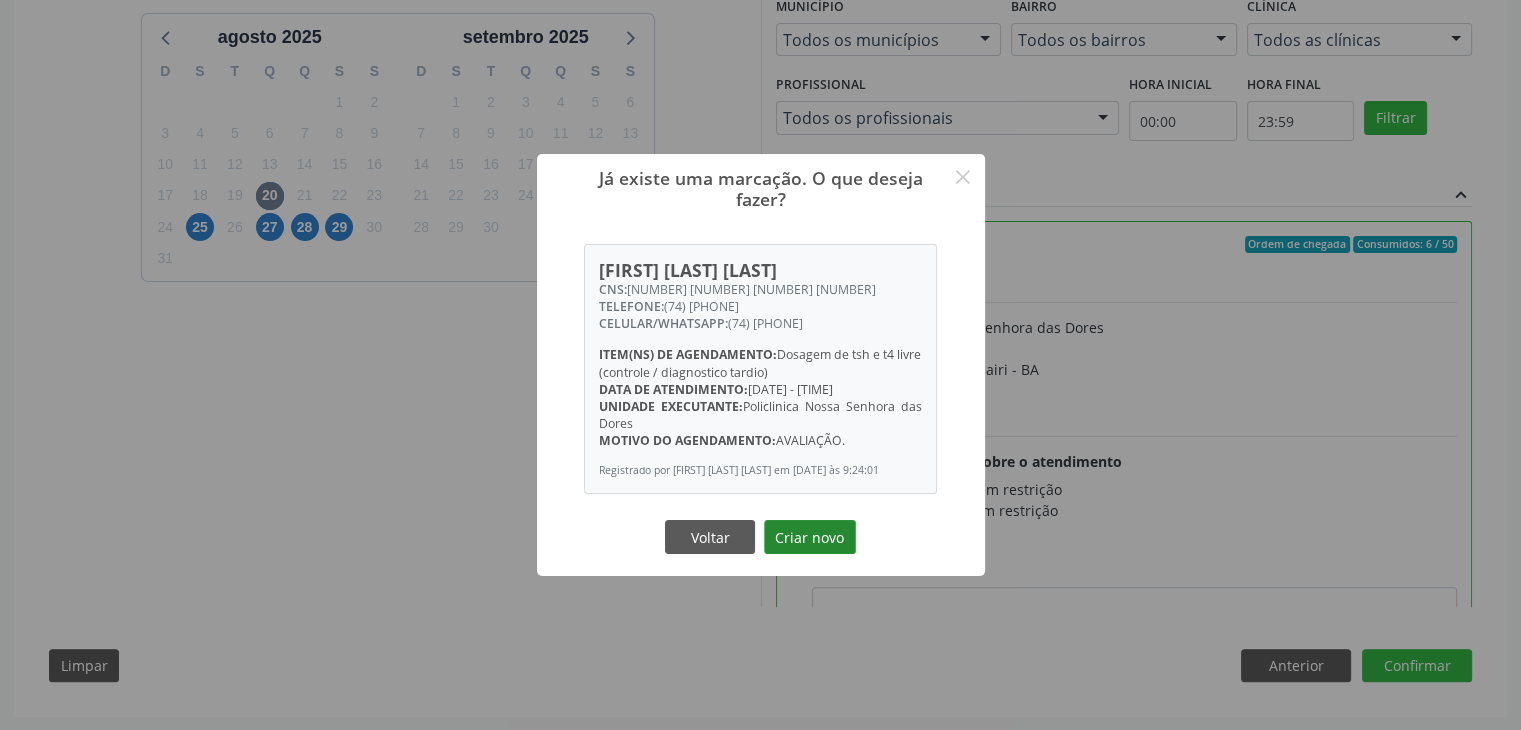 click on "Criar novo" at bounding box center [810, 537] 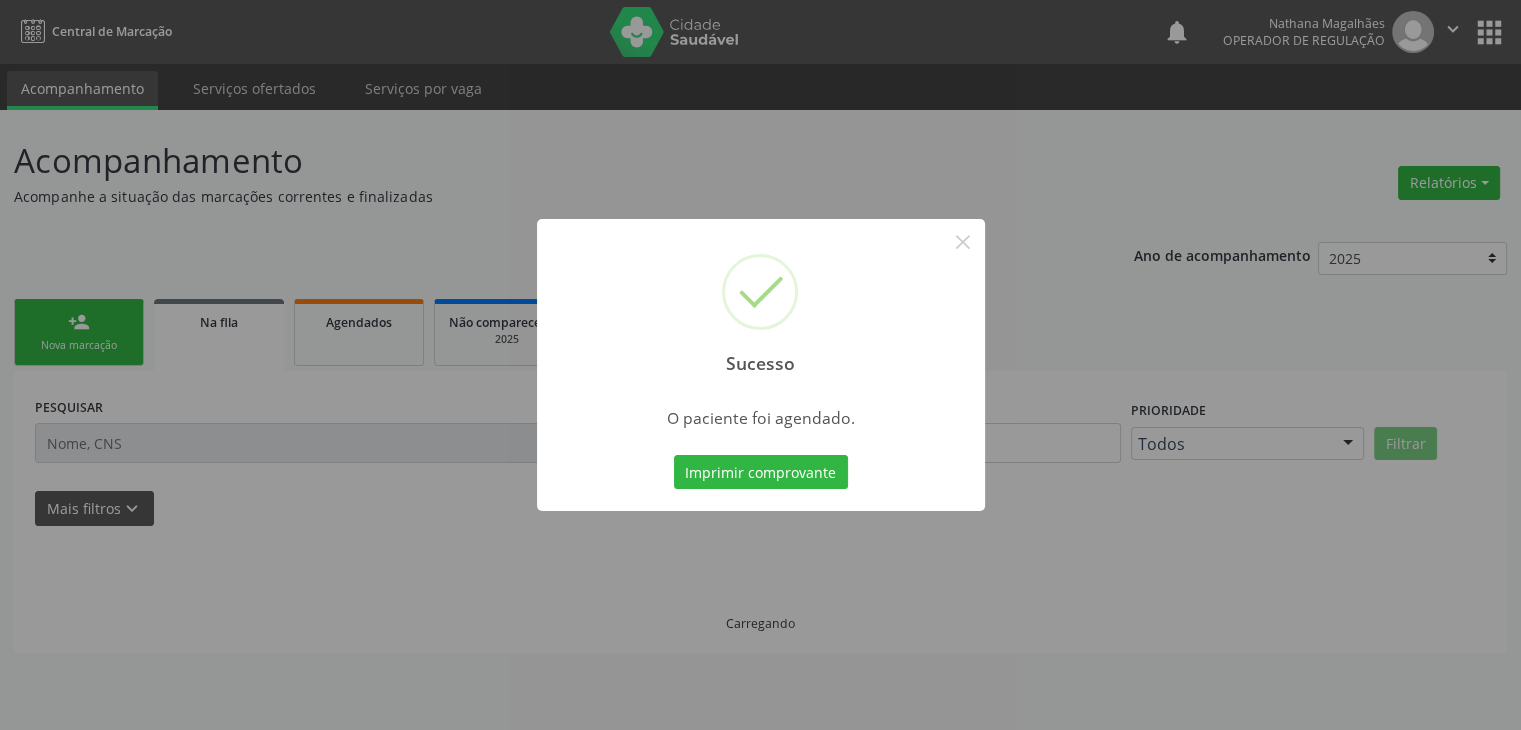 scroll, scrollTop: 0, scrollLeft: 0, axis: both 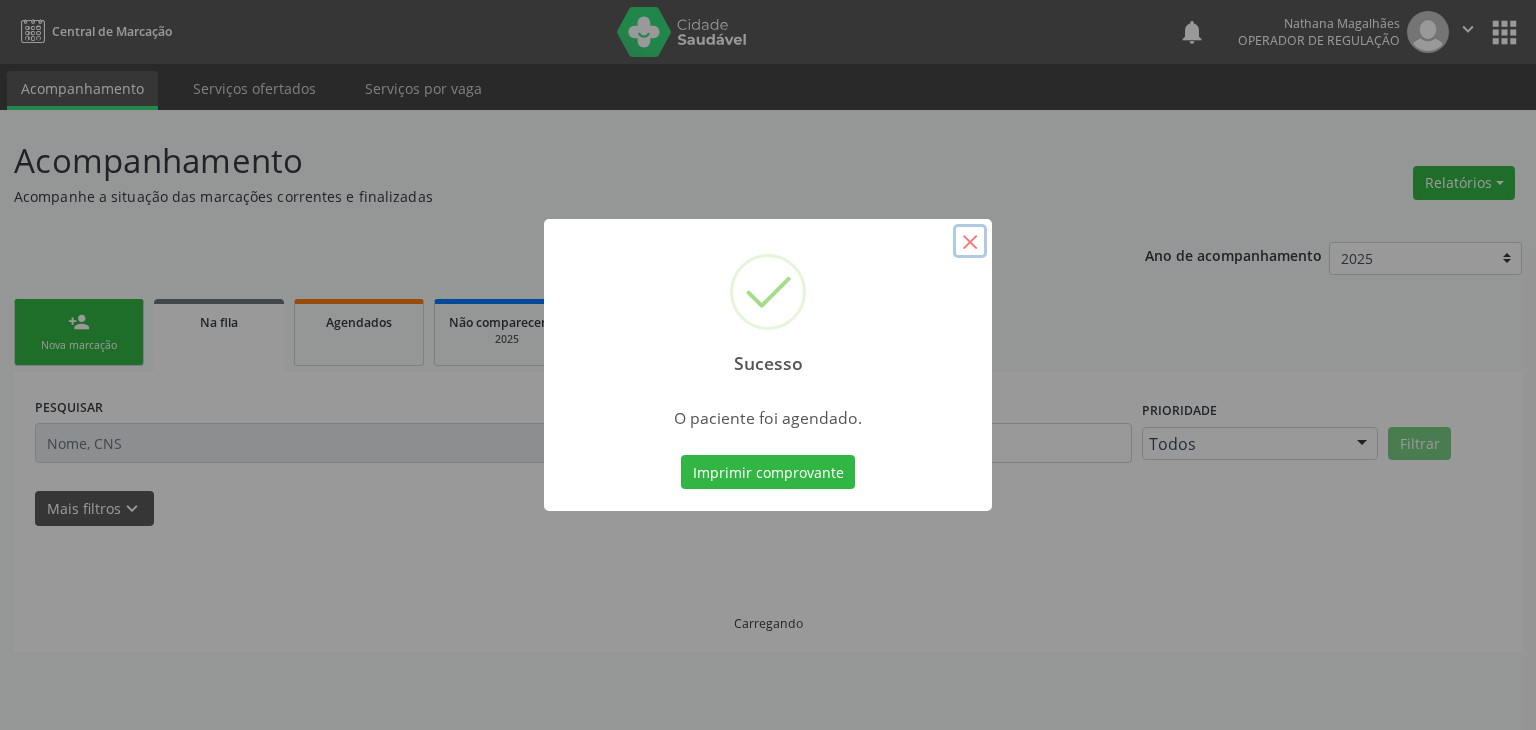 click on "×" at bounding box center [970, 241] 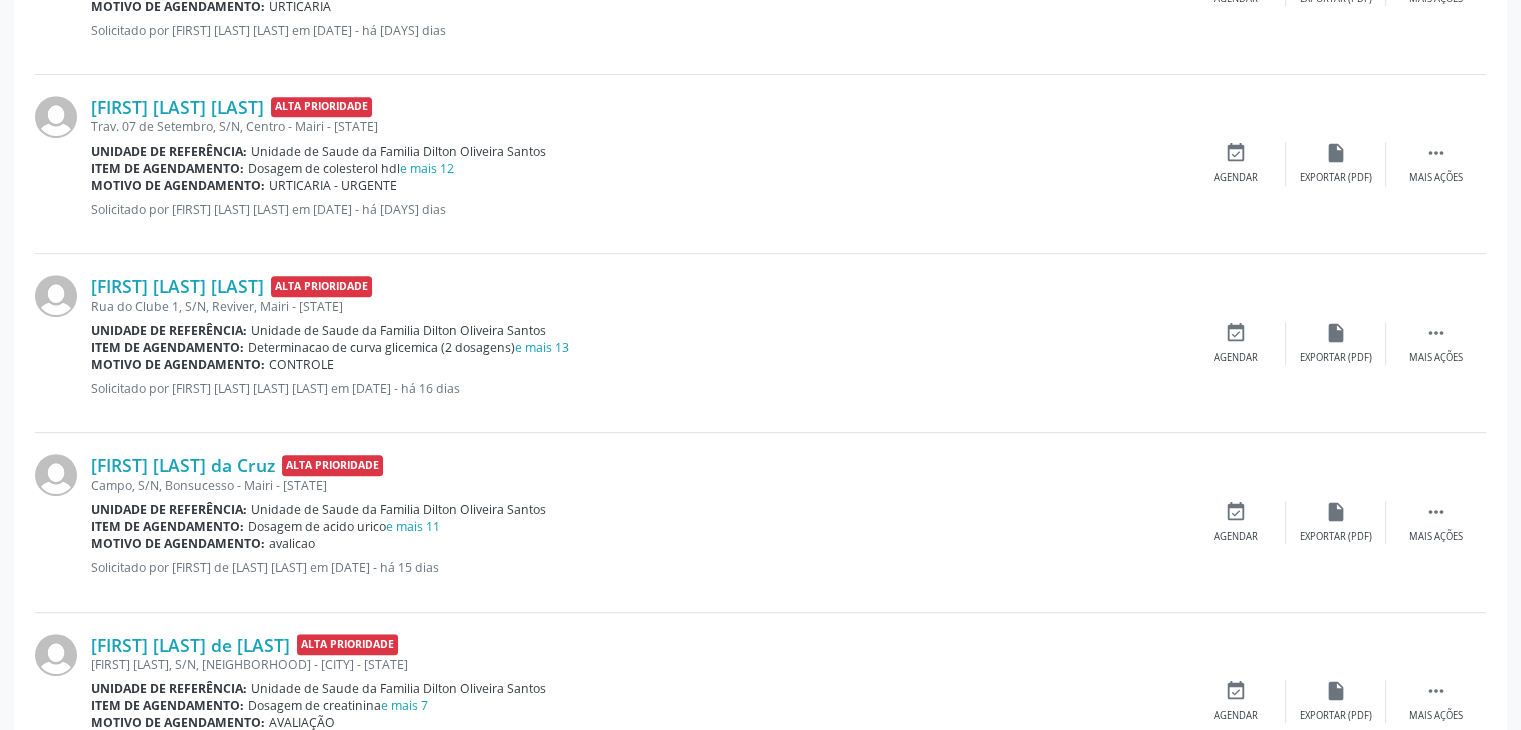 scroll, scrollTop: 900, scrollLeft: 0, axis: vertical 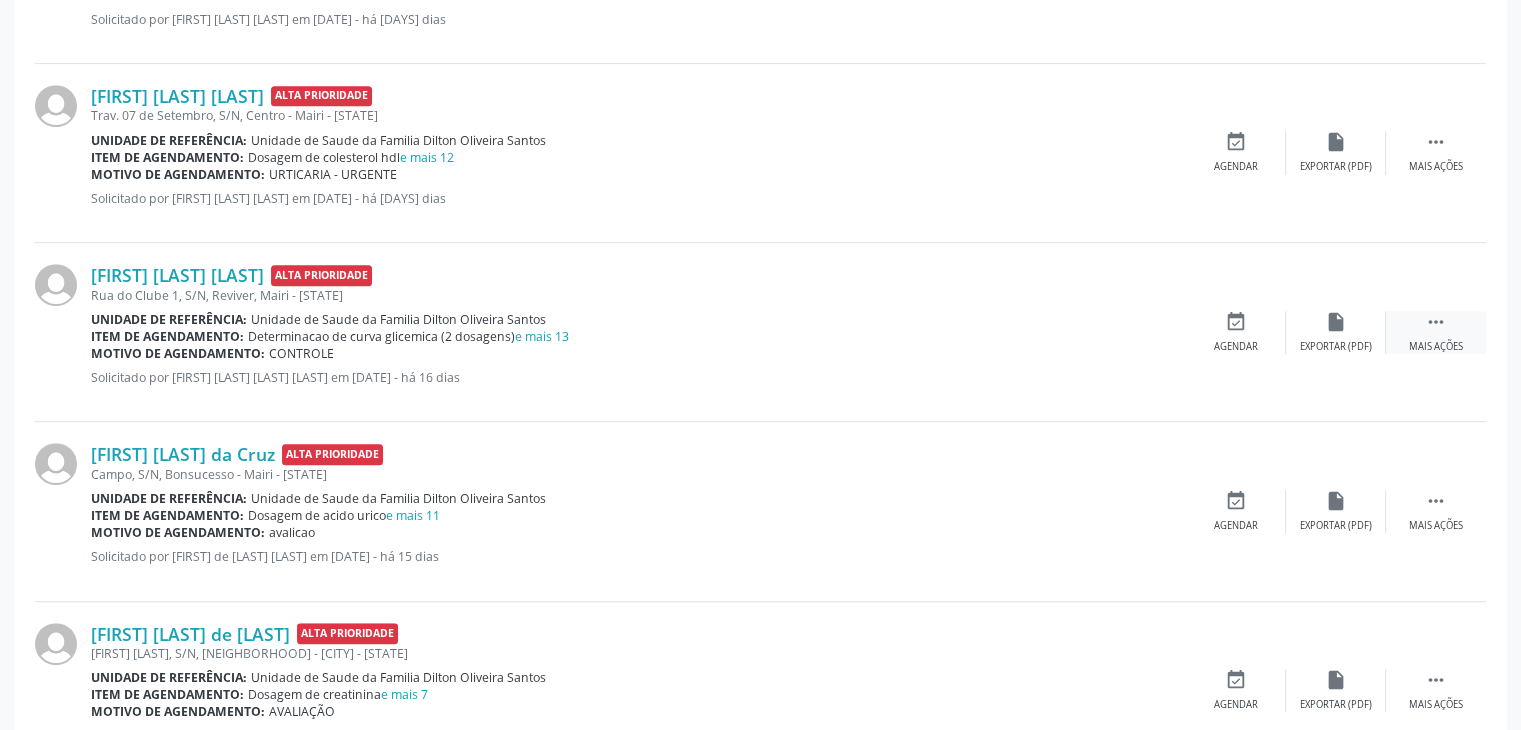 click on "Mais ações" at bounding box center (1436, 347) 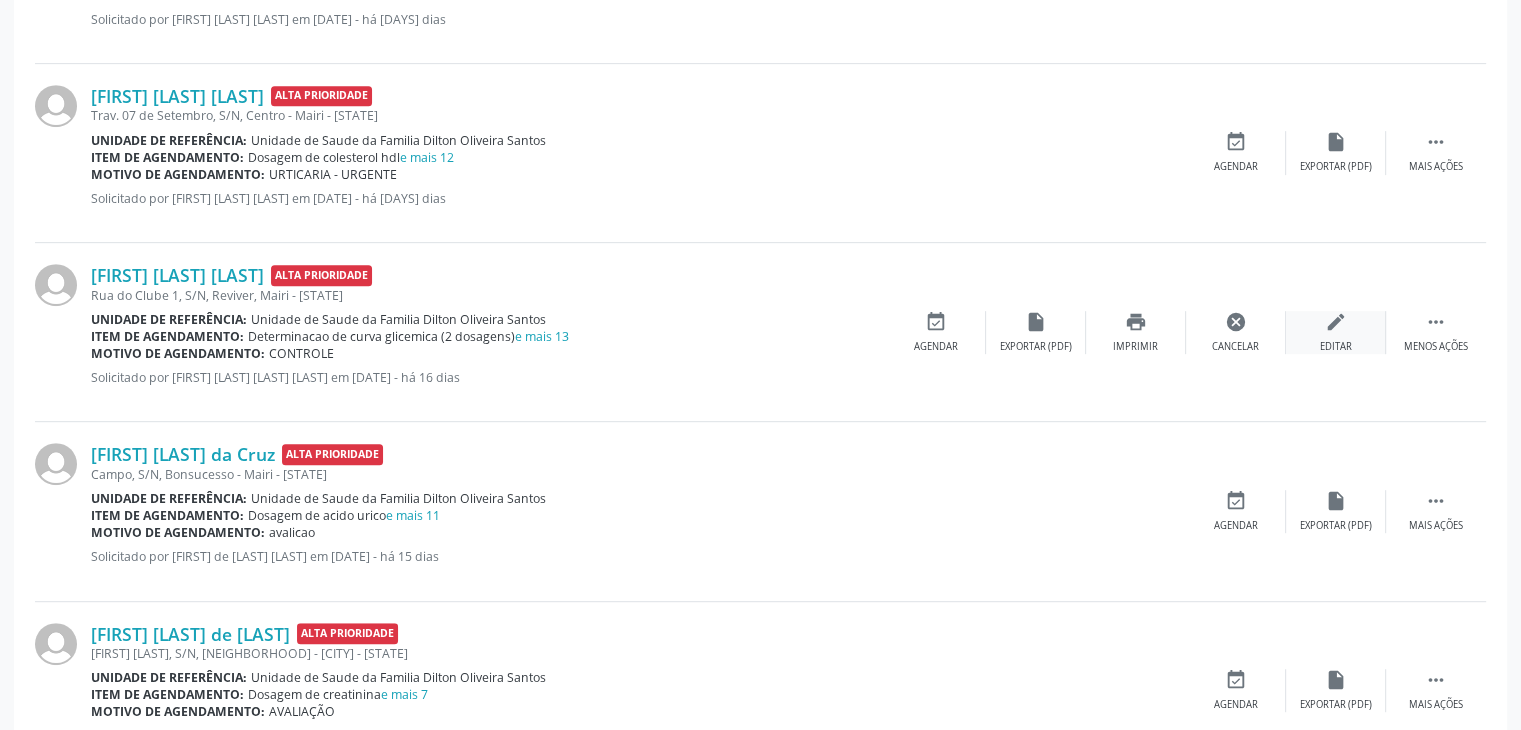 click on "Editar" at bounding box center (1336, 347) 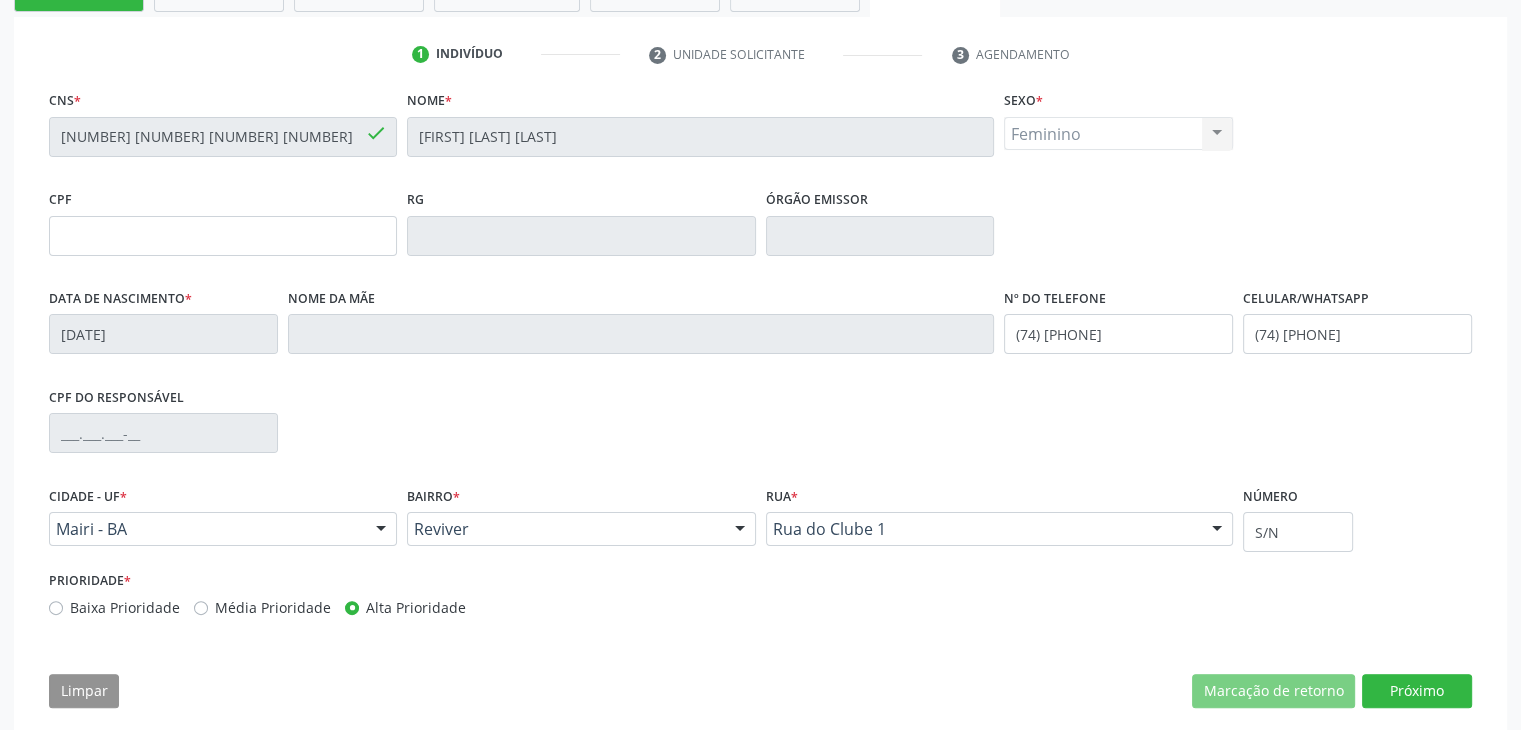 scroll, scrollTop: 380, scrollLeft: 0, axis: vertical 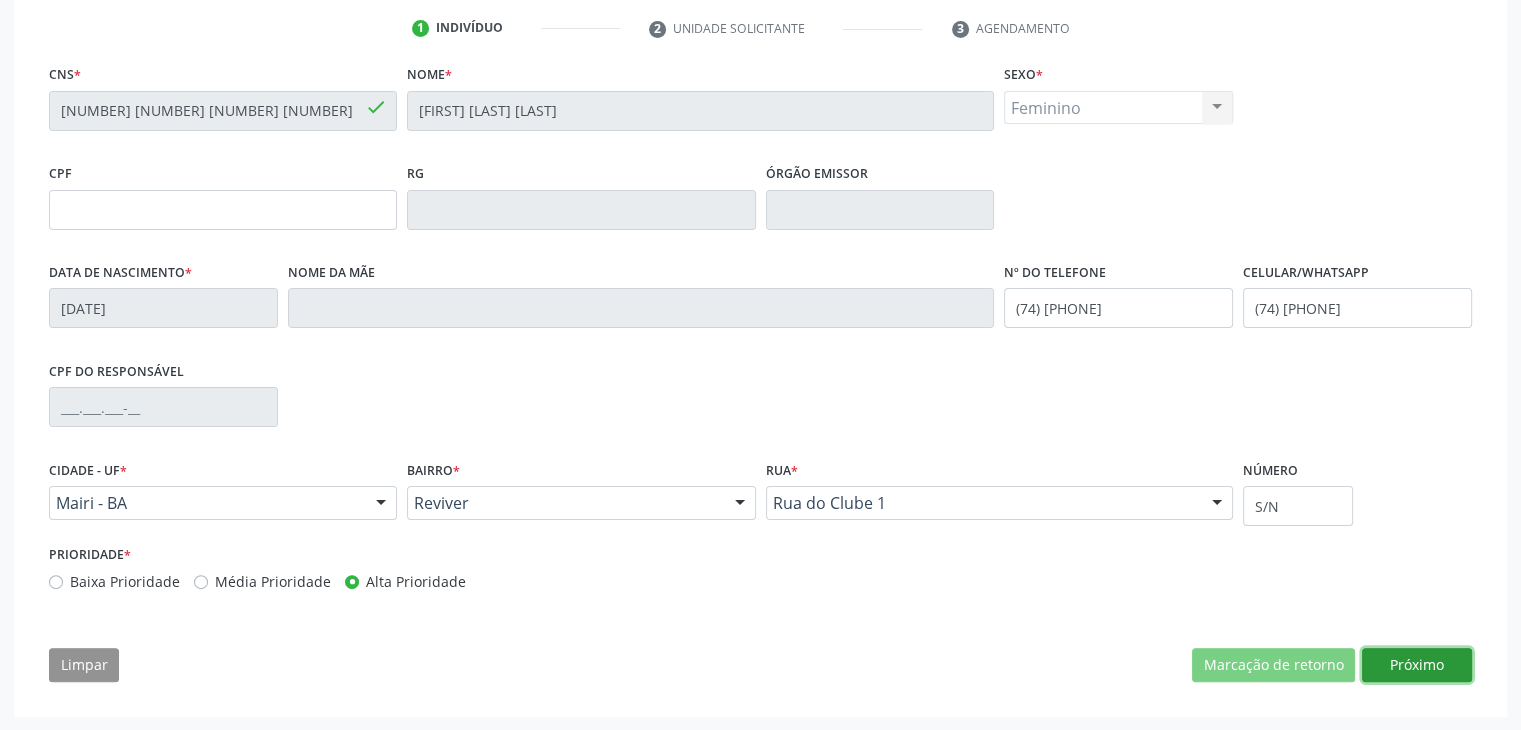 click on "Próximo" at bounding box center (1417, 665) 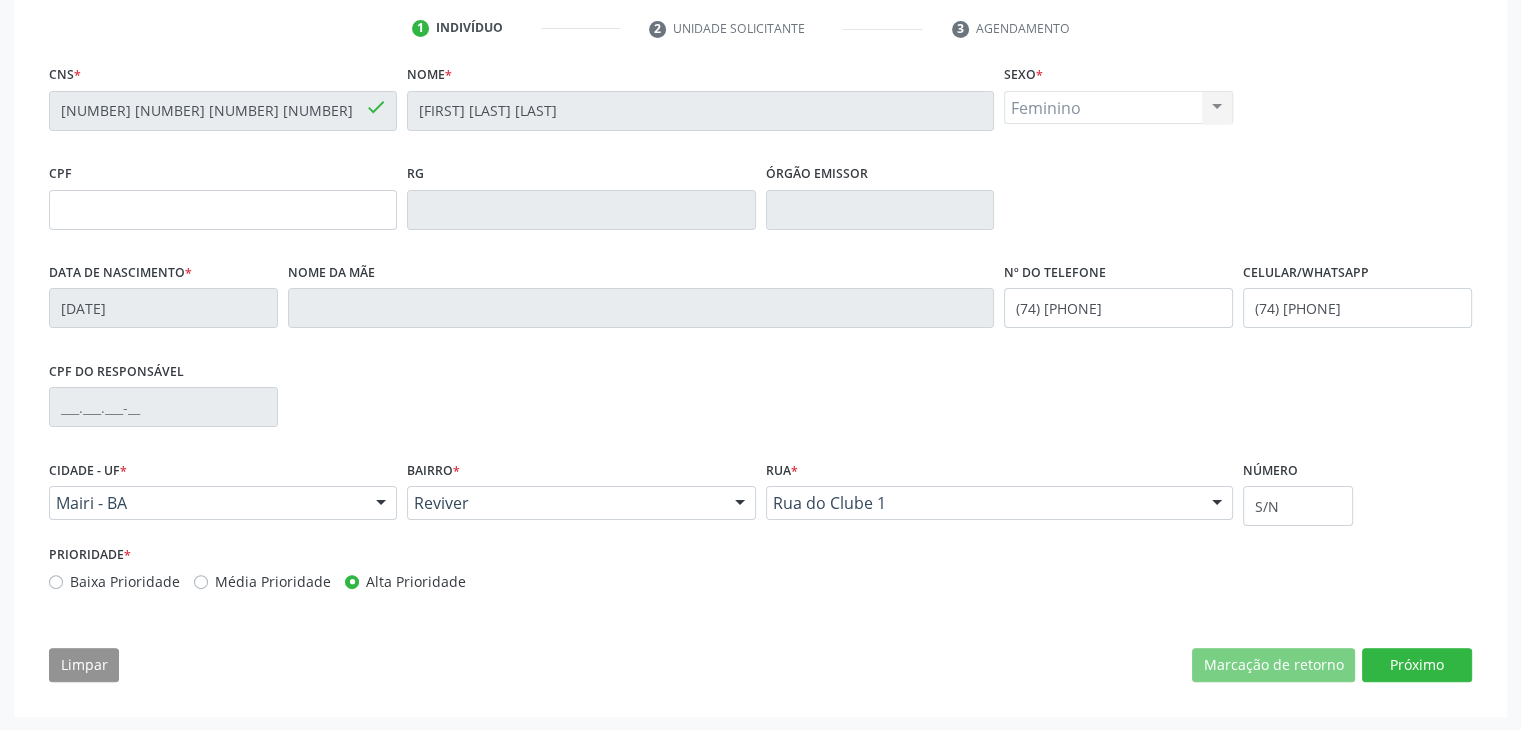 scroll, scrollTop: 200, scrollLeft: 0, axis: vertical 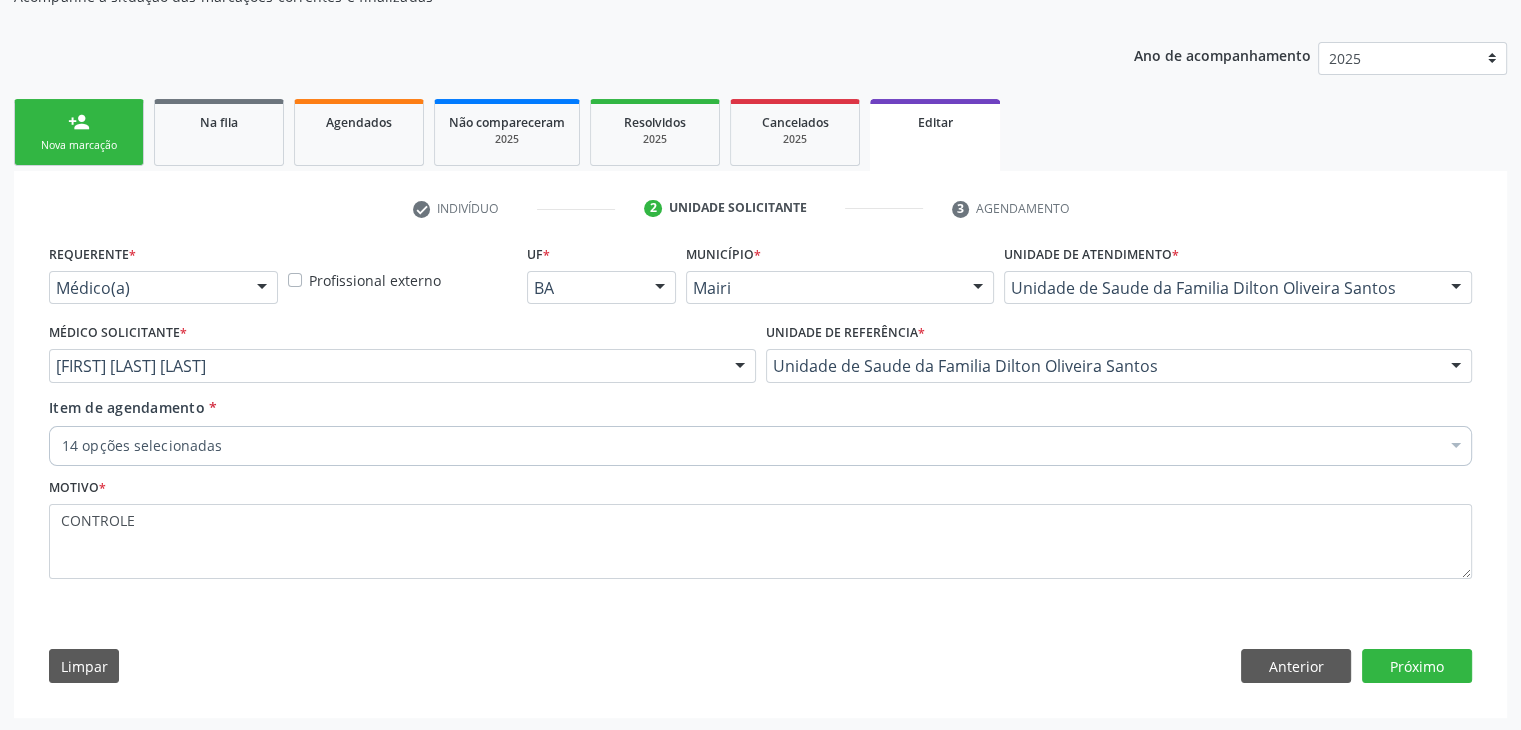 click on "14 opções selecionadas" at bounding box center (760, 446) 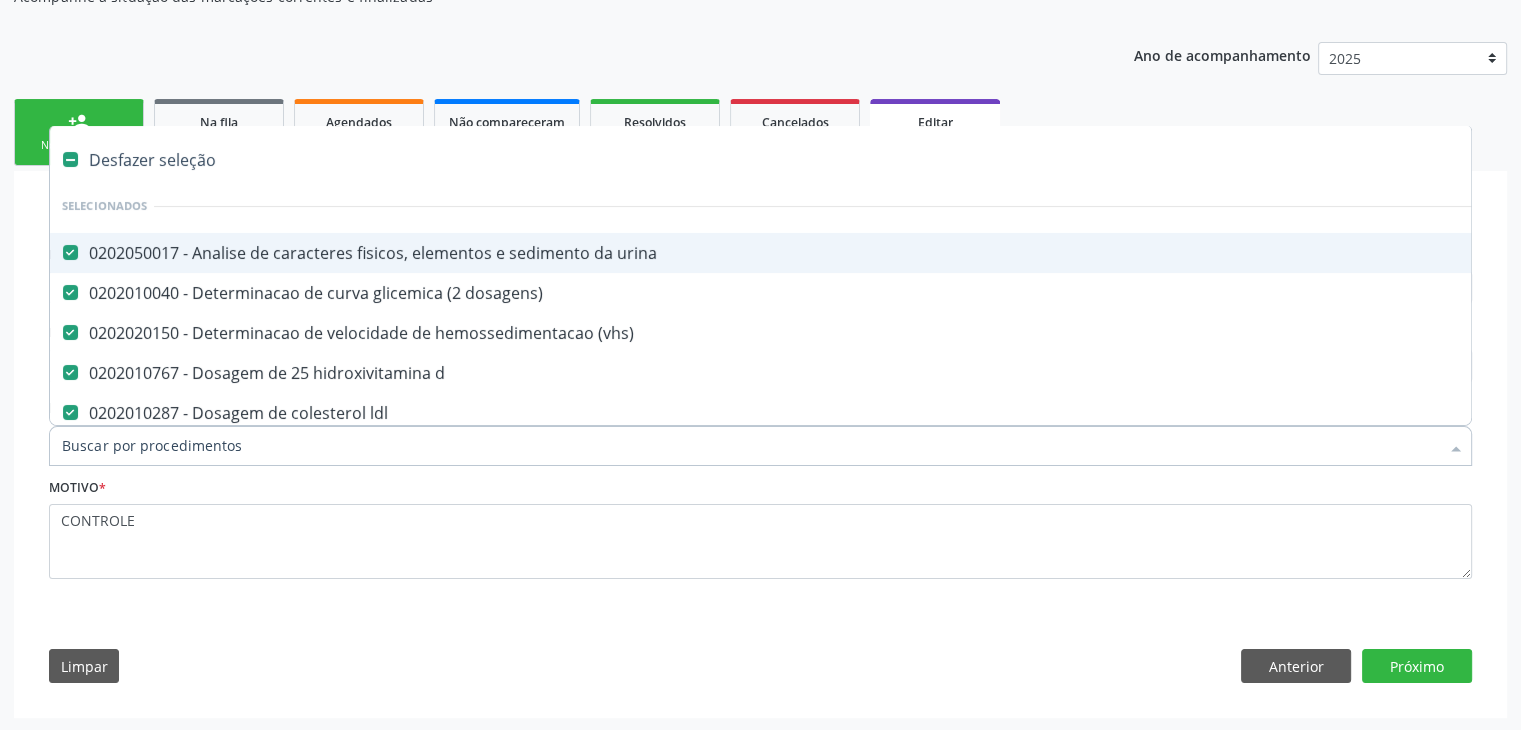 click on "Desfazer seleção" at bounding box center (831, 160) 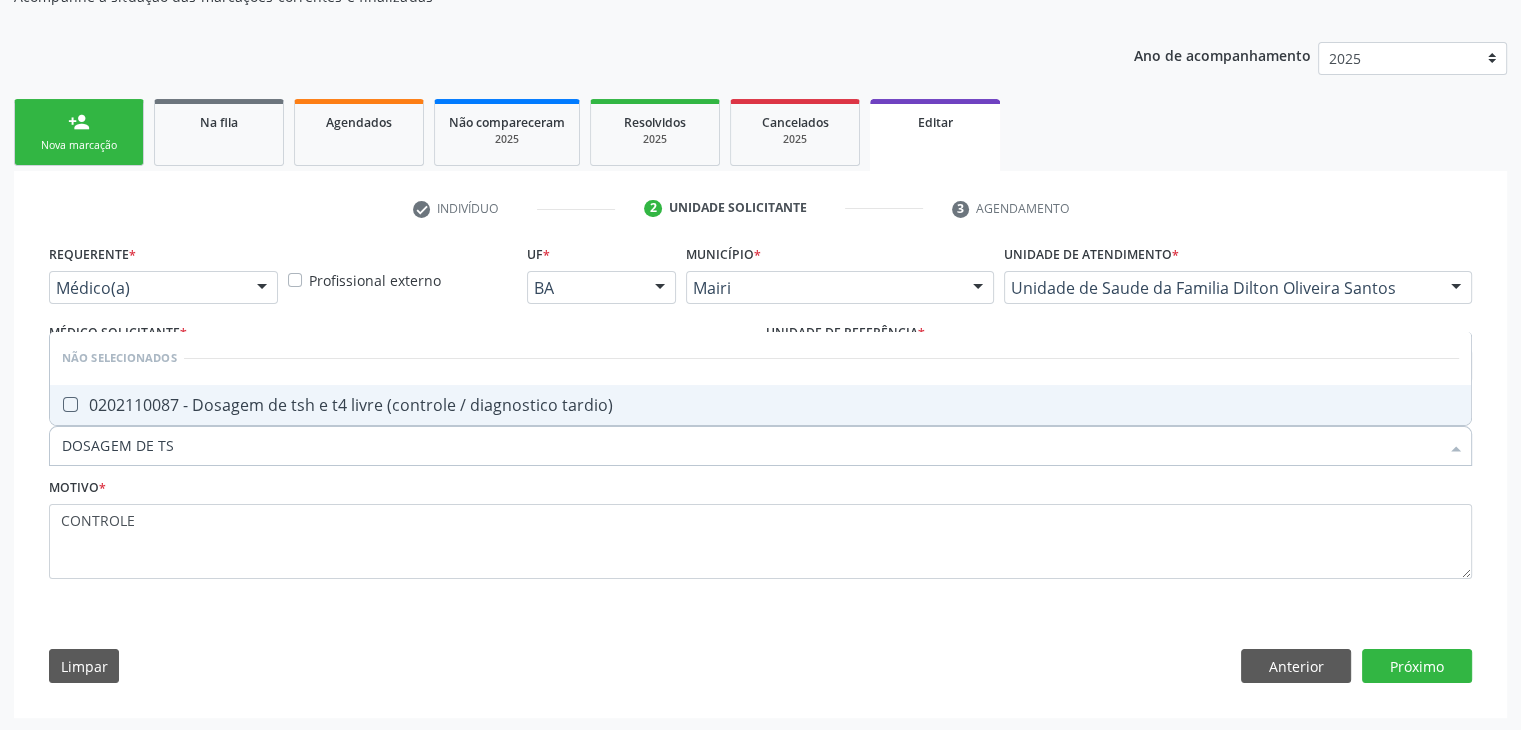click on "0202110087 - Dosagem de tsh e t4 livre (controle / diagnostico tardio)" at bounding box center [760, 405] 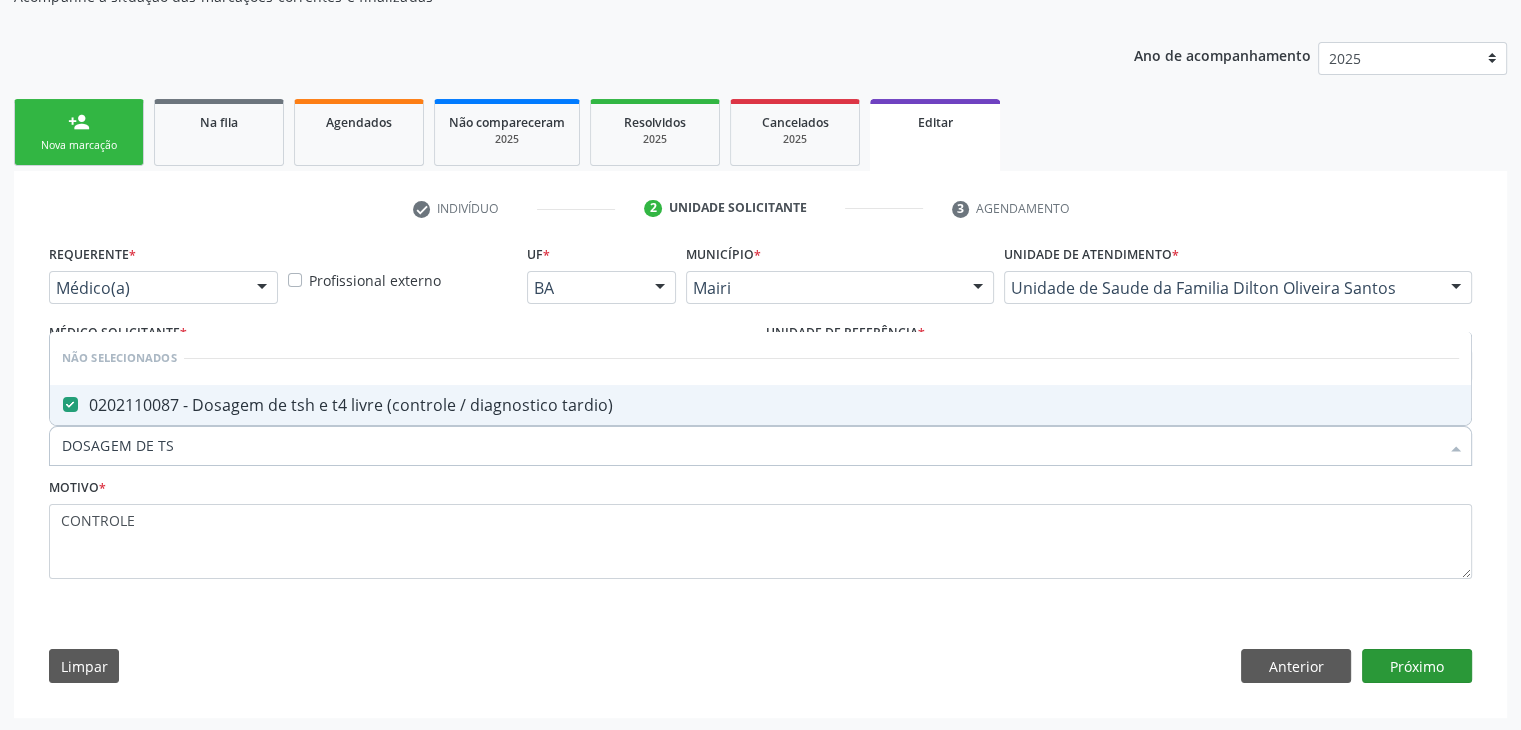click on "Requerente
*
Médico(a)         Médico(a)   Enfermeiro(a)   Paciente
Nenhum resultado encontrado para: "   "
Não há nenhuma opção para ser exibida.
Profissional externo
UF
*
BA         BA
Nenhum resultado encontrado para: "   "
Não há nenhuma opção para ser exibida.
Município
*
Mairi         Capim Grosso   Feira de Santana   Jacobina   Mairi   Salvador
Nenhum resultado encontrado para: "   "
Não há nenhuma opção para ser exibida.
Unidade de atendimento
*
Unidade de Saude da Familia Dilton Oliveira Santos         Academia da Saude de Mairi   Academia de Saude do Angico   Caf Centro de Abasteciemto Farmaceutico   Calon Proteses Dentarias   Caps Dion da Silva   Caroline Santos Figueredo   Ceo Nossa Senhora das Dores   Cer Mairi   Farmabahia   Hospital Deputado Luis Eduardo Magalhaes     Life Clin" at bounding box center [760, 468] 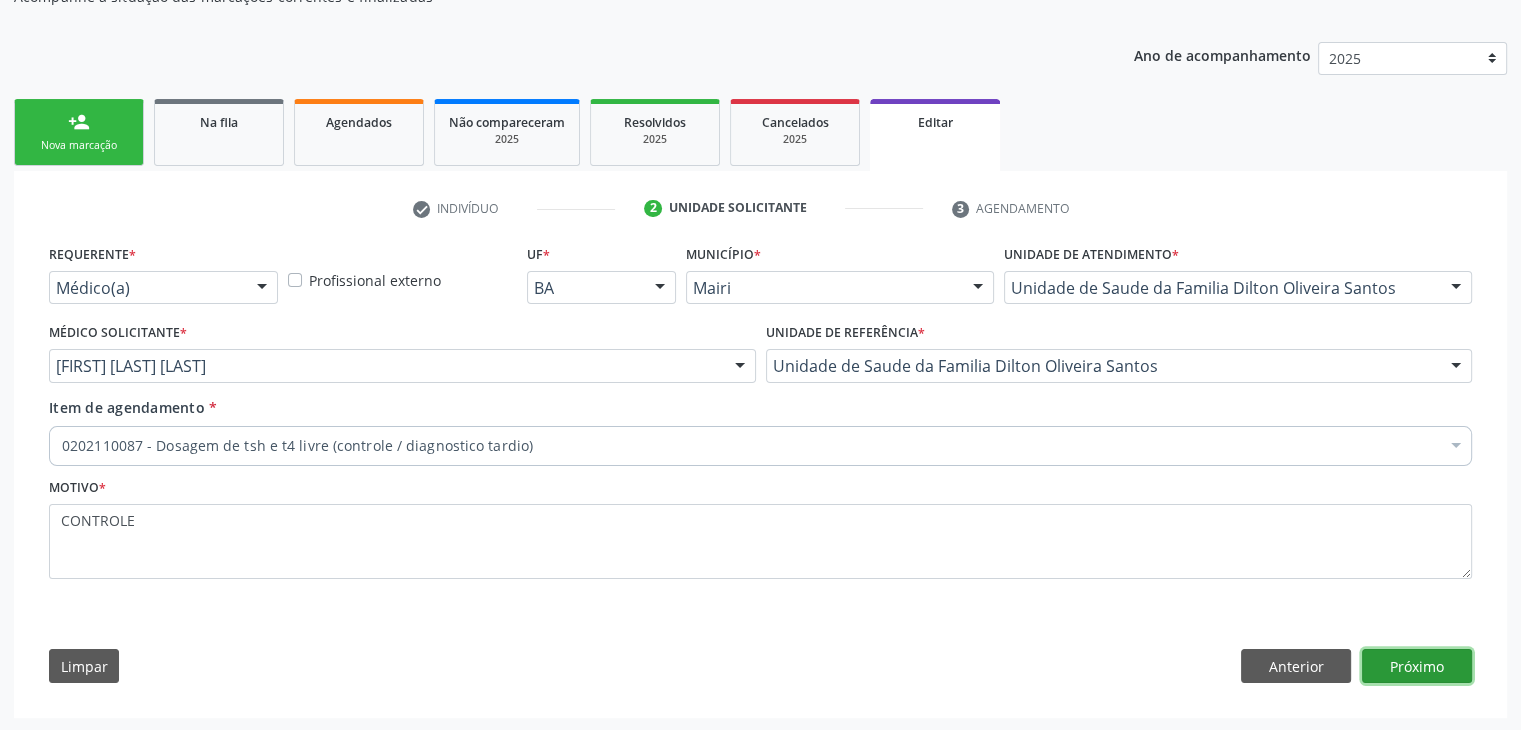 click on "Próximo" at bounding box center (1417, 666) 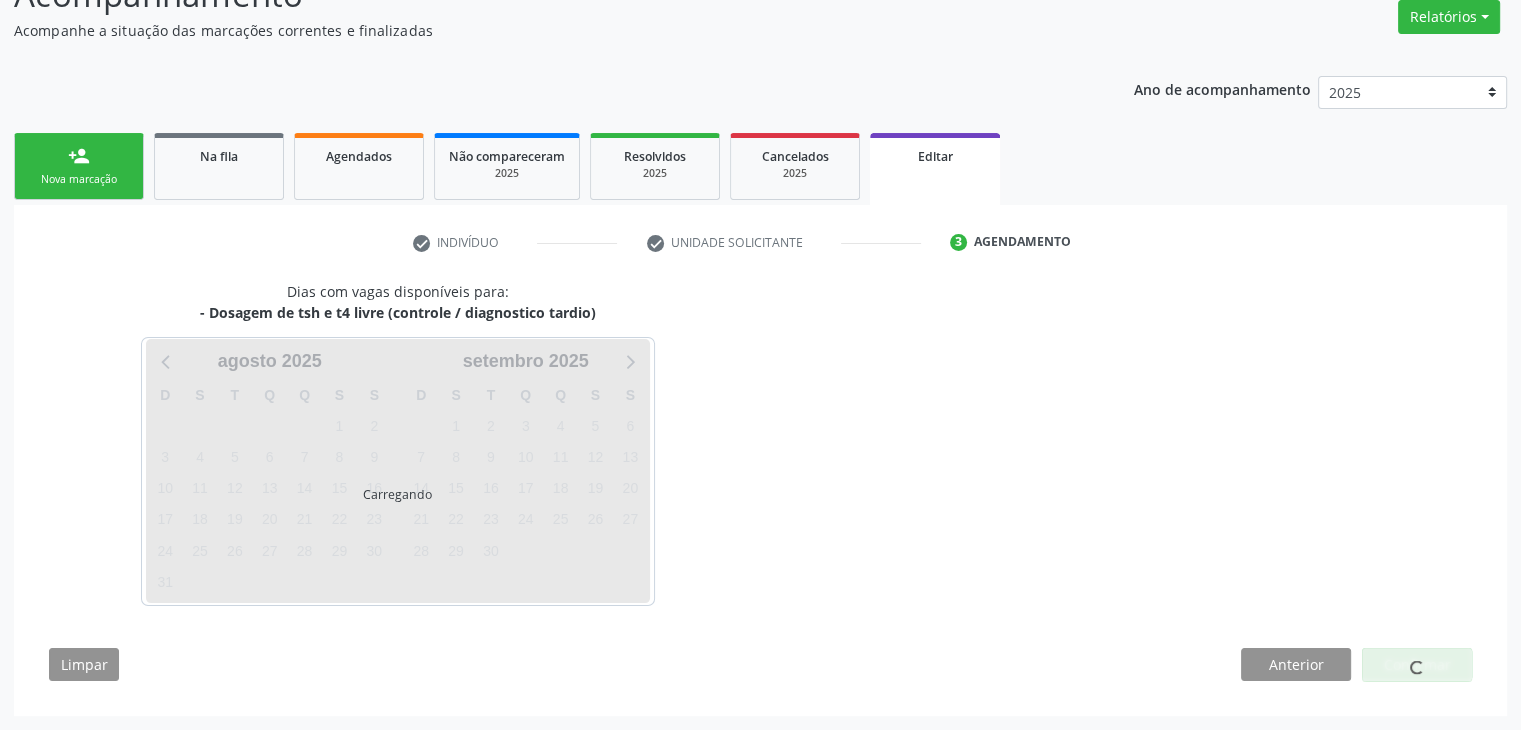 scroll, scrollTop: 165, scrollLeft: 0, axis: vertical 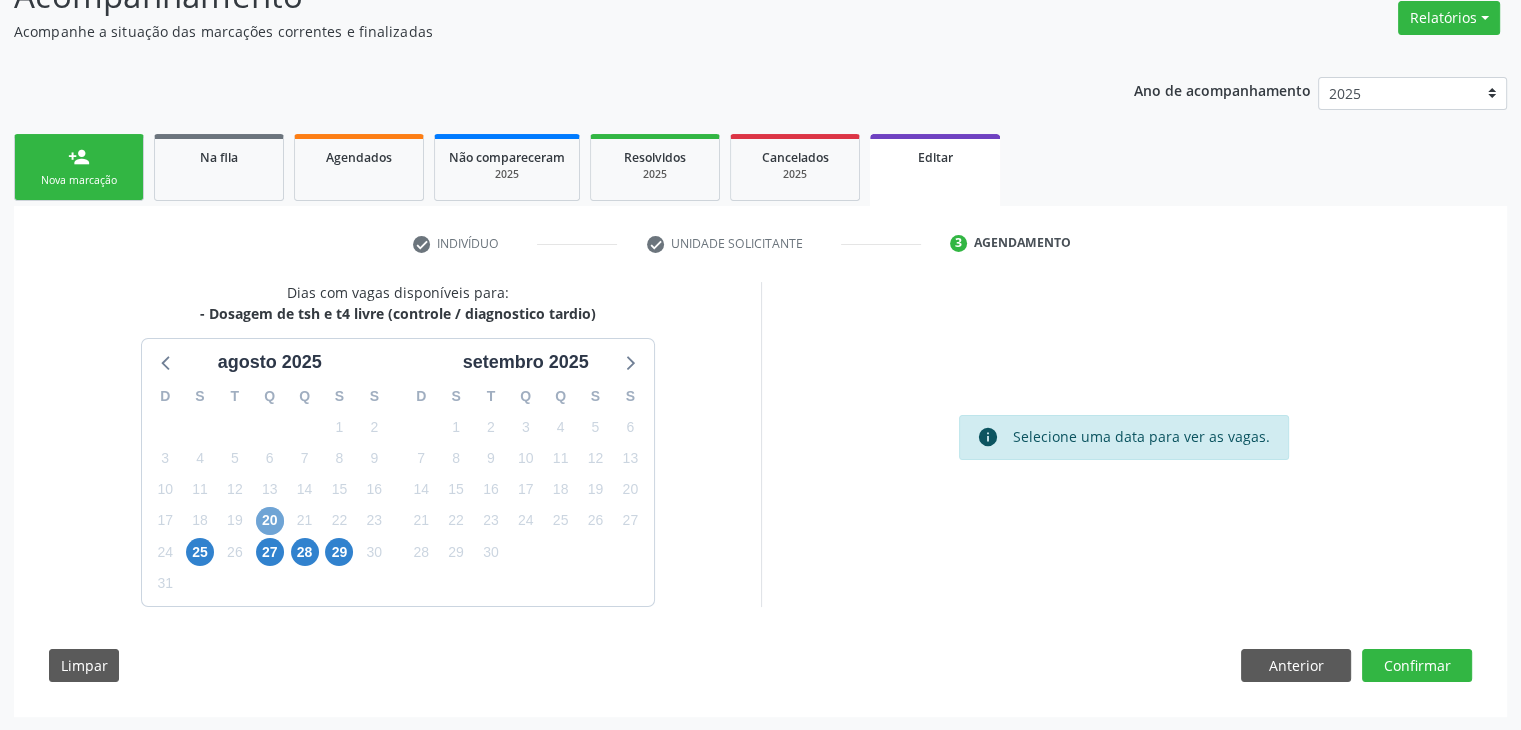 click on "20" at bounding box center [270, 521] 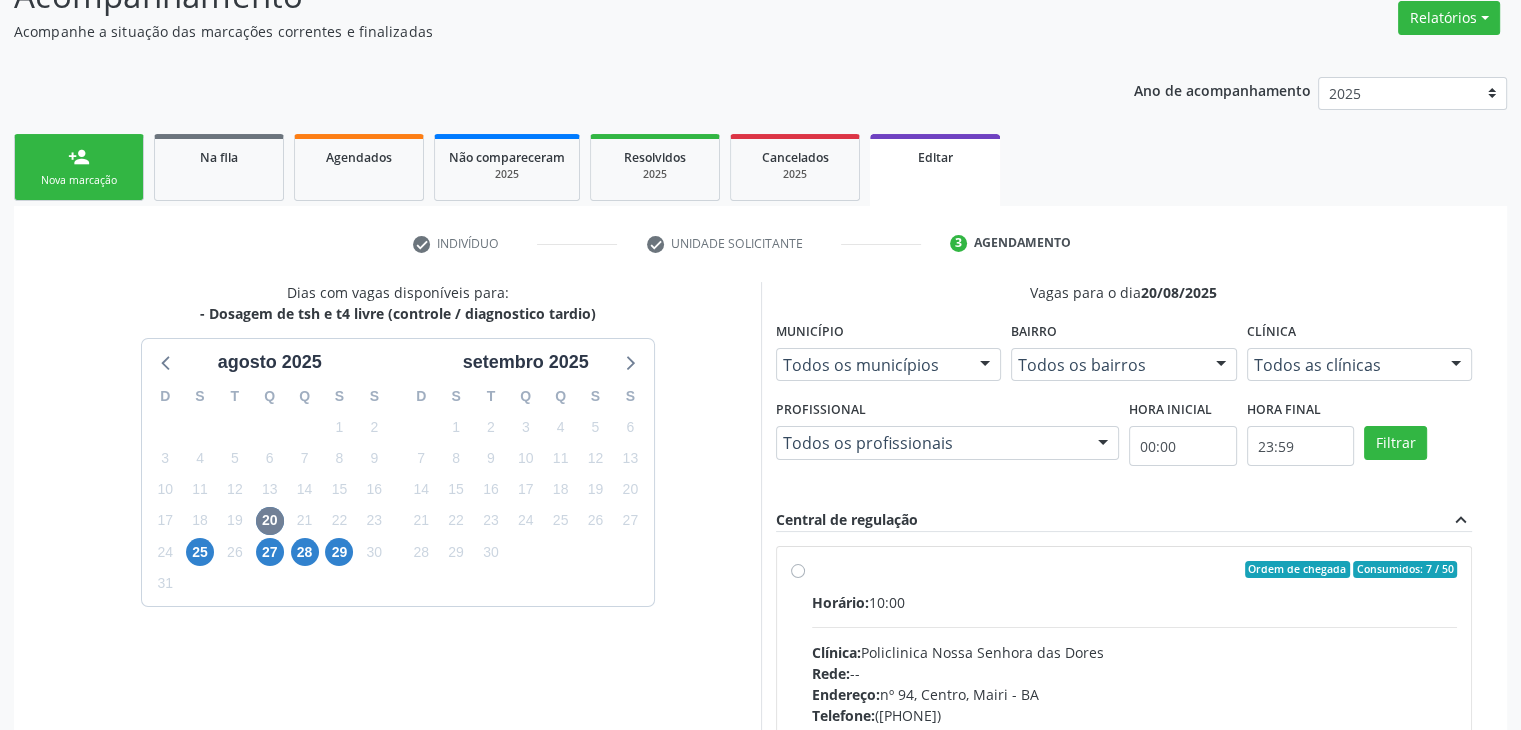click on "Ordem de chegada
Consumidos: 7 / 50
Horário:   10:00
Clínica:  Policlinica Nossa Senhora das Dores
Rede:
--
Endereço:   nº 94, Centro, Mairi - BA
Telefone:   (74) 36322104
Profissional:
--
Informações adicionais sobre o atendimento
Idade de atendimento:
Sem restrição
Gênero(s) atendido(s):
Sem restrição
Informações adicionais:
--" at bounding box center (1135, 714) 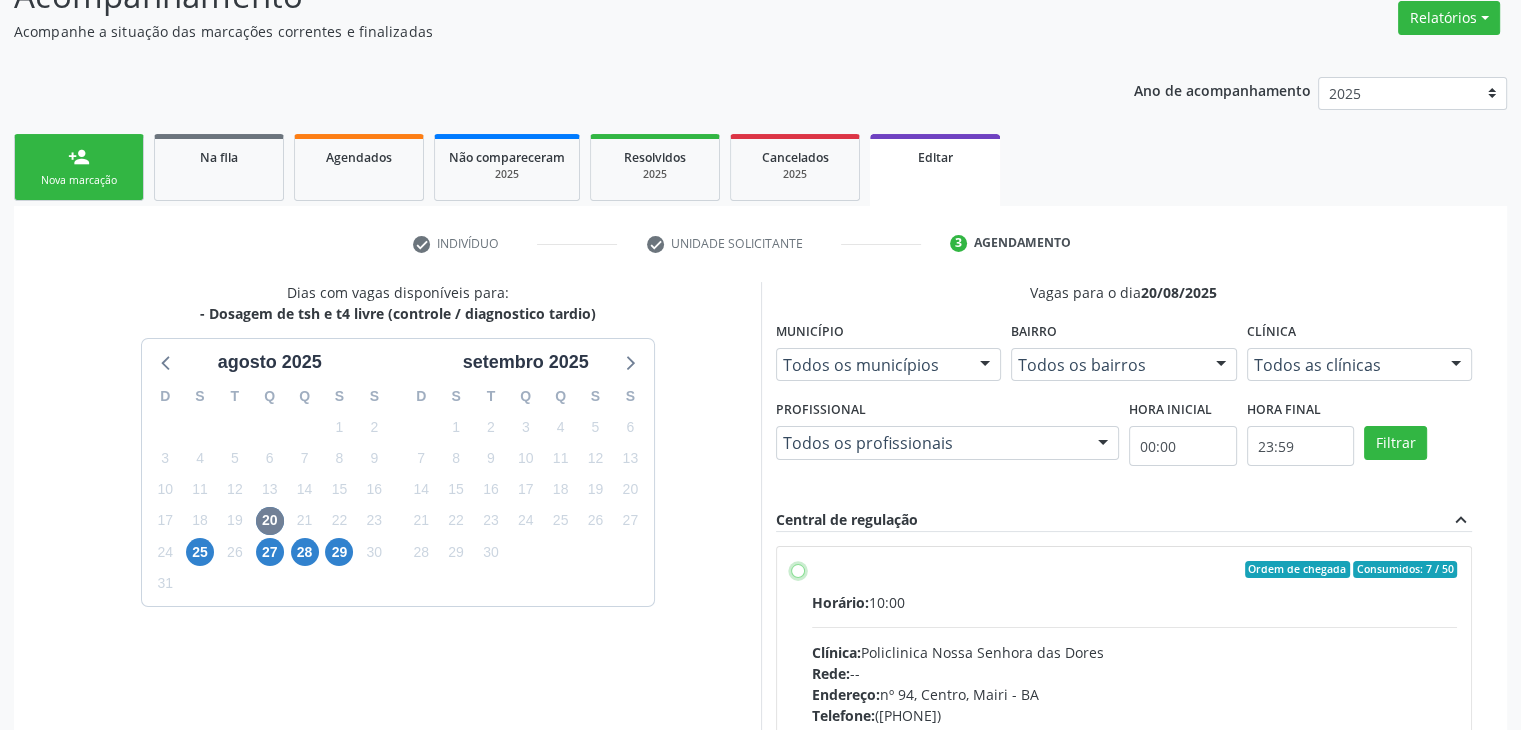 click on "Ordem de chegada
Consumidos: 7 / 50
Horário:   10:00
Clínica:  Policlinica Nossa Senhora das Dores
Rede:
--
Endereço:   nº 94, Centro, Mairi - BA
Telefone:   (74) 36322104
Profissional:
--
Informações adicionais sobre o atendimento
Idade de atendimento:
Sem restrição
Gênero(s) atendido(s):
Sem restrição
Informações adicionais:
--" at bounding box center (798, 570) 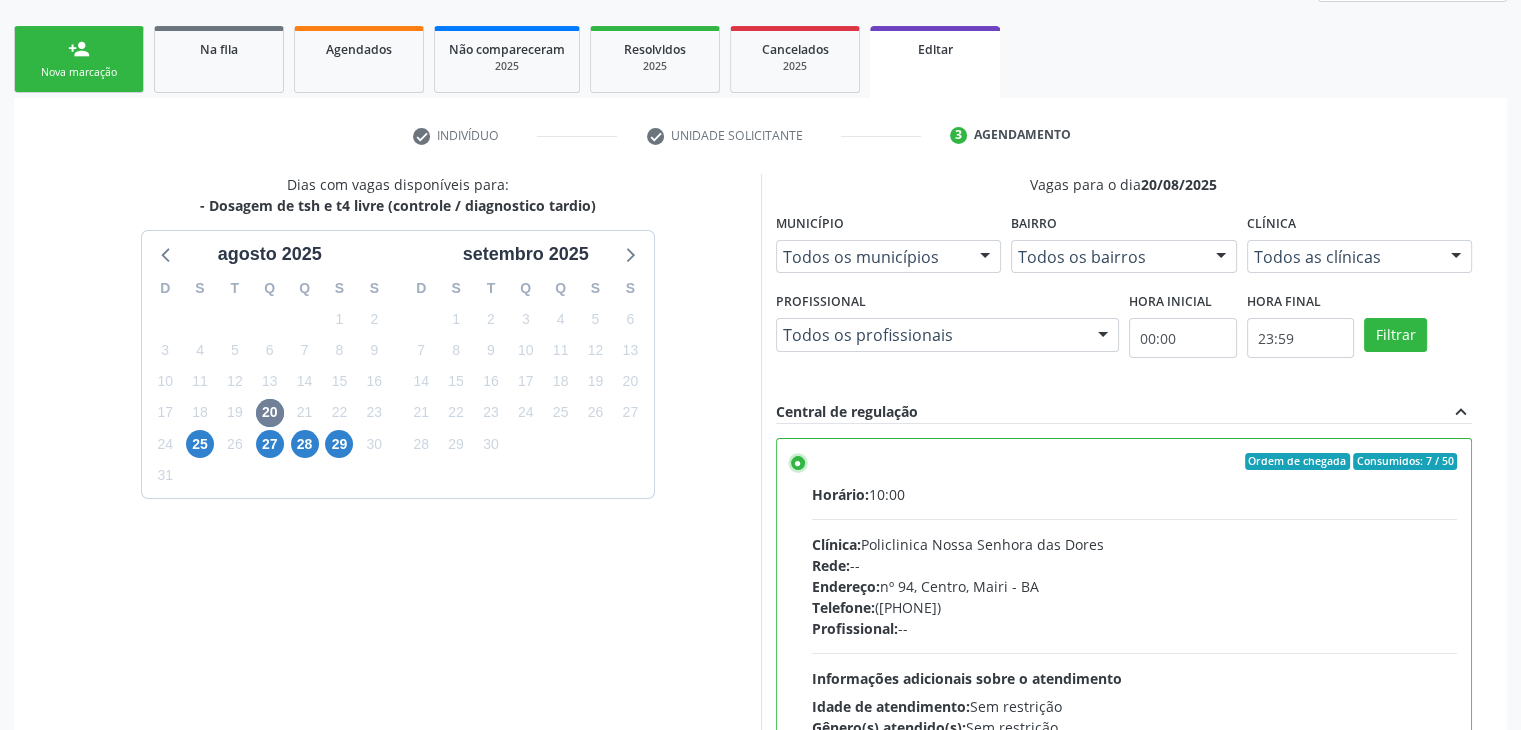 scroll, scrollTop: 490, scrollLeft: 0, axis: vertical 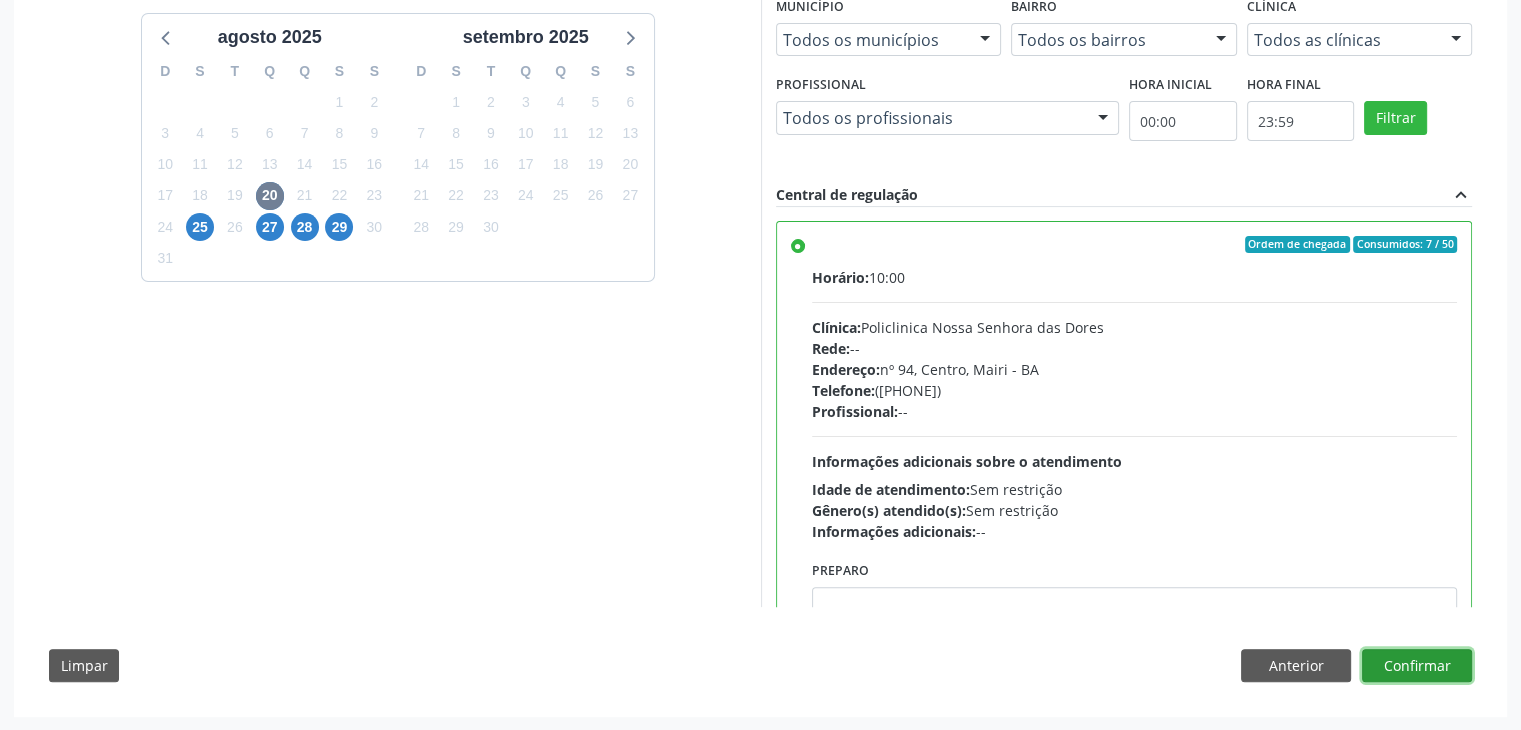 click on "Confirmar" at bounding box center [1417, 666] 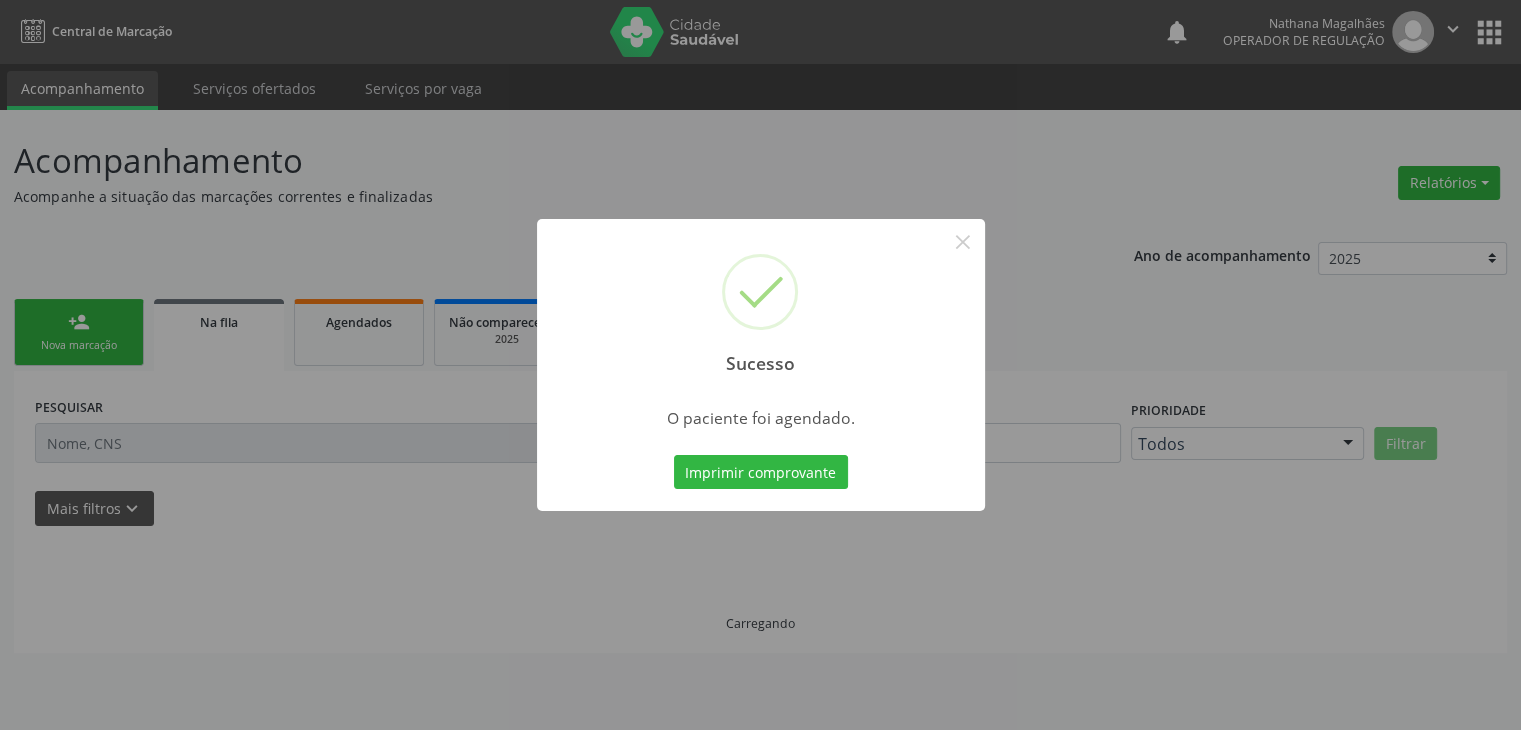 scroll, scrollTop: 0, scrollLeft: 0, axis: both 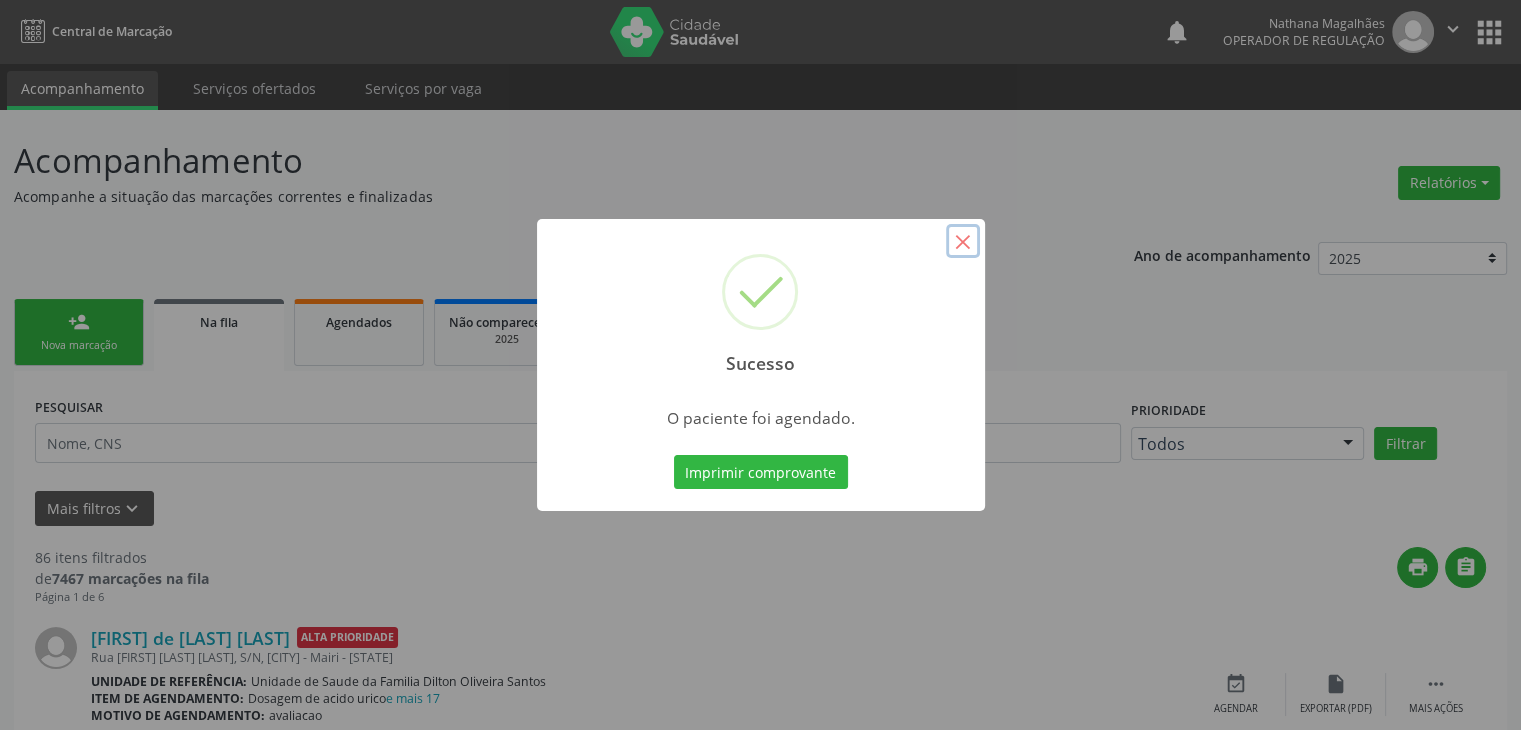 click on "×" at bounding box center (963, 241) 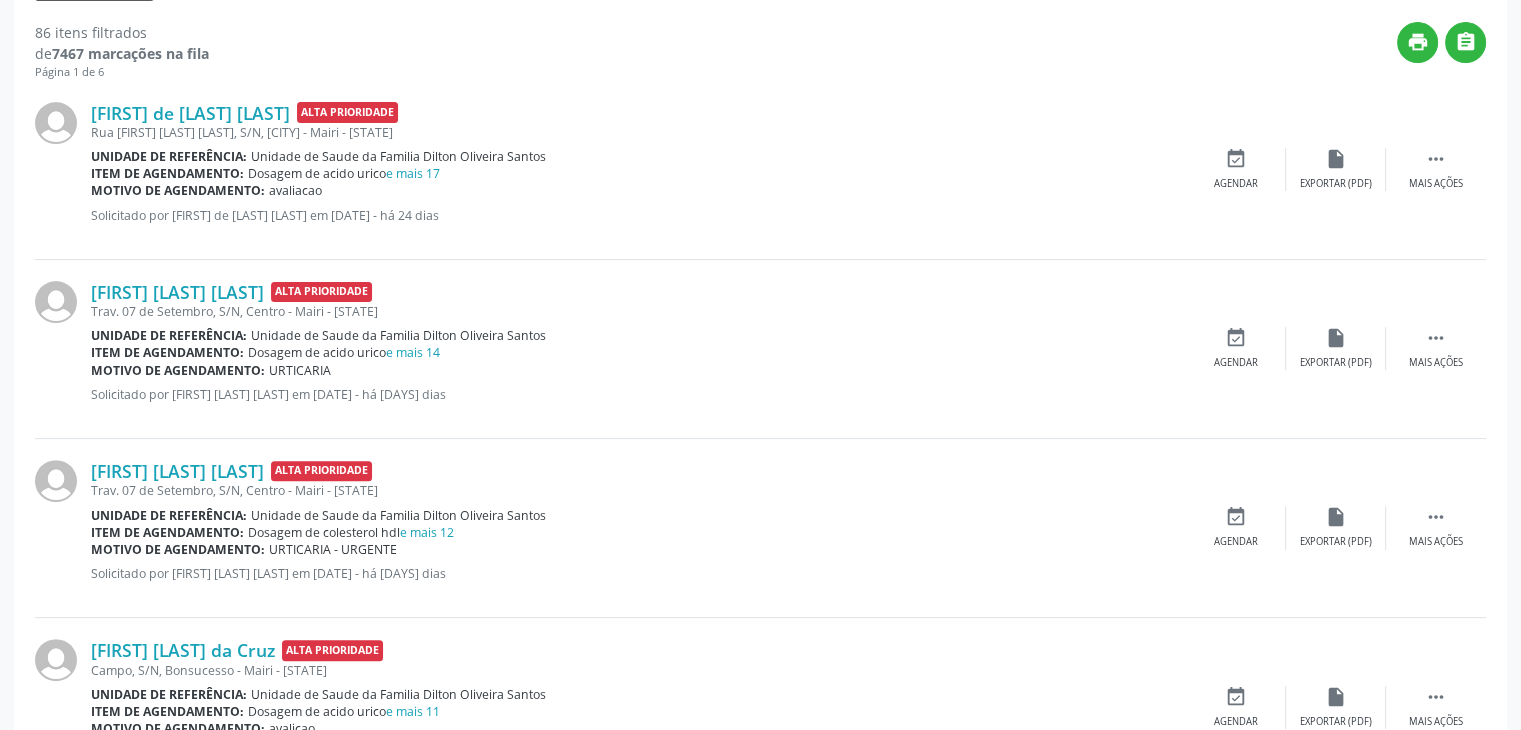 scroll, scrollTop: 600, scrollLeft: 0, axis: vertical 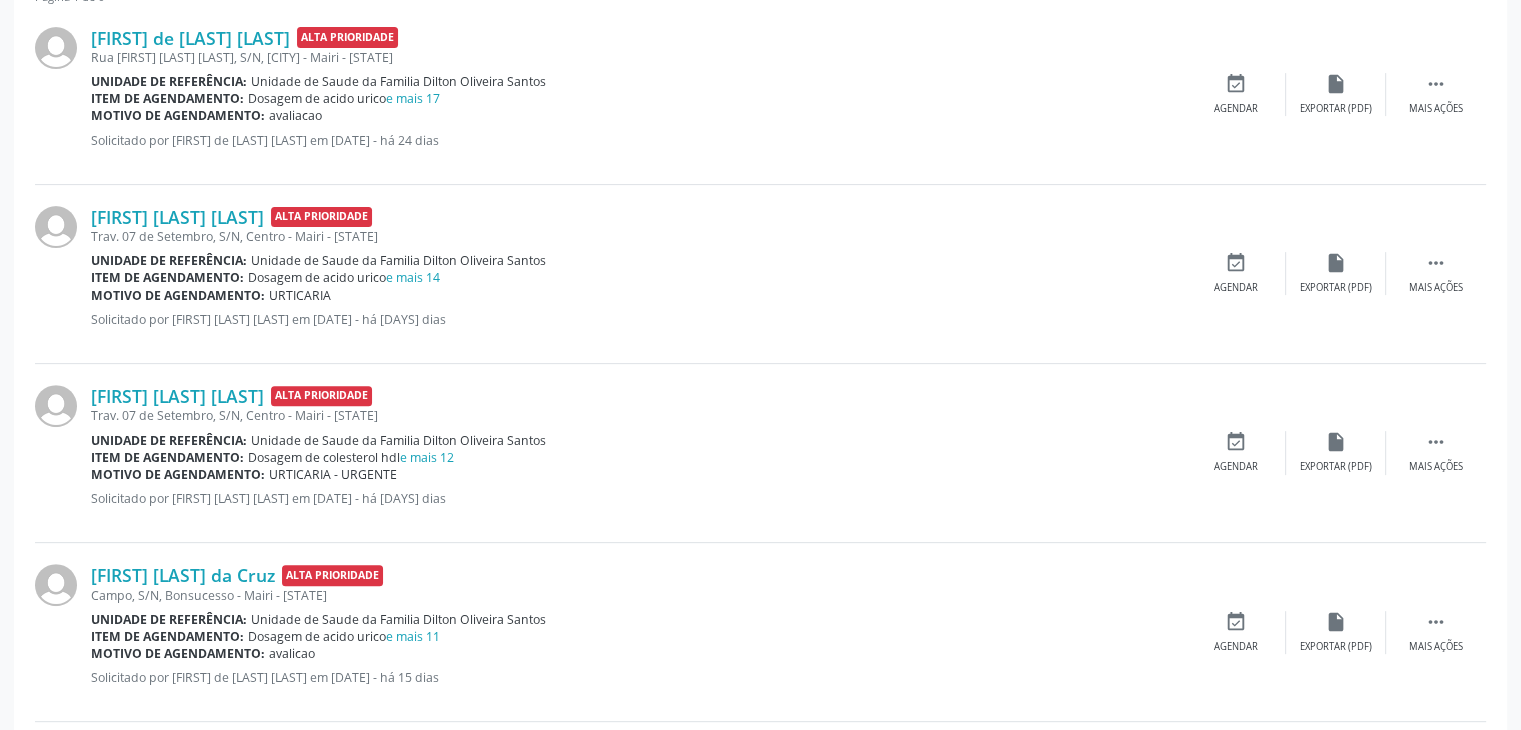 click on "Unidade de Saude da Familia Dilton Oliveira Santos" at bounding box center [398, 440] 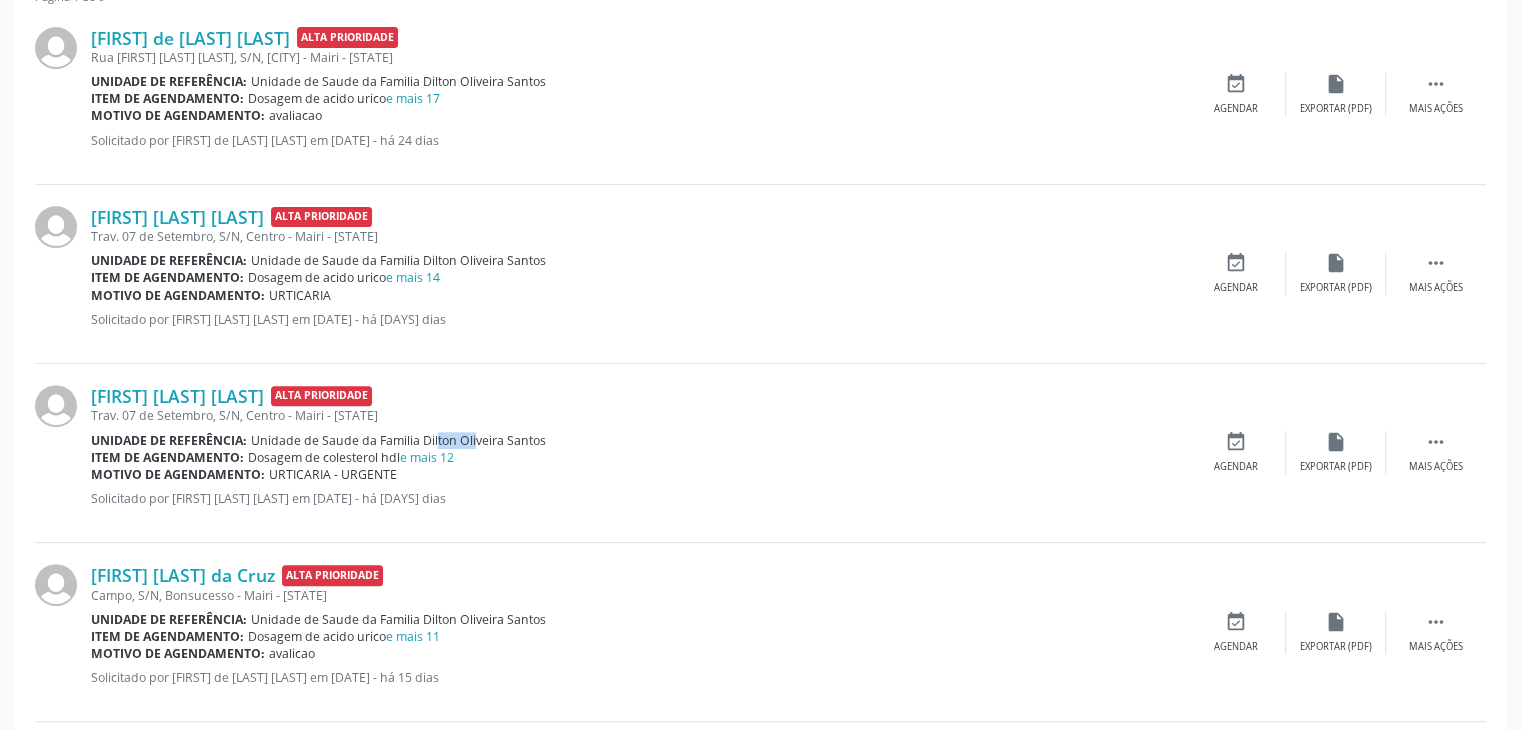 click on "Unidade de Saude da Familia Dilton Oliveira Santos" at bounding box center (398, 440) 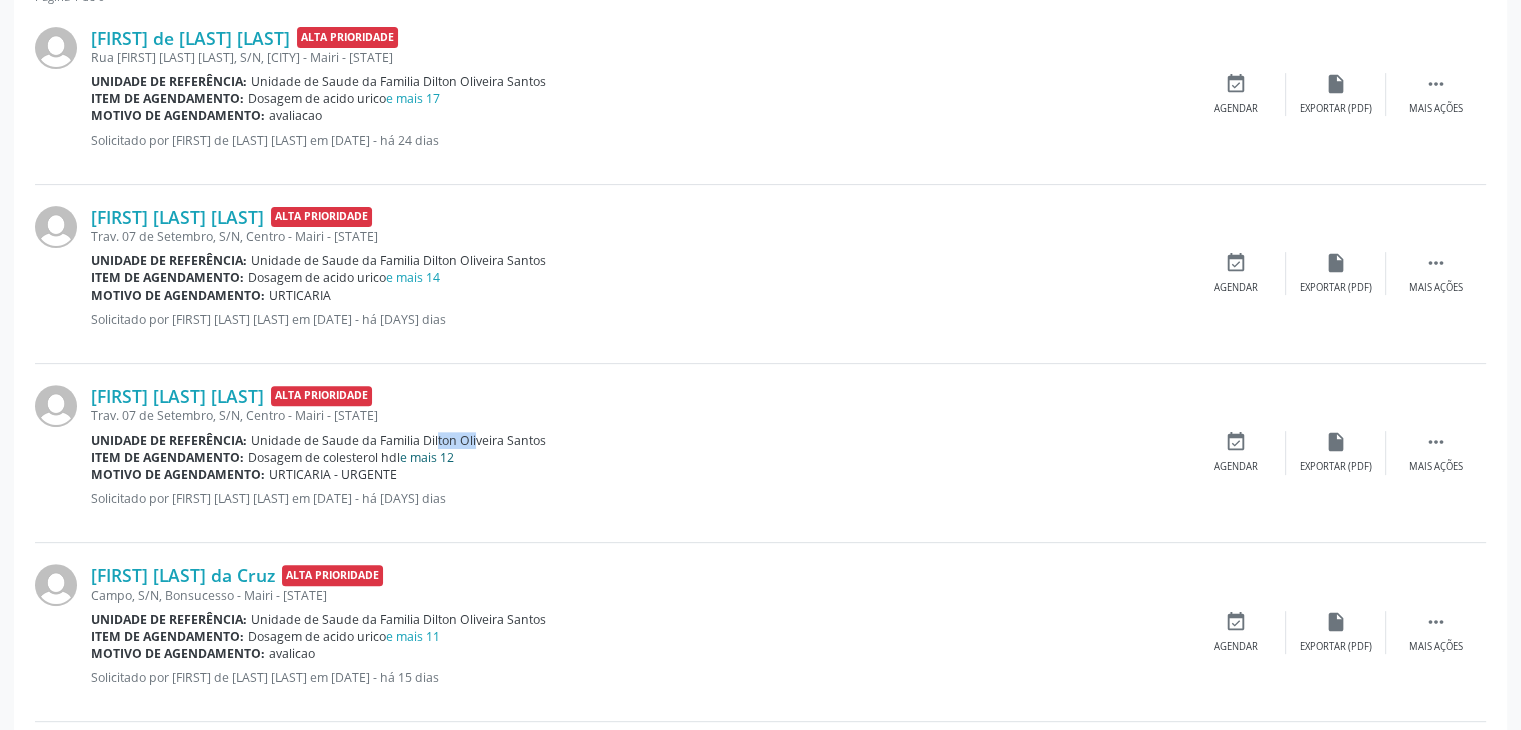 click on "e mais 12" at bounding box center (427, 457) 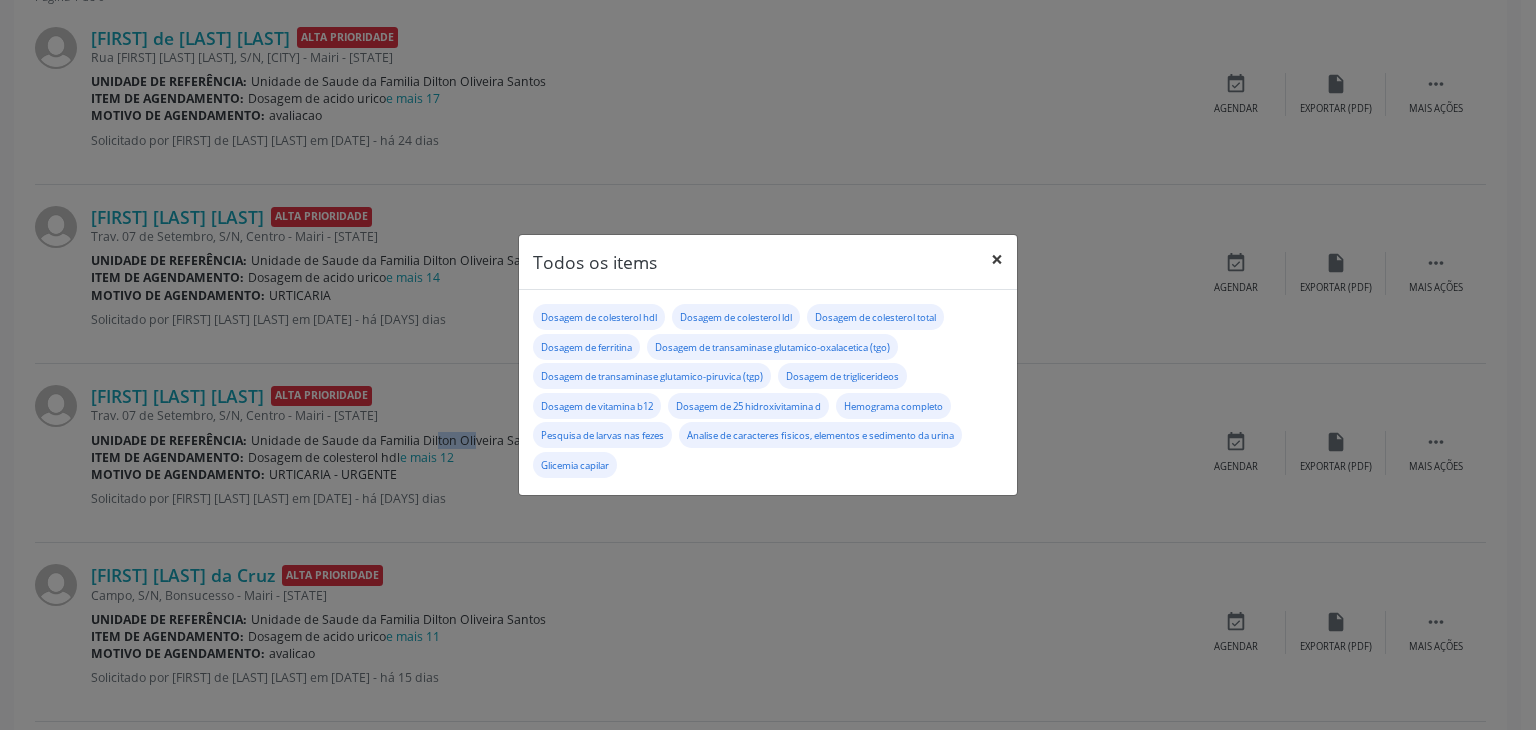click on "×" at bounding box center [997, 259] 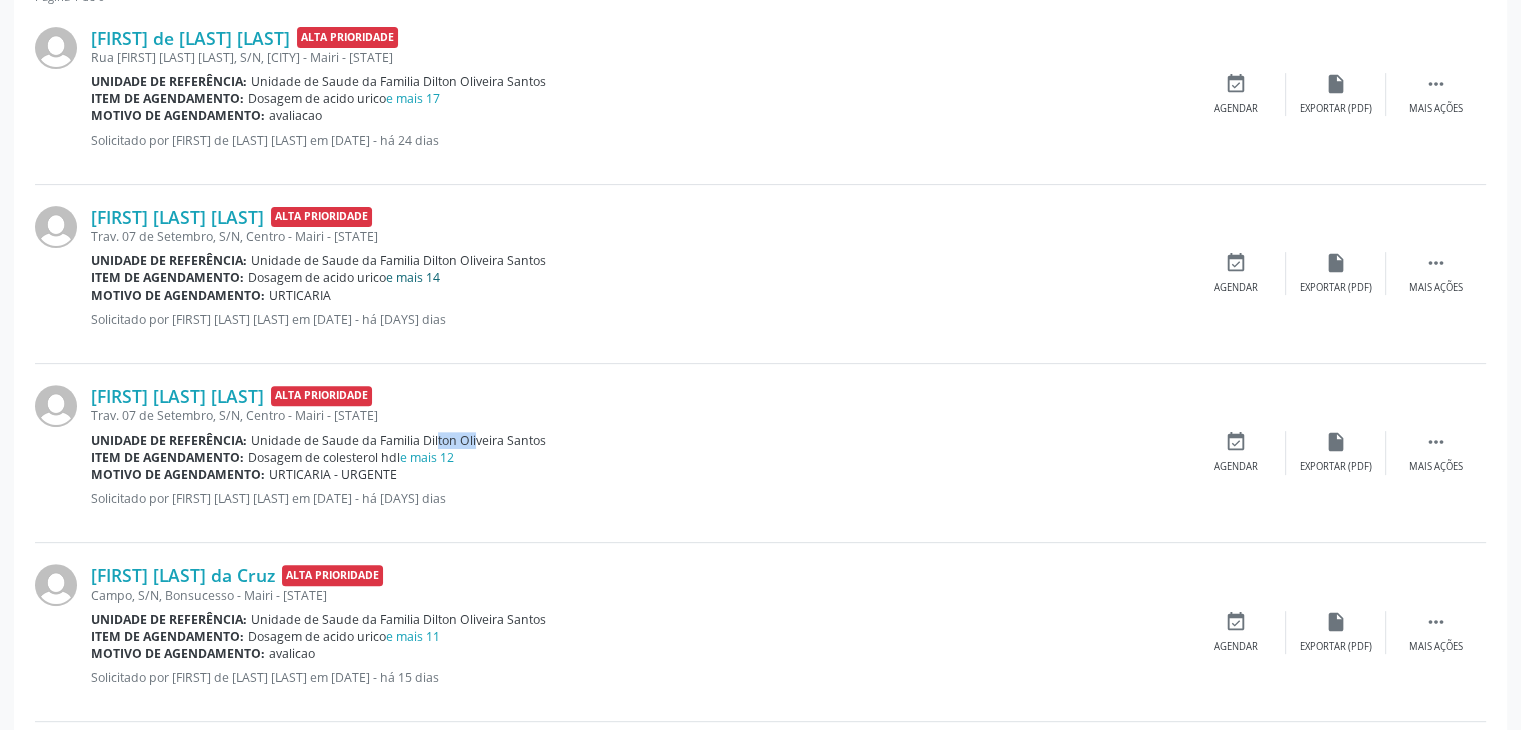 click on "e mais 14" at bounding box center (413, 277) 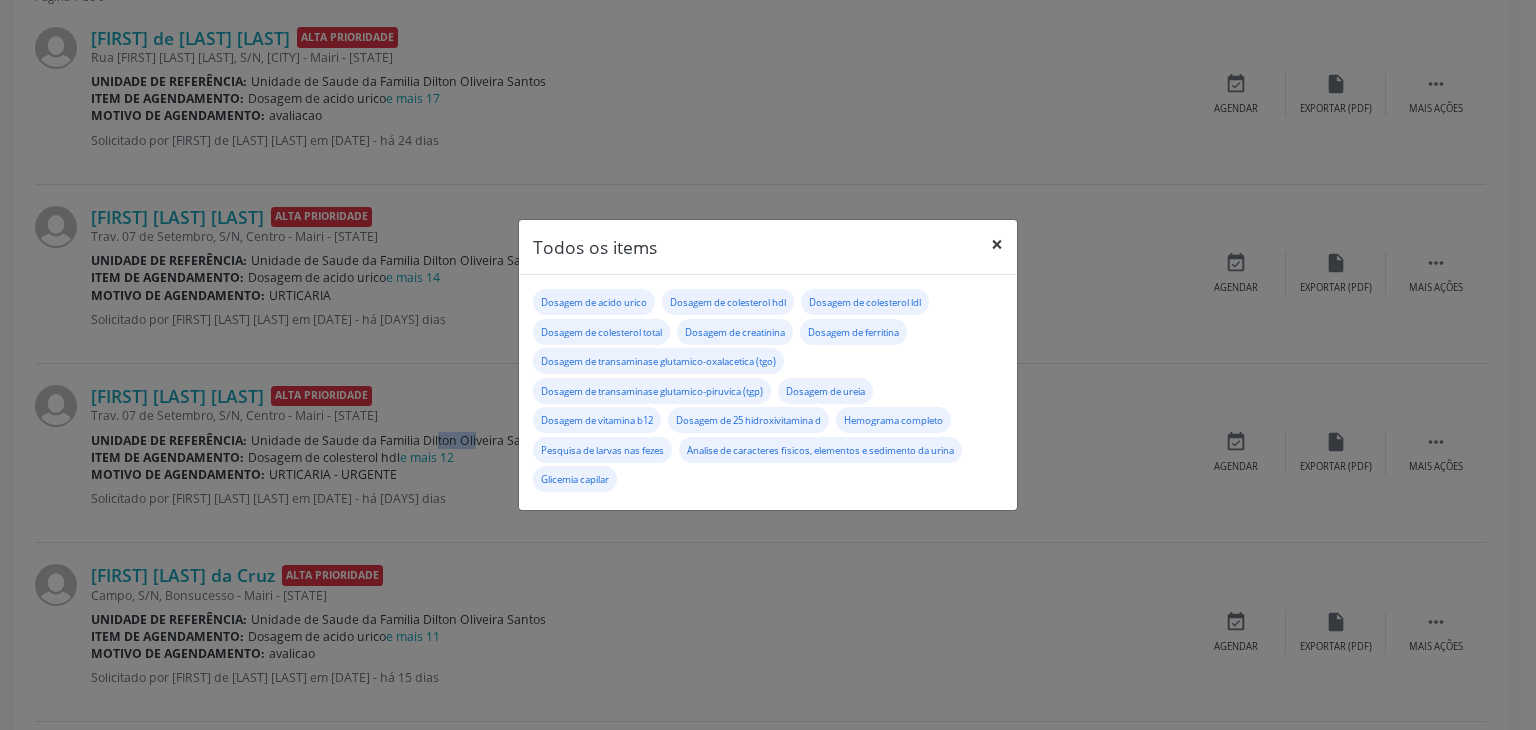 click on "×" at bounding box center (997, 244) 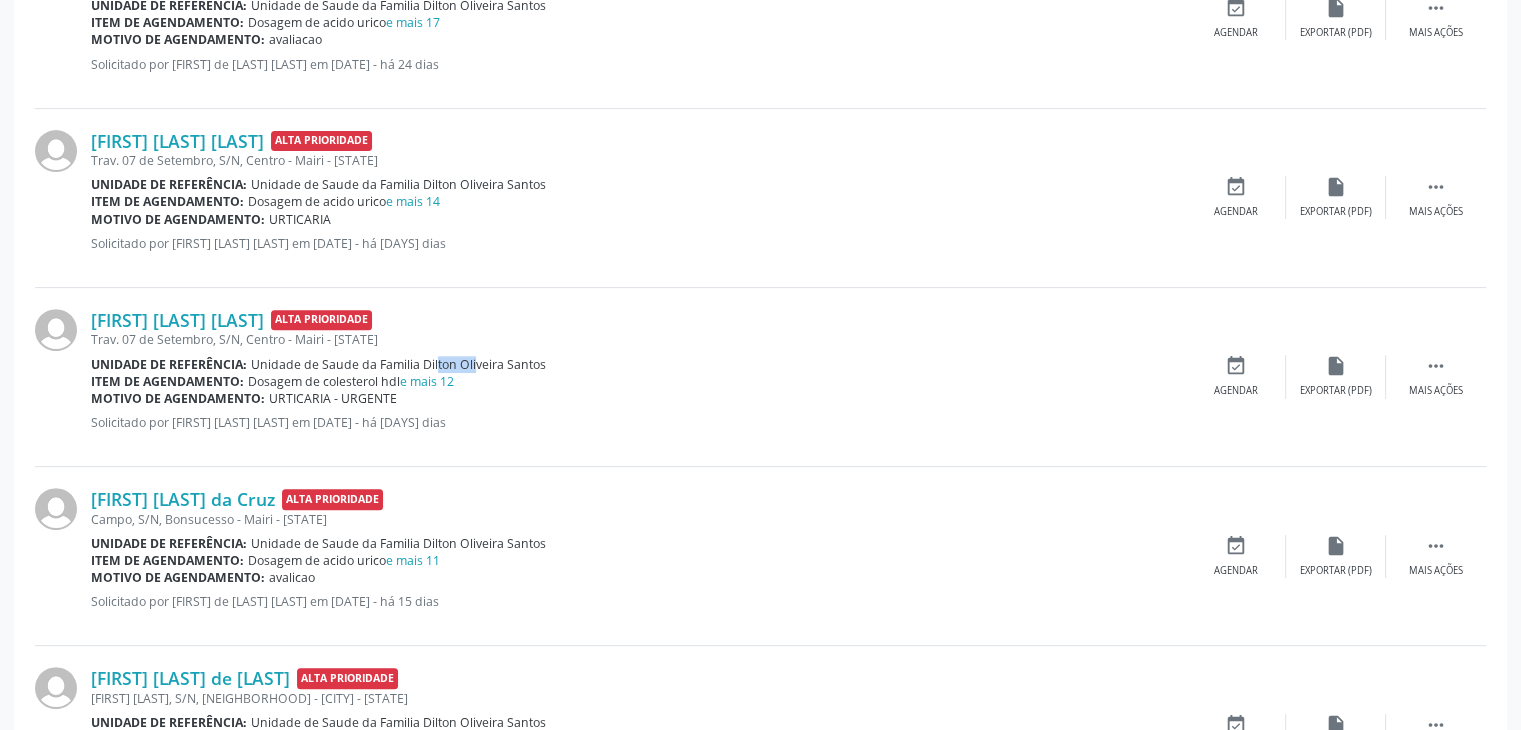 scroll, scrollTop: 800, scrollLeft: 0, axis: vertical 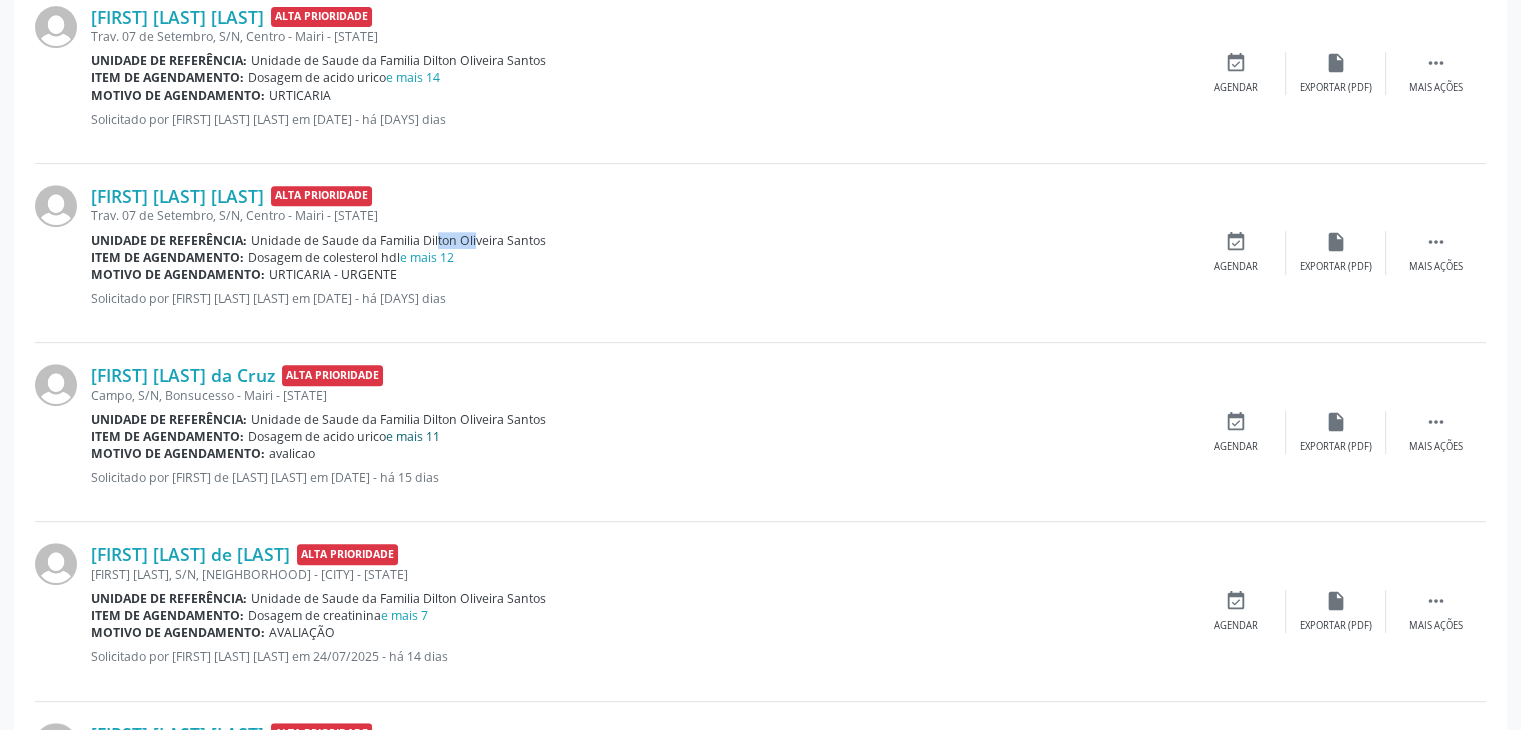 click on "e mais 11" at bounding box center (413, 436) 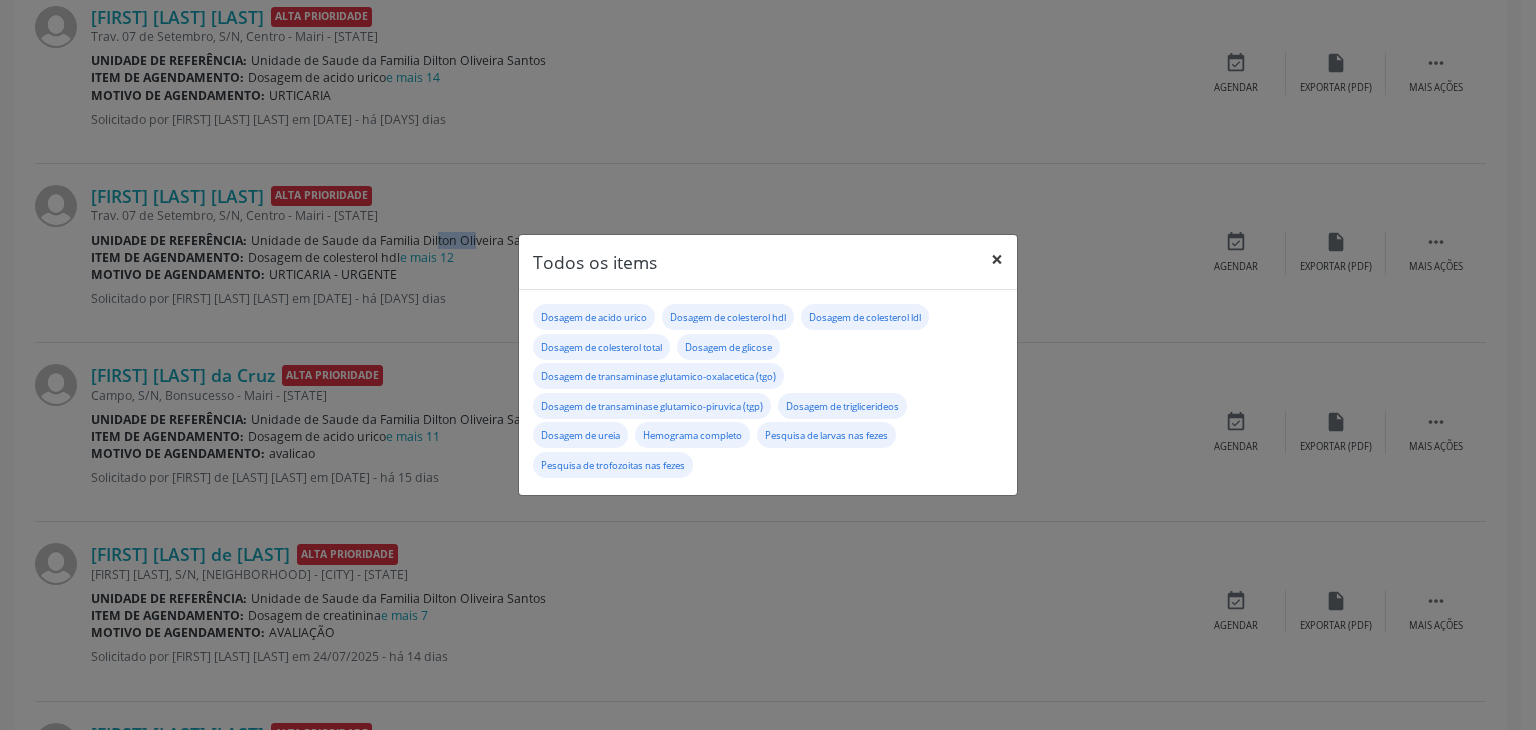 click on "×" at bounding box center [997, 259] 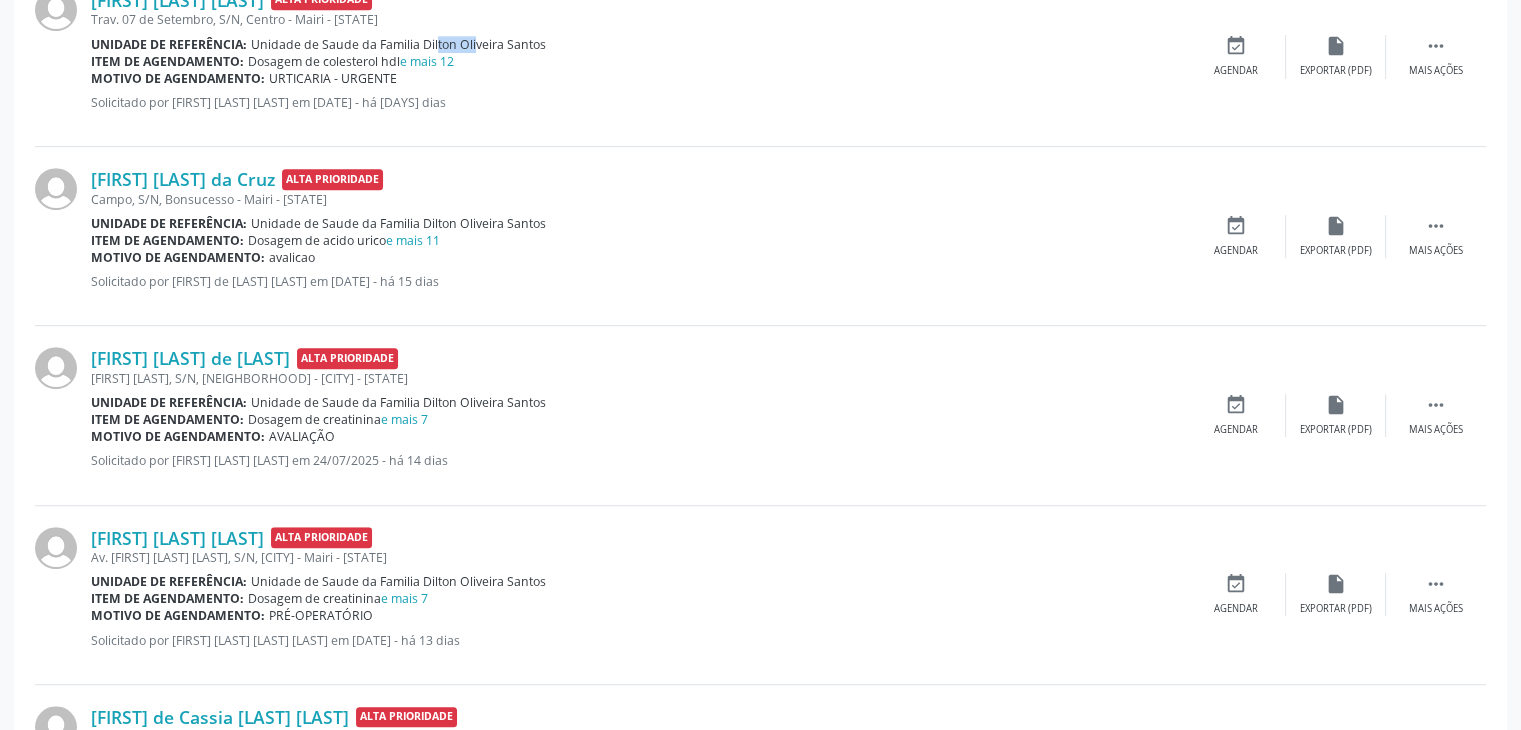 scroll, scrollTop: 1000, scrollLeft: 0, axis: vertical 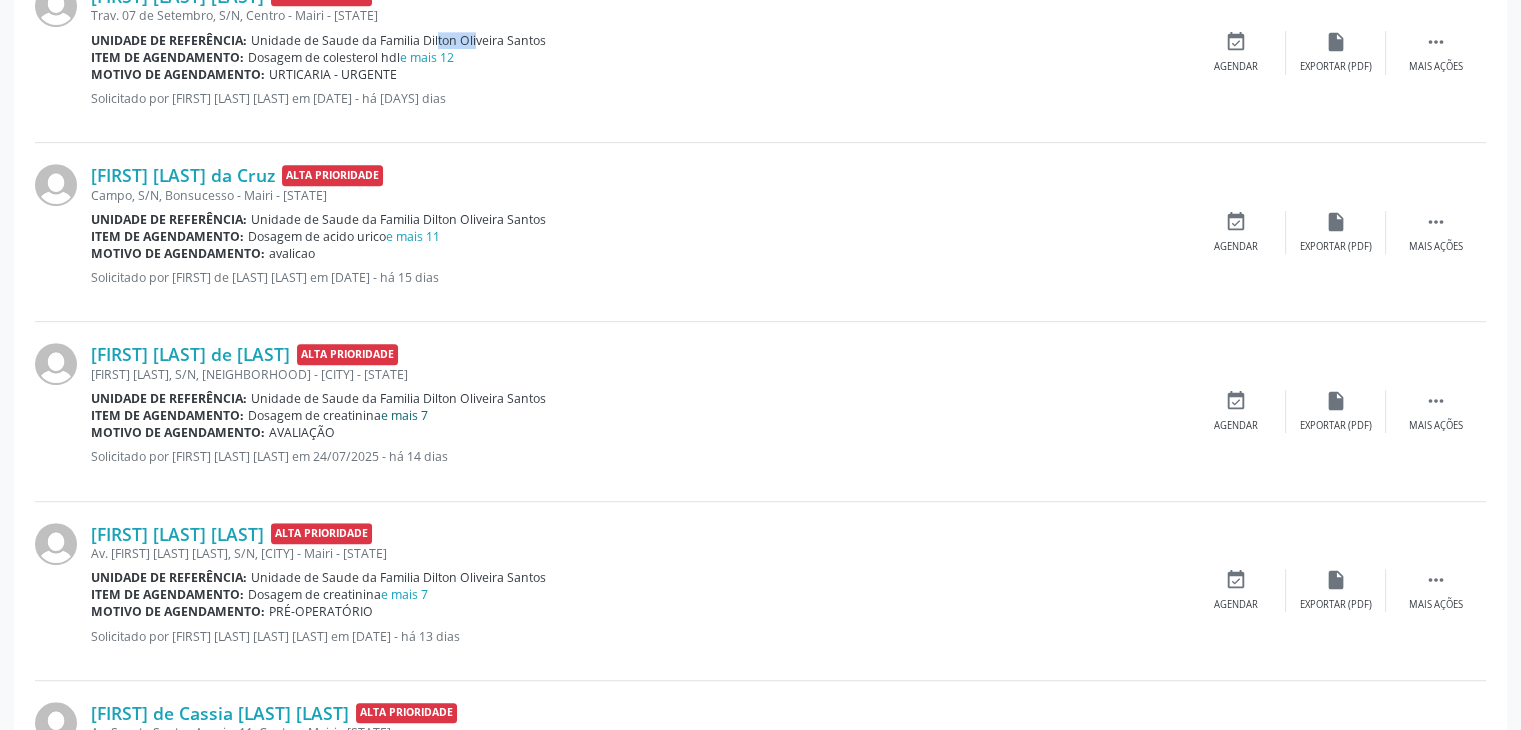 click on "e mais 7" at bounding box center (404, 415) 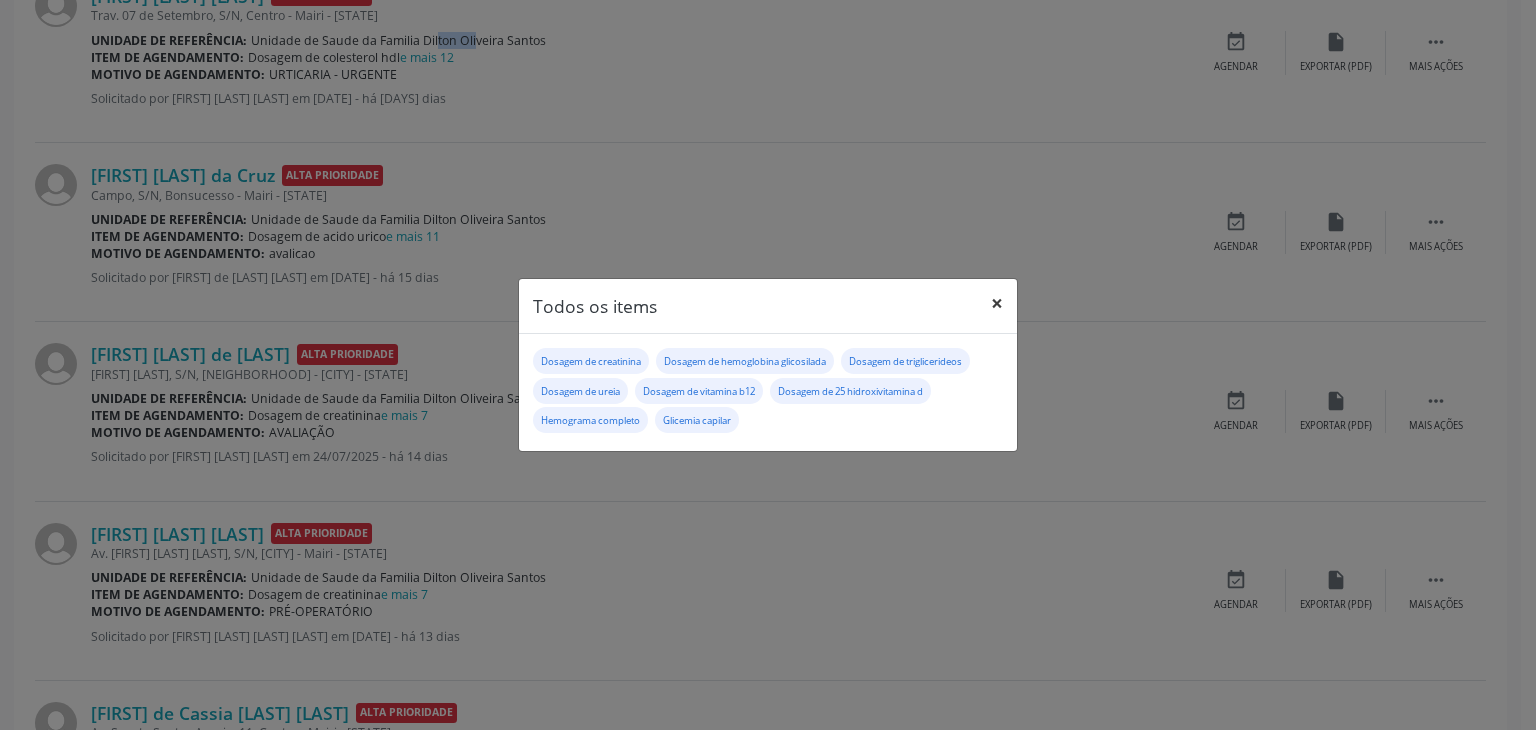 click on "×" at bounding box center (997, 303) 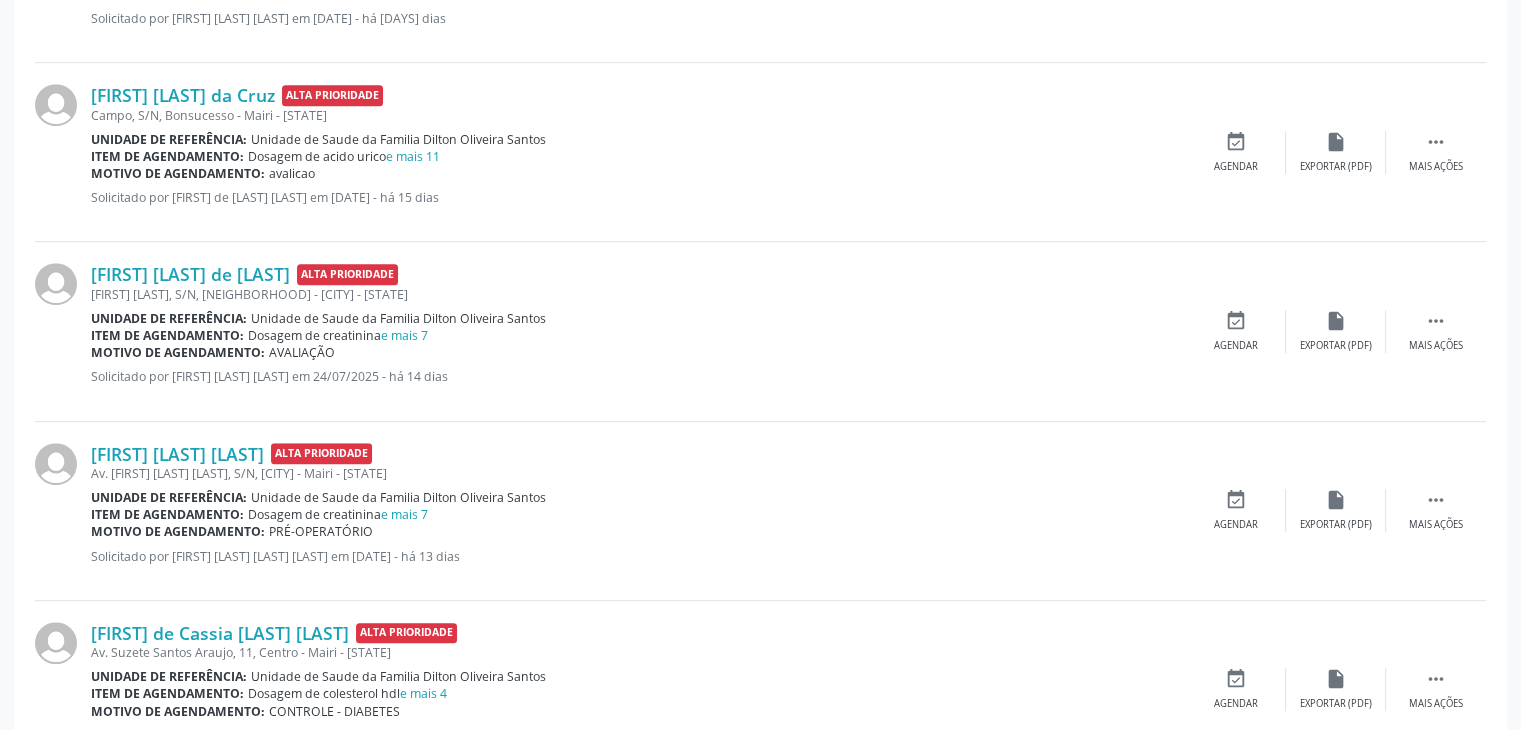 scroll, scrollTop: 1200, scrollLeft: 0, axis: vertical 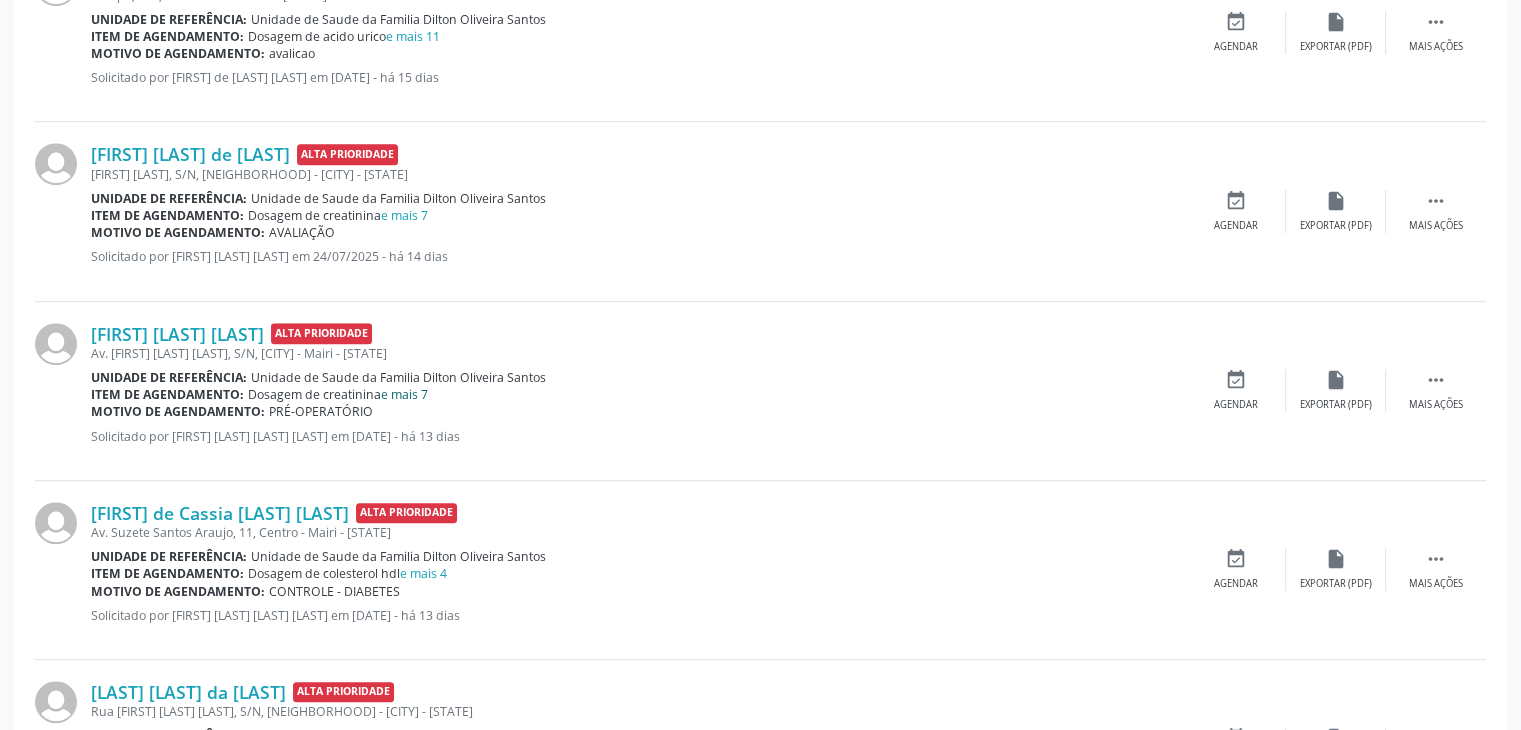 click on "e mais 7" at bounding box center [404, 394] 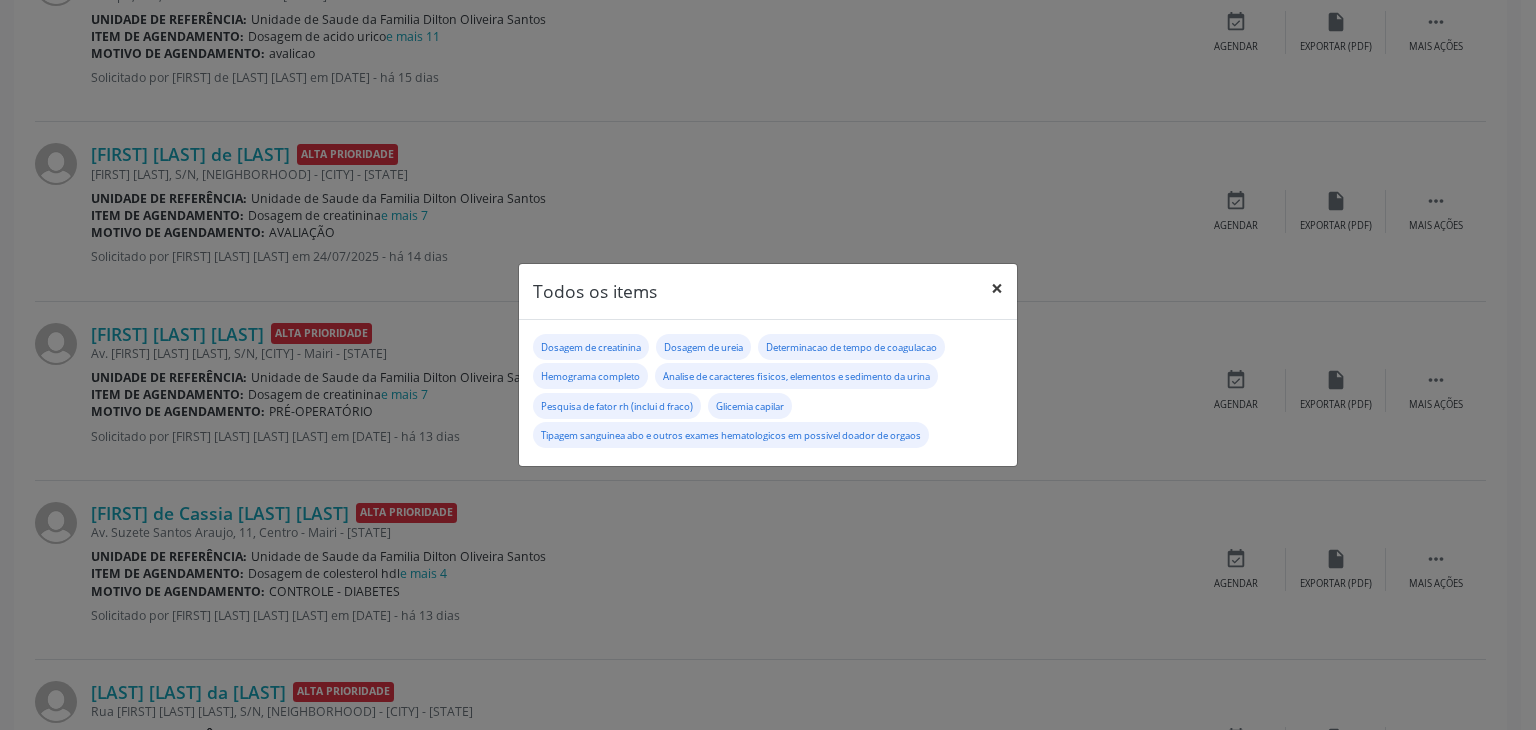 click on "×" at bounding box center (997, 288) 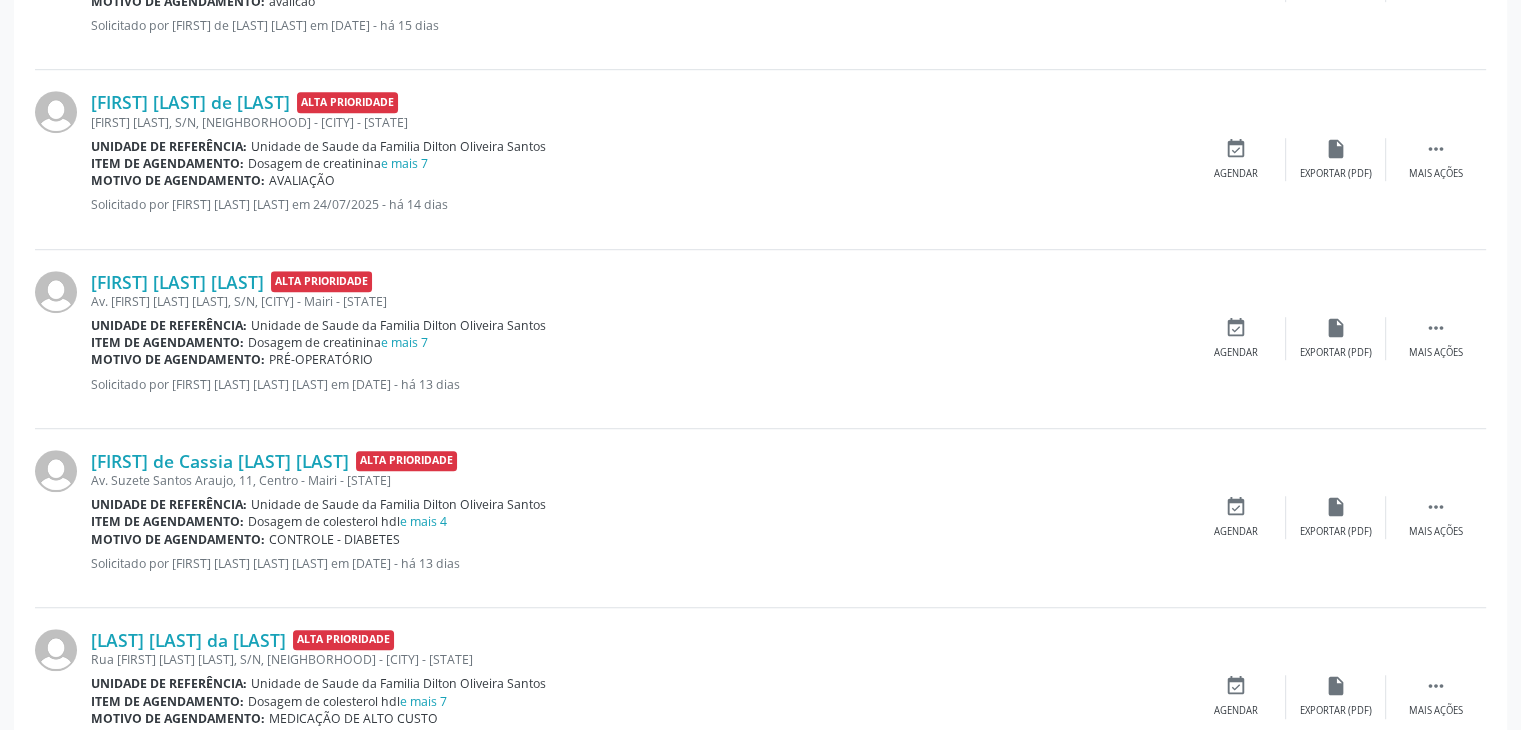 scroll, scrollTop: 1300, scrollLeft: 0, axis: vertical 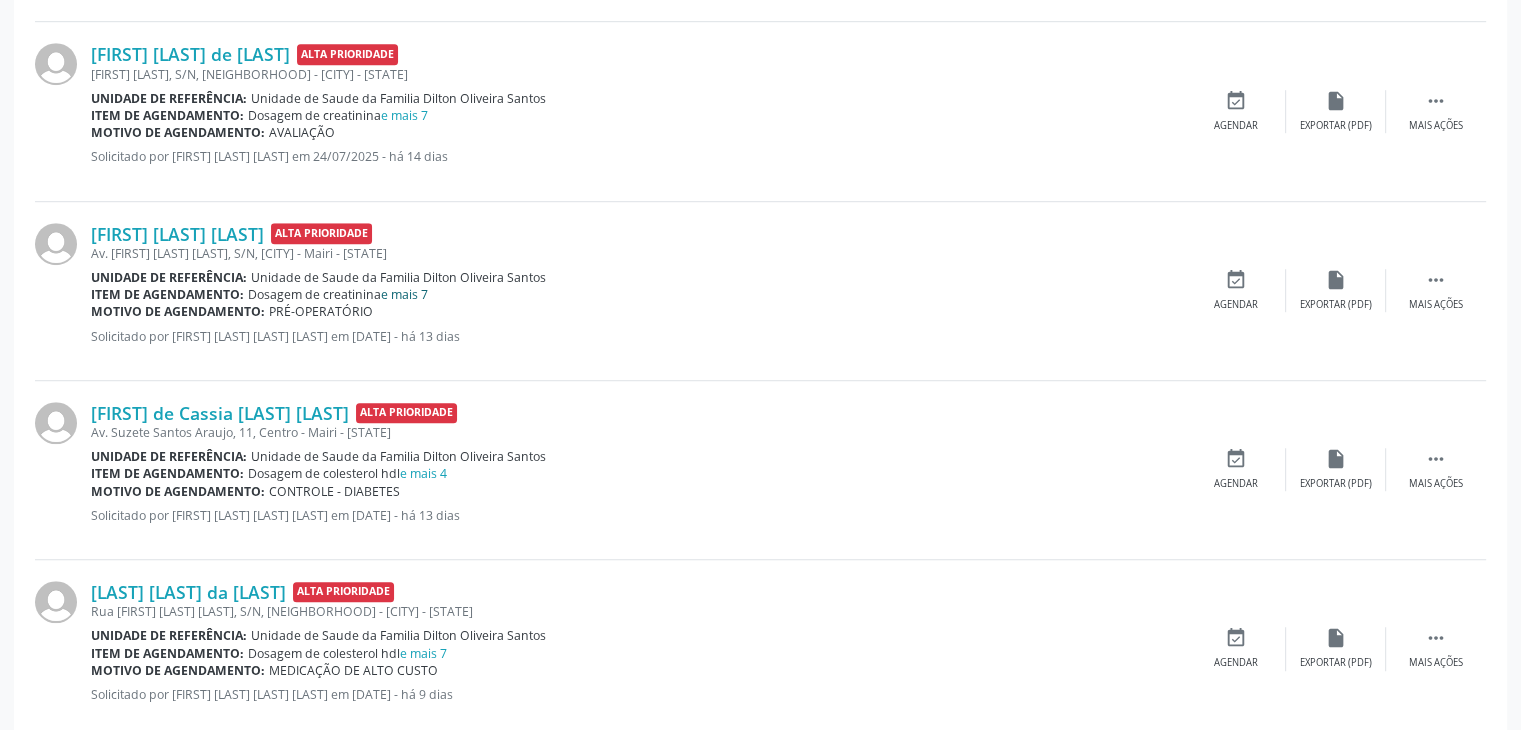 click on "e mais 7" at bounding box center (404, 294) 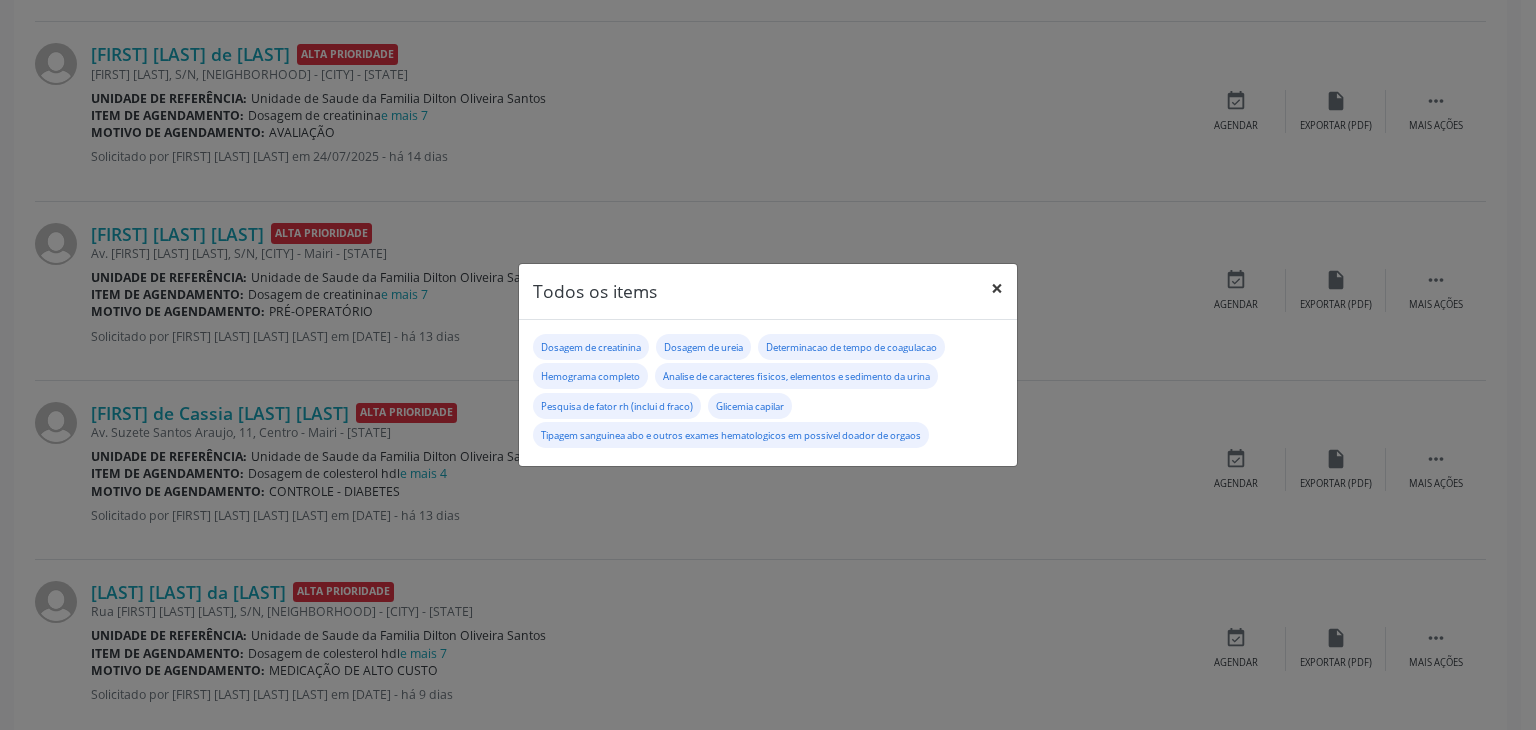 click on "×" at bounding box center (997, 288) 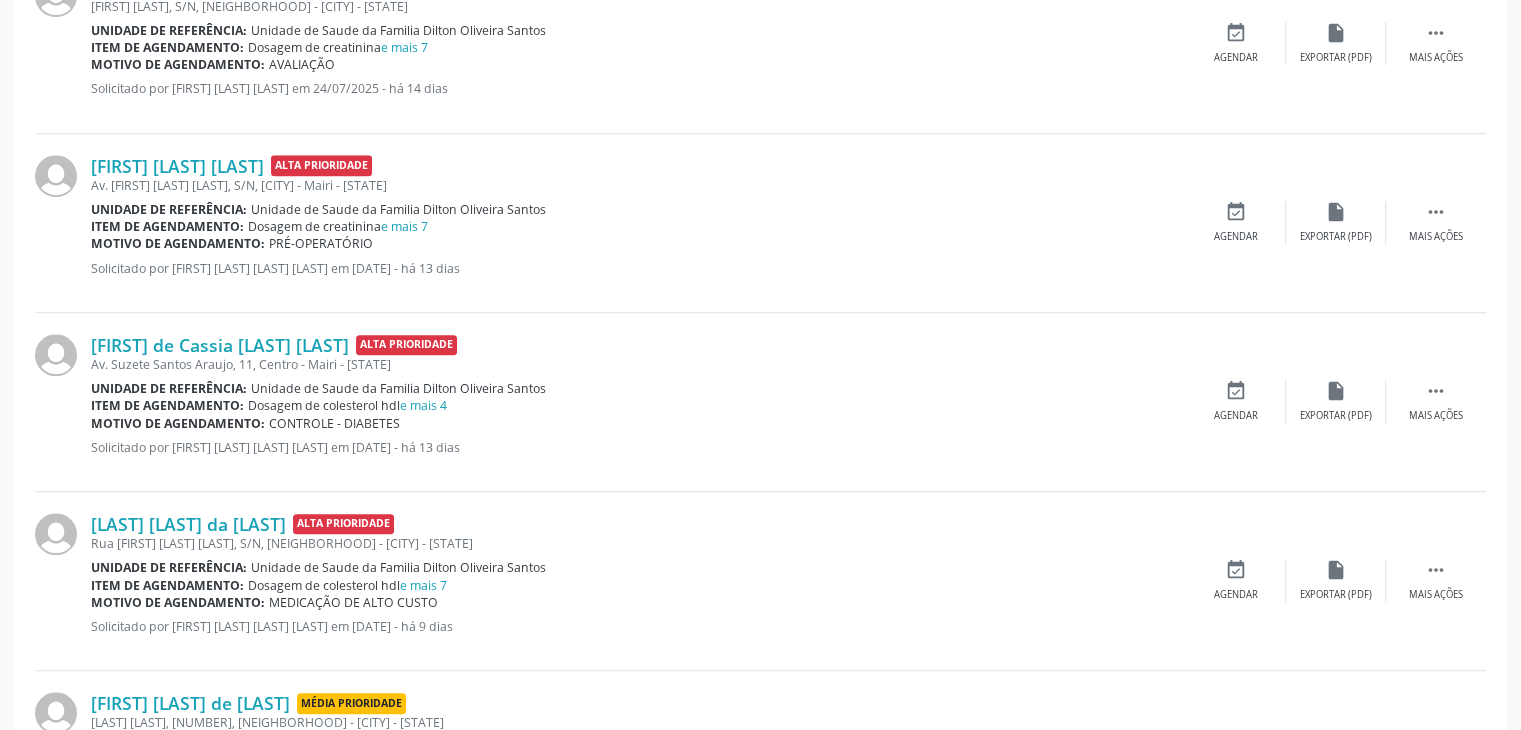 scroll, scrollTop: 1400, scrollLeft: 0, axis: vertical 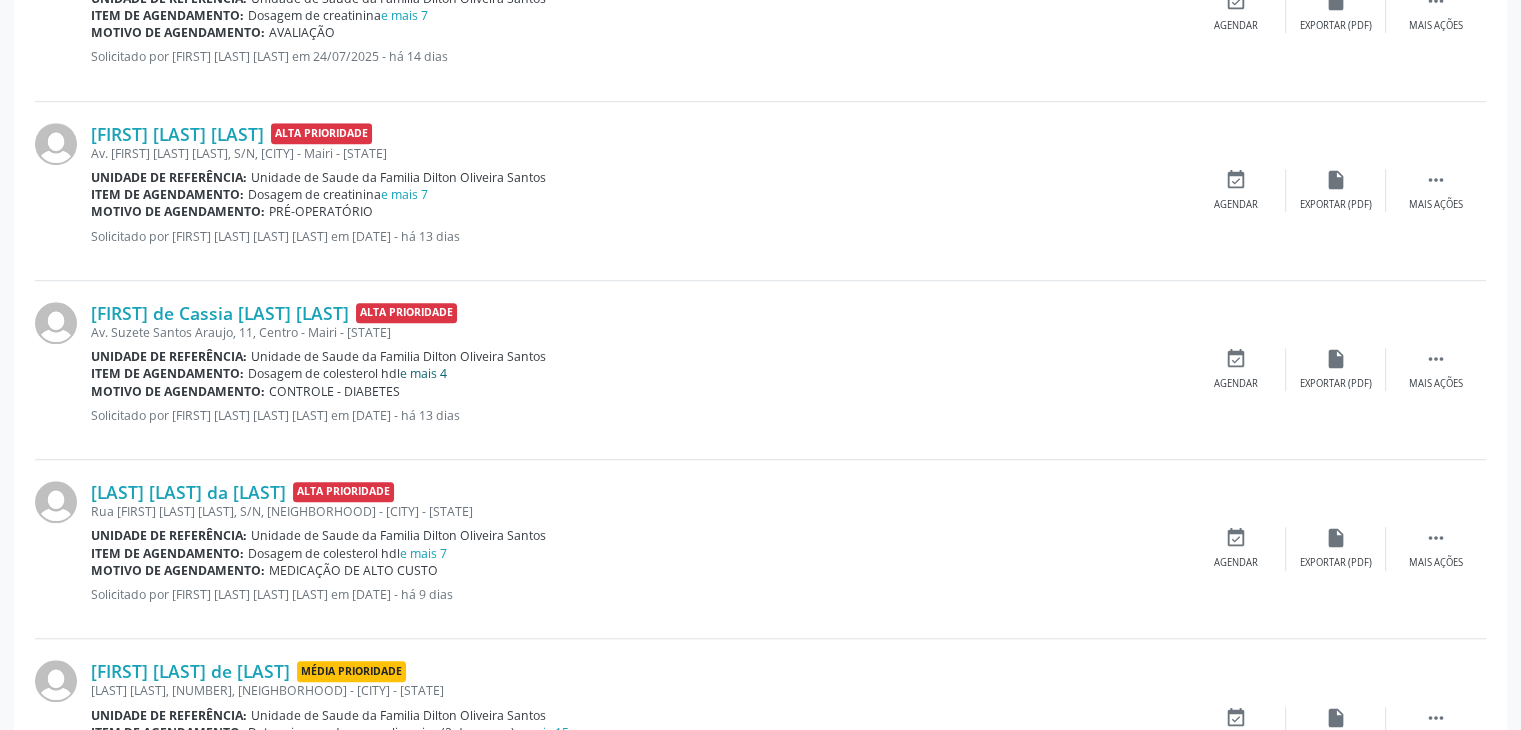 click on "e mais 4" at bounding box center (423, 373) 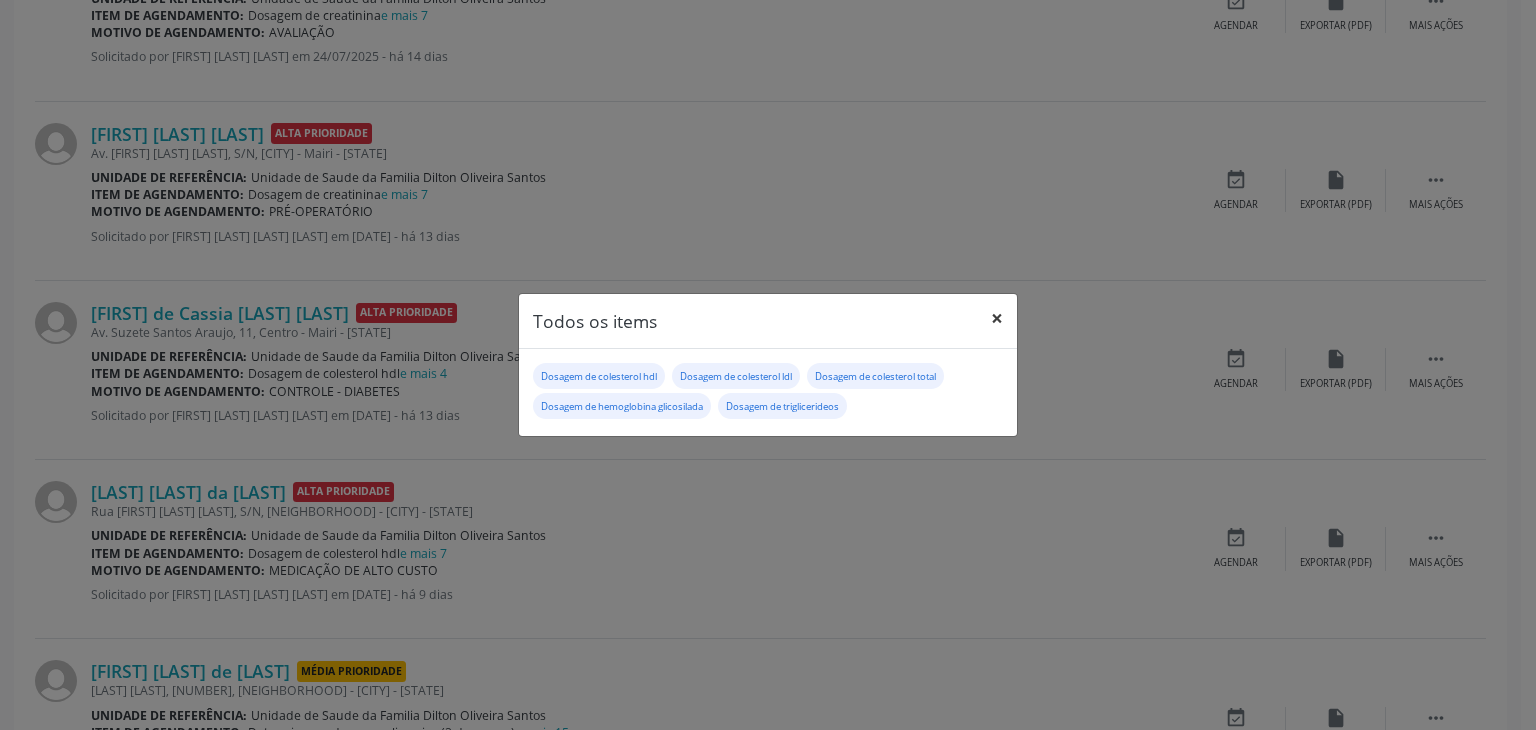 click on "×" at bounding box center (997, 318) 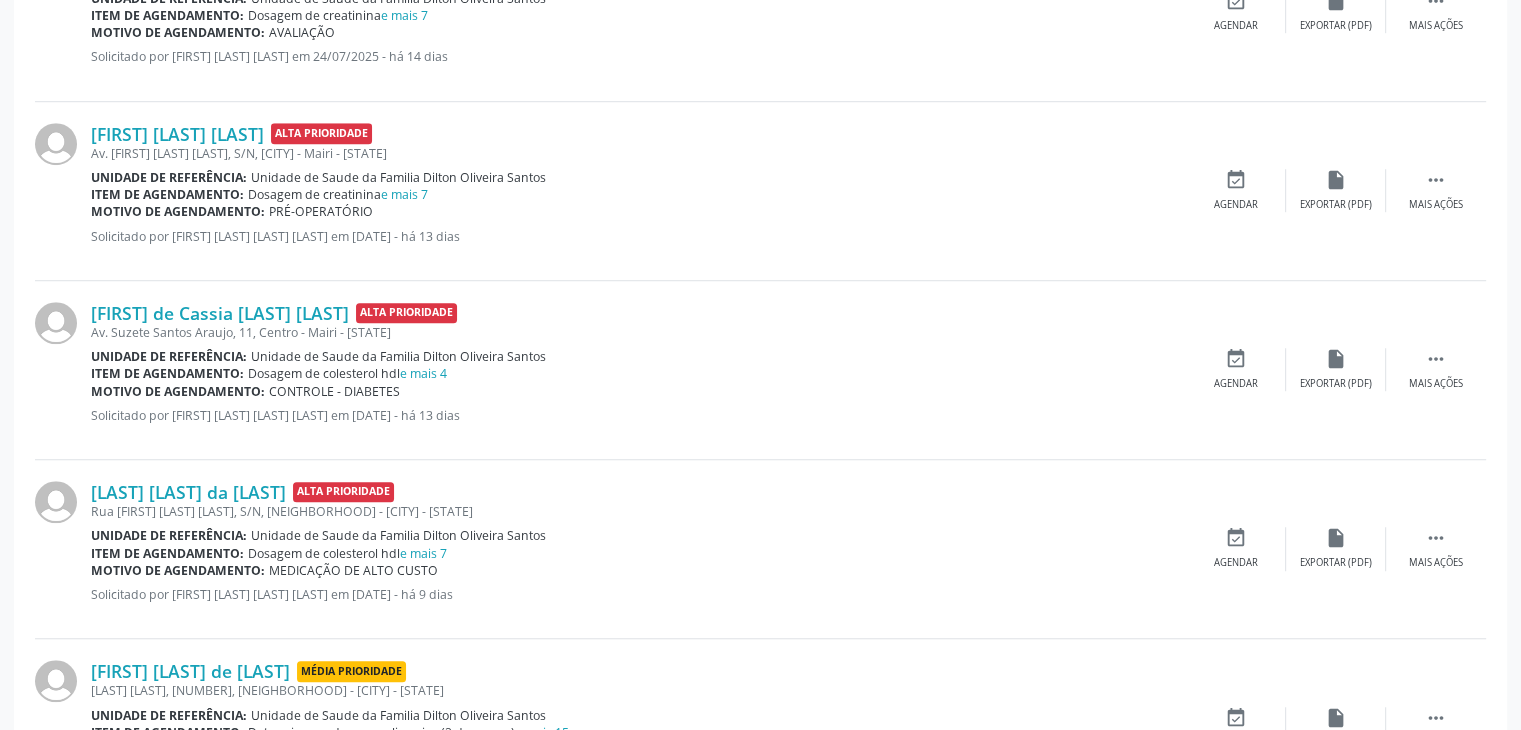scroll, scrollTop: 1600, scrollLeft: 0, axis: vertical 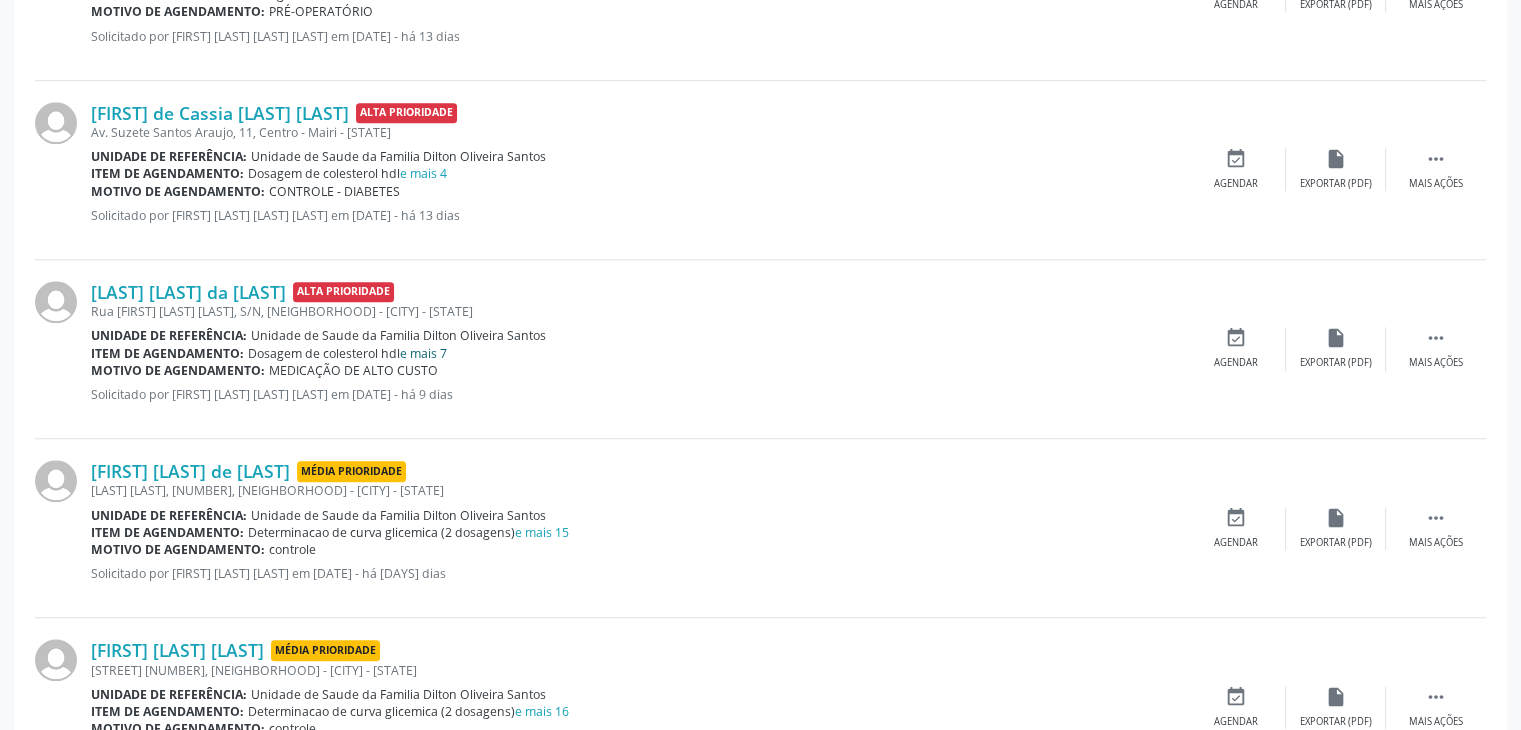 click on "e mais 7" at bounding box center (423, 353) 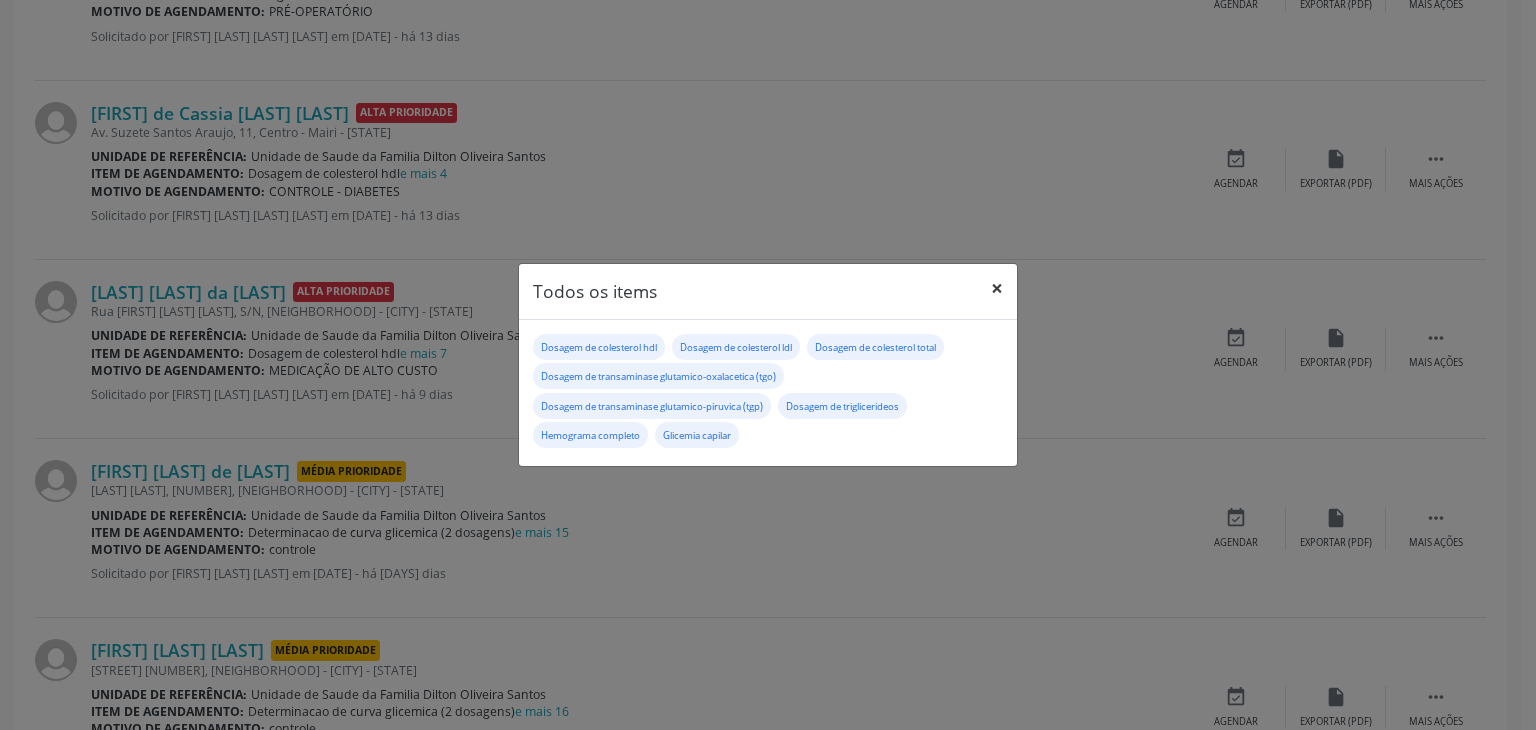 click on "×" at bounding box center [997, 288] 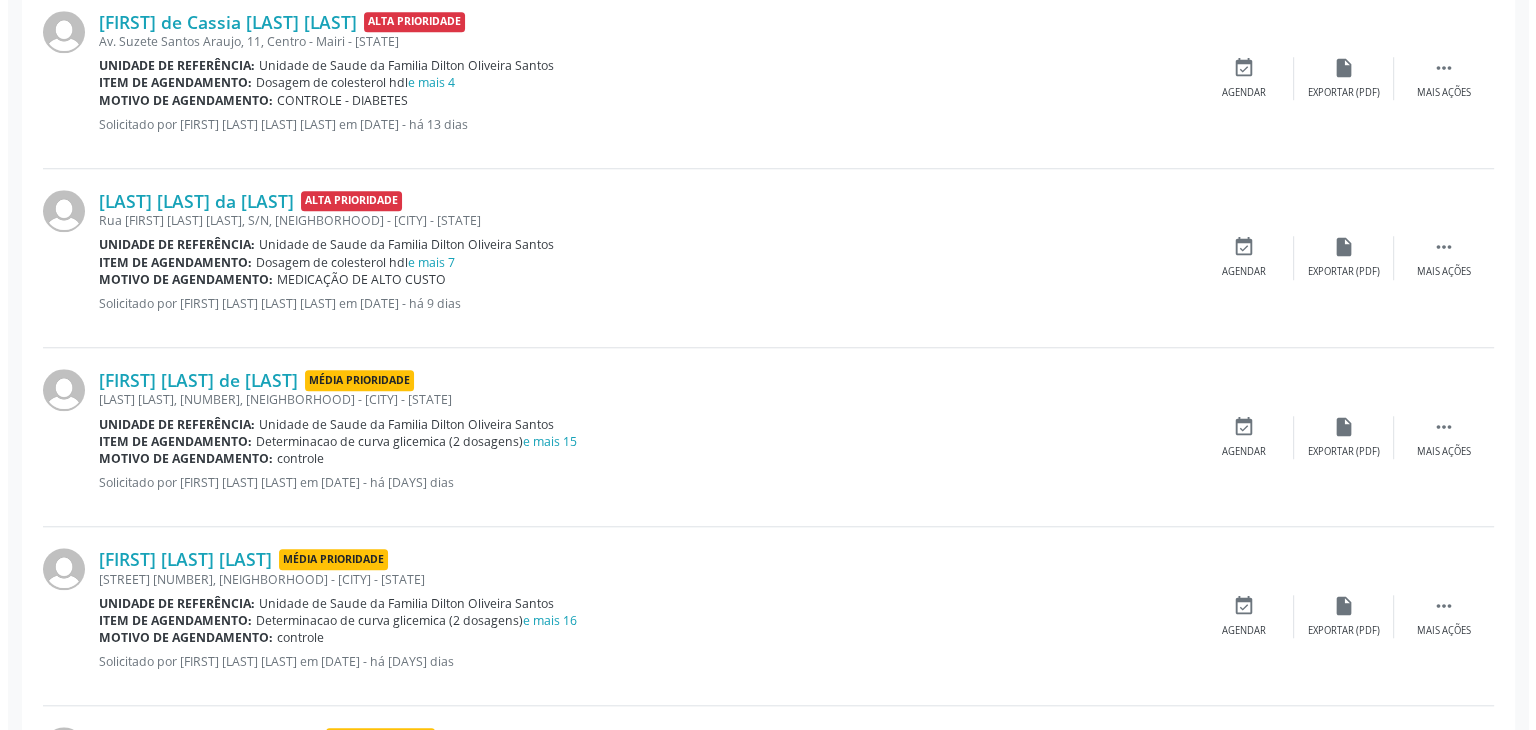 scroll, scrollTop: 1800, scrollLeft: 0, axis: vertical 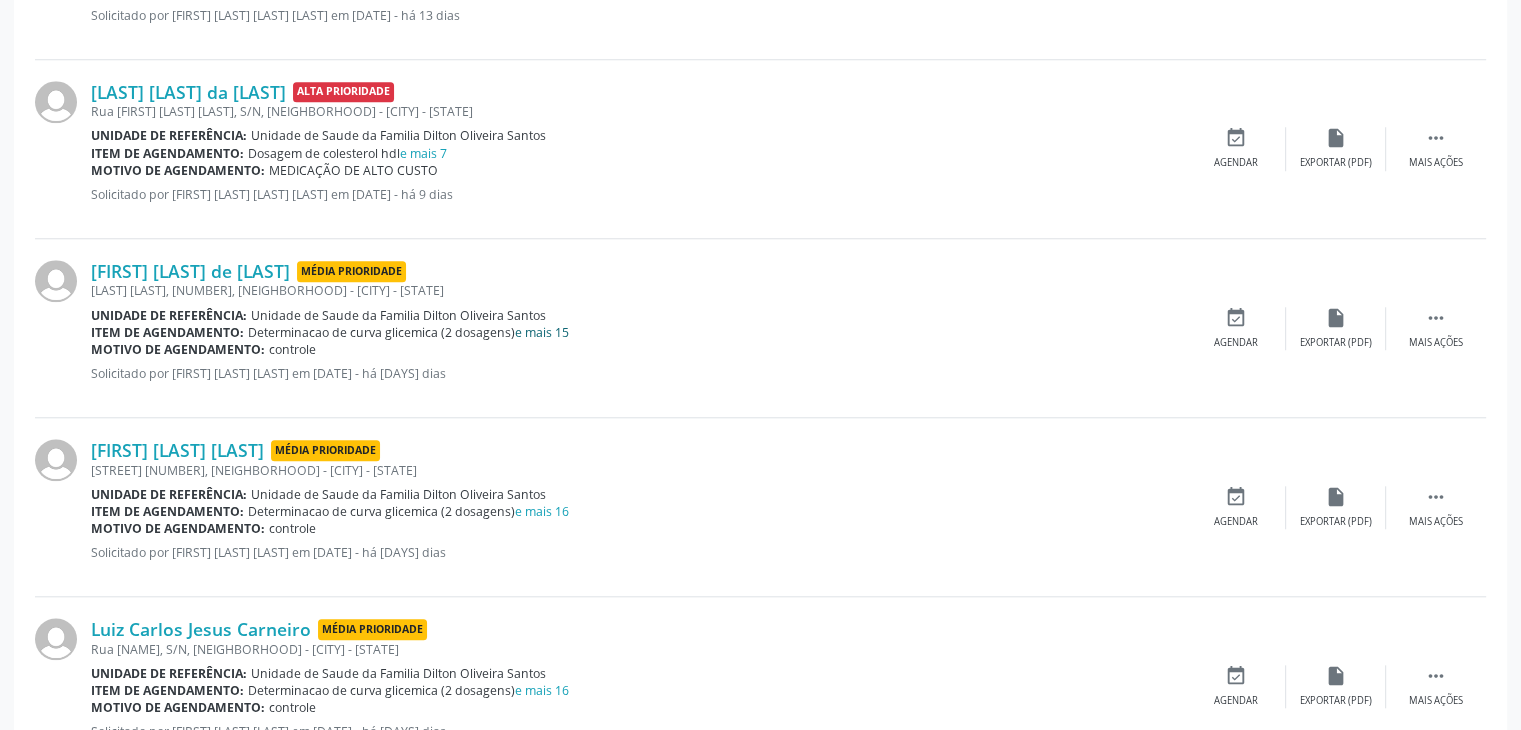 click on "e mais 15" at bounding box center [542, 332] 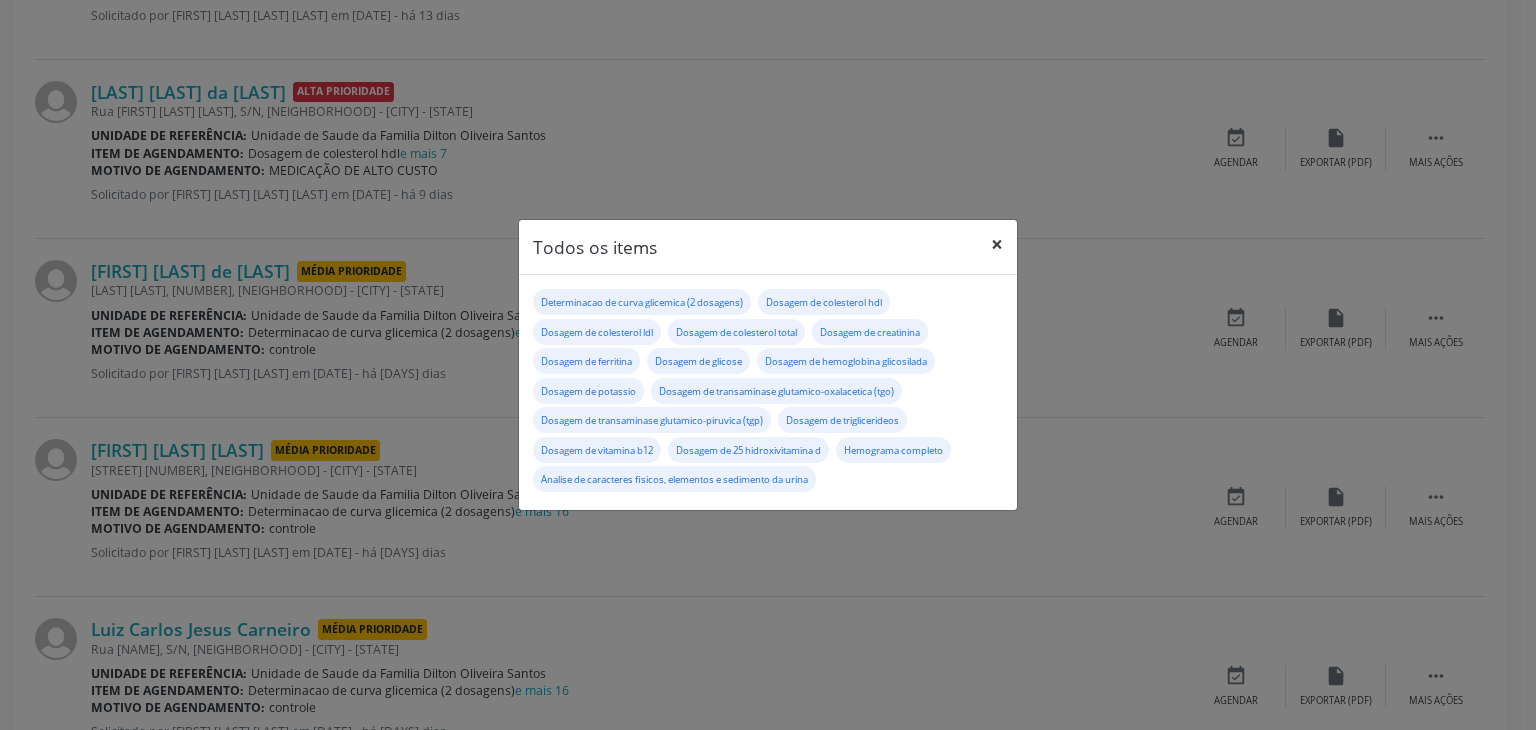 click on "×" at bounding box center [997, 244] 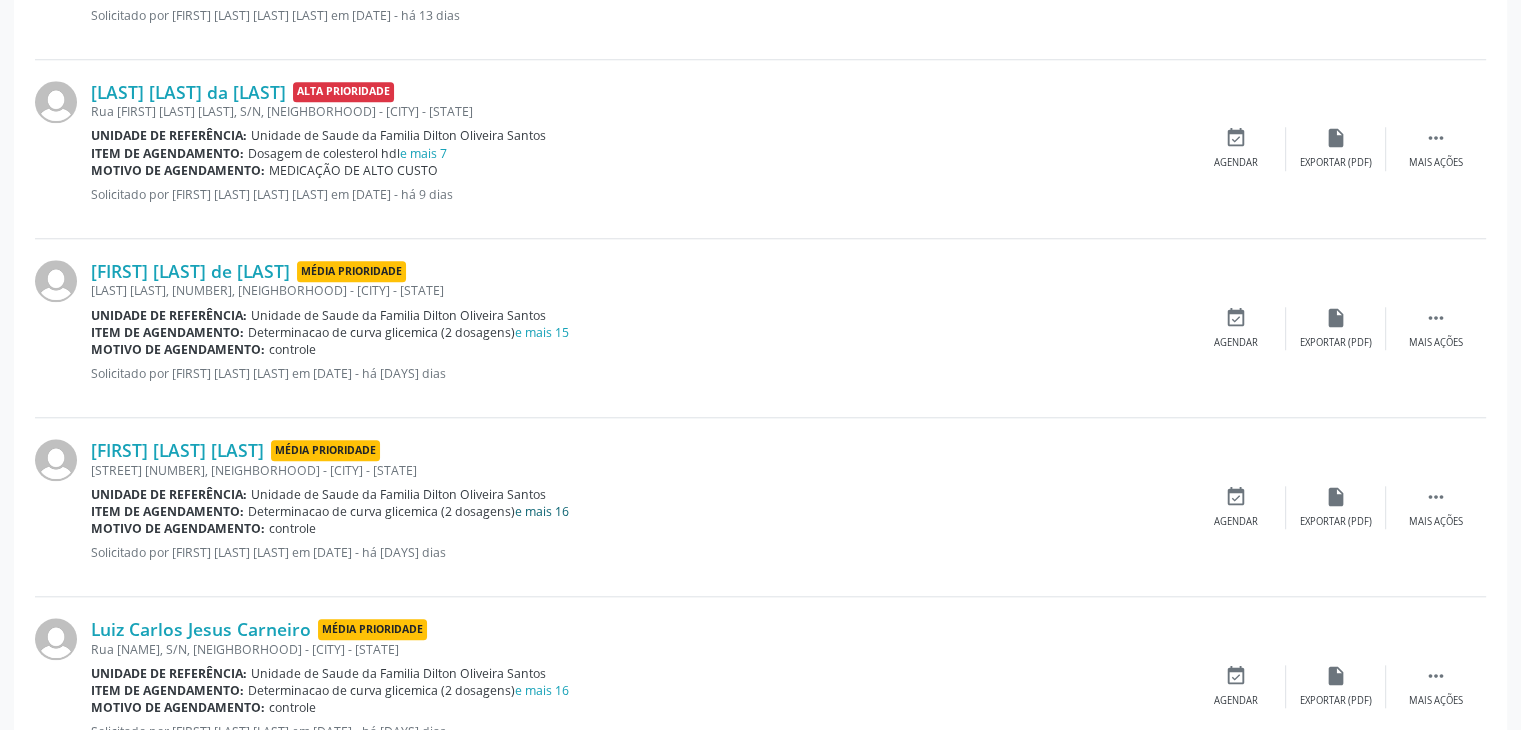 click on "e mais 16" at bounding box center [542, 511] 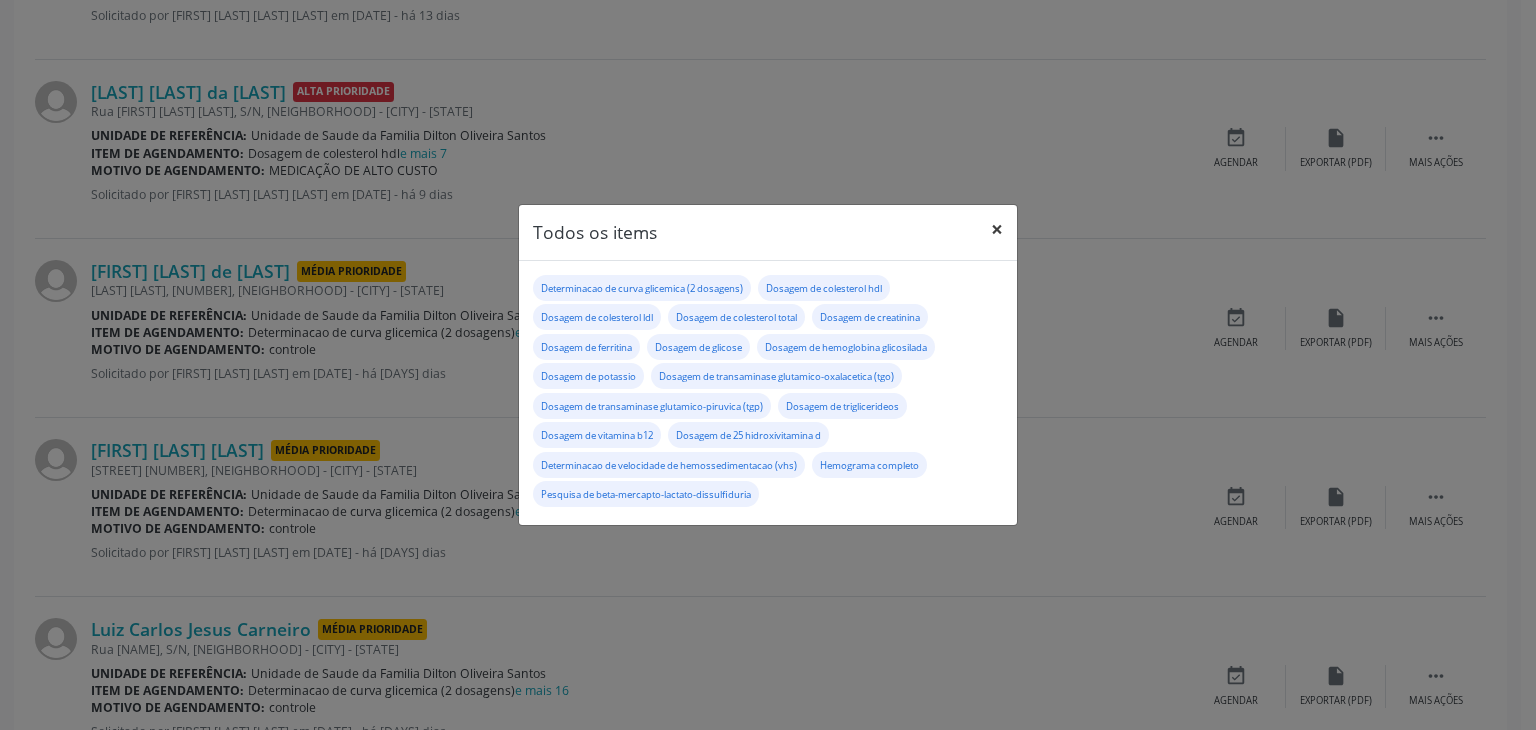 click on "×" at bounding box center (997, 229) 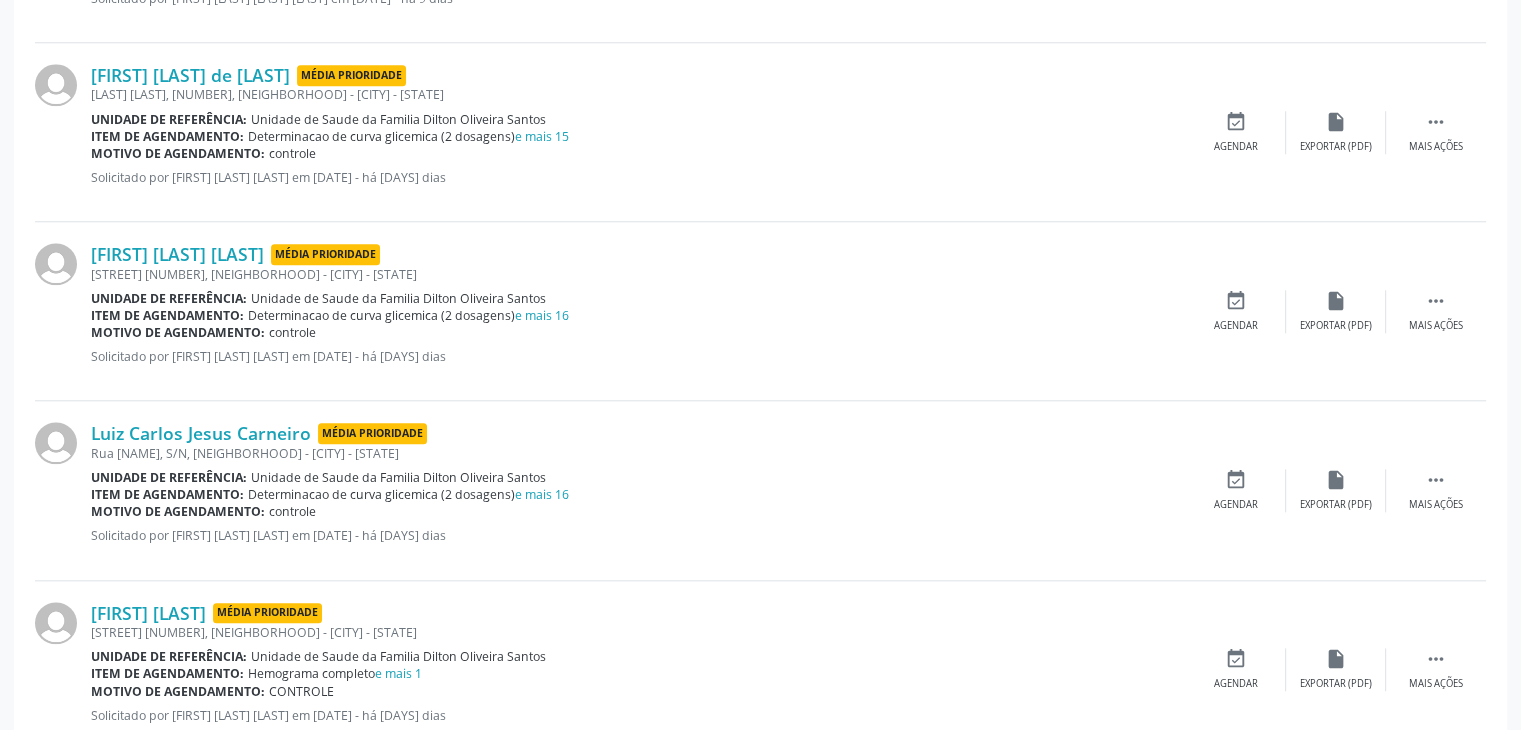 scroll, scrollTop: 2000, scrollLeft: 0, axis: vertical 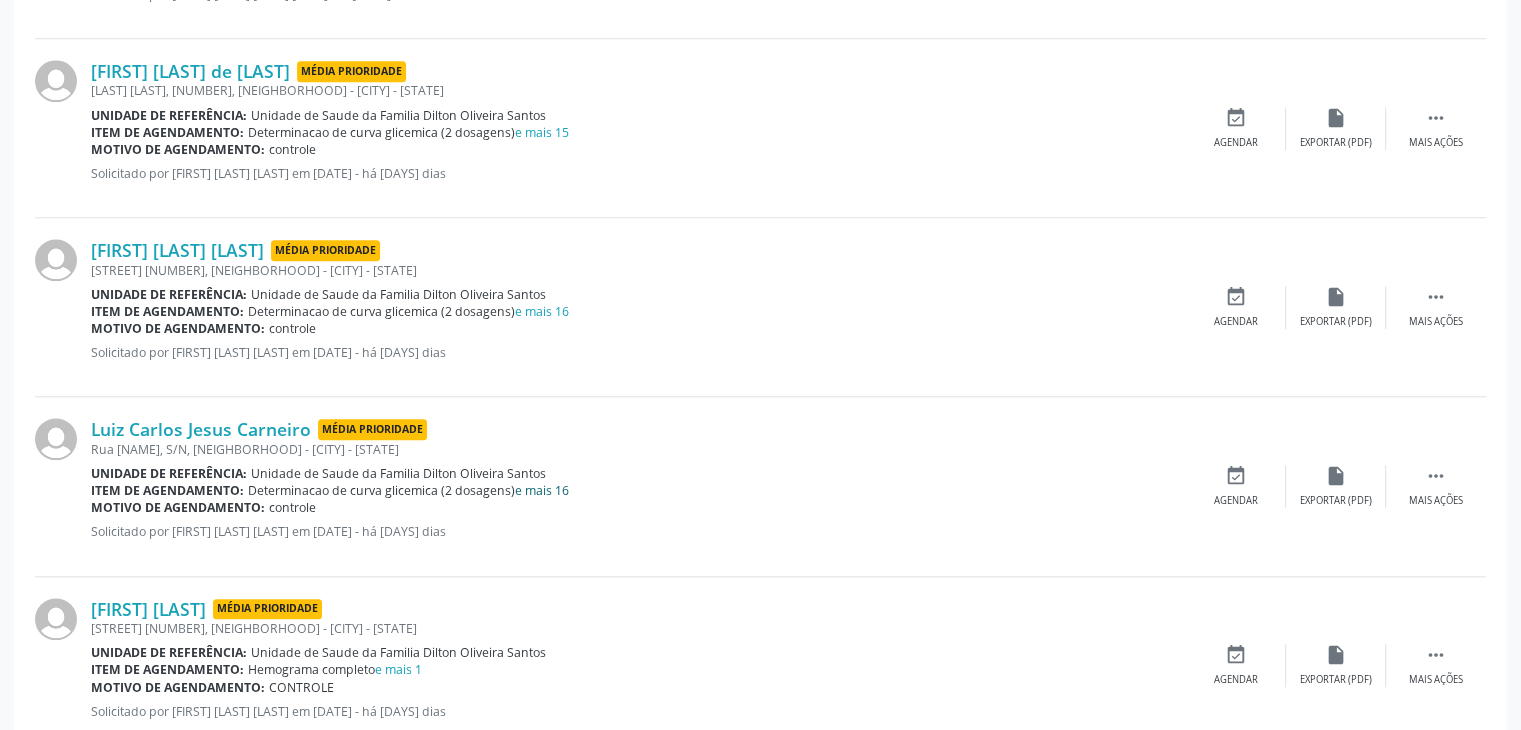 click on "e mais 16" at bounding box center [542, 490] 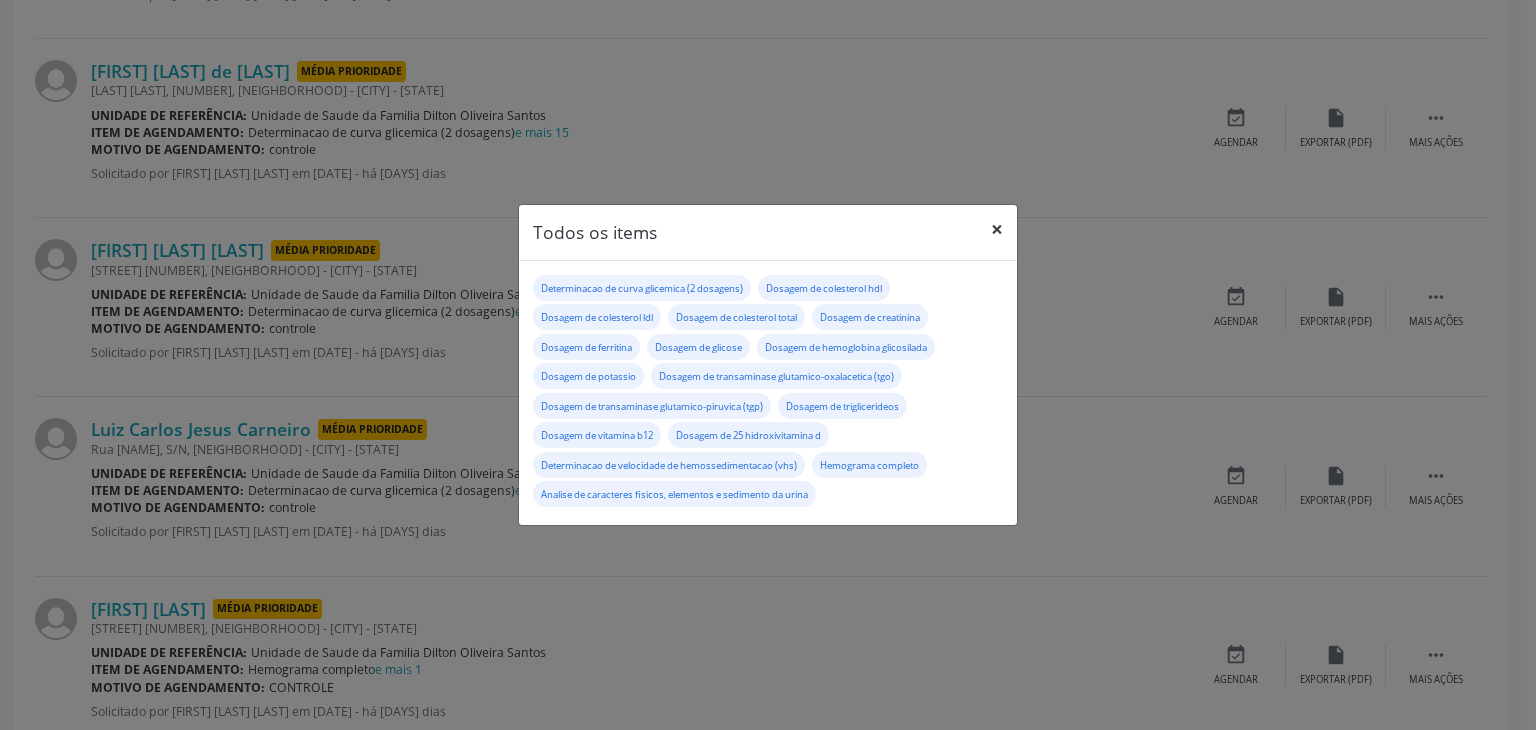 click on "×" at bounding box center [997, 229] 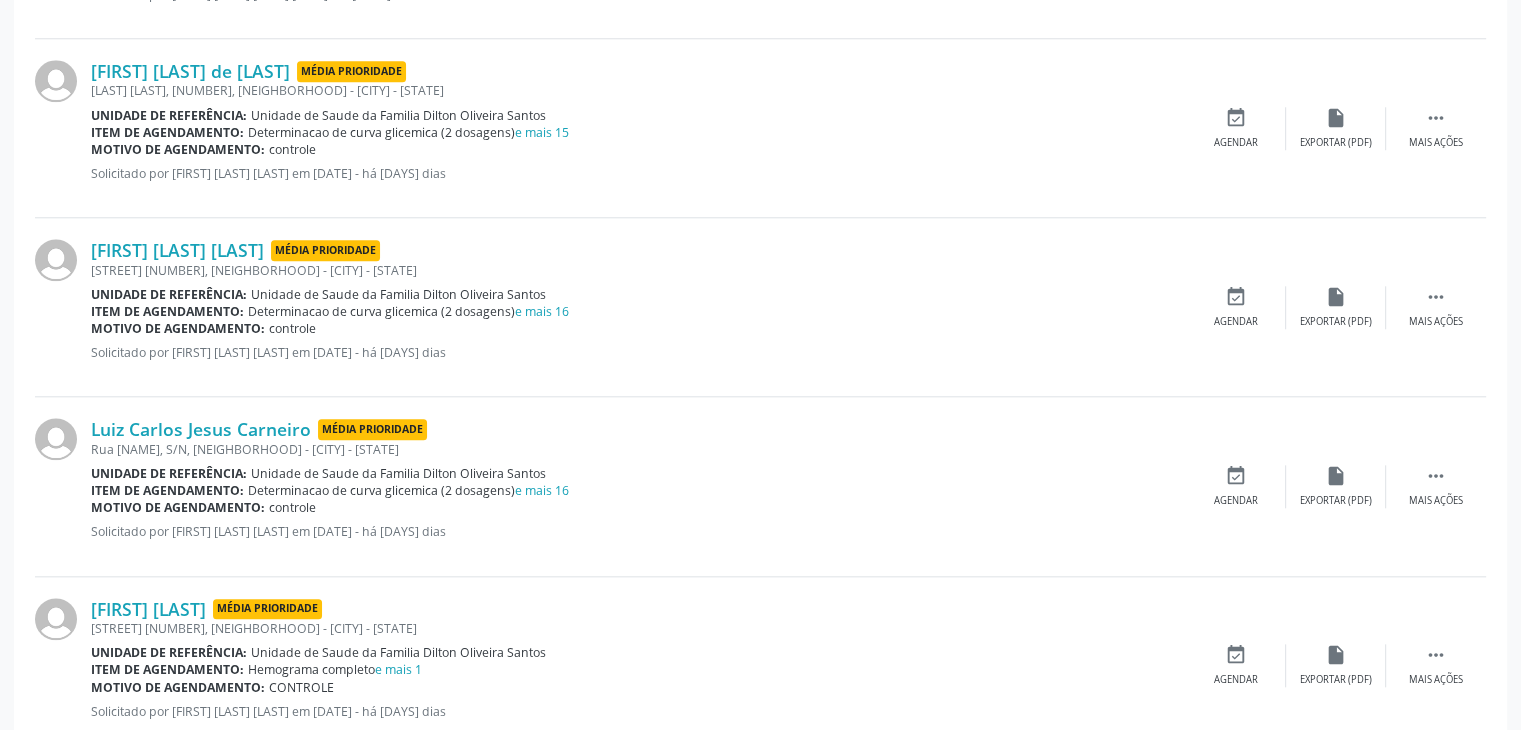 scroll, scrollTop: 2200, scrollLeft: 0, axis: vertical 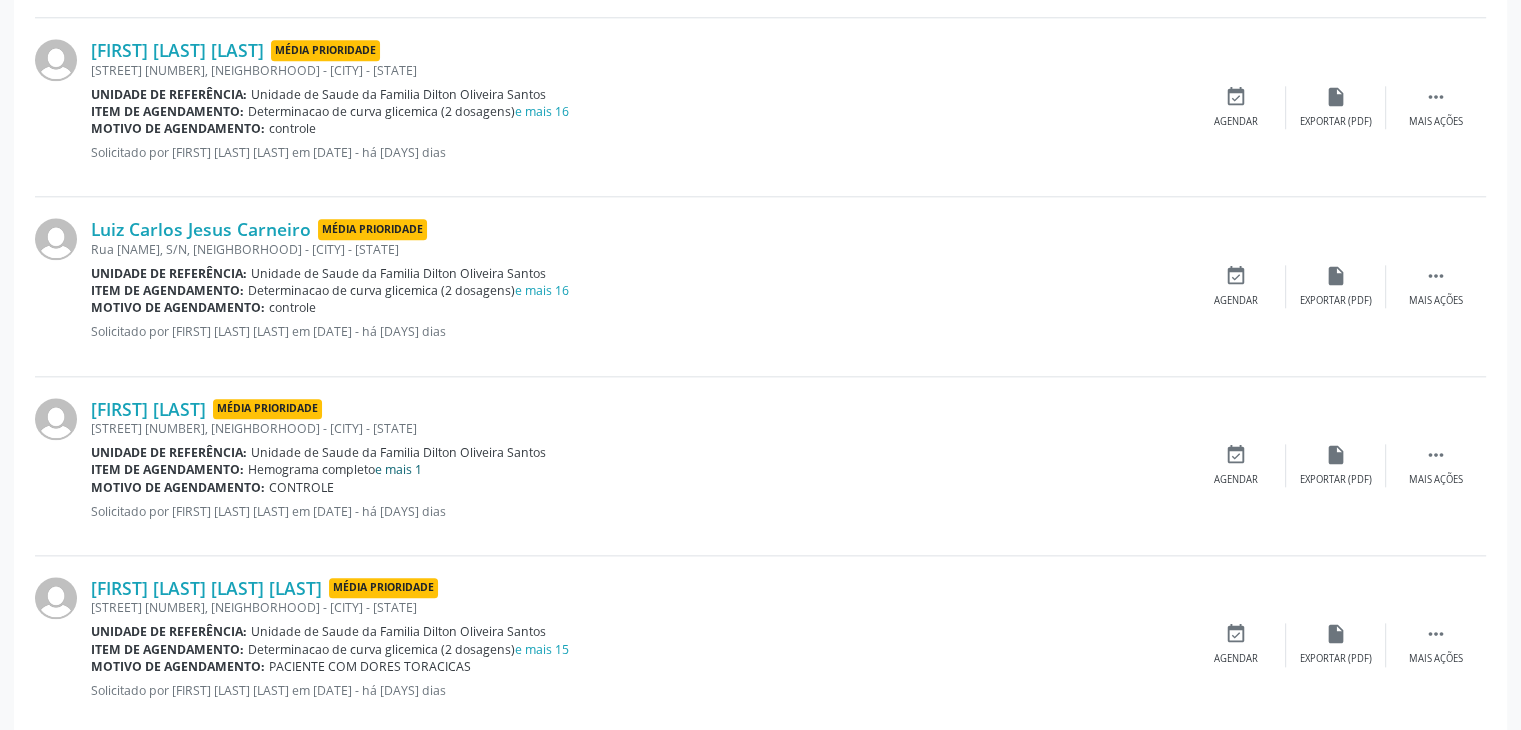 click on "e mais 1" at bounding box center (398, 469) 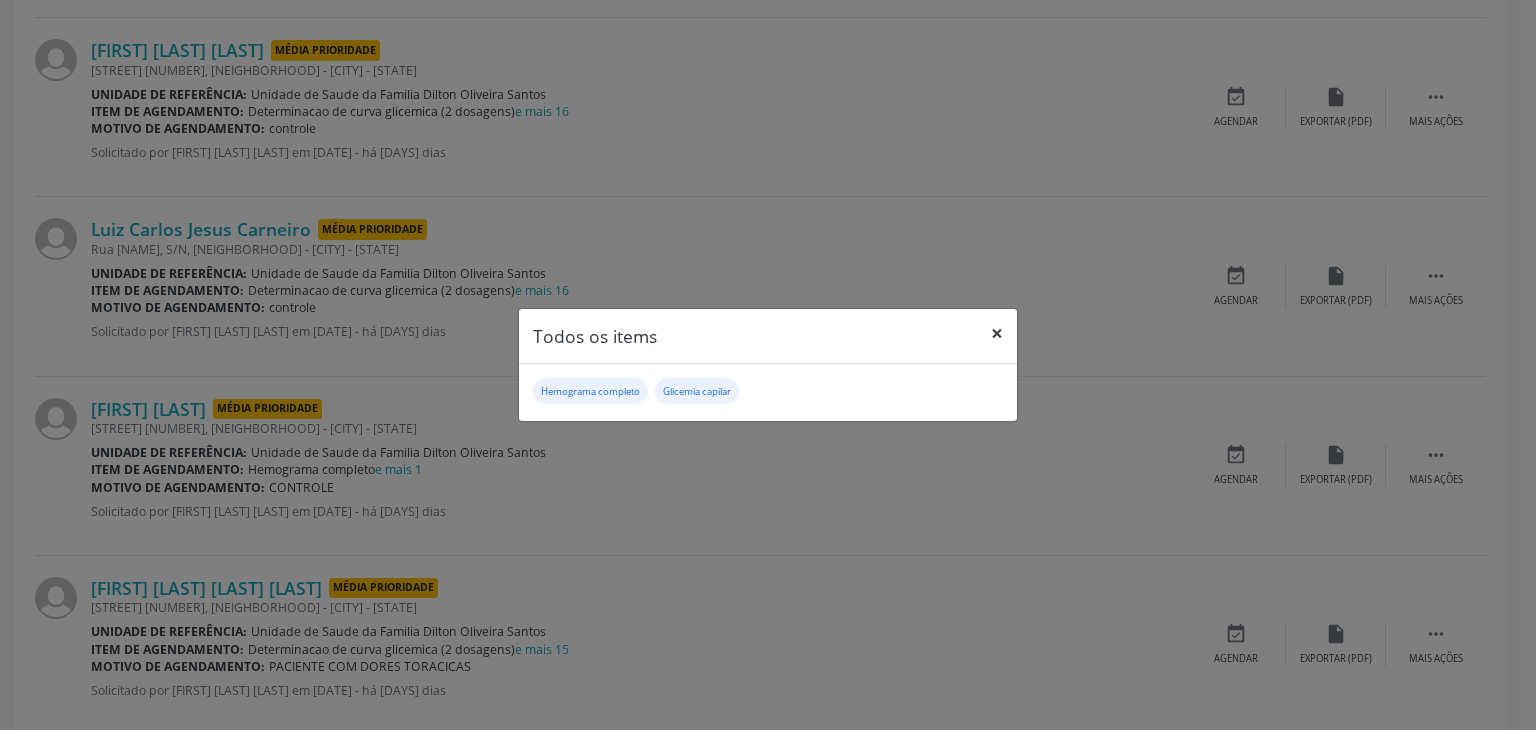 click on "×" at bounding box center [997, 333] 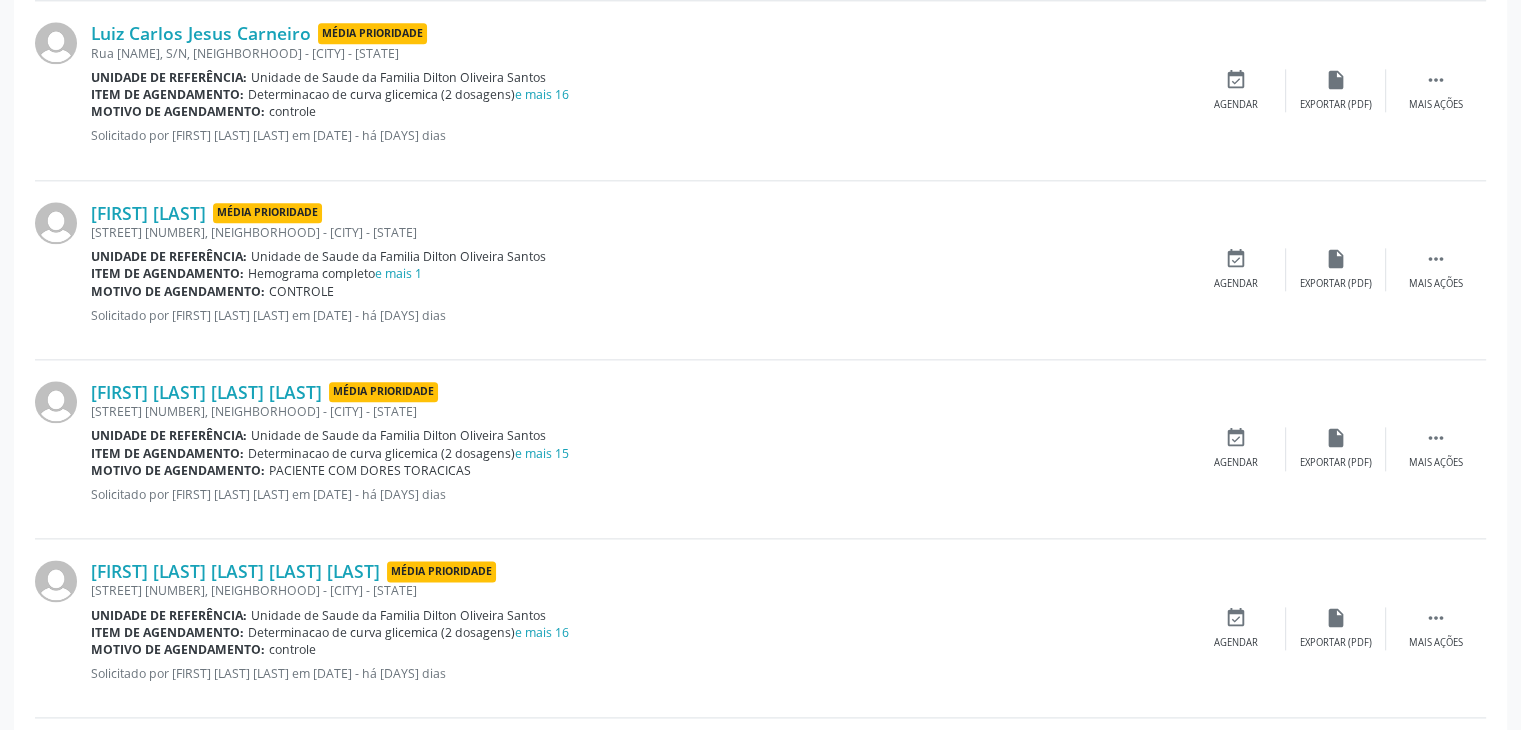 scroll, scrollTop: 2400, scrollLeft: 0, axis: vertical 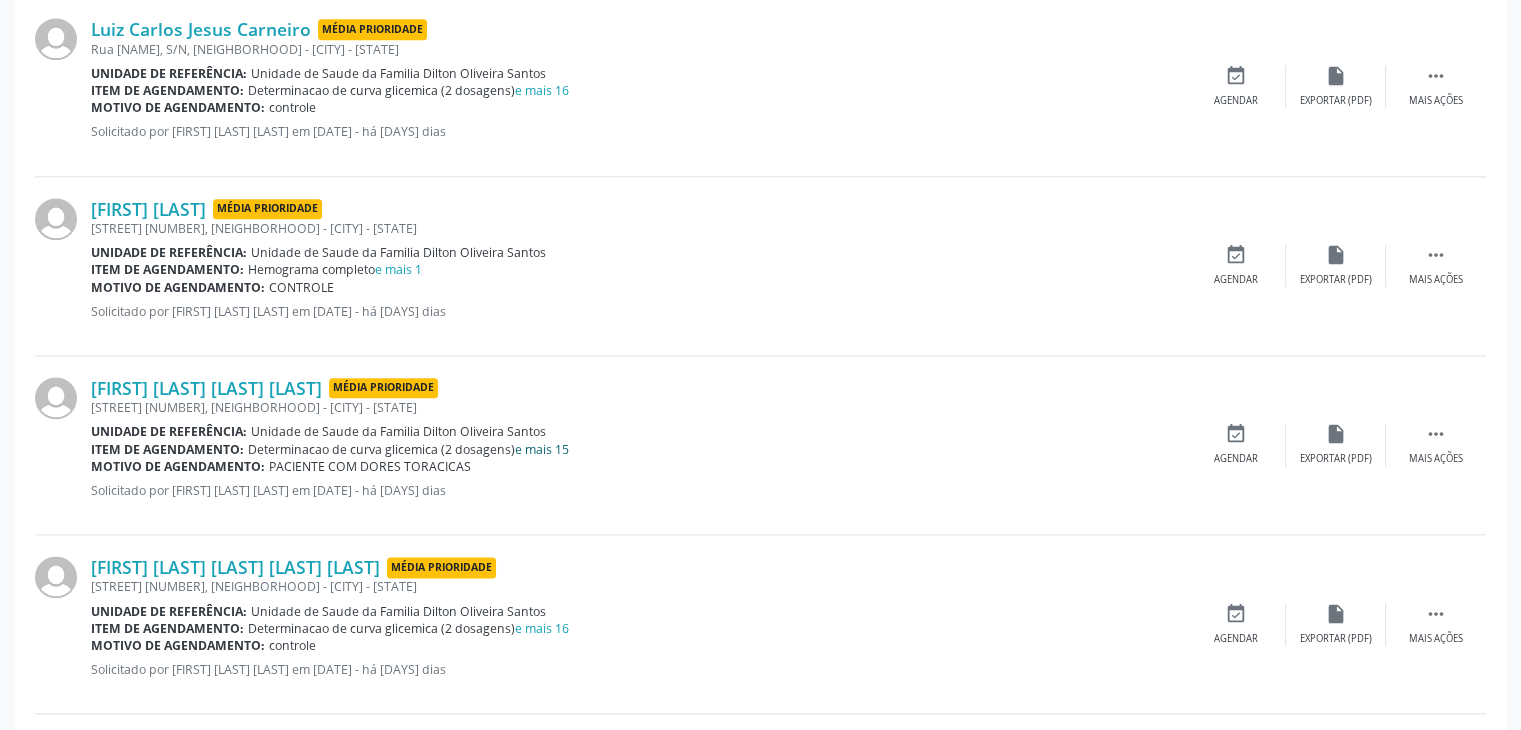 click on "e mais 15" at bounding box center (542, 449) 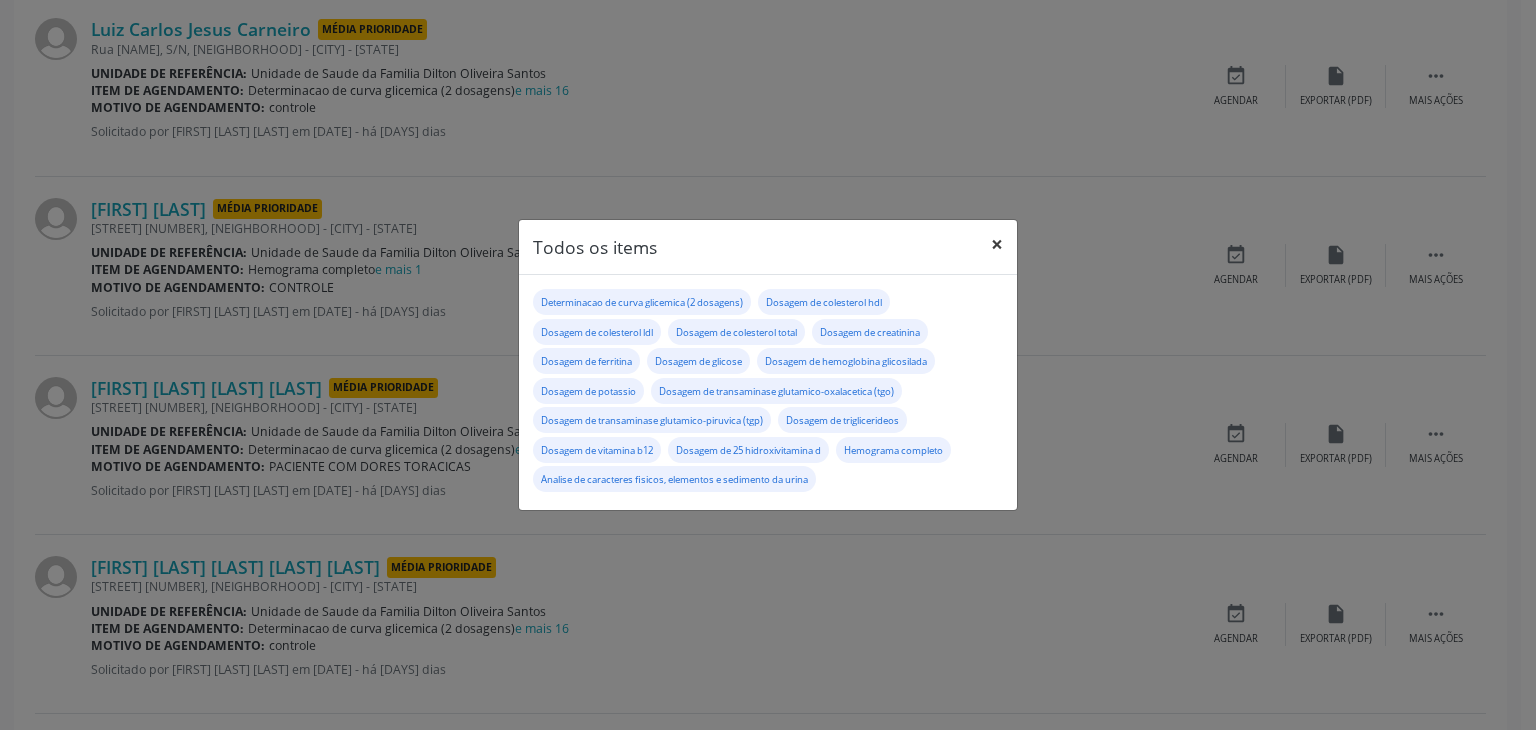 click on "×" at bounding box center (997, 244) 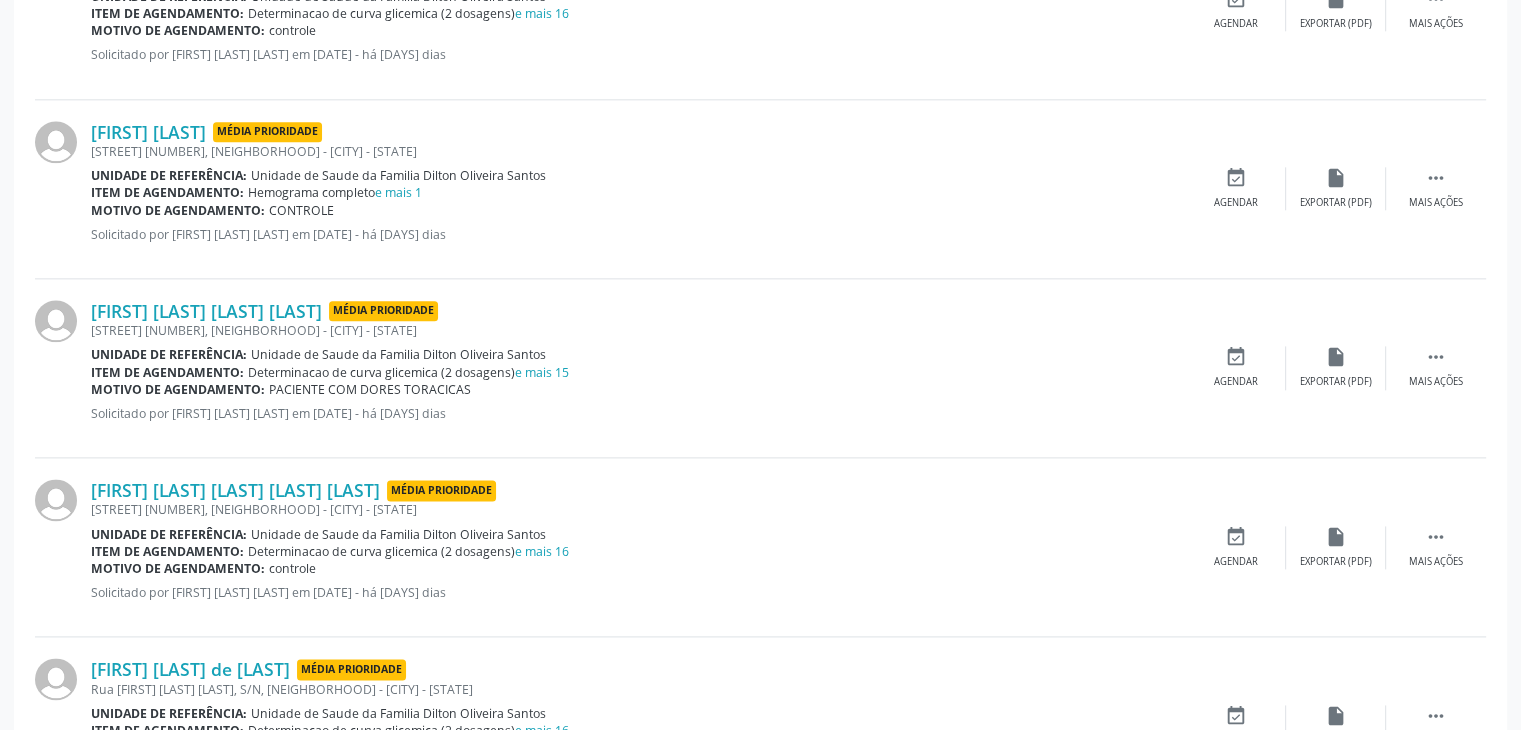 scroll, scrollTop: 2600, scrollLeft: 0, axis: vertical 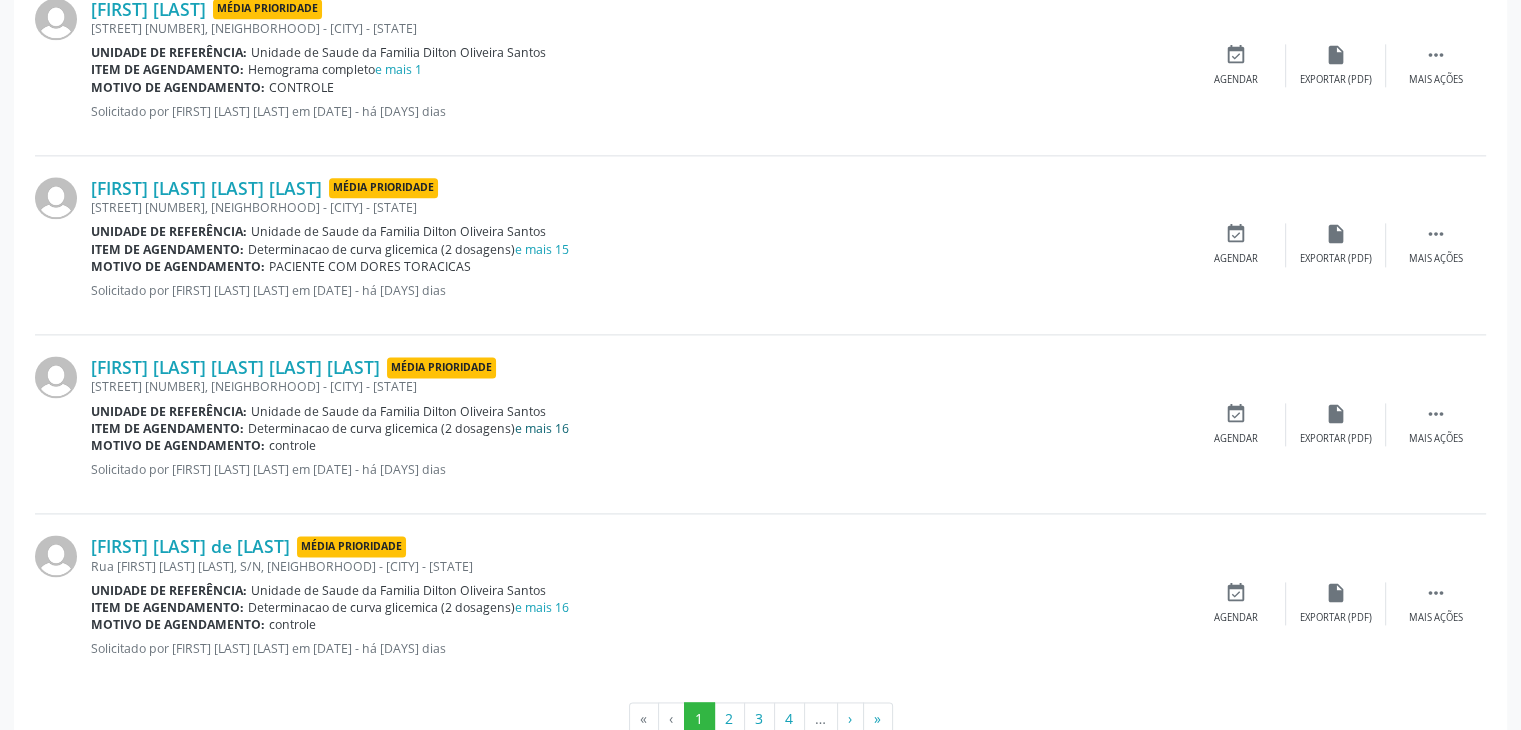 click on "e mais 16" at bounding box center [542, 428] 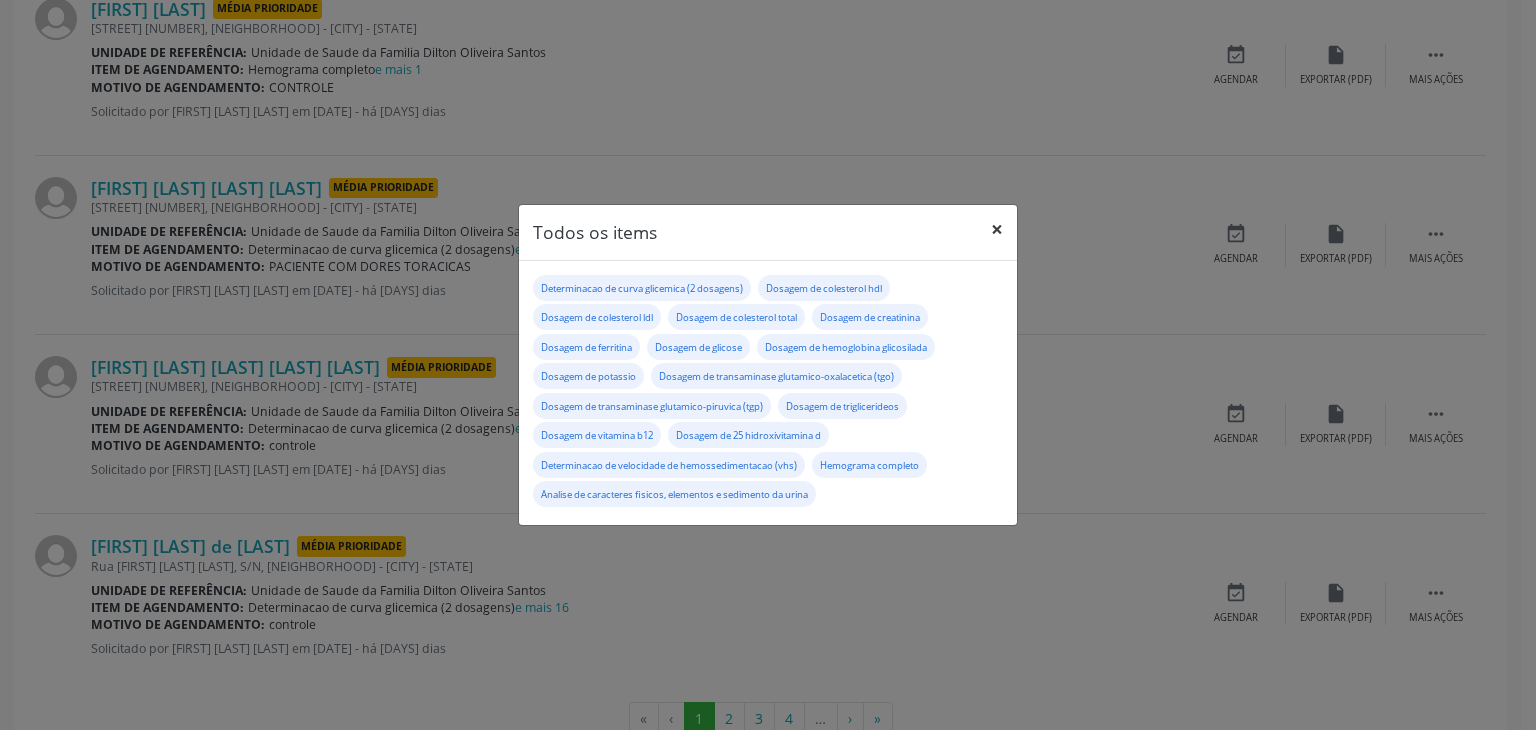 click on "×" at bounding box center (997, 229) 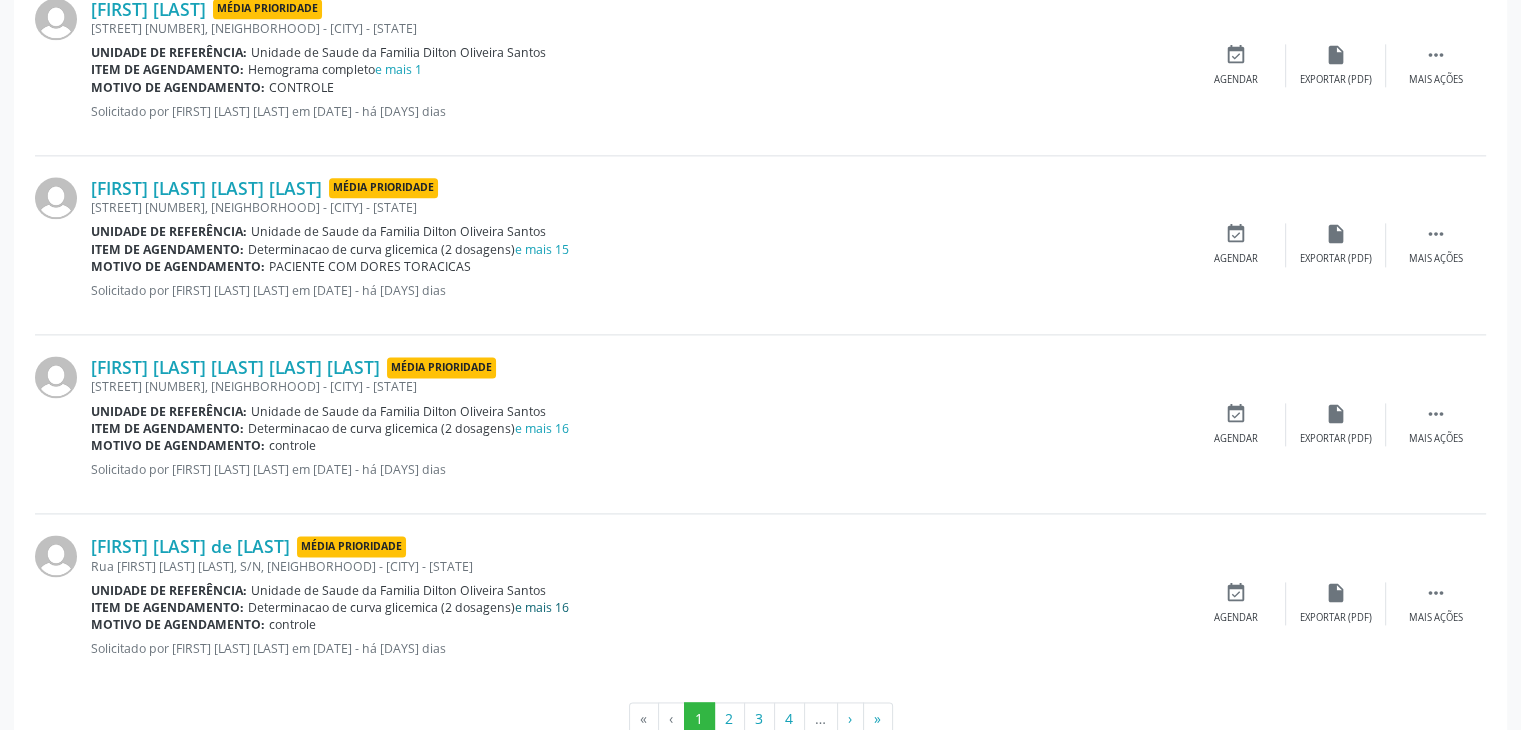 click on "e mais 16" at bounding box center [542, 607] 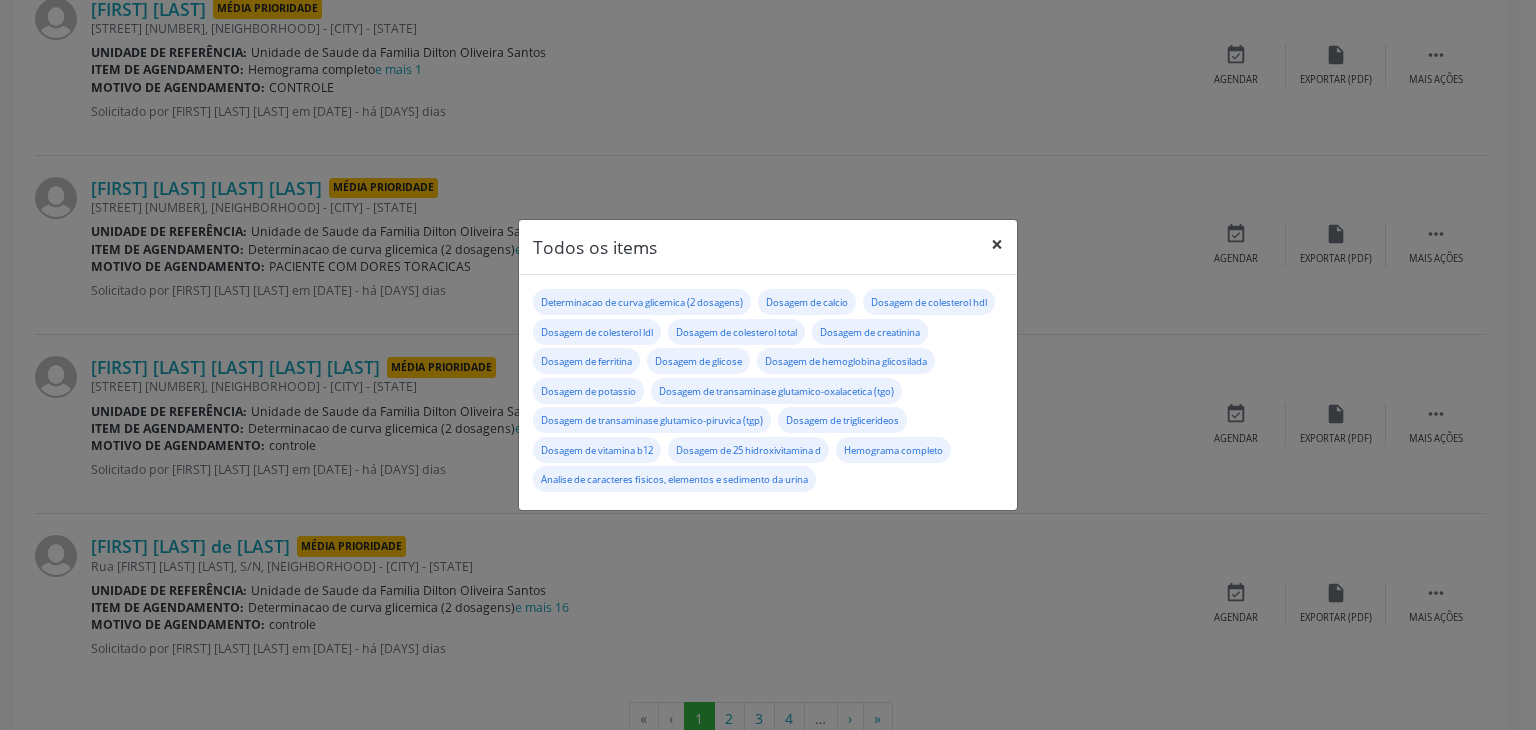 click on "×" at bounding box center (997, 244) 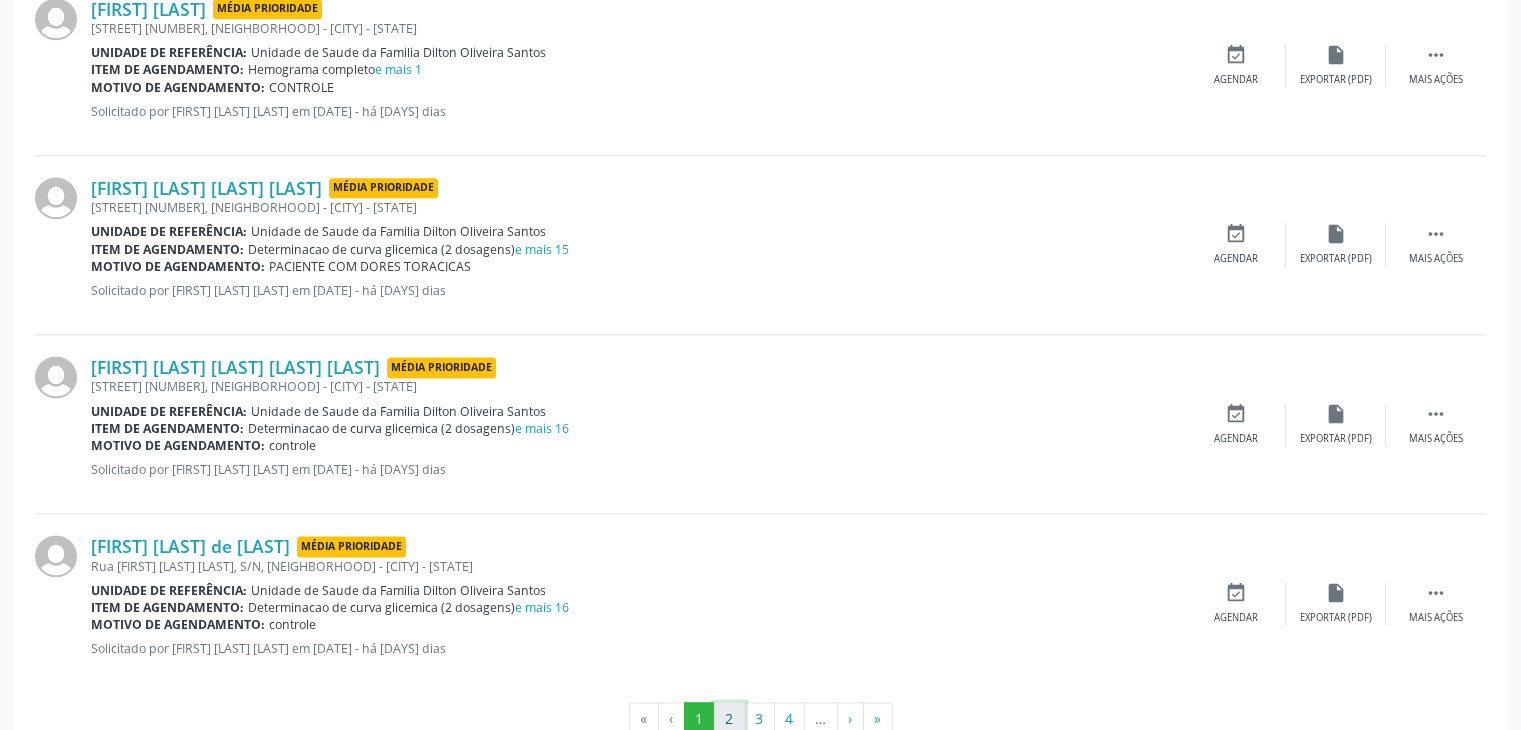 click on "2" at bounding box center (729, 719) 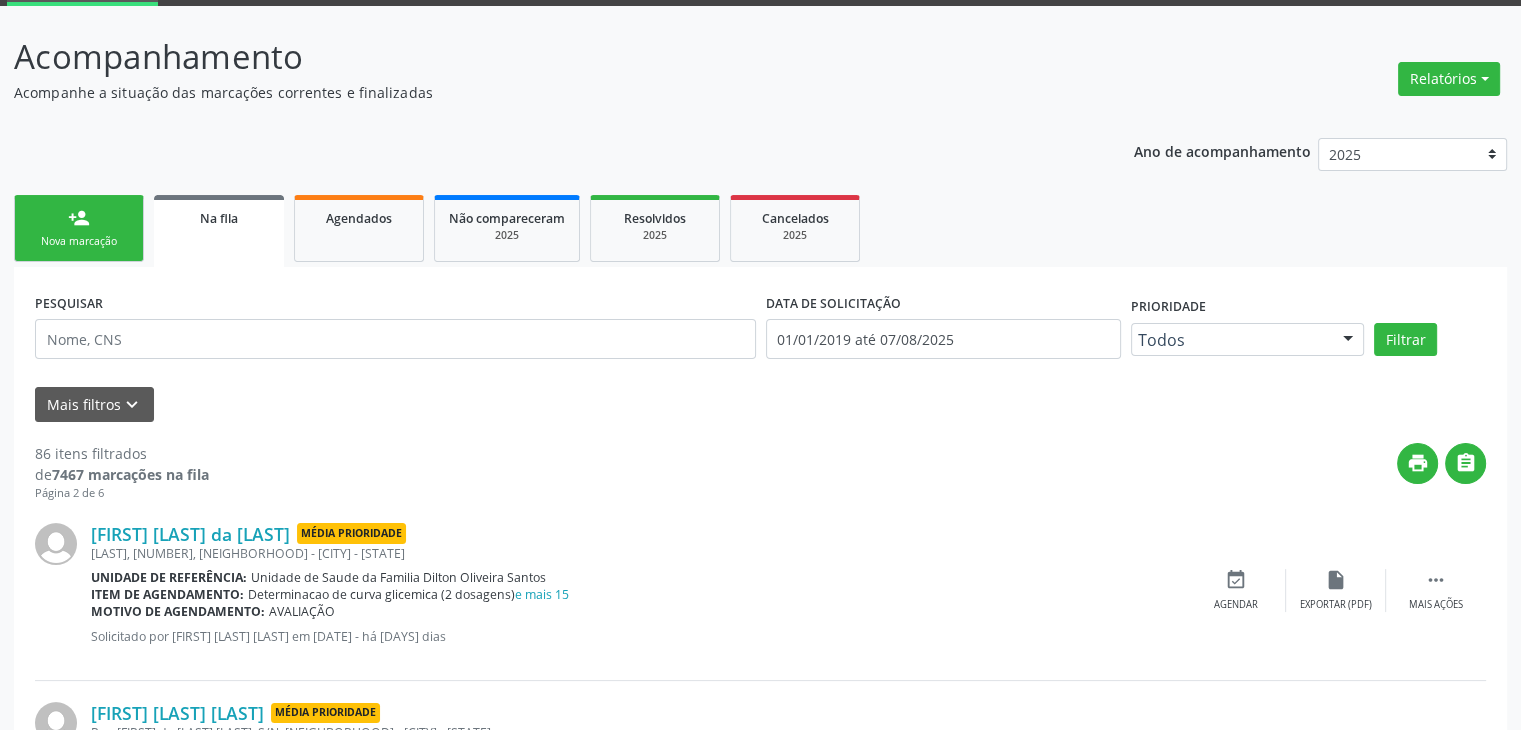 scroll, scrollTop: 200, scrollLeft: 0, axis: vertical 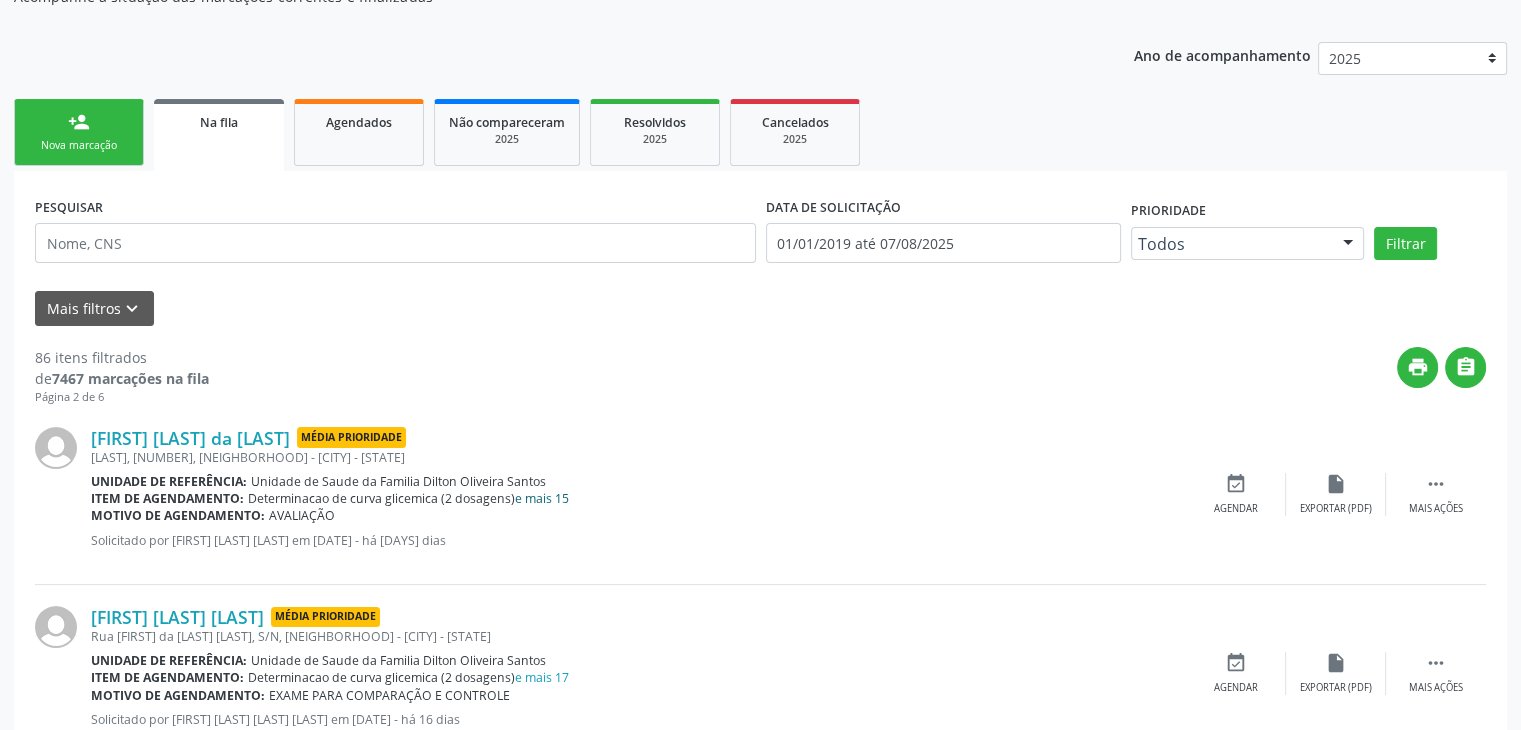 click on "e mais 15" at bounding box center (542, 498) 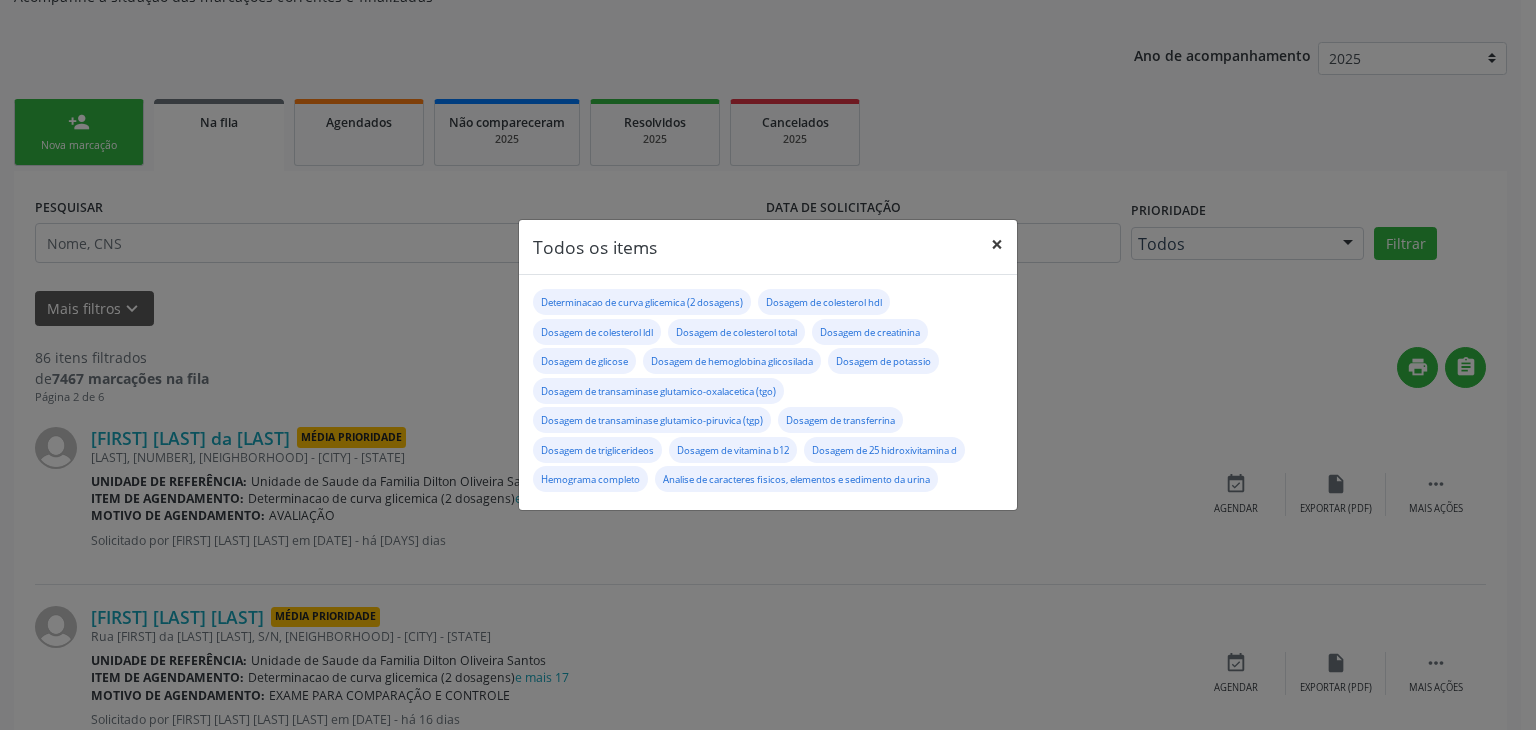 click on "×" at bounding box center (997, 244) 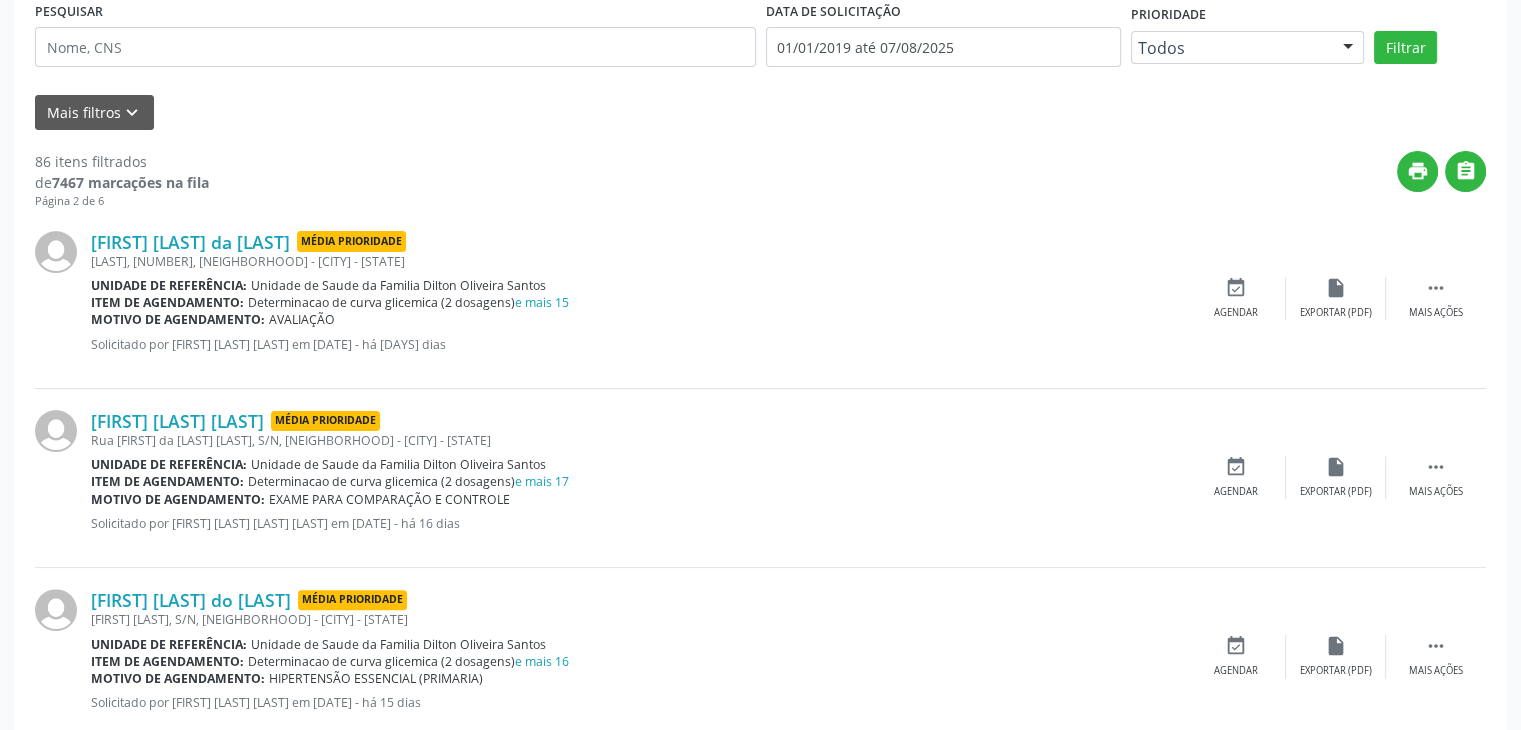 scroll, scrollTop: 400, scrollLeft: 0, axis: vertical 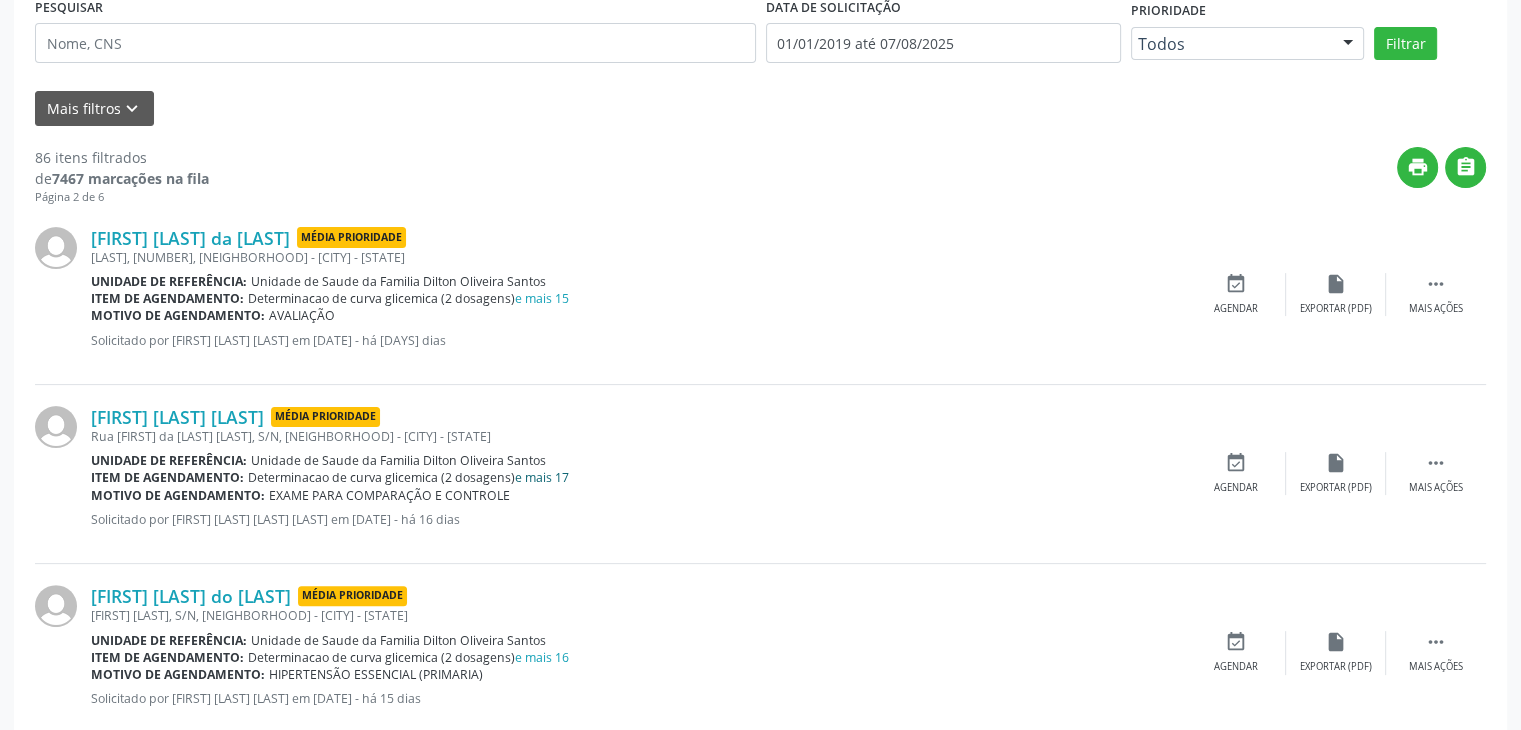 click on "e mais 17" at bounding box center (542, 477) 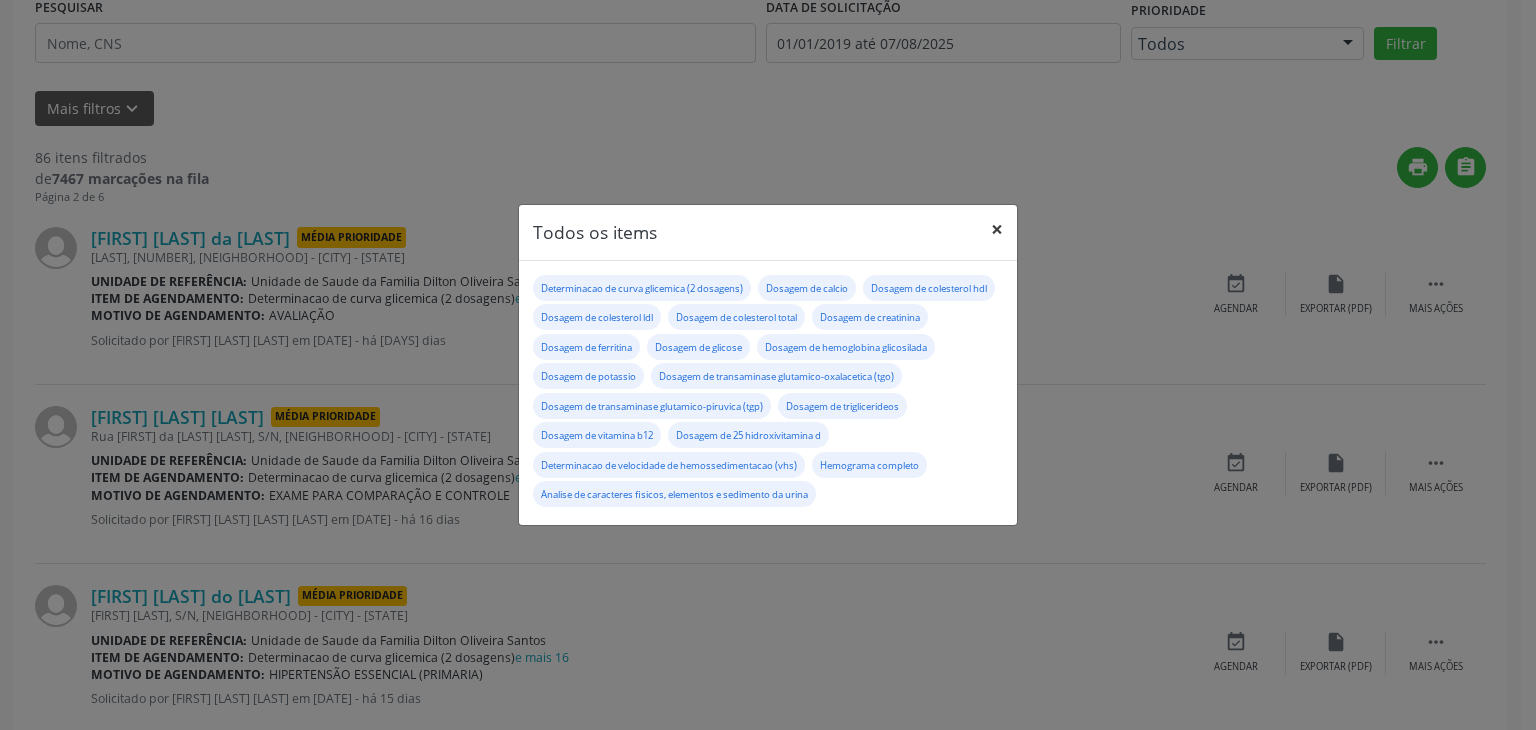 click on "×" at bounding box center [997, 229] 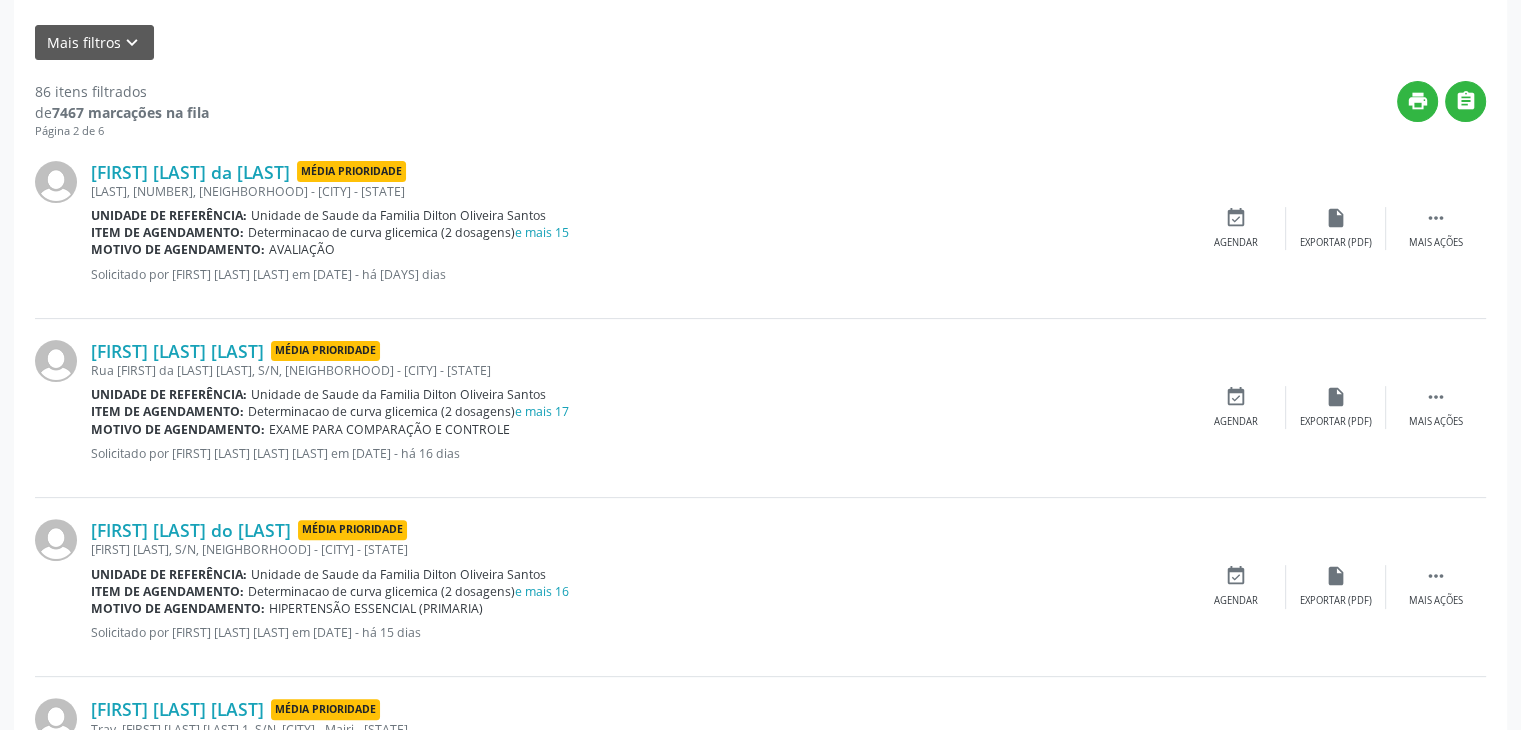 scroll, scrollTop: 600, scrollLeft: 0, axis: vertical 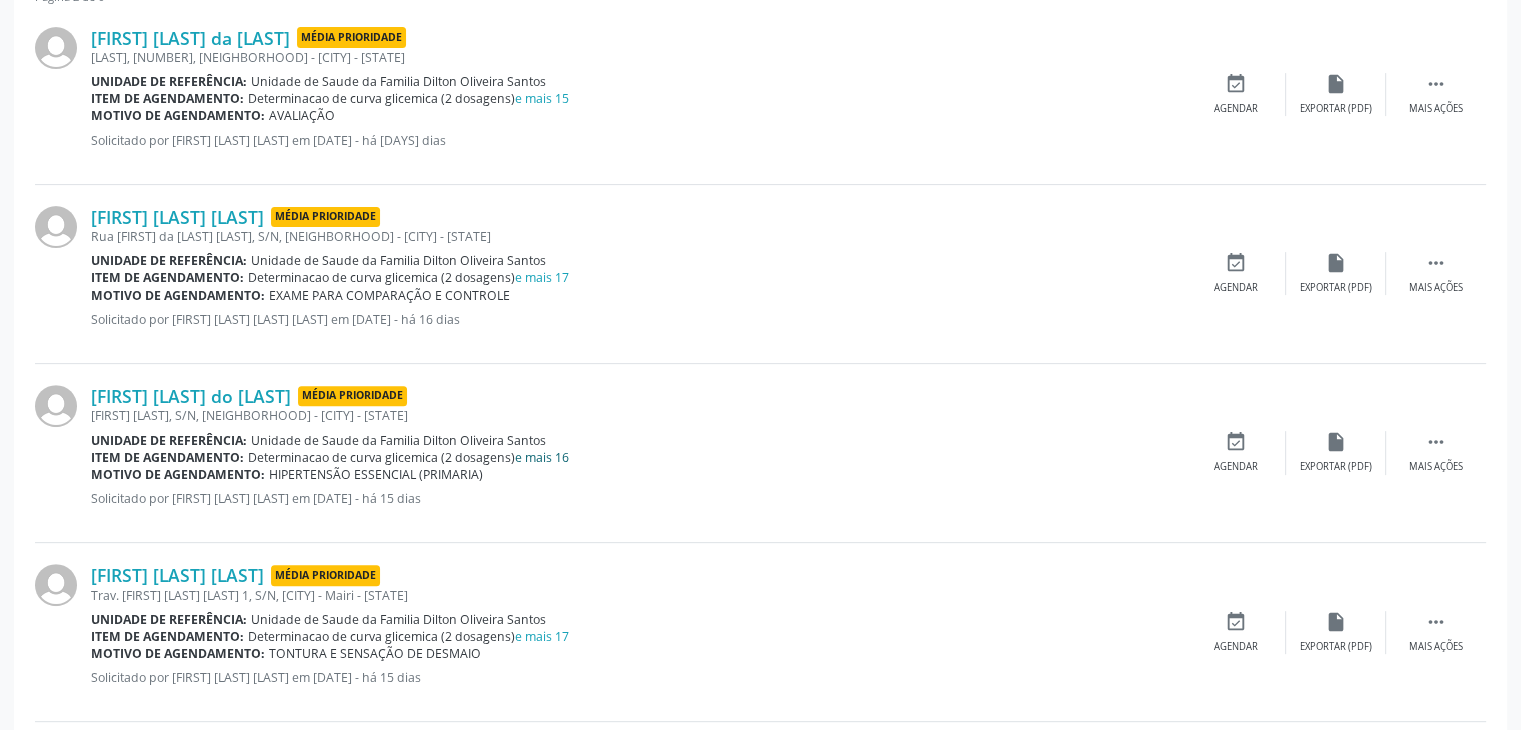 click on "e mais 16" at bounding box center [542, 457] 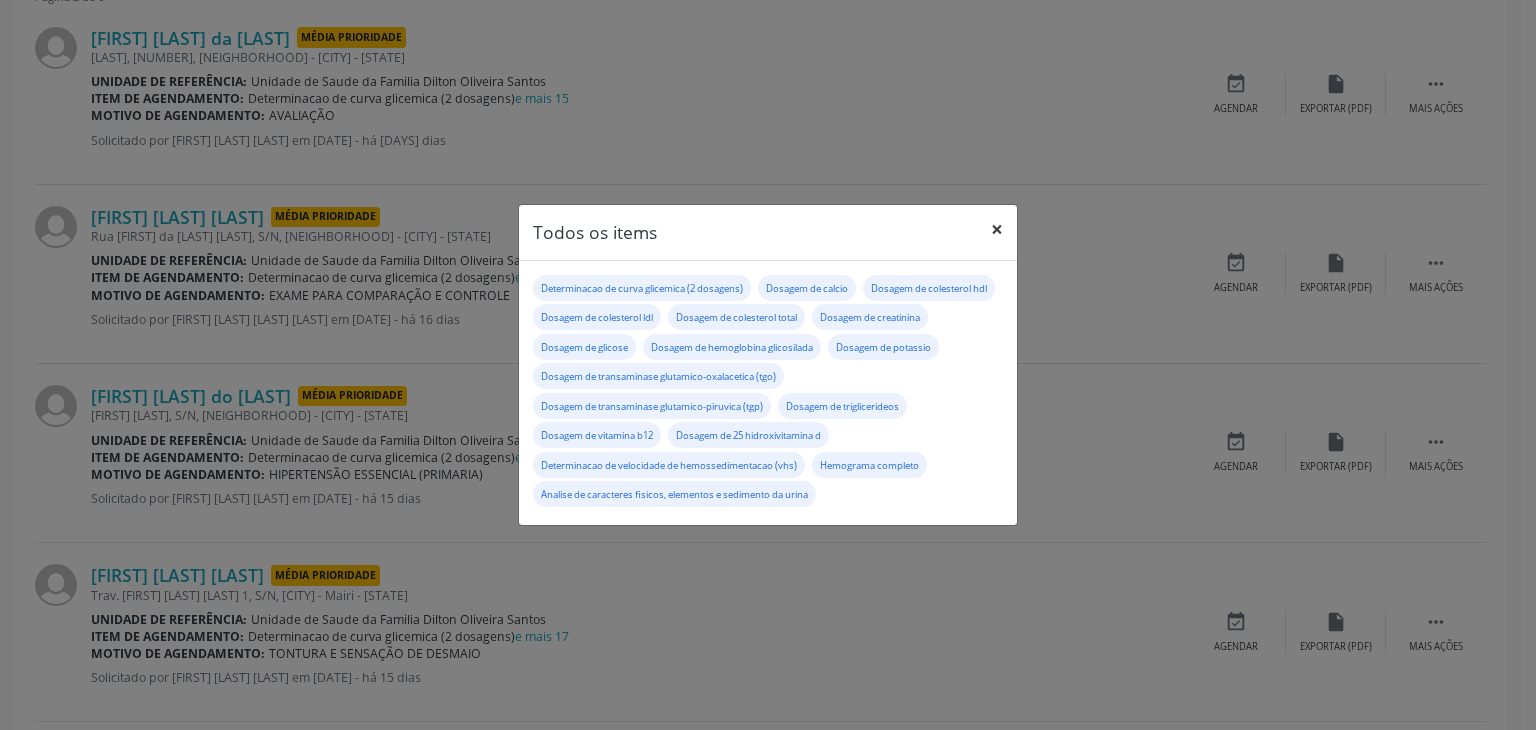 click on "×" at bounding box center (997, 229) 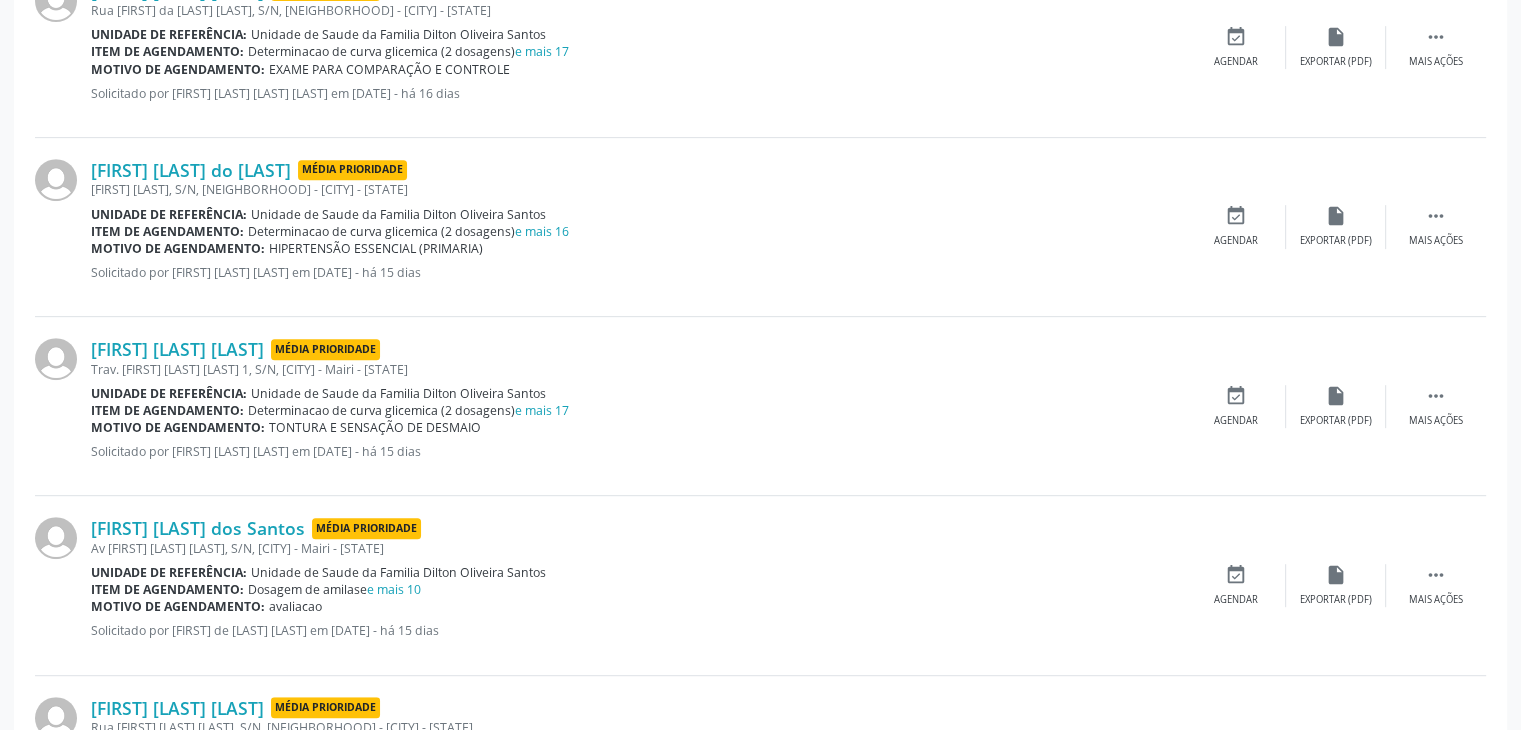 scroll, scrollTop: 900, scrollLeft: 0, axis: vertical 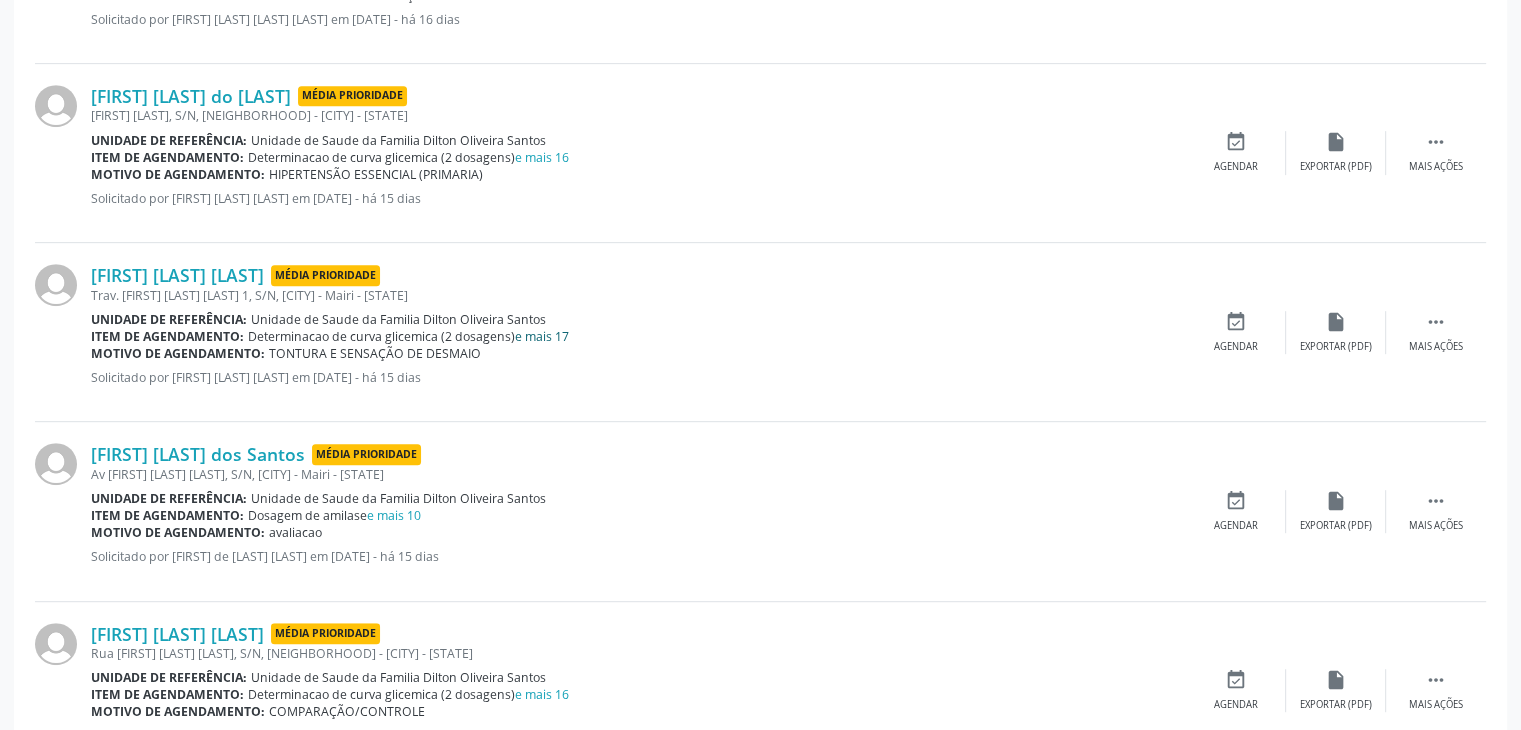 click on "e mais 17" at bounding box center (542, 336) 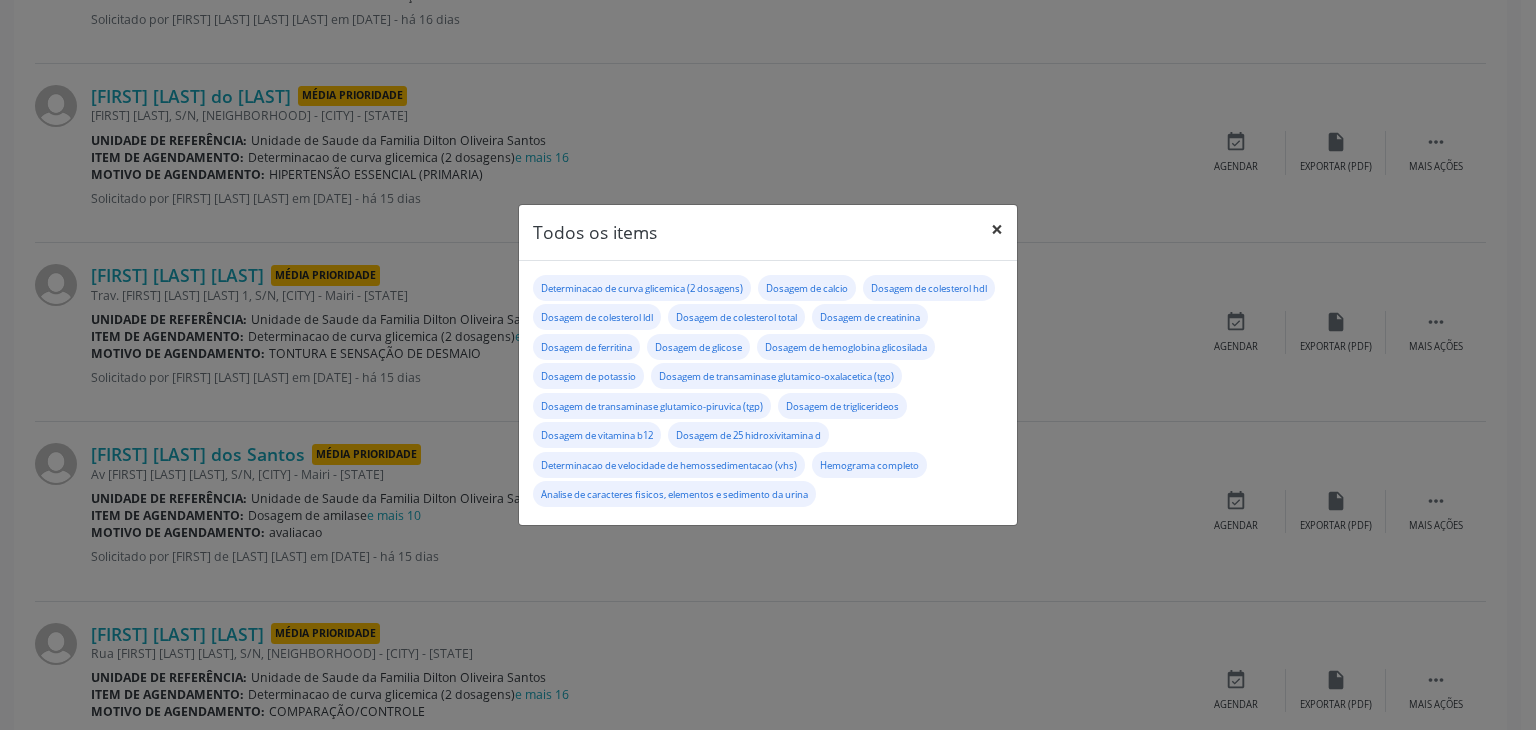 click on "×" at bounding box center [997, 229] 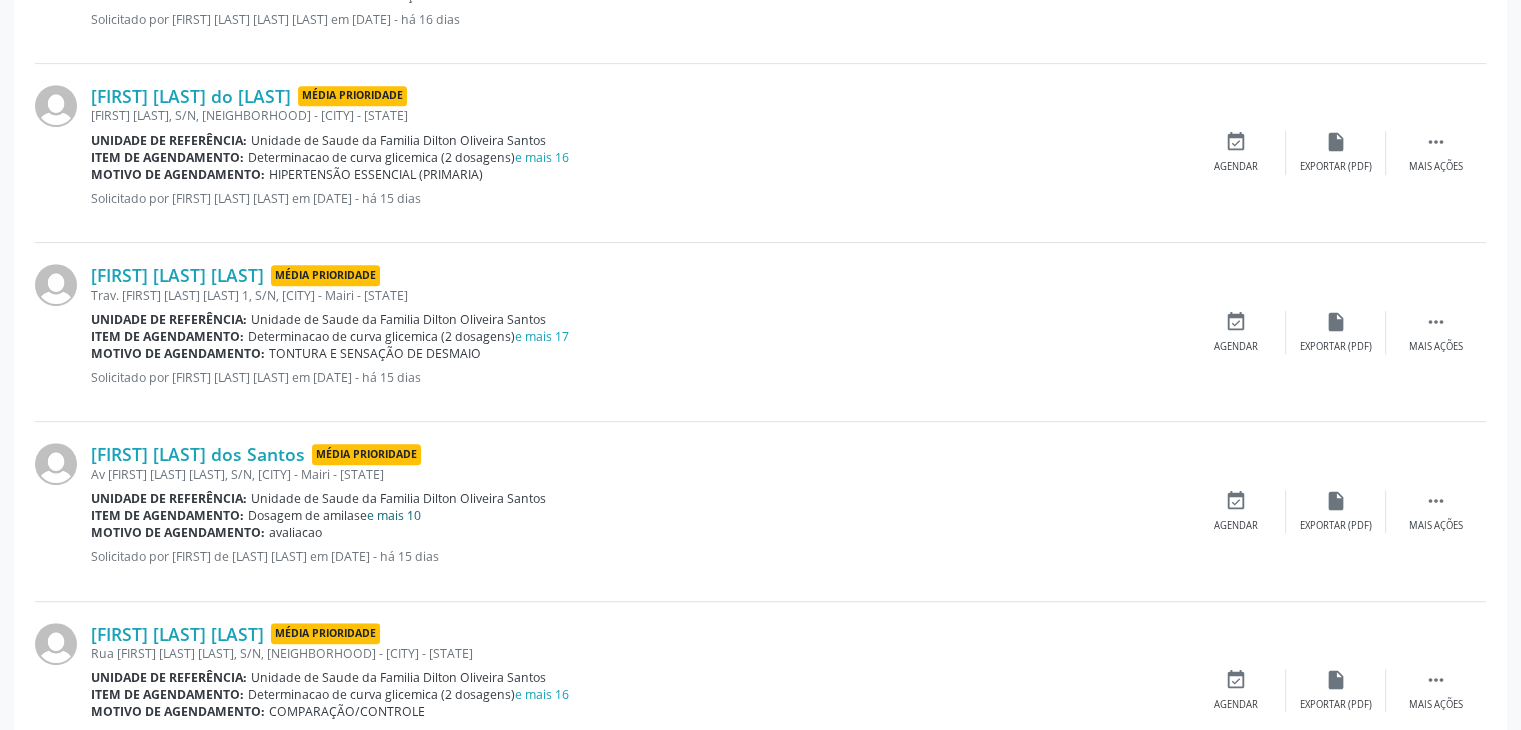 click on "e mais 10" at bounding box center (394, 515) 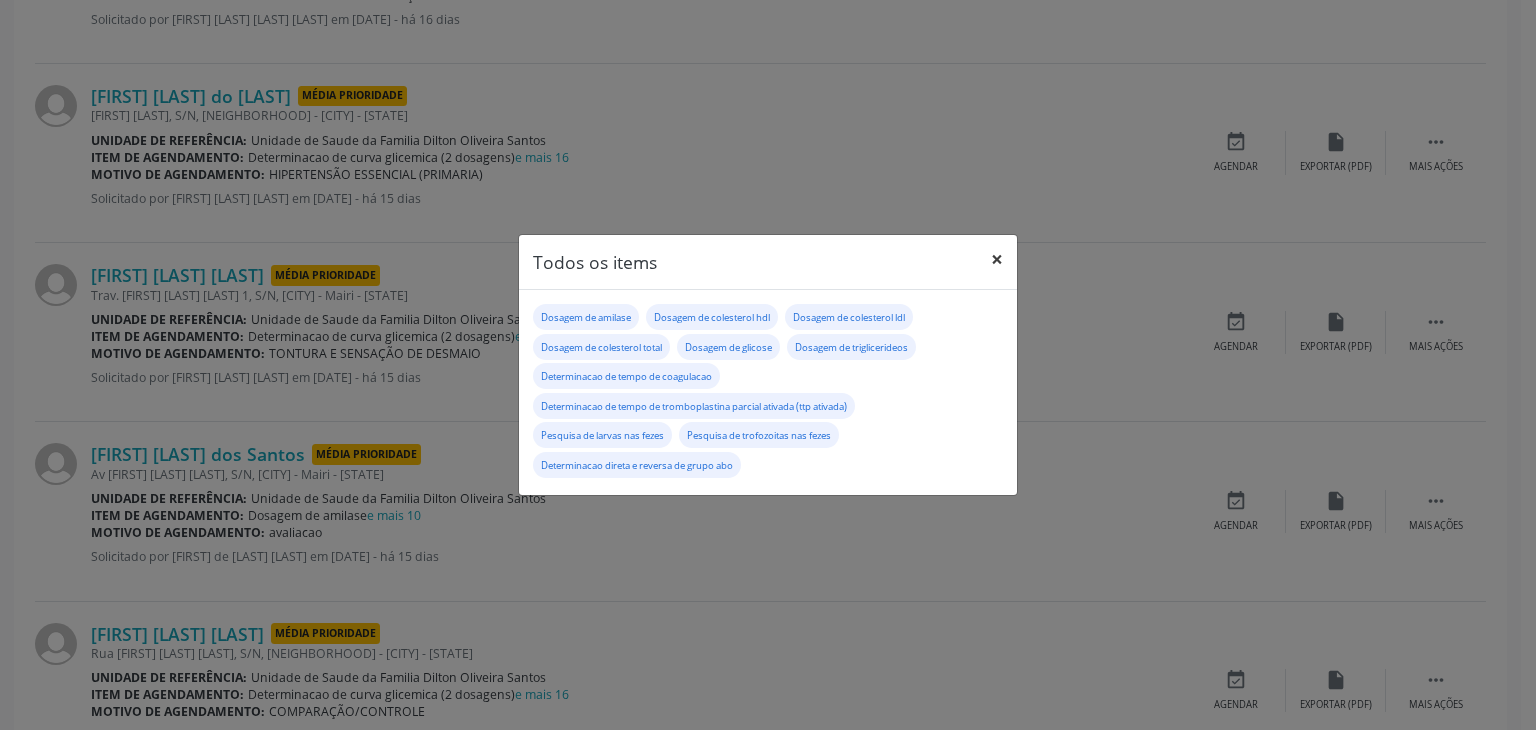 click on "×" at bounding box center (997, 259) 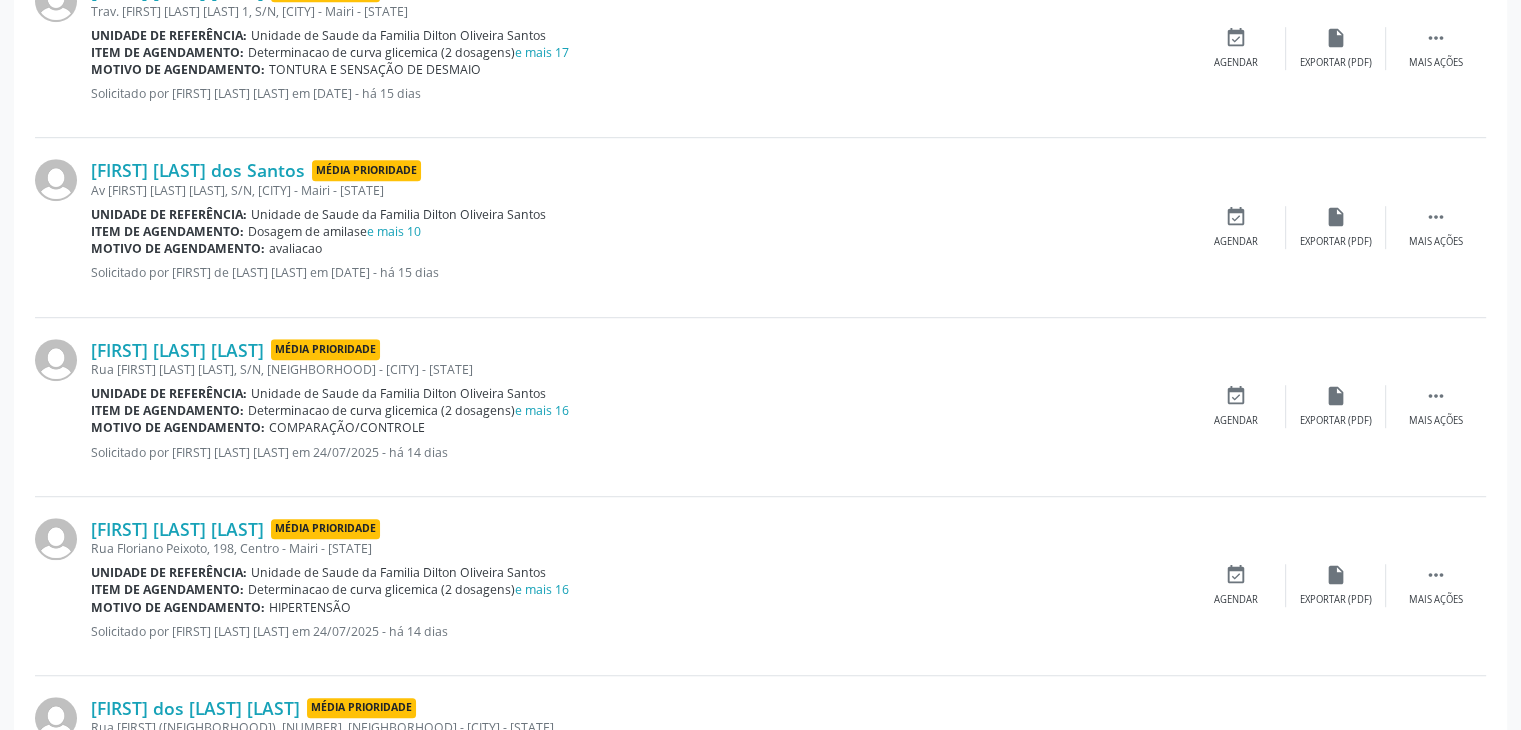 scroll, scrollTop: 1200, scrollLeft: 0, axis: vertical 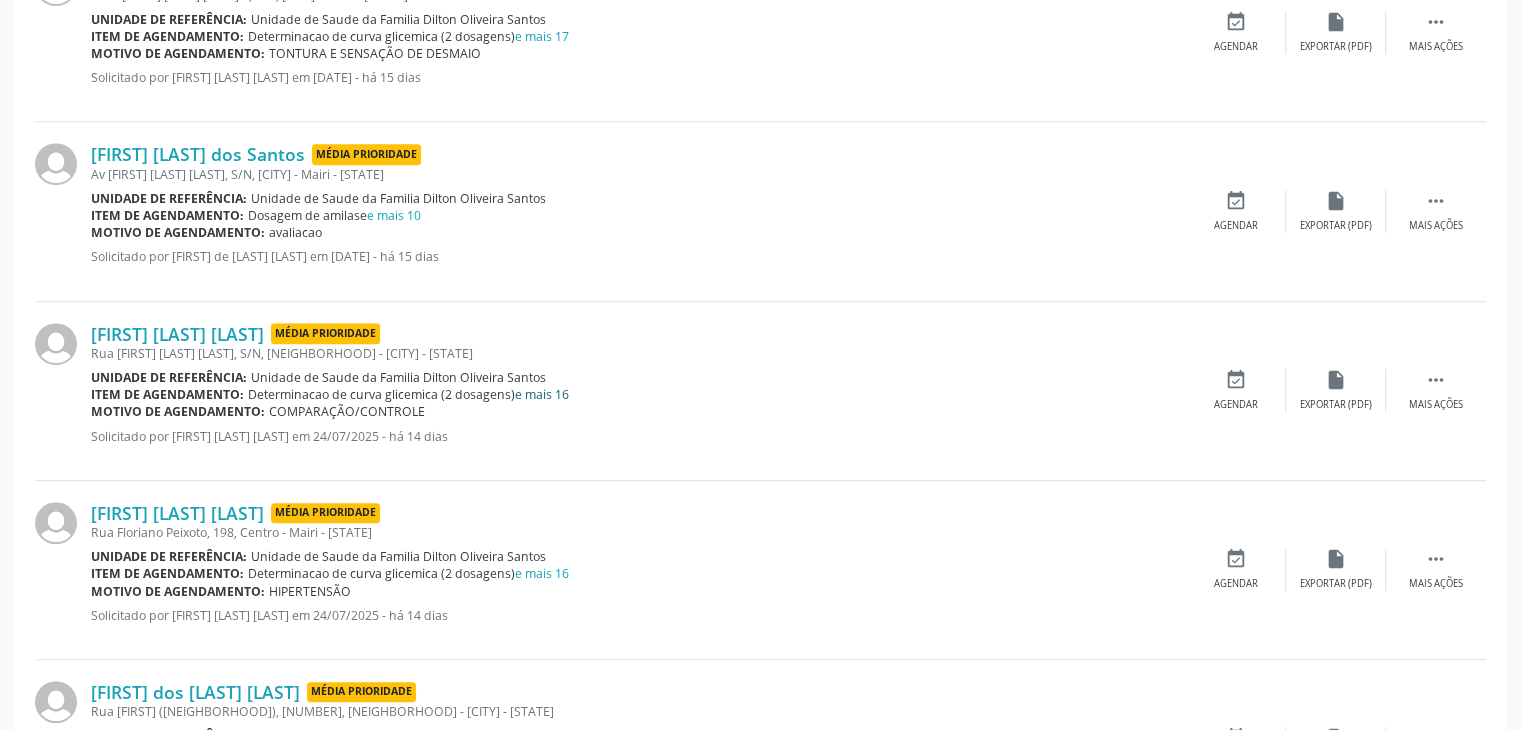 click on "e mais 16" at bounding box center [542, 394] 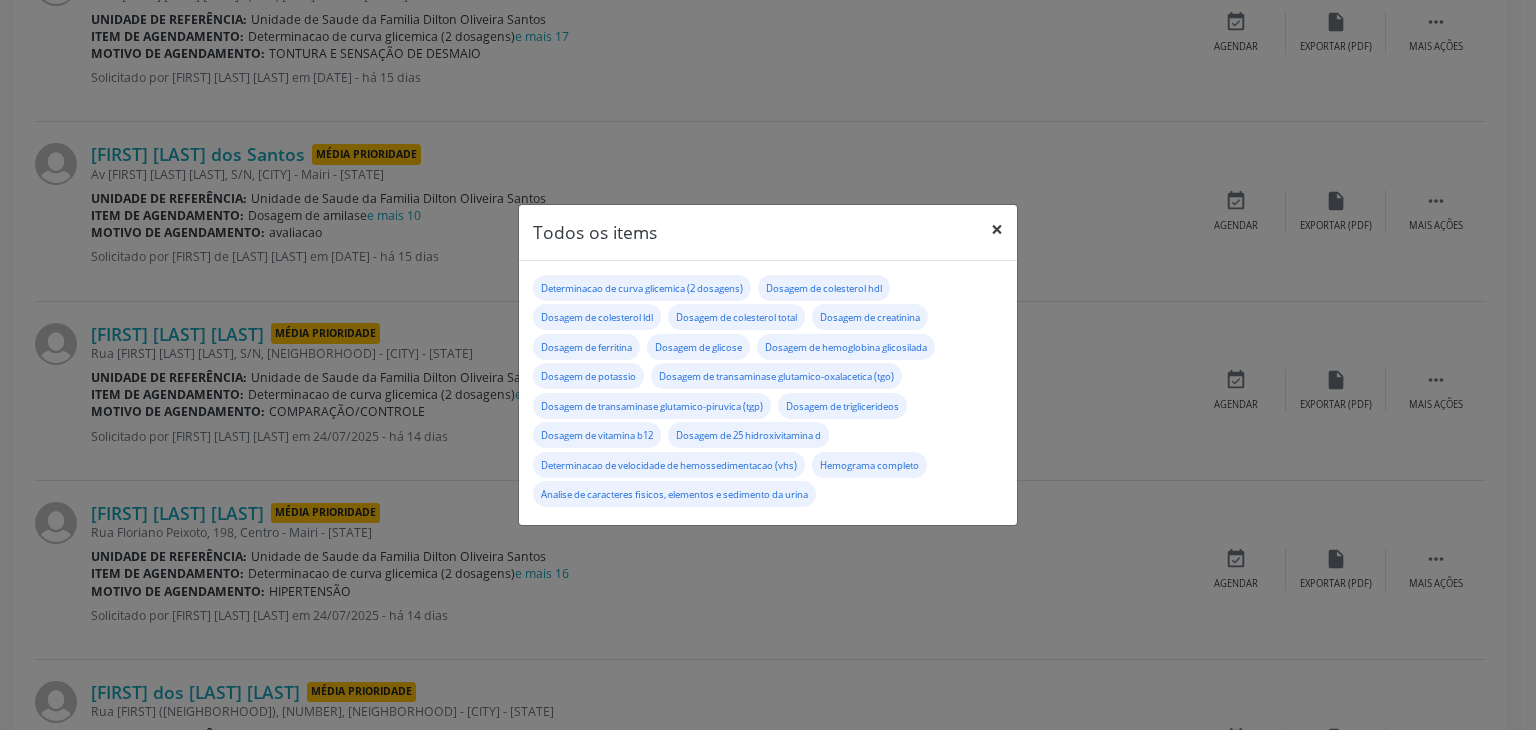 click on "×" at bounding box center (997, 229) 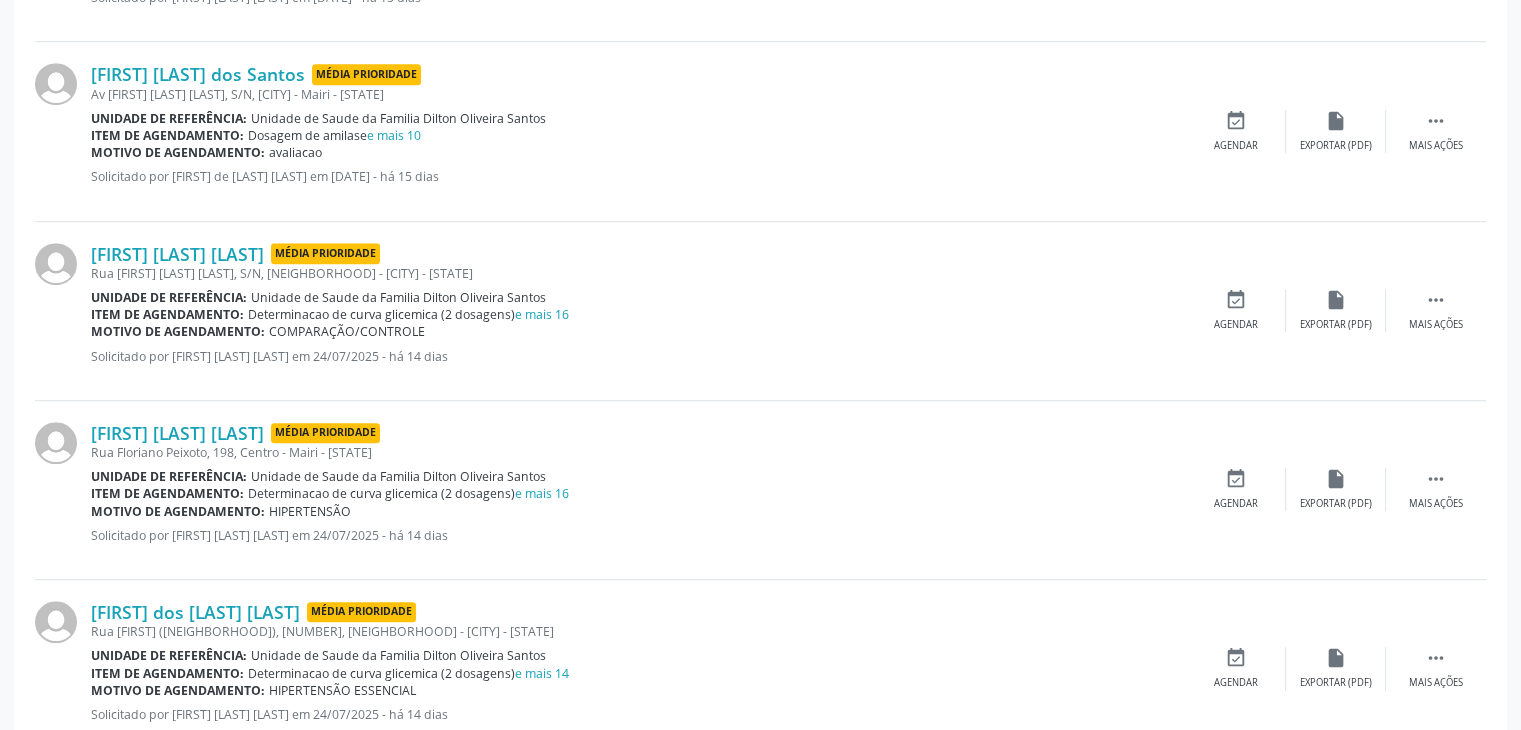scroll, scrollTop: 1400, scrollLeft: 0, axis: vertical 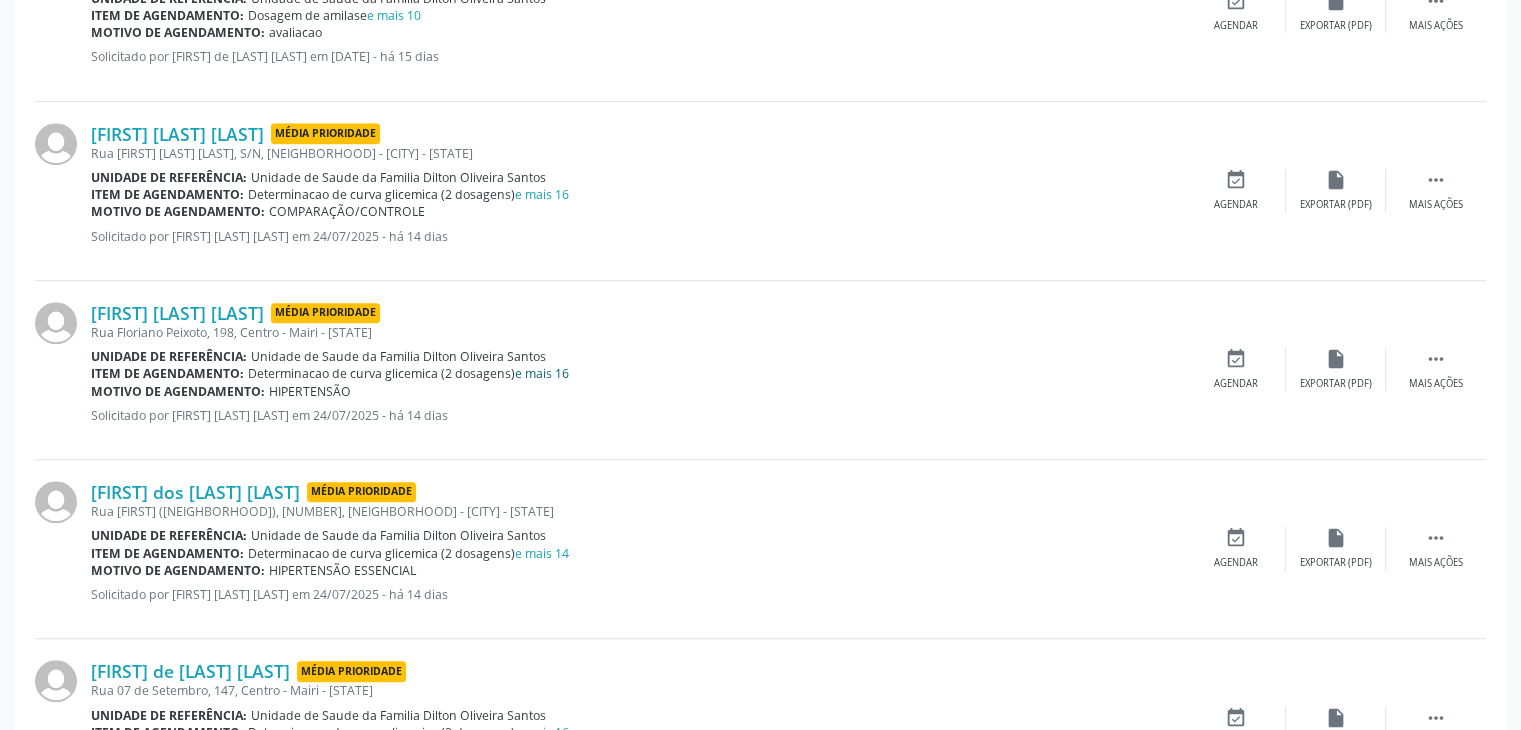 click on "e mais 16" at bounding box center (542, 373) 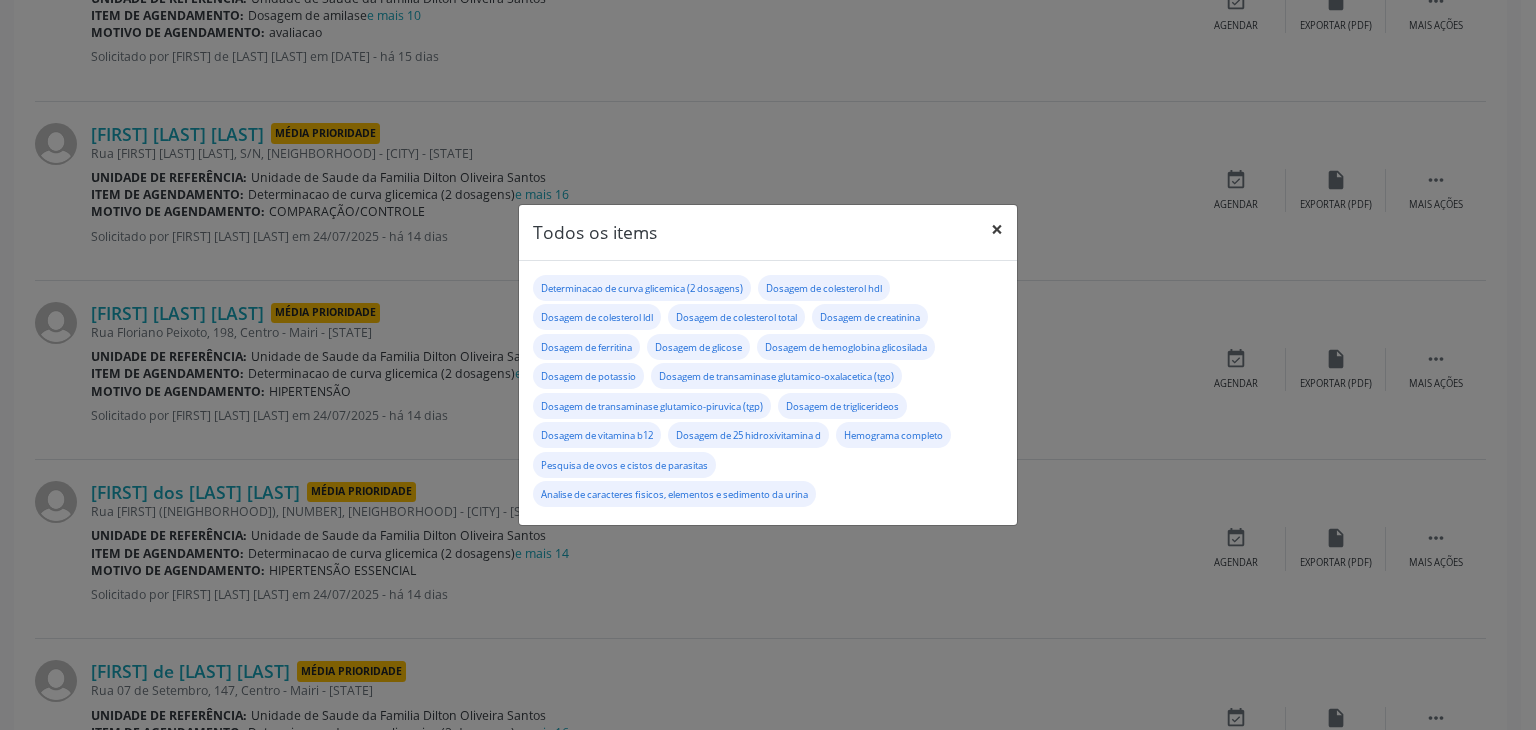 click on "×" at bounding box center (997, 229) 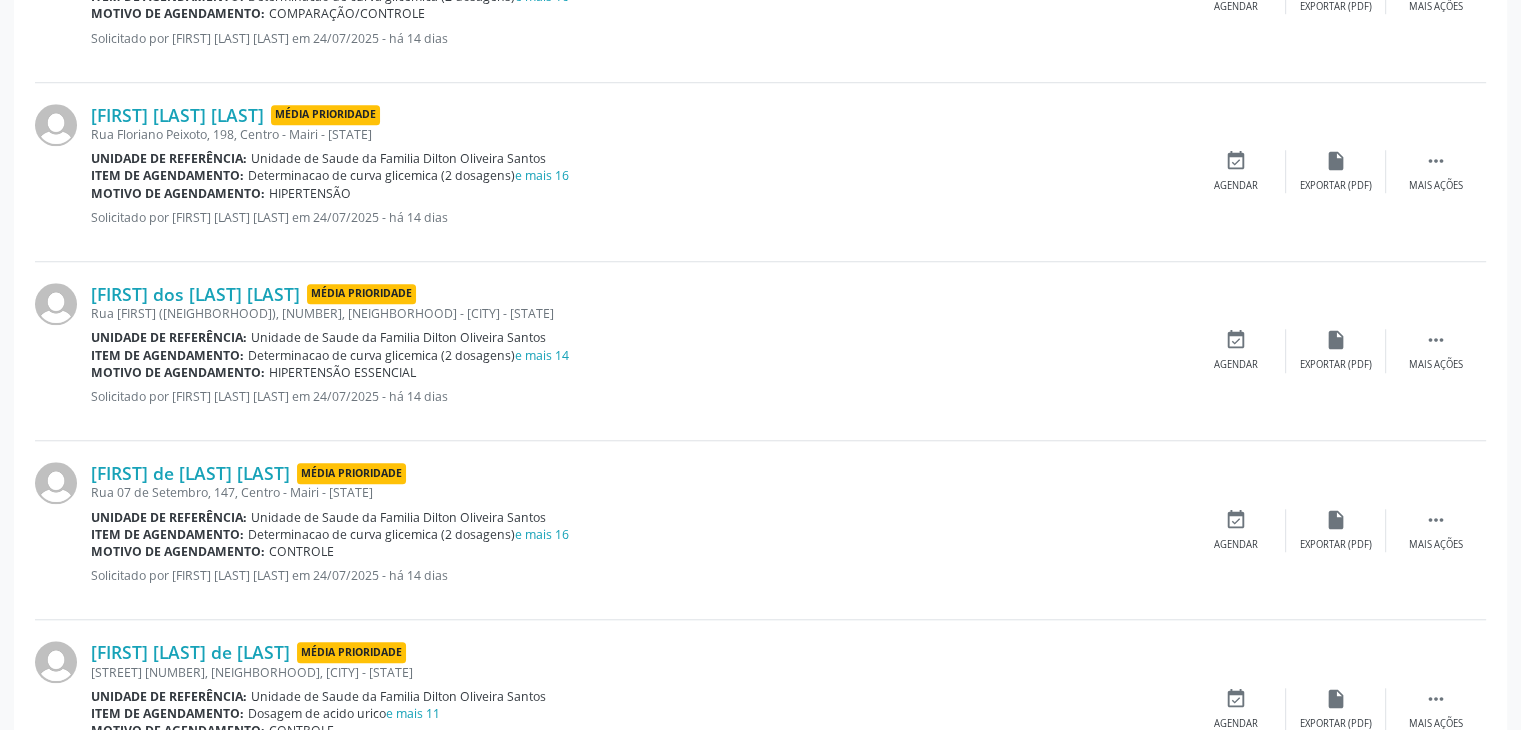 scroll, scrollTop: 1600, scrollLeft: 0, axis: vertical 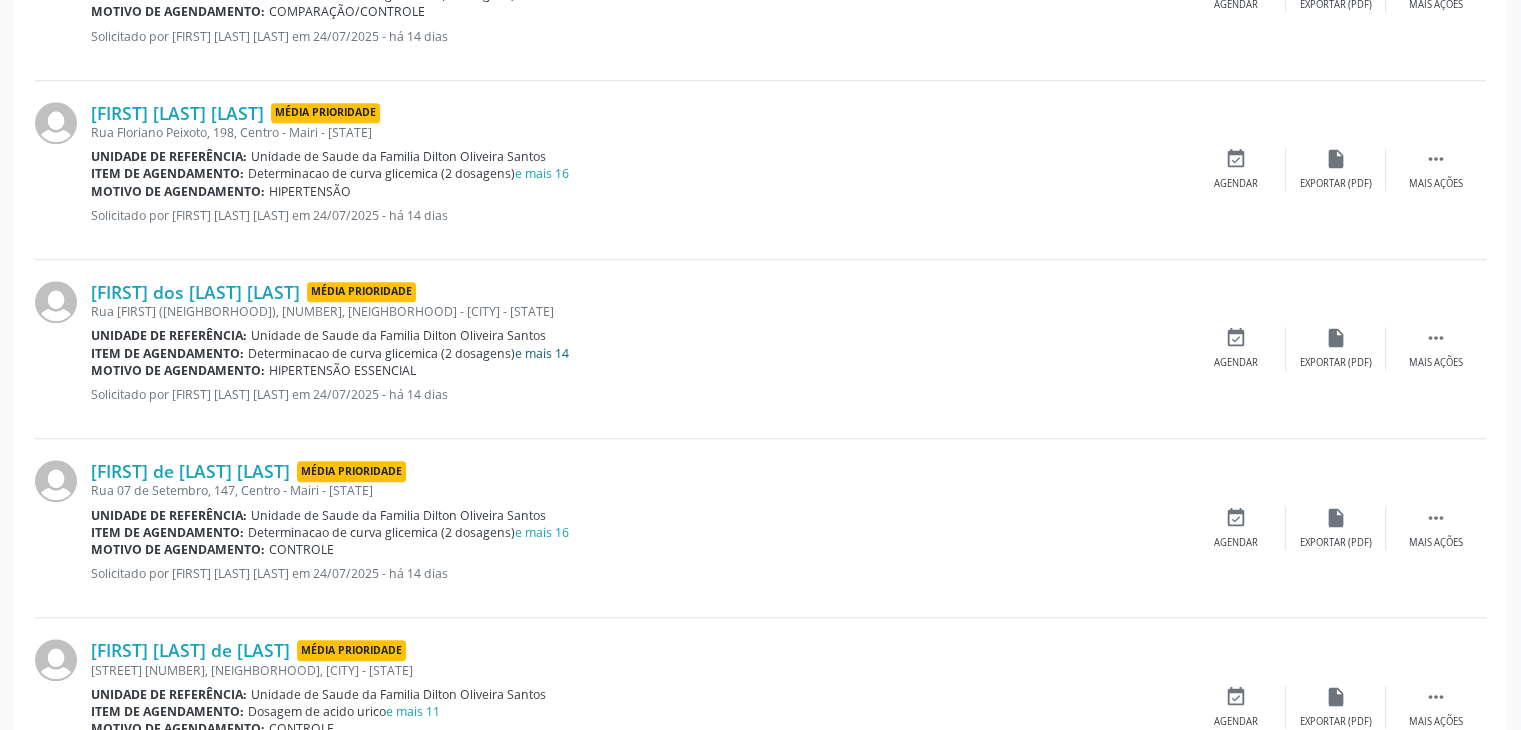 click on "e mais 14" at bounding box center (542, 353) 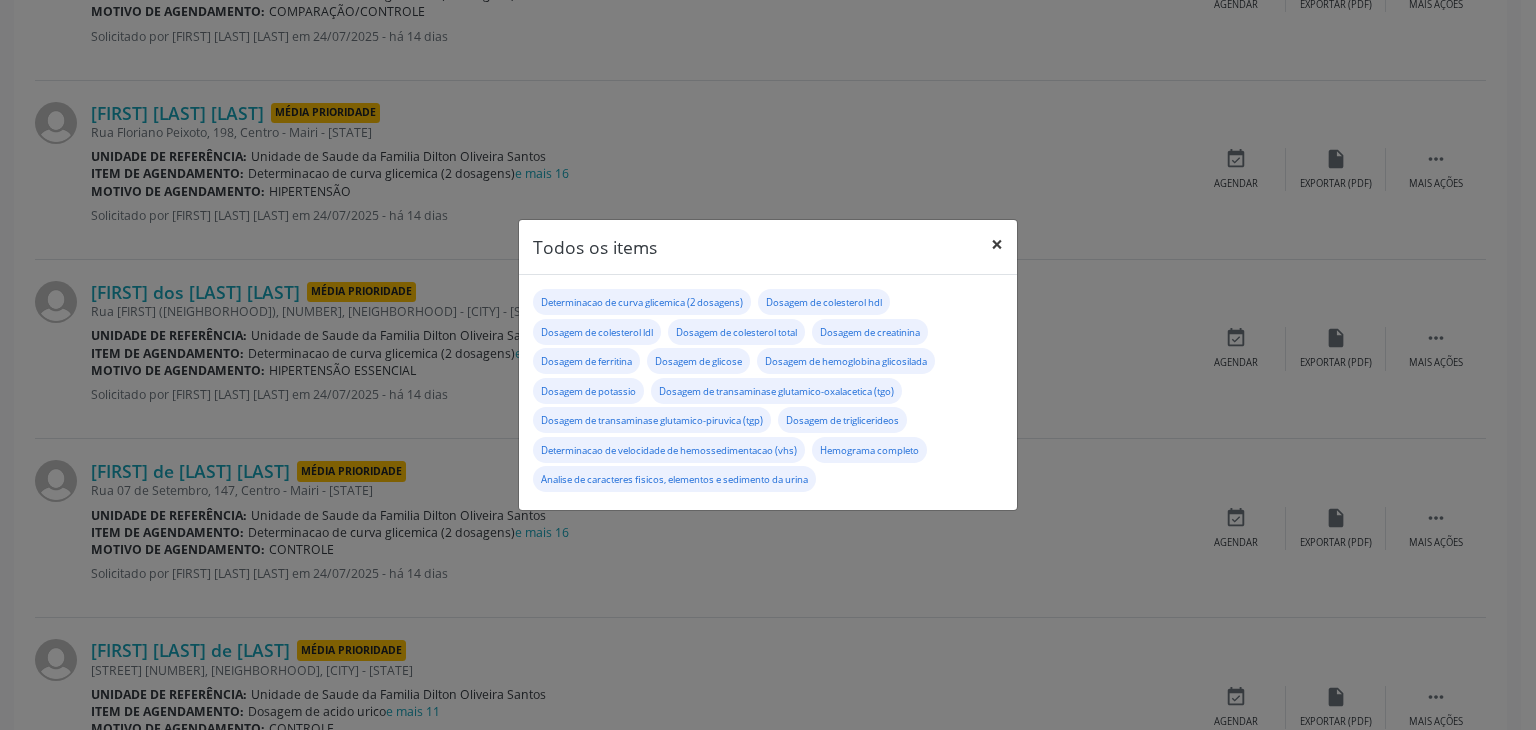 click on "×" at bounding box center (997, 244) 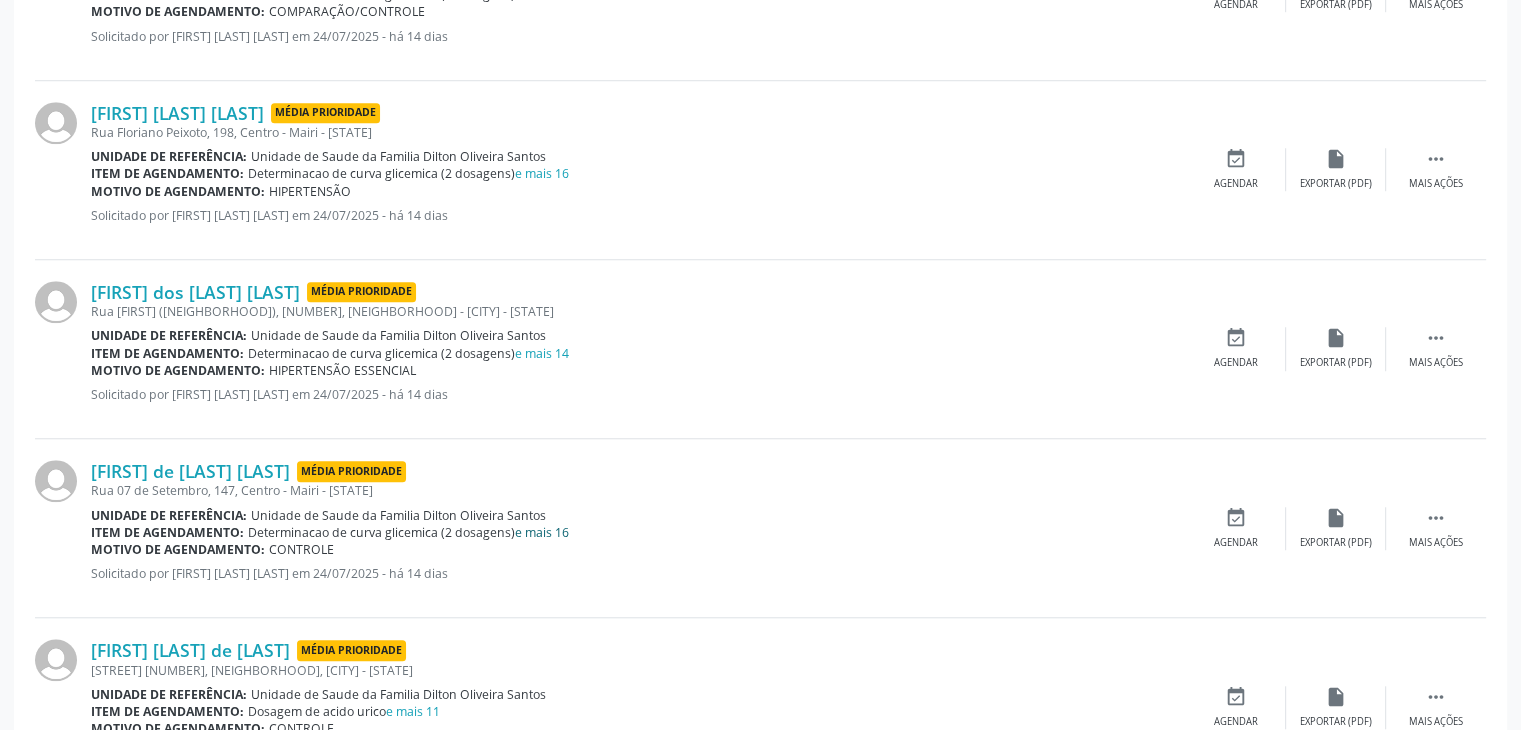 click on "e mais 16" at bounding box center [542, 532] 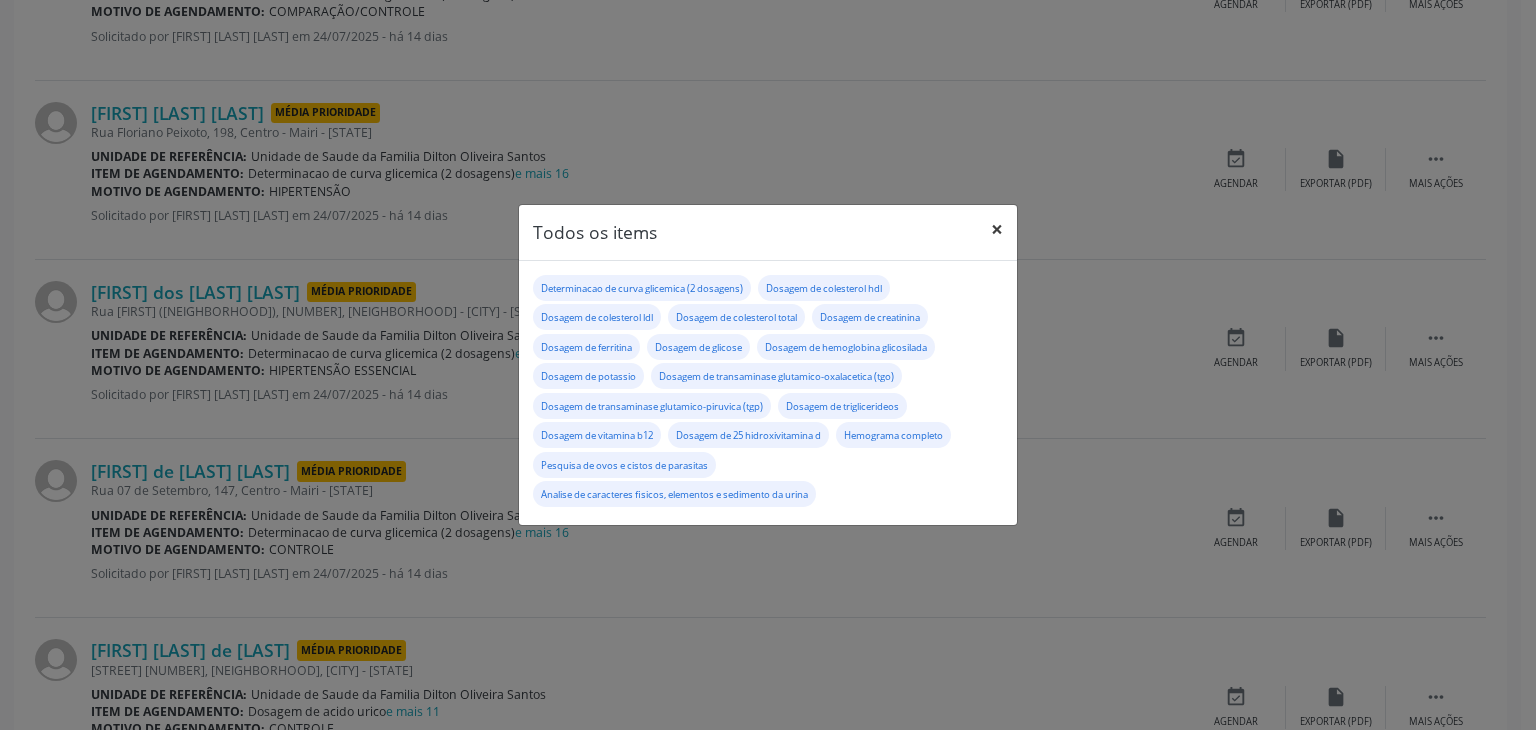 click on "×" at bounding box center [997, 229] 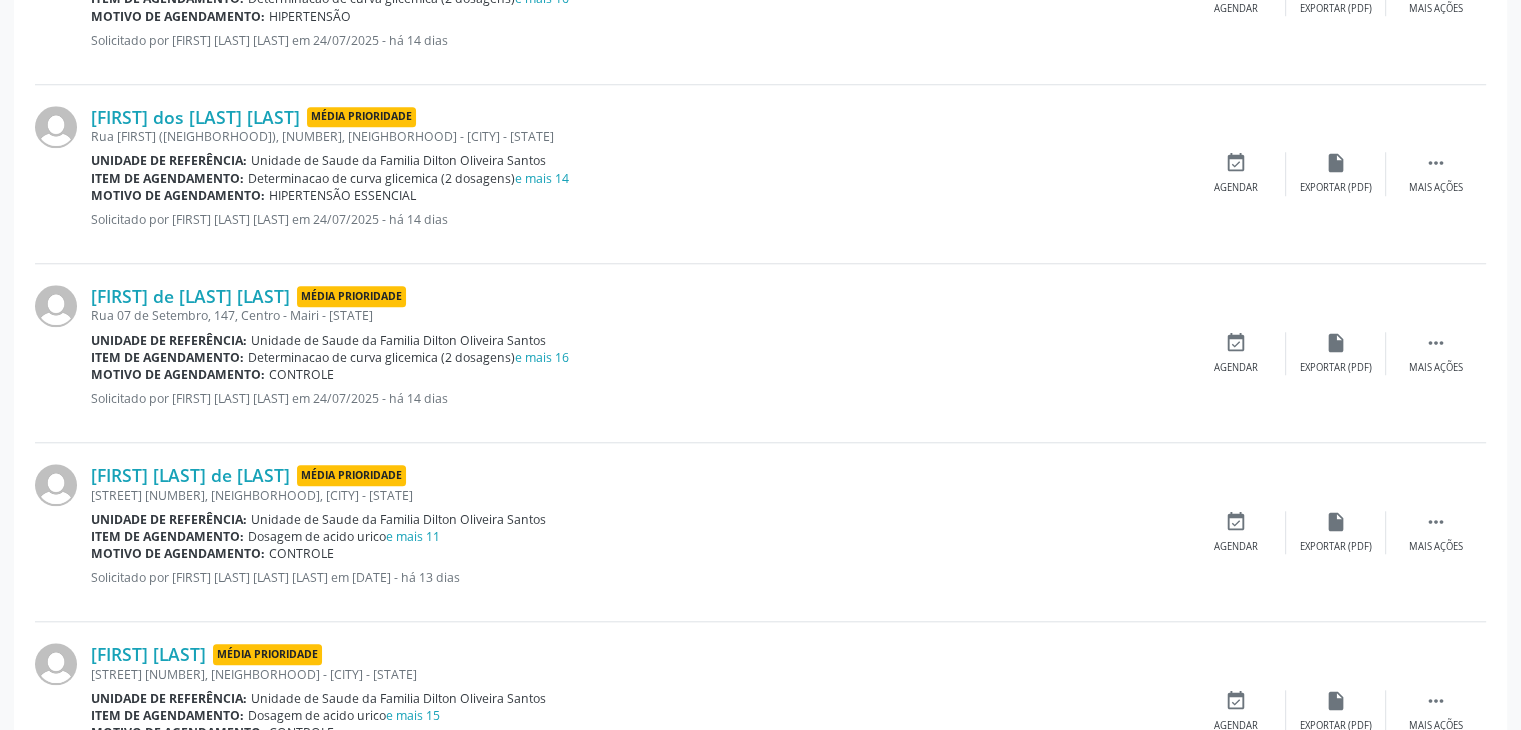 scroll, scrollTop: 1800, scrollLeft: 0, axis: vertical 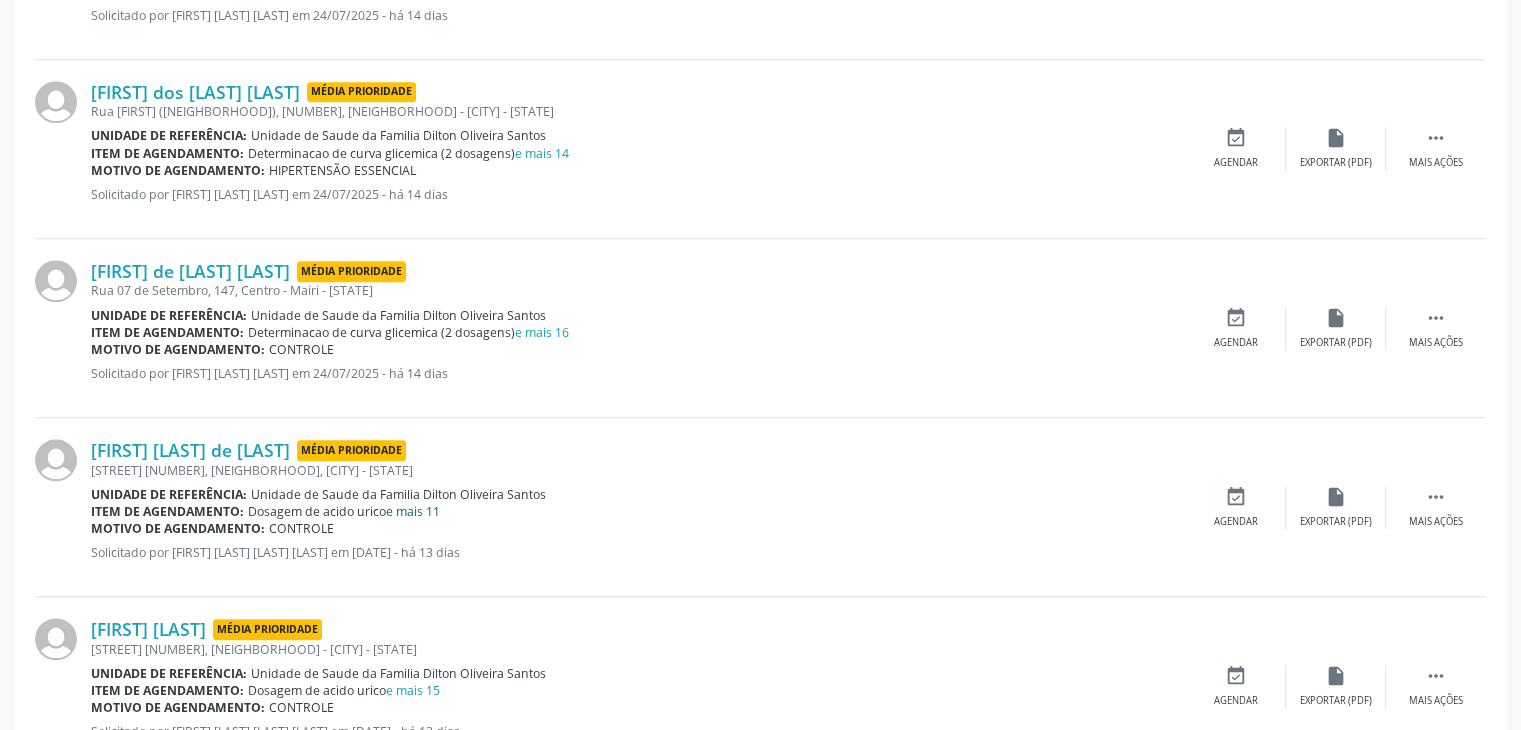click on "e mais 11" at bounding box center (413, 511) 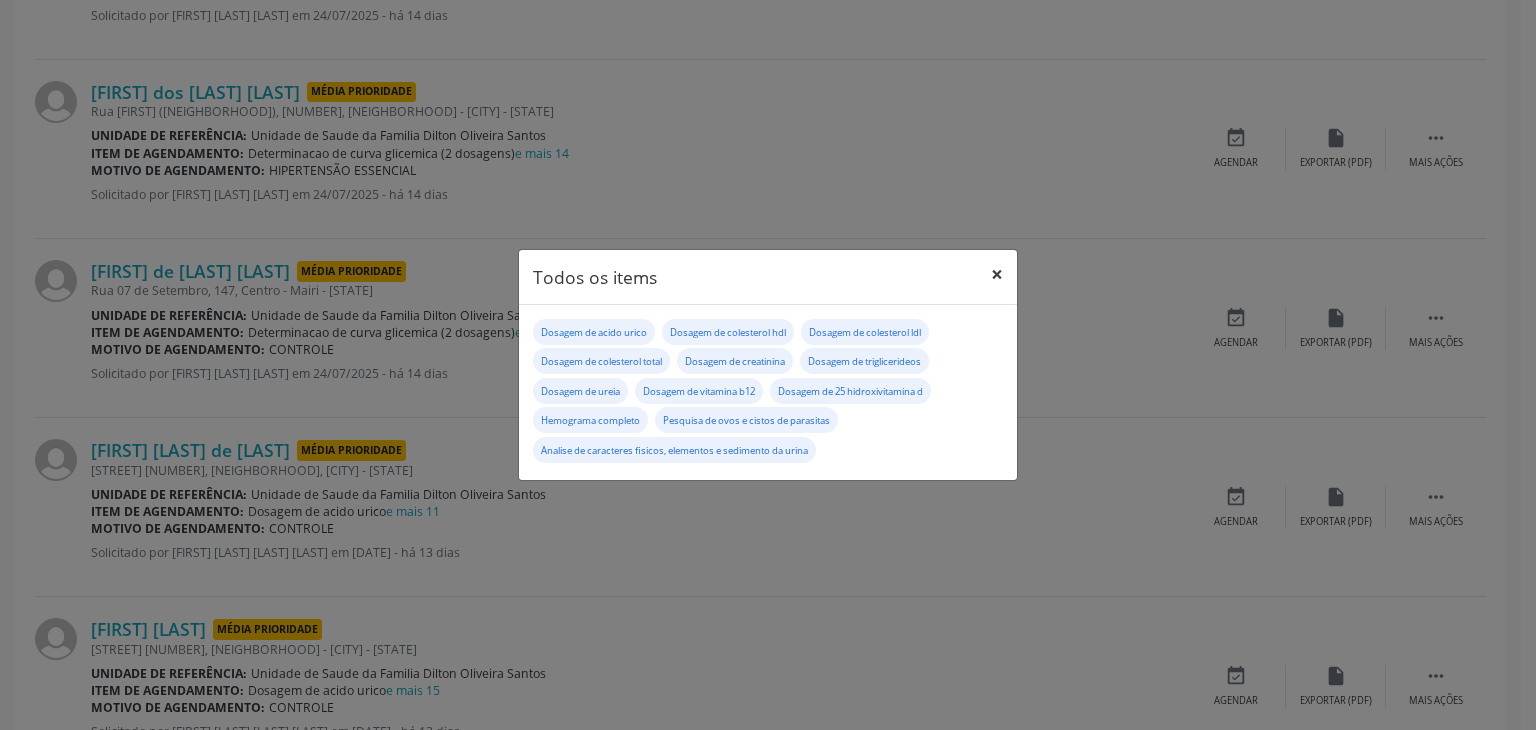 click on "×" at bounding box center (997, 274) 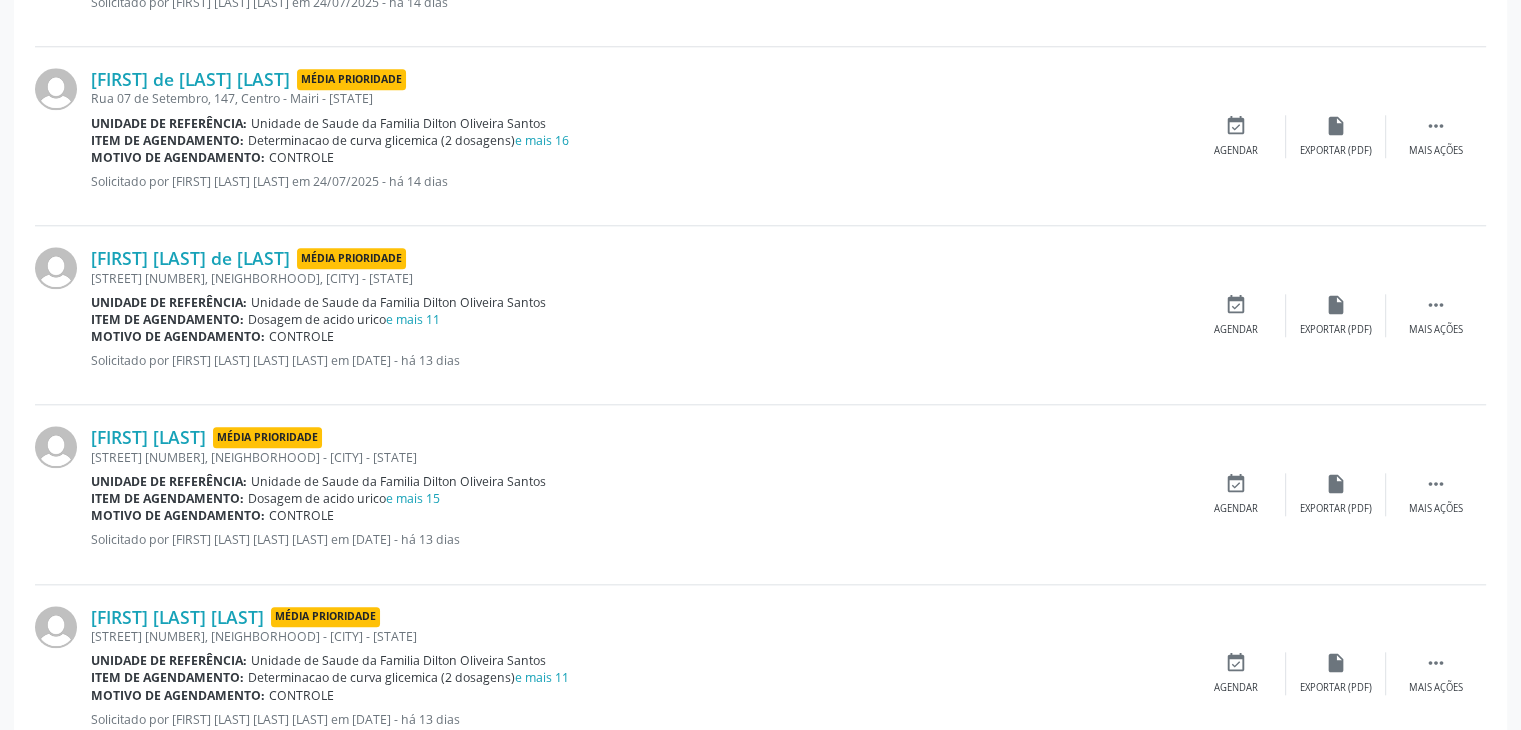 scroll, scrollTop: 2000, scrollLeft: 0, axis: vertical 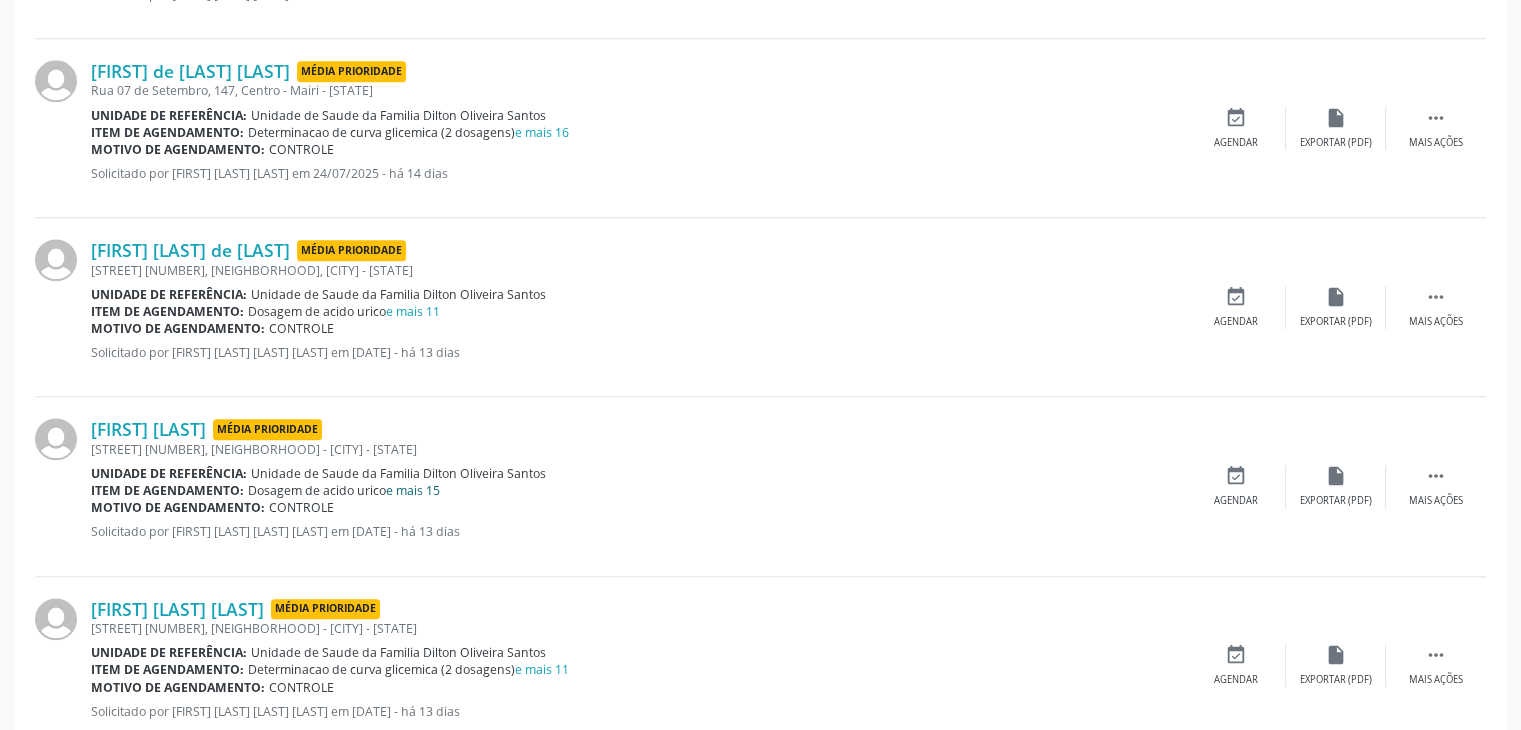 click on "e mais 15" at bounding box center (413, 490) 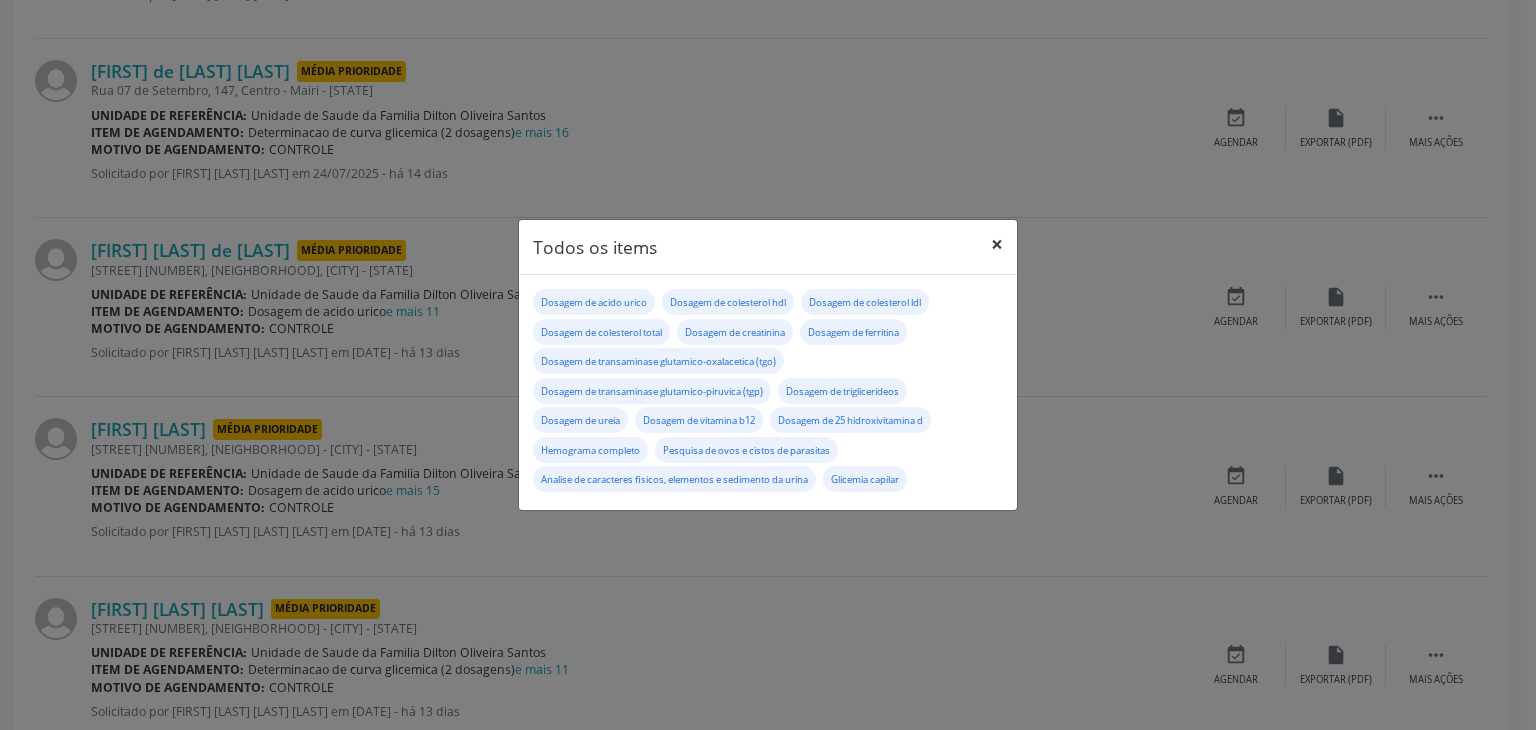 click on "×" at bounding box center (997, 244) 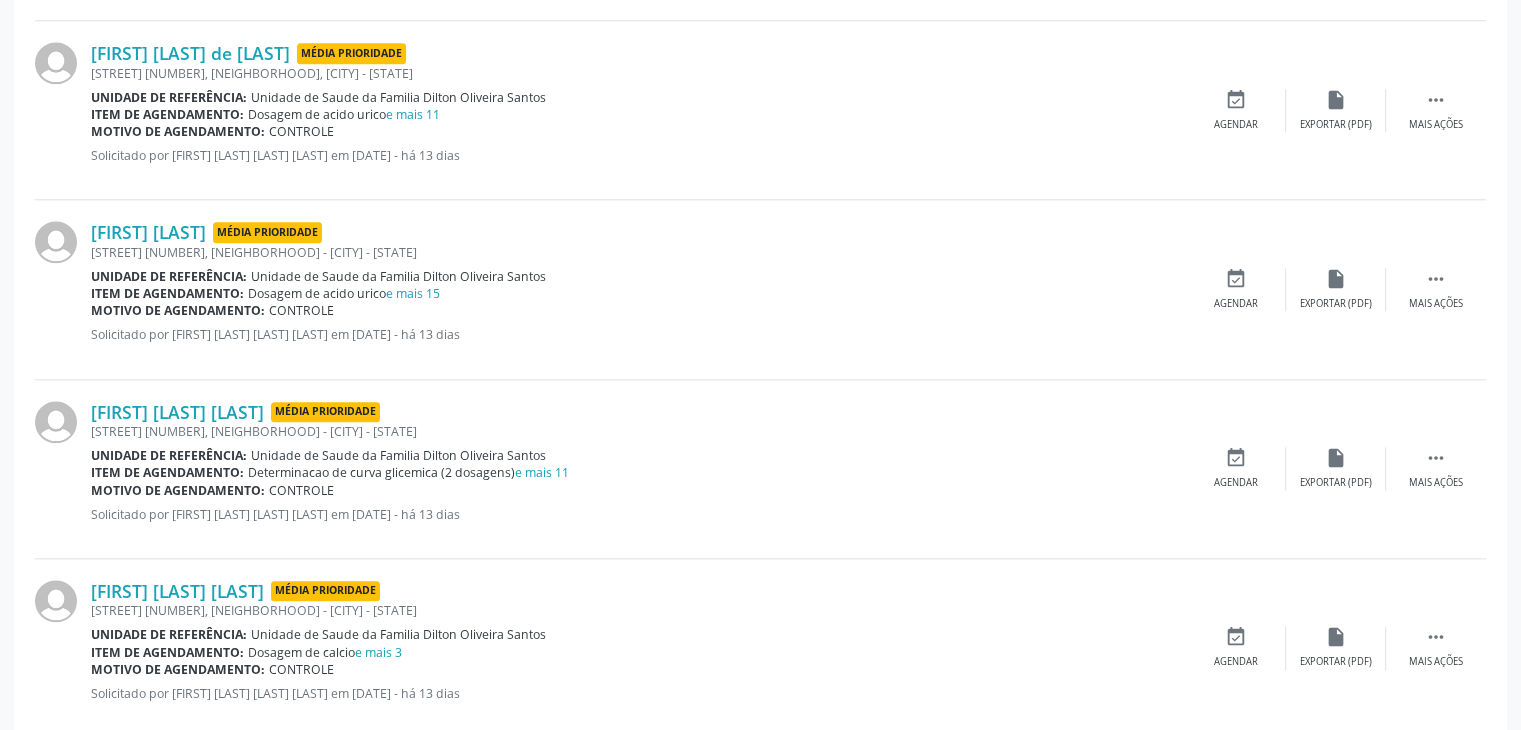 scroll, scrollTop: 2200, scrollLeft: 0, axis: vertical 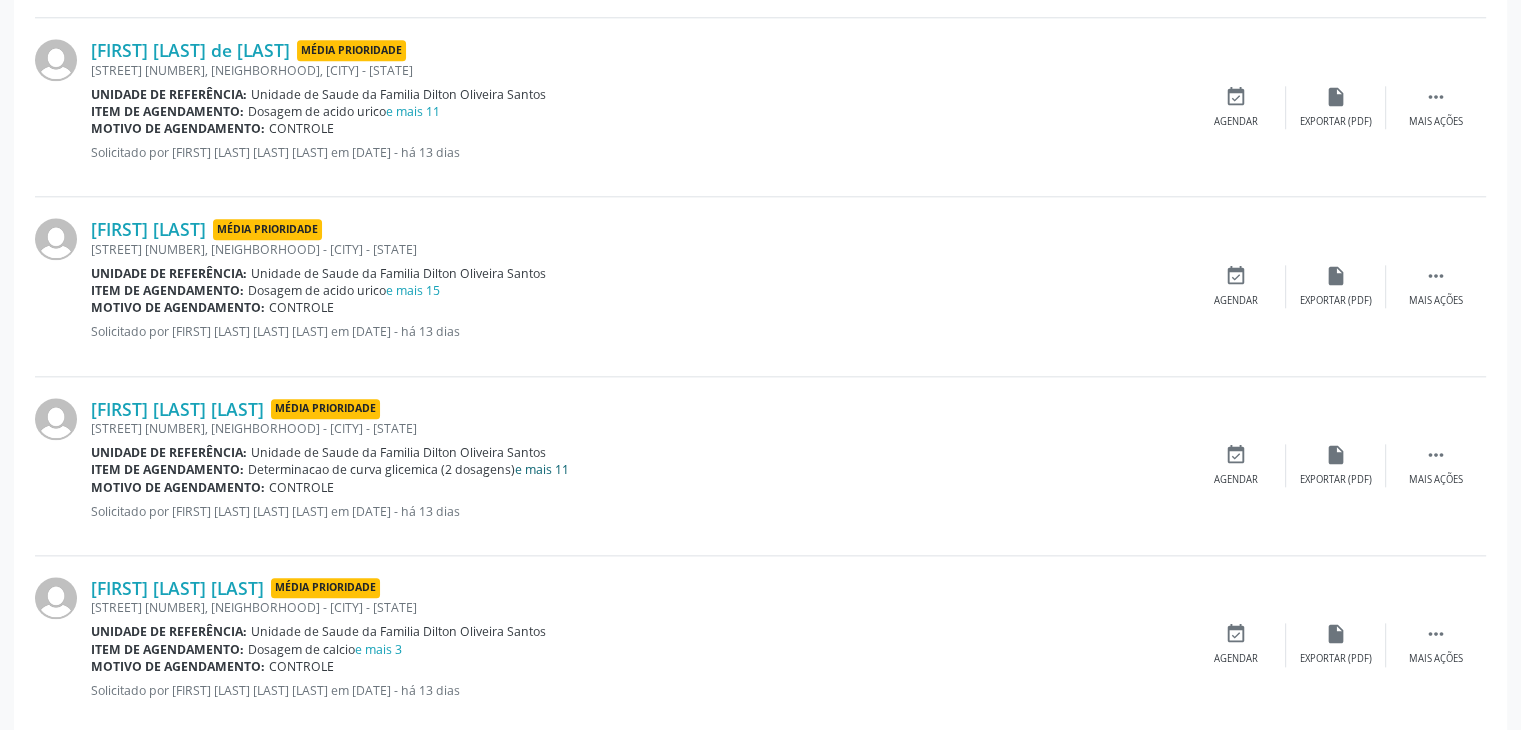 click on "e mais 11" at bounding box center (542, 469) 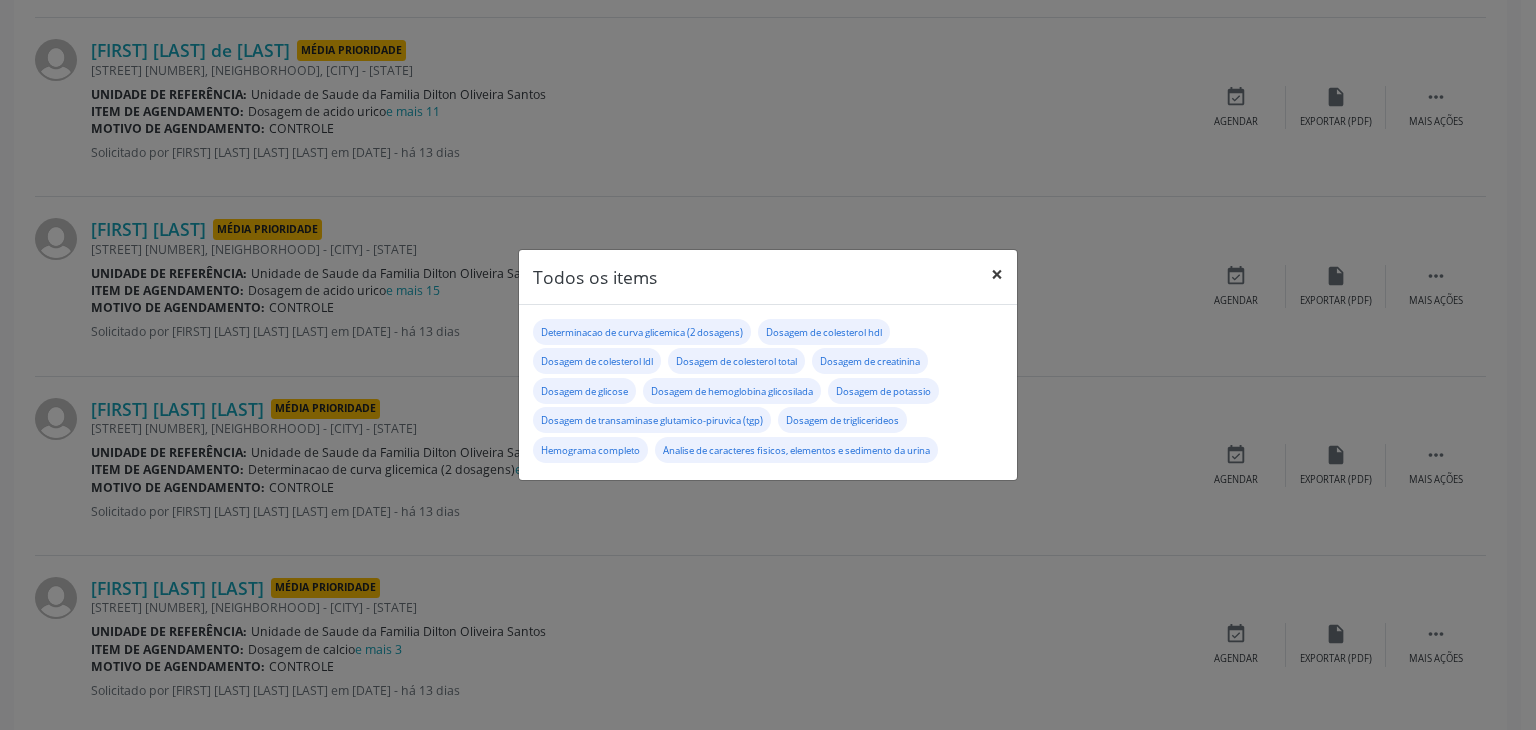 click on "×" at bounding box center (997, 274) 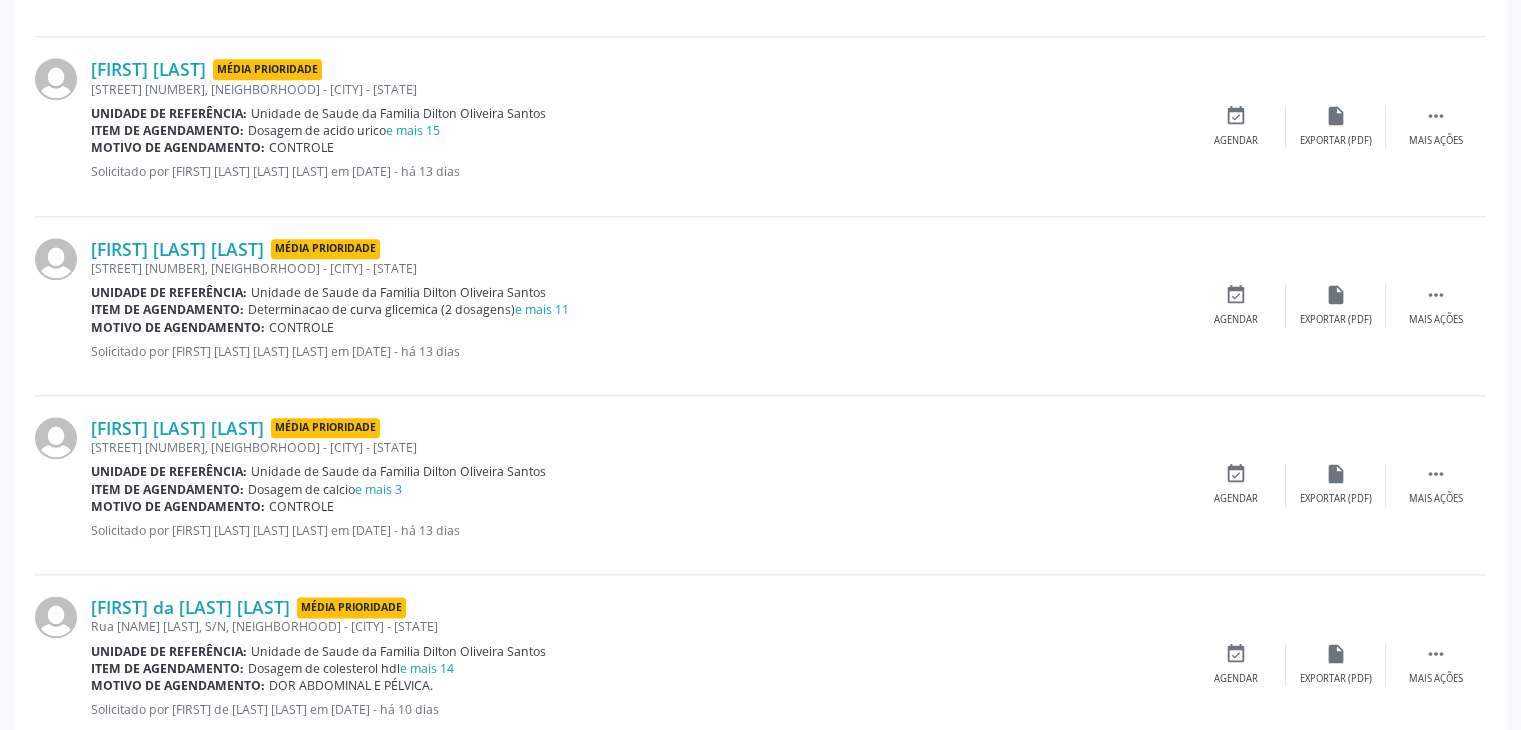 scroll, scrollTop: 2400, scrollLeft: 0, axis: vertical 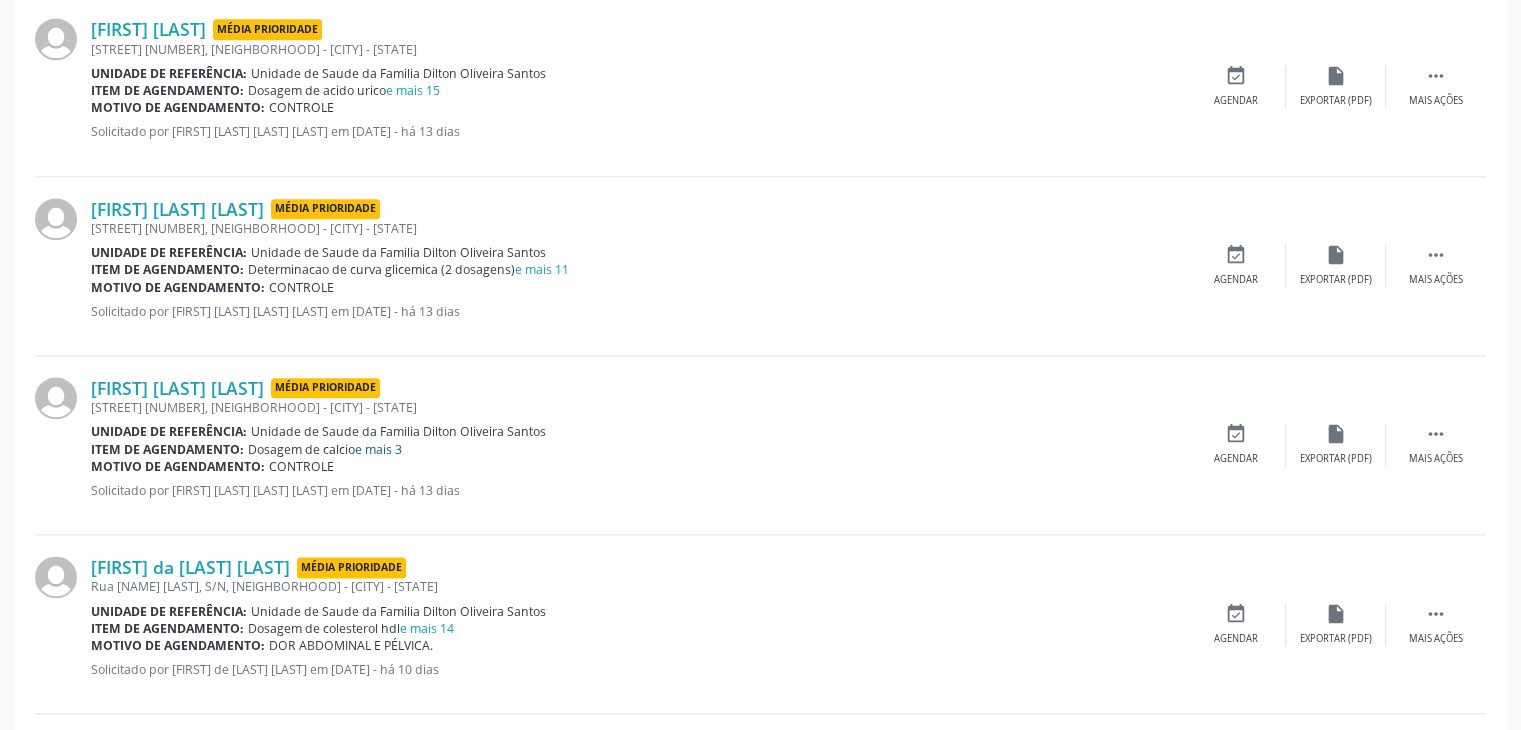 click on "e mais 3" at bounding box center [378, 449] 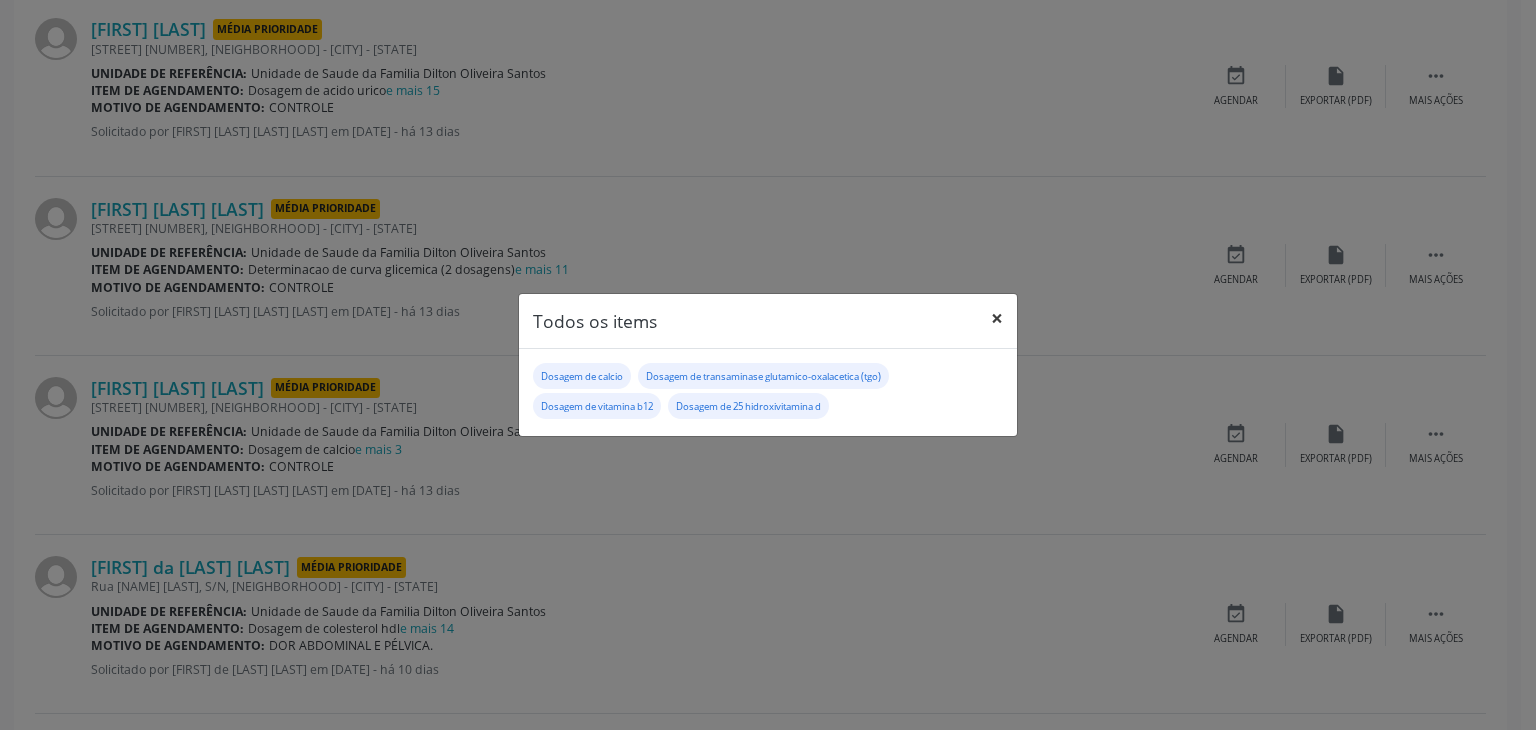 click on "×" at bounding box center (997, 318) 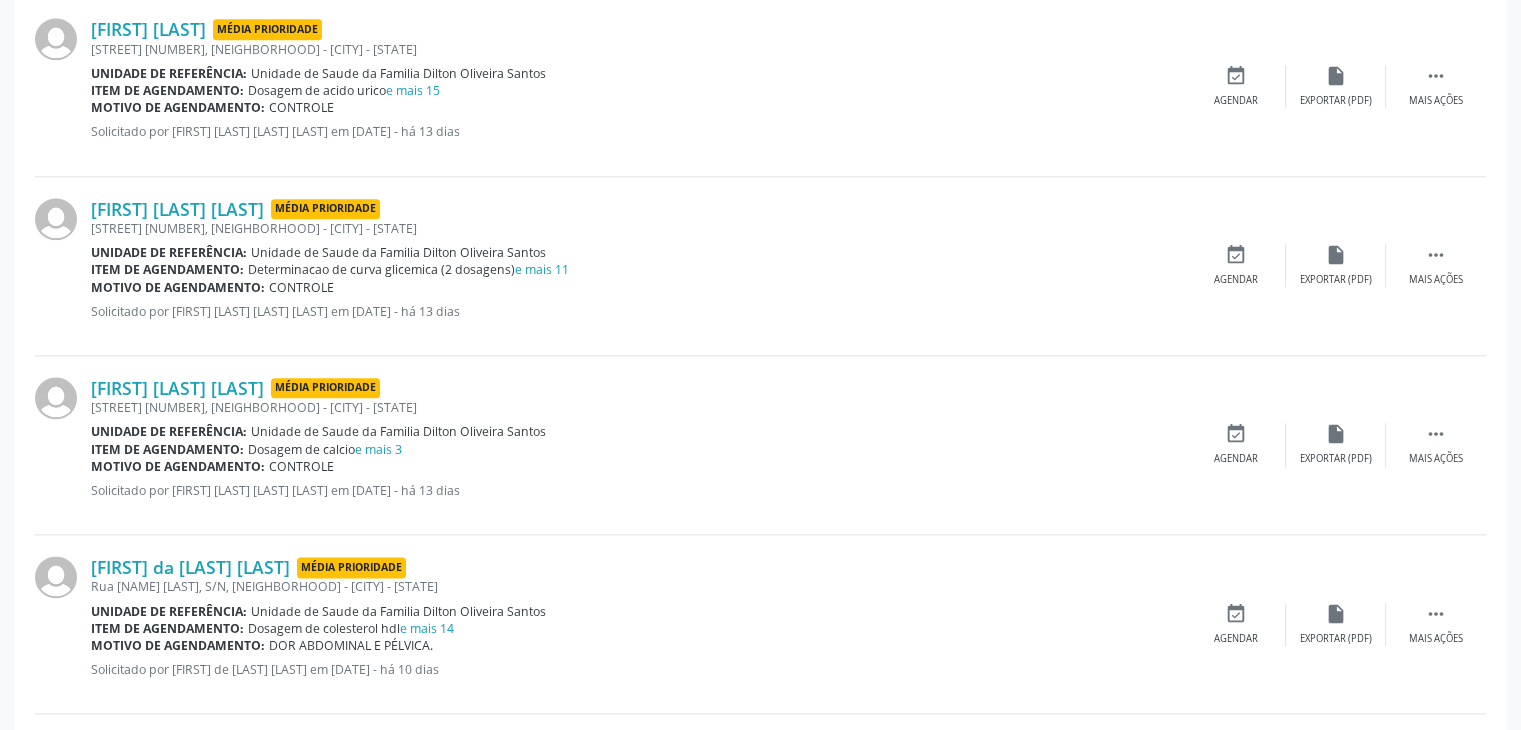 scroll, scrollTop: 2600, scrollLeft: 0, axis: vertical 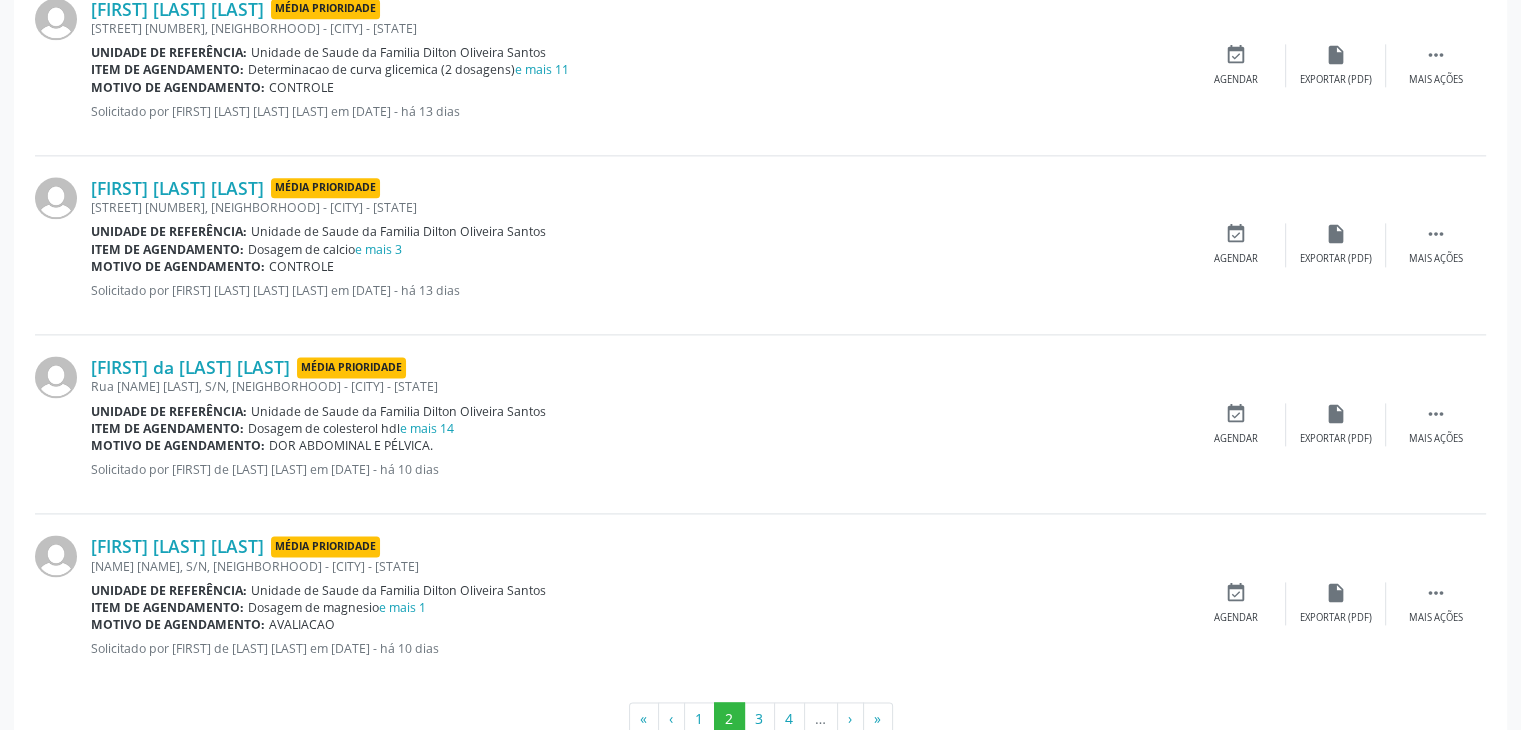 click on "Unidade de Saude da Familia Dilton Oliveira Santos" at bounding box center [398, 411] 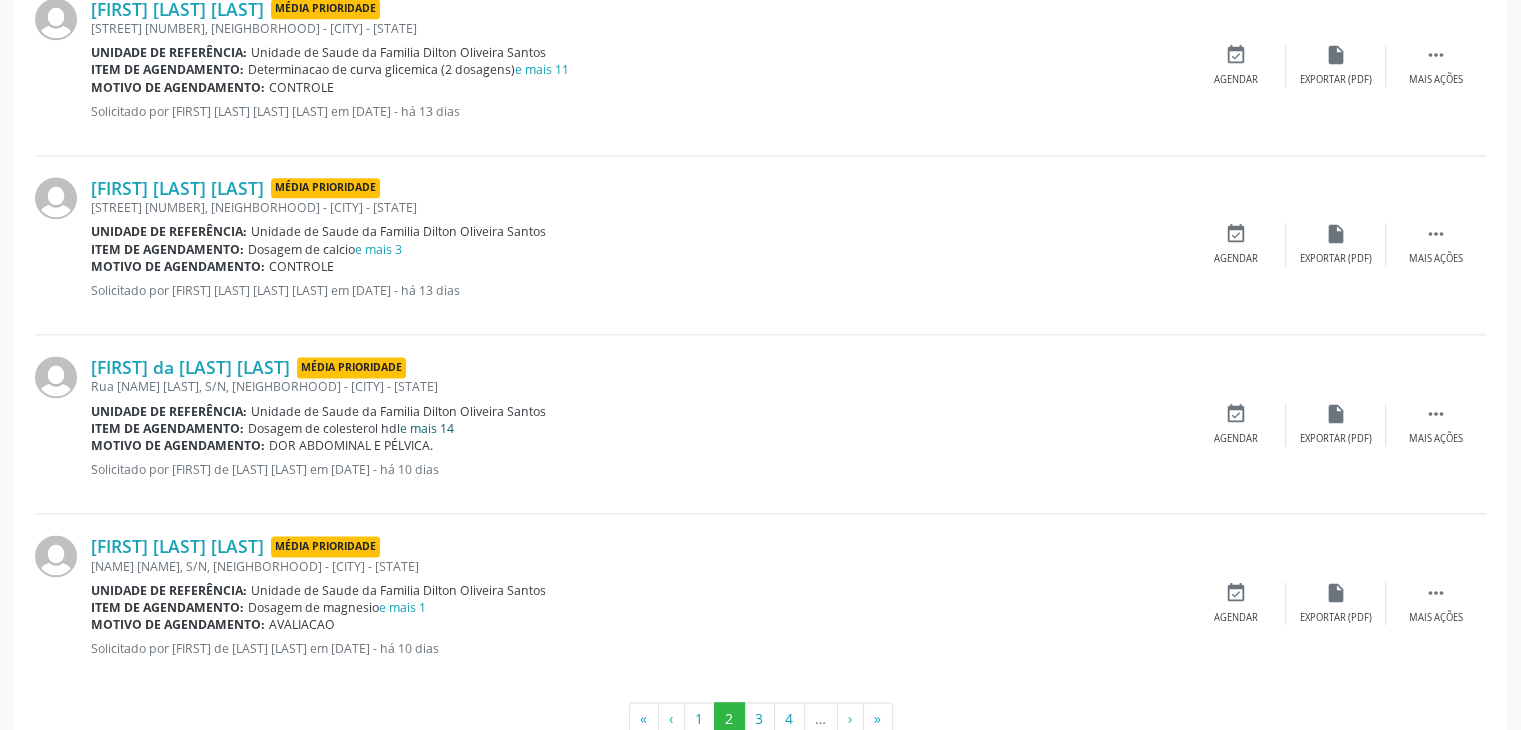 click on "e mais 14" at bounding box center (427, 428) 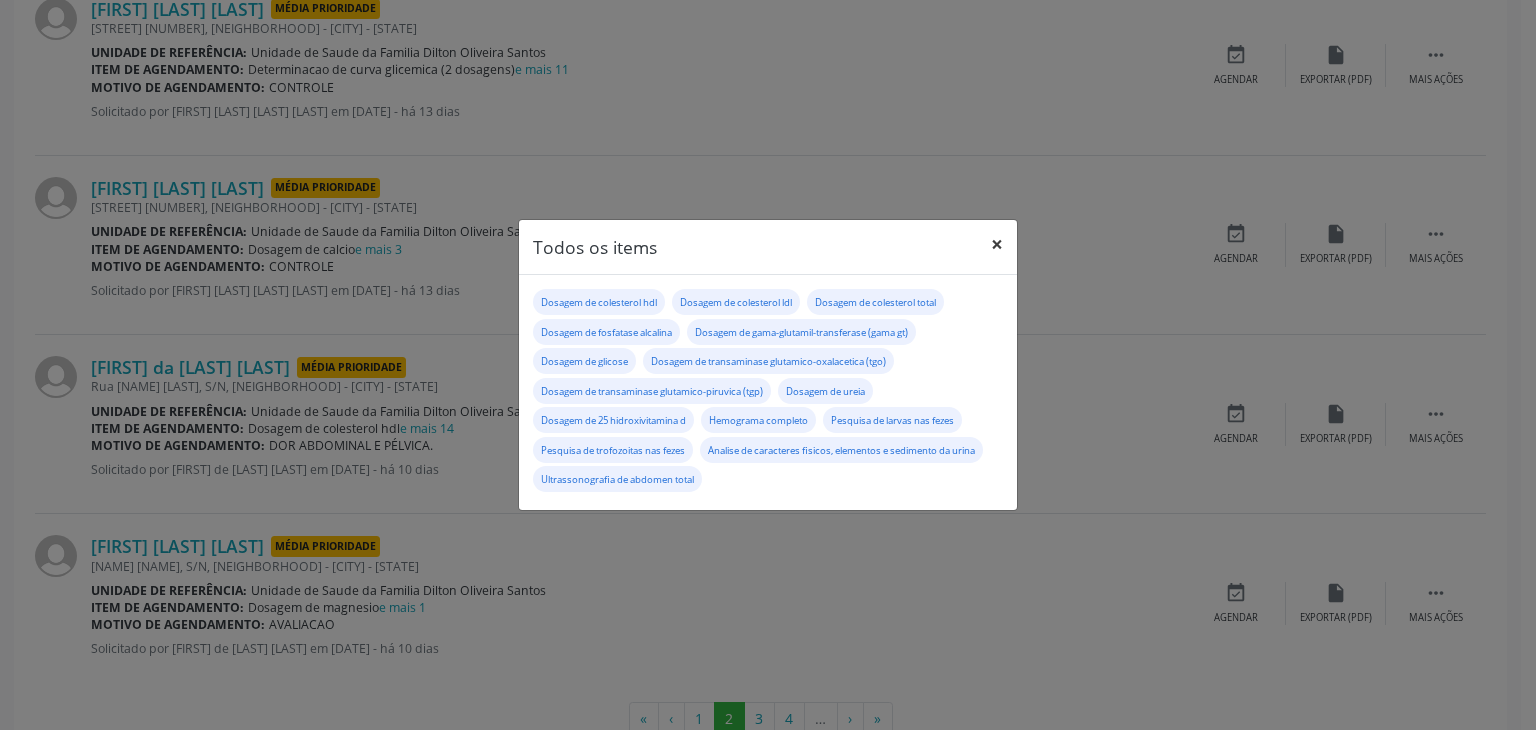 click on "×" at bounding box center [997, 244] 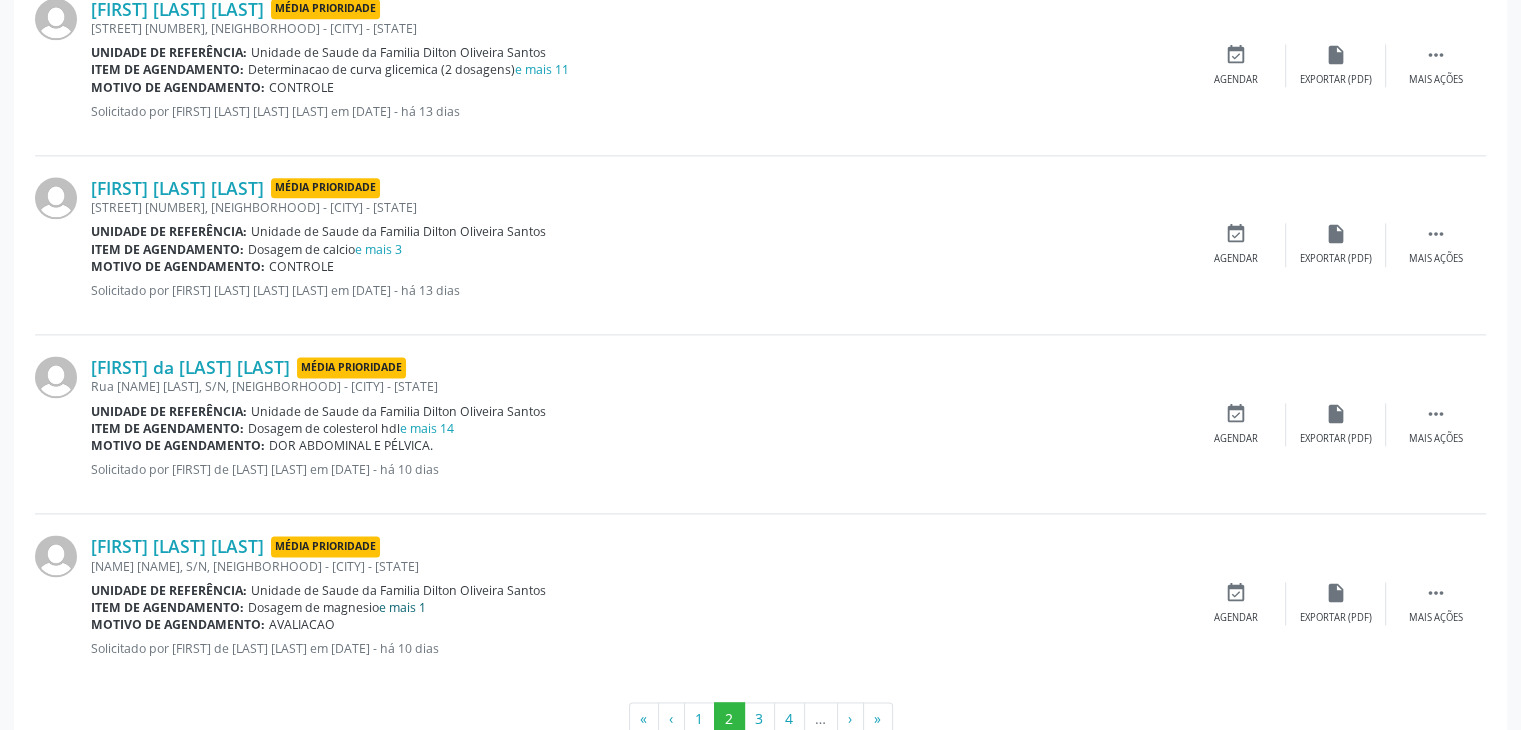 click on "e mais 1" at bounding box center (402, 607) 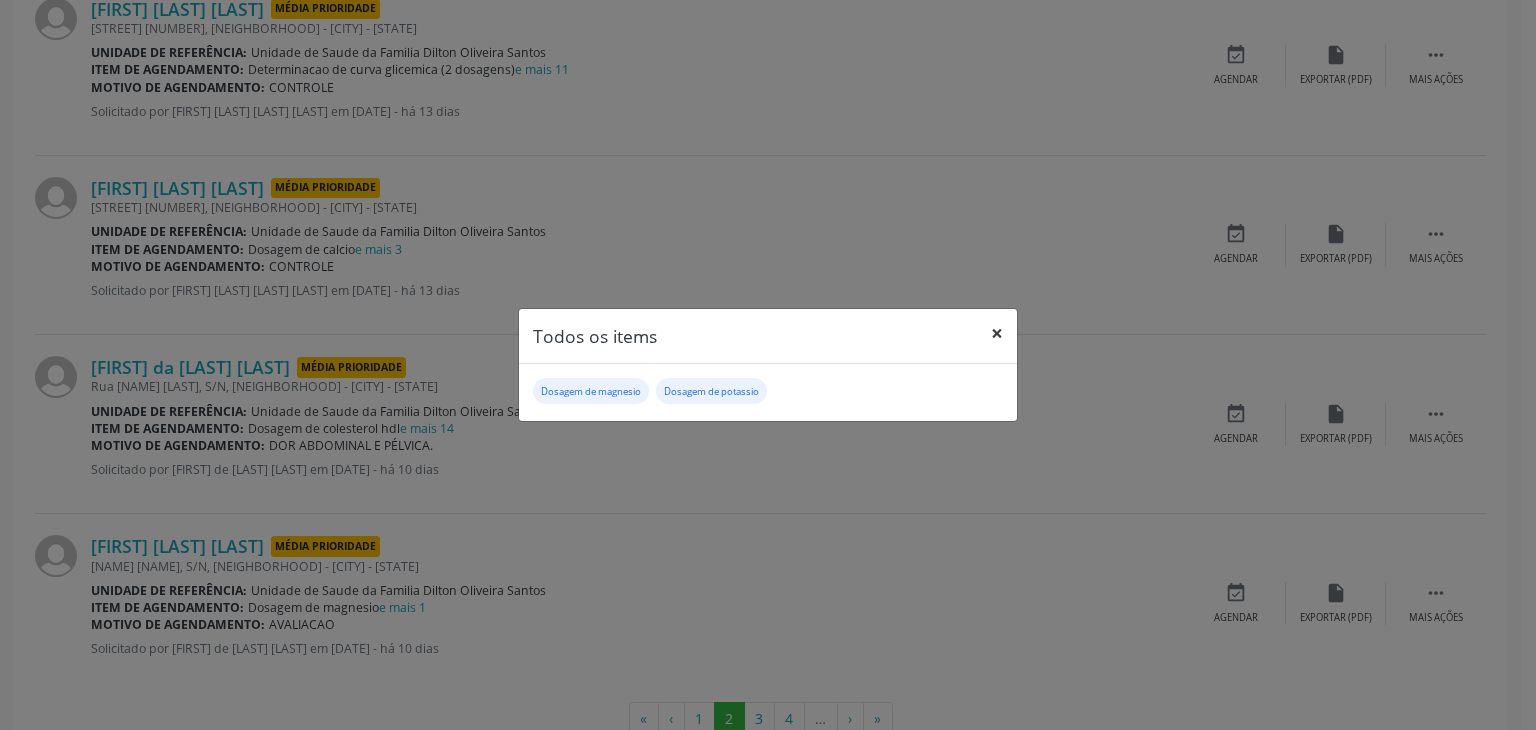 click on "×" at bounding box center [997, 333] 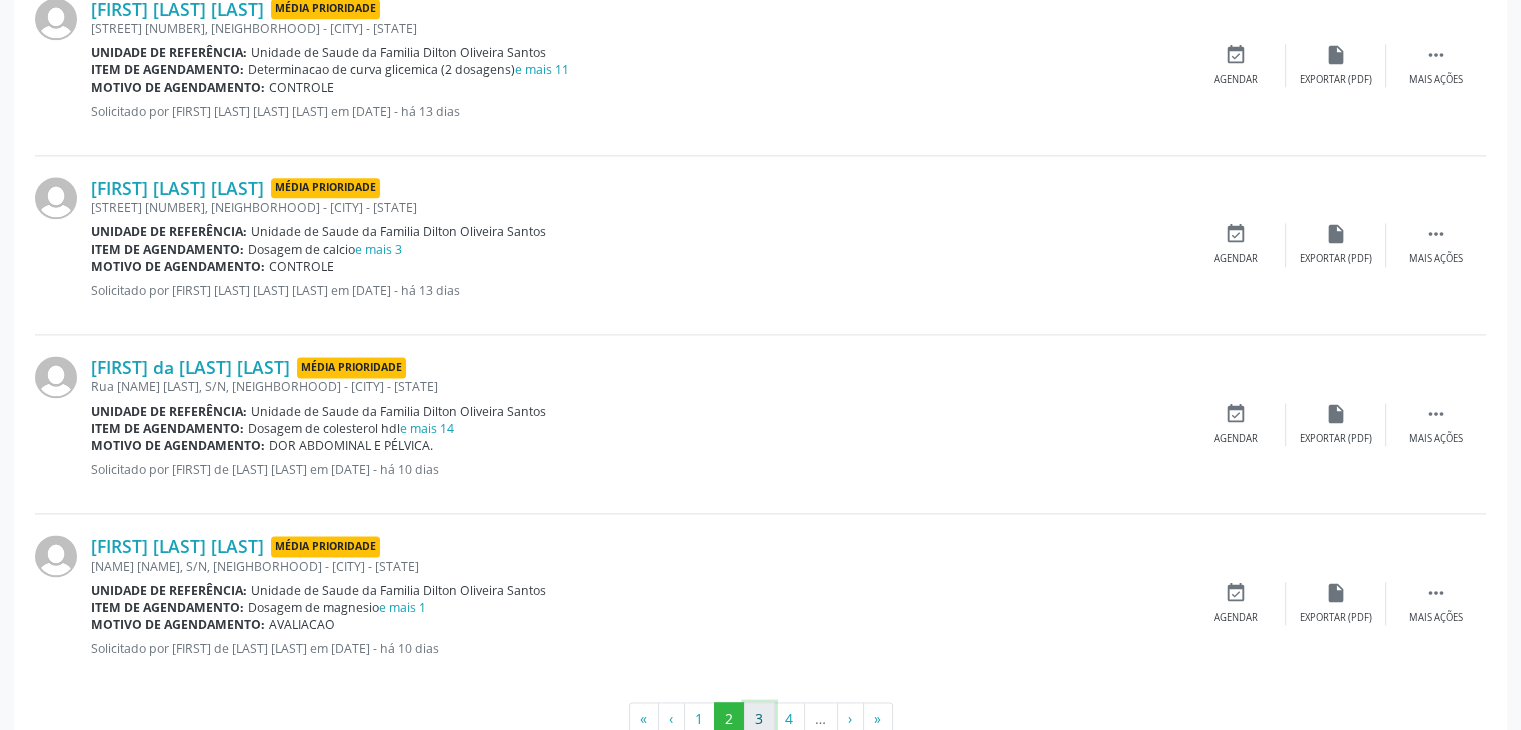 click on "3" at bounding box center [759, 719] 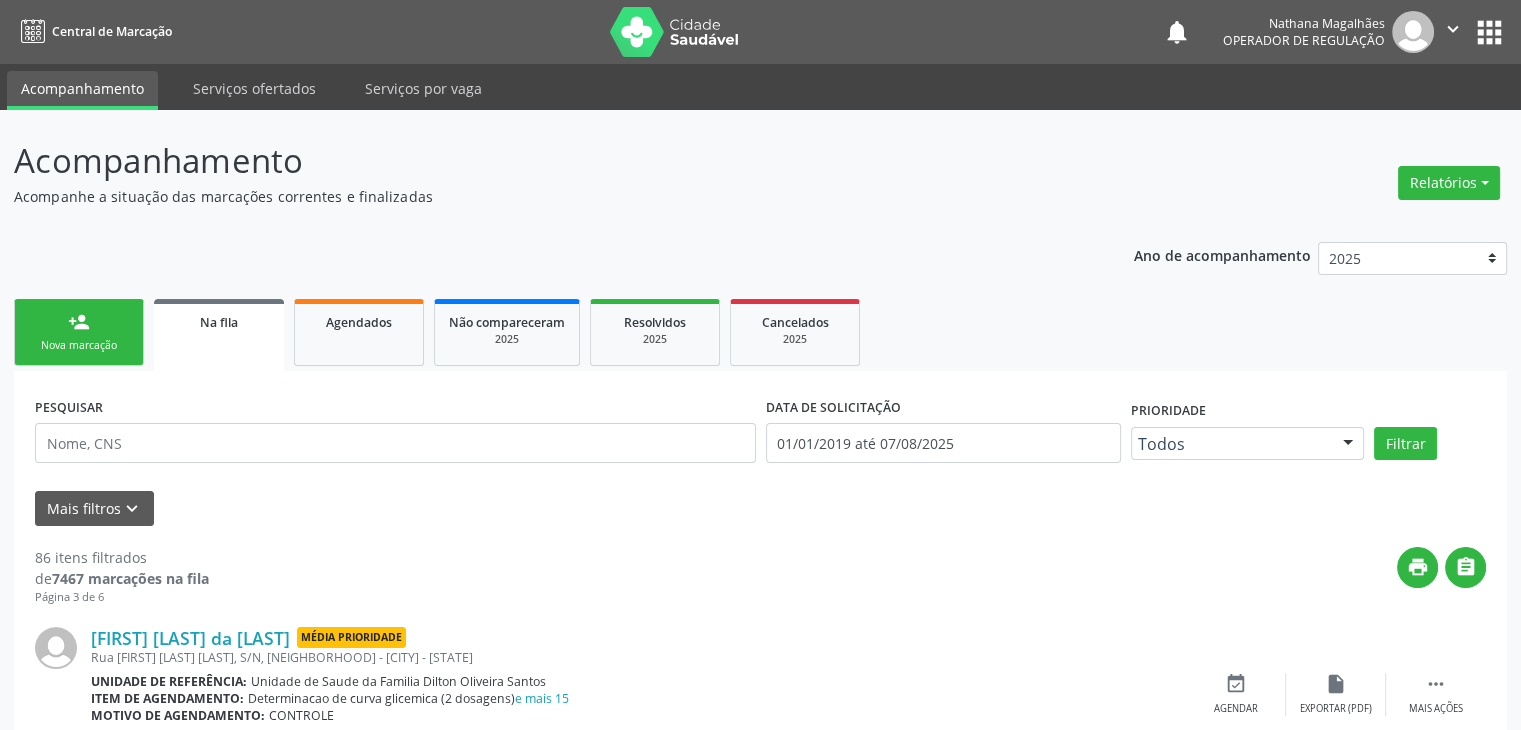 scroll, scrollTop: 200, scrollLeft: 0, axis: vertical 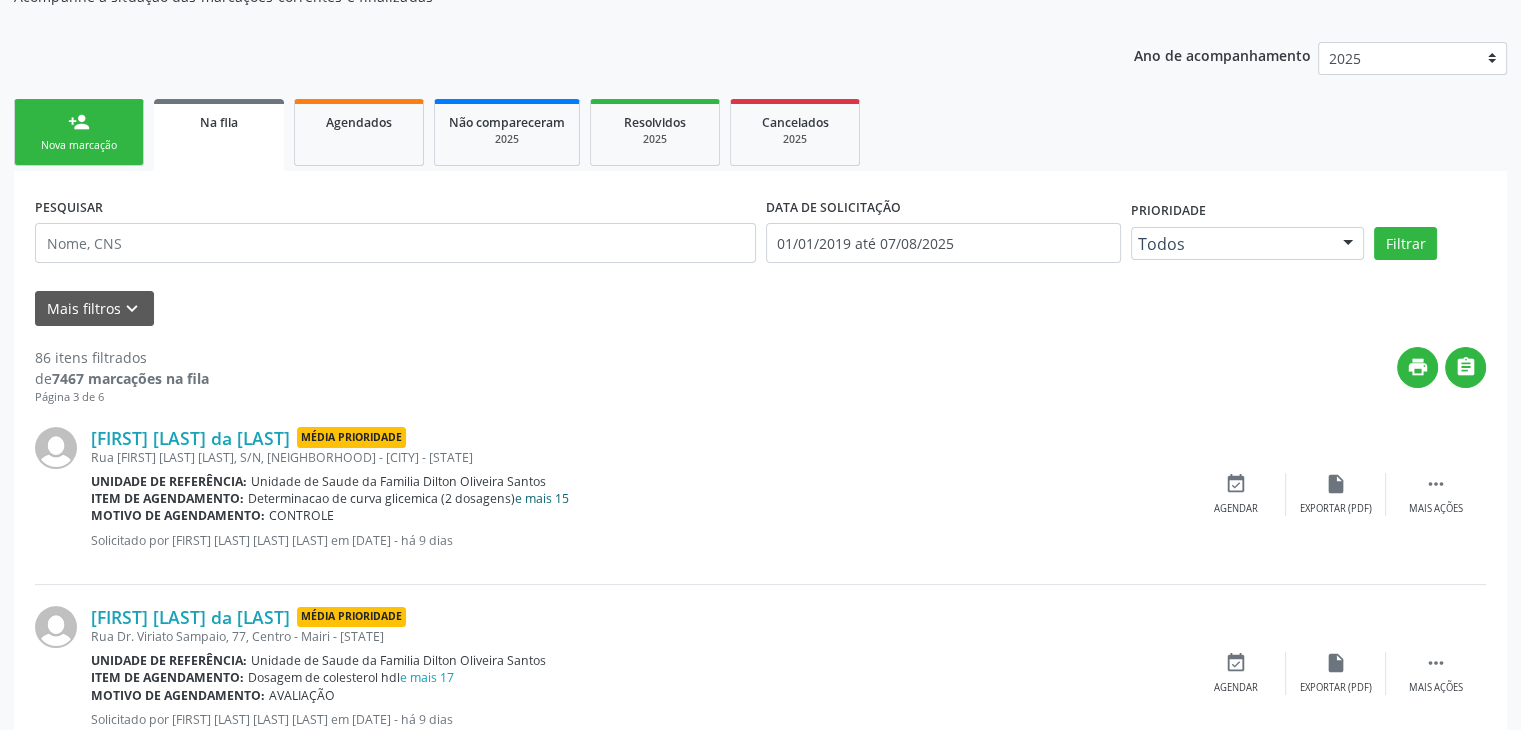 click on "e mais 15" at bounding box center [542, 498] 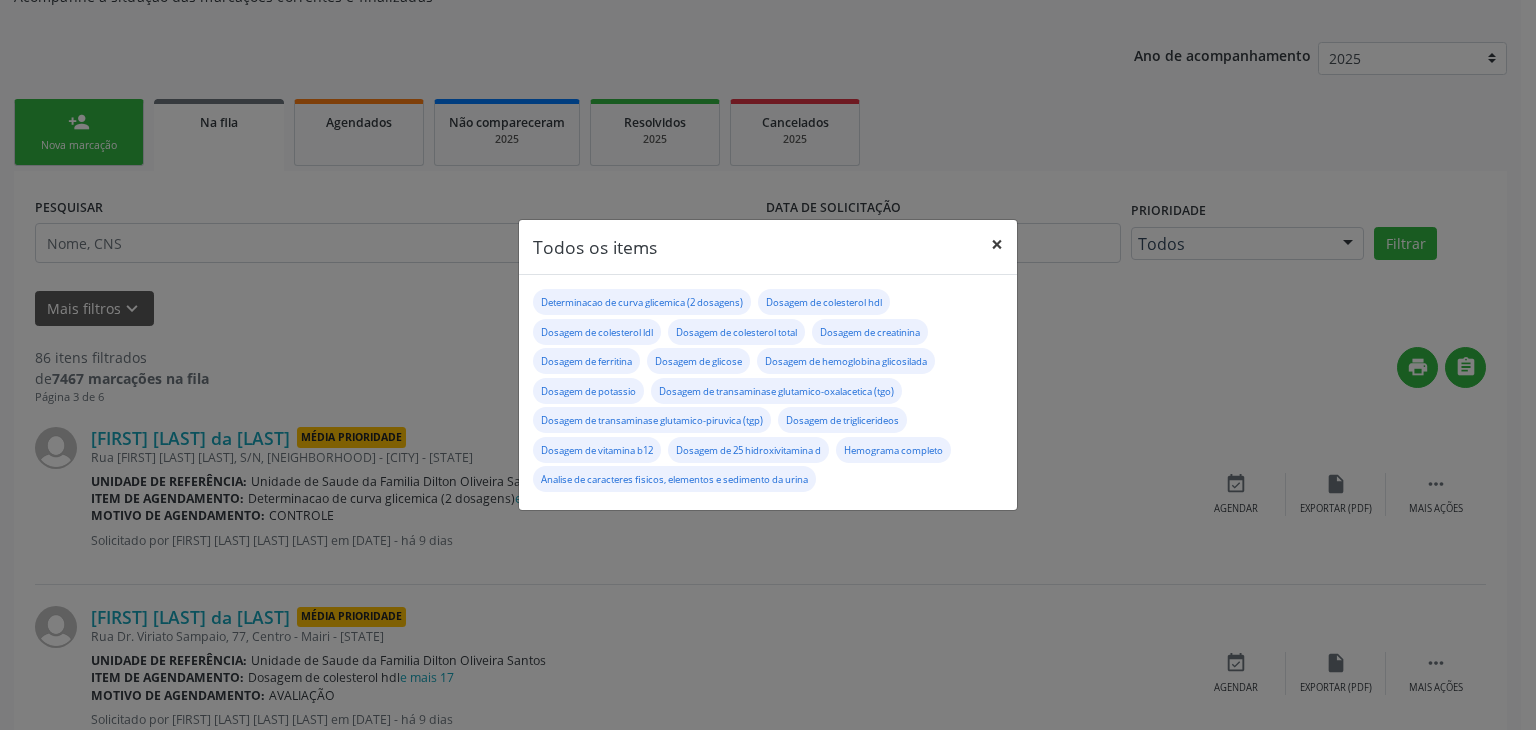 click on "×" at bounding box center (997, 244) 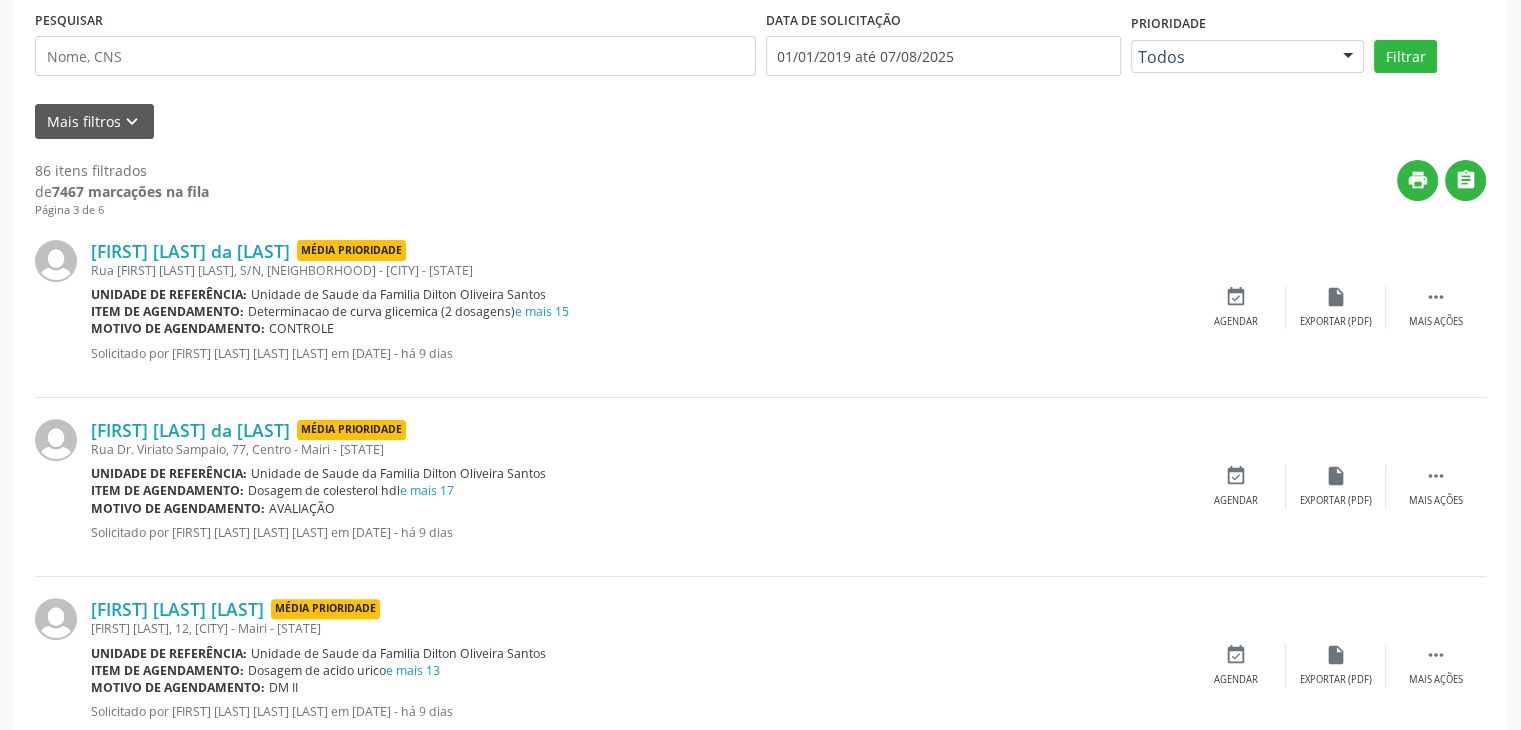 scroll, scrollTop: 400, scrollLeft: 0, axis: vertical 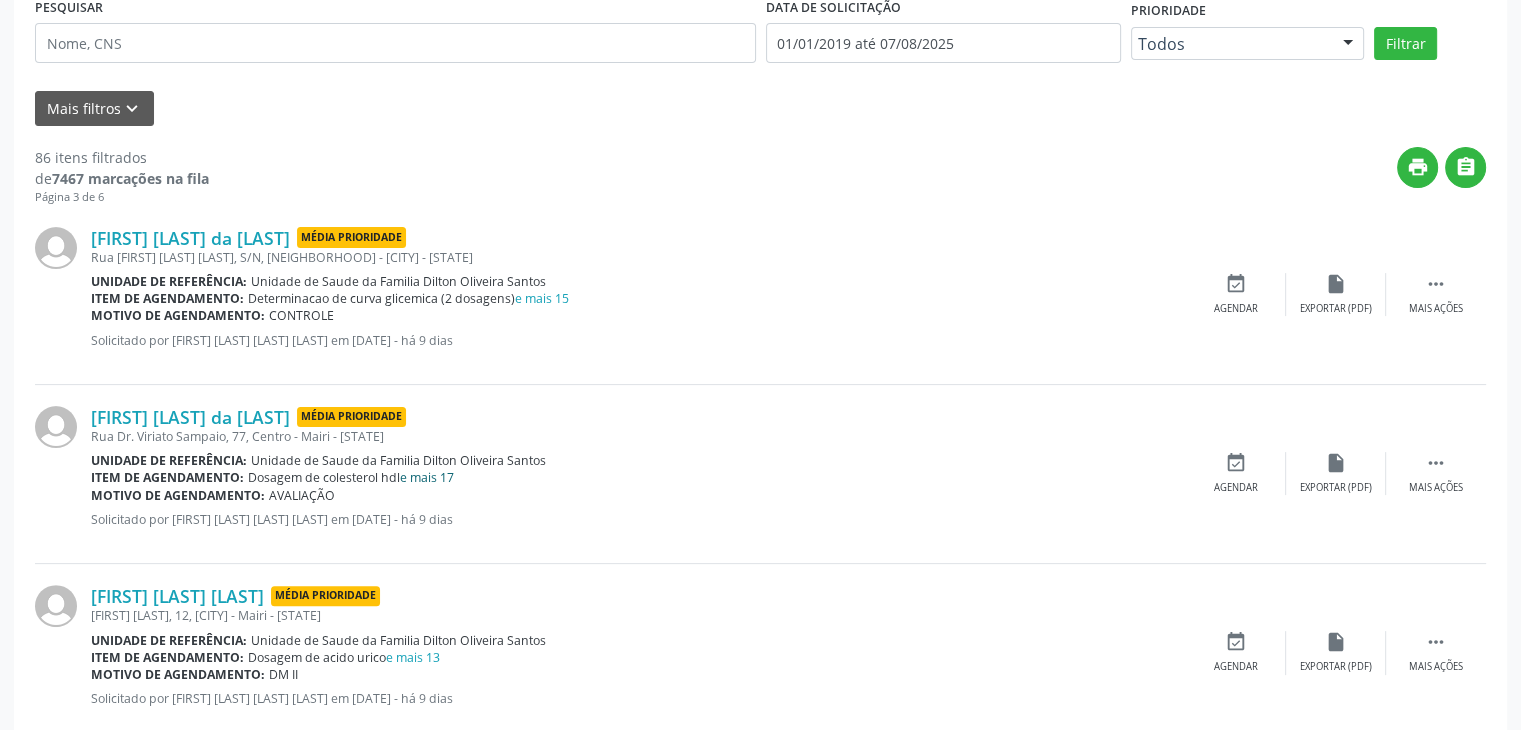click on "e mais 17" at bounding box center (427, 477) 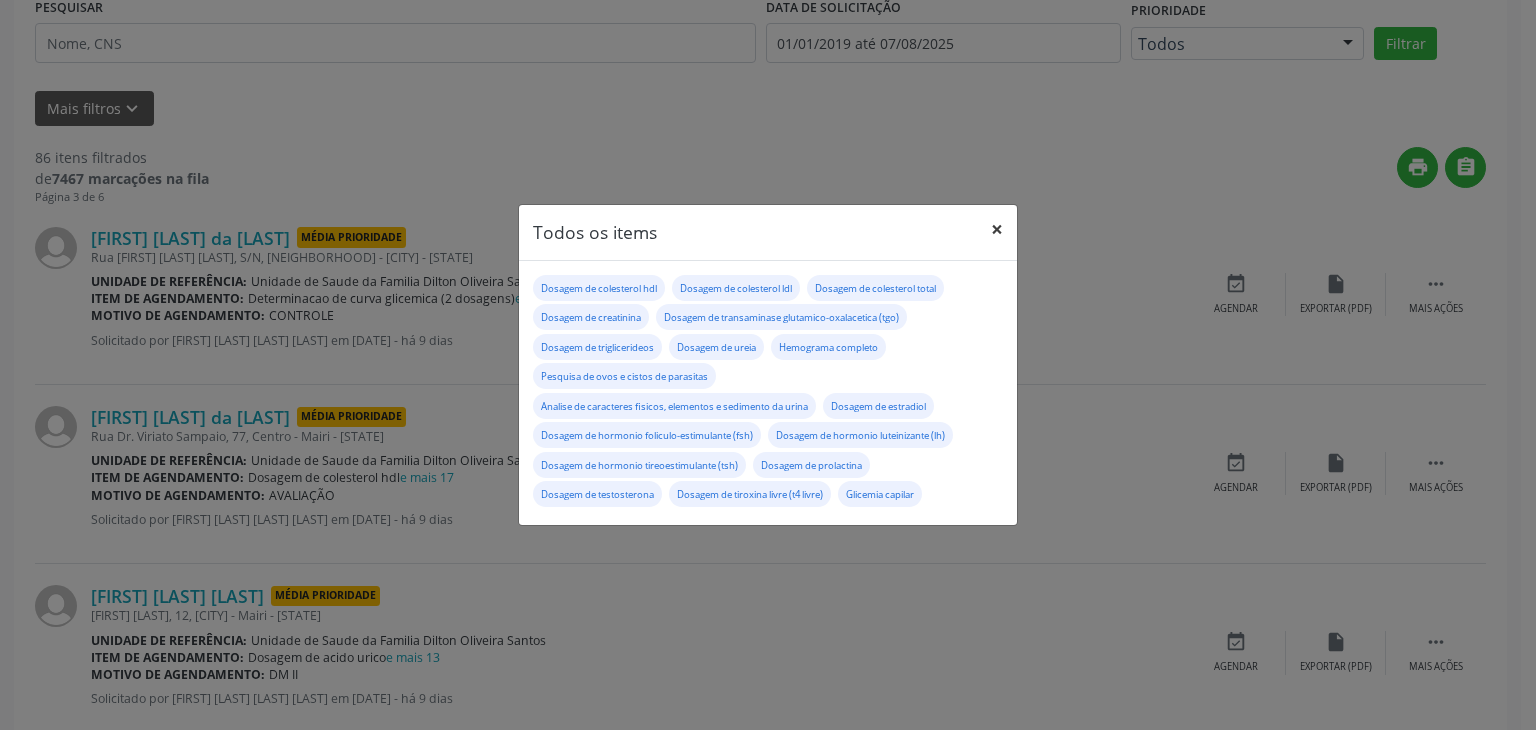 click on "×" at bounding box center (997, 229) 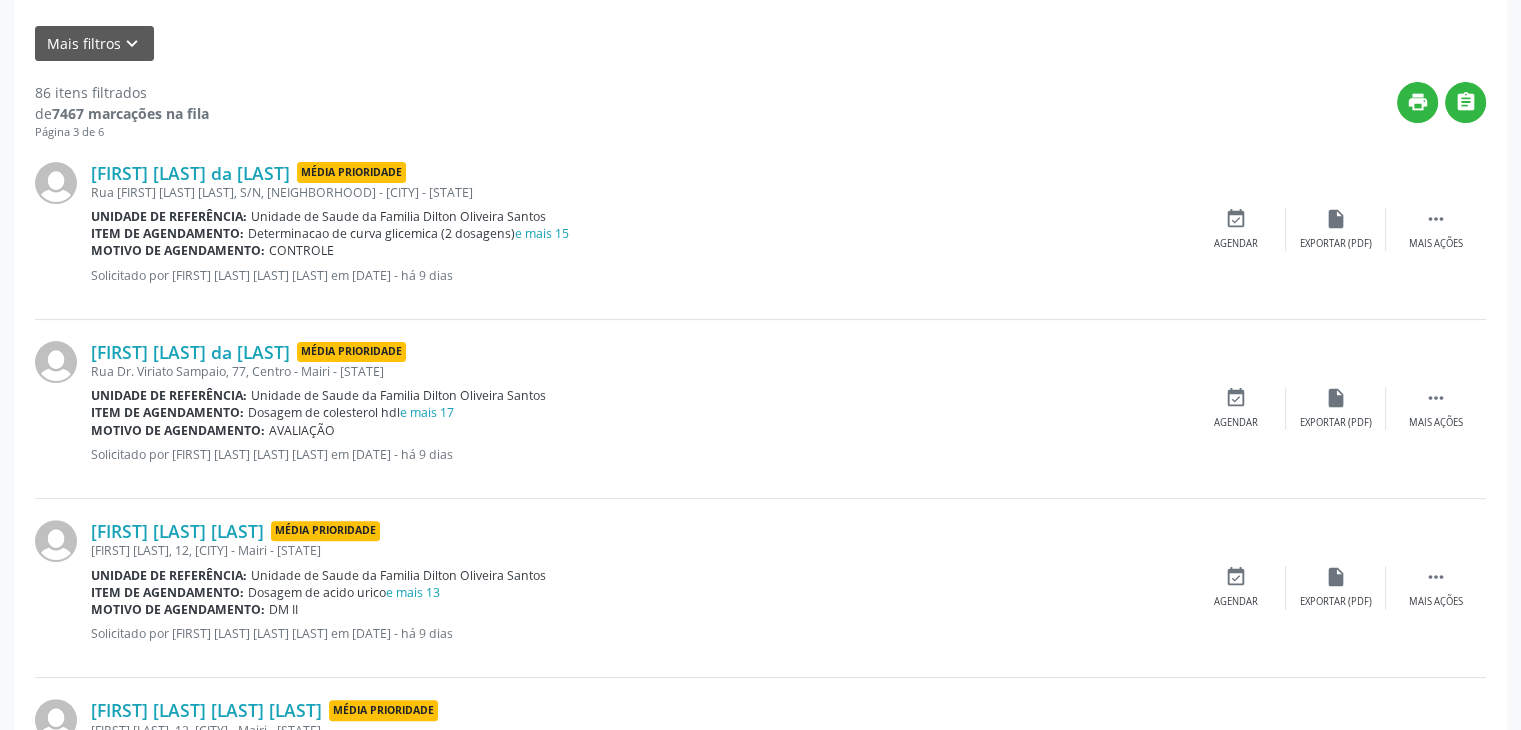scroll, scrollTop: 500, scrollLeft: 0, axis: vertical 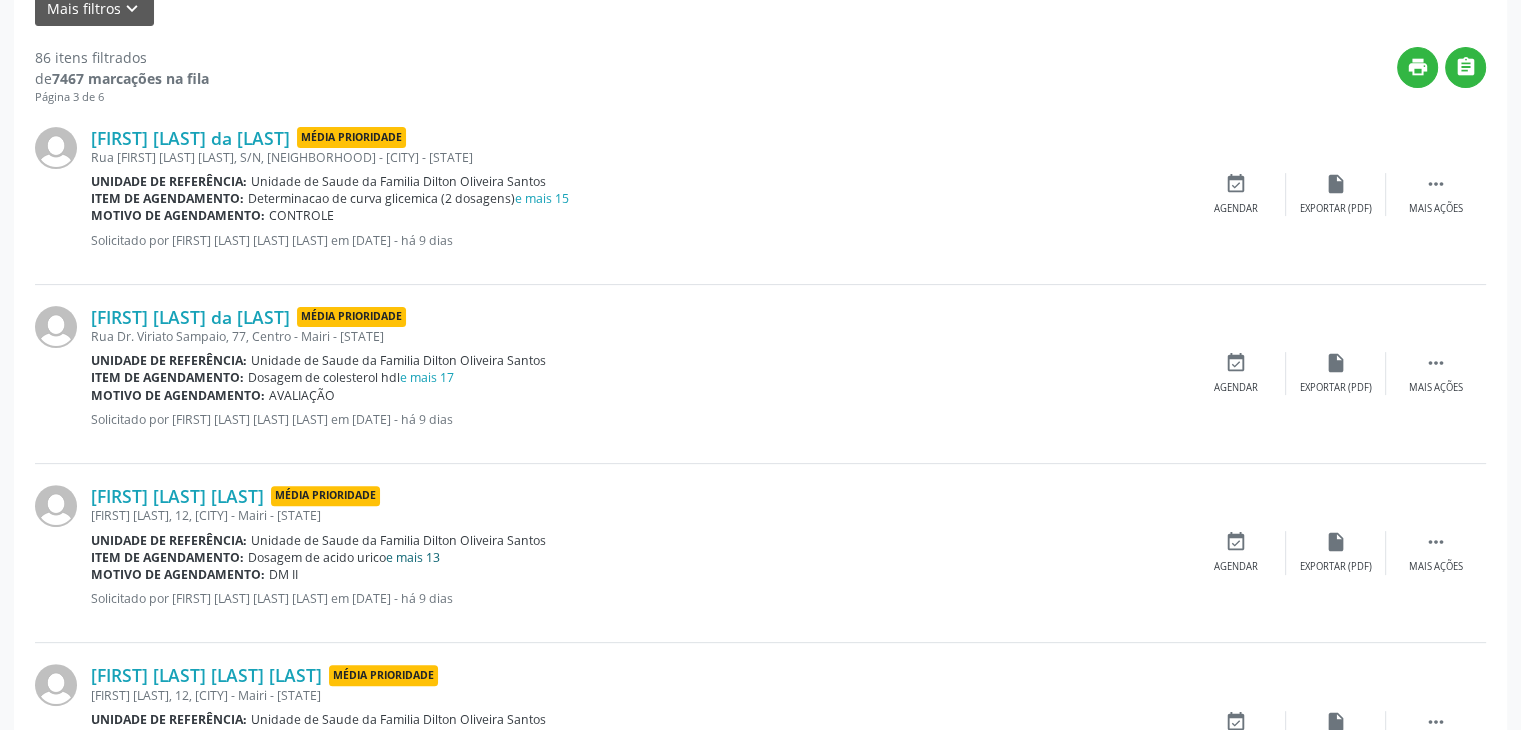 click on "e mais 13" at bounding box center (413, 557) 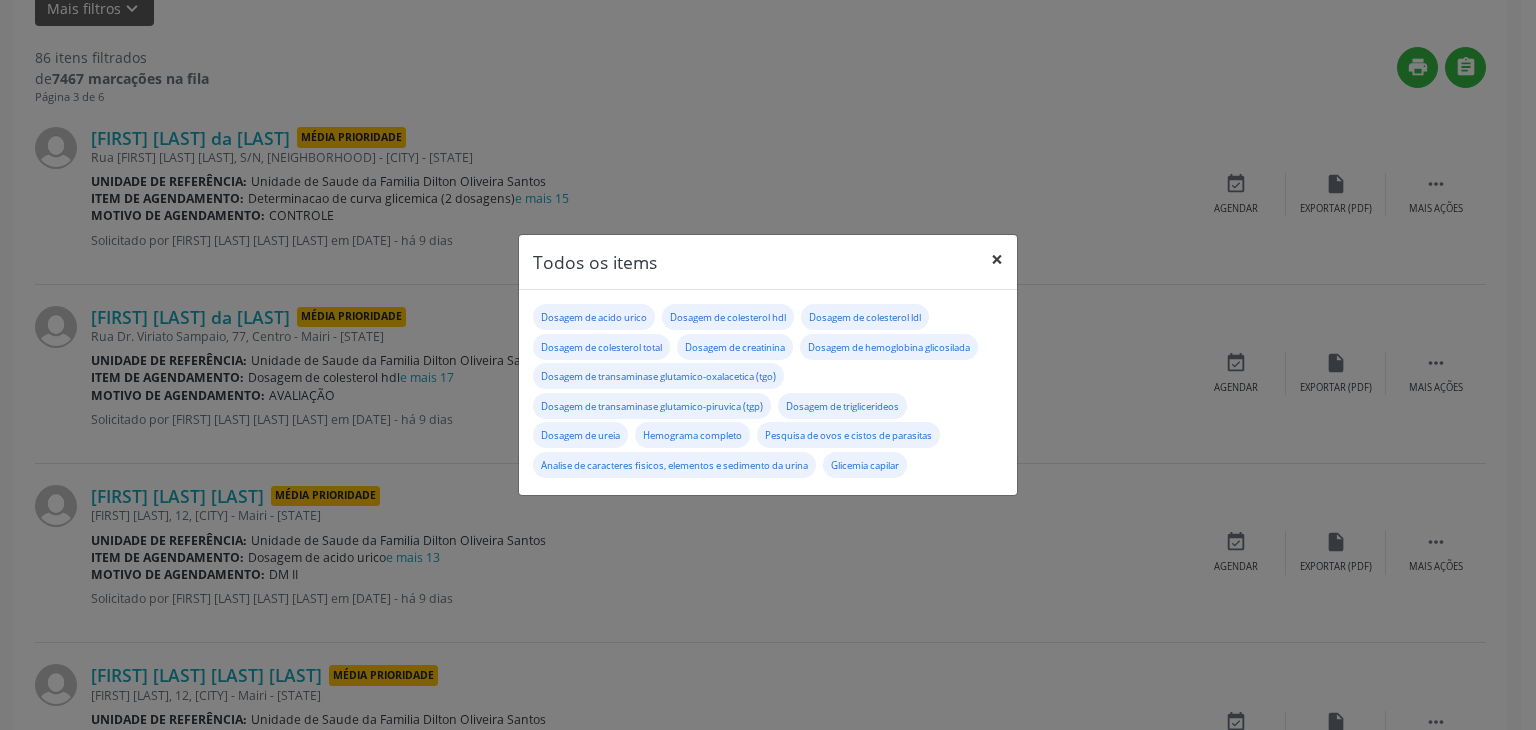 click on "×" at bounding box center (997, 259) 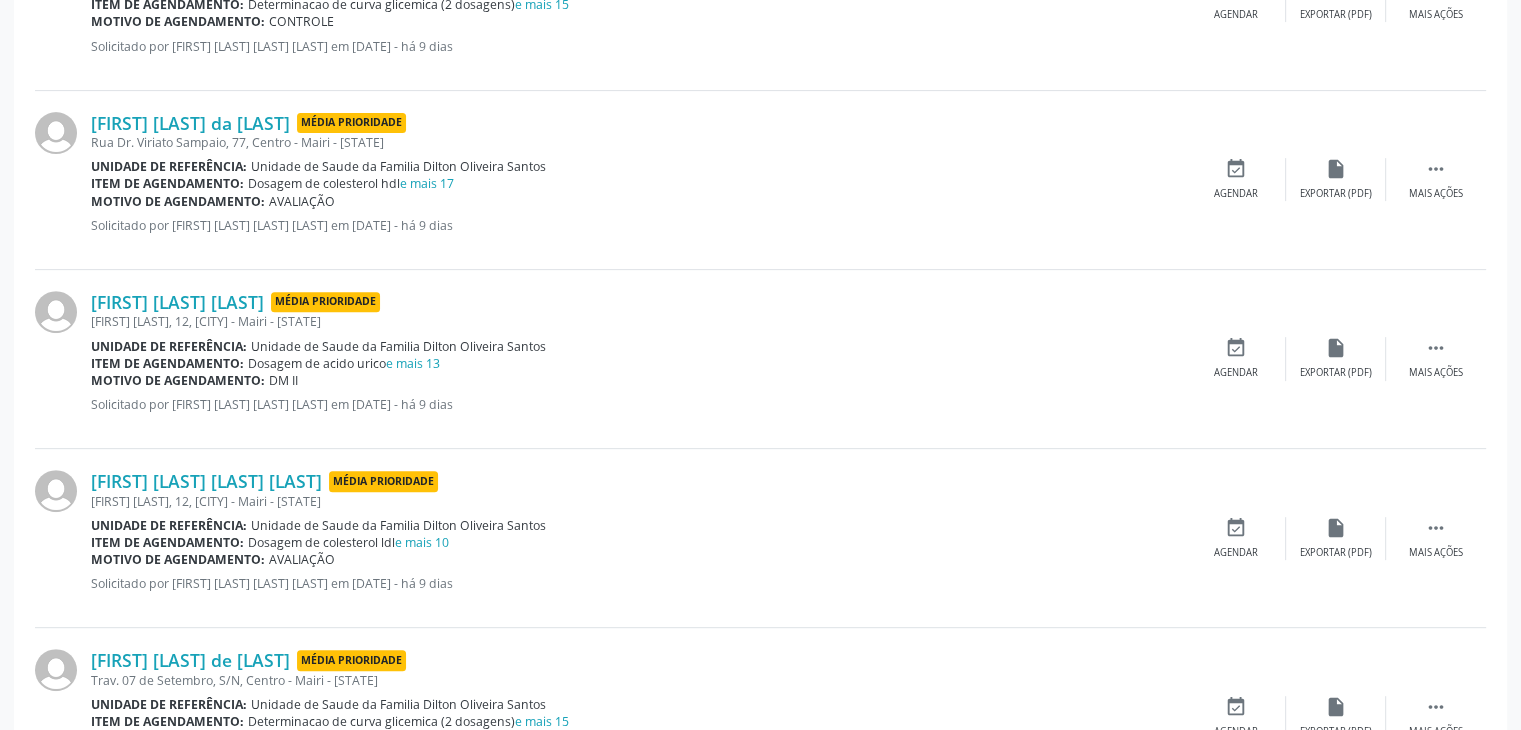 scroll, scrollTop: 700, scrollLeft: 0, axis: vertical 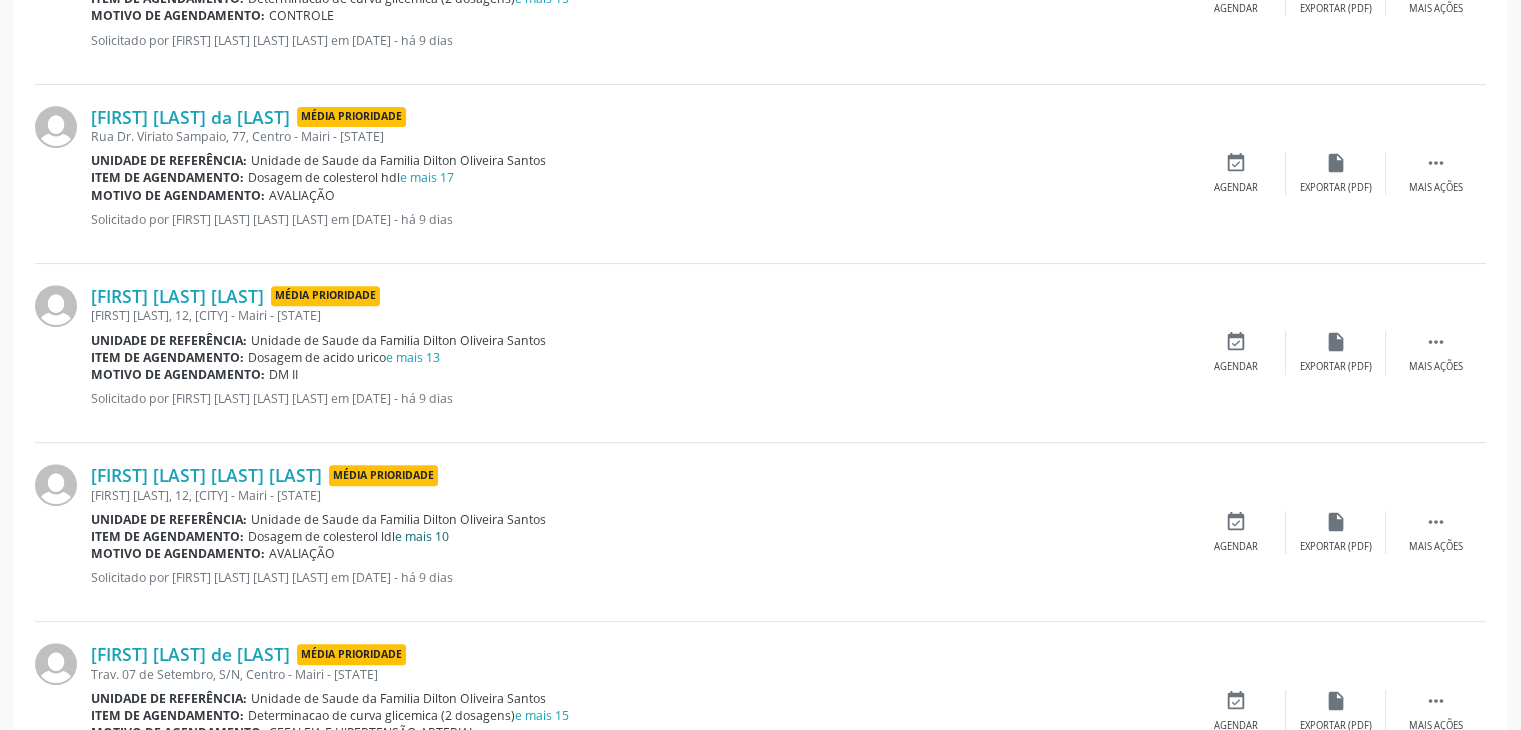 click on "e mais 10" at bounding box center (422, 536) 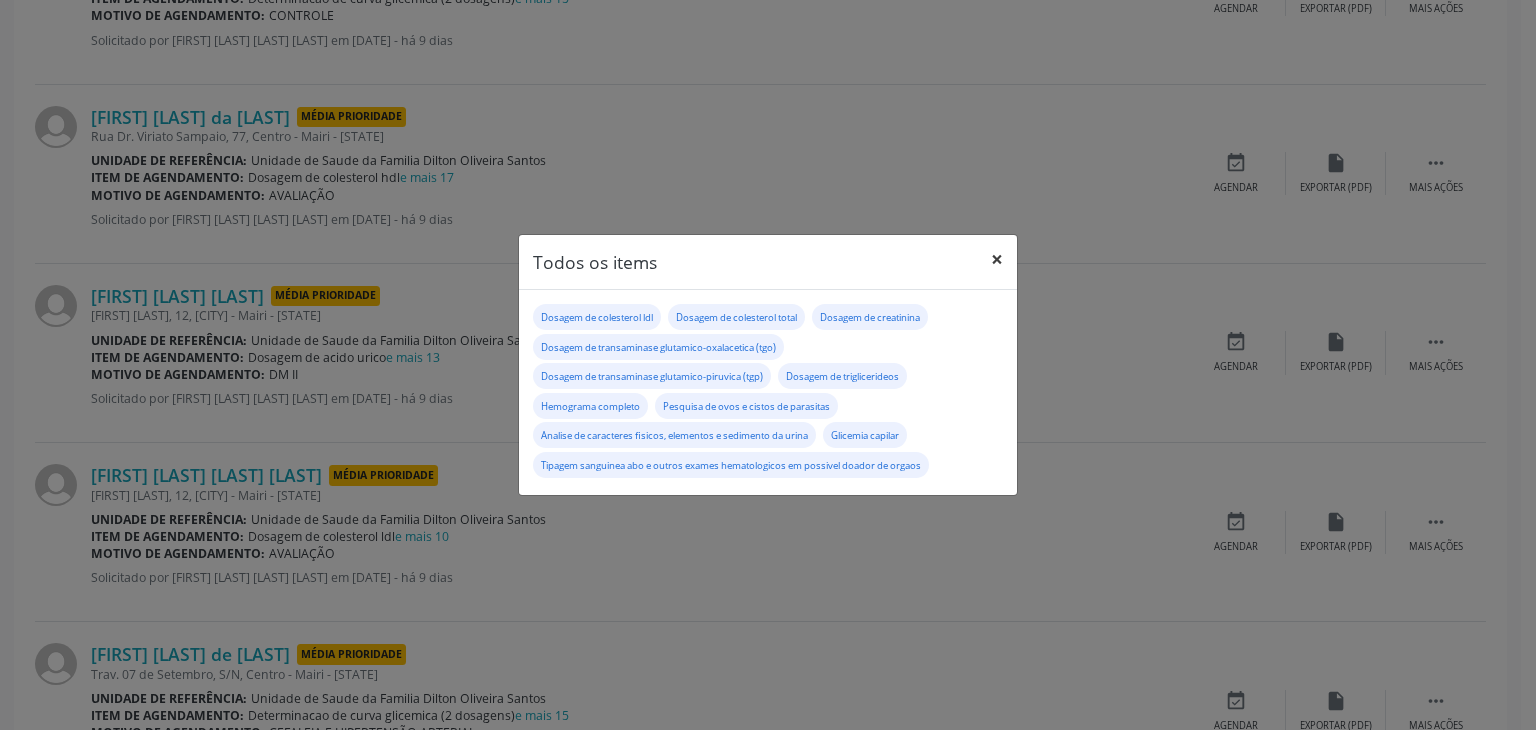 click on "×" at bounding box center [997, 259] 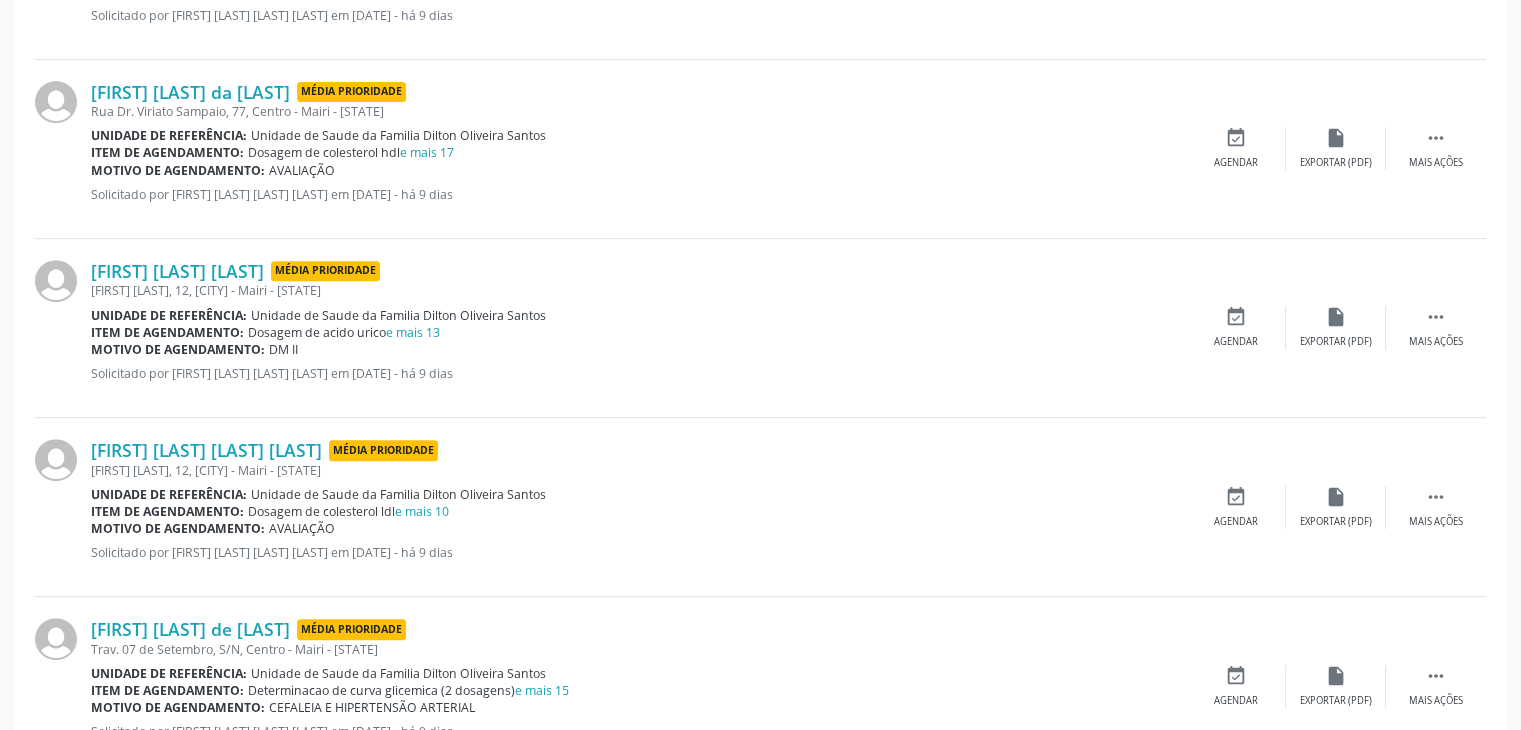 scroll, scrollTop: 800, scrollLeft: 0, axis: vertical 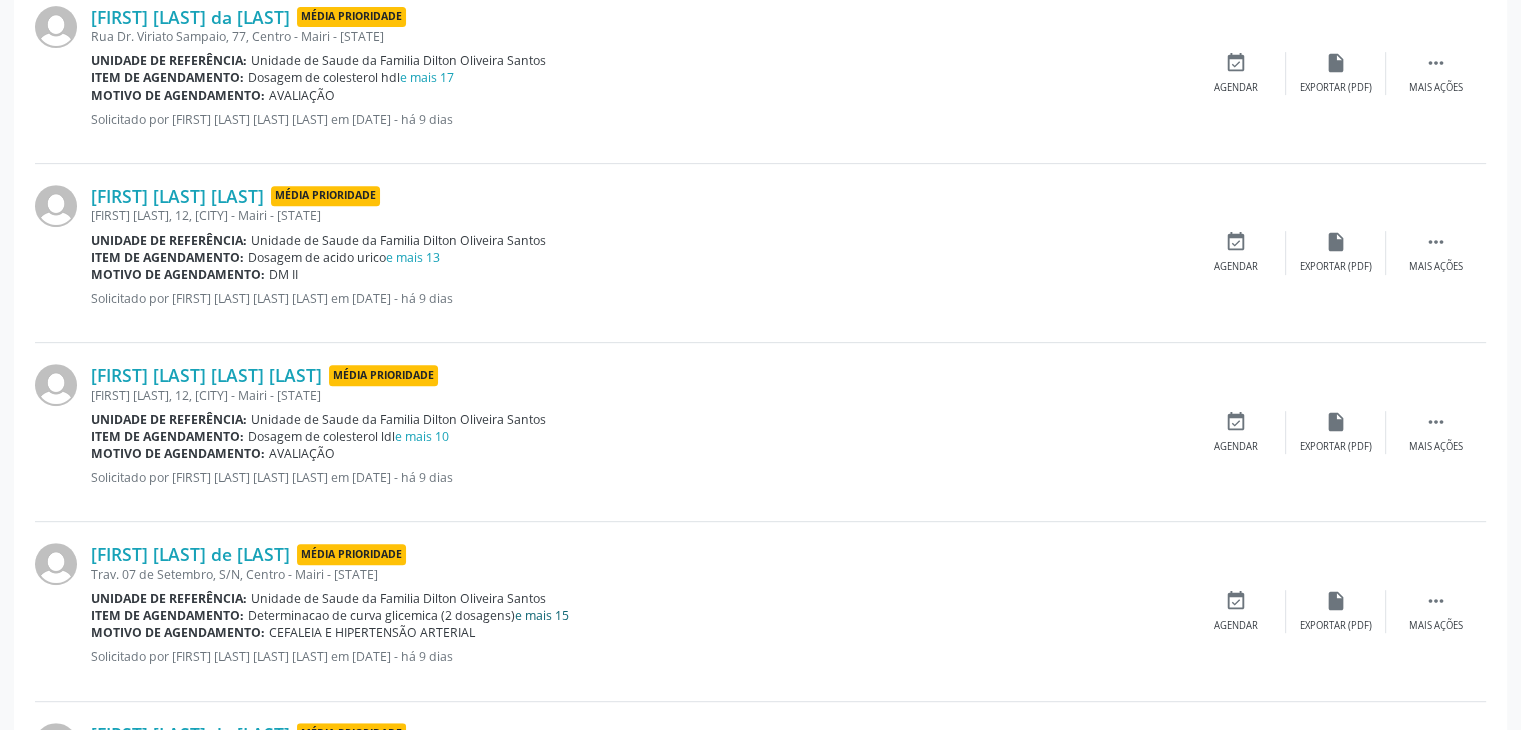 click on "e mais 15" at bounding box center (542, 615) 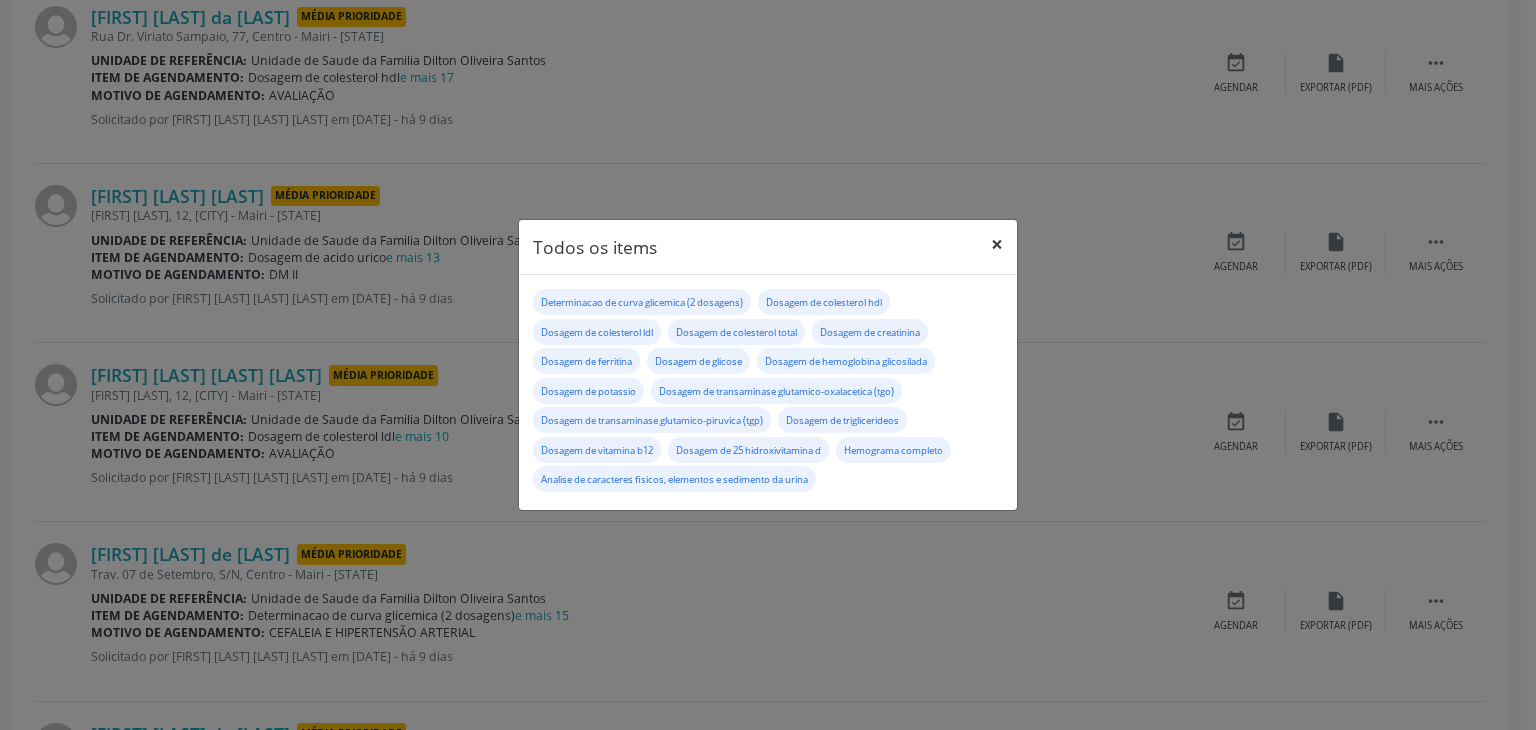 click on "×" at bounding box center (997, 244) 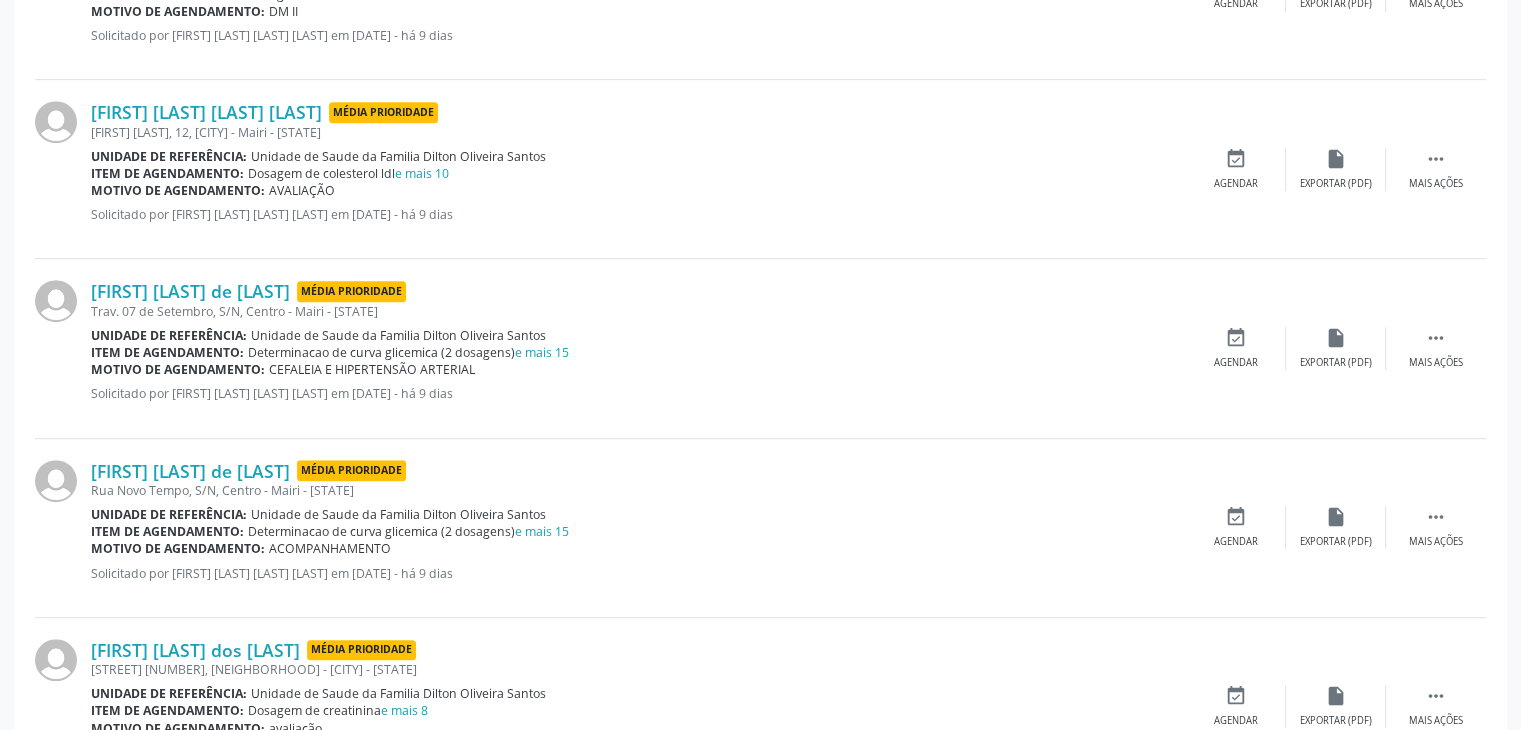 scroll, scrollTop: 1100, scrollLeft: 0, axis: vertical 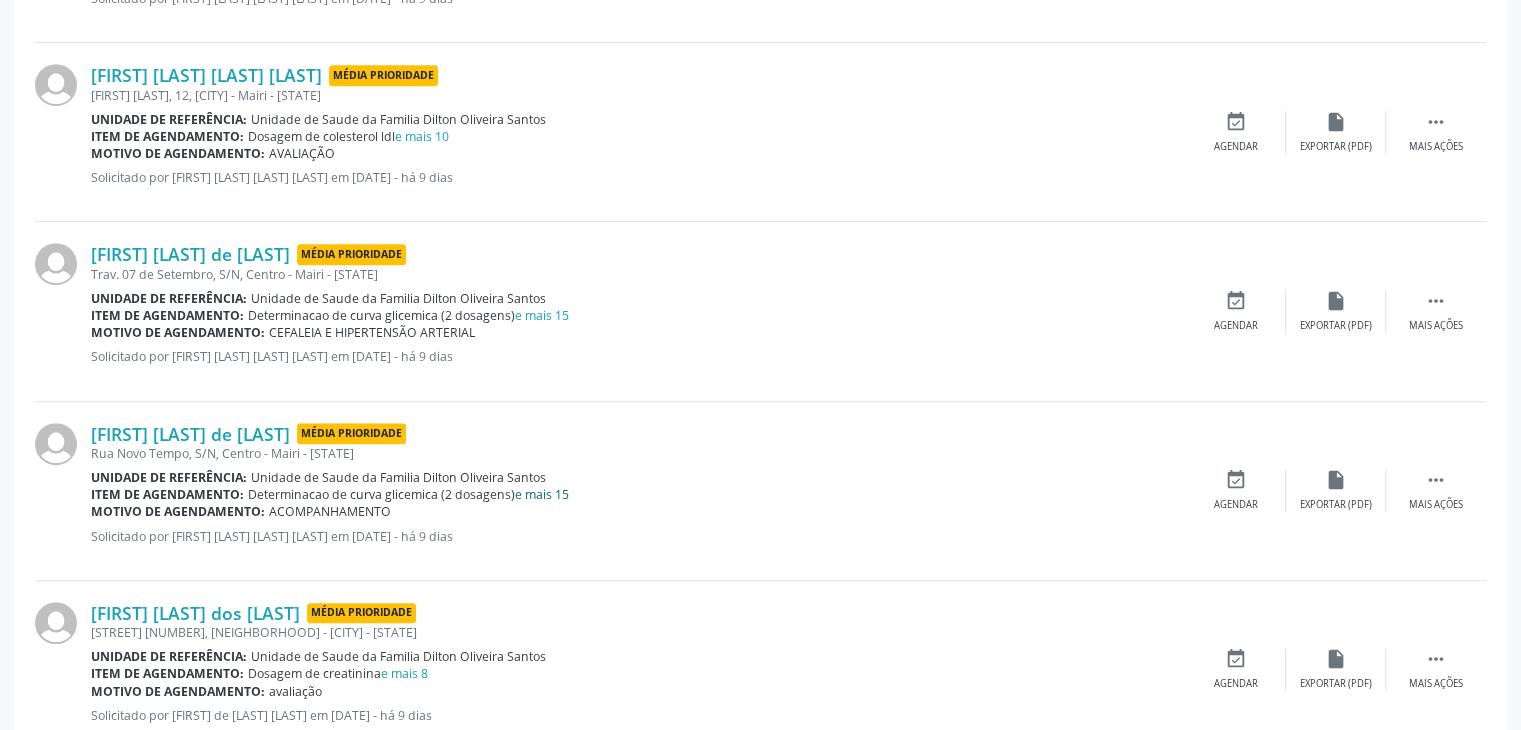 click on "e mais 15" at bounding box center (542, 494) 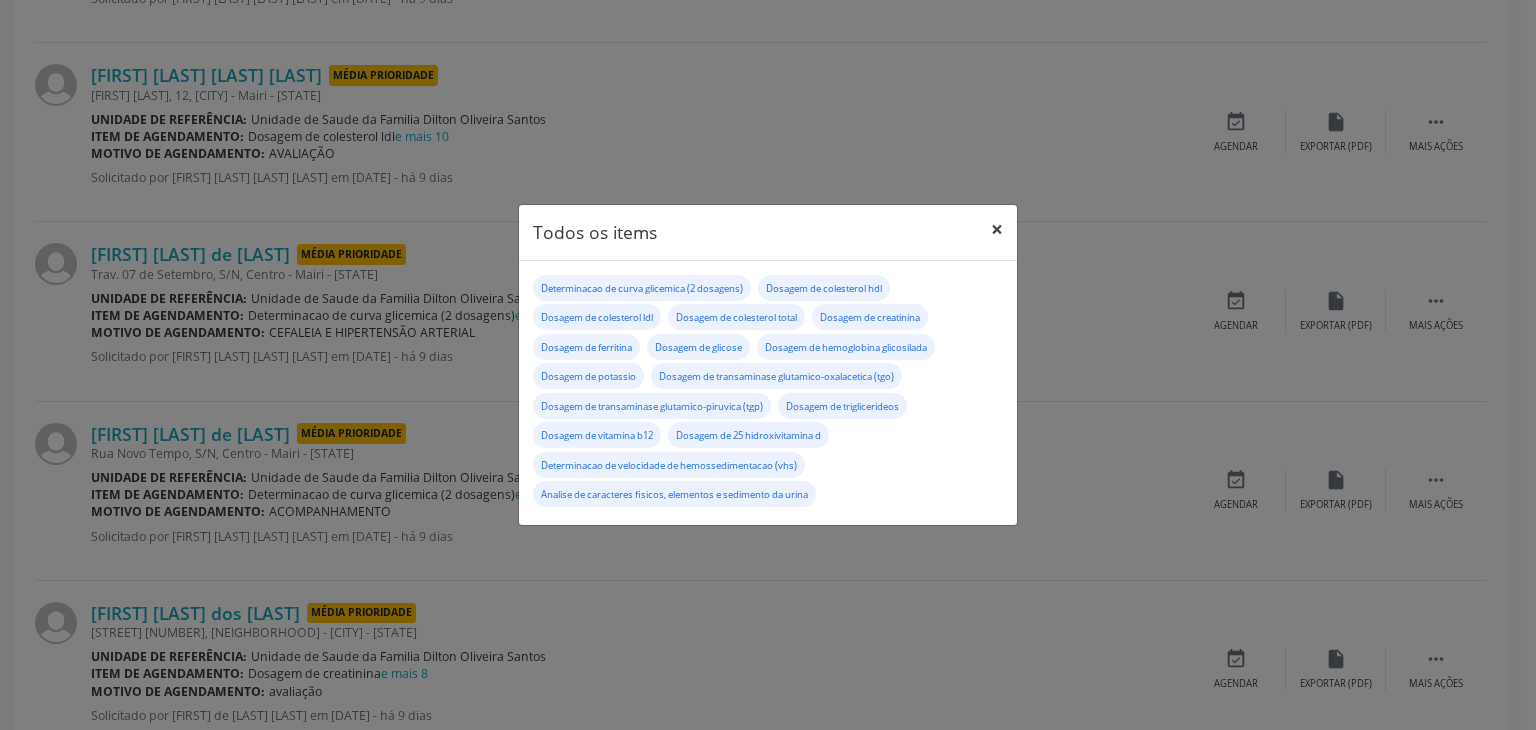 click on "×" at bounding box center [997, 229] 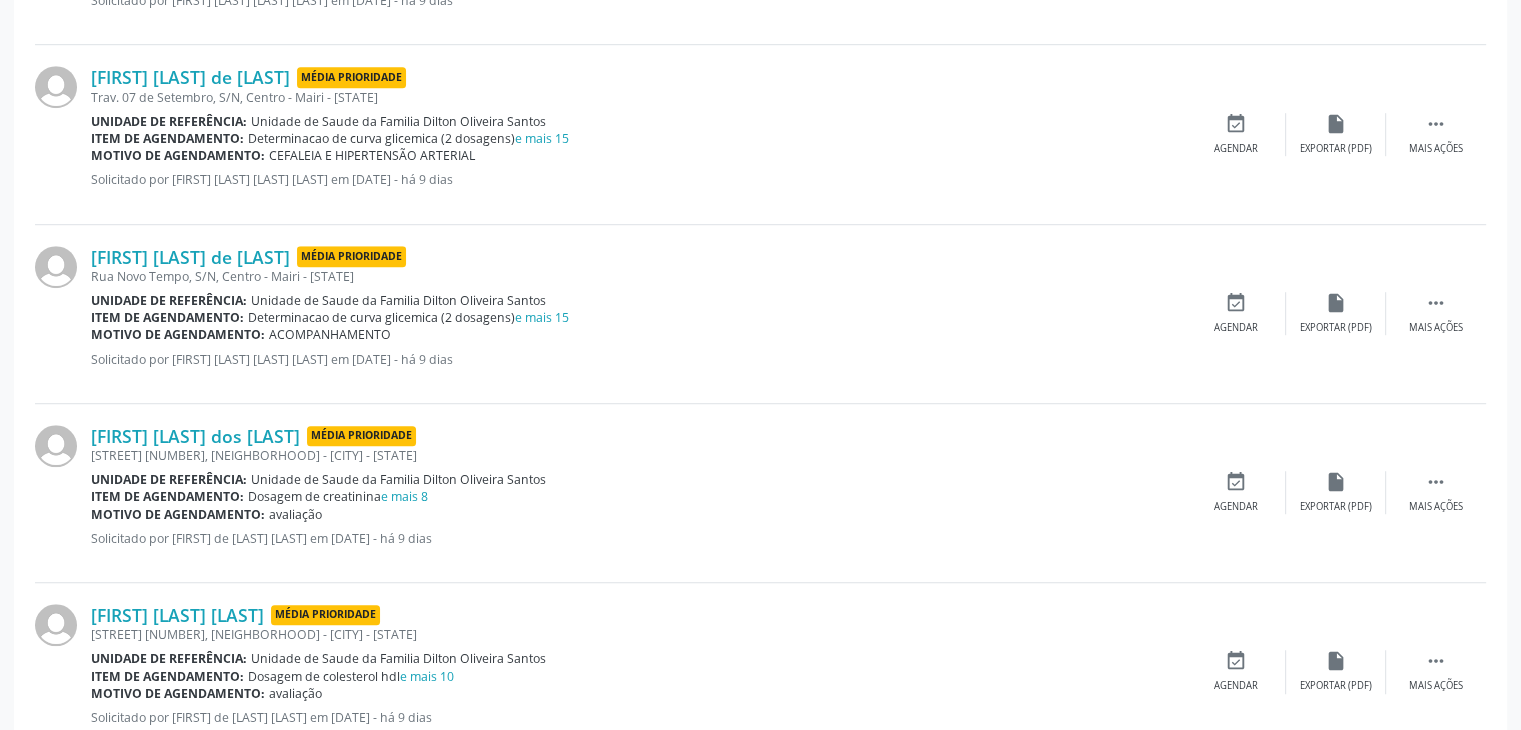 scroll, scrollTop: 1300, scrollLeft: 0, axis: vertical 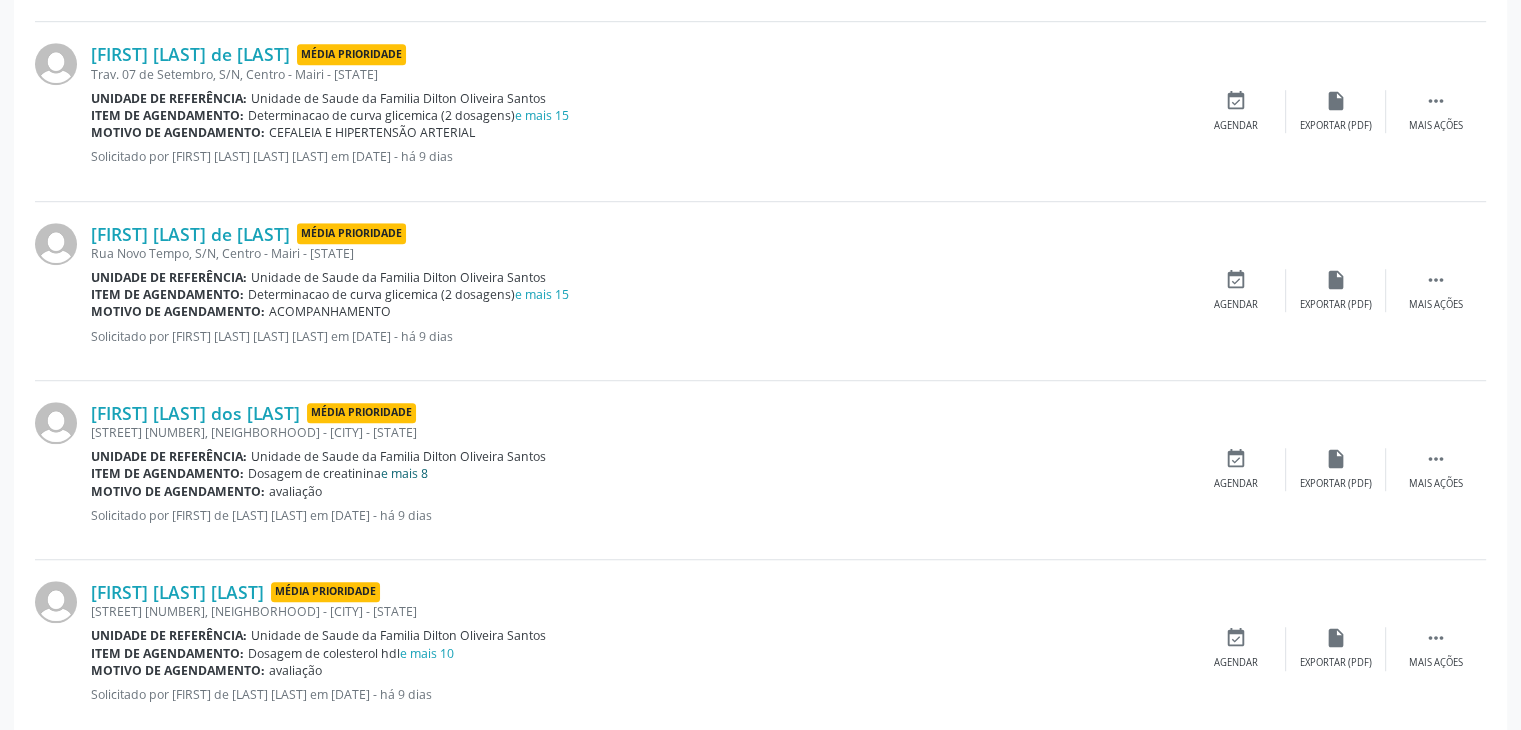 click on "e mais 8" at bounding box center [404, 473] 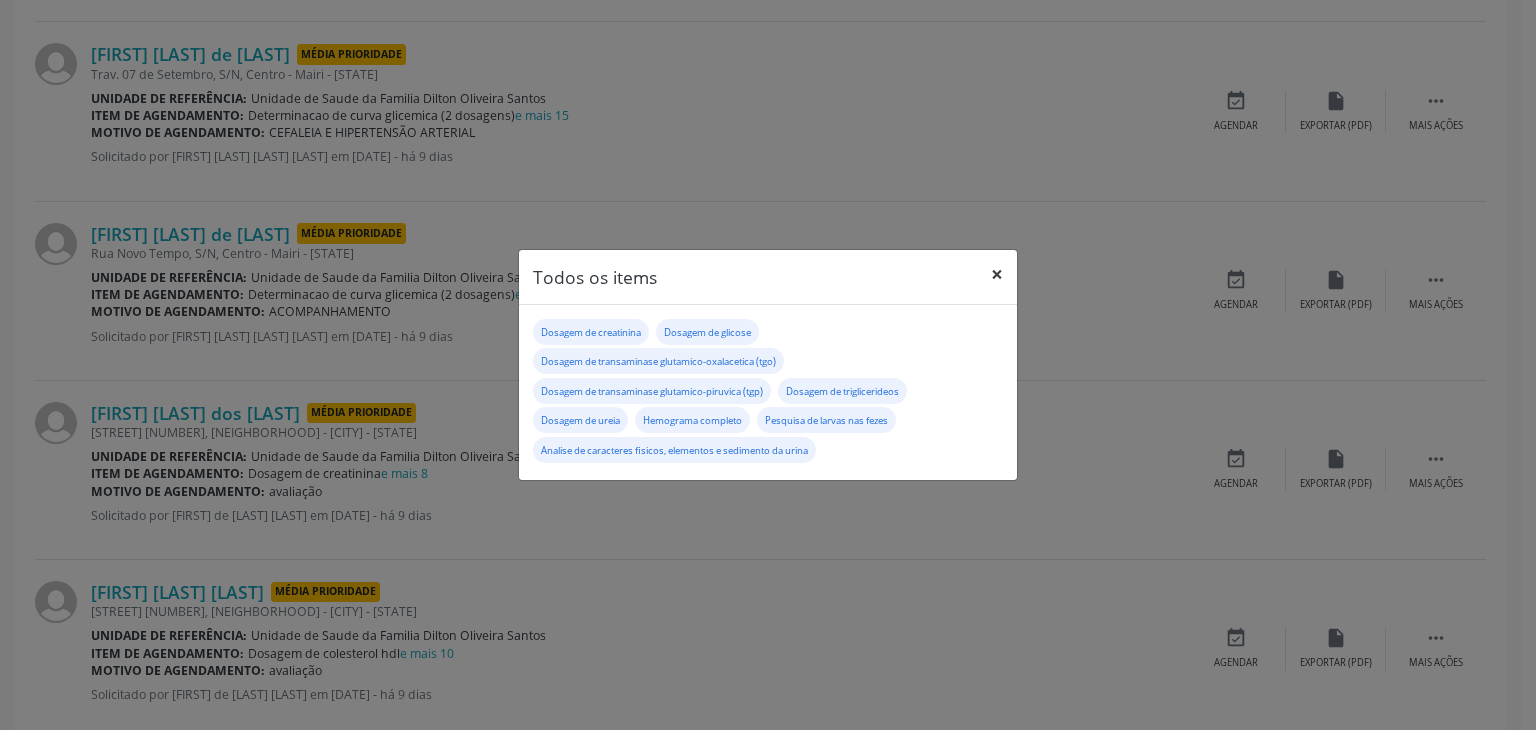 click on "×" at bounding box center [997, 274] 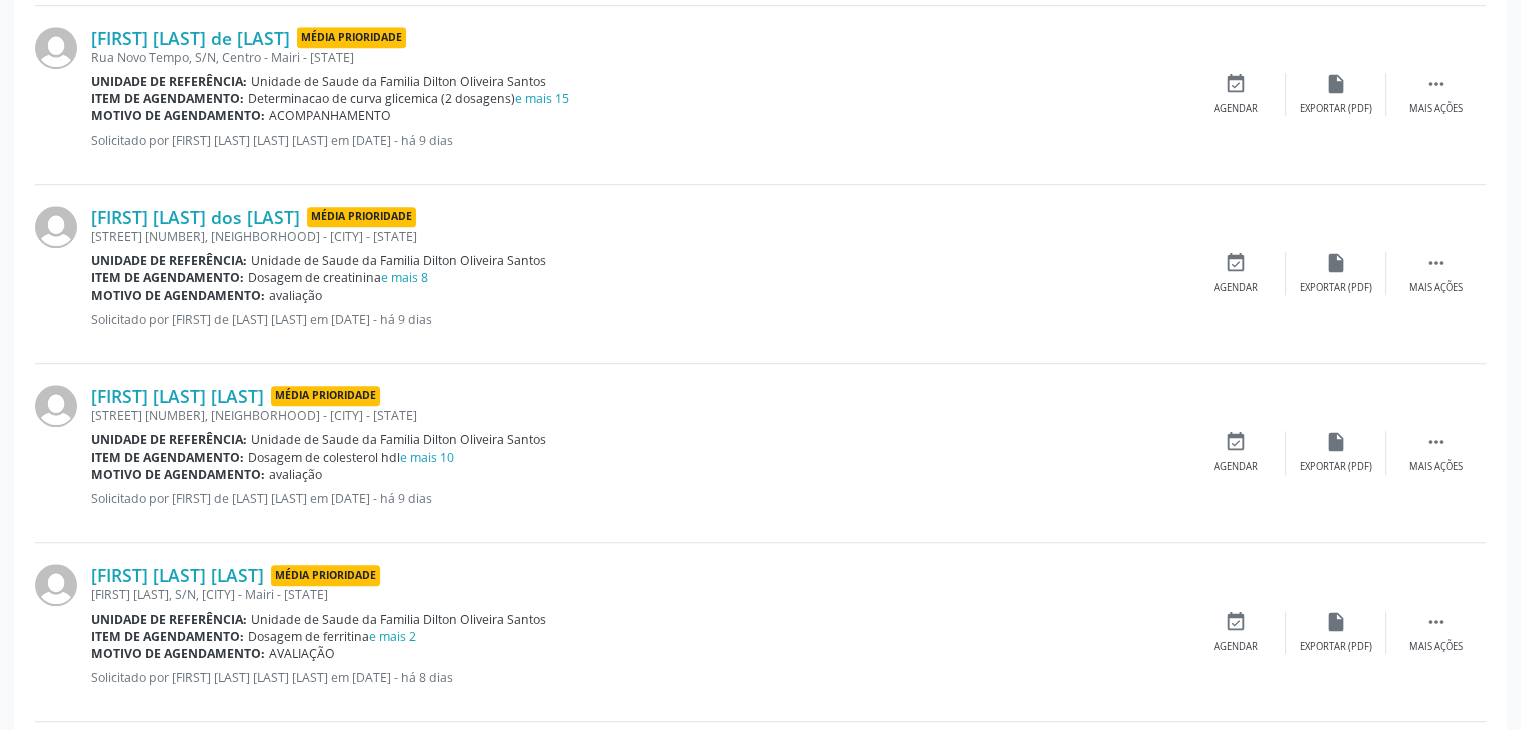 scroll, scrollTop: 1500, scrollLeft: 0, axis: vertical 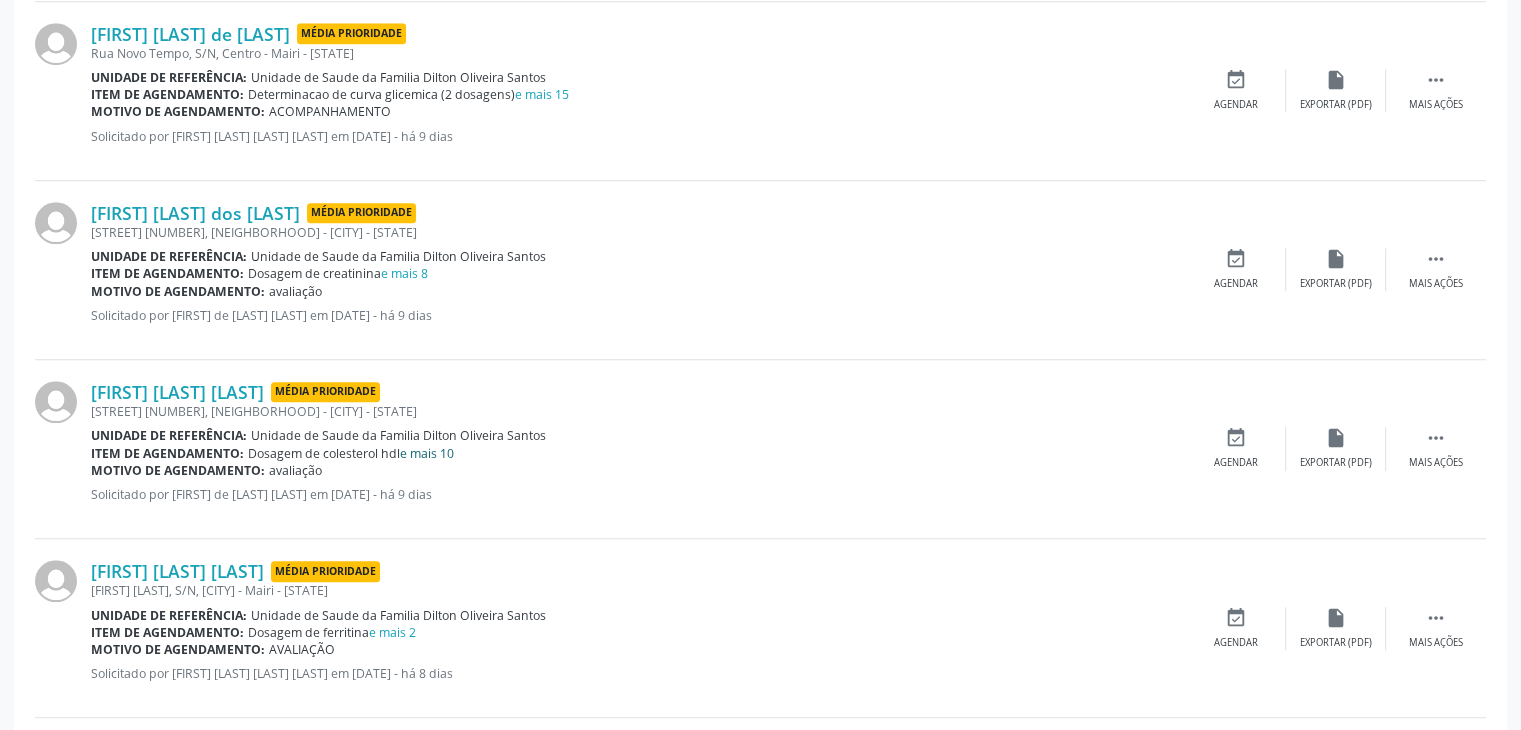 click on "e mais 10" at bounding box center [427, 453] 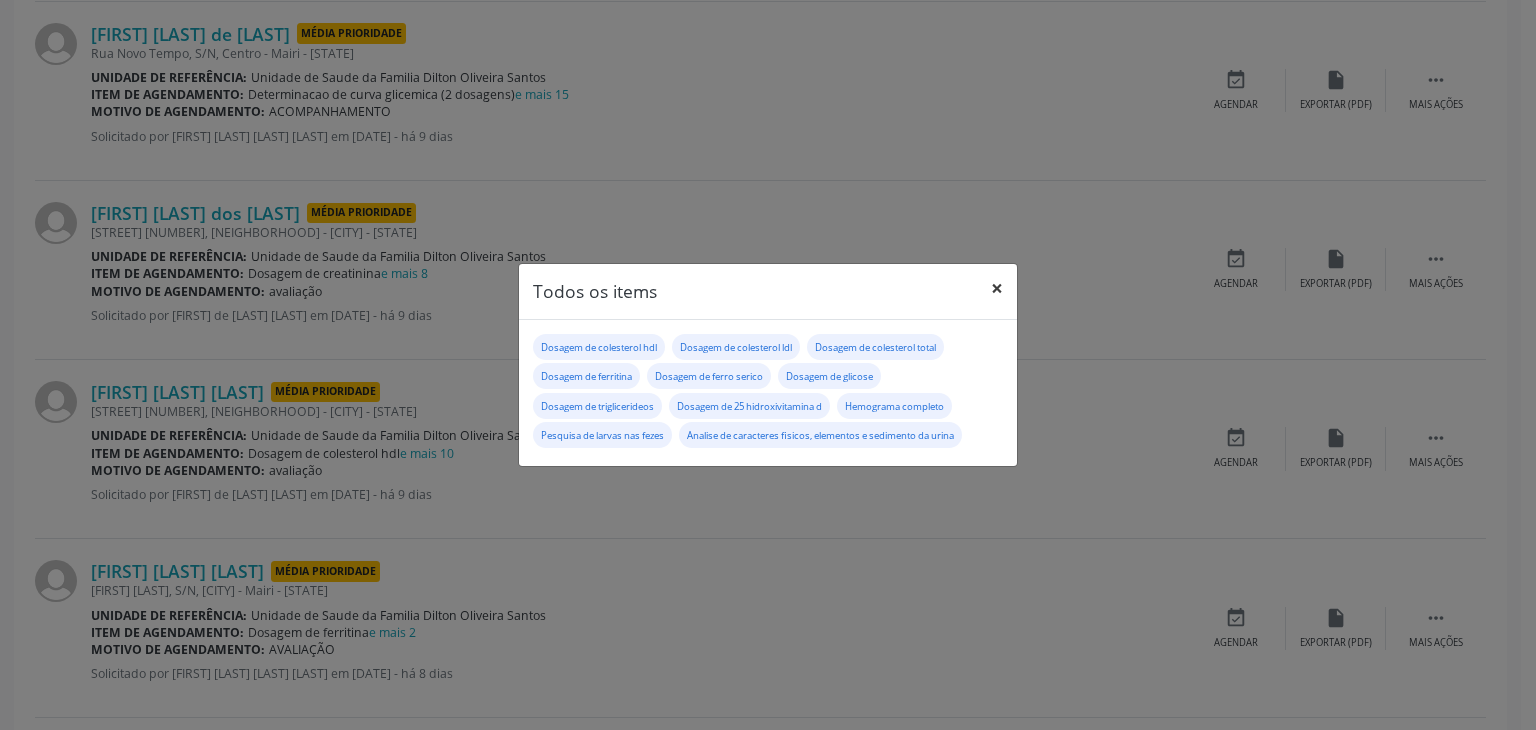 click on "×" at bounding box center (997, 288) 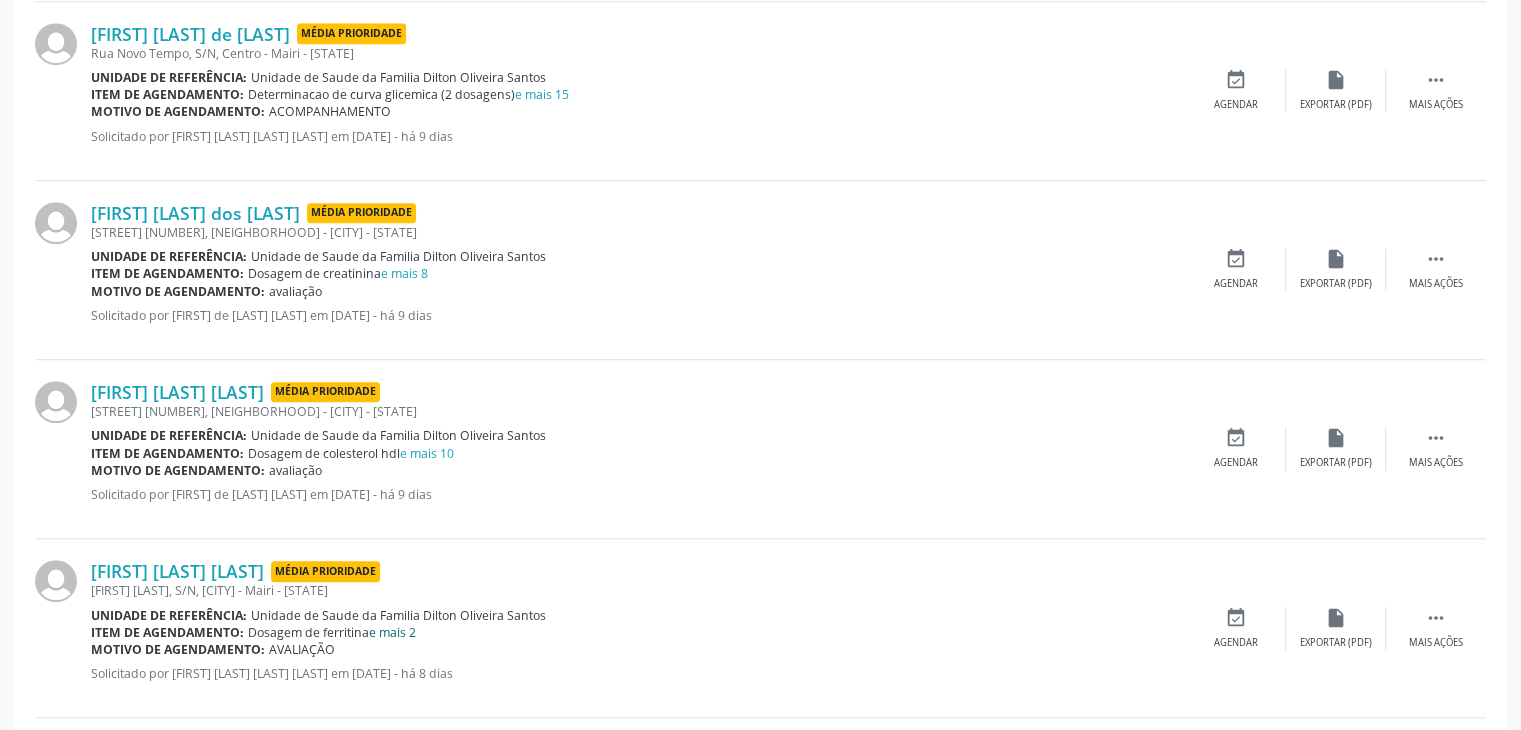 click on "e mais 2" at bounding box center [392, 632] 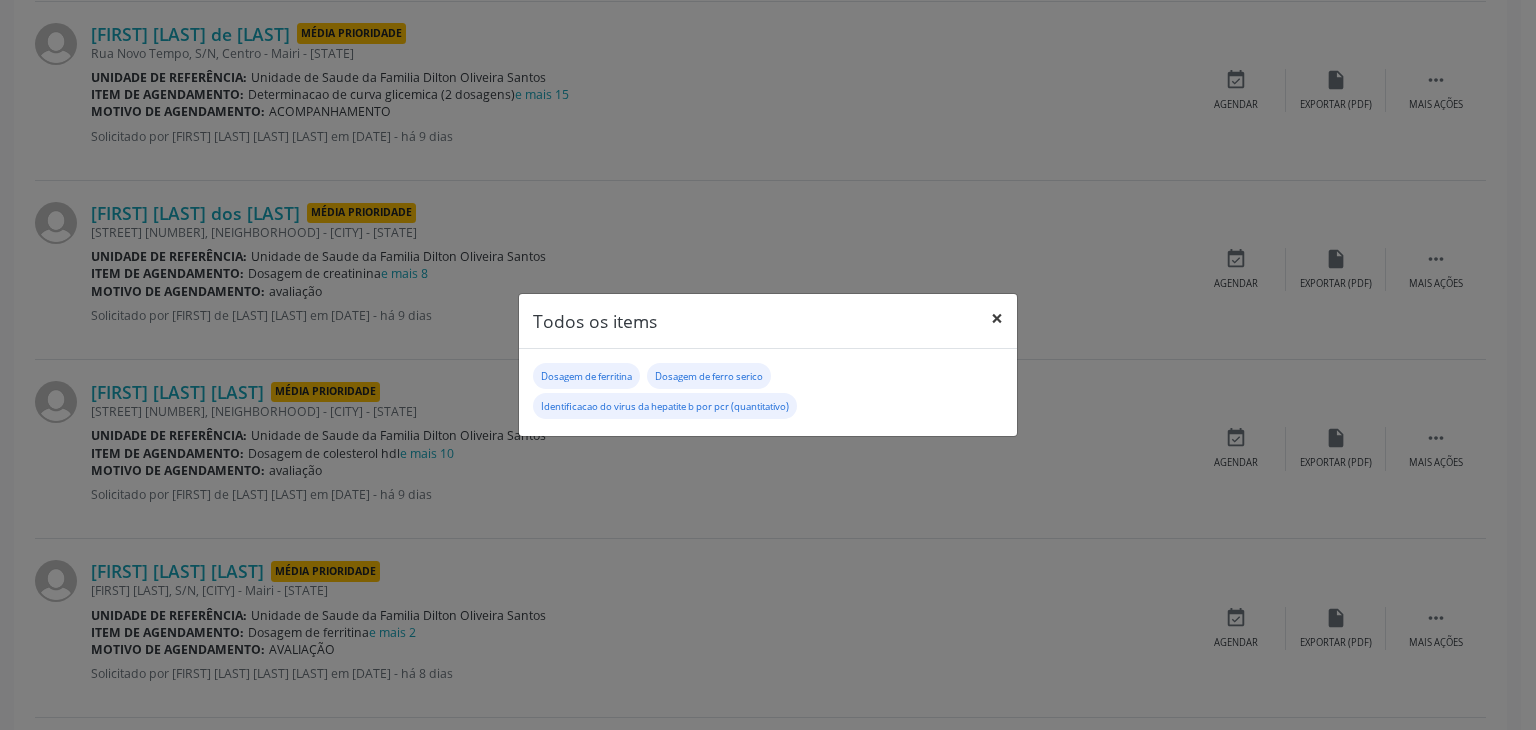 click on "×" at bounding box center [997, 318] 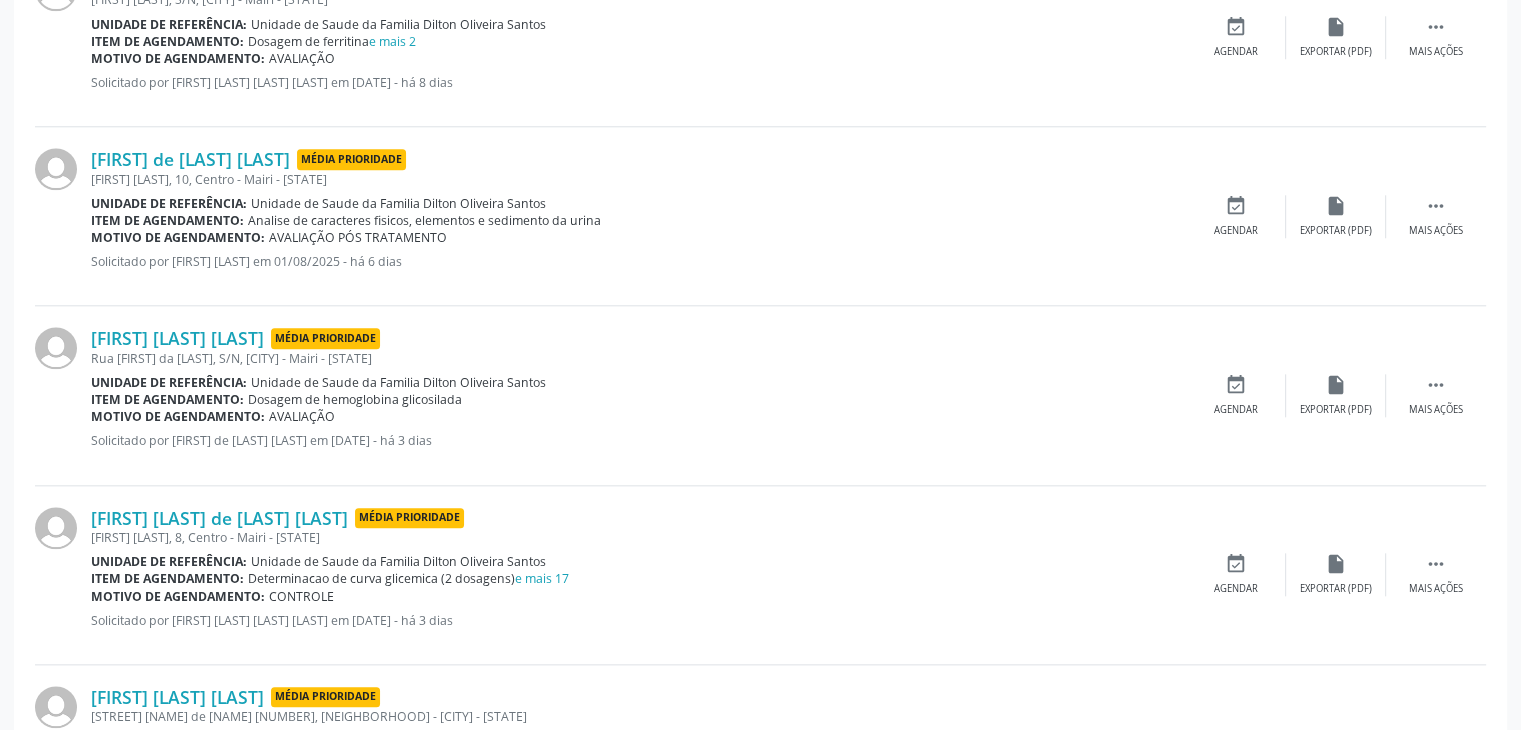 scroll, scrollTop: 2200, scrollLeft: 0, axis: vertical 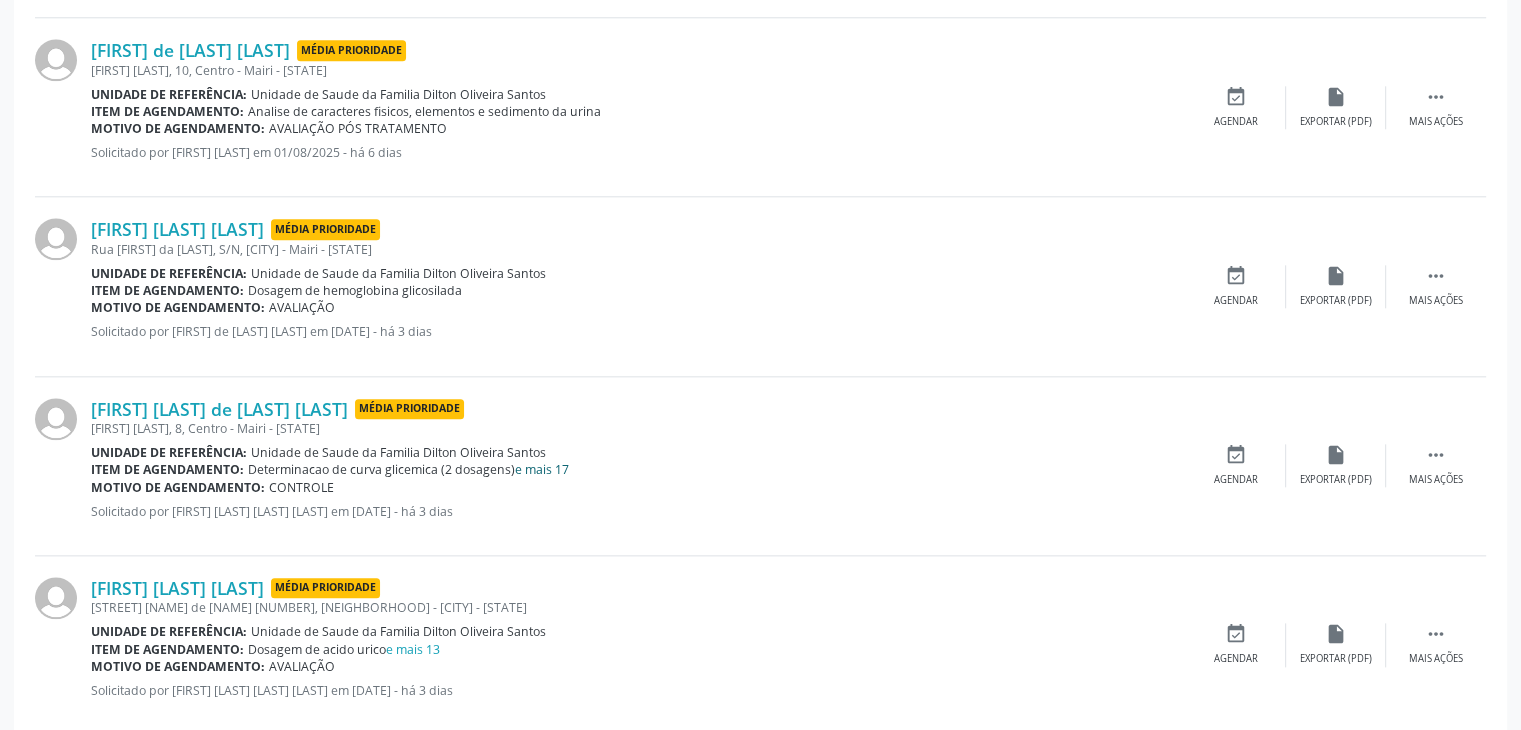 click on "e mais 17" at bounding box center (542, 469) 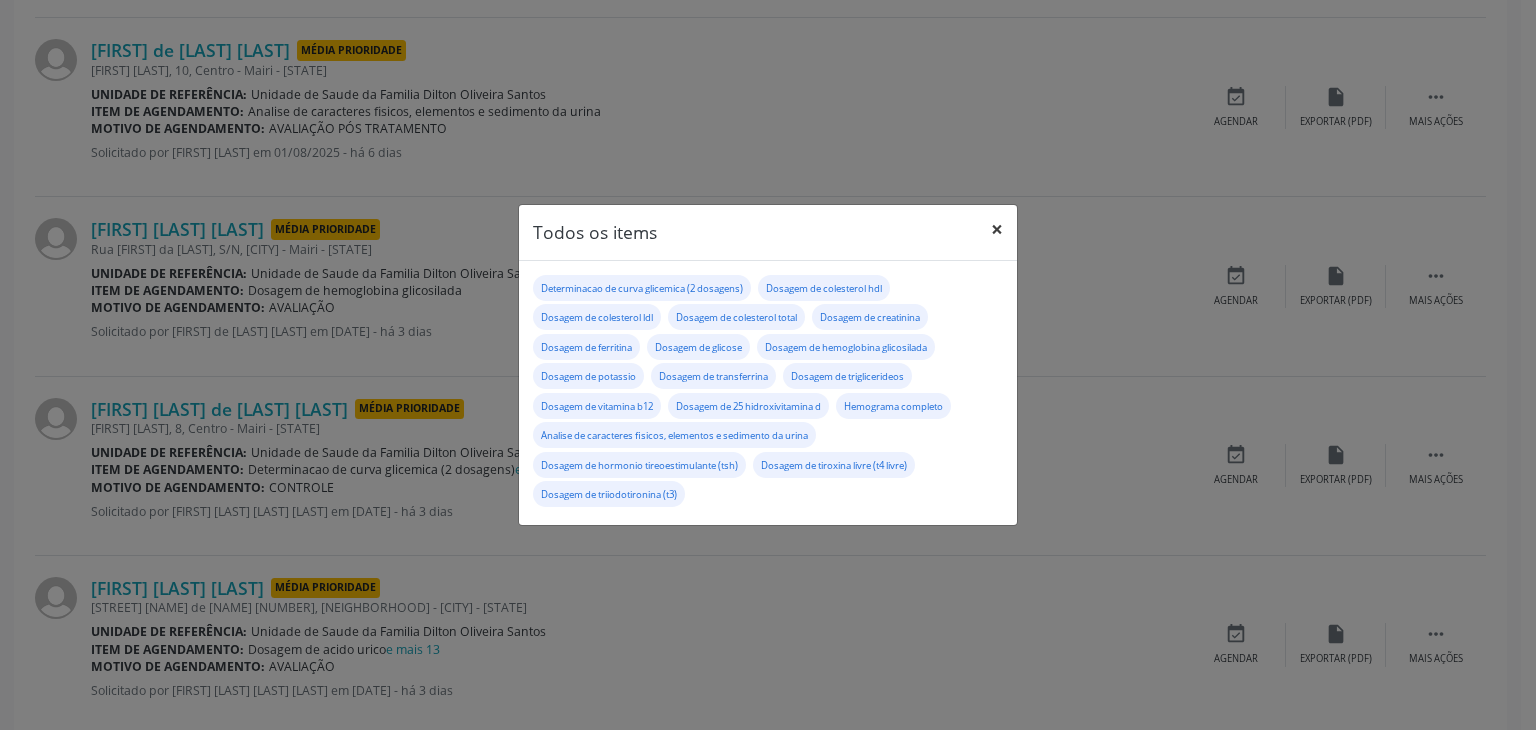 click on "×" at bounding box center (997, 229) 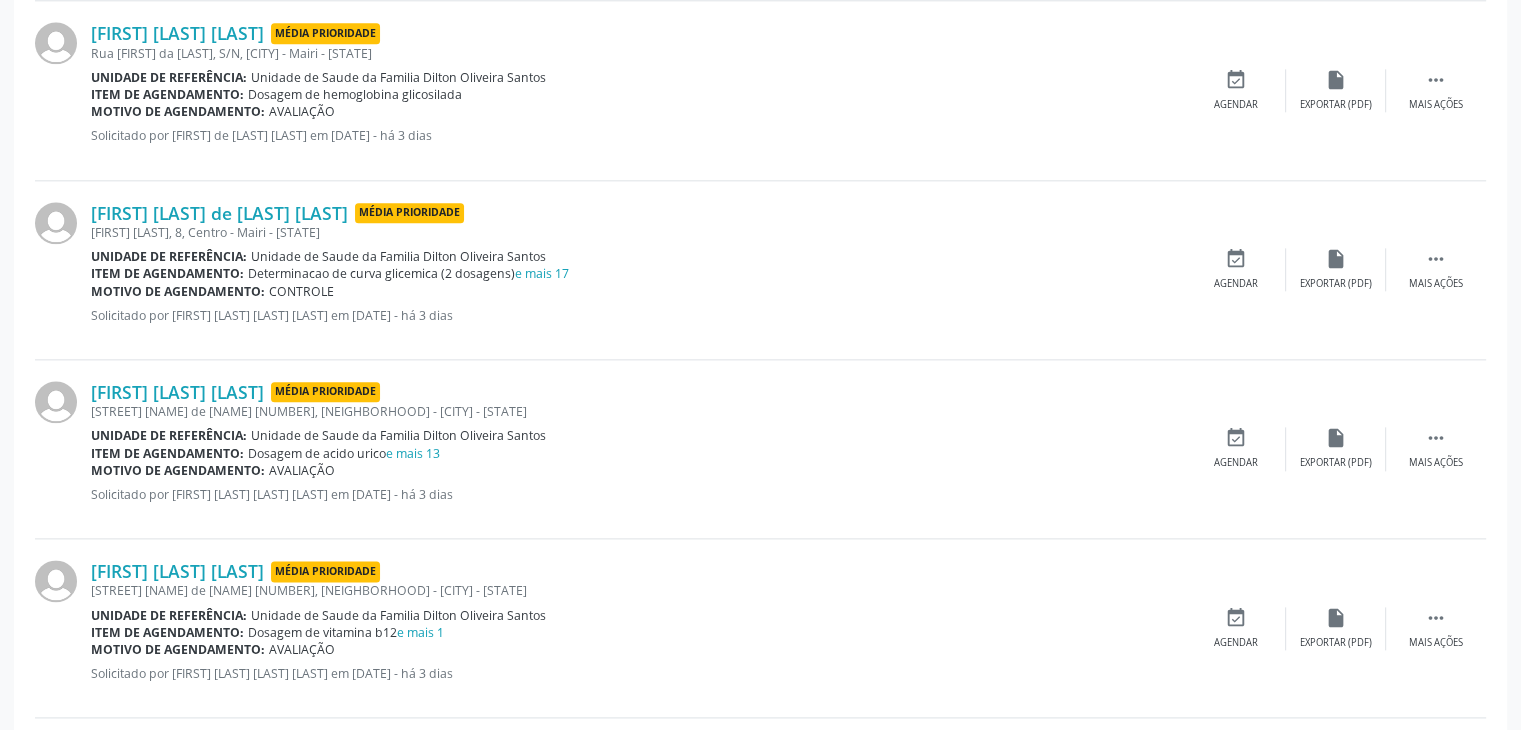scroll, scrollTop: 2400, scrollLeft: 0, axis: vertical 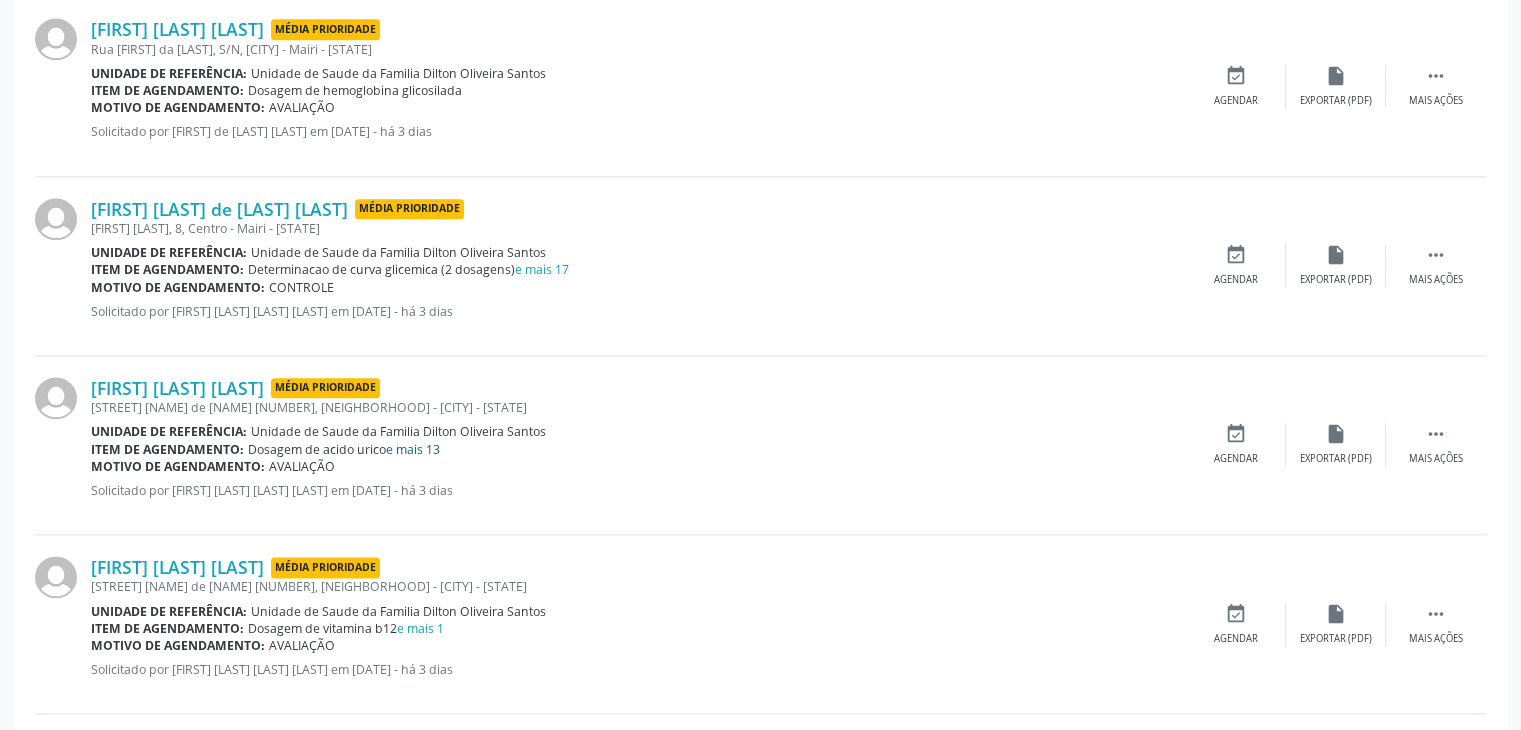 click on "e mais 13" at bounding box center [413, 449] 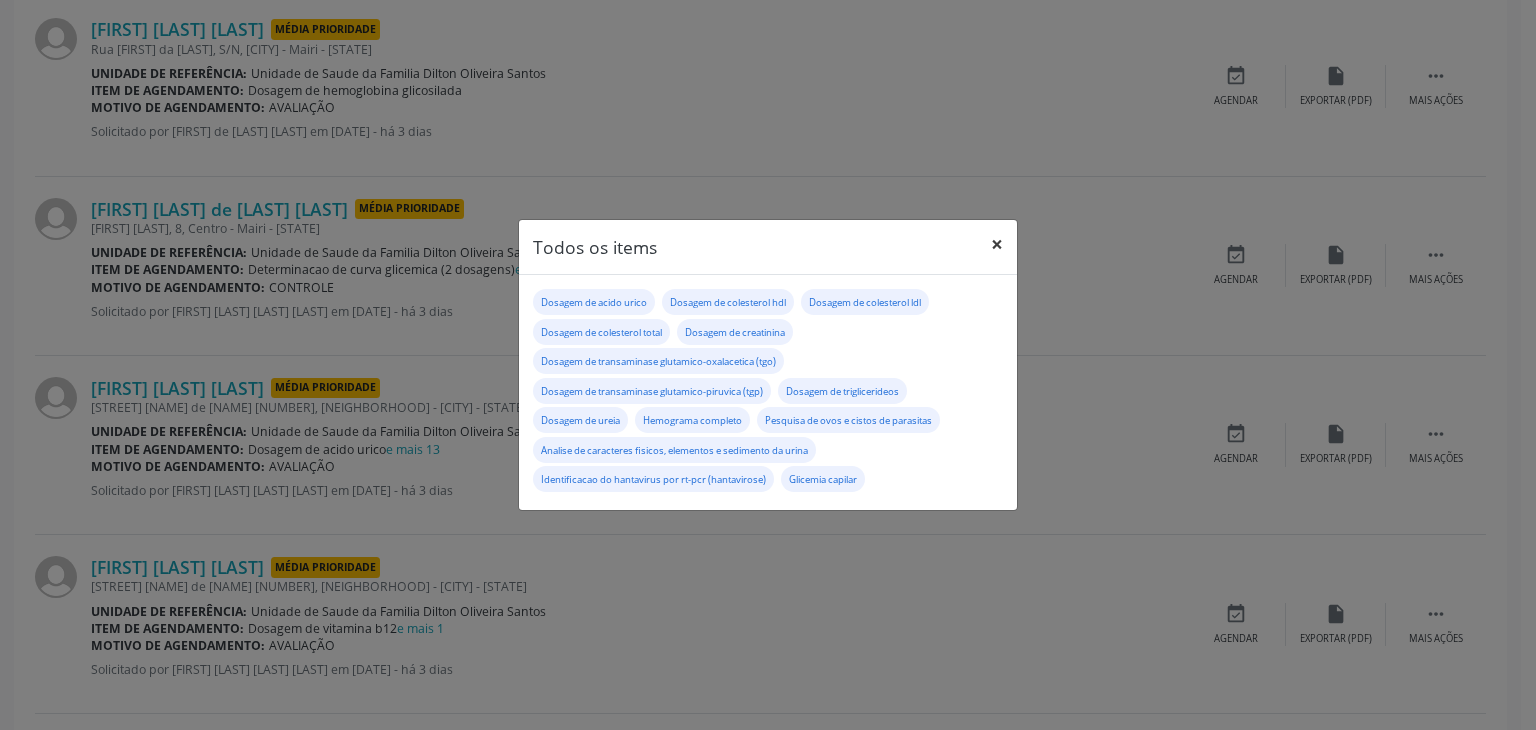 click on "×" at bounding box center (997, 244) 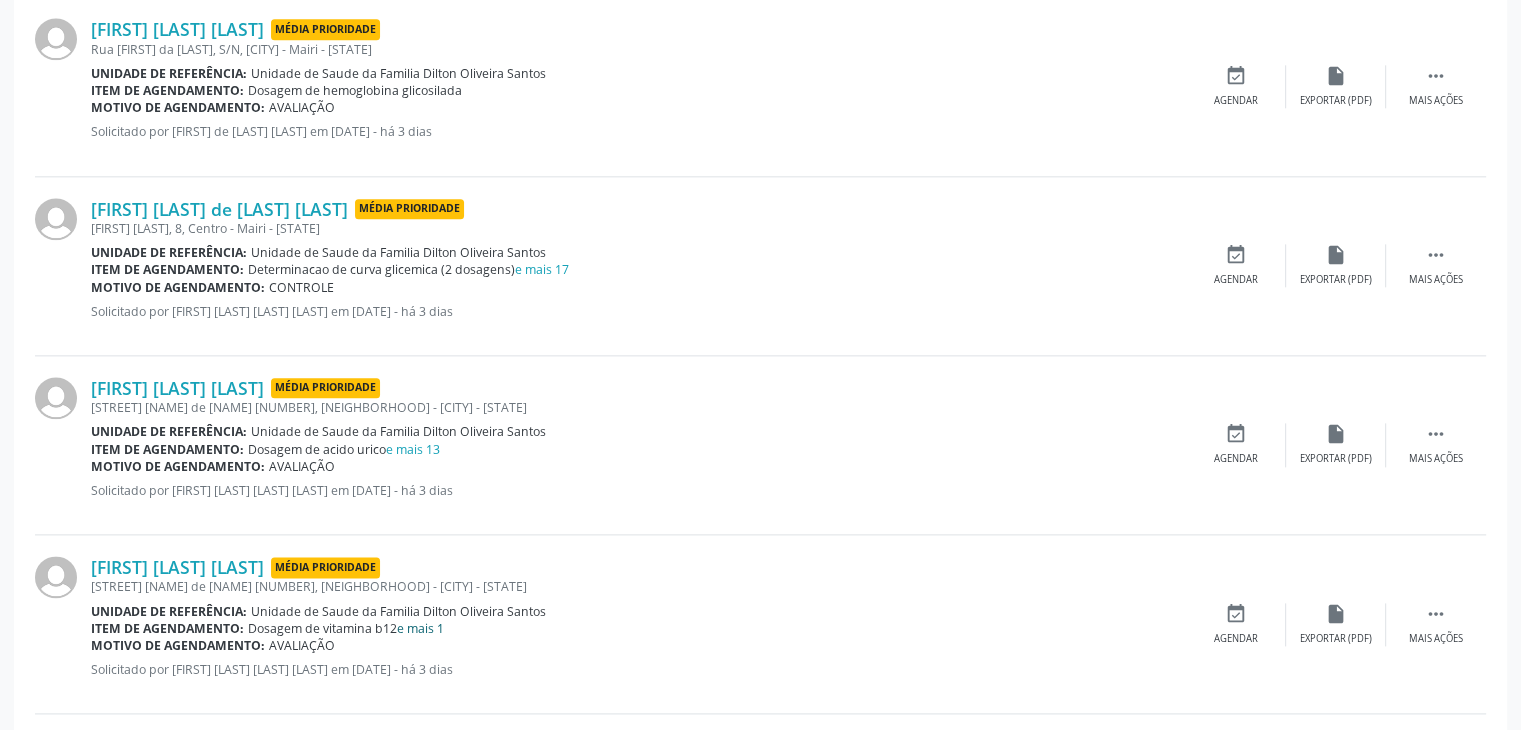 click on "e mais 1" at bounding box center [420, 628] 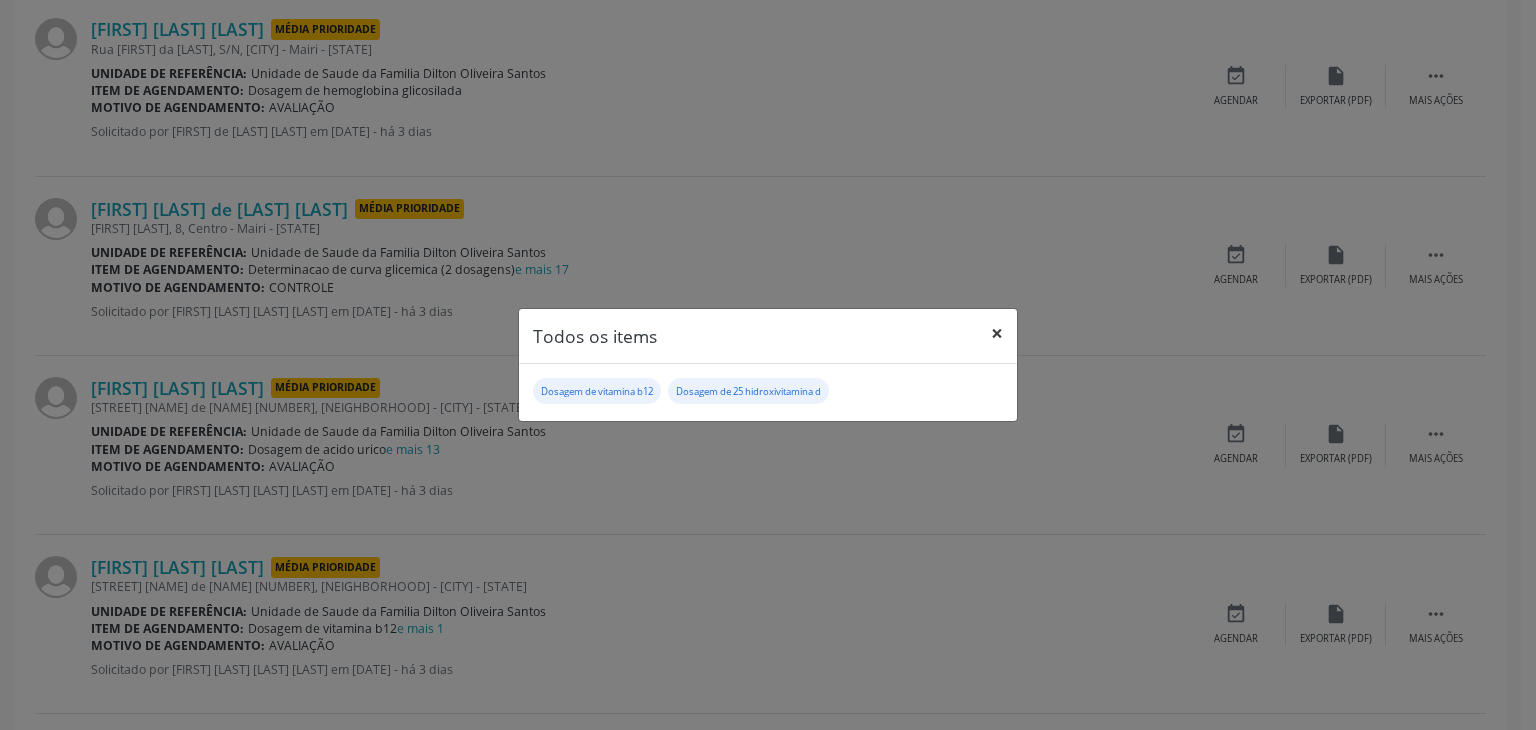 click on "×" at bounding box center (997, 333) 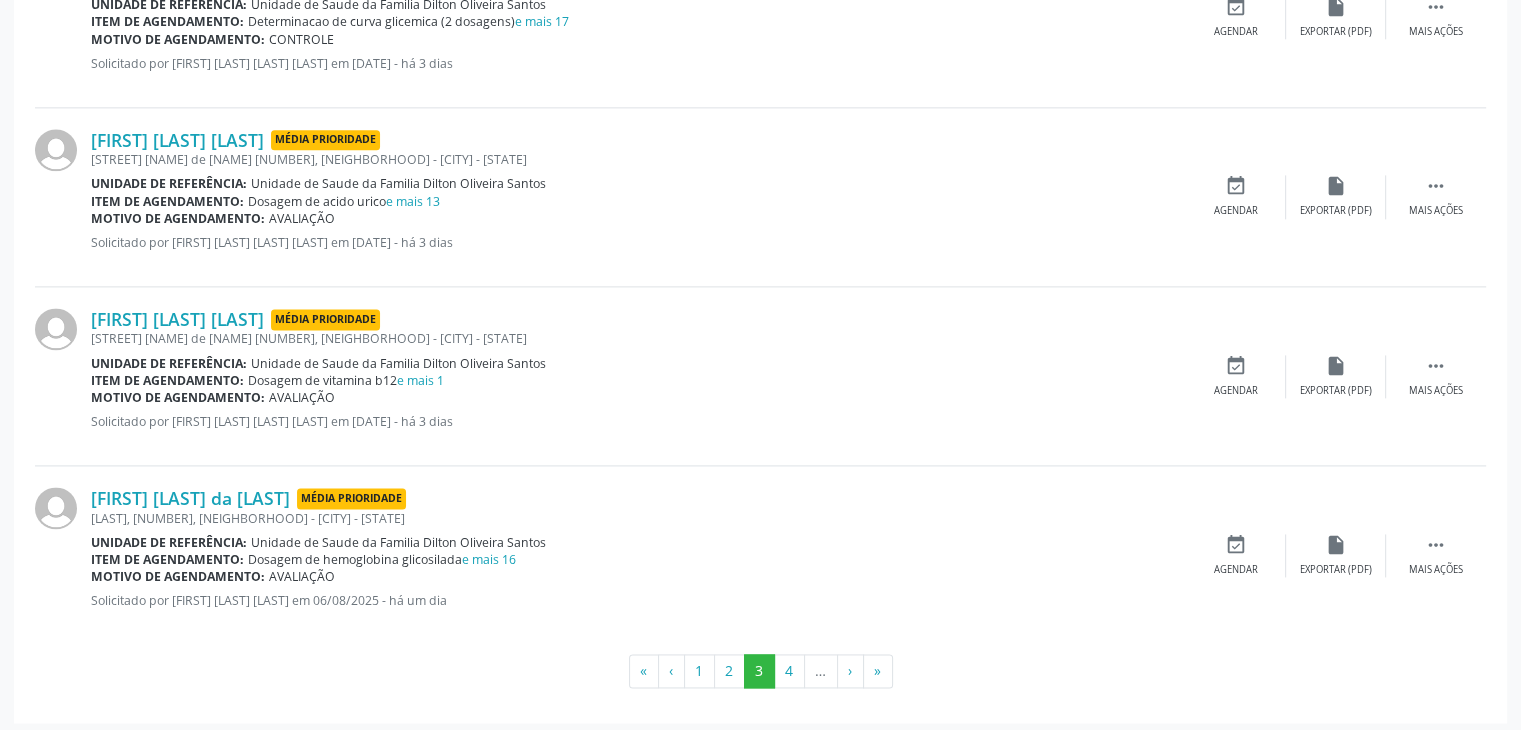 scroll, scrollTop: 2650, scrollLeft: 0, axis: vertical 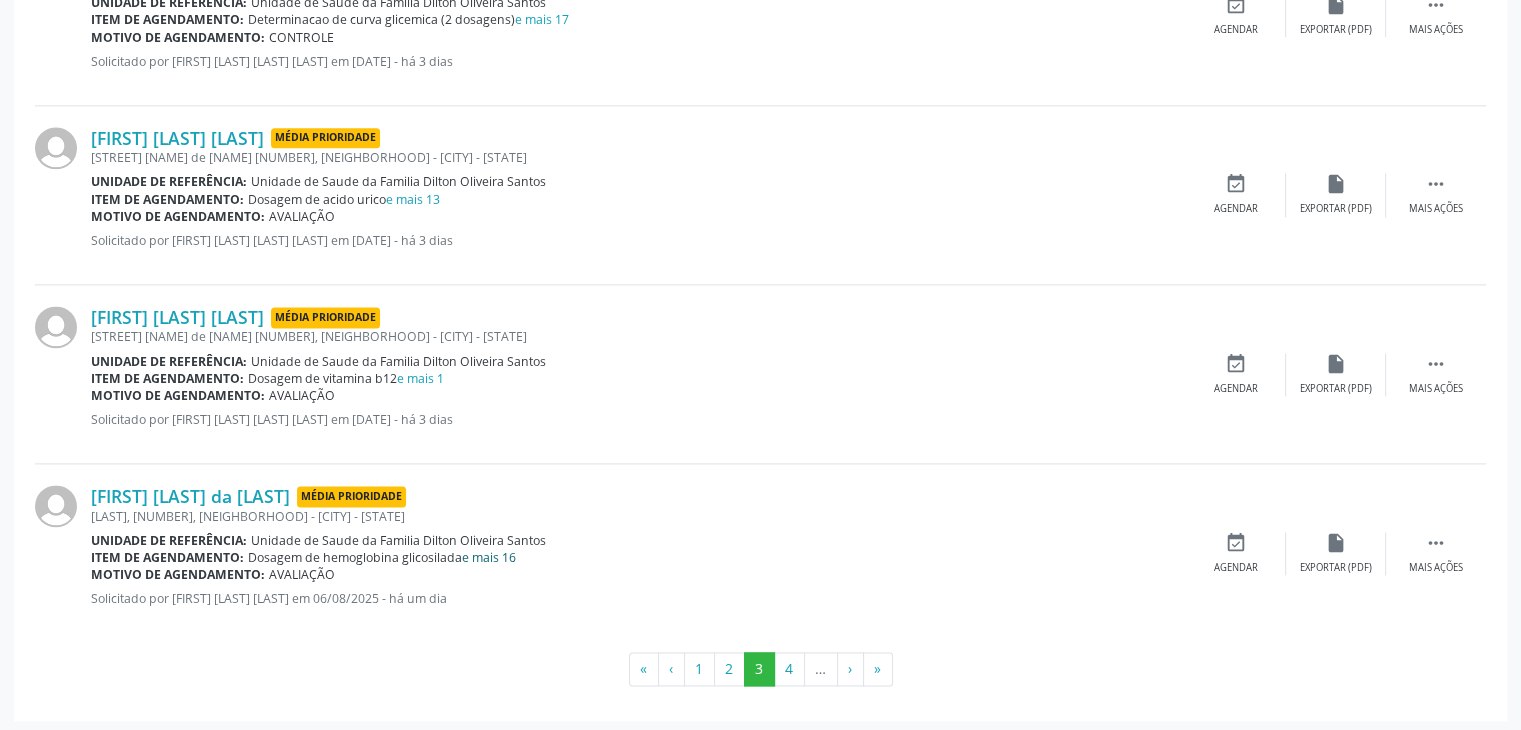 click on "e mais 16" at bounding box center (489, 557) 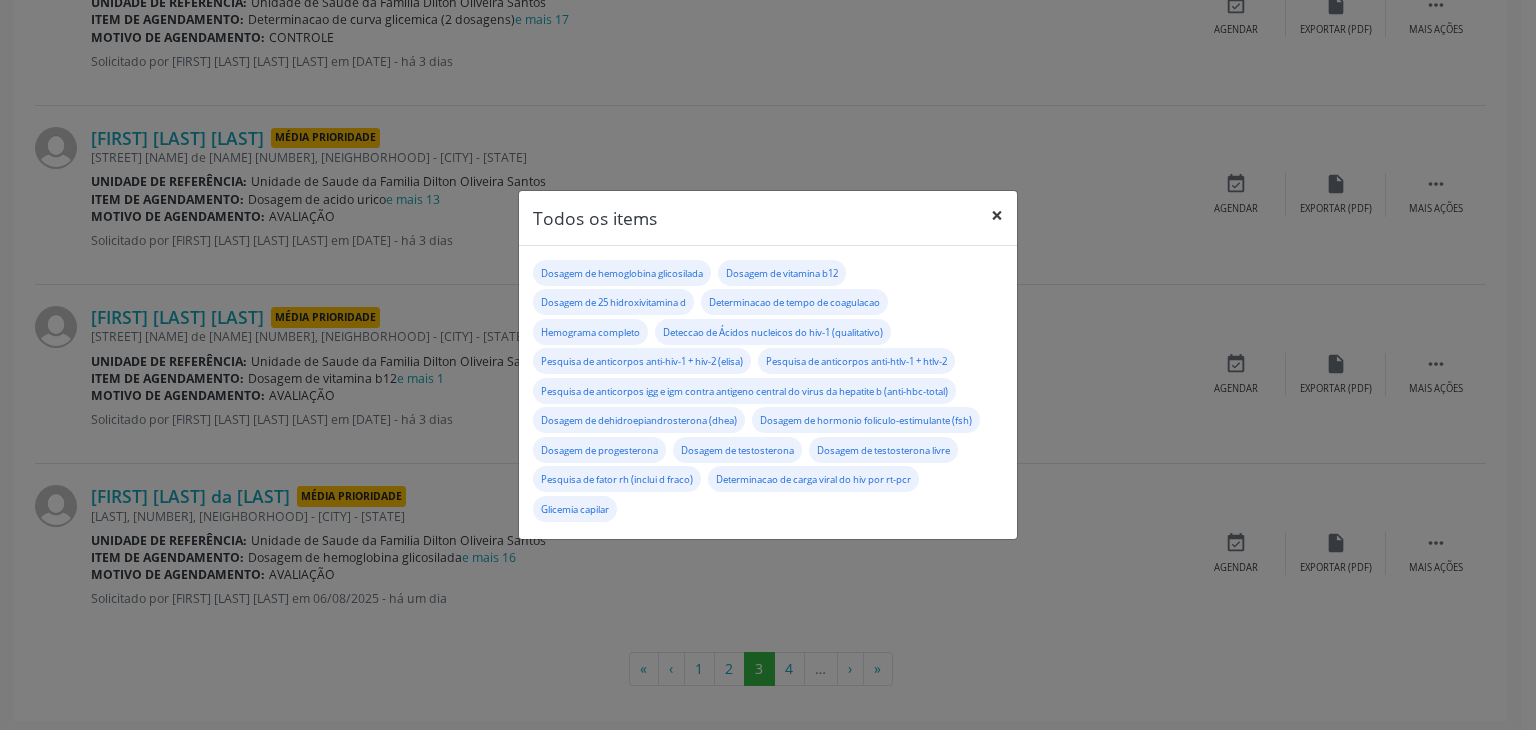 click on "×" at bounding box center (997, 215) 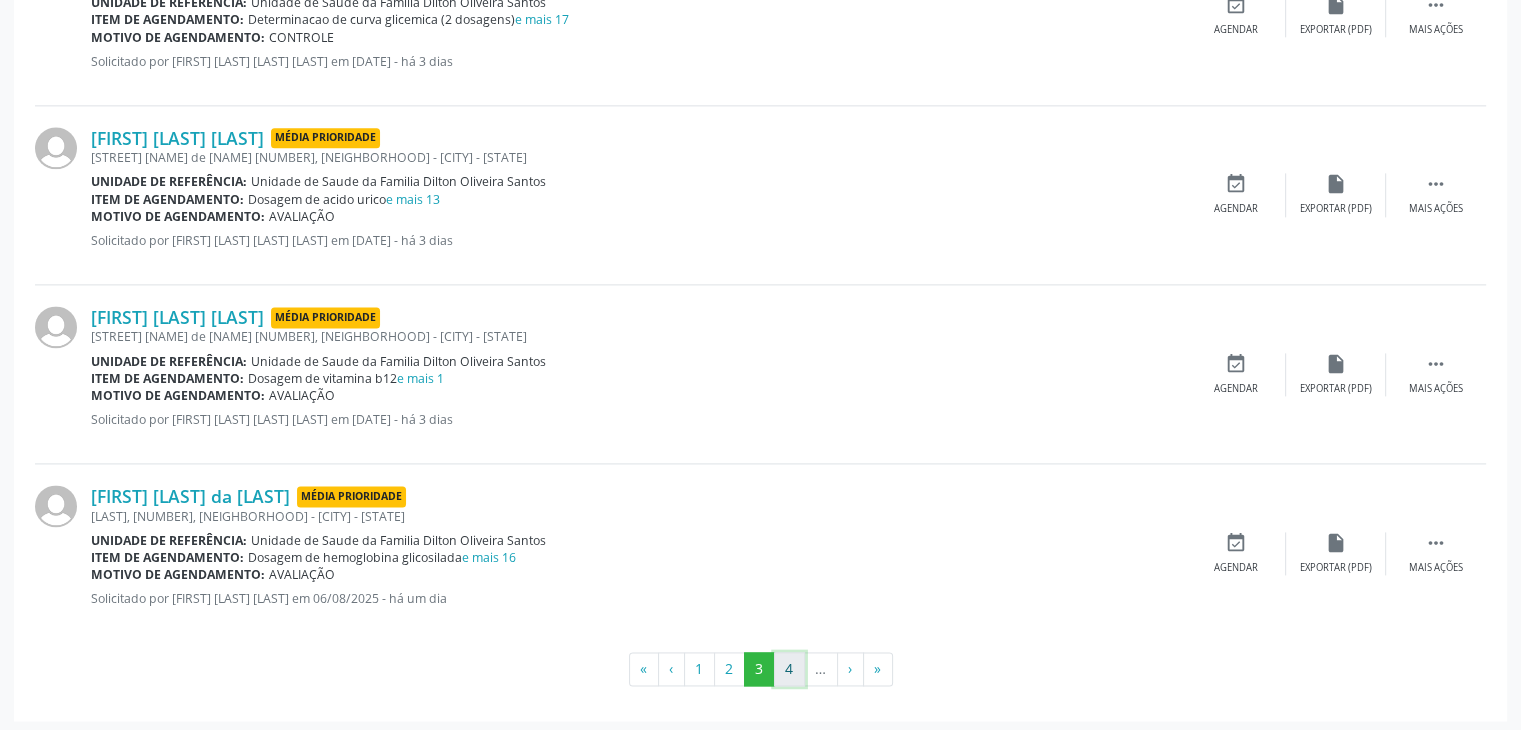 click on "4" at bounding box center (789, 669) 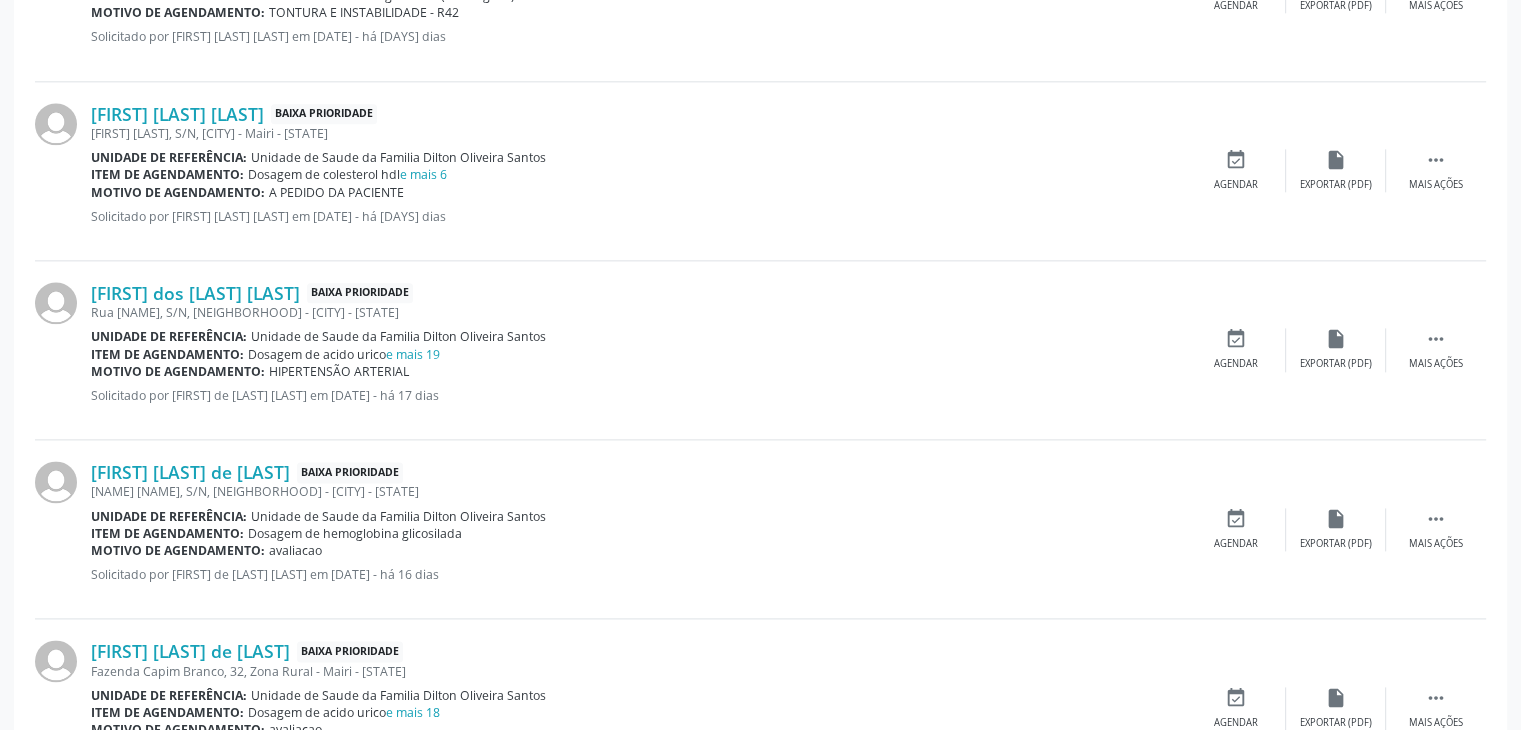 scroll, scrollTop: 2650, scrollLeft: 0, axis: vertical 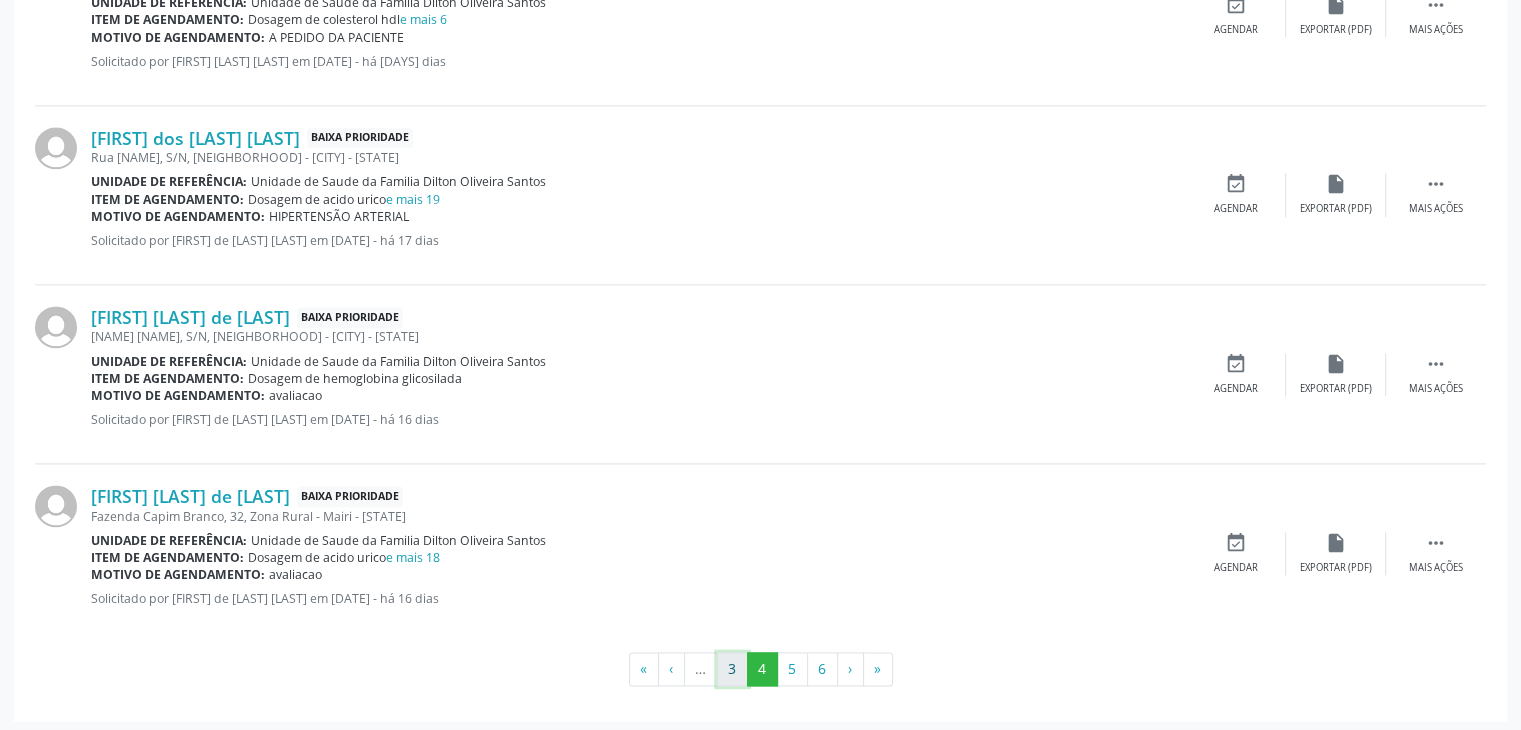 click on "3" at bounding box center [732, 669] 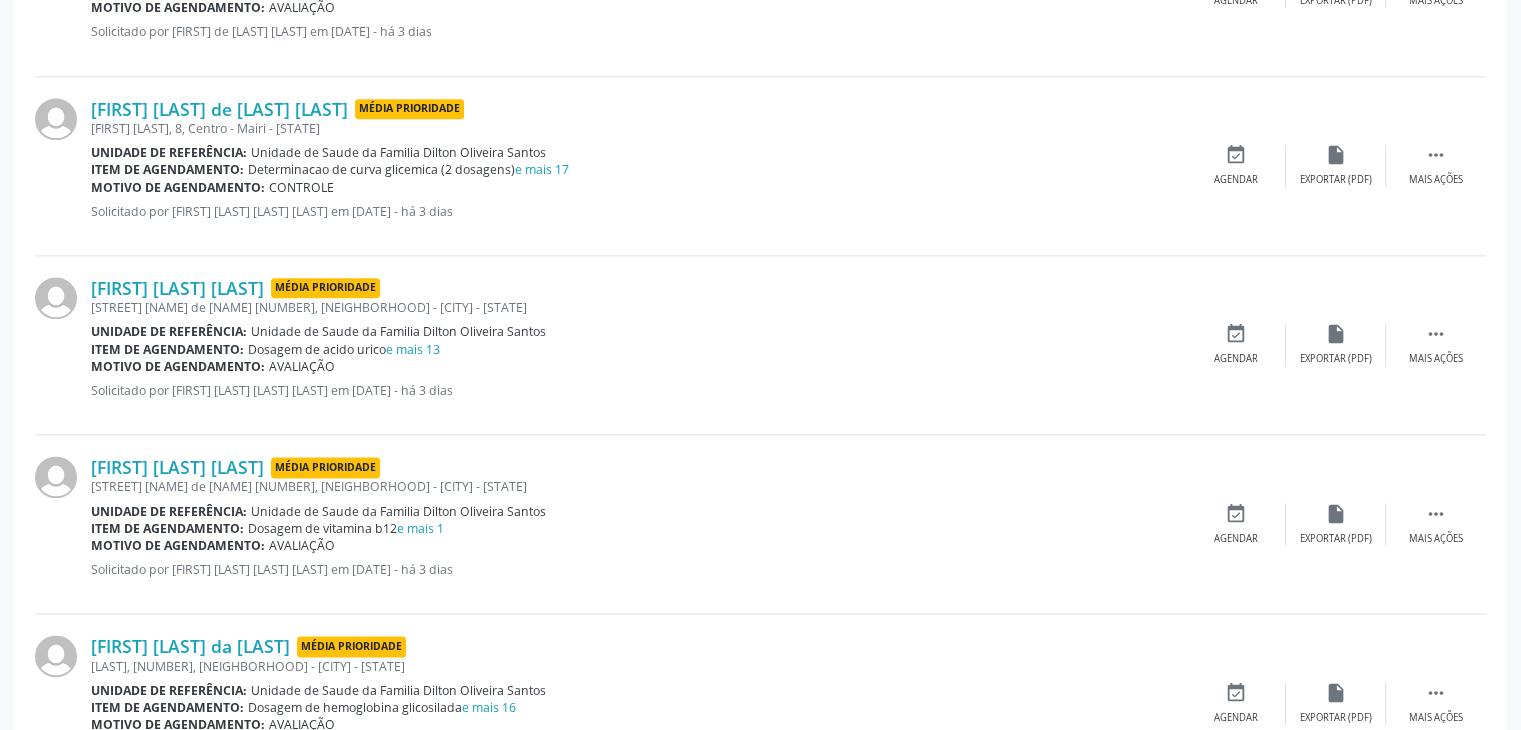 scroll, scrollTop: 2650, scrollLeft: 0, axis: vertical 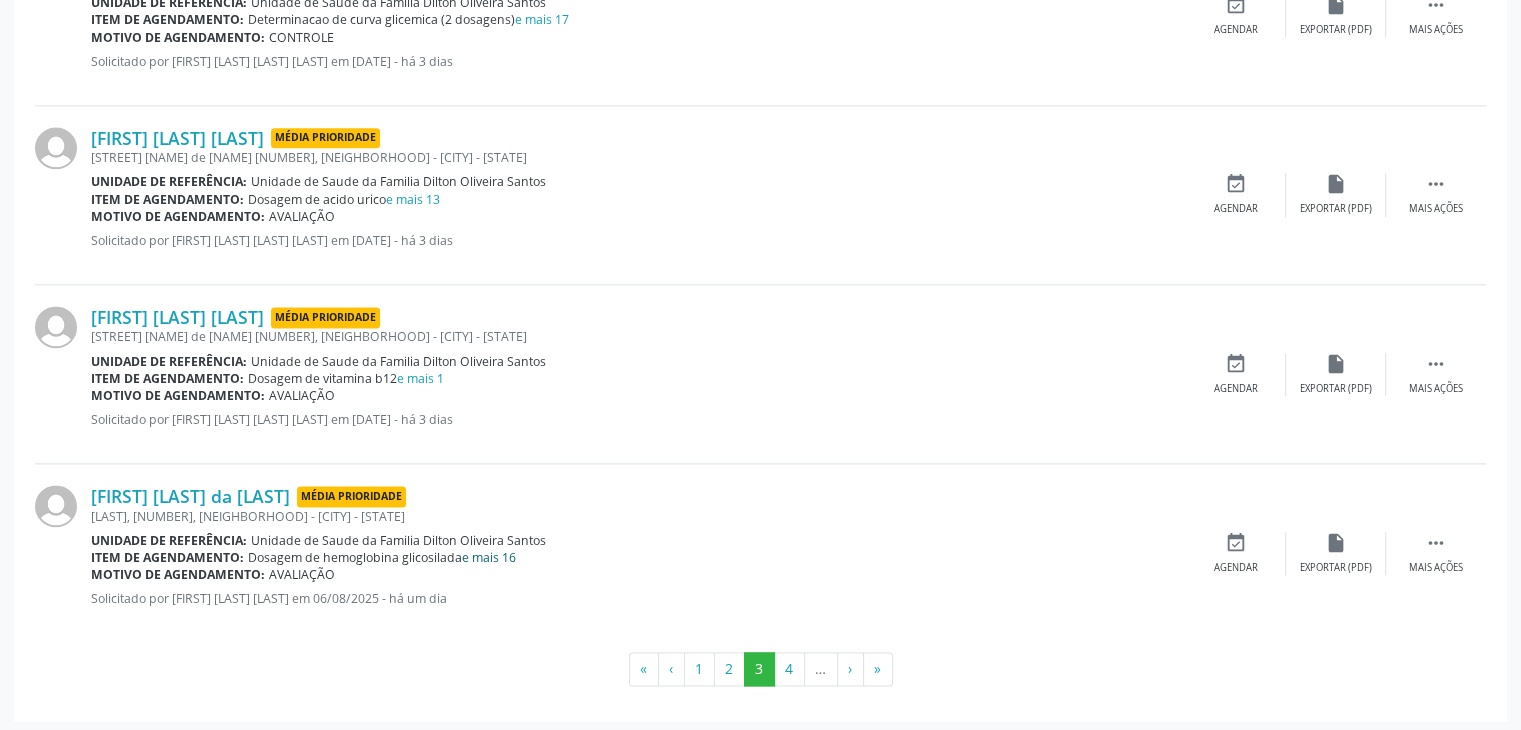 click on "e mais 16" at bounding box center (489, 557) 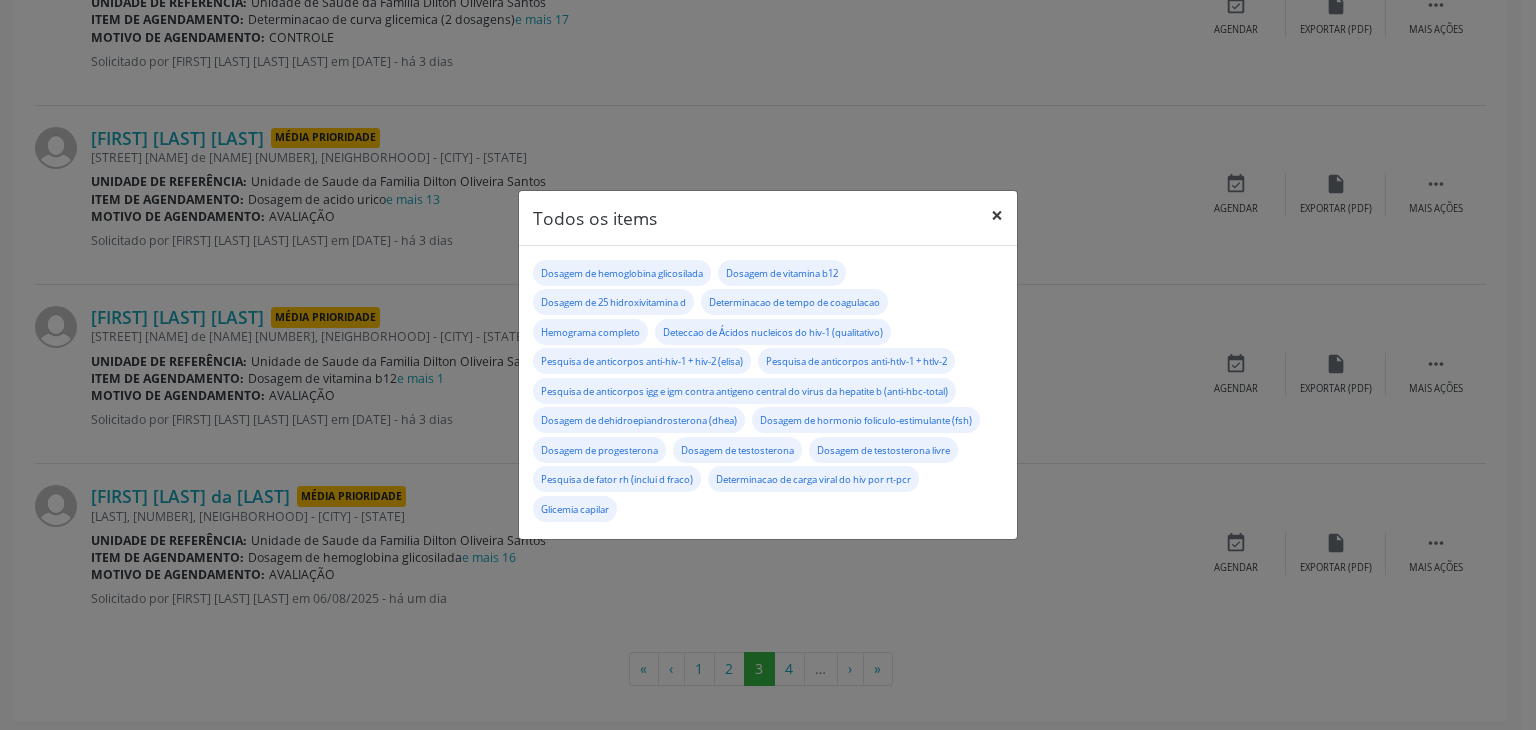 click on "×" at bounding box center (997, 215) 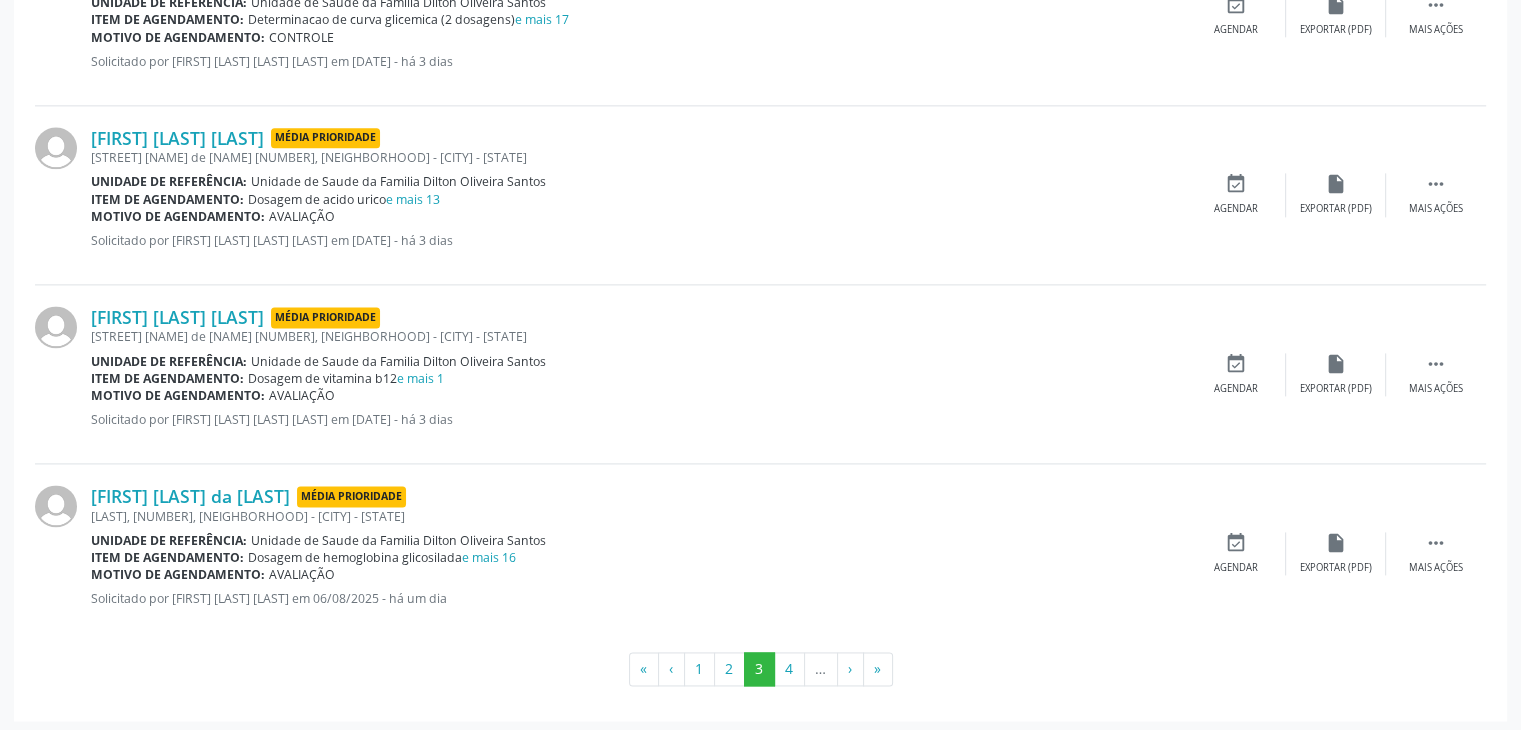 click on "Iracema Oliveira da Cruz
Média Prioridade
Fernando Povão, 14, Centro - Mairi - BA
Unidade de referência:
Unidade de Saude da Familia Dilton Oliveira Santos
Item de agendamento:
Dosagem de hemoglobina glicosilada
e mais 16
Motivo de agendamento:
AVALIAÇÃO
Solicitado por Rosana Mendes Borges Santos em 06/08/2025 - há um dia

Mais ações
insert_drive_file
Exportar (PDF)
event_available
Agendar" at bounding box center (760, 553) 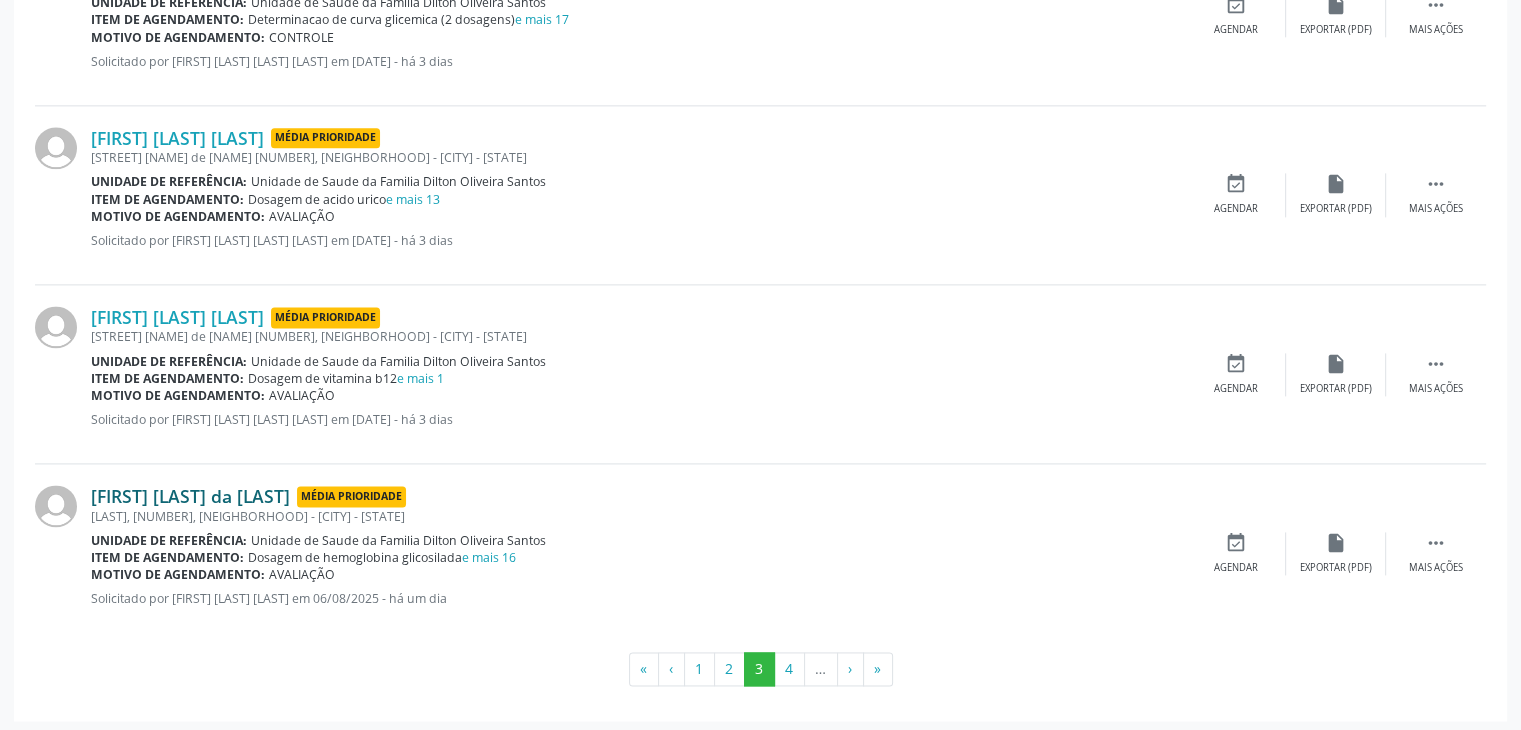 click on "[FIRST] [LAST] [LAST]" at bounding box center (190, 496) 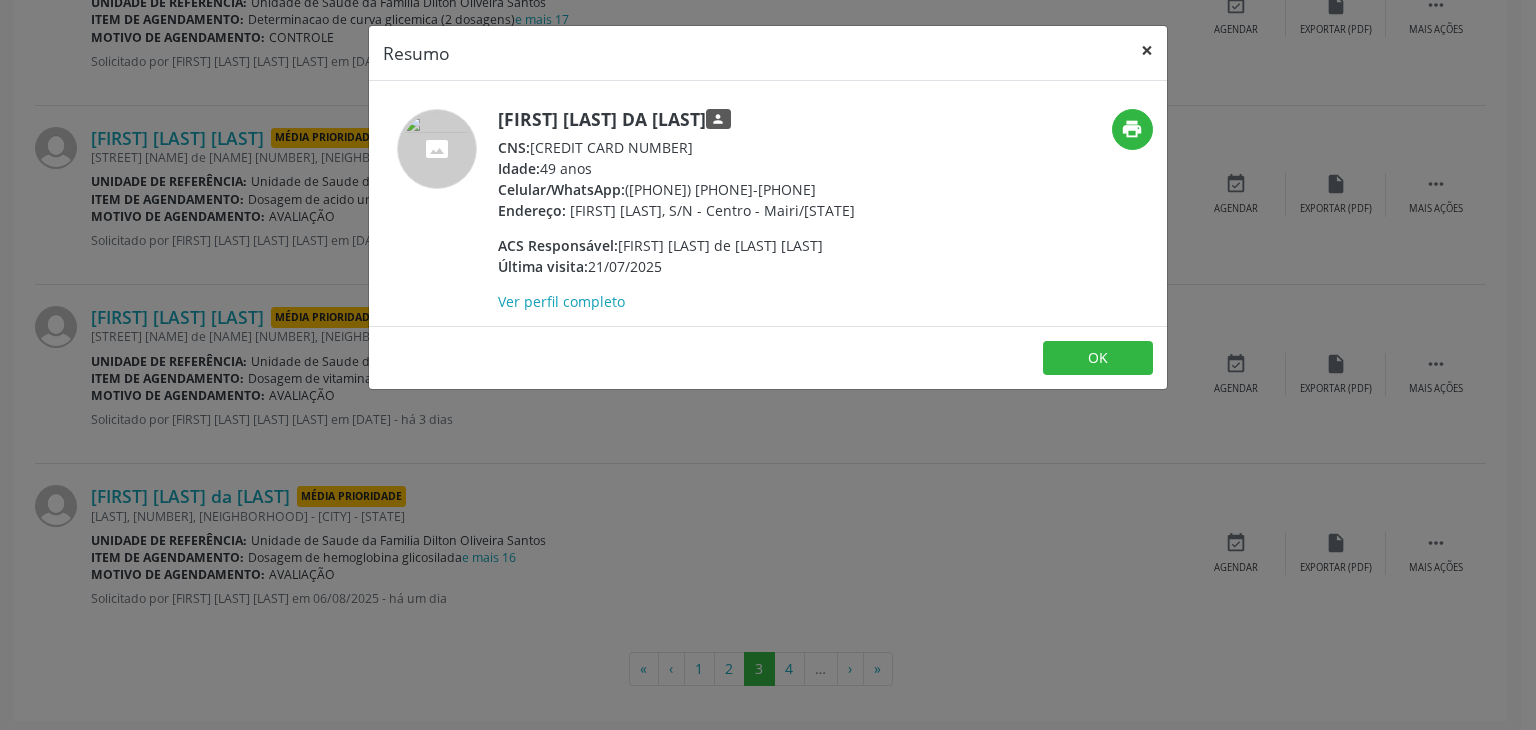 click on "×" at bounding box center [1147, 50] 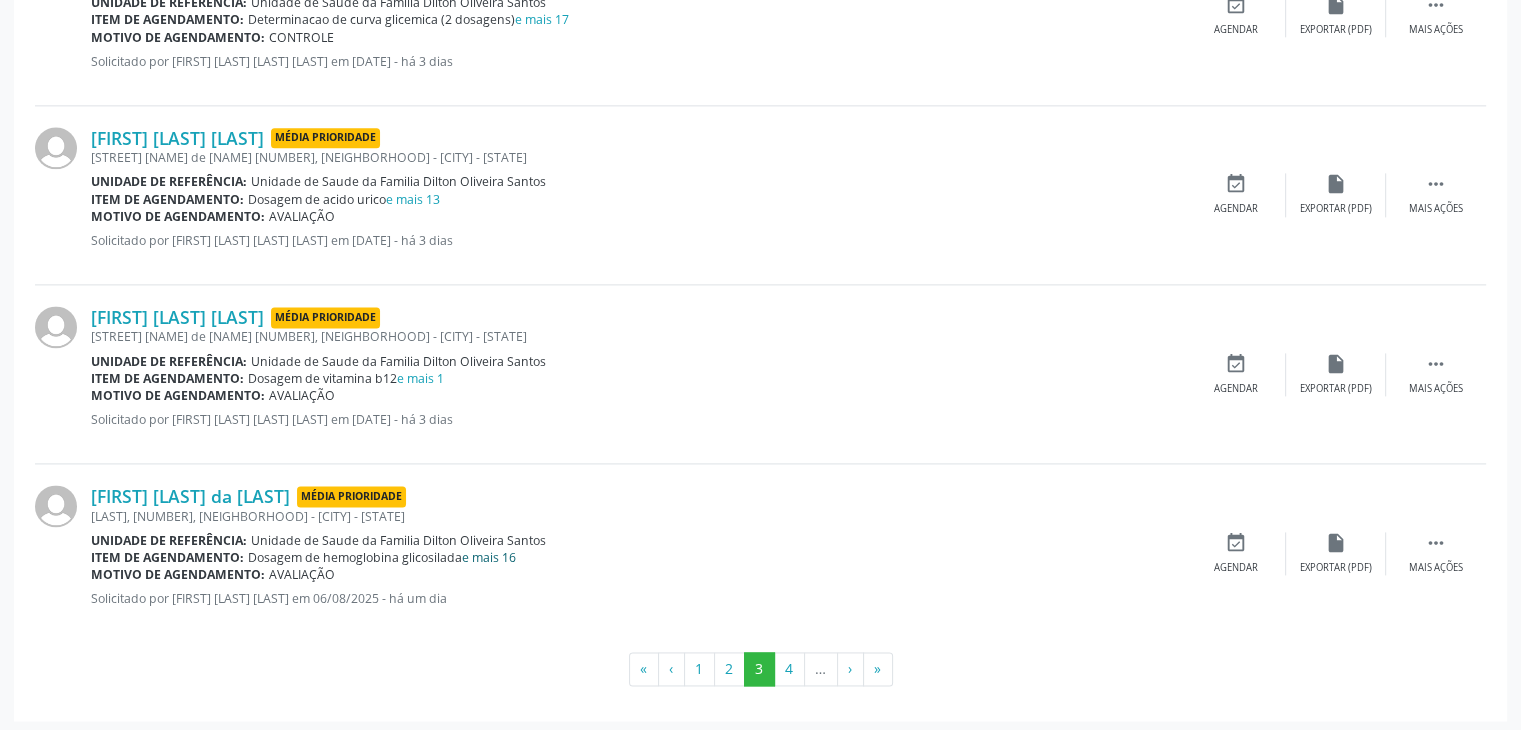 click on "e mais 16" at bounding box center [489, 557] 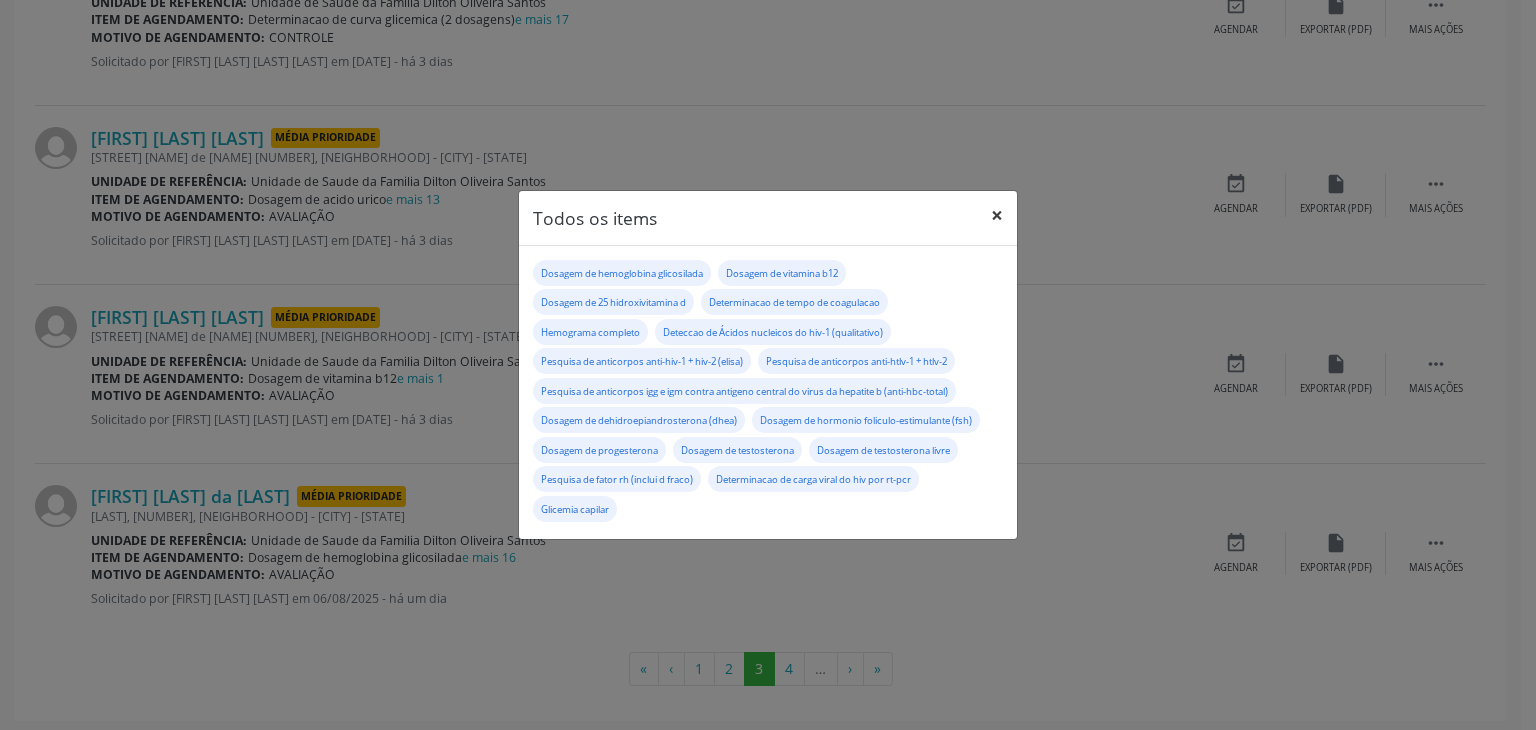 click on "×" at bounding box center [997, 215] 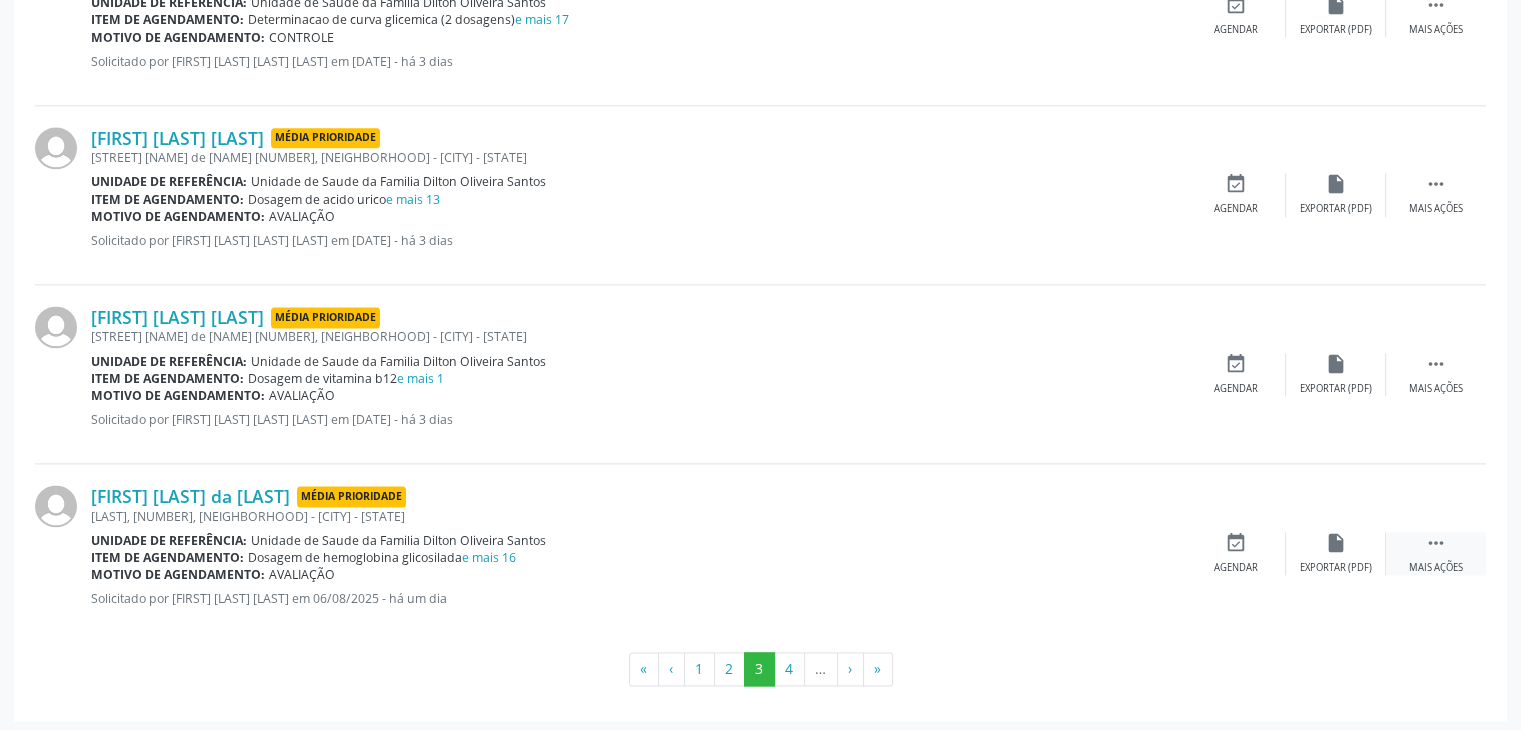 click on "Mais ações" at bounding box center (1436, 568) 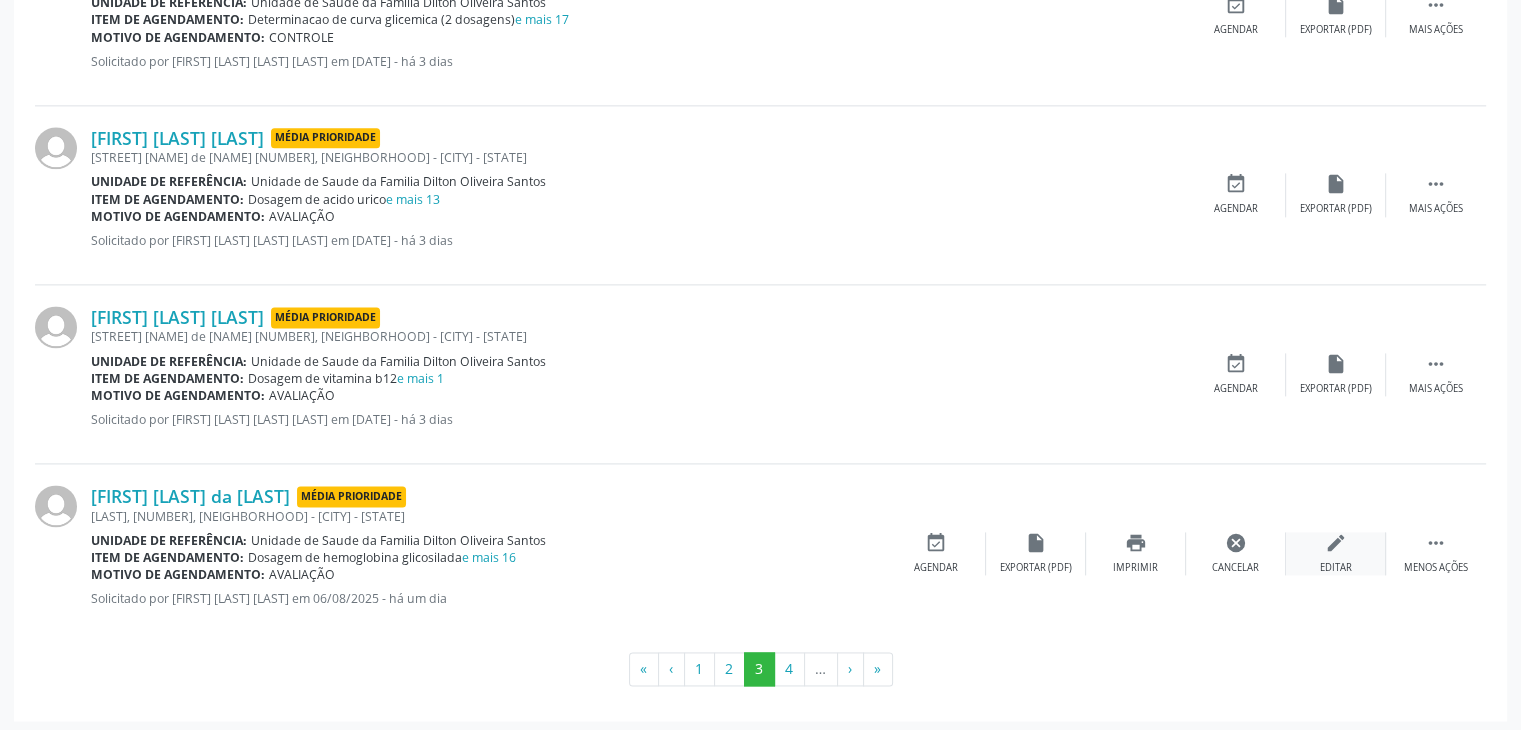 click on "edit
Editar" at bounding box center [1336, 553] 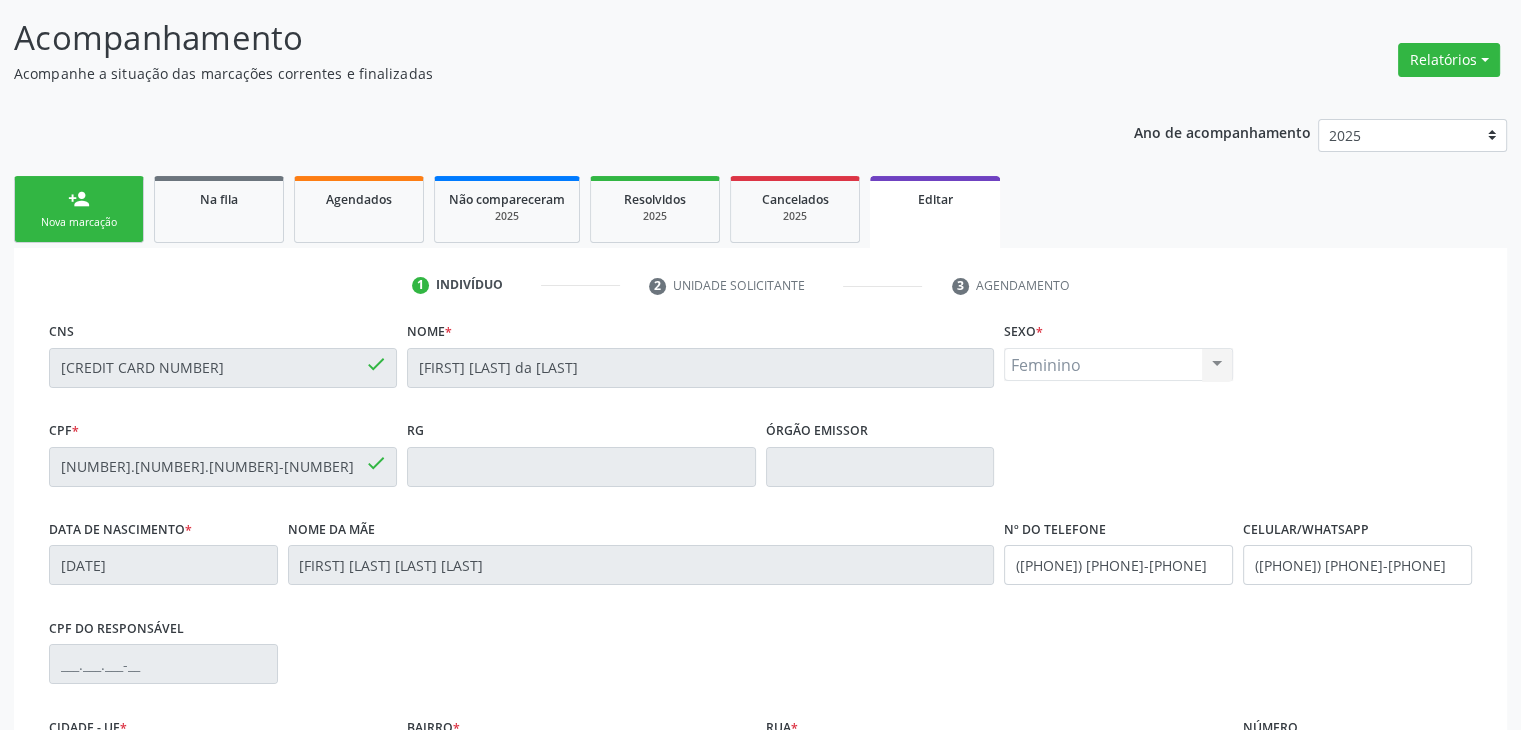 scroll, scrollTop: 380, scrollLeft: 0, axis: vertical 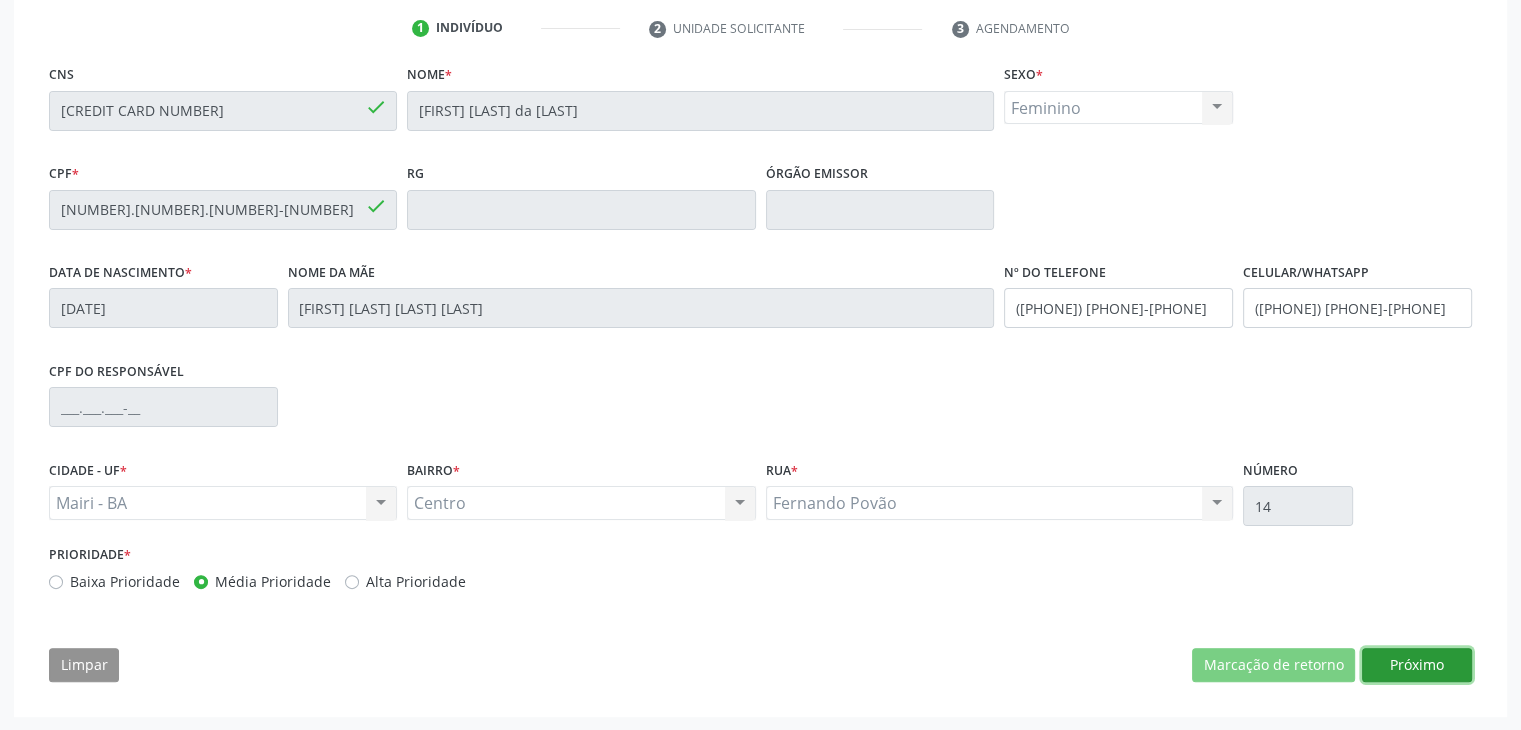 click on "Próximo" at bounding box center [1417, 665] 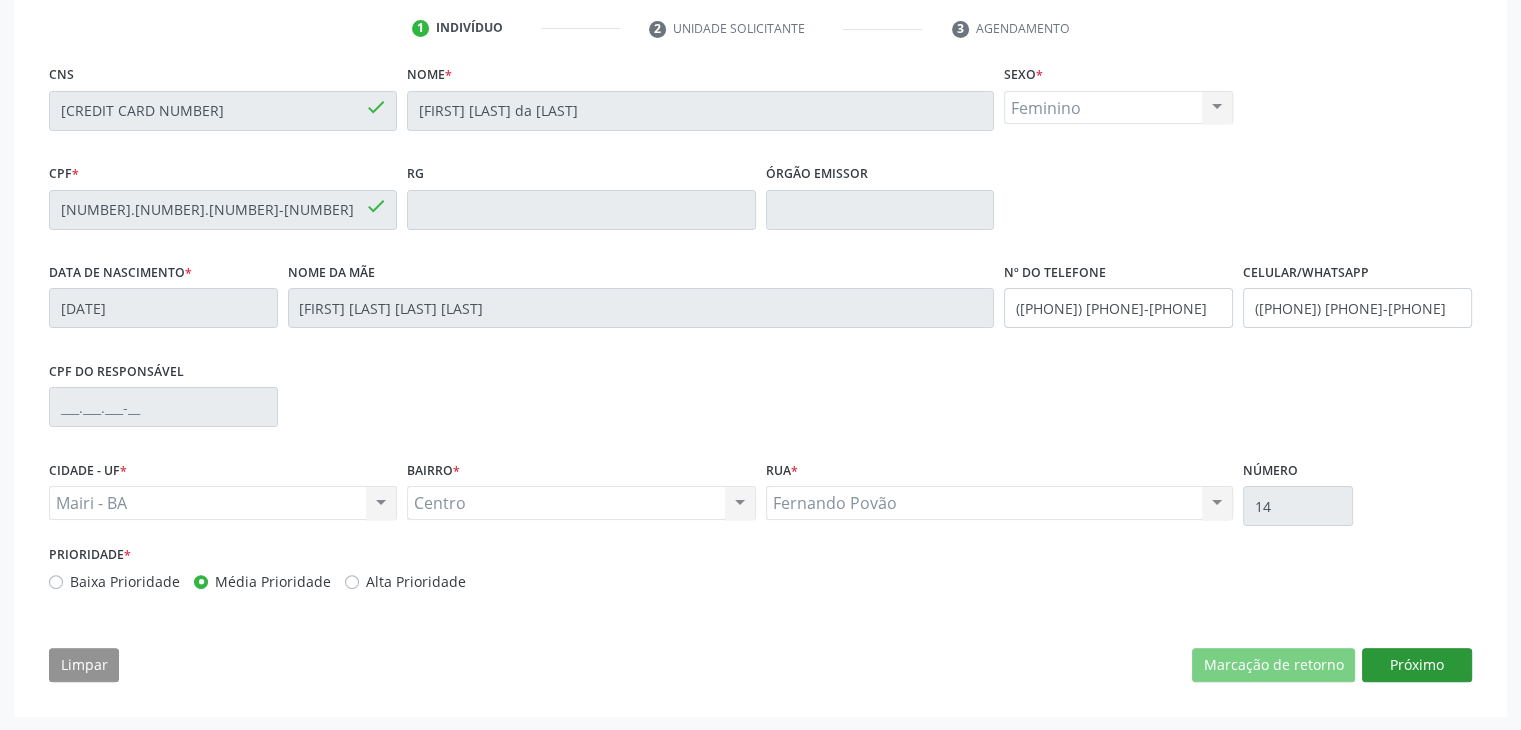 scroll, scrollTop: 200, scrollLeft: 0, axis: vertical 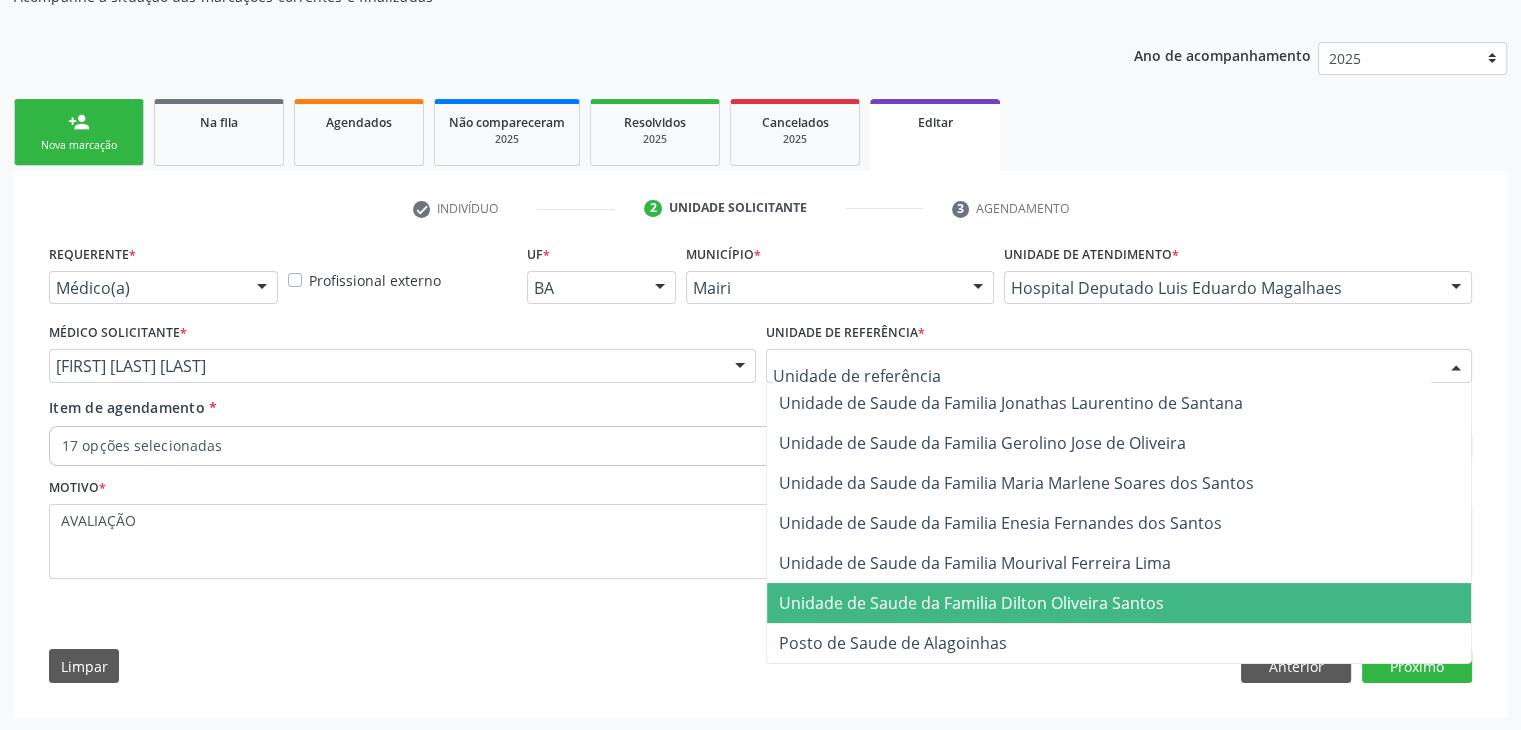 click on "Unidade de Saude da Familia Dilton Oliveira Santos" at bounding box center [971, 603] 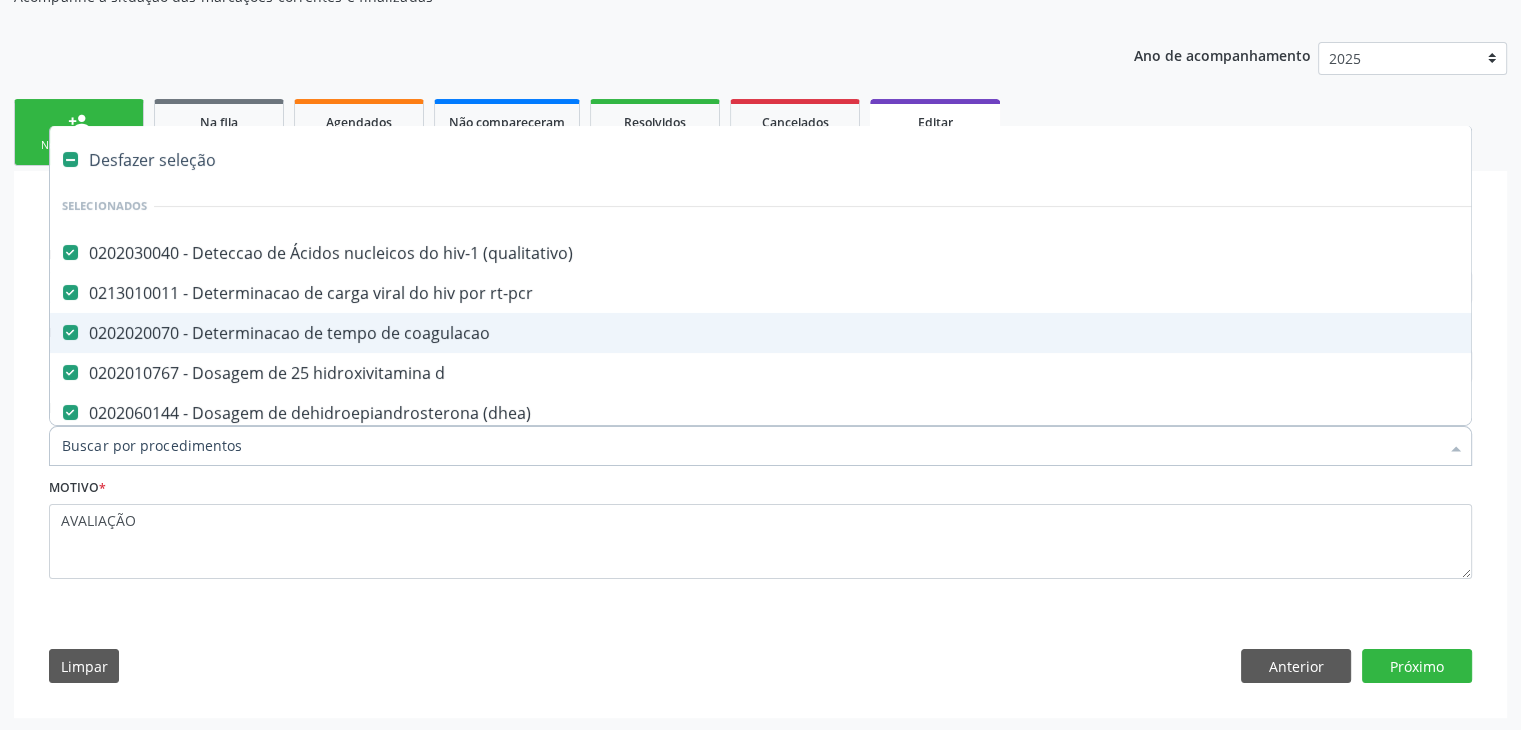 click on "Desfazer seleção" at bounding box center (831, 160) 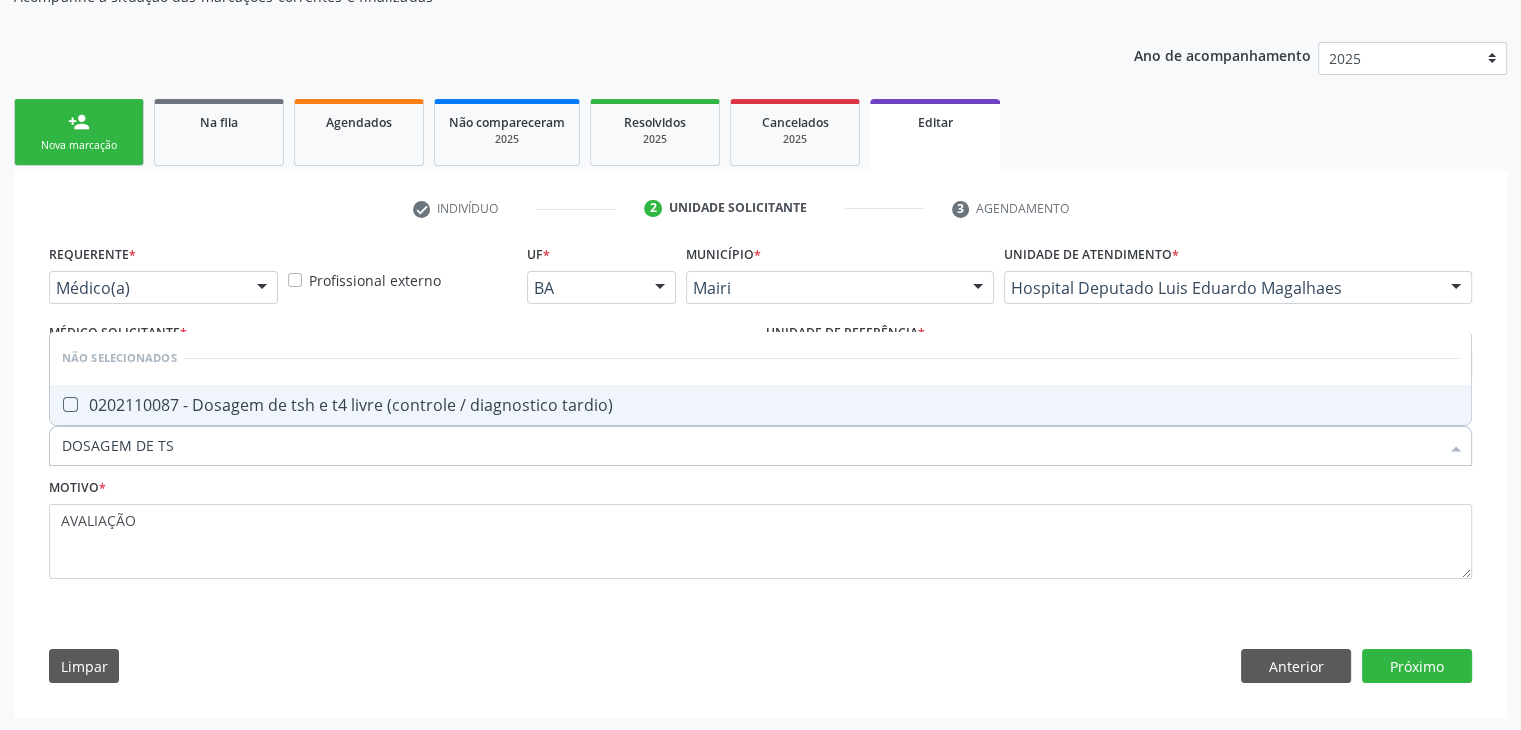 drag, startPoint x: 384, startPoint y: 393, endPoint x: 406, endPoint y: 405, distance: 25.059929 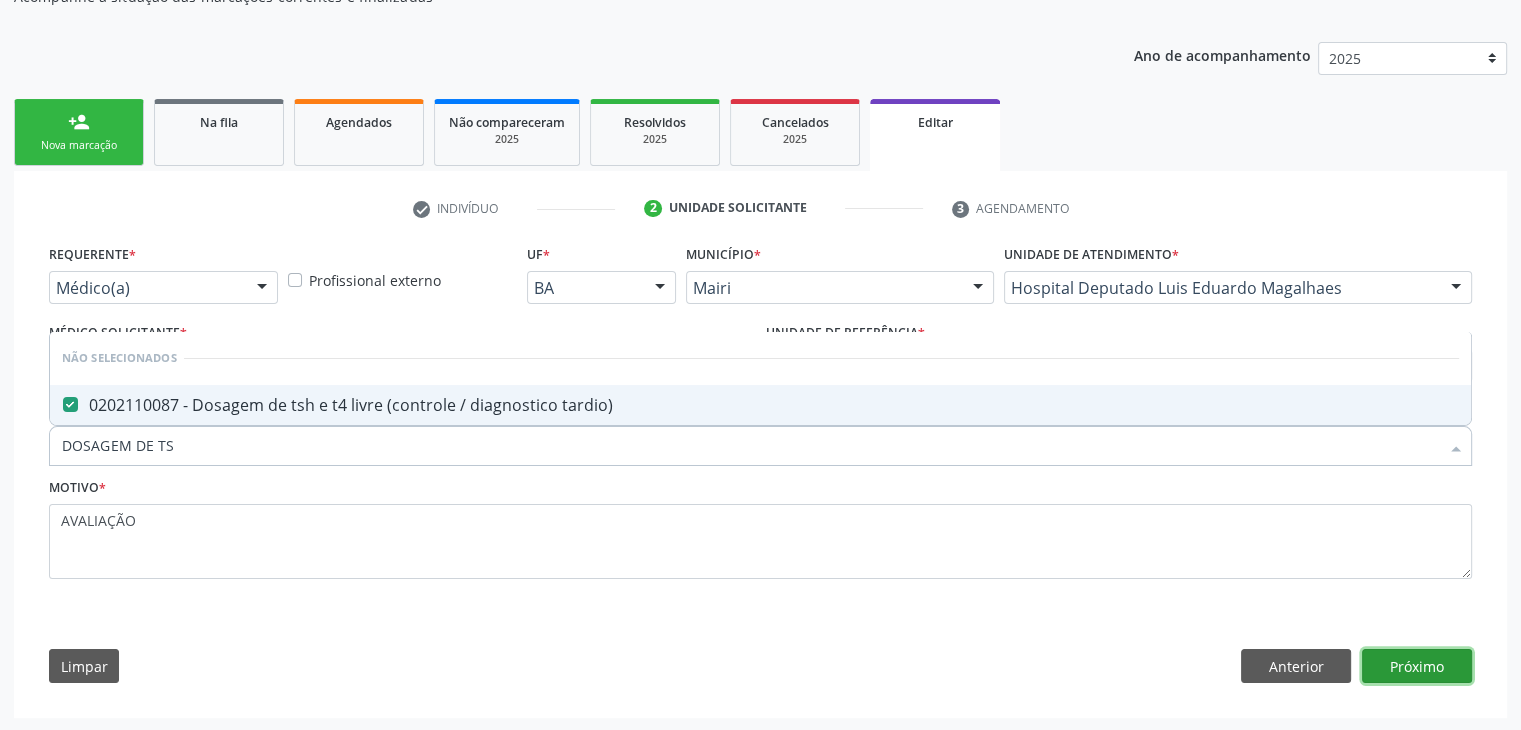 click on "Próximo" at bounding box center (1417, 666) 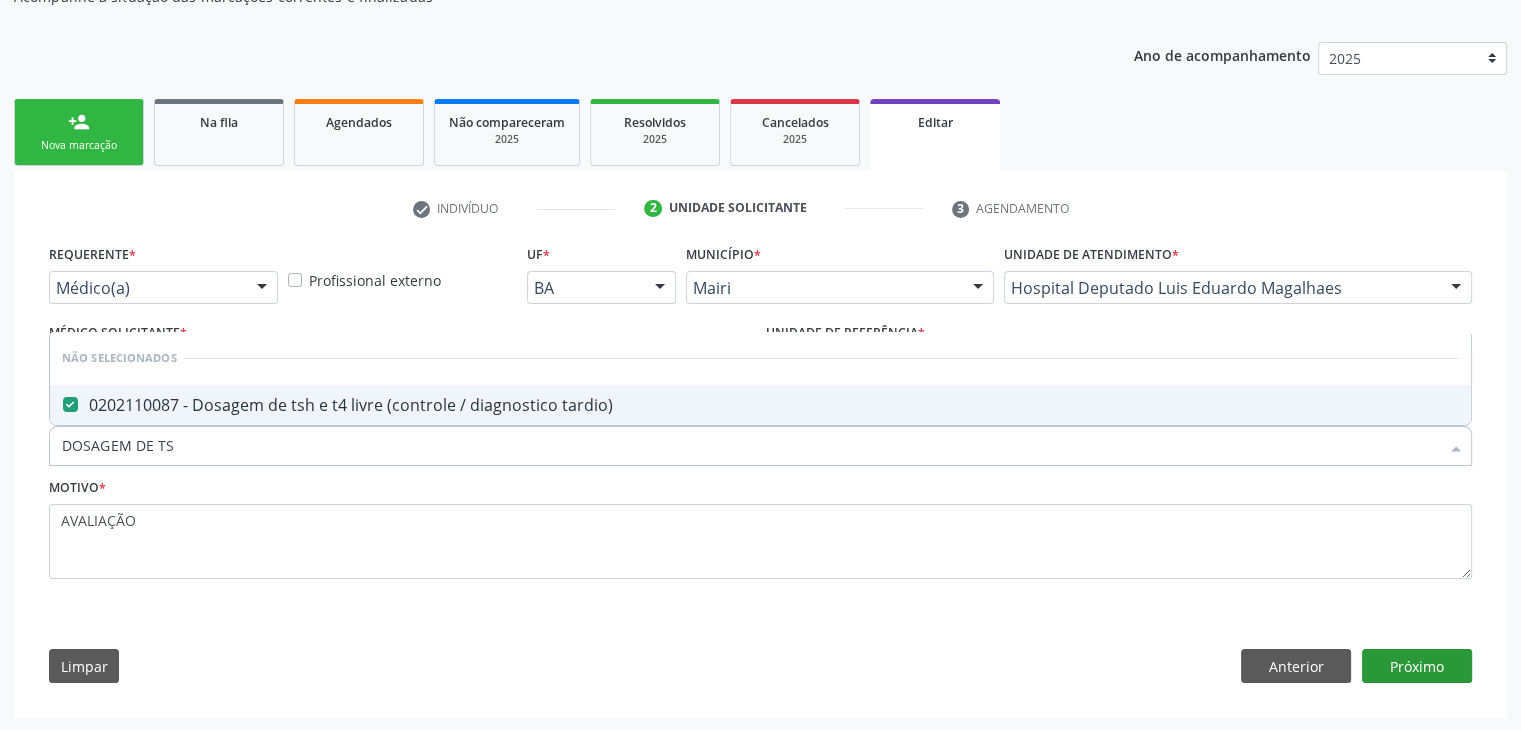 scroll, scrollTop: 165, scrollLeft: 0, axis: vertical 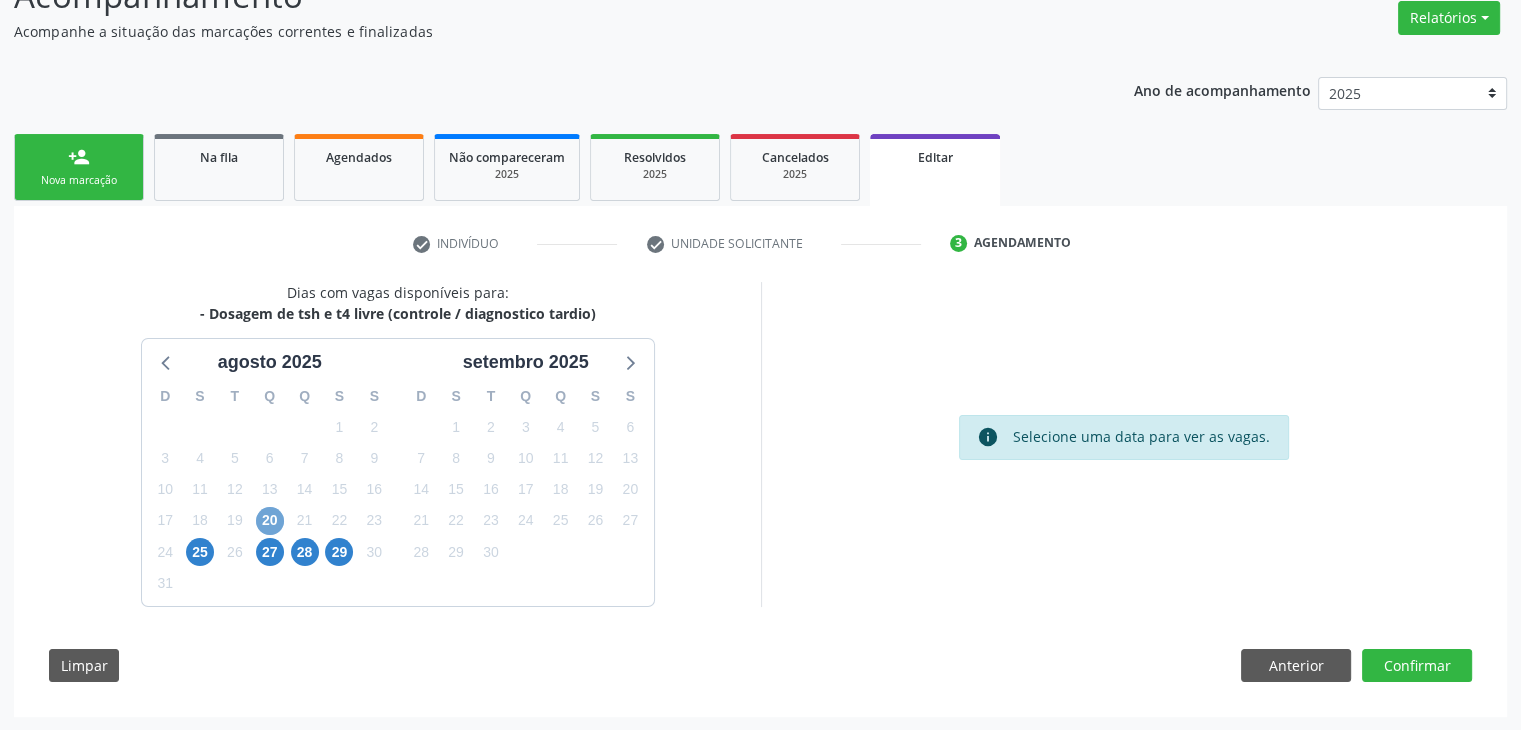 click on "20" at bounding box center [270, 521] 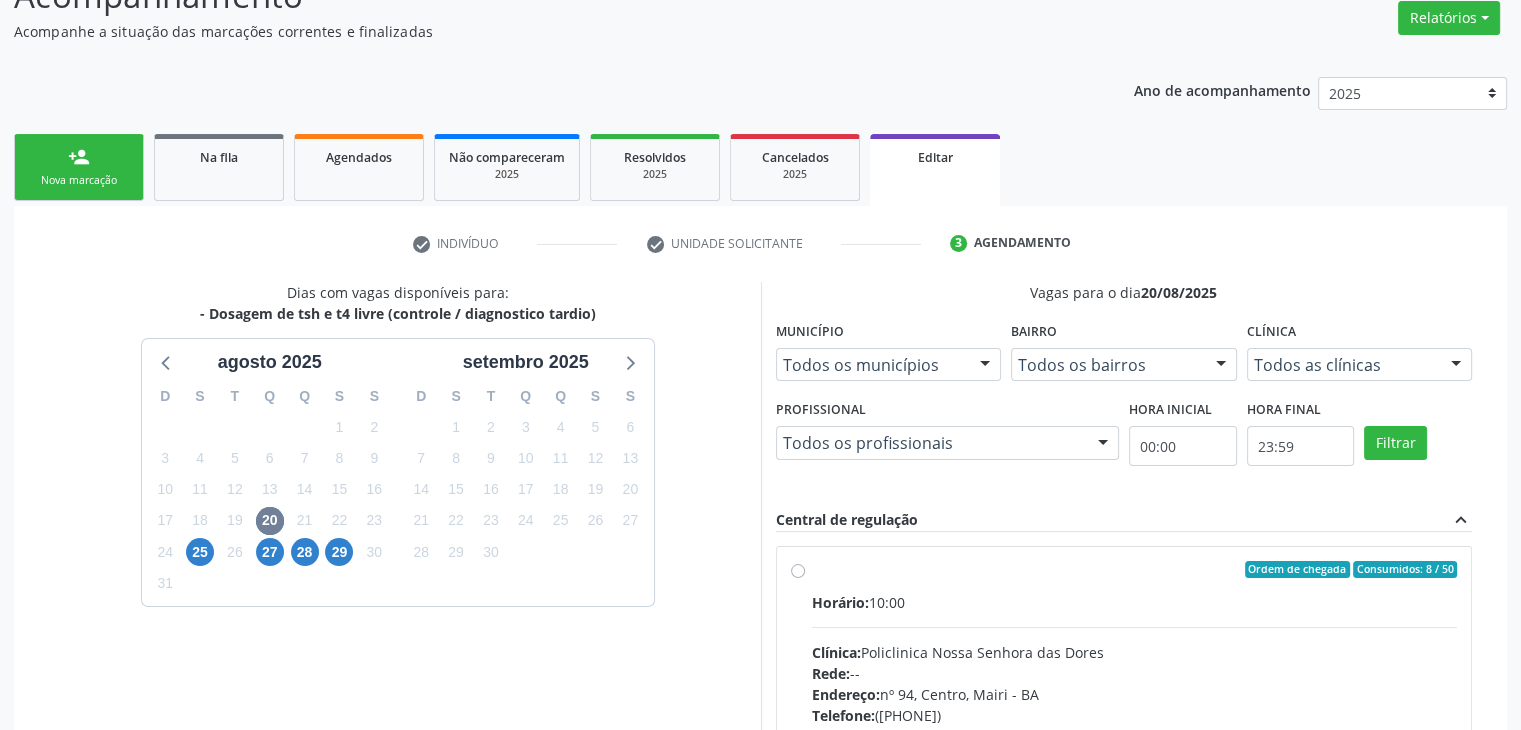 click on "Horário:   10:00" at bounding box center [1135, 602] 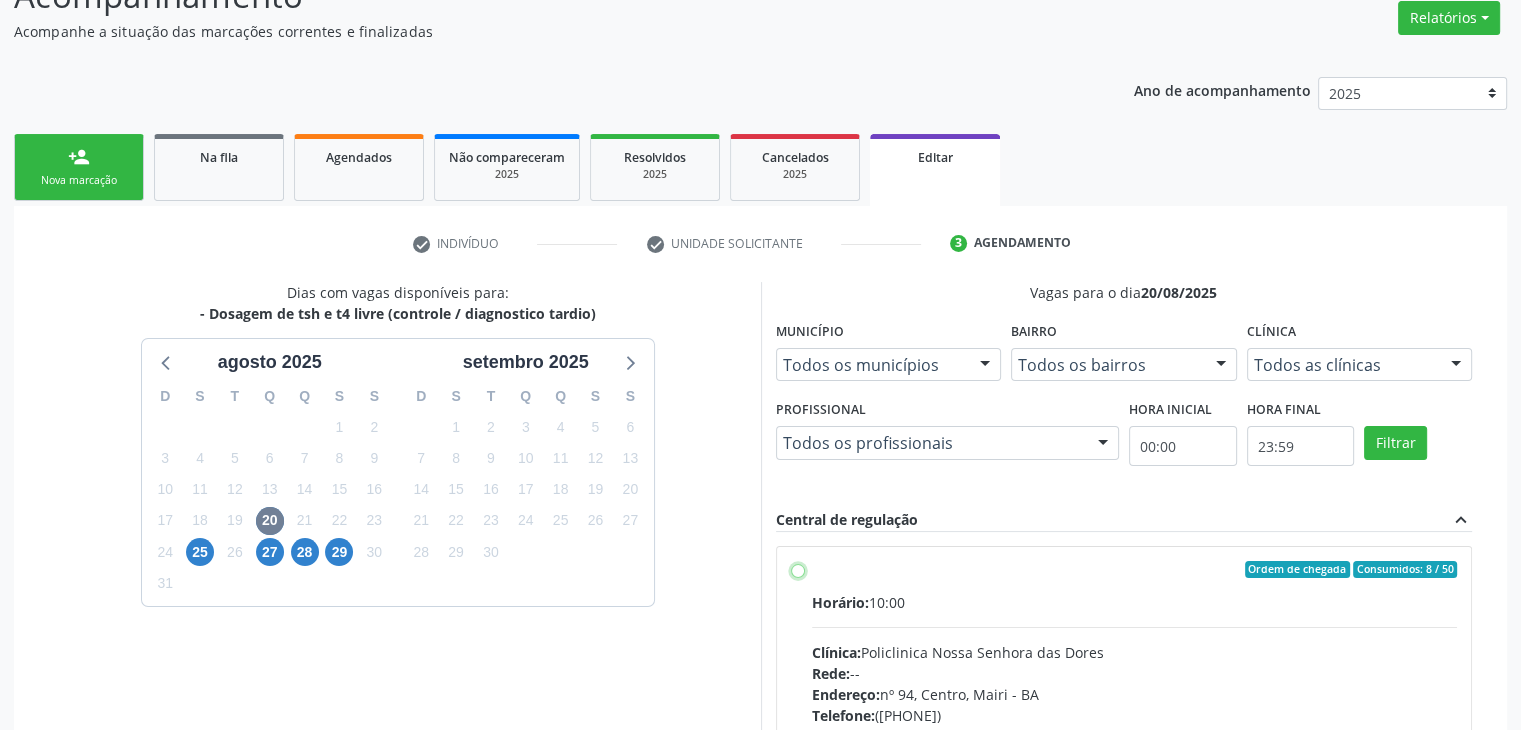click on "Ordem de chegada
Consumidos: 8 / 50
Horário:   10:00
Clínica:  Policlinica Nossa Senhora das Dores
Rede:
--
Endereço:   nº 94, Centro, Mairi - BA
Telefone:   (74) 36322104
Profissional:
--
Informações adicionais sobre o atendimento
Idade de atendimento:
Sem restrição
Gênero(s) atendido(s):
Sem restrição
Informações adicionais:
--" at bounding box center (798, 570) 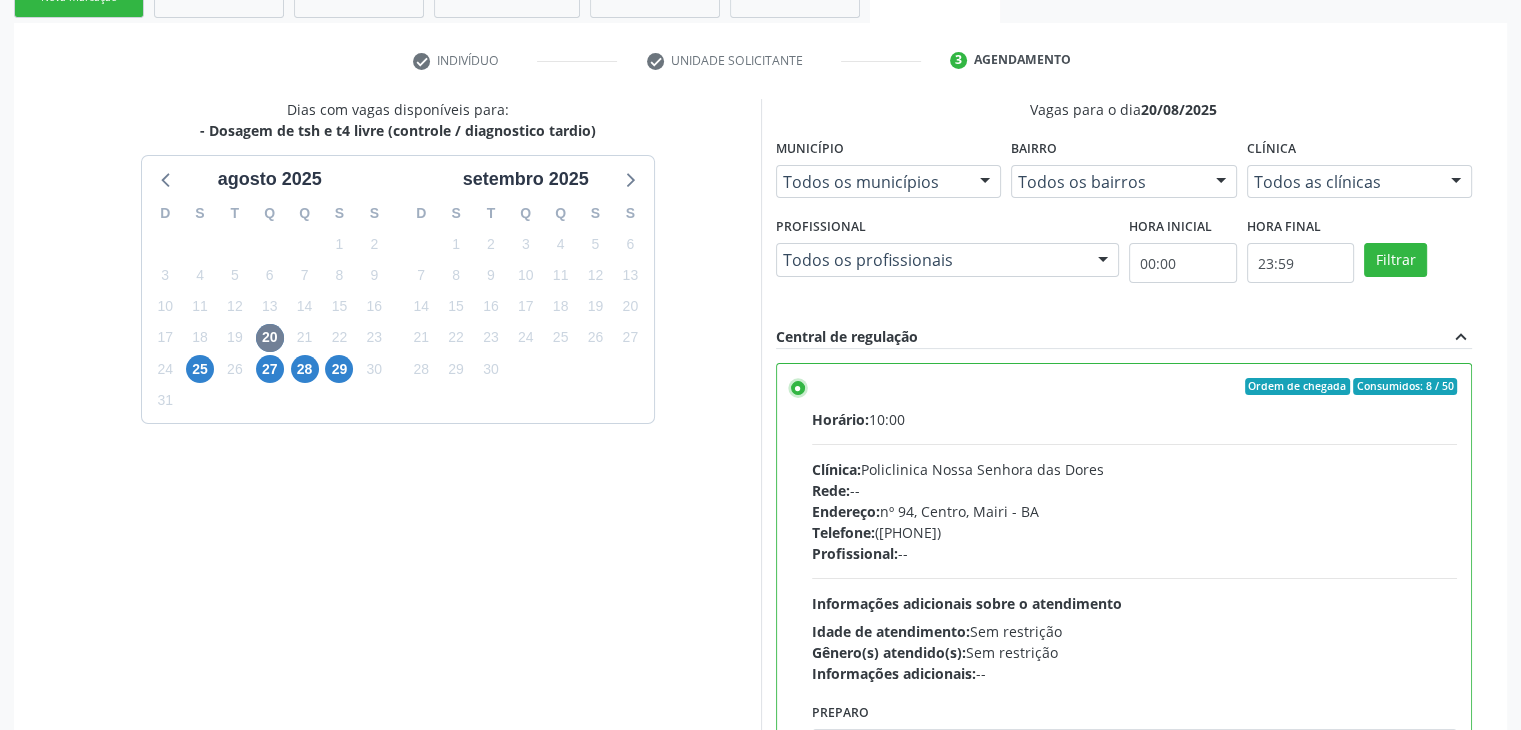 scroll, scrollTop: 490, scrollLeft: 0, axis: vertical 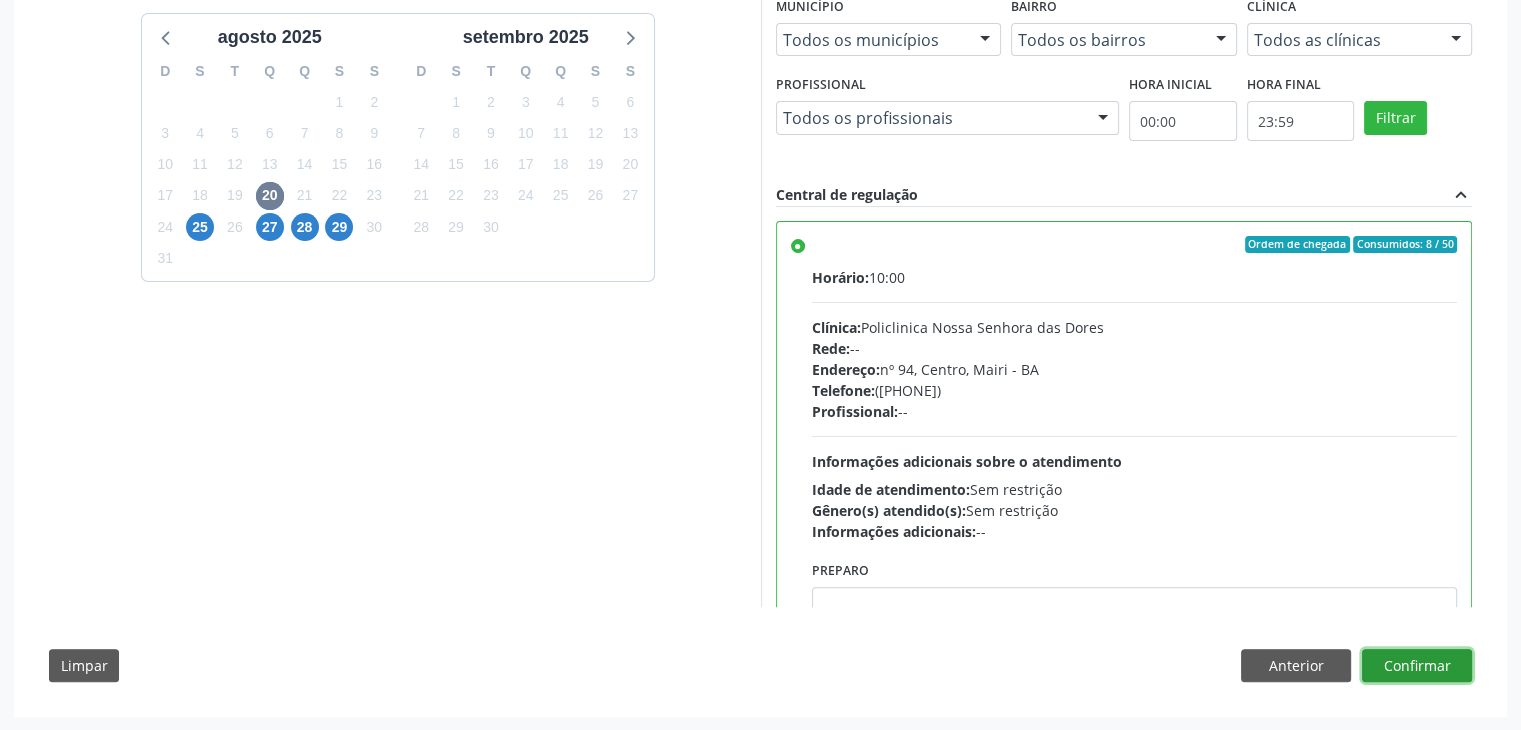 click on "Confirmar" at bounding box center (1417, 666) 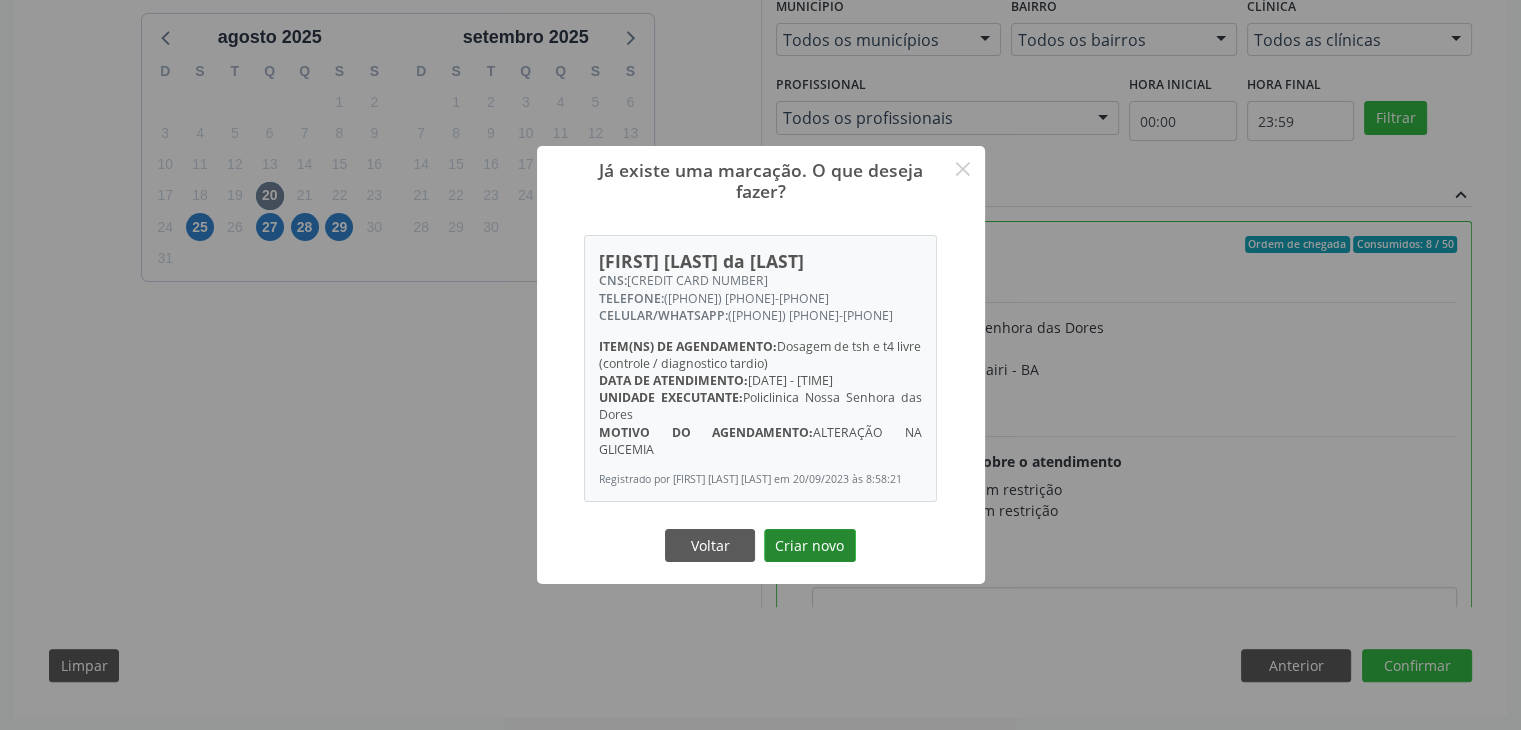 click on "Criar novo" at bounding box center (810, 546) 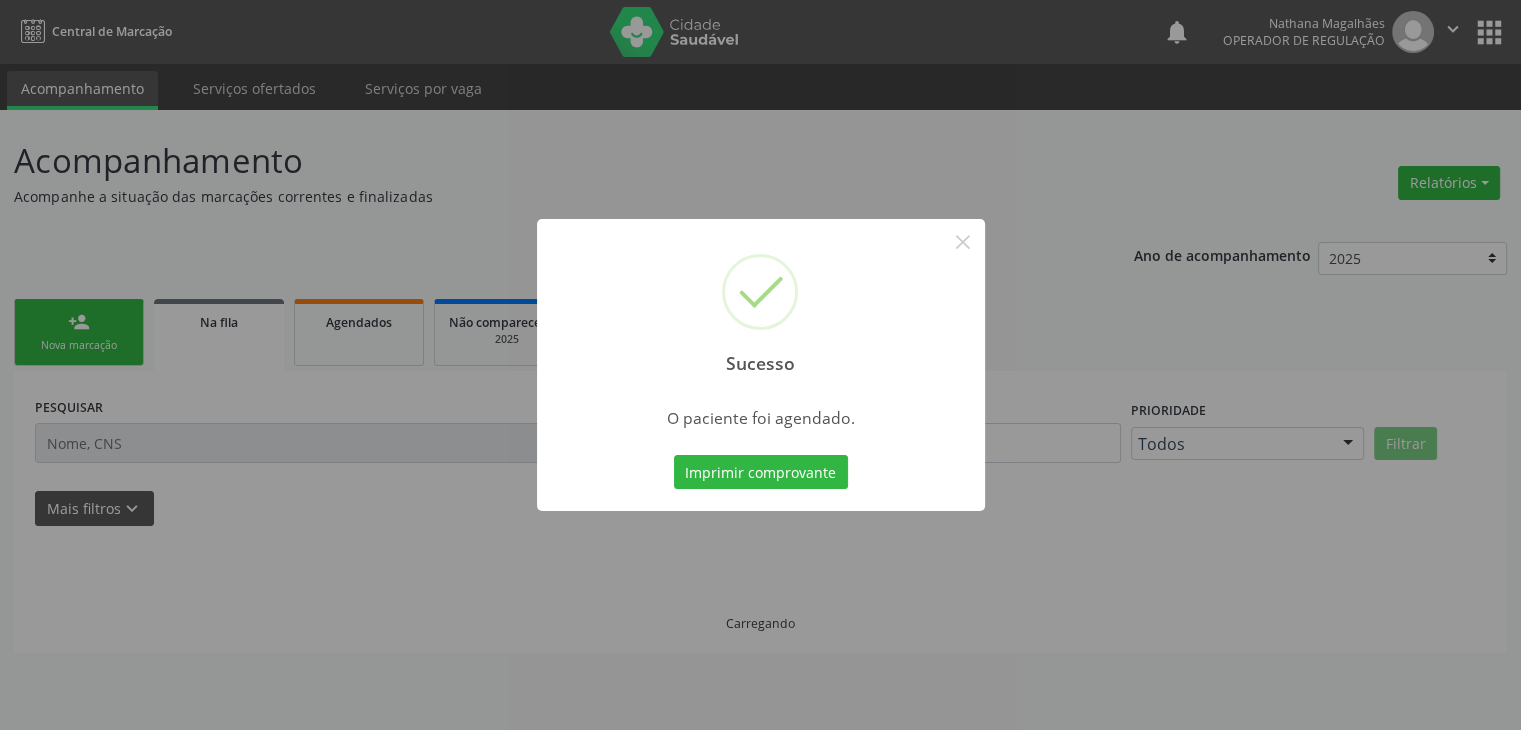 scroll, scrollTop: 0, scrollLeft: 0, axis: both 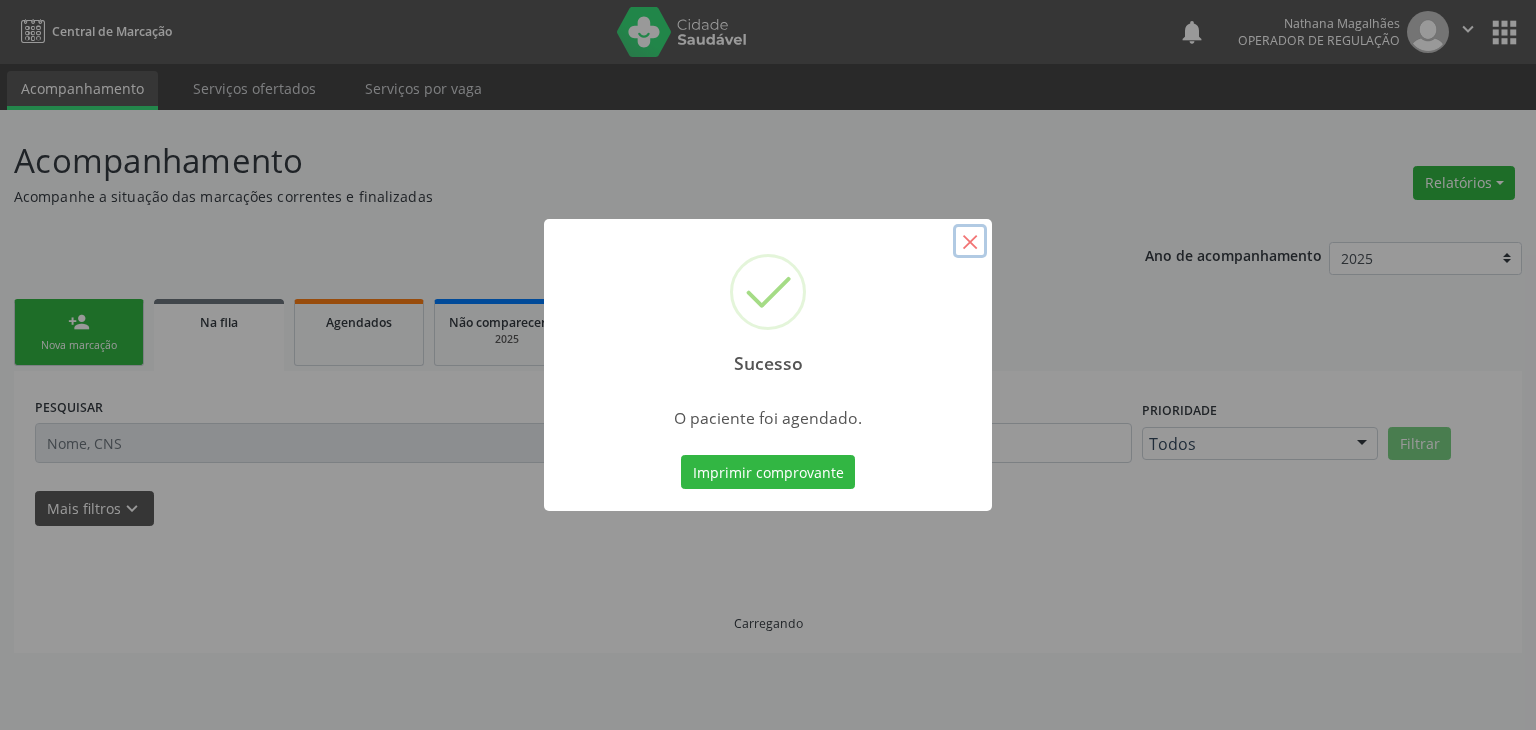 click on "×" at bounding box center (970, 241) 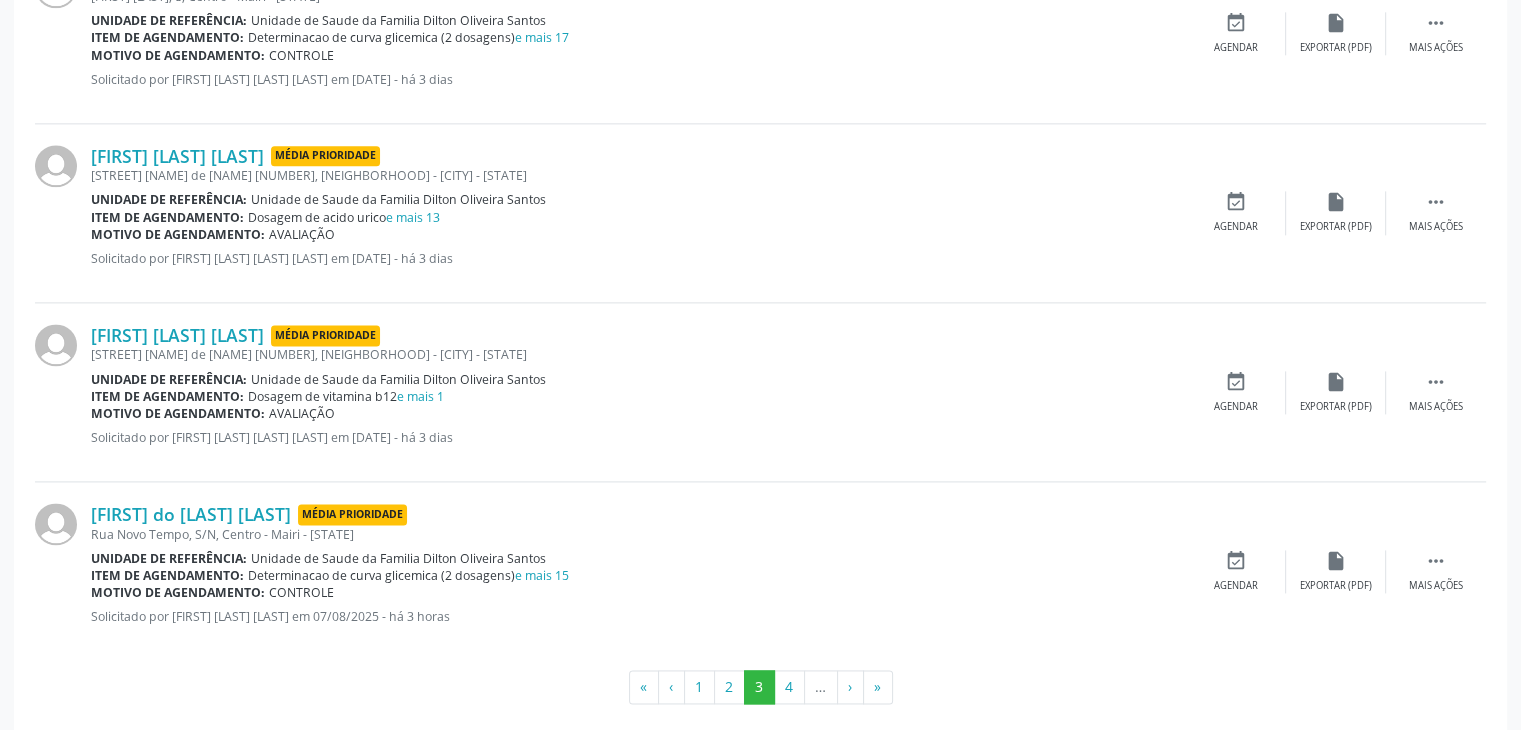scroll, scrollTop: 2650, scrollLeft: 0, axis: vertical 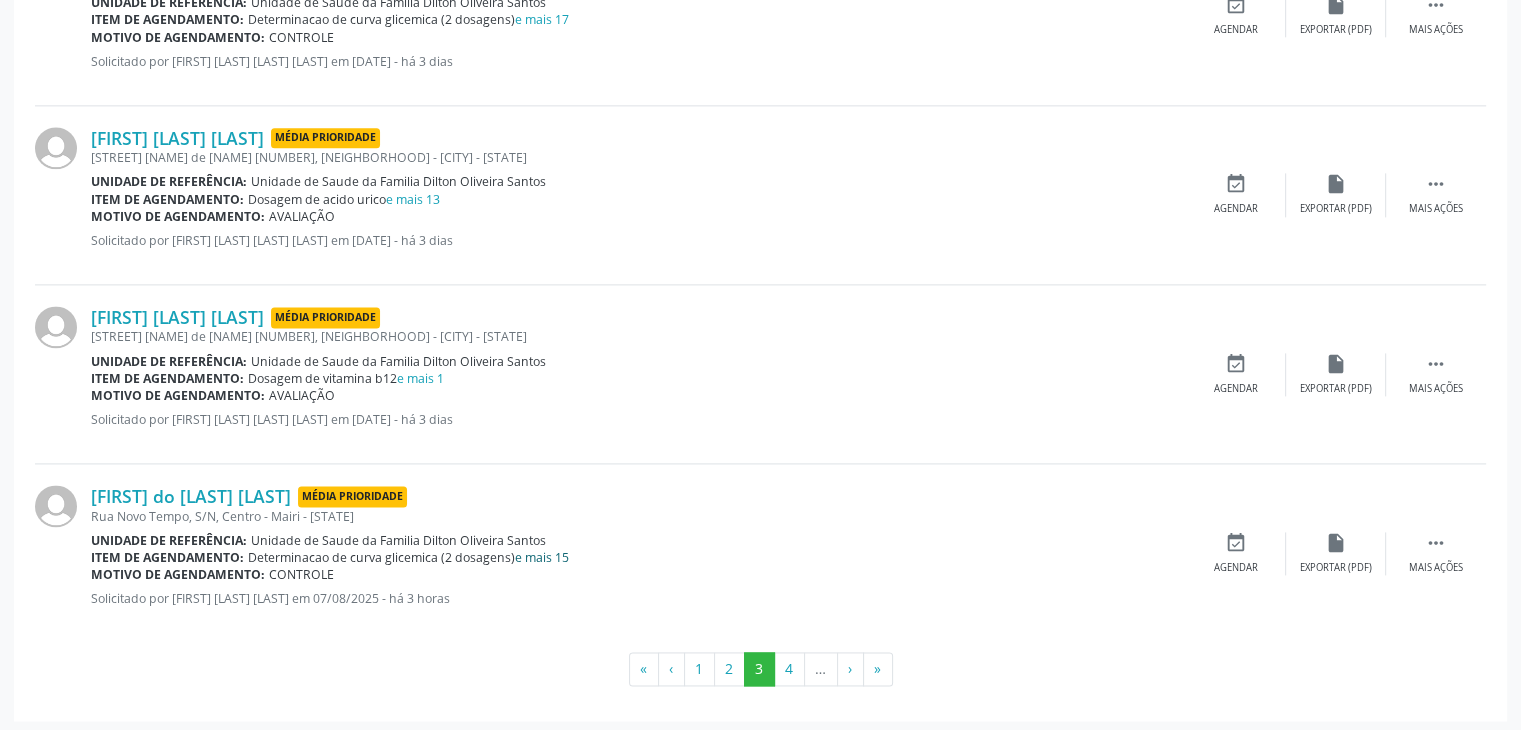 click on "e mais 15" at bounding box center (542, 557) 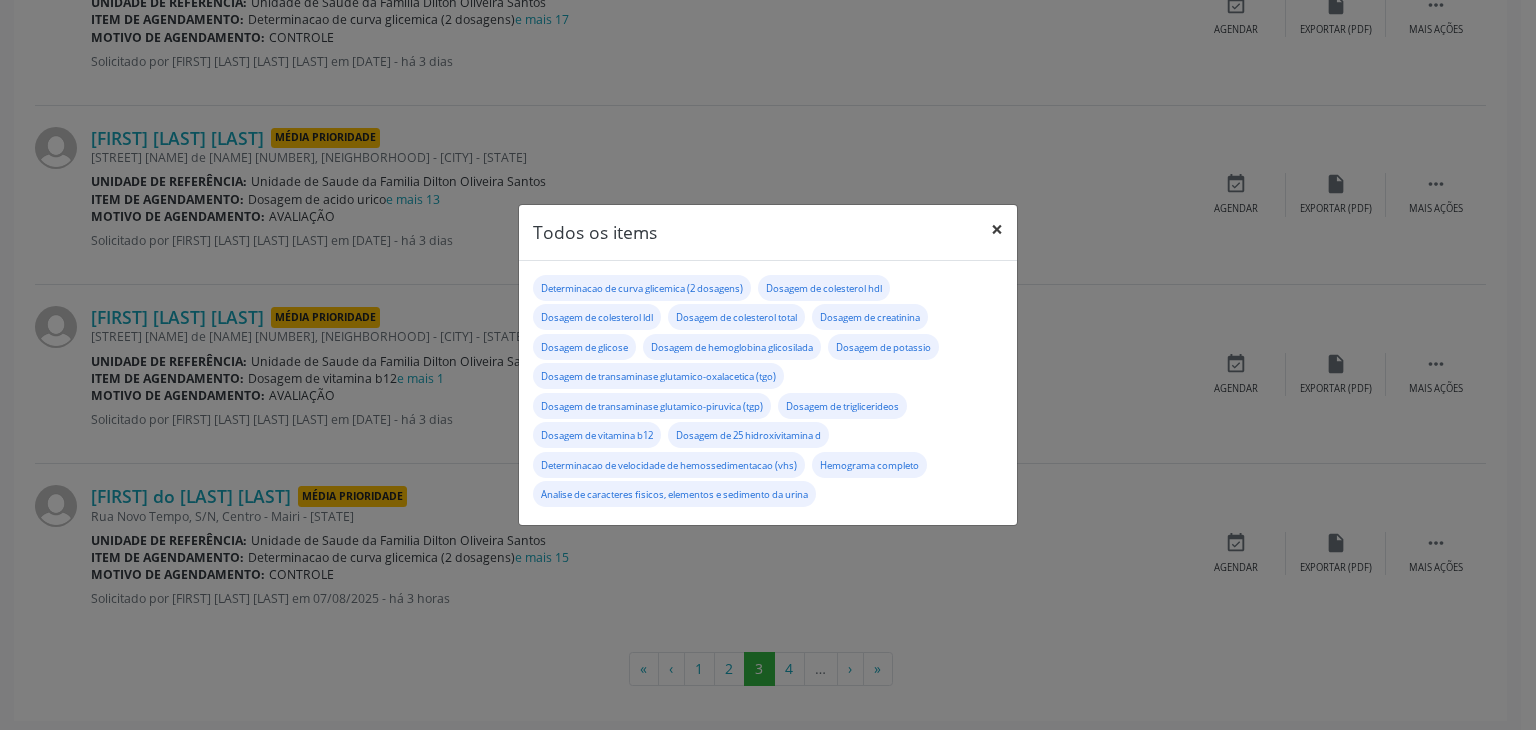 click on "×" at bounding box center (997, 229) 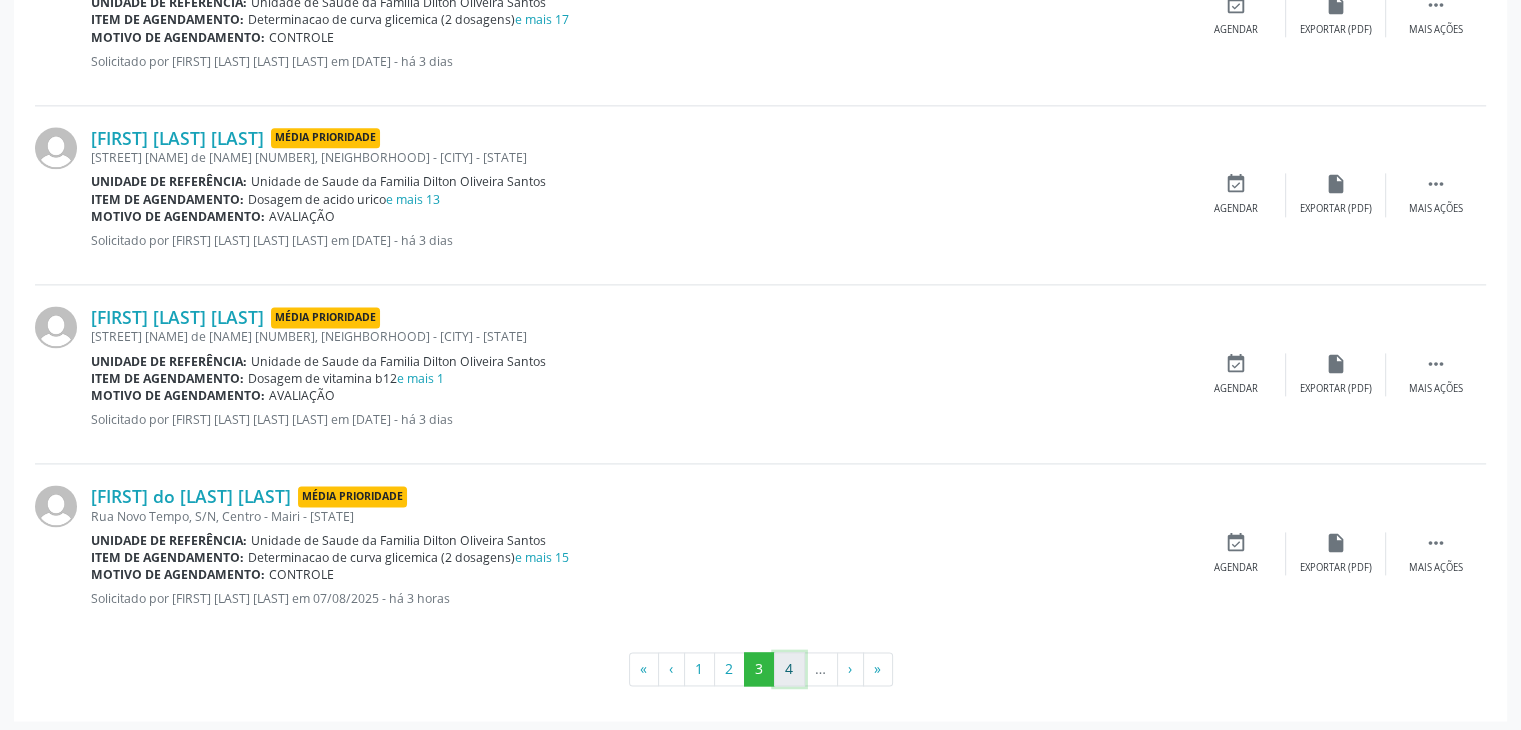 click on "4" at bounding box center [789, 669] 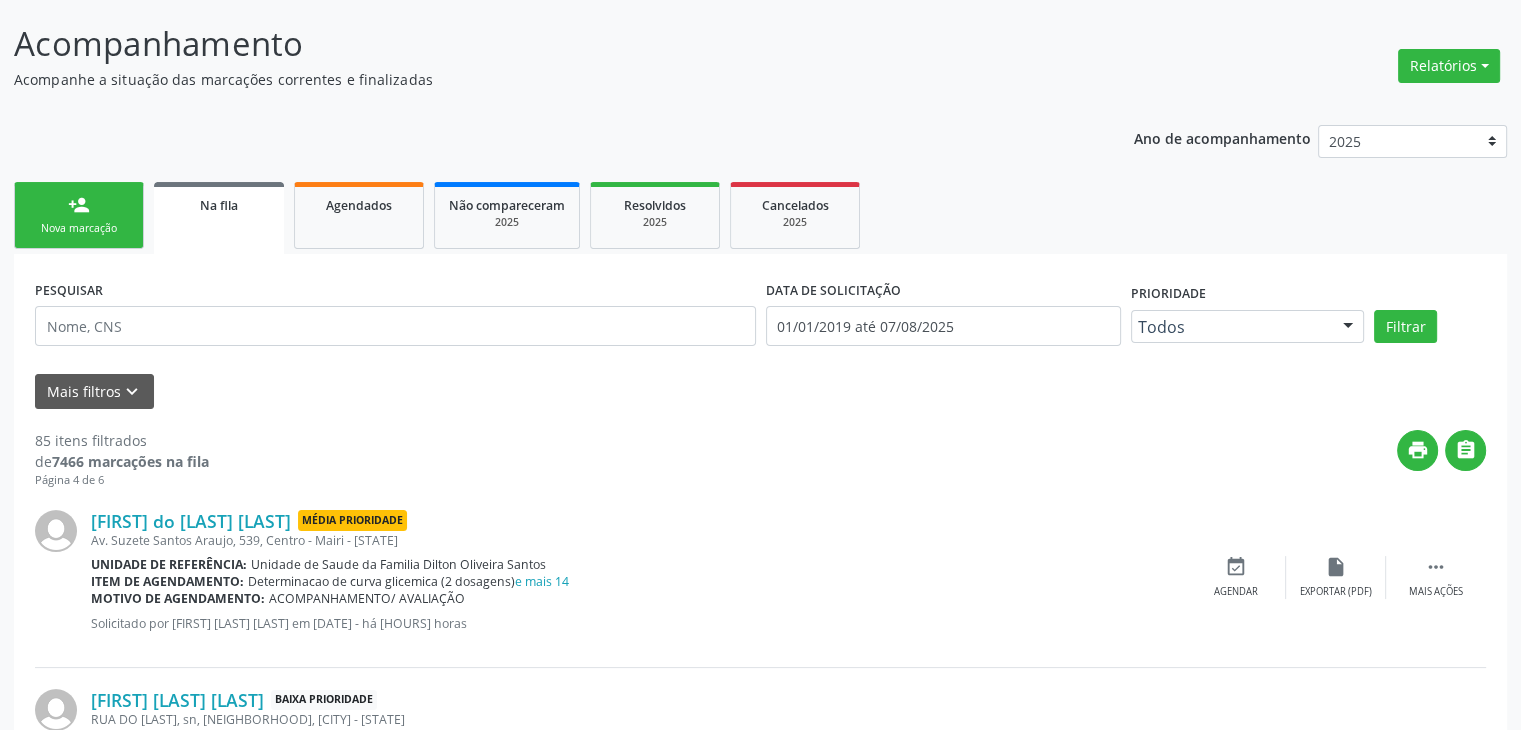 scroll, scrollTop: 300, scrollLeft: 0, axis: vertical 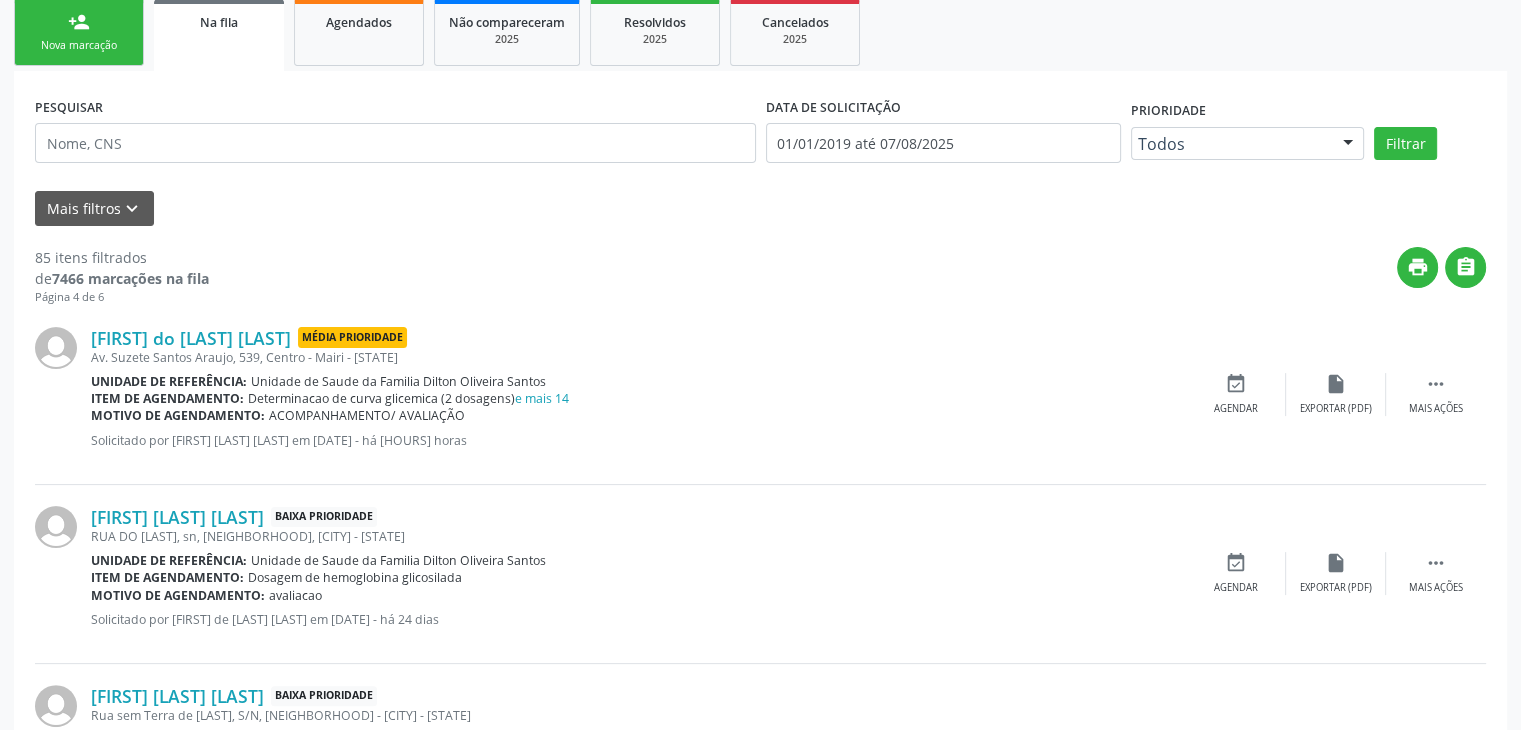 click on "Motivo de agendamento:
ACOMPANHAMENTO/ AVALIAÇÃO" at bounding box center [638, 415] 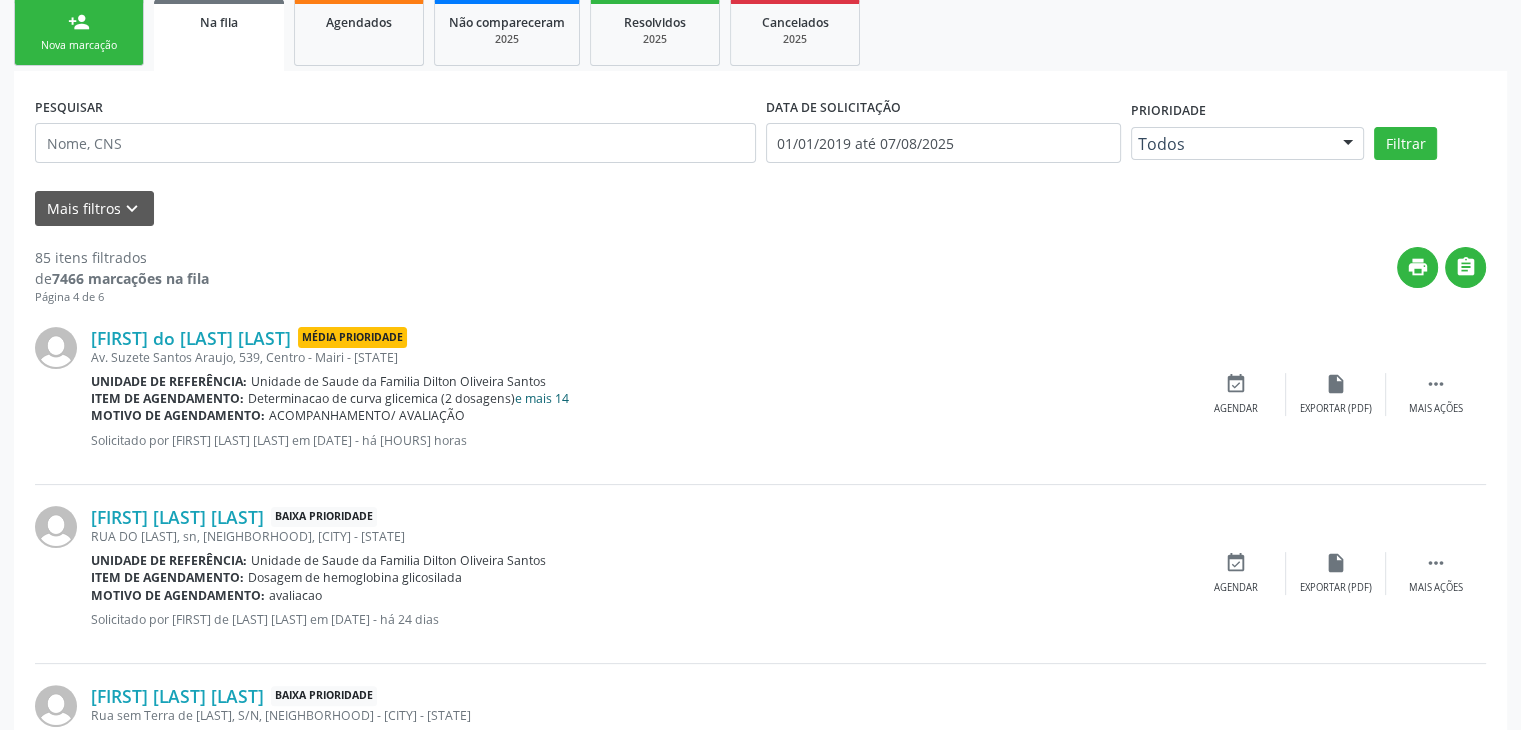 click on "e mais 14" at bounding box center (542, 398) 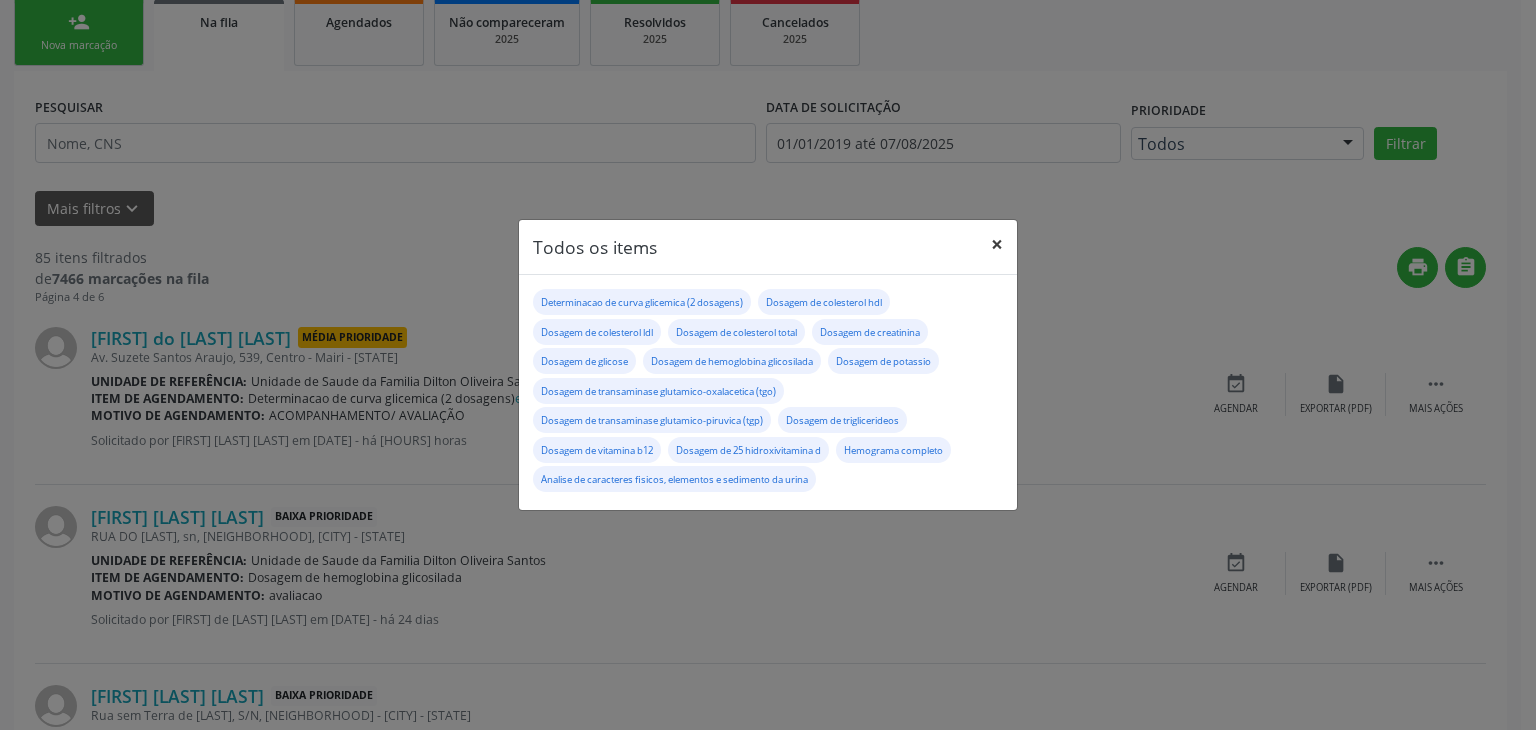 click on "×" at bounding box center [997, 244] 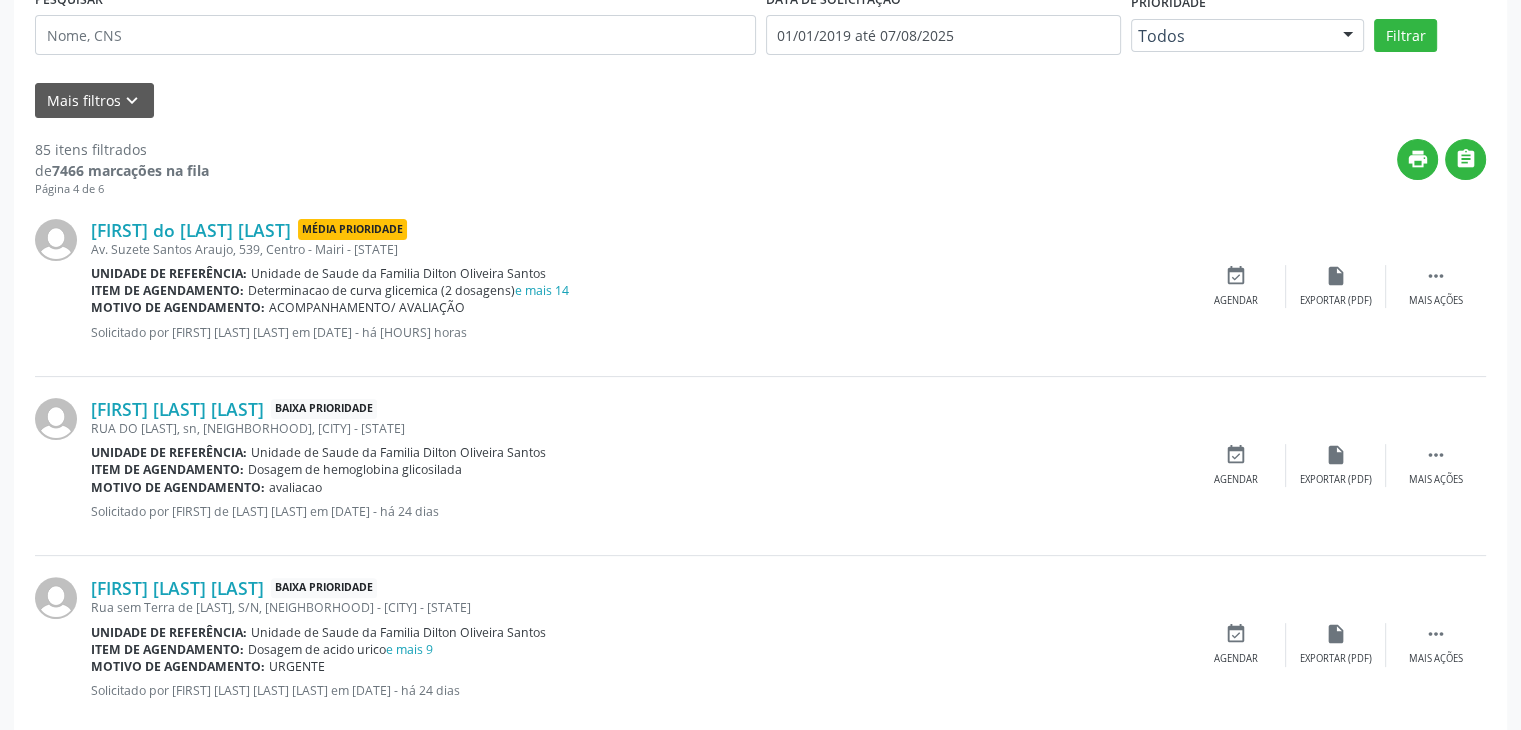 scroll, scrollTop: 300, scrollLeft: 0, axis: vertical 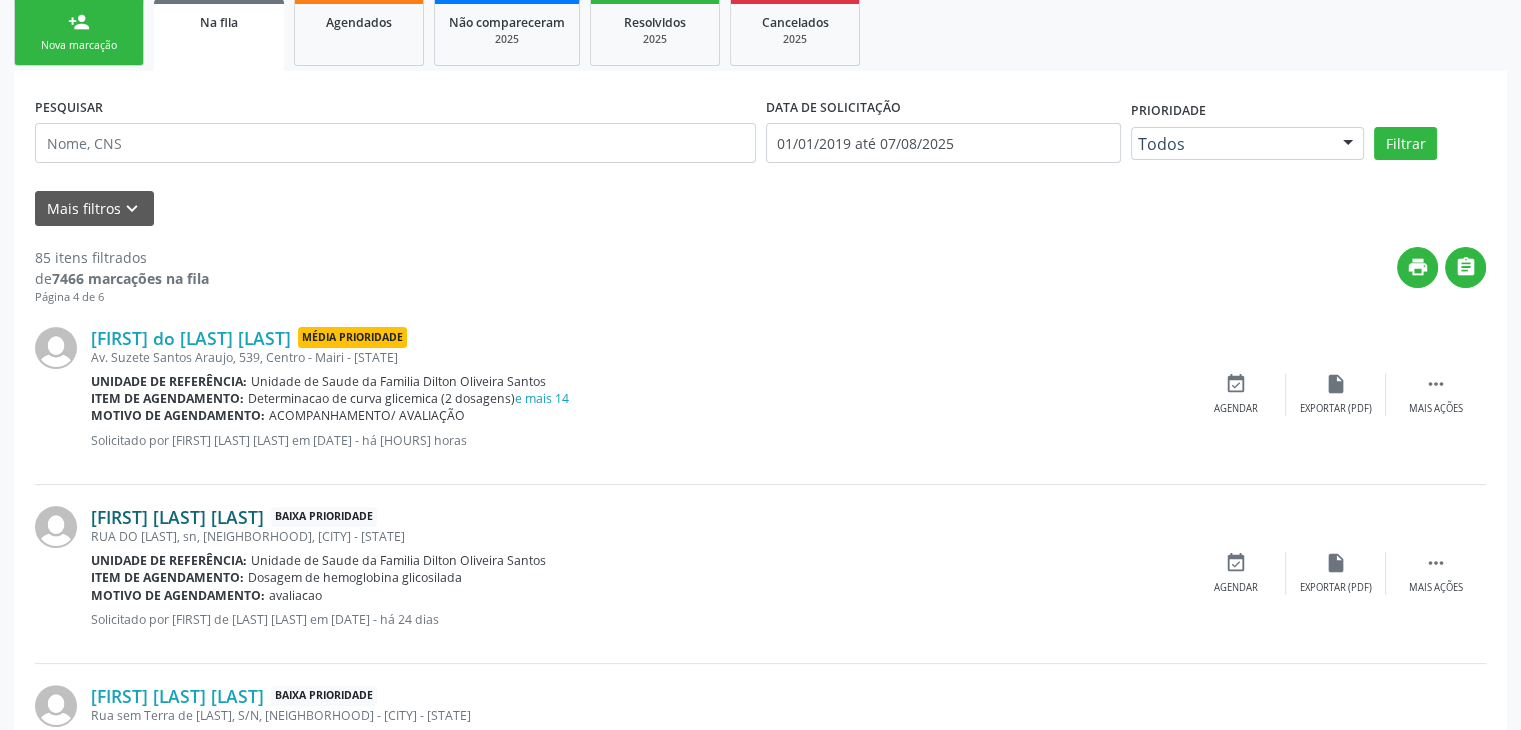 click on "[FIRST] [LAST] [LAST]" at bounding box center (177, 517) 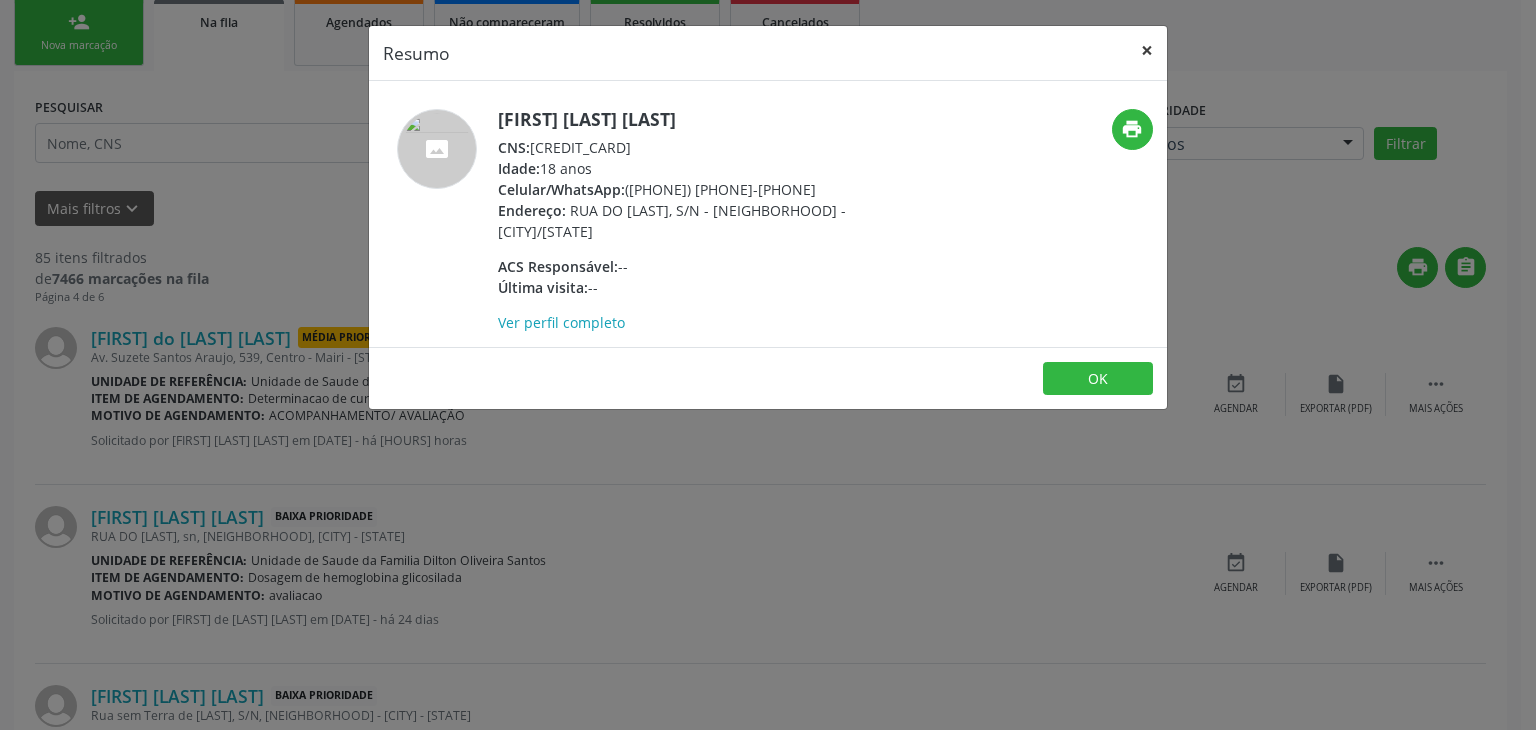 click on "×" at bounding box center (1147, 50) 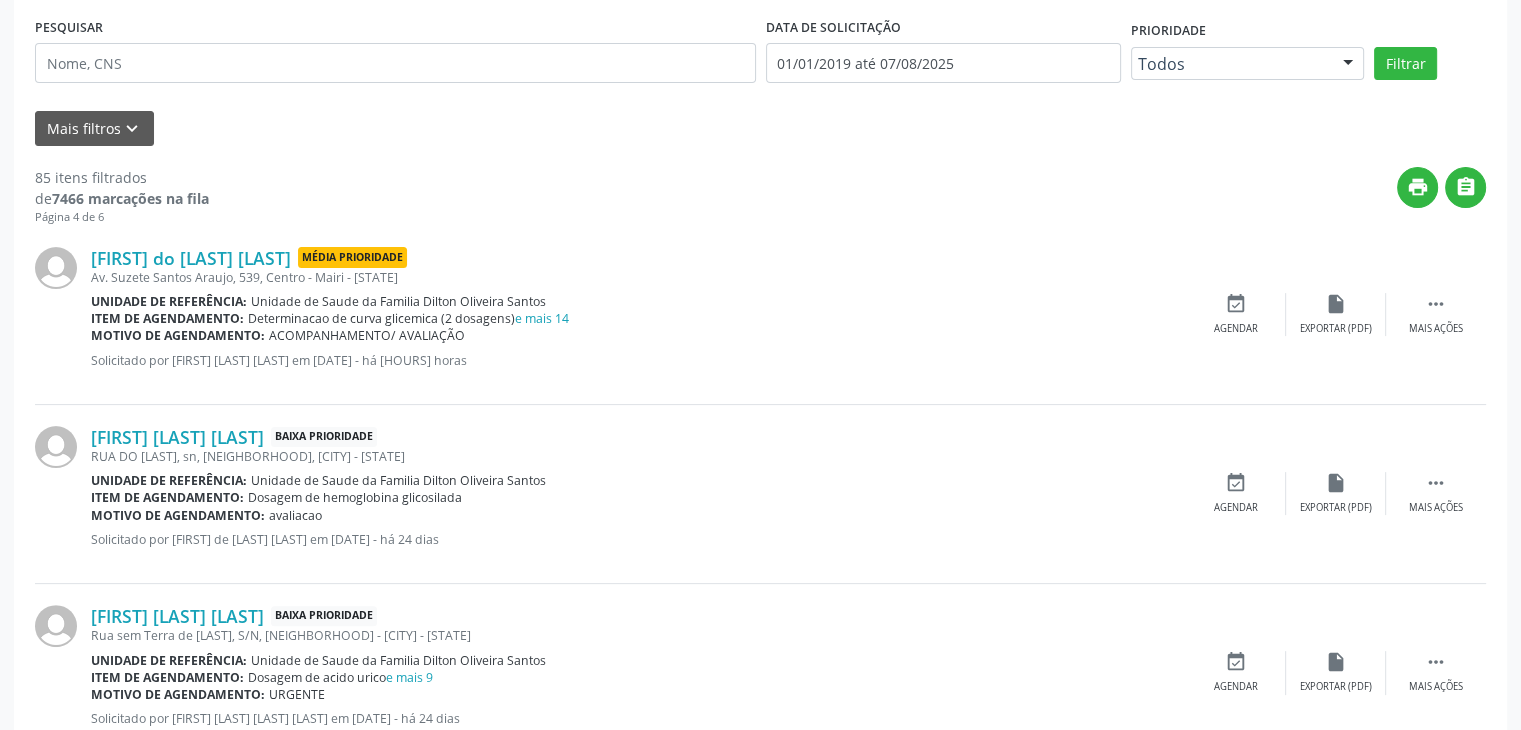 scroll, scrollTop: 500, scrollLeft: 0, axis: vertical 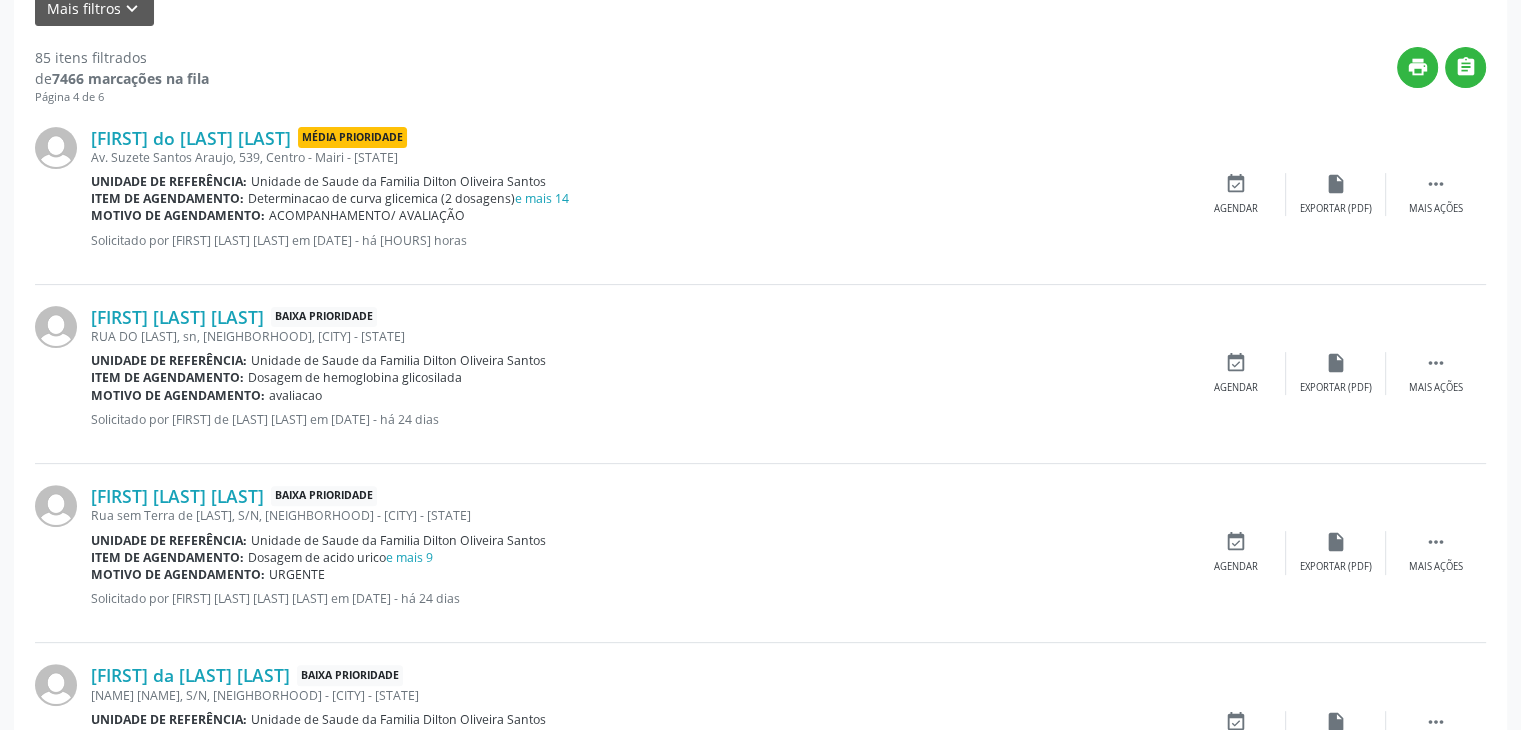click on "Joao Vitor Silva Gomes
Baixa Prioridade
RUA DO COQUEIRO, sn, Coqueiro, Mairi - BA
Unidade de referência:
Unidade de Saude da Familia Dilton Oliveira Santos
Item de agendamento:
Dosagem de hemoglobina glicosilada
Motivo de agendamento:
avaliacao
Solicitado por Maisa de Oliveira Teles em 14/07/2025 - há 24 dias

Mais ações
insert_drive_file
Exportar (PDF)
event_available
Agendar" at bounding box center [760, 374] 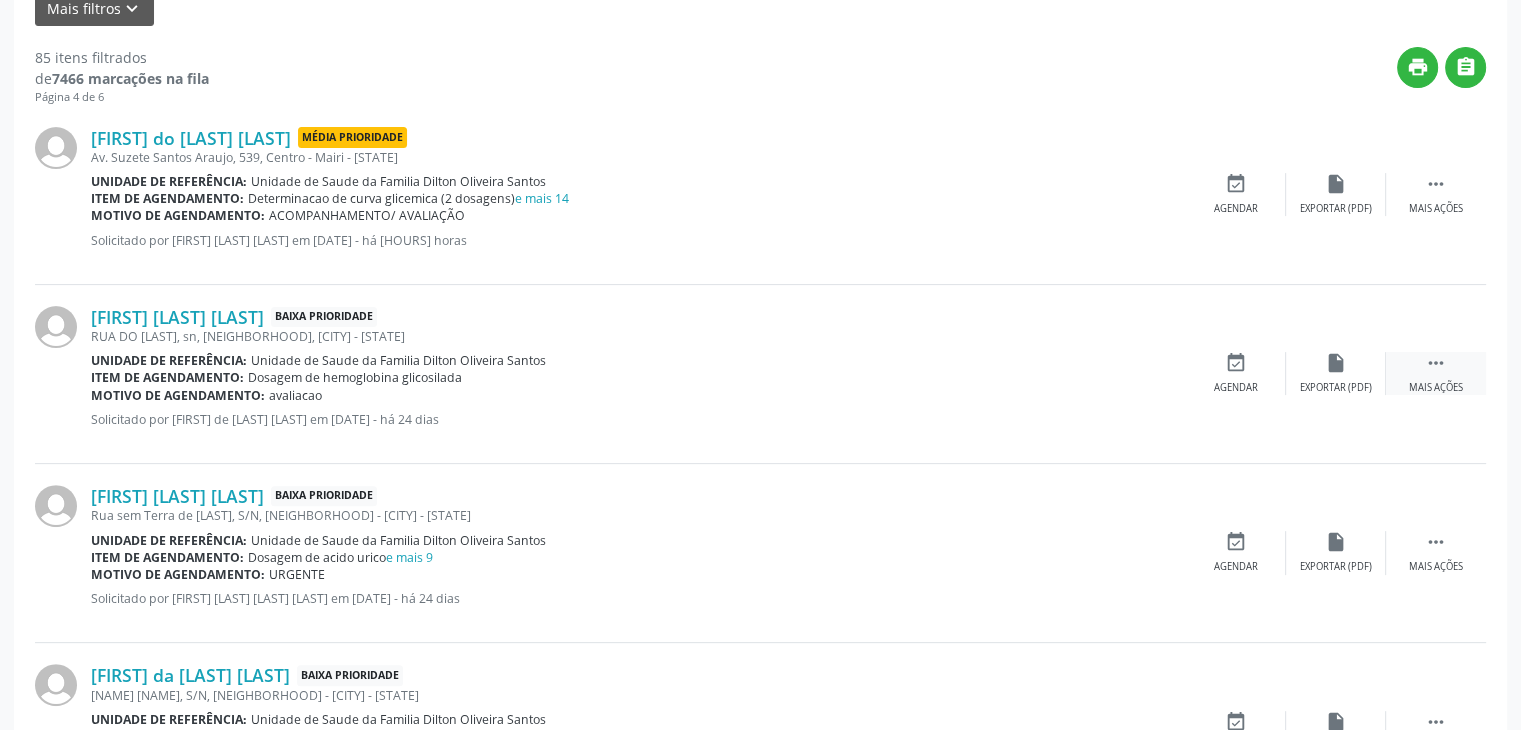 click on "
Mais ações" at bounding box center [1436, 373] 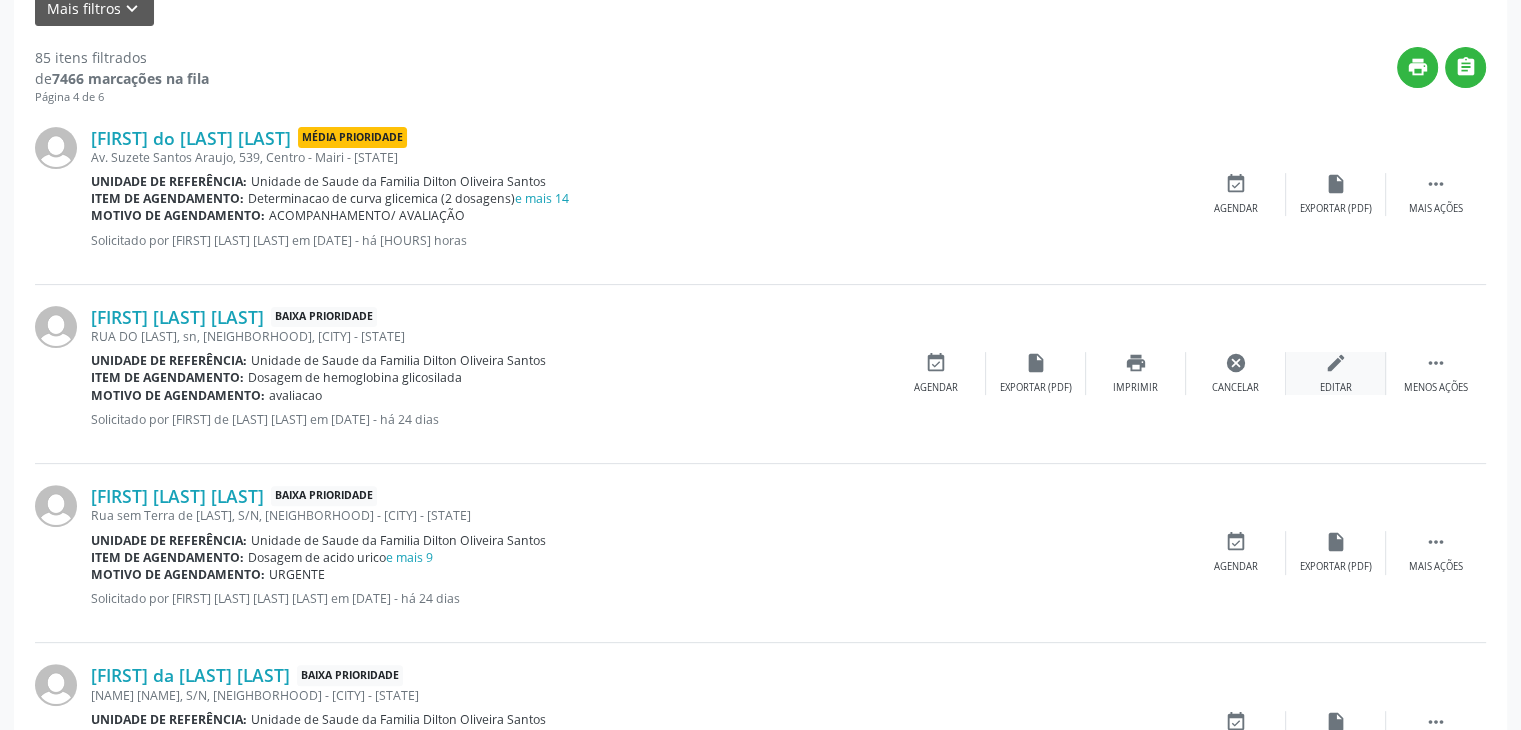 click on "Editar" at bounding box center [1336, 388] 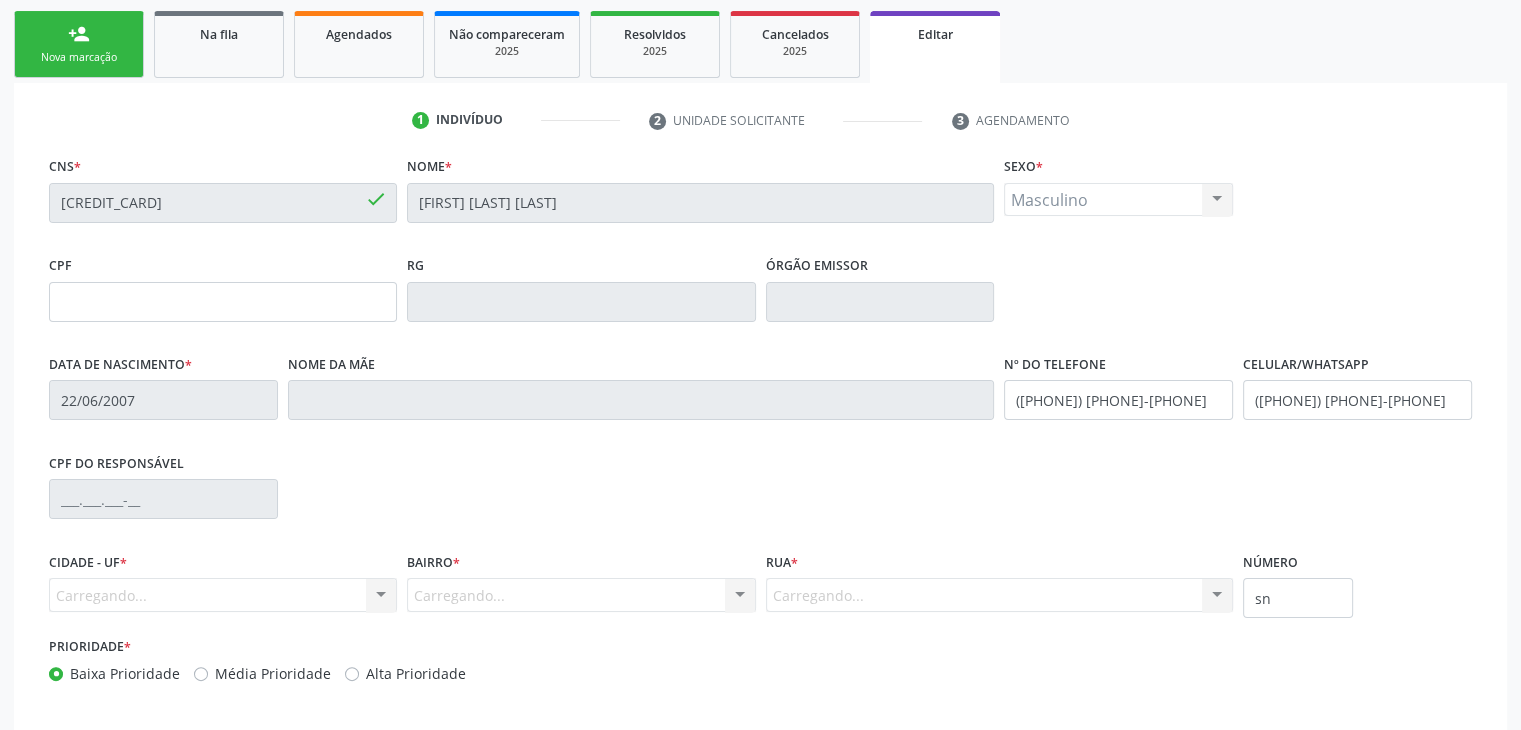 scroll, scrollTop: 380, scrollLeft: 0, axis: vertical 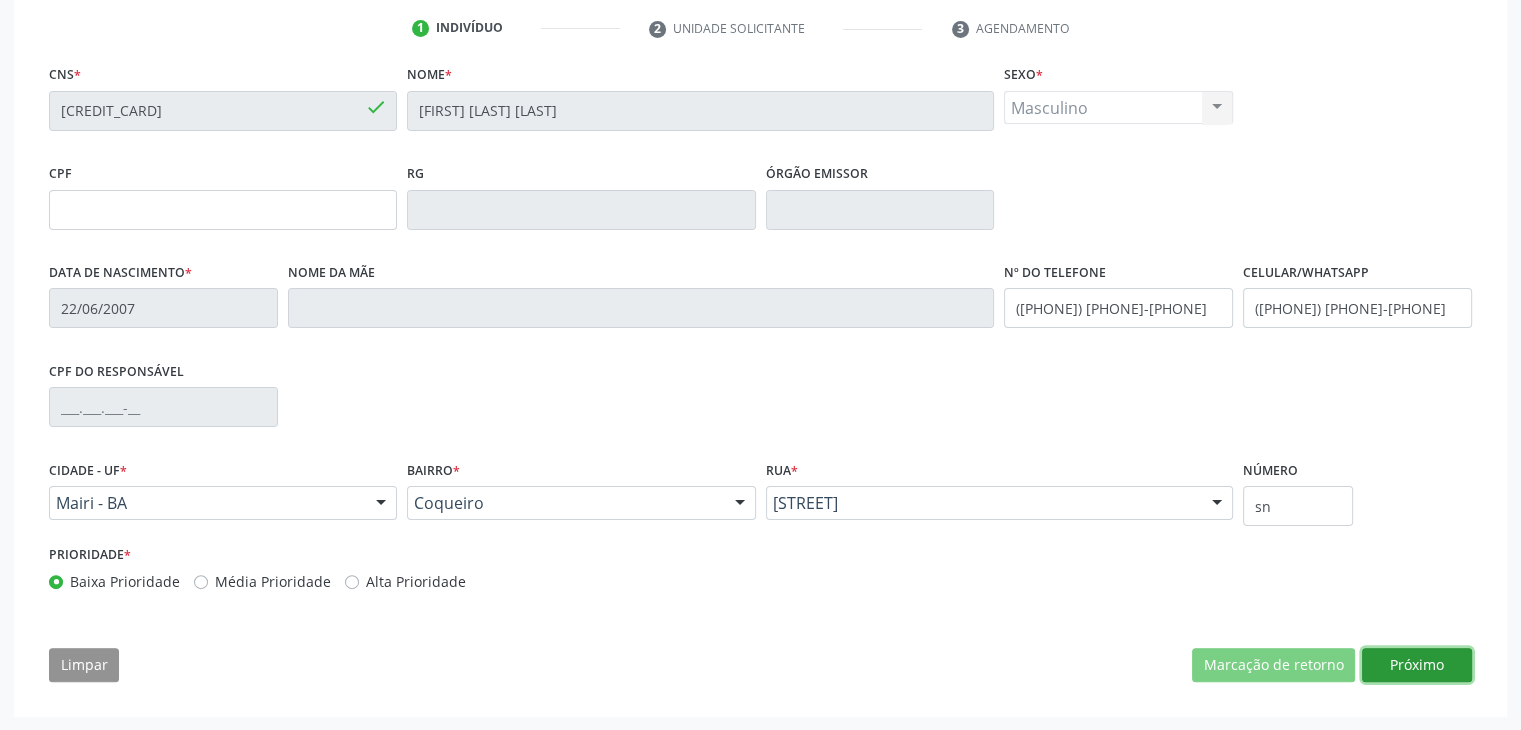 click on "Próximo" at bounding box center [1417, 665] 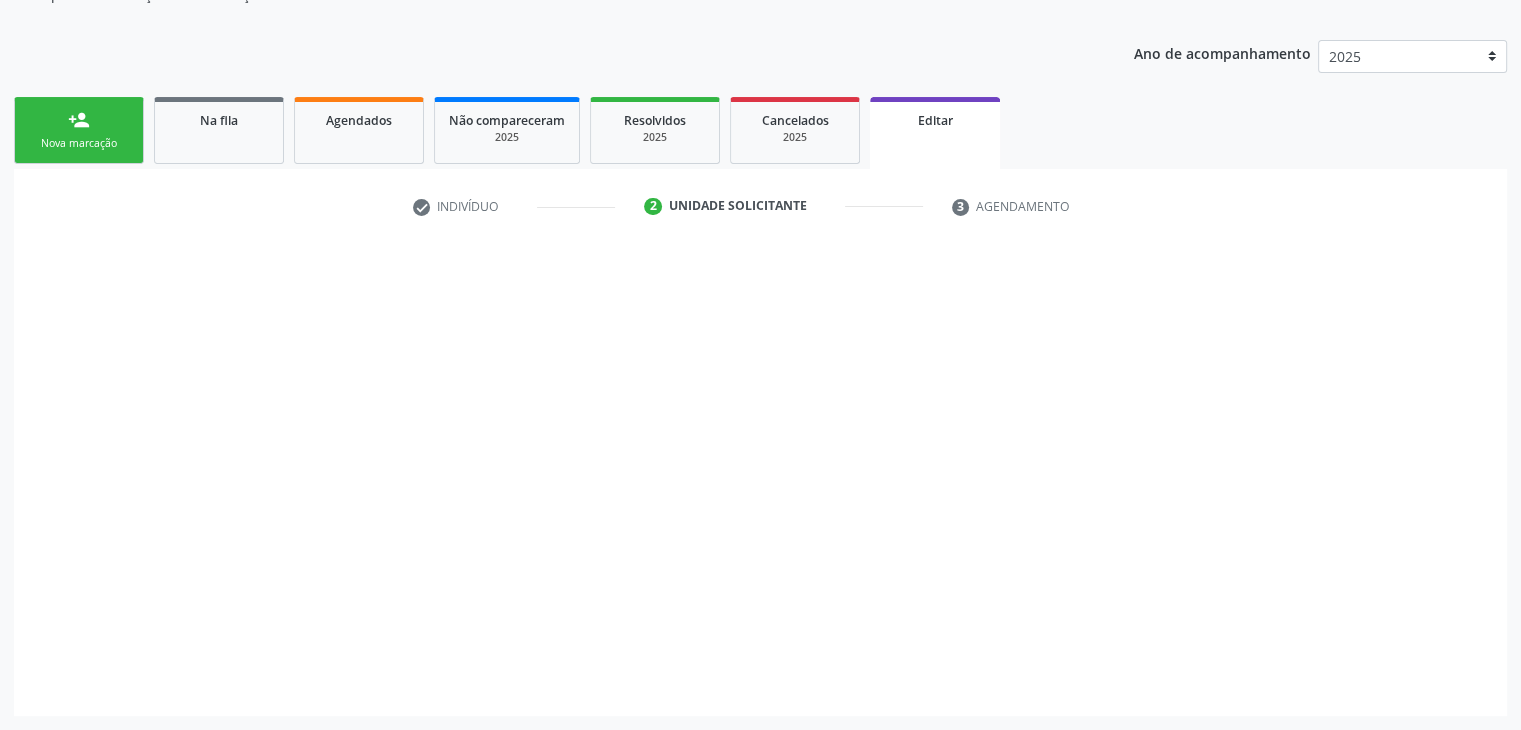 scroll, scrollTop: 200, scrollLeft: 0, axis: vertical 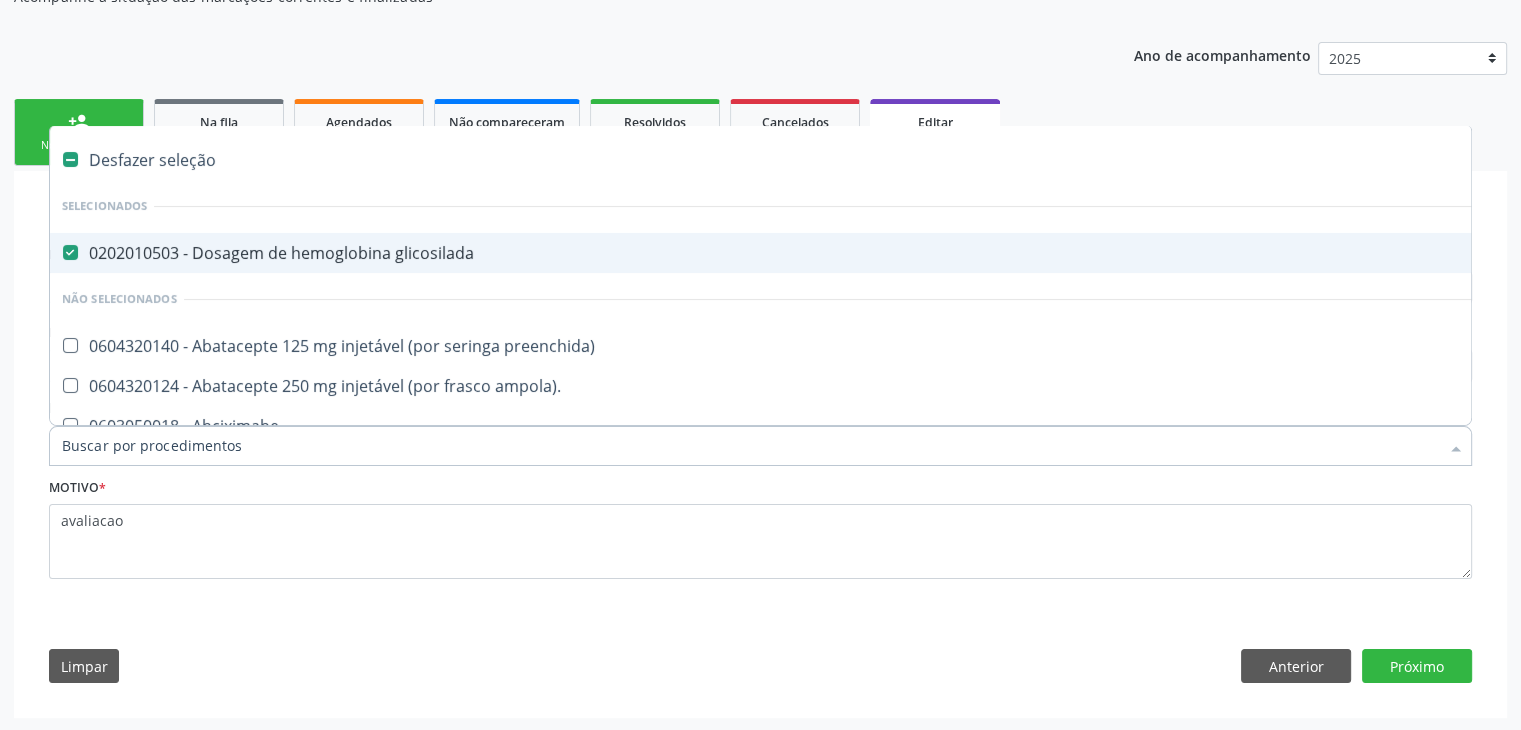 click on "0202010503 - Dosagem de hemoglobina glicosilada" at bounding box center [831, 253] 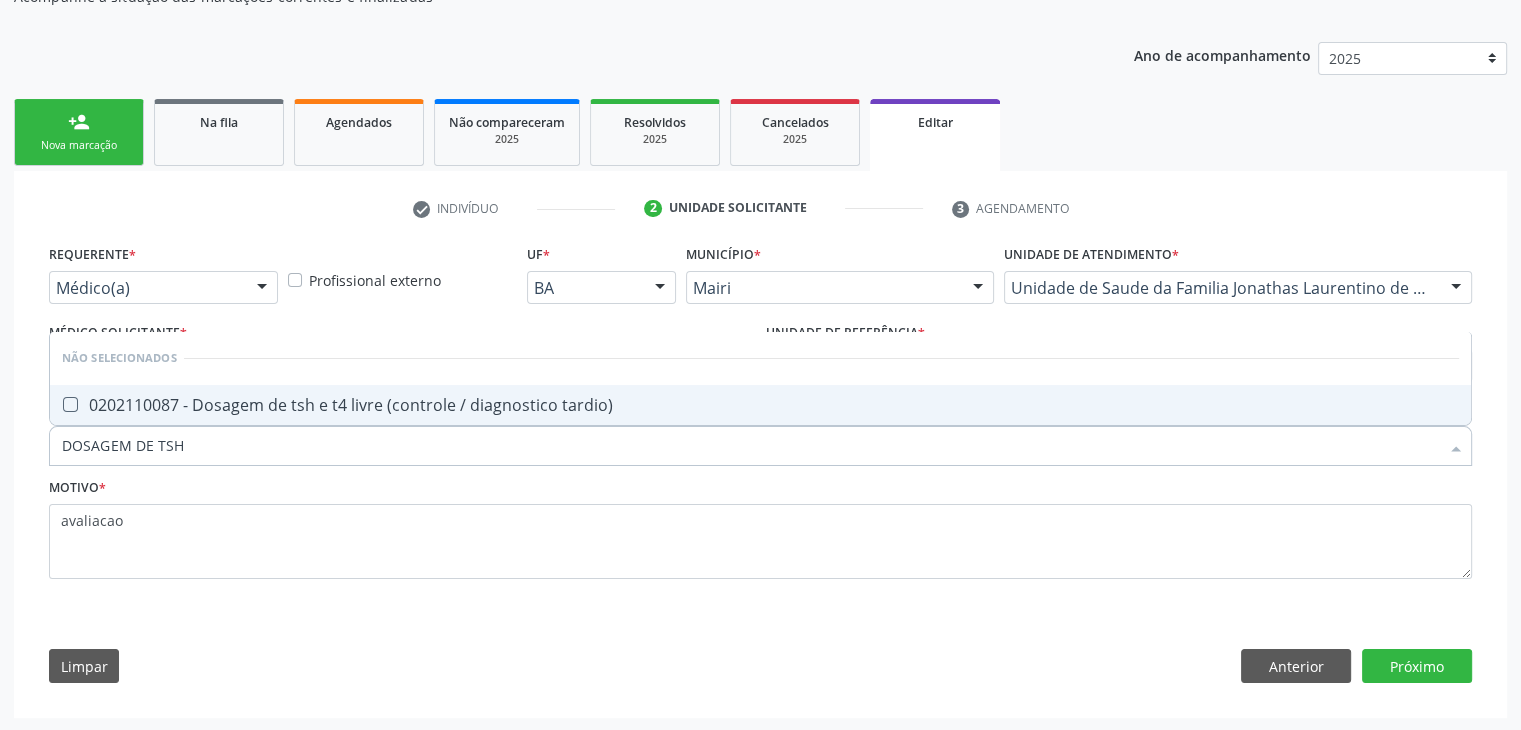 click on "0202110087 - Dosagem de tsh e t4 livre (controle / diagnostico tardio)" at bounding box center [760, 405] 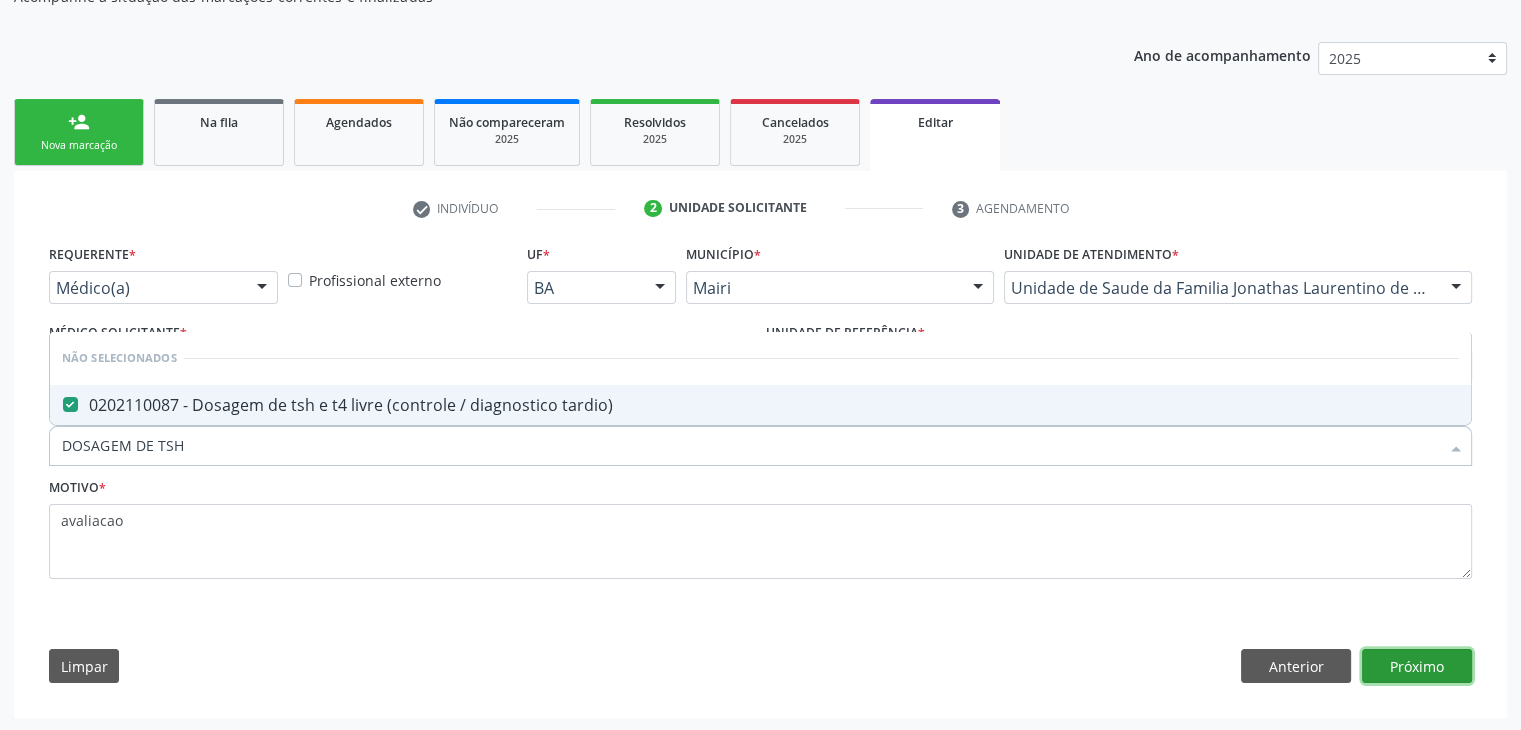 click on "Próximo" at bounding box center (1417, 666) 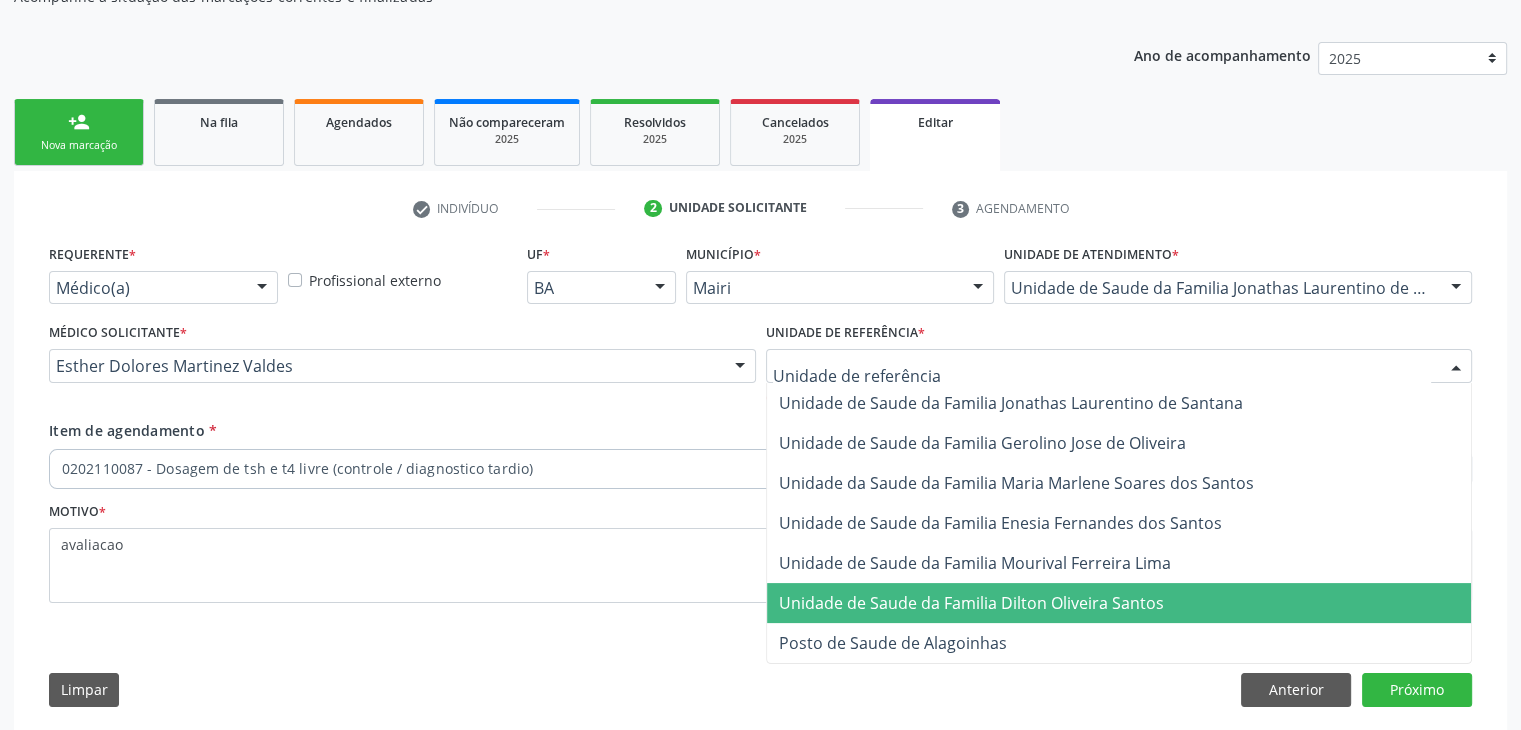 click on "Unidade de Saude da Familia Dilton Oliveira Santos" at bounding box center (1119, 603) 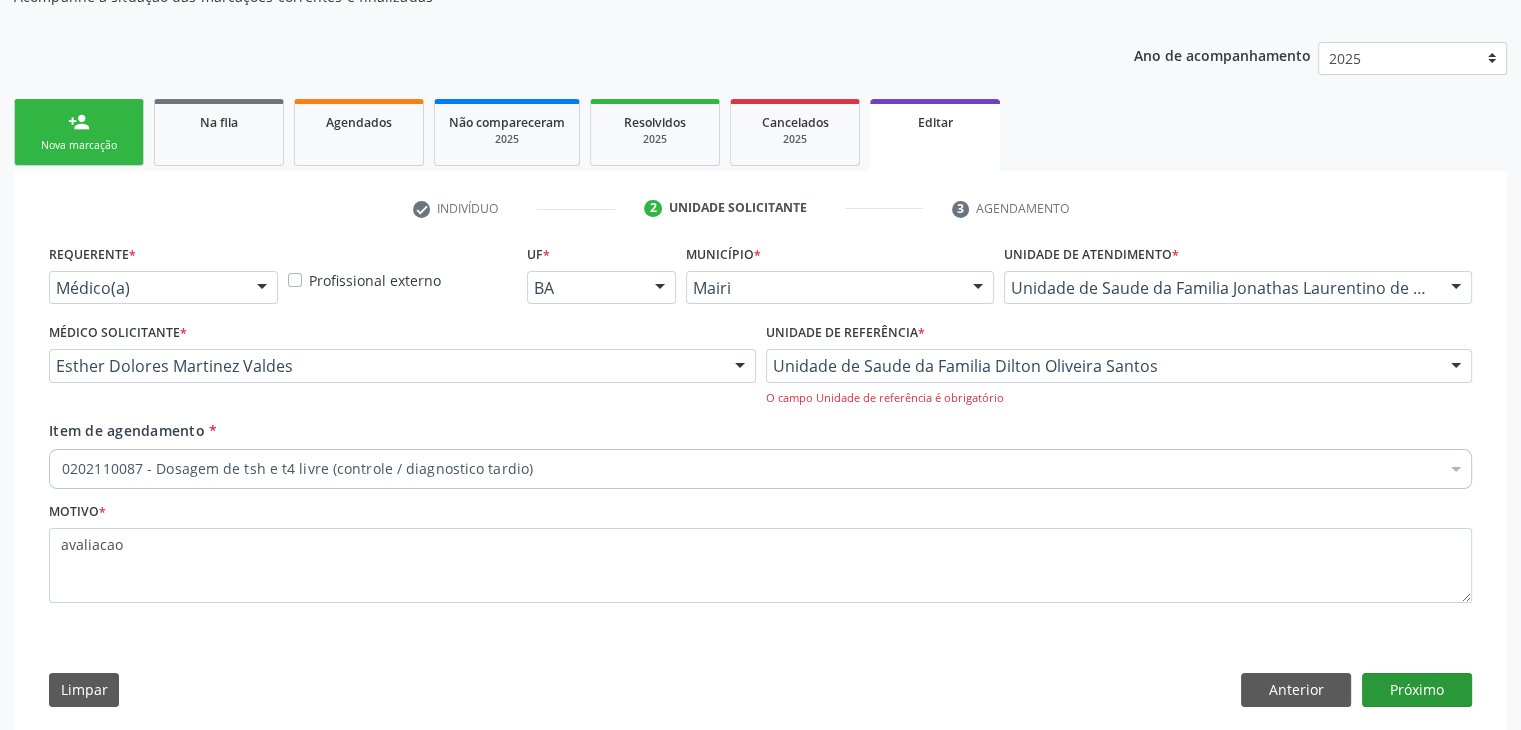 click on "Próximo" at bounding box center (1417, 690) 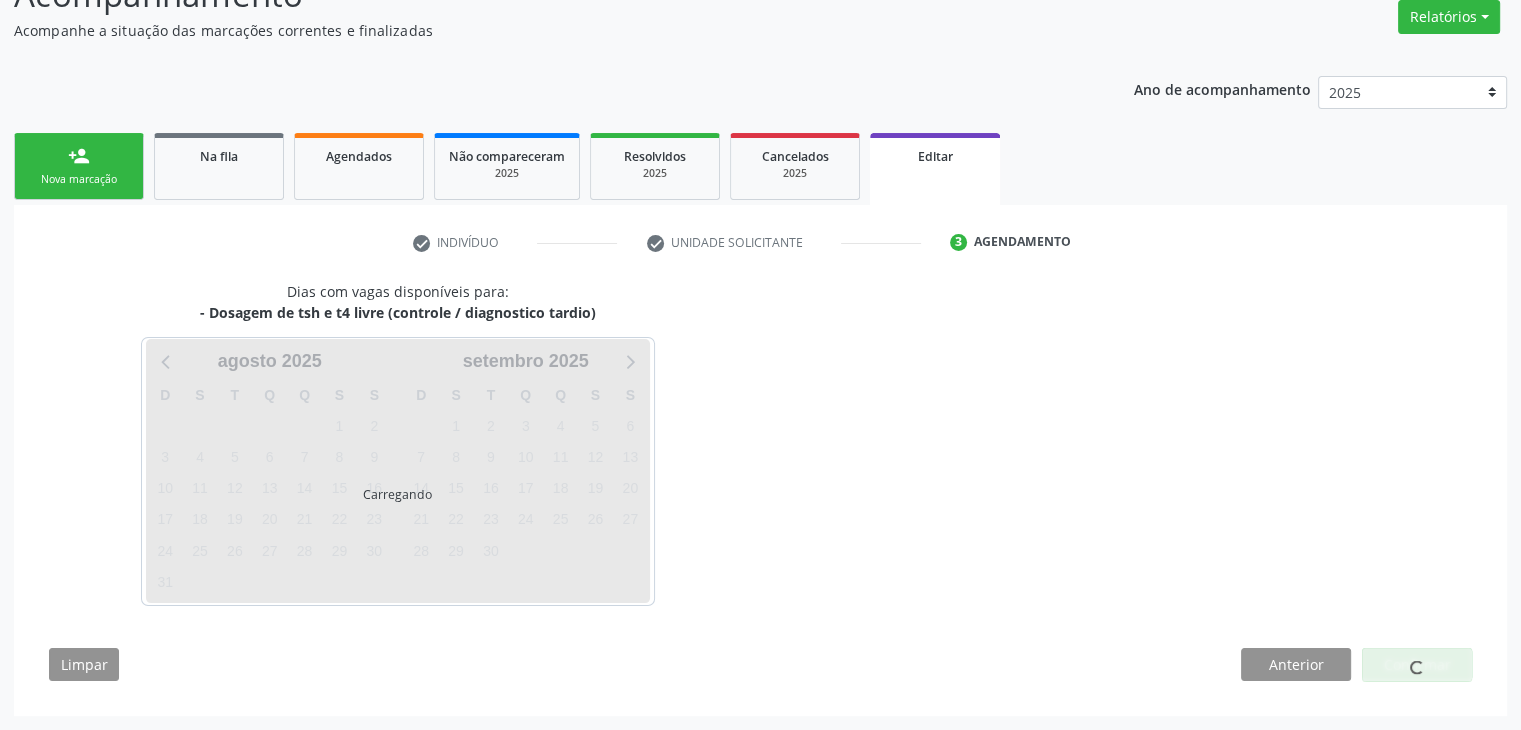 scroll, scrollTop: 165, scrollLeft: 0, axis: vertical 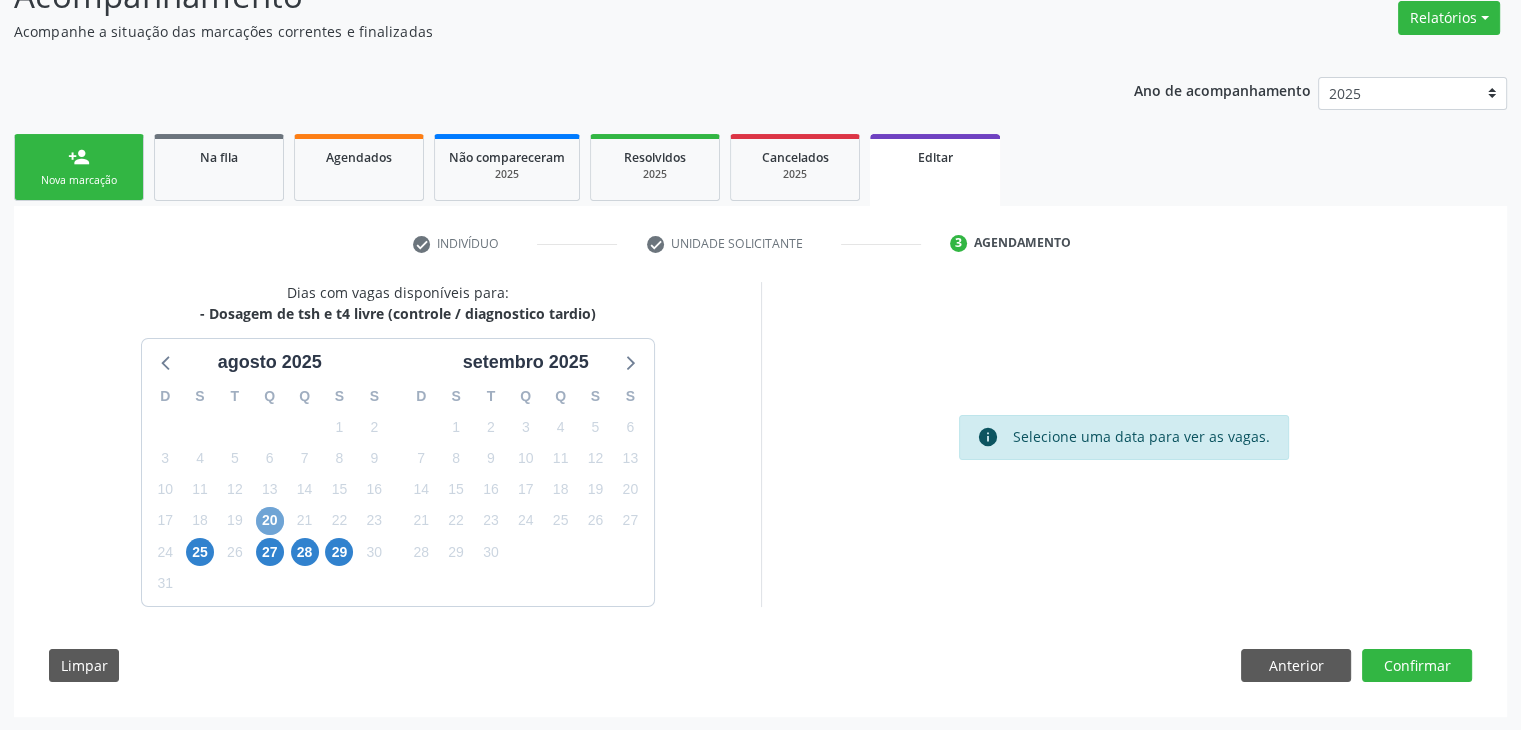 click on "20" at bounding box center (270, 521) 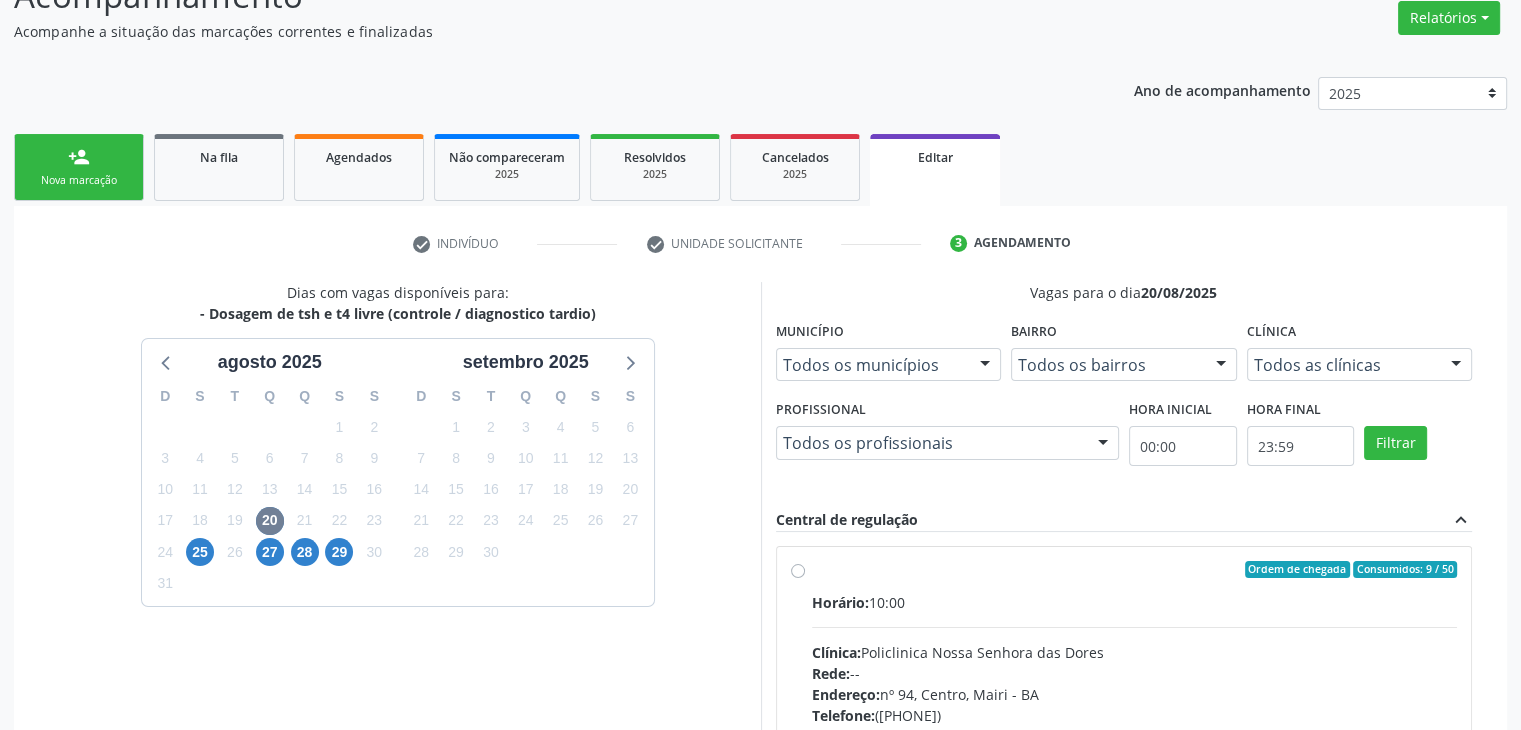 click on "Horário:   10:00
Clínica:  Policlinica Nossa Senhora das Dores
Rede:
--
Endereço:   nº 94, Centro, Mairi - BA
Telefone:   (74) 36322104
Profissional:
--
Informações adicionais sobre o atendimento
Idade de atendimento:
Sem restrição
Gênero(s) atendido(s):
Sem restrição
Informações adicionais:
--" at bounding box center (1135, 729) 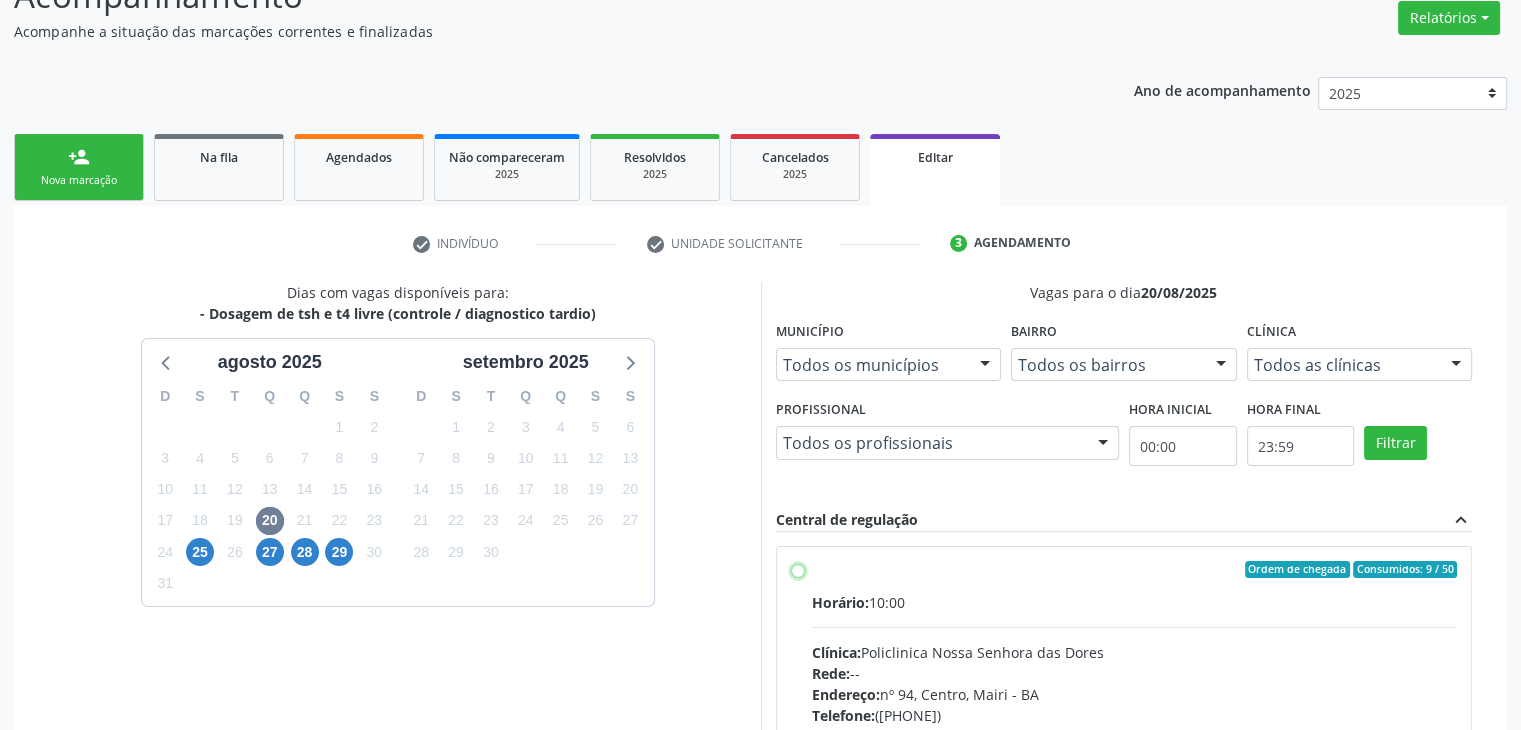 click on "Ordem de chegada
Consumidos: 9 / 50
Horário:   10:00
Clínica:  Policlinica Nossa Senhora das Dores
Rede:
--
Endereço:   nº 94, Centro, Mairi - BA
Telefone:   (74) 36322104
Profissional:
--
Informações adicionais sobre o atendimento
Idade de atendimento:
Sem restrição
Gênero(s) atendido(s):
Sem restrição
Informações adicionais:
--" at bounding box center (798, 570) 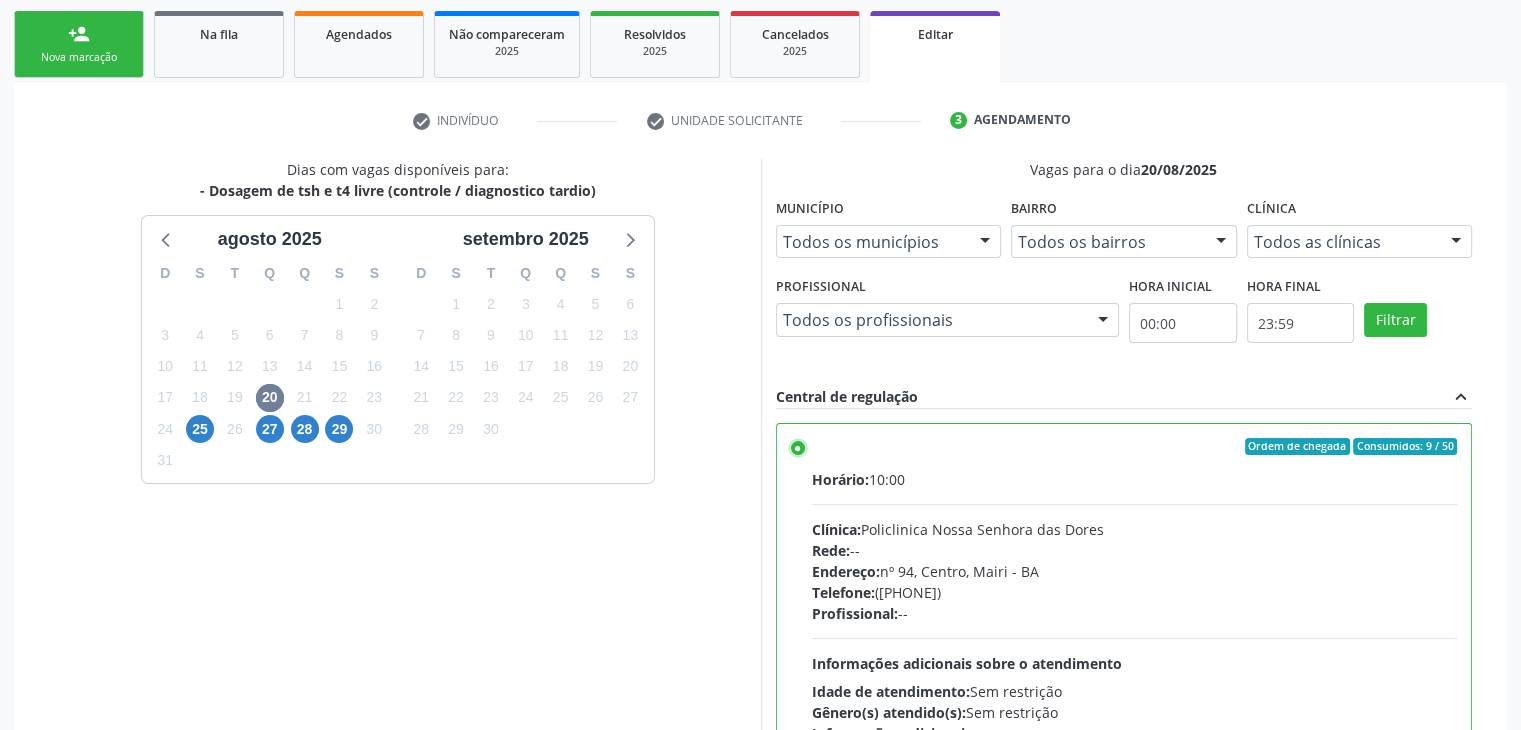 scroll, scrollTop: 490, scrollLeft: 0, axis: vertical 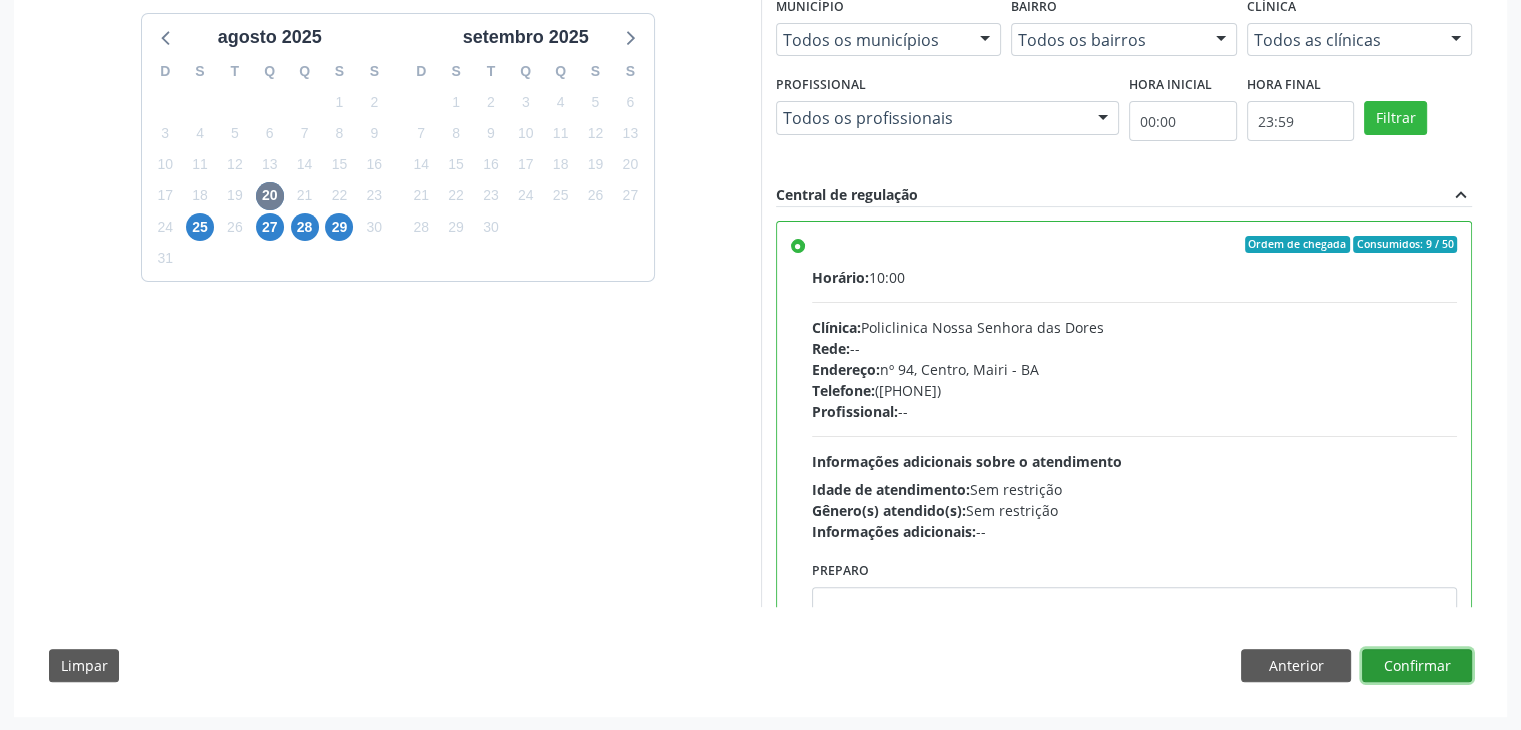 click on "Confirmar" at bounding box center [1417, 666] 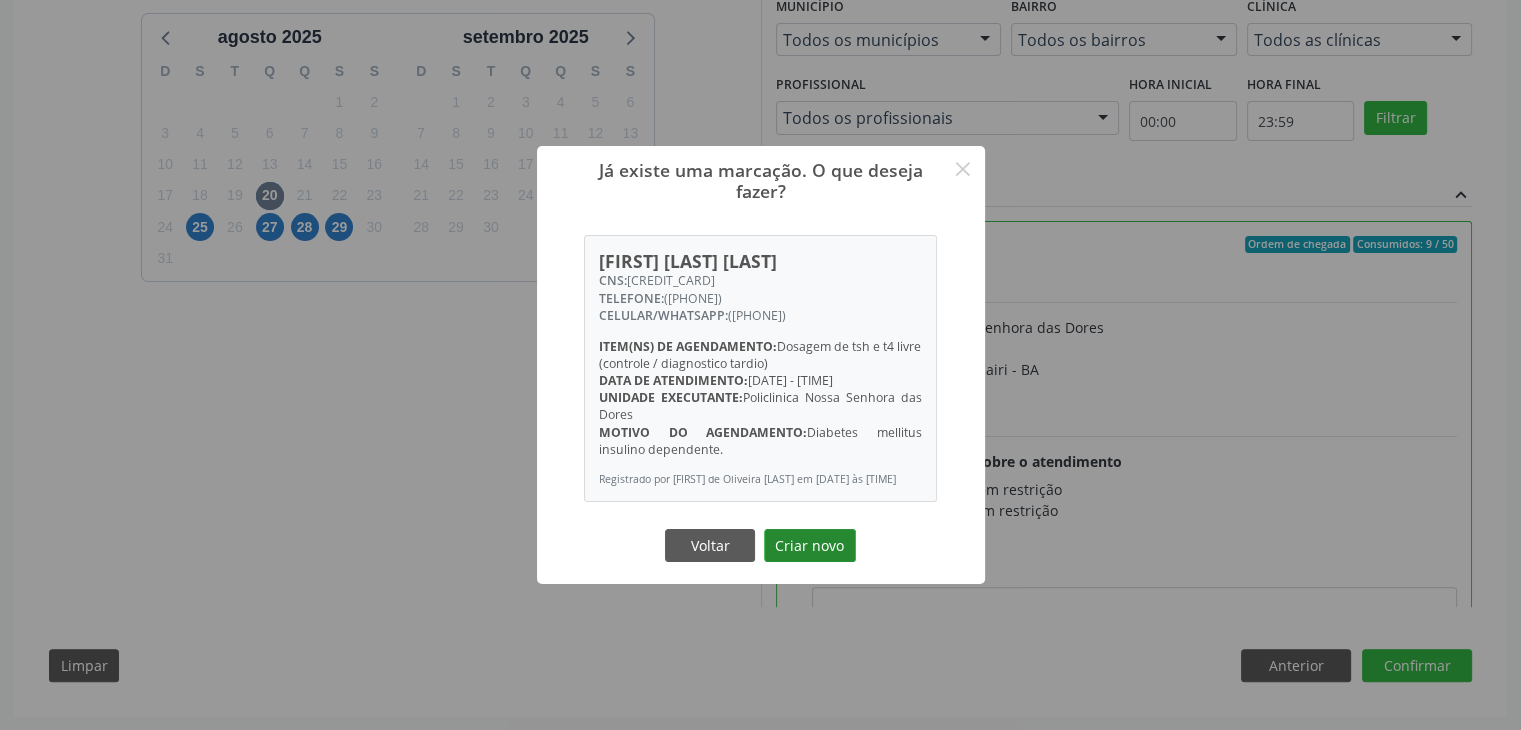 click on "Criar novo" at bounding box center (810, 546) 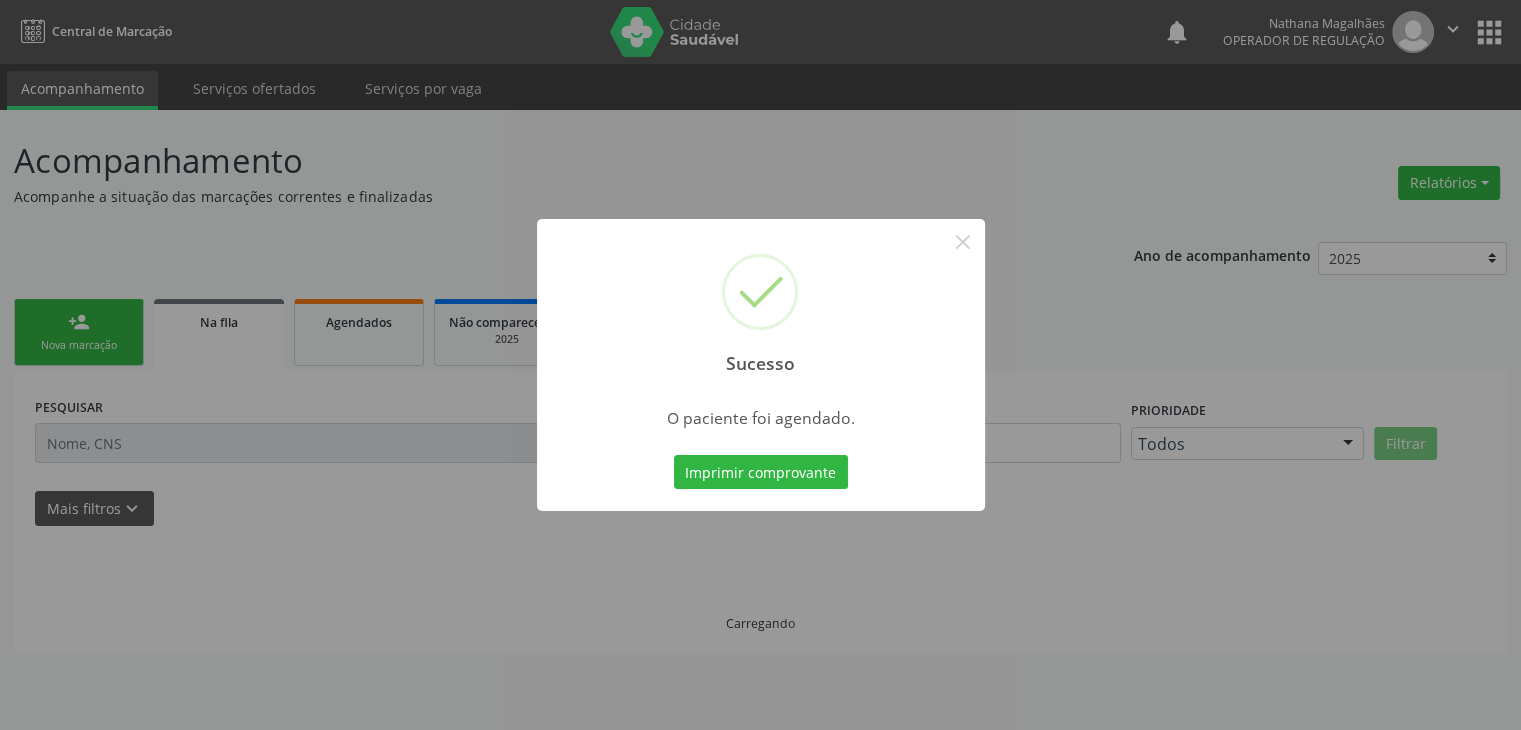 scroll, scrollTop: 0, scrollLeft: 0, axis: both 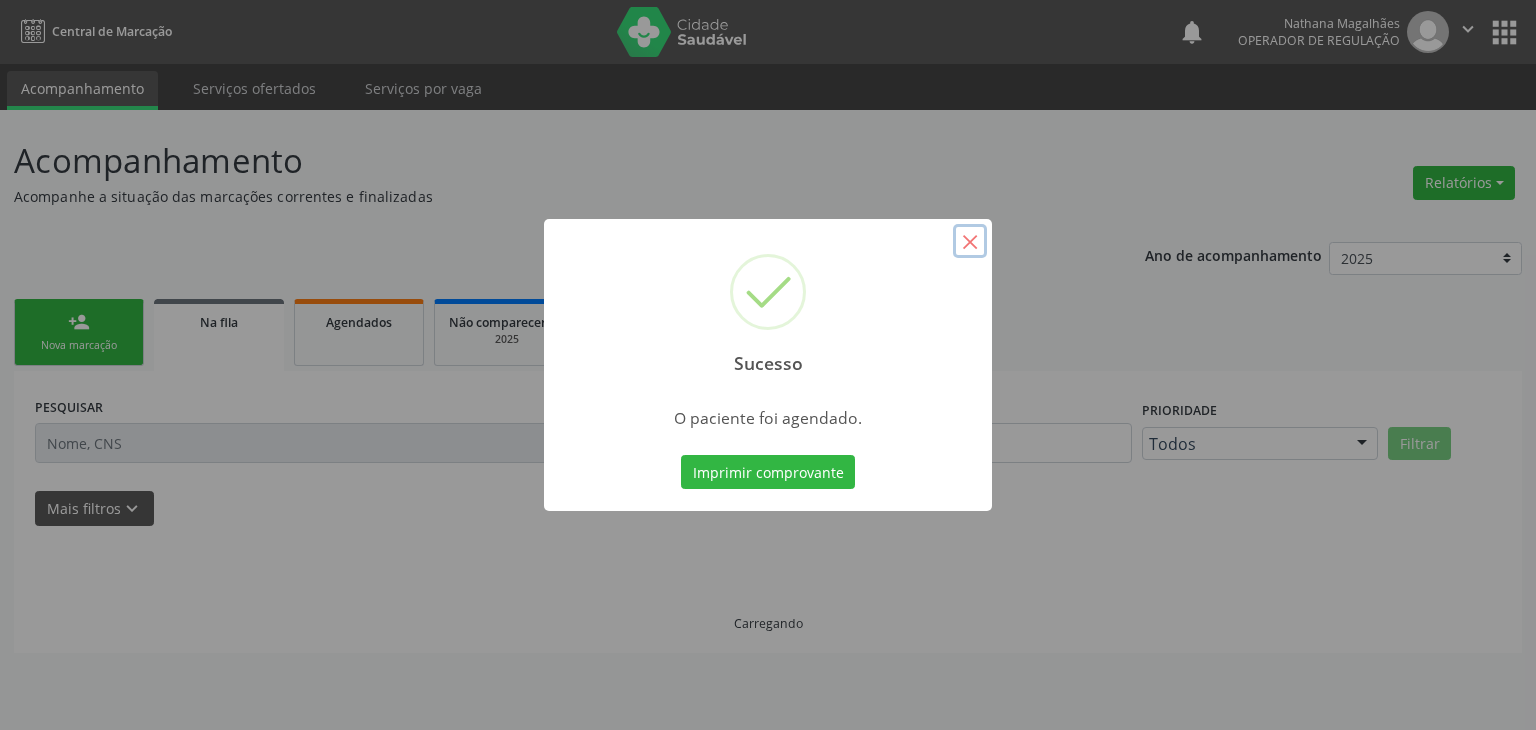 click on "×" at bounding box center [970, 241] 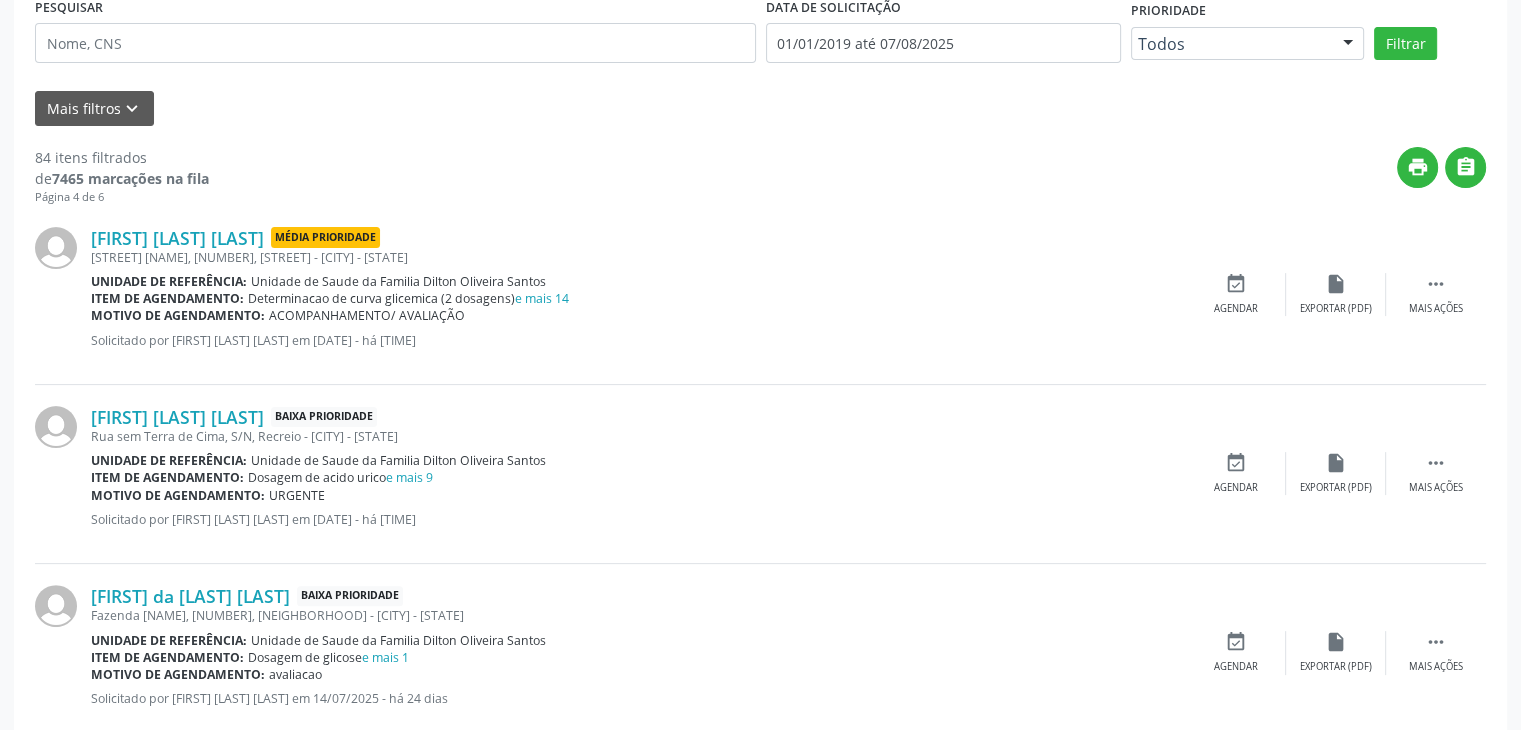 scroll, scrollTop: 500, scrollLeft: 0, axis: vertical 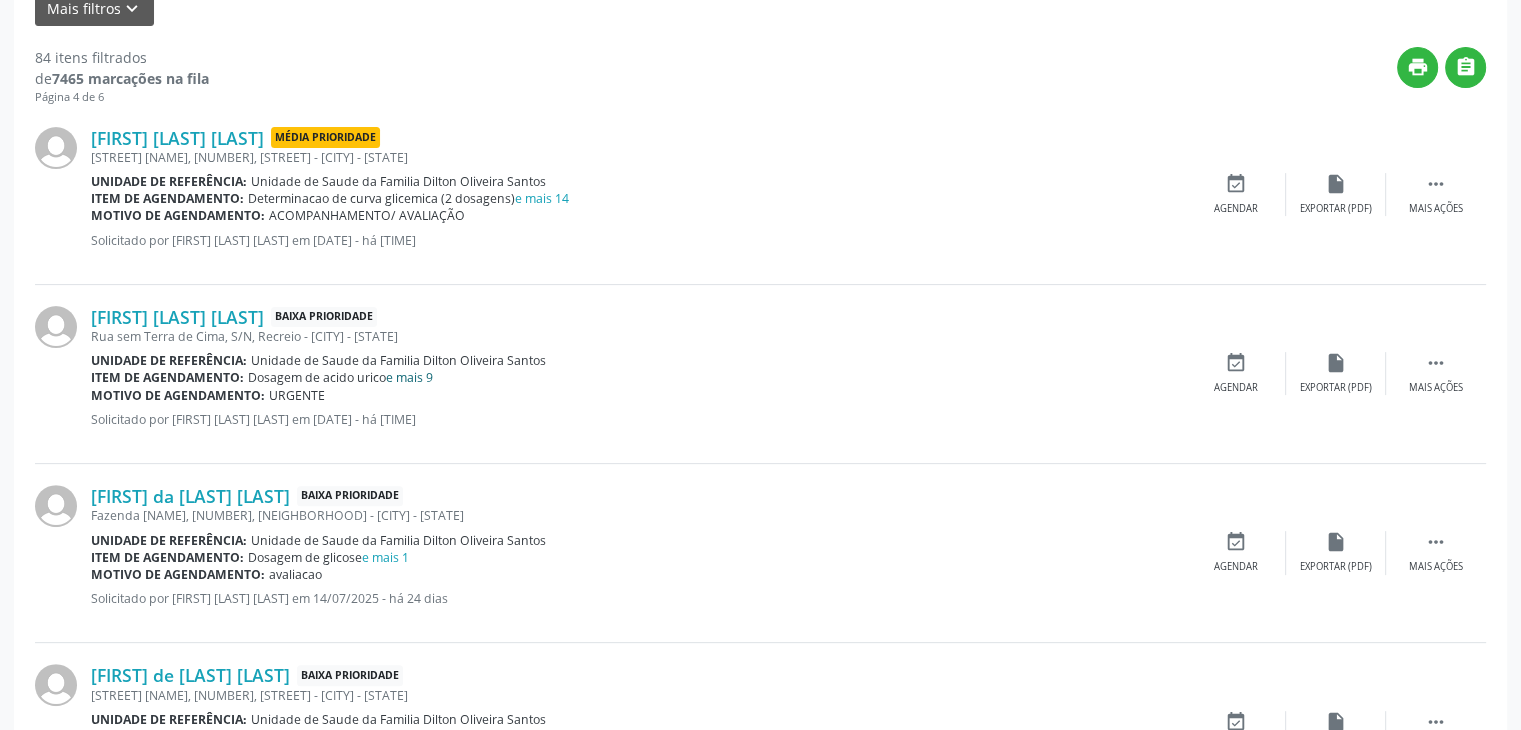click on "e mais 9" at bounding box center (409, 377) 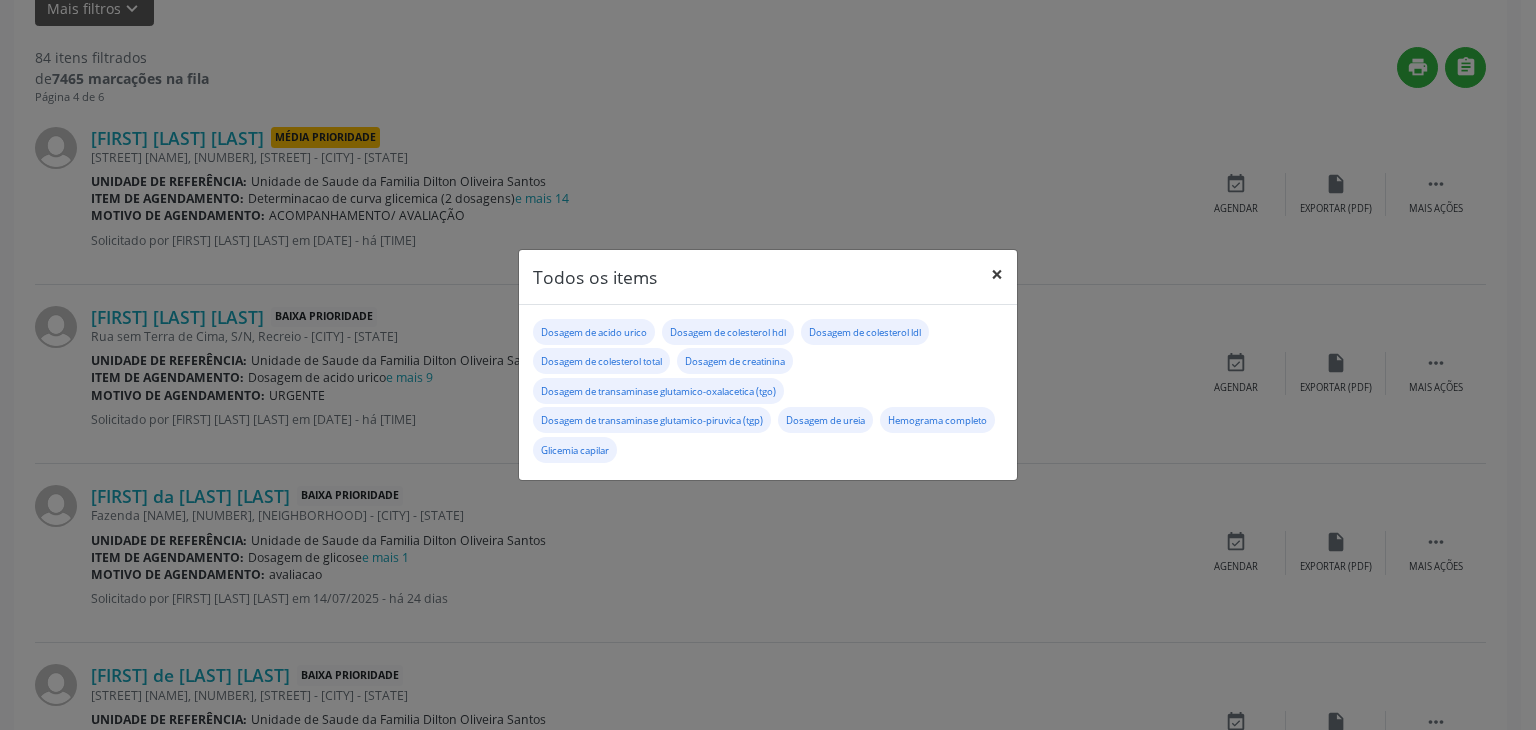 click on "×" at bounding box center [997, 274] 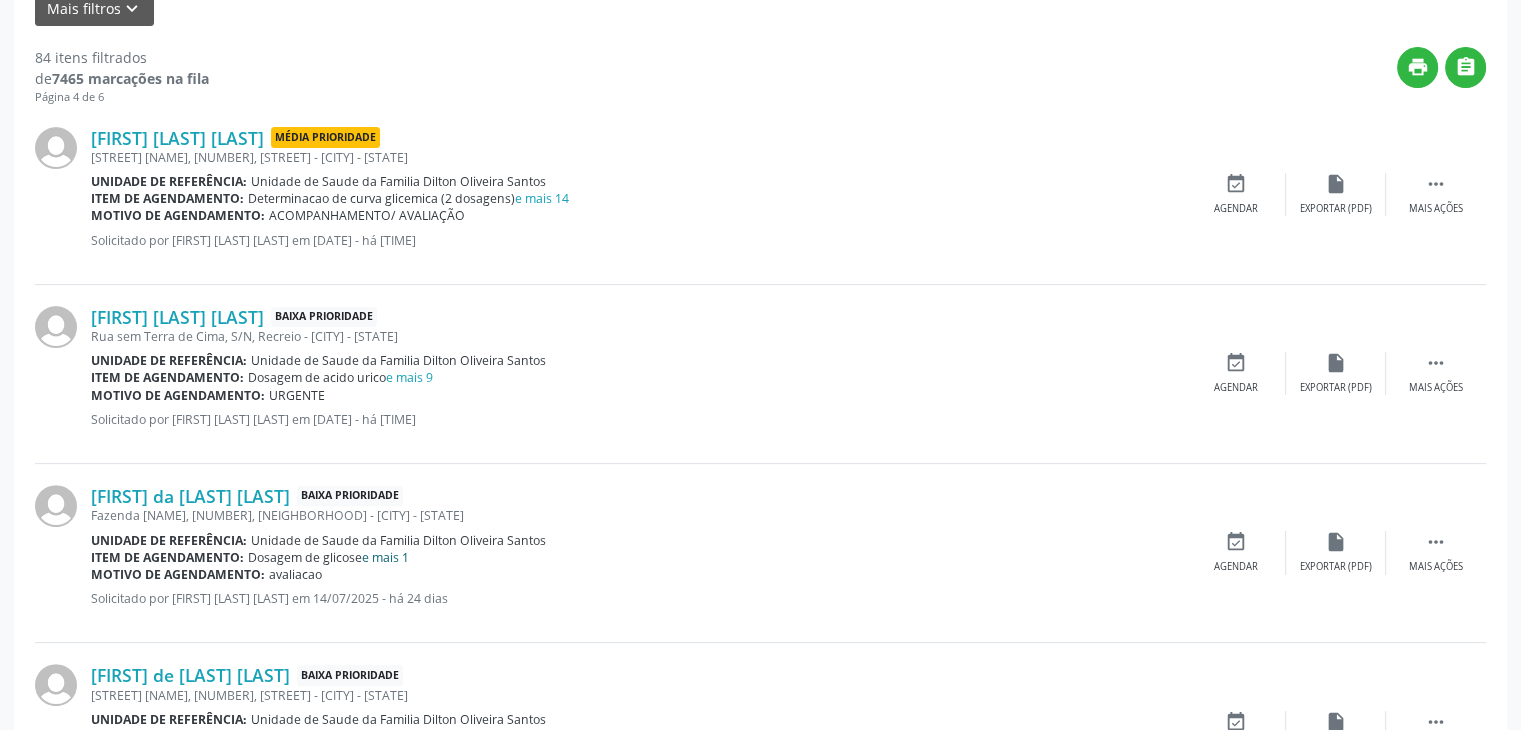 click on "e mais 1" at bounding box center [385, 557] 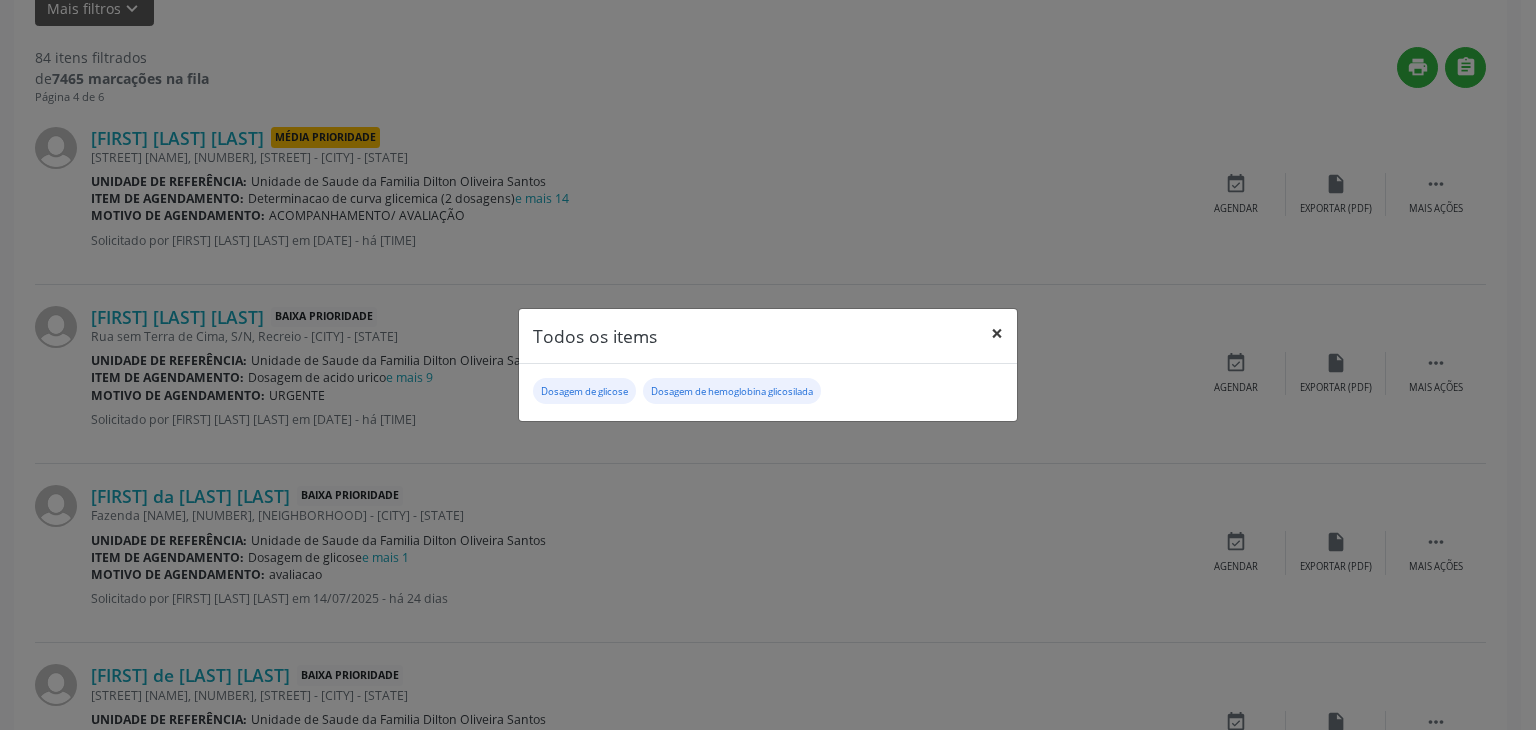 click on "×" at bounding box center [997, 333] 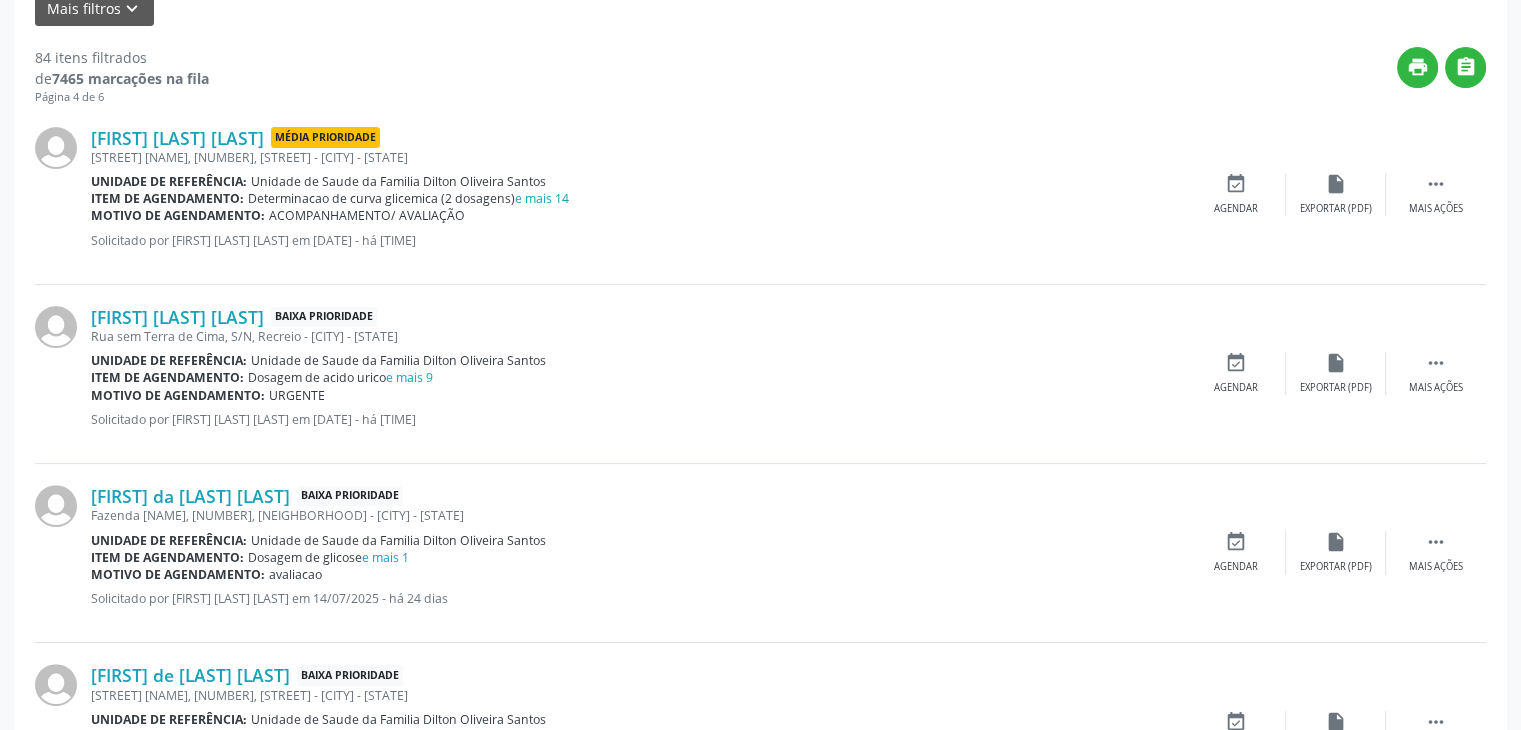 scroll, scrollTop: 600, scrollLeft: 0, axis: vertical 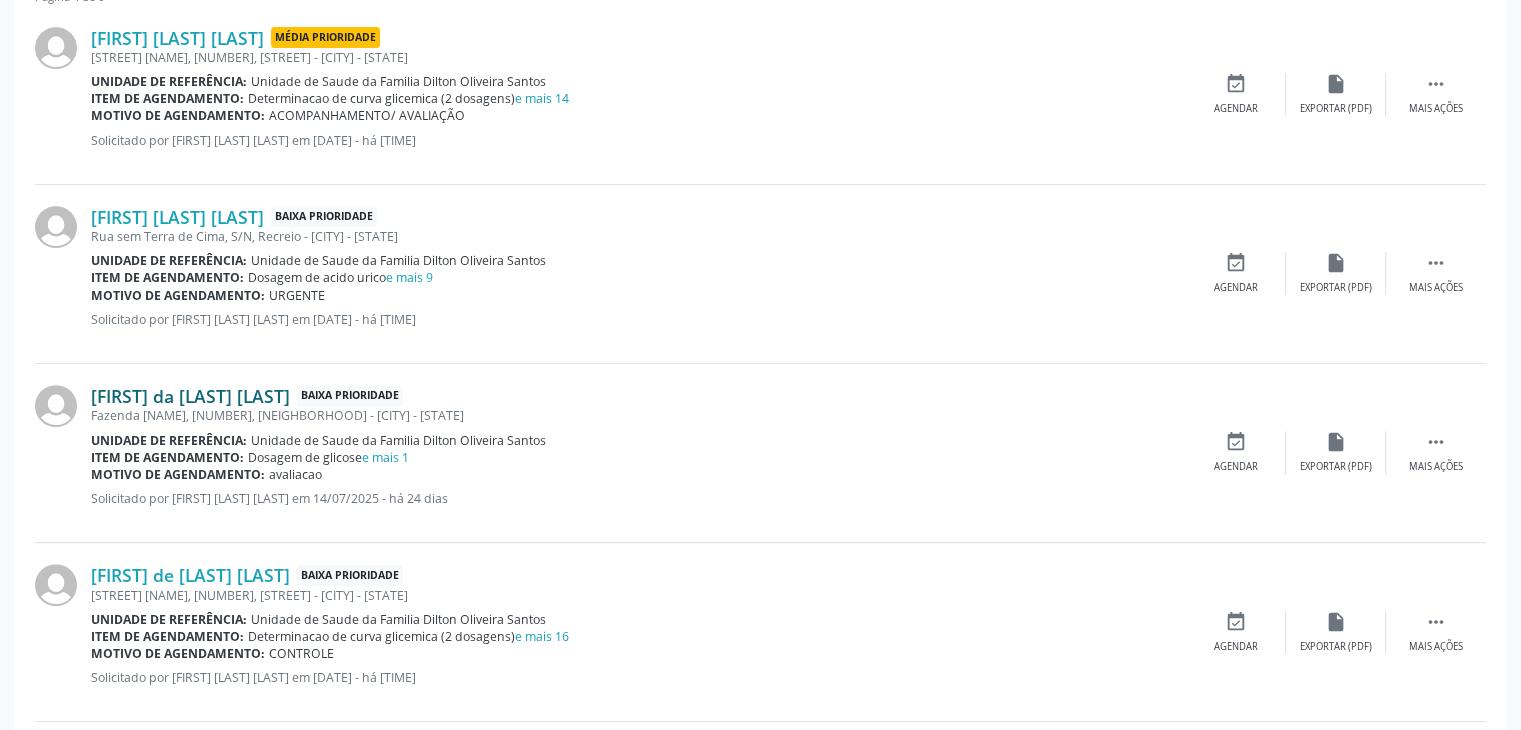 click on "[FIRST] da [LAST] [LAST]" at bounding box center (190, 396) 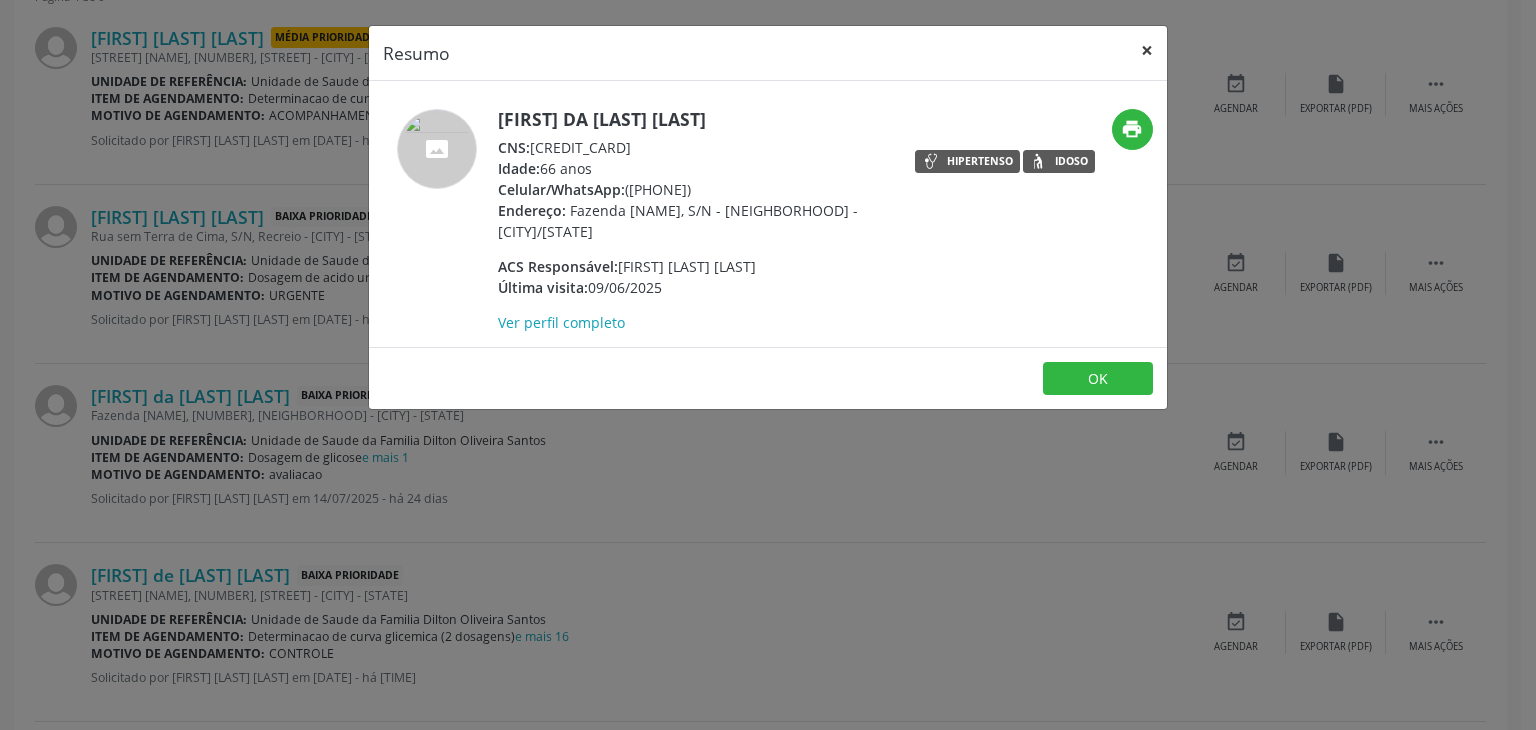 click on "×" at bounding box center [1147, 50] 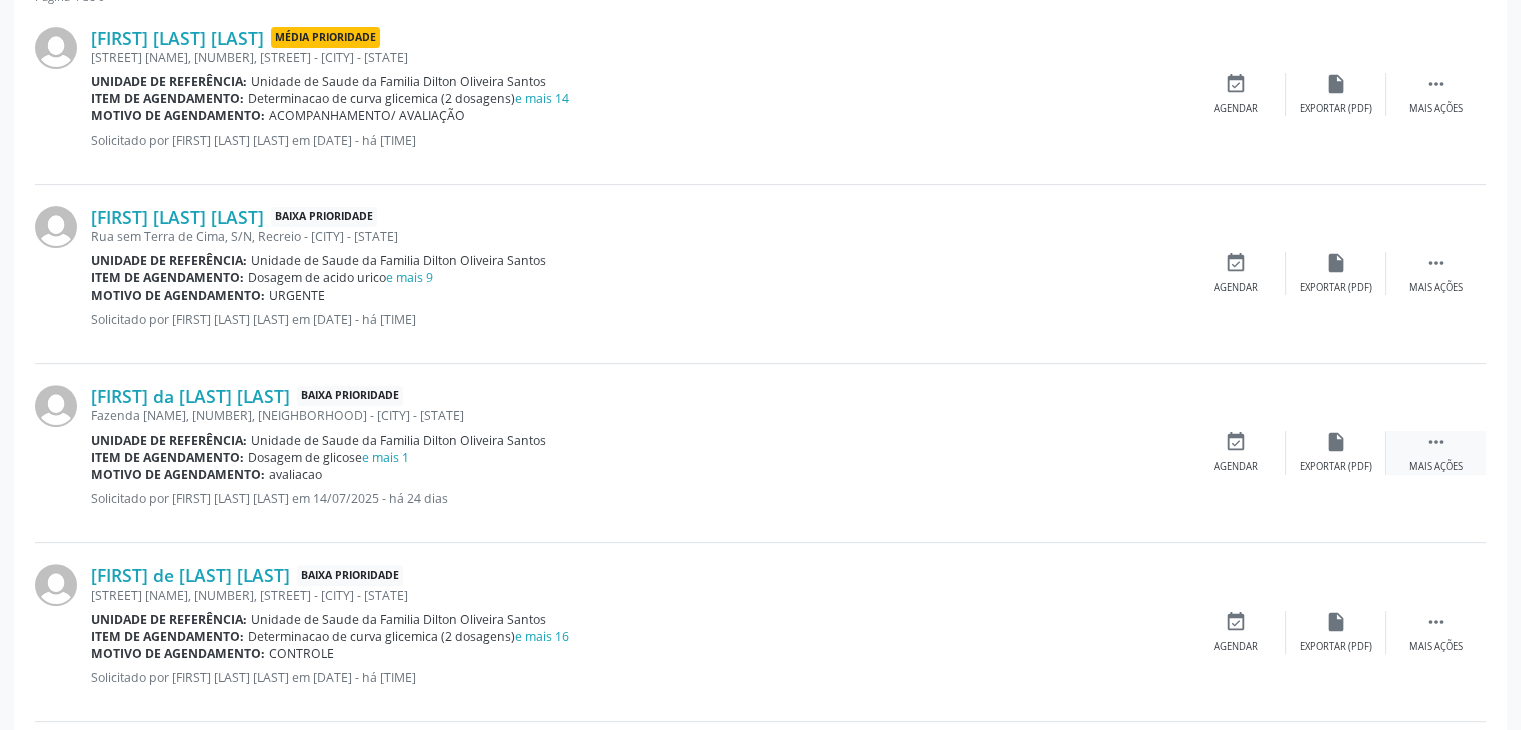 click on "
Mais ações" at bounding box center (1436, 452) 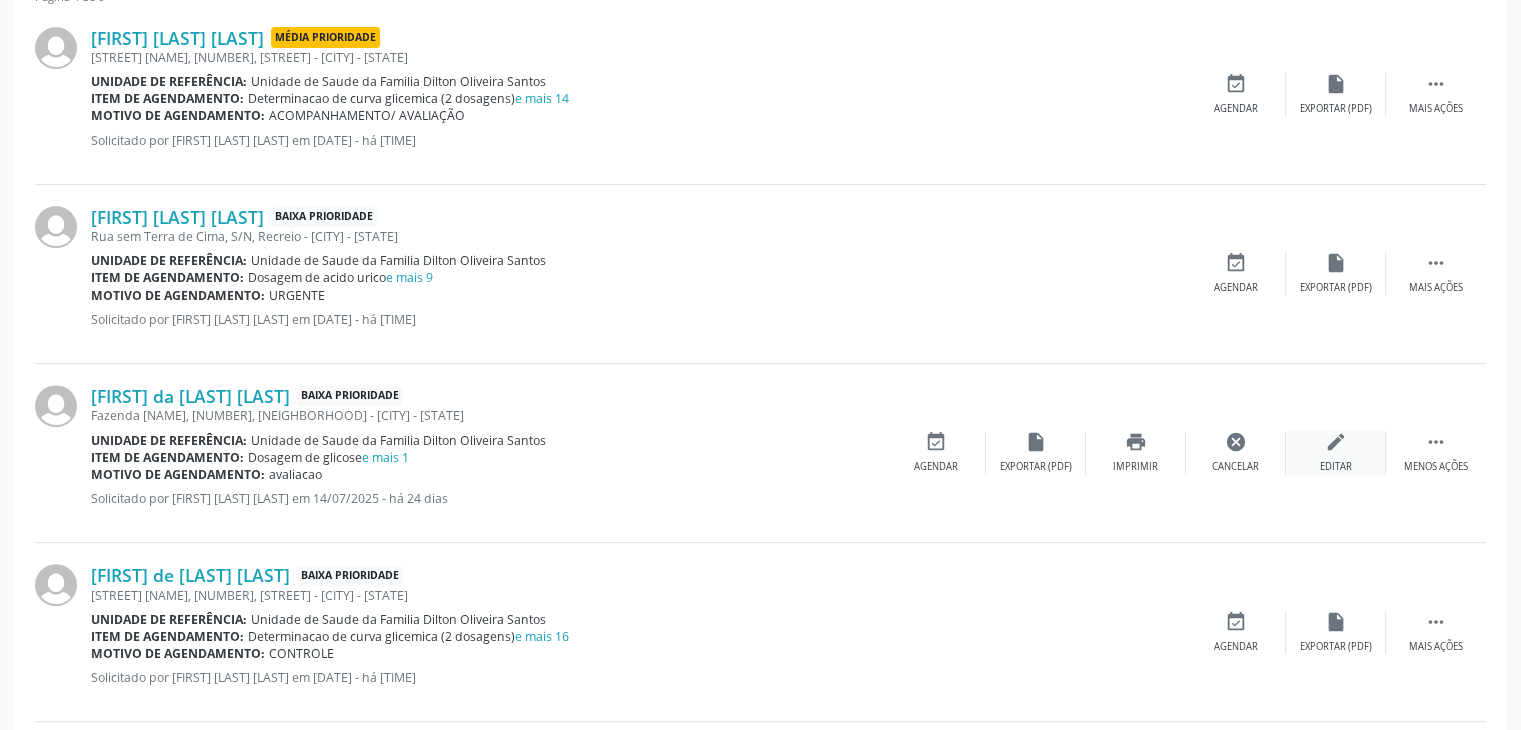 click on "Editar" at bounding box center [1336, 467] 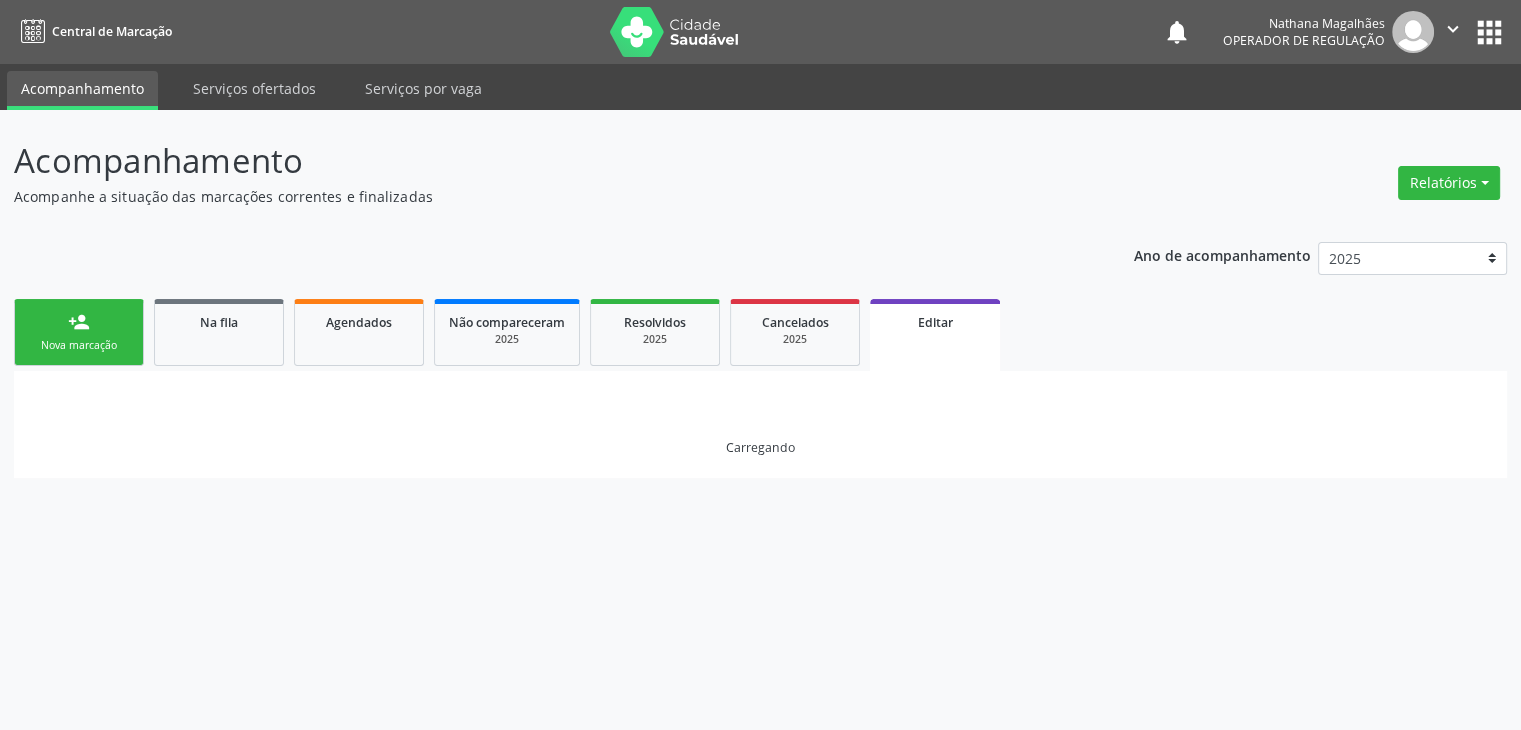 scroll, scrollTop: 0, scrollLeft: 0, axis: both 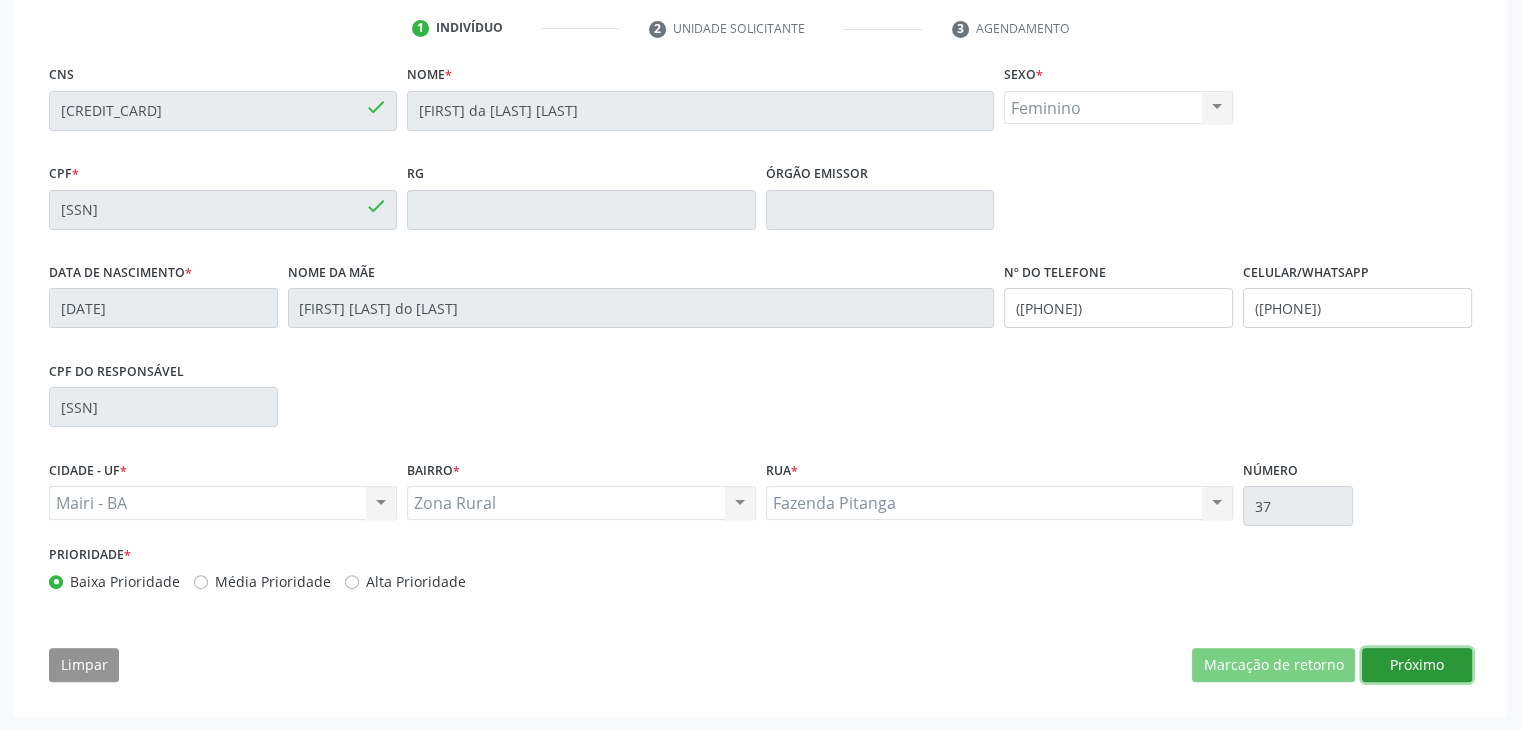 click on "Próximo" at bounding box center [1417, 665] 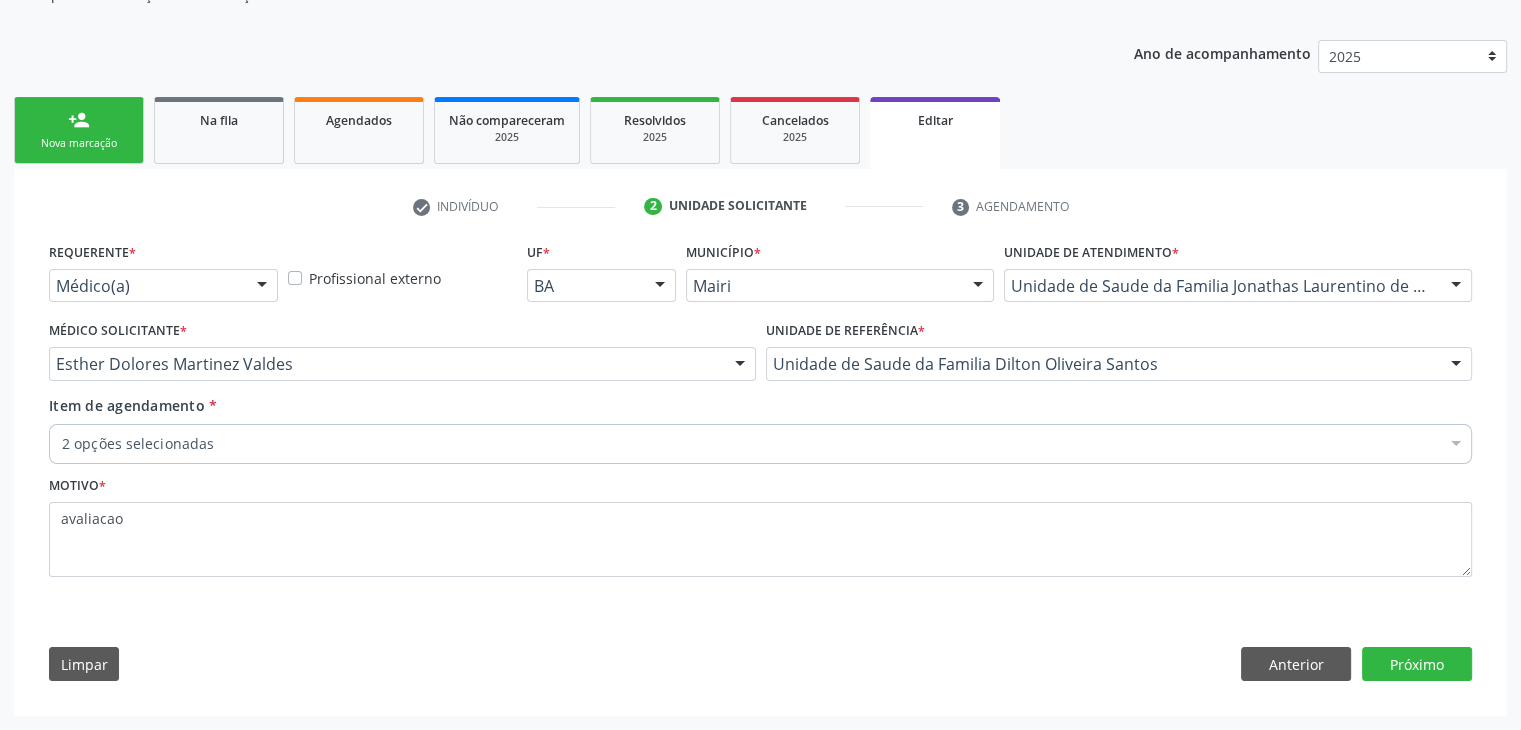 scroll, scrollTop: 200, scrollLeft: 0, axis: vertical 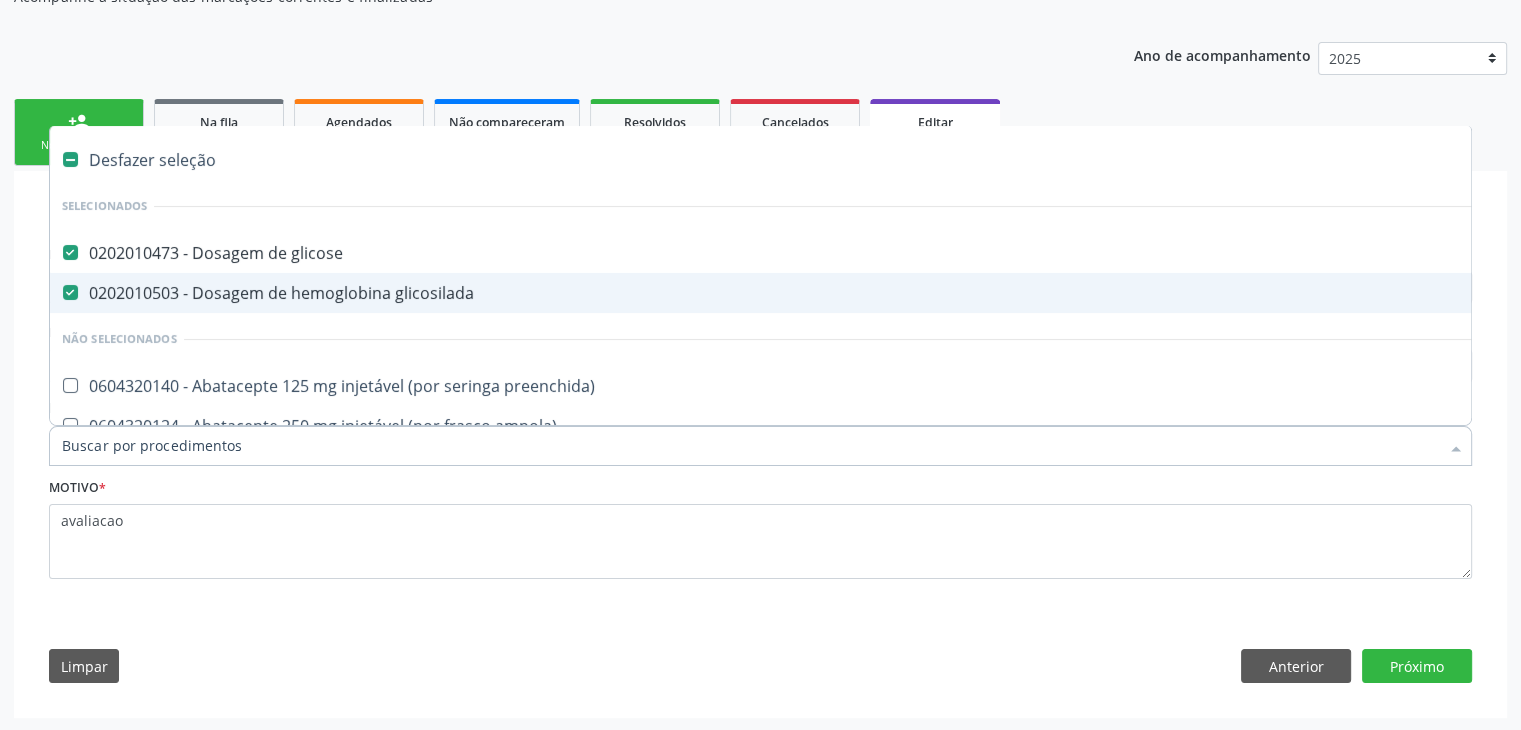 click on "Desfazer seleção" at bounding box center (831, 160) 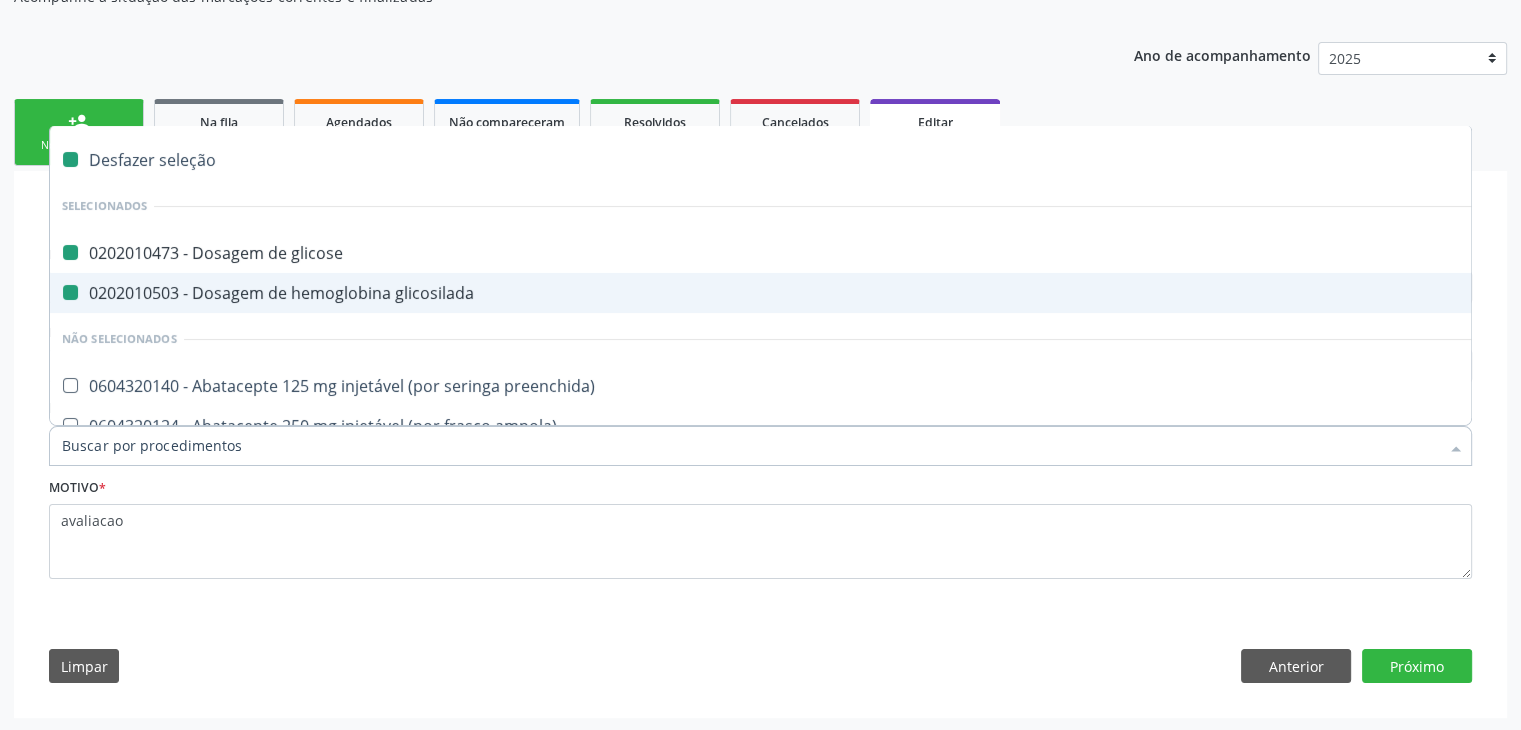 checkbox on "false" 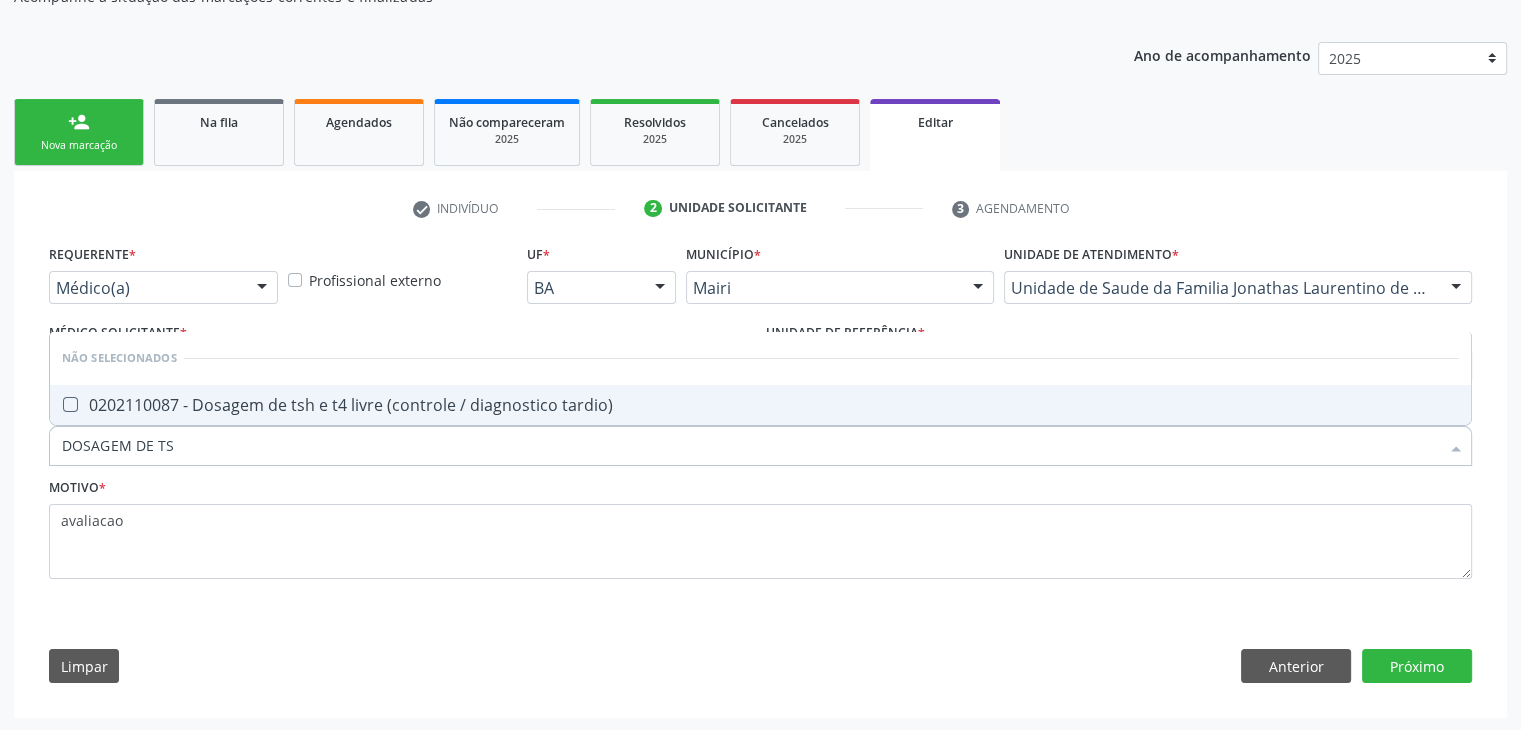 type on "DOSAGEM DE TSH" 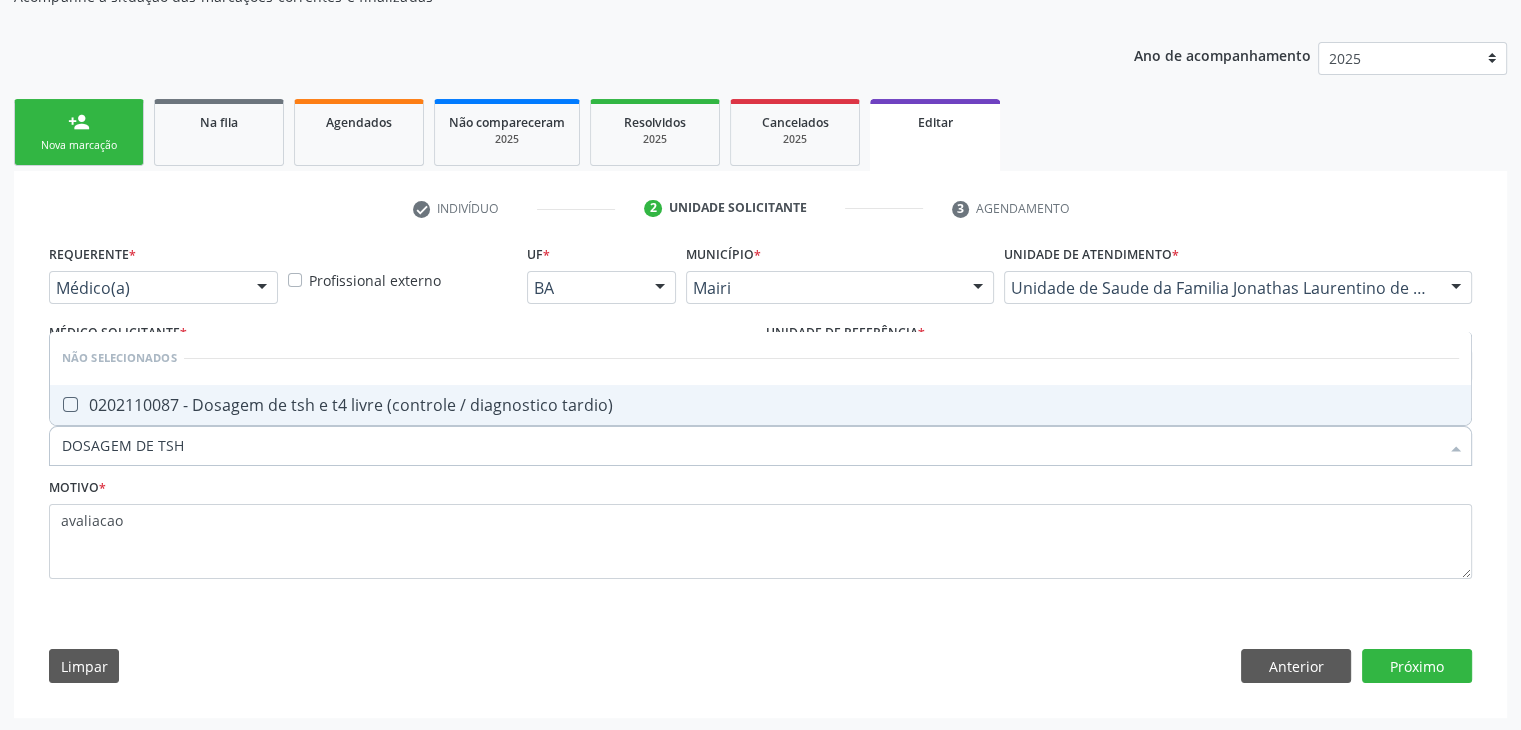 click on "0202110087 - Dosagem de tsh e t4 livre (controle / diagnostico tardio)" at bounding box center [760, 405] 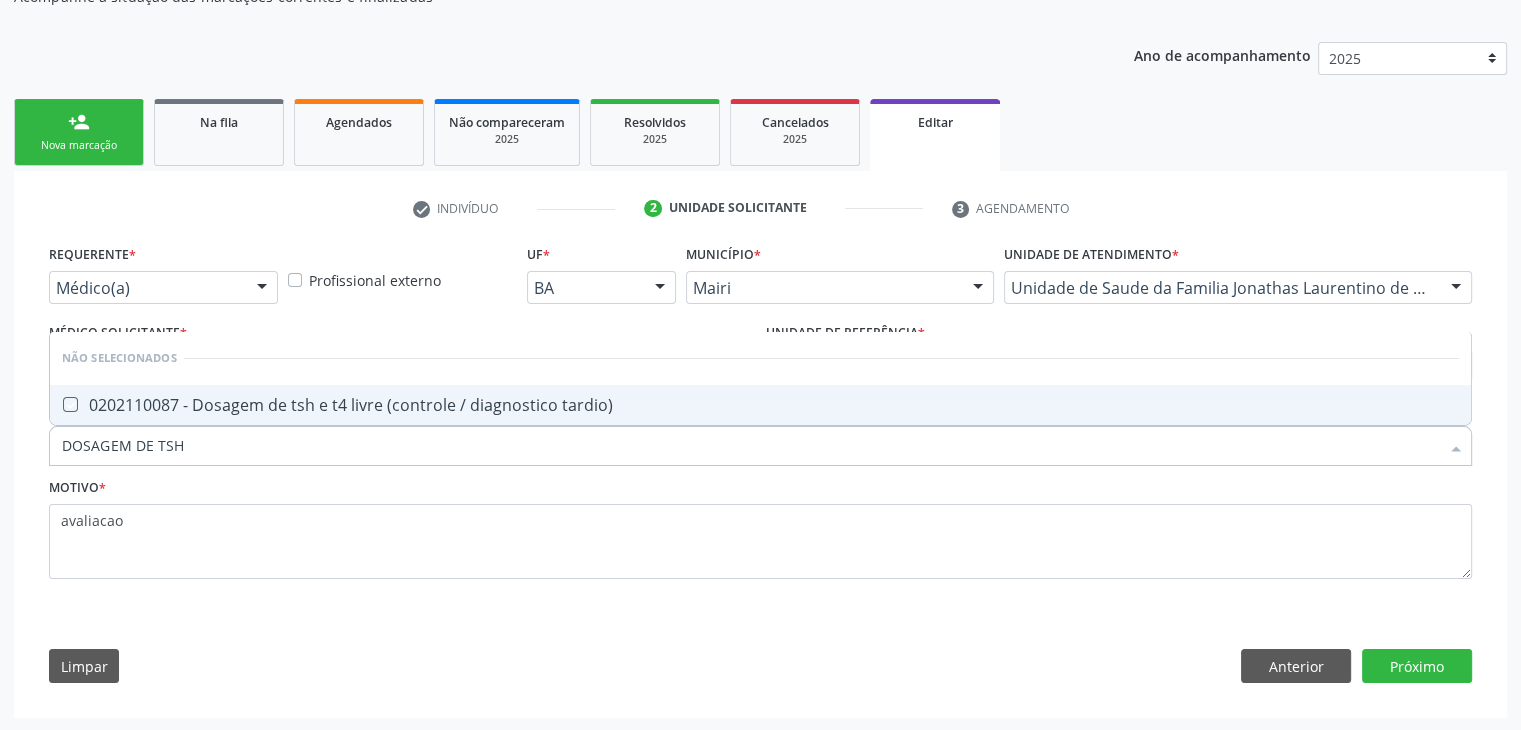 checkbox on "true" 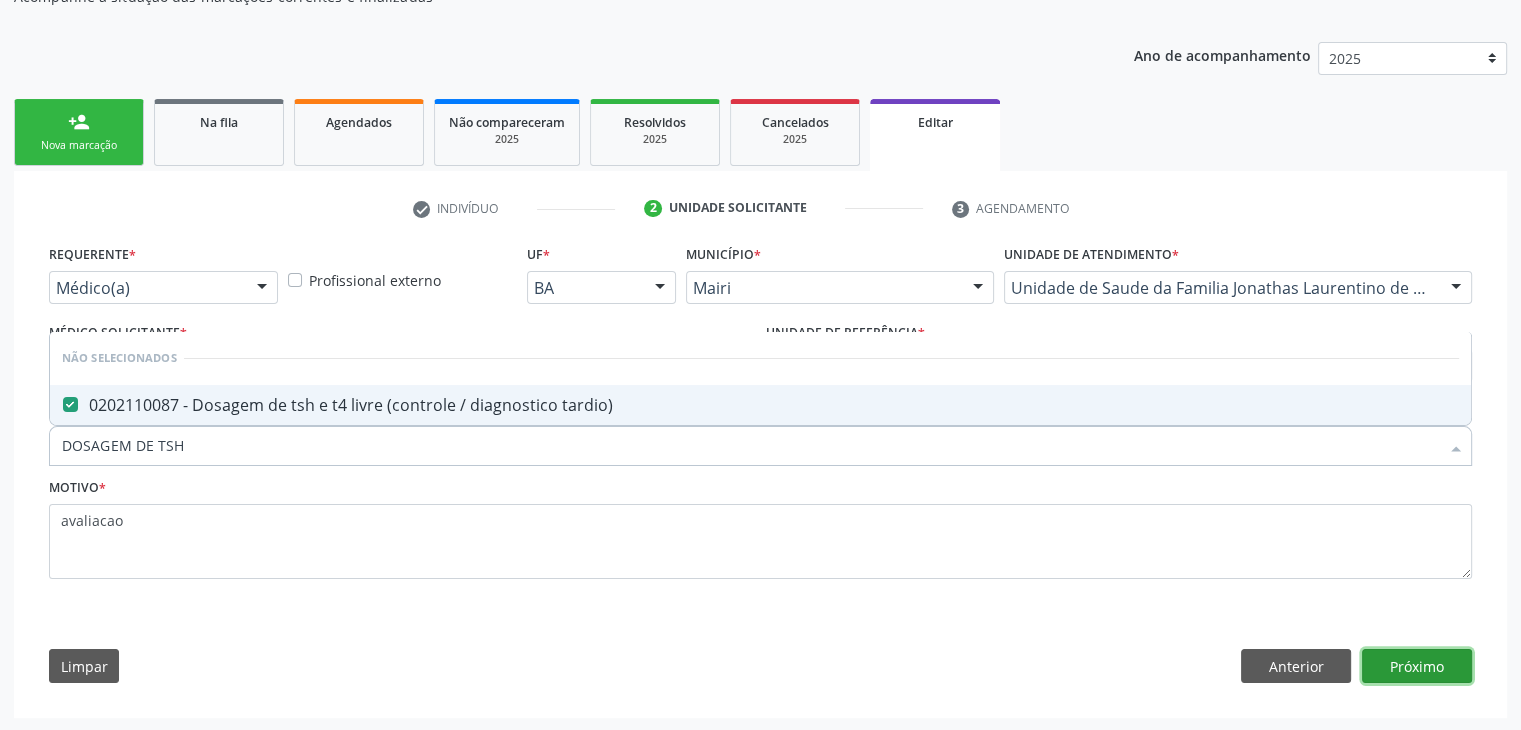 click on "Próximo" at bounding box center [1417, 666] 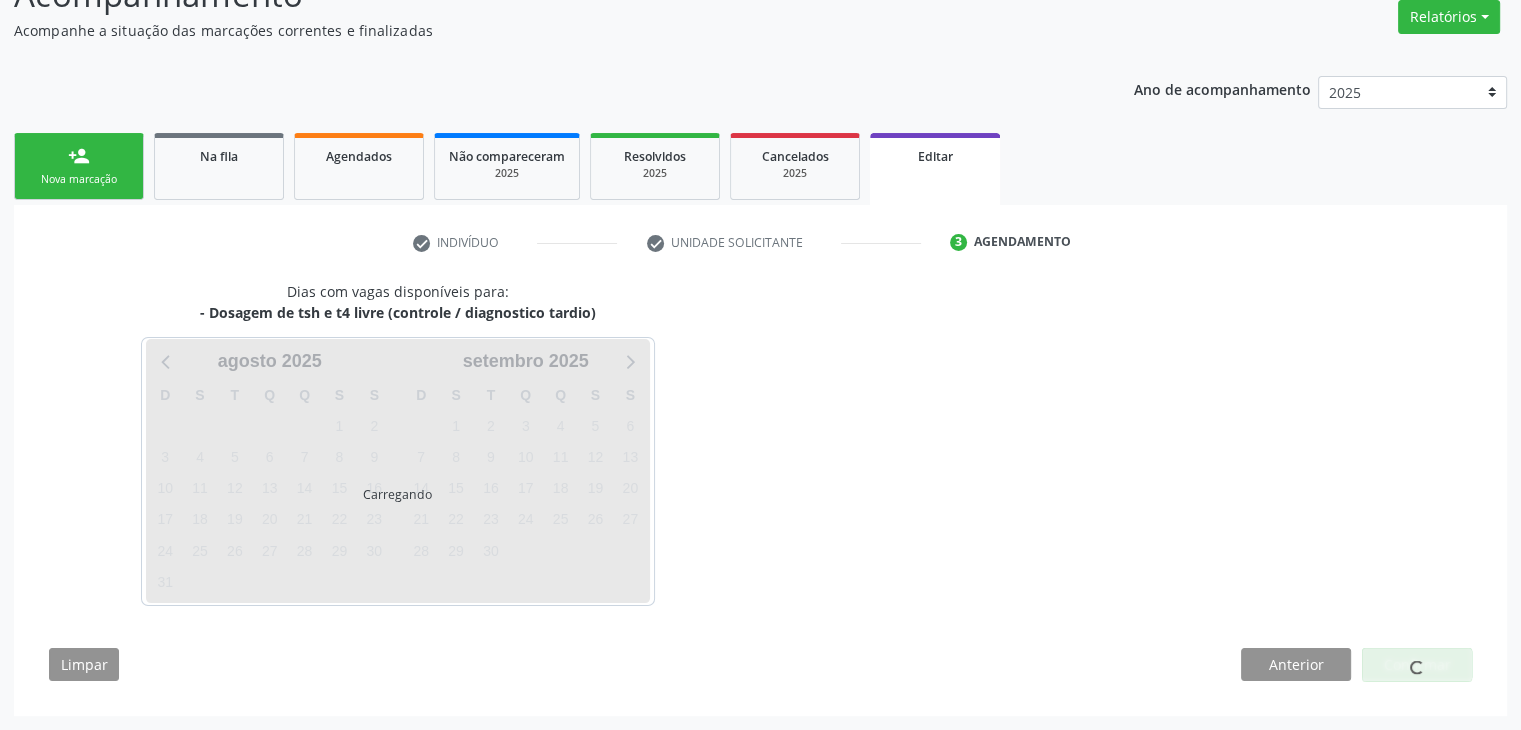 scroll, scrollTop: 165, scrollLeft: 0, axis: vertical 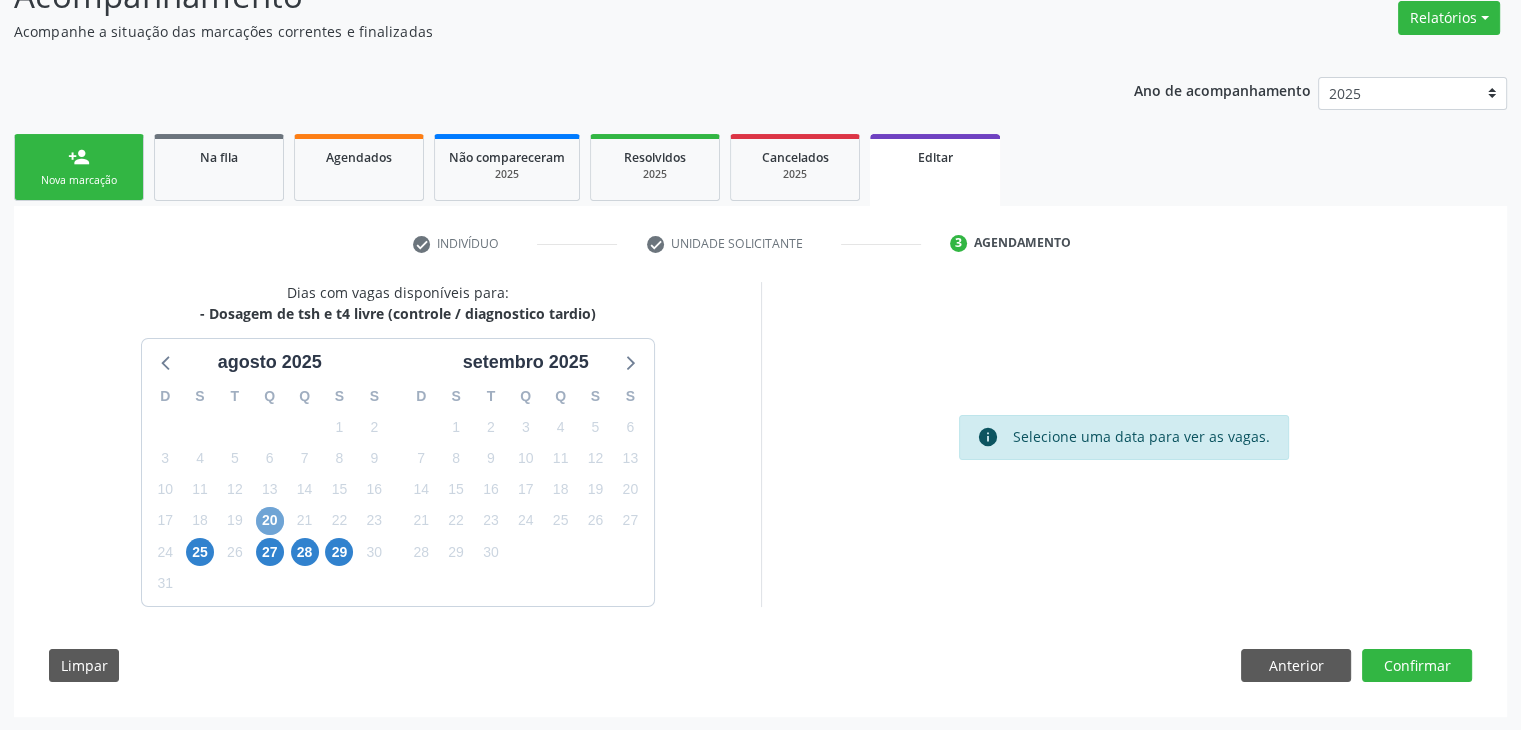 click on "20" at bounding box center [270, 521] 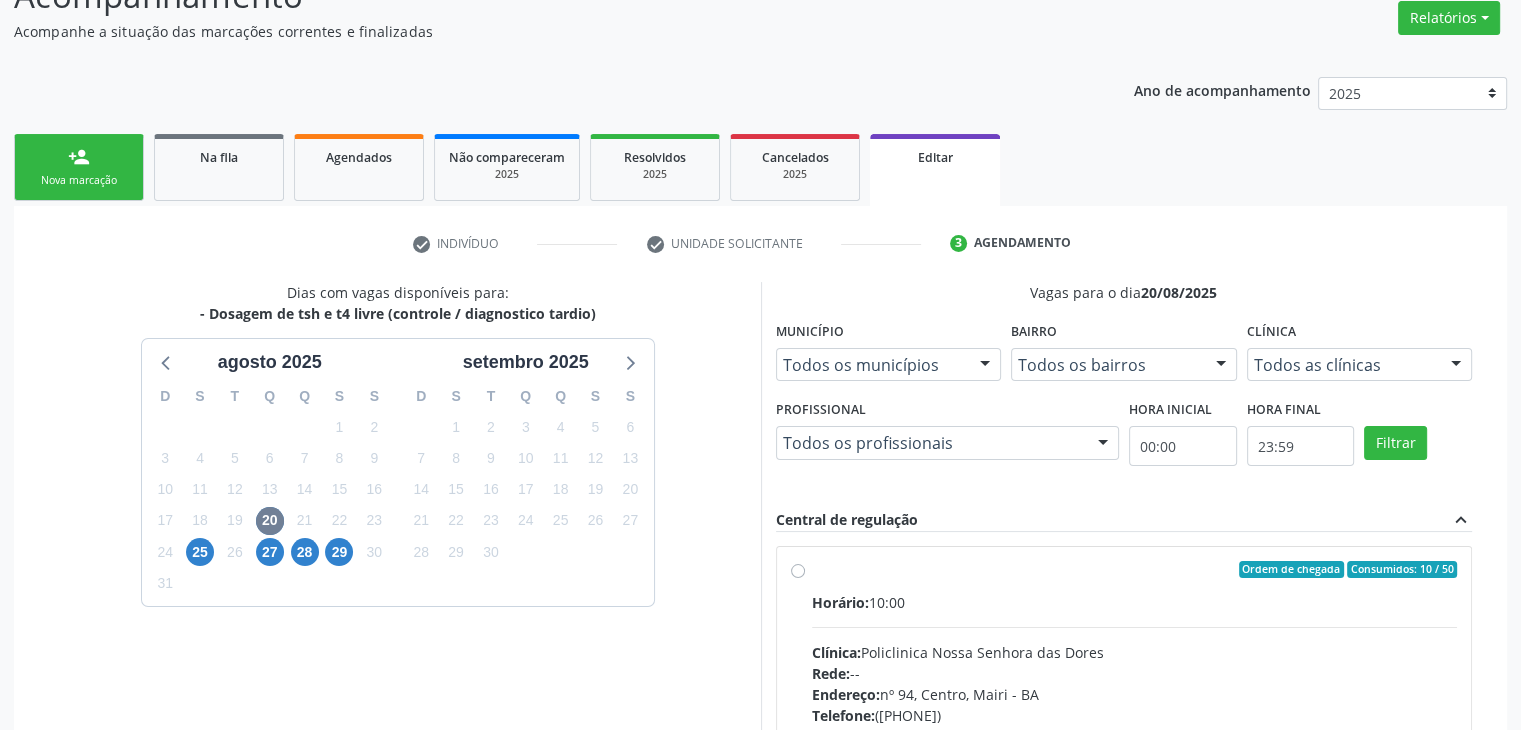 click on "Ordem de chegada
Consumidos: 10 / 50
Horário:   10:00
Clínica:  Policlinica Nossa Senhora das Dores
Rede:
--
Endereço:   nº 94, [STREET] - [CITY] - [STATE]
Telefone:   [PHONE]
Profissional:
--
Informações adicionais sobre o atendimento
Idade de atendimento:
Sem restrição
Gênero(s) atendido(s):
Sem restrição
Informações adicionais:
--" at bounding box center [1135, 714] 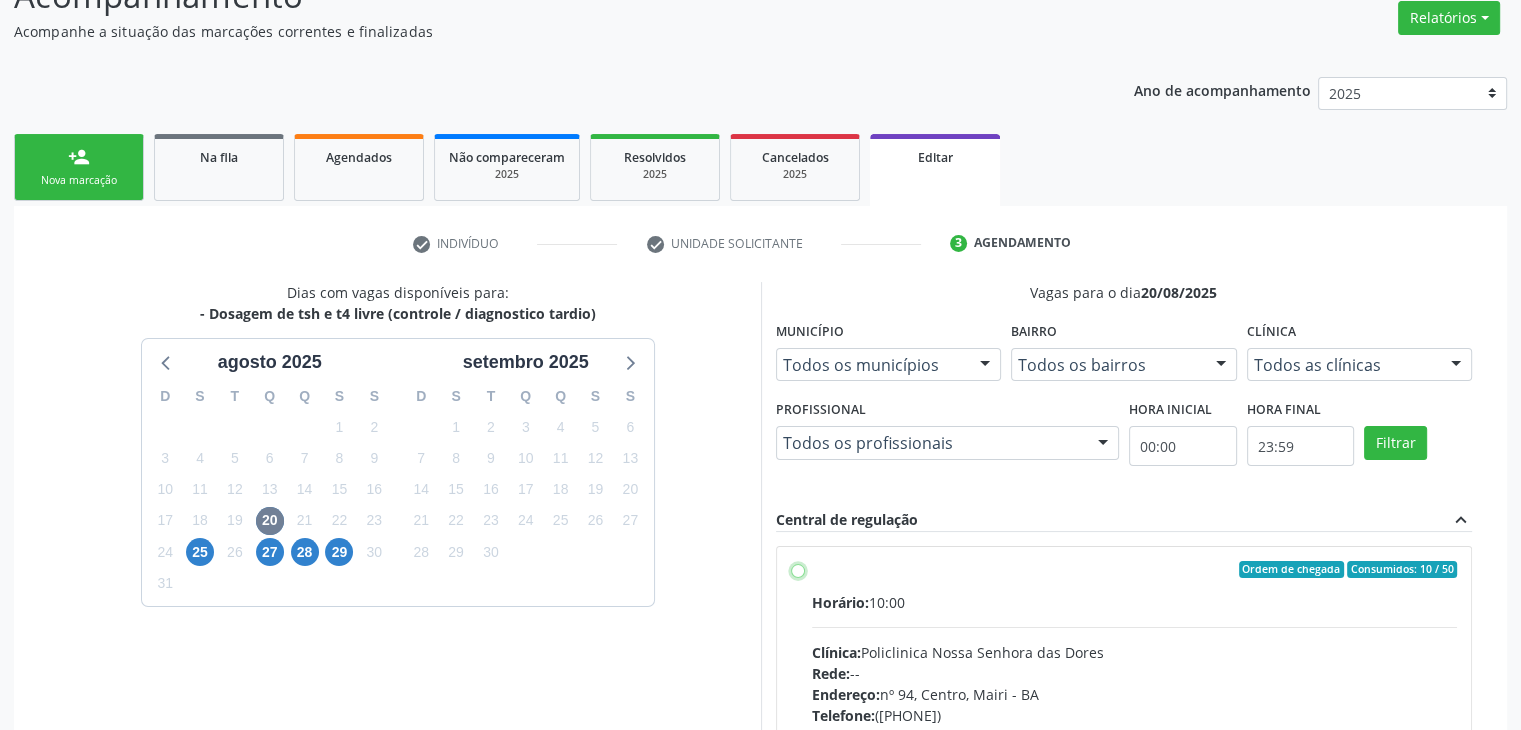 click on "Ordem de chegada
Consumidos: 10 / 50
Horário:   10:00
Clínica:  Policlinica Nossa Senhora das Dores
Rede:
--
Endereço:   nº 94, [STREET] - [CITY] - [STATE]
Telefone:   [PHONE]
Profissional:
--
Informações adicionais sobre o atendimento
Idade de atendimento:
Sem restrição
Gênero(s) atendido(s):
Sem restrição
Informações adicionais:
--" at bounding box center [798, 570] 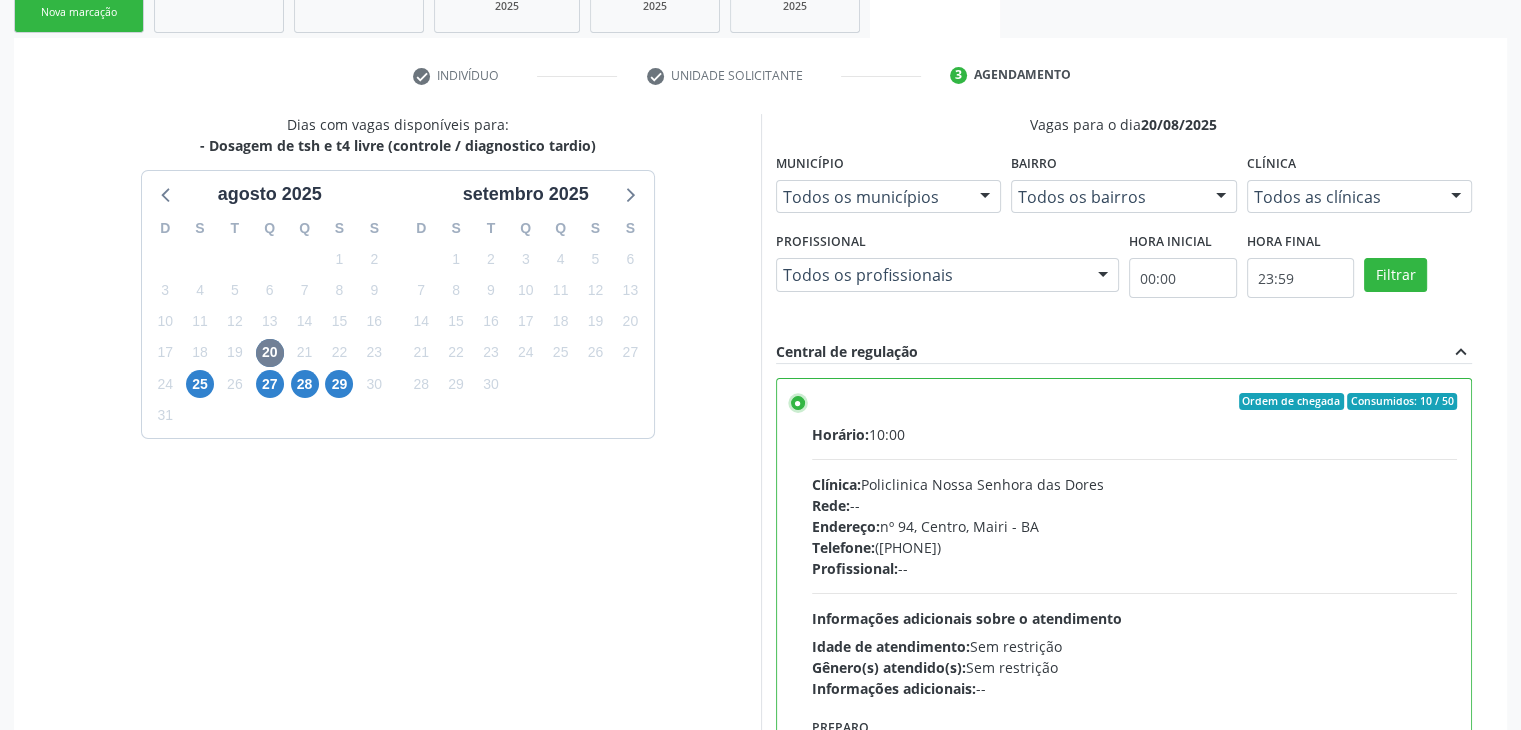 scroll, scrollTop: 490, scrollLeft: 0, axis: vertical 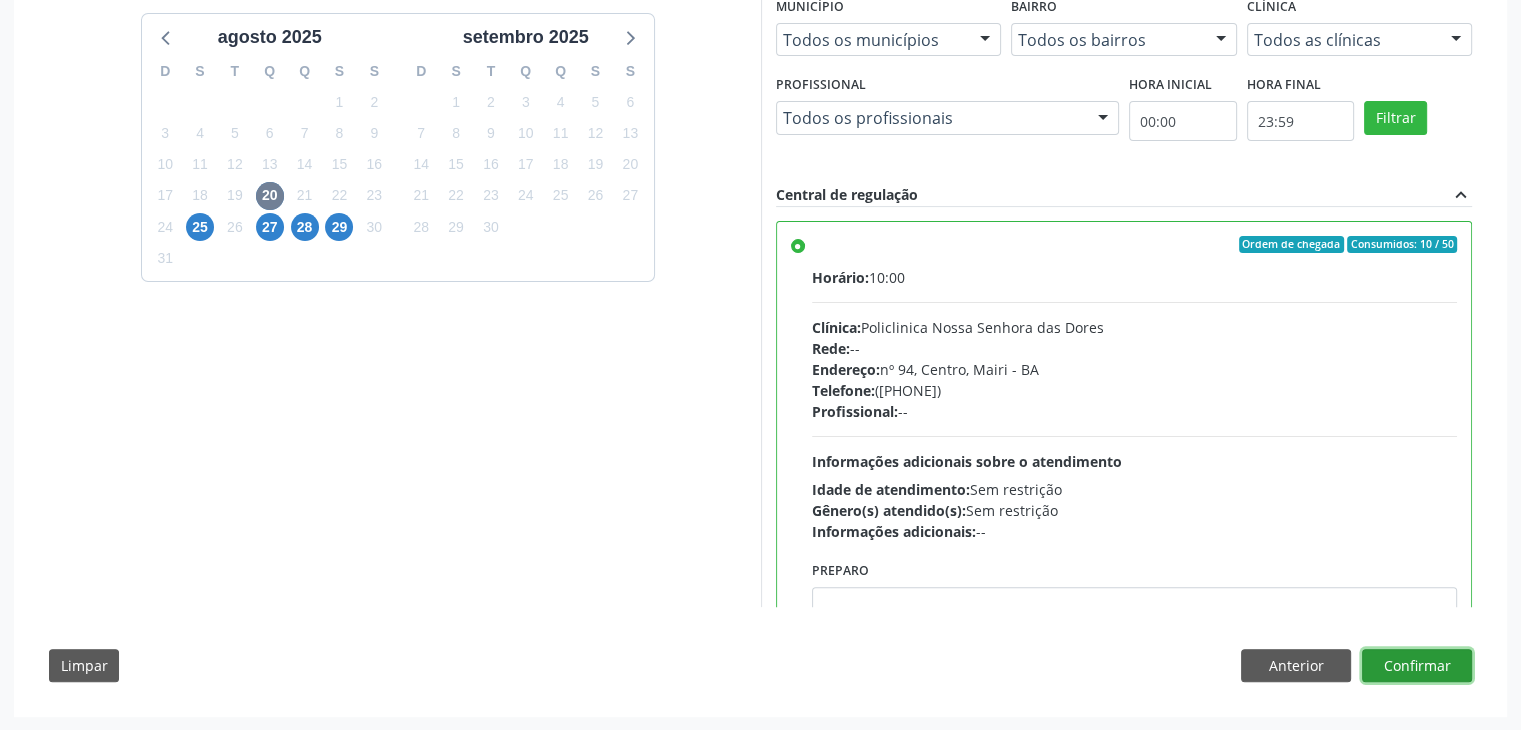 click on "Confirmar" at bounding box center [1417, 666] 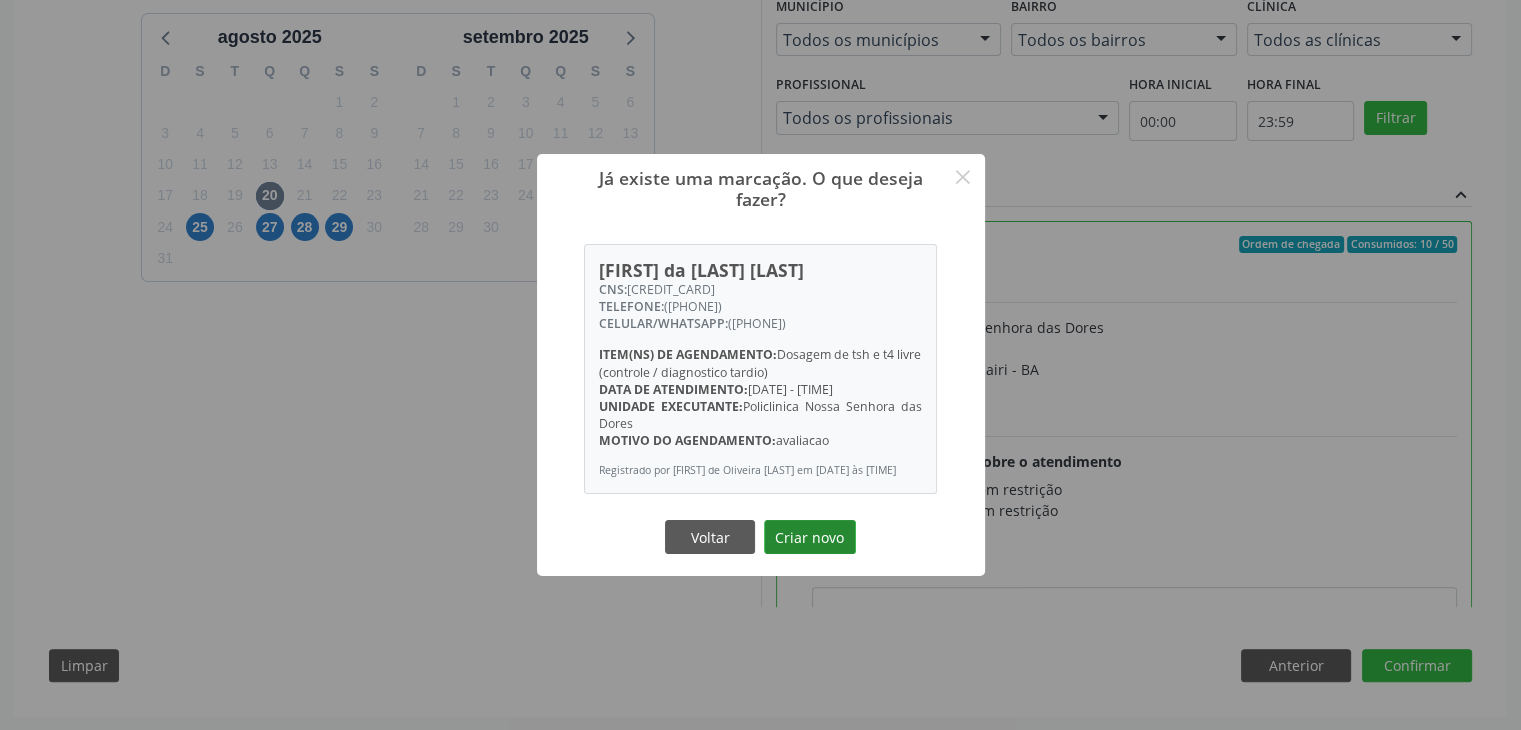 click on "Criar novo" at bounding box center [810, 537] 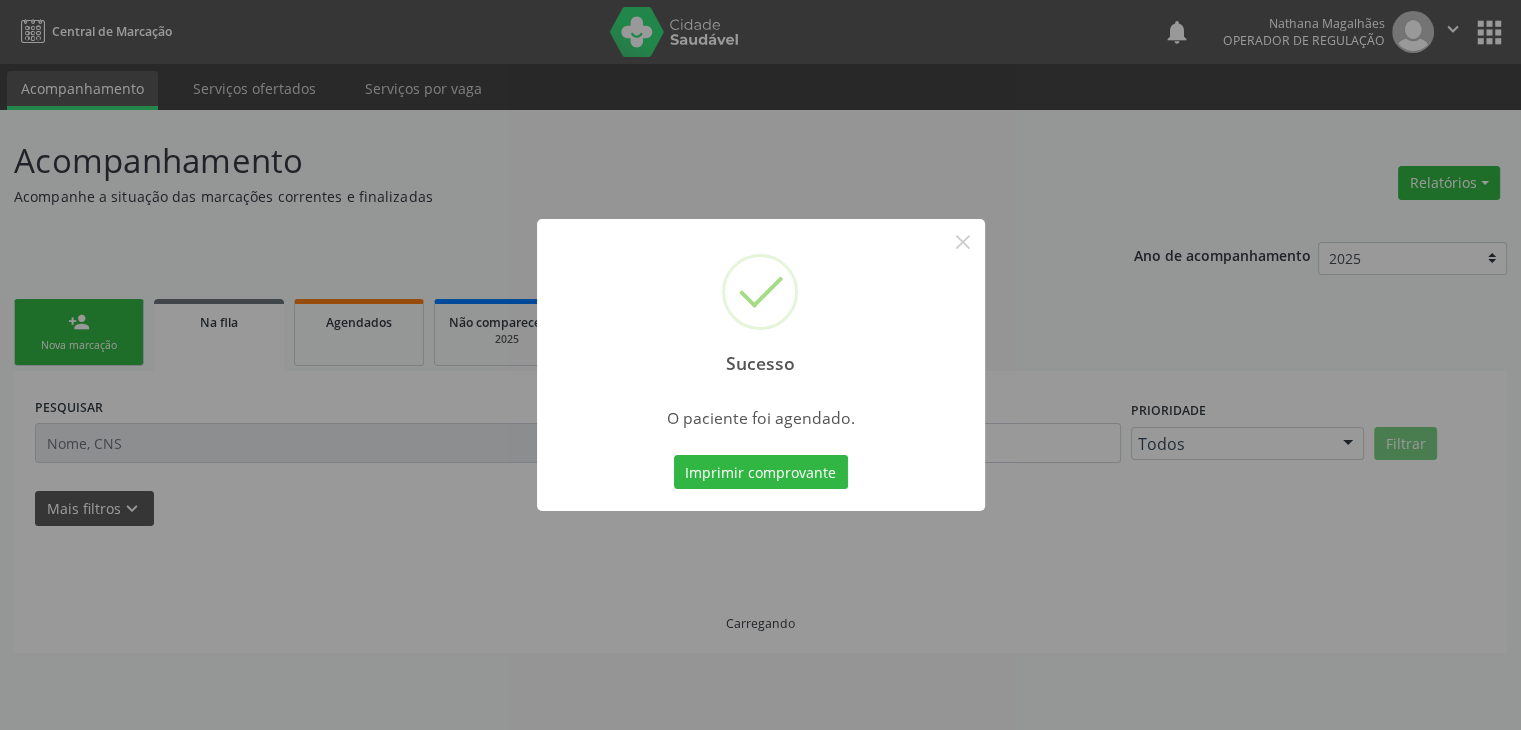 scroll, scrollTop: 0, scrollLeft: 0, axis: both 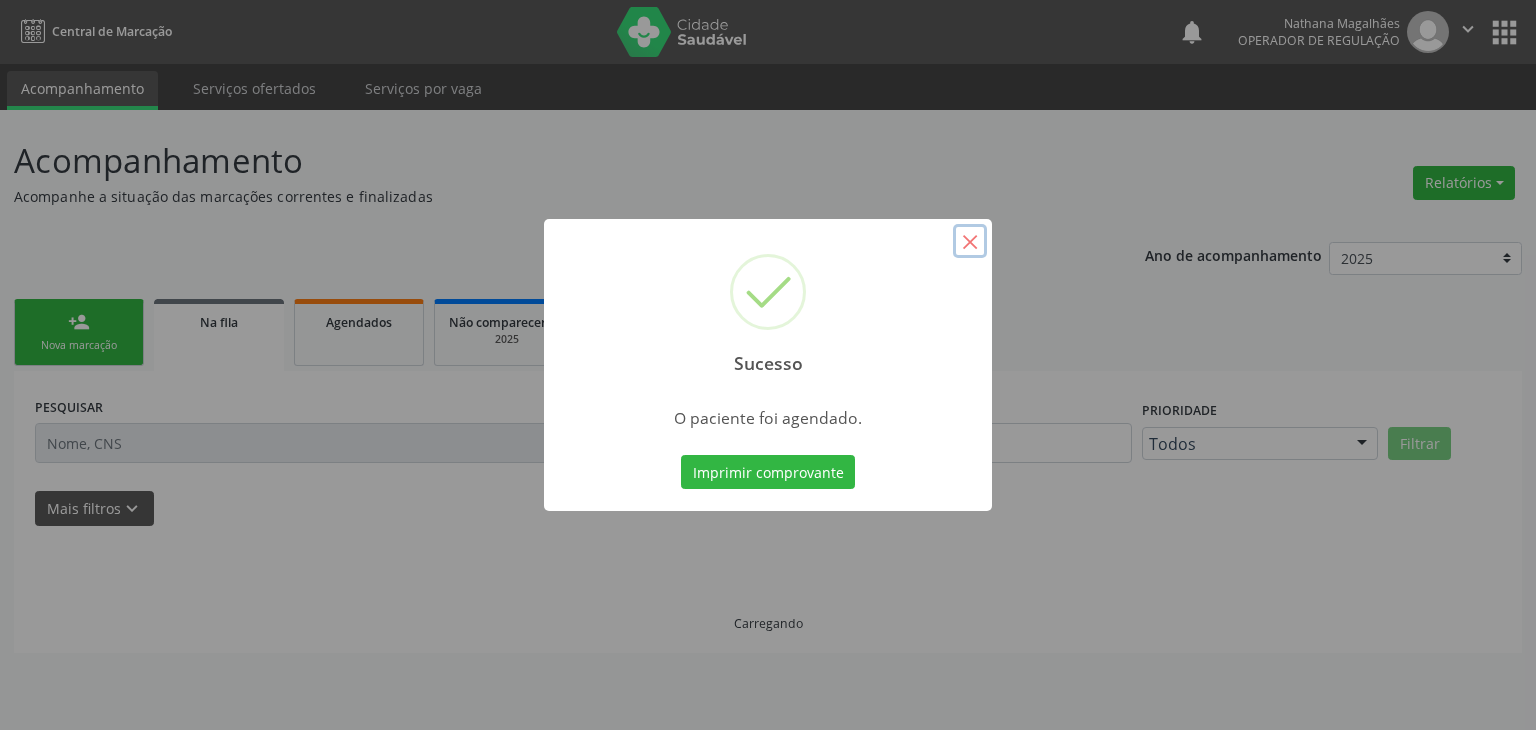 click on "×" at bounding box center (970, 241) 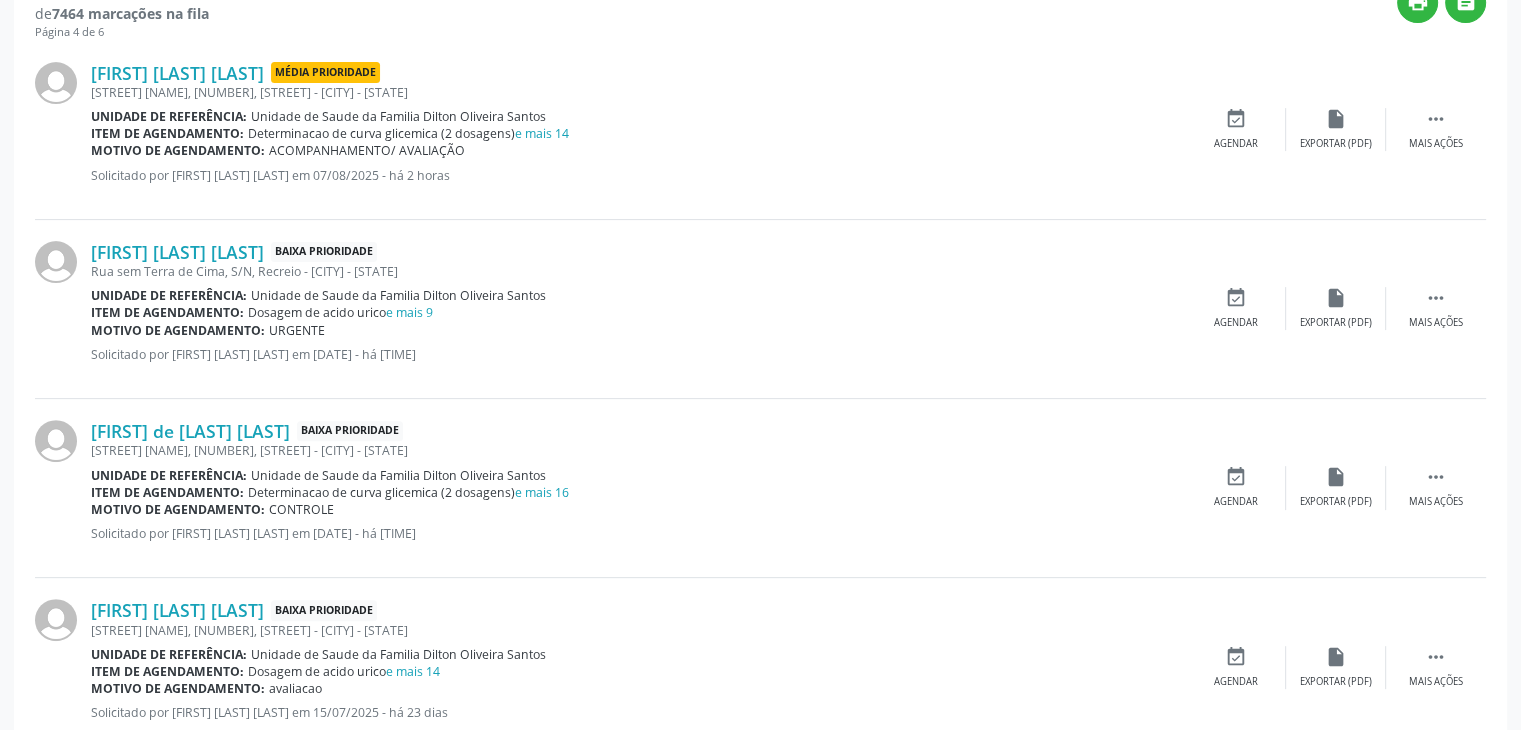 scroll, scrollTop: 600, scrollLeft: 0, axis: vertical 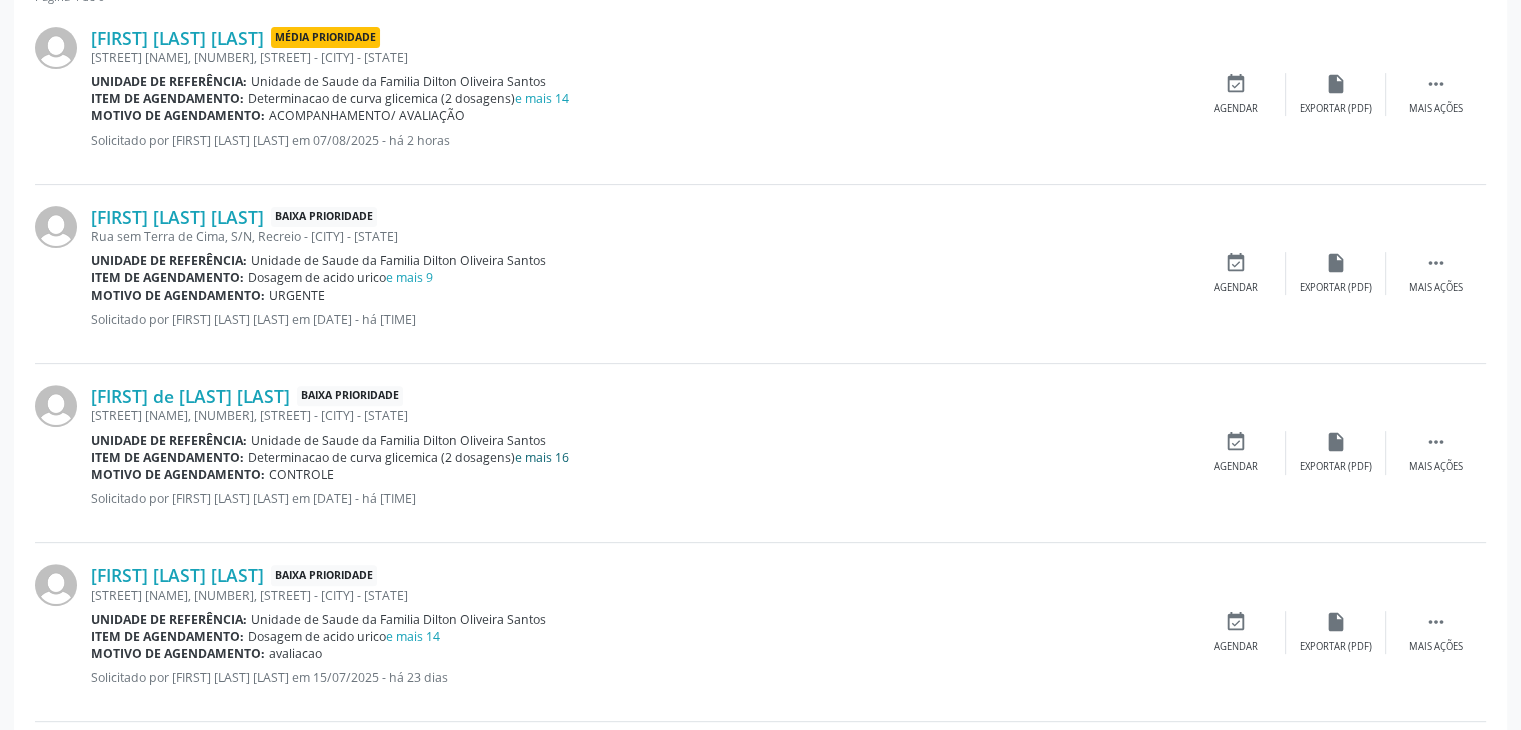 click on "e mais 16" at bounding box center (542, 457) 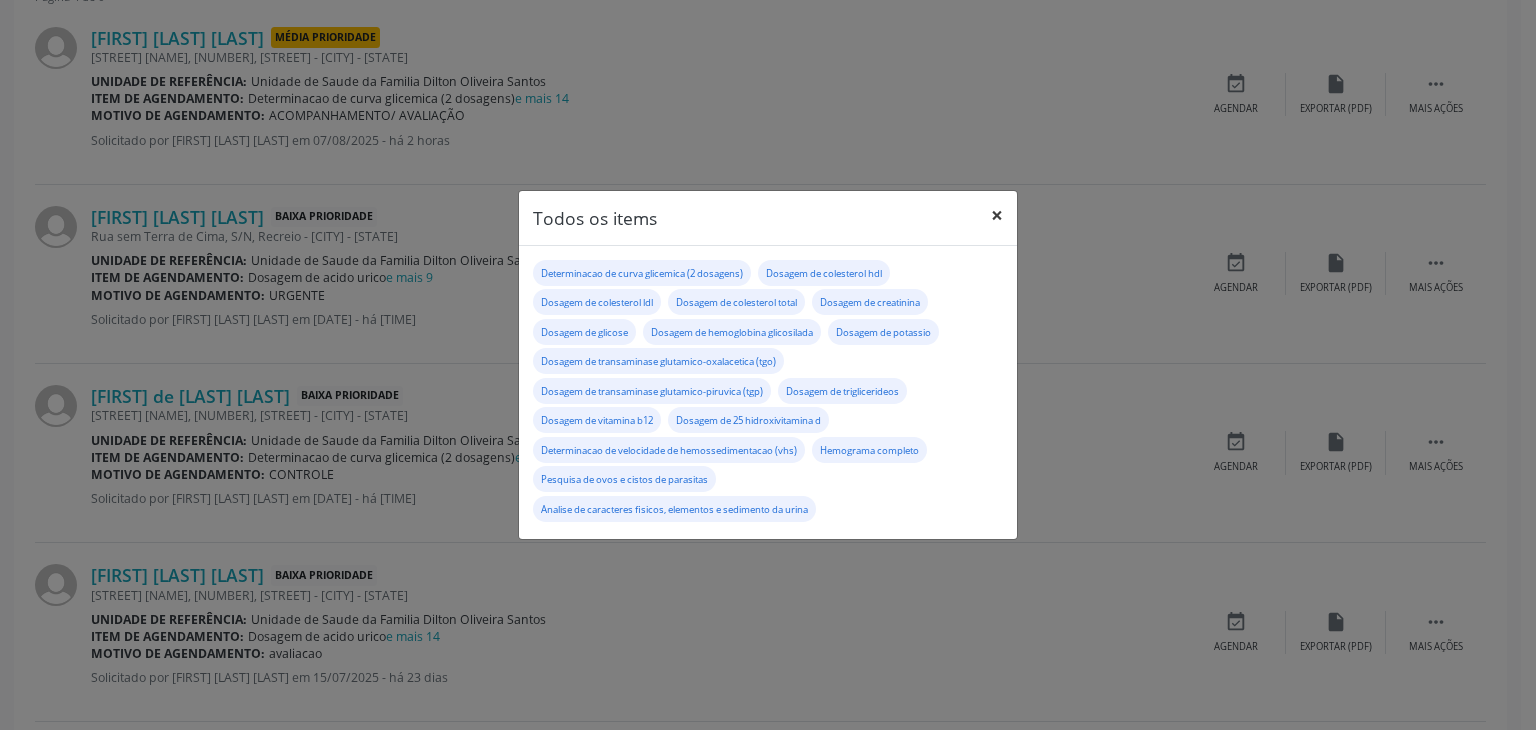 click on "×" at bounding box center (997, 215) 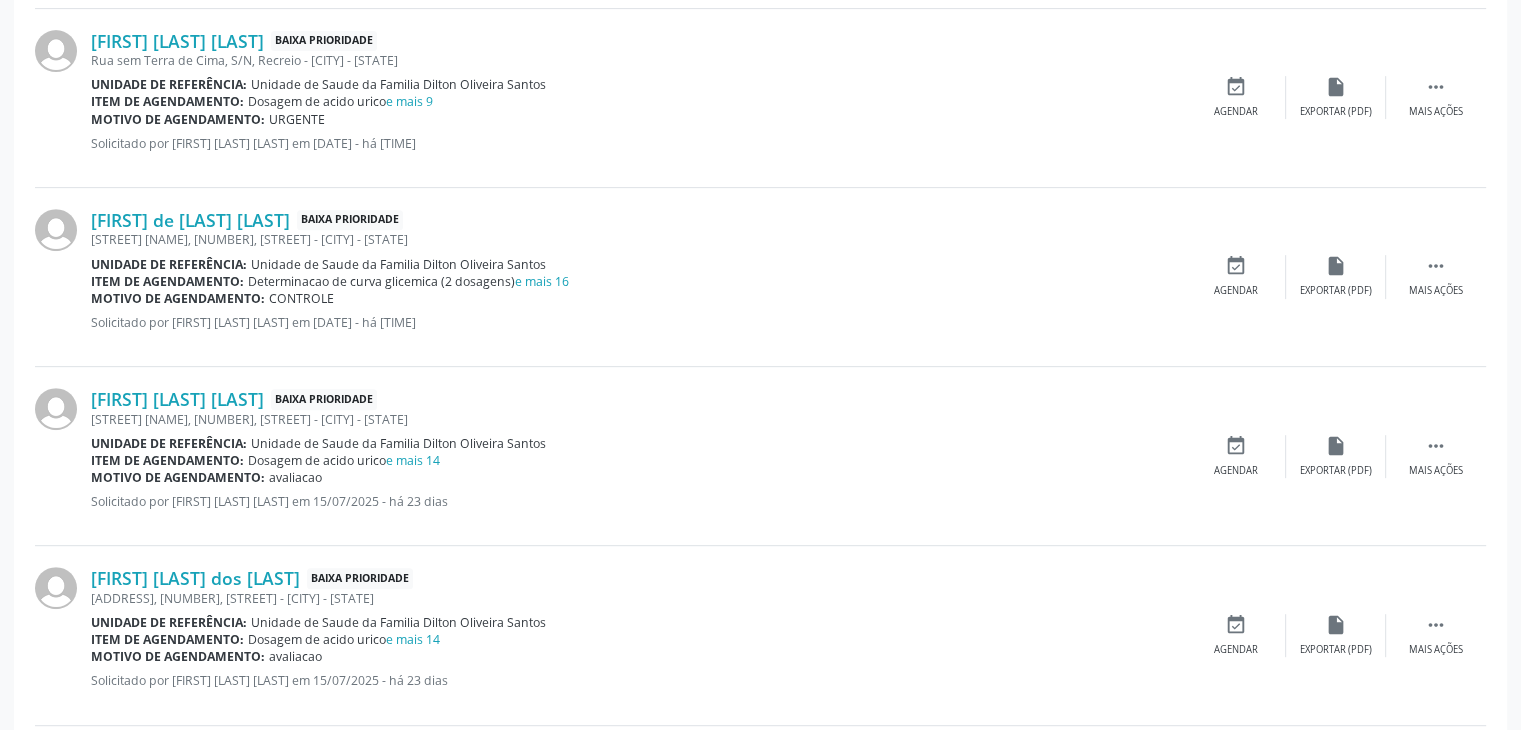 scroll, scrollTop: 800, scrollLeft: 0, axis: vertical 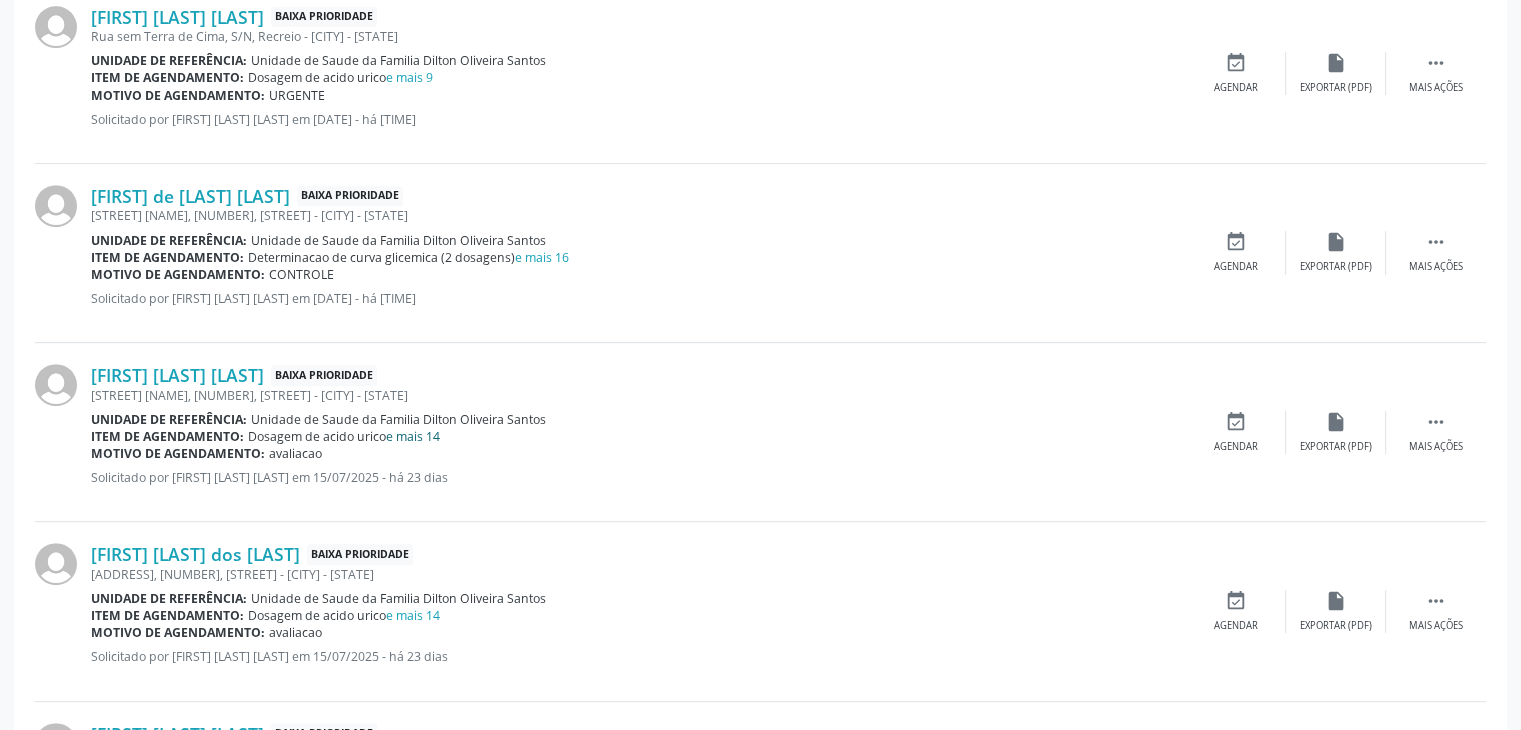 click on "e mais 14" at bounding box center [413, 436] 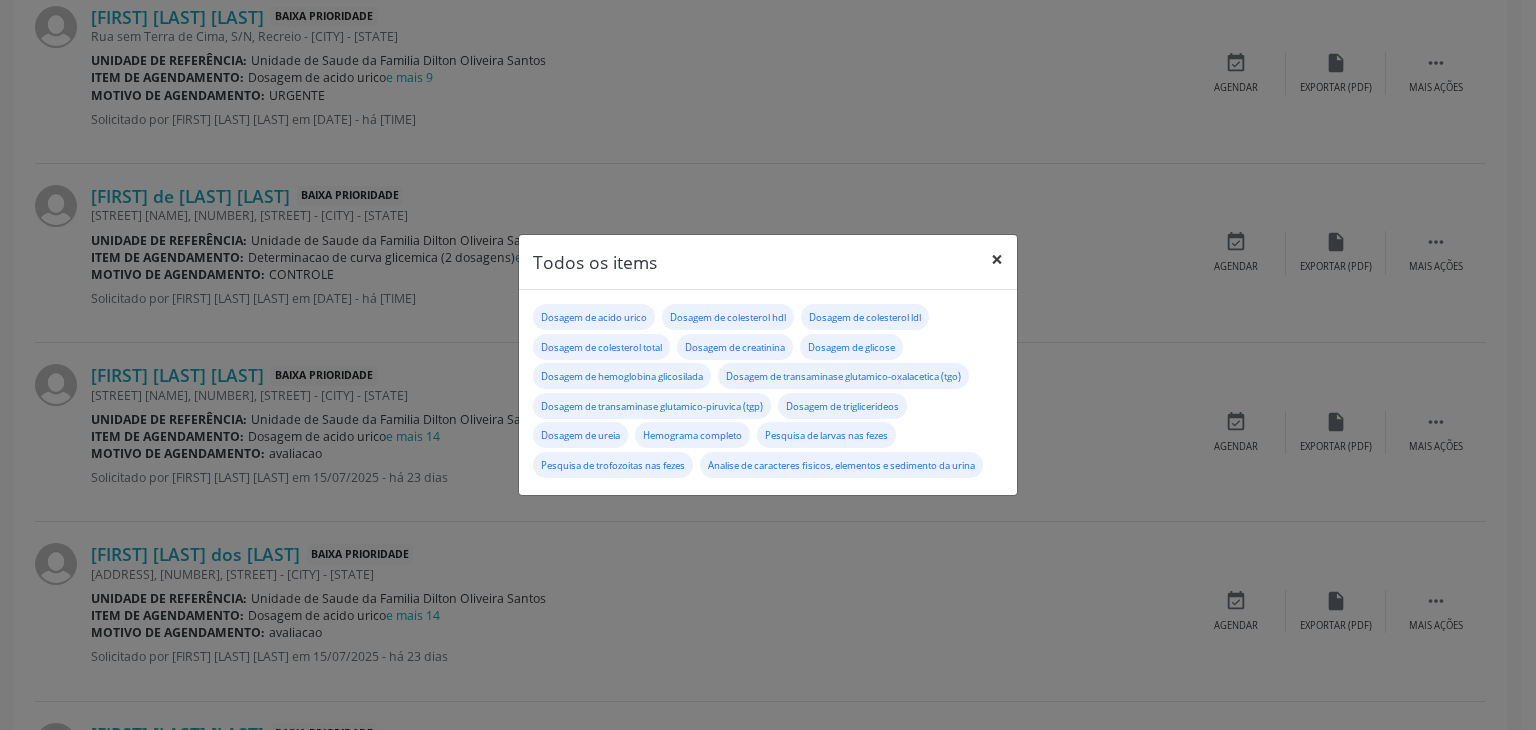 click on "×" at bounding box center (997, 259) 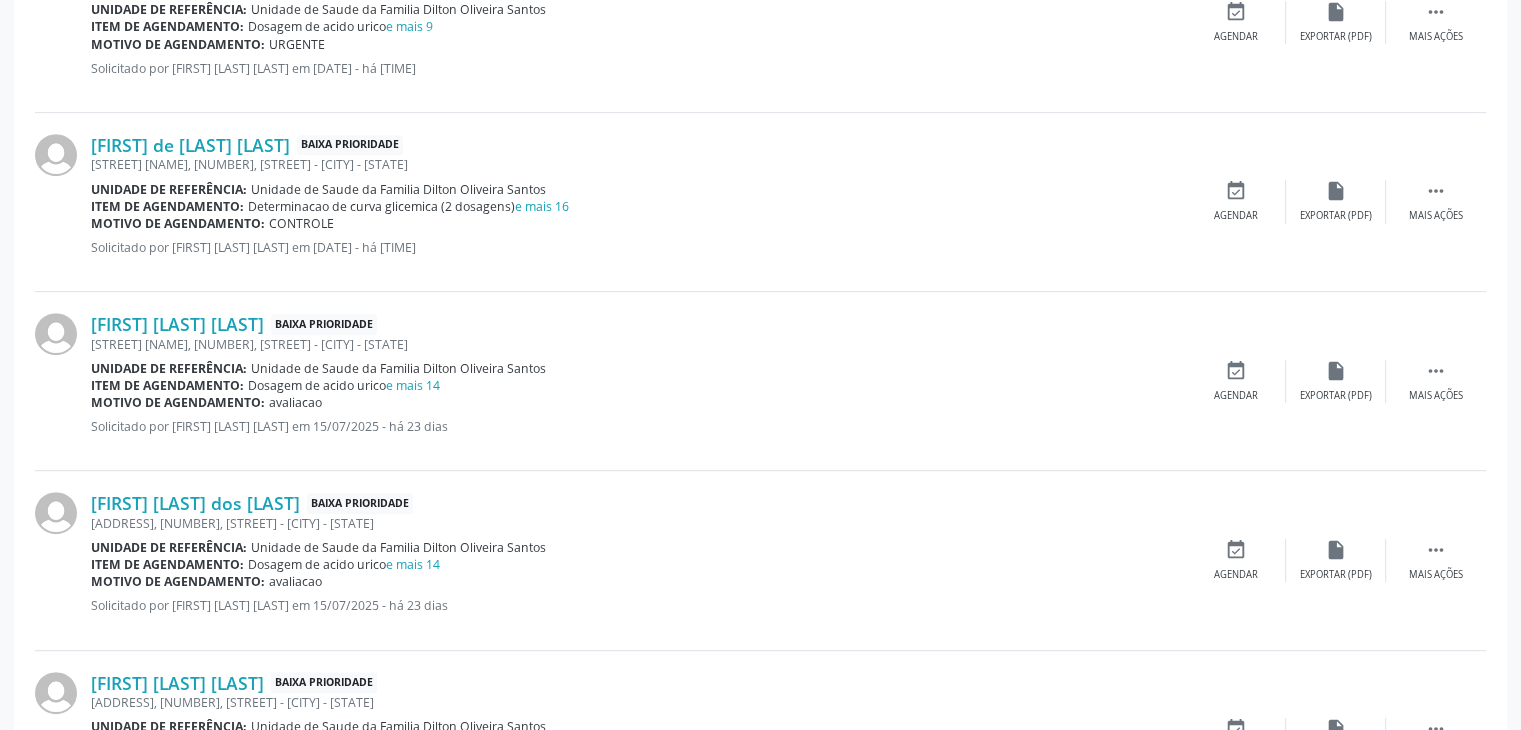 scroll, scrollTop: 900, scrollLeft: 0, axis: vertical 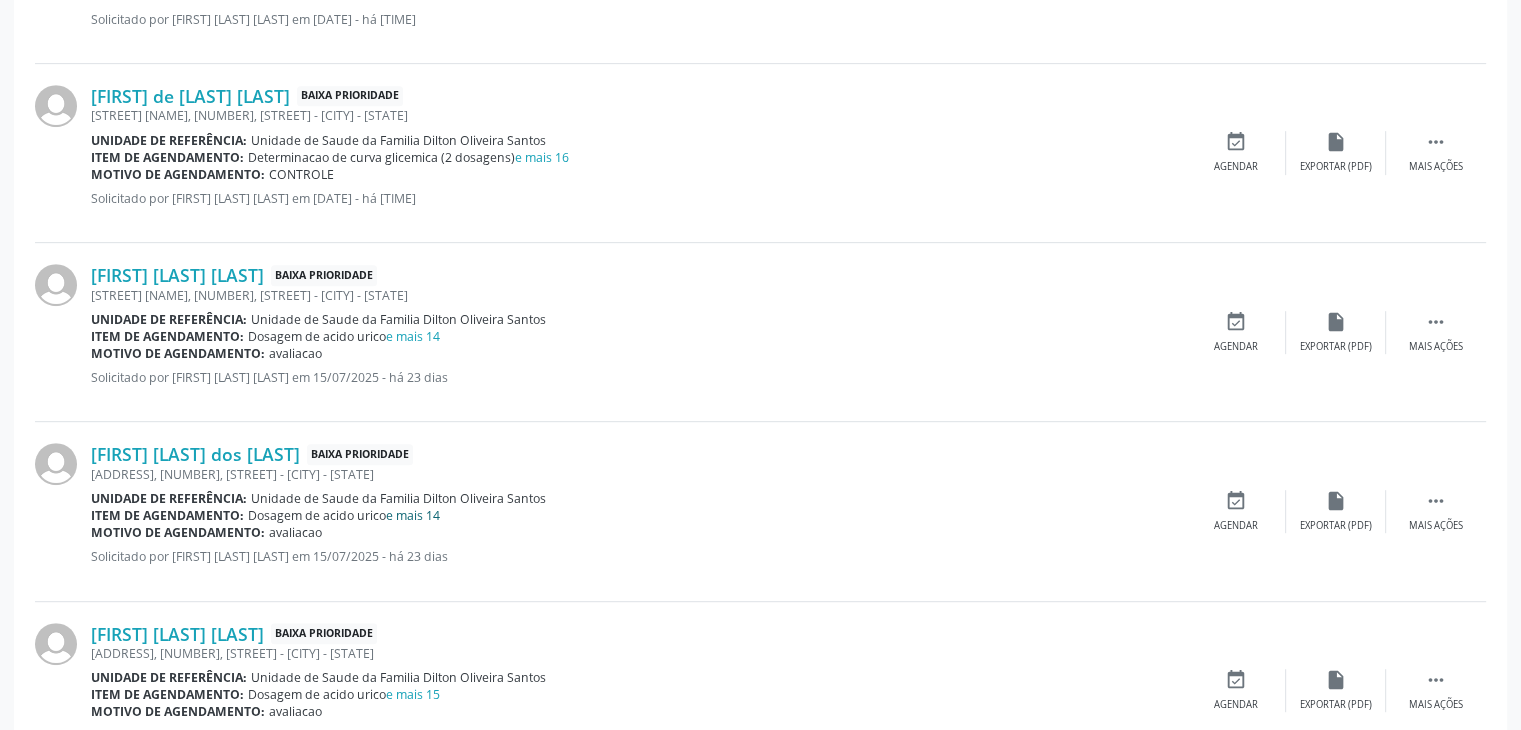 click on "e mais 14" at bounding box center (413, 515) 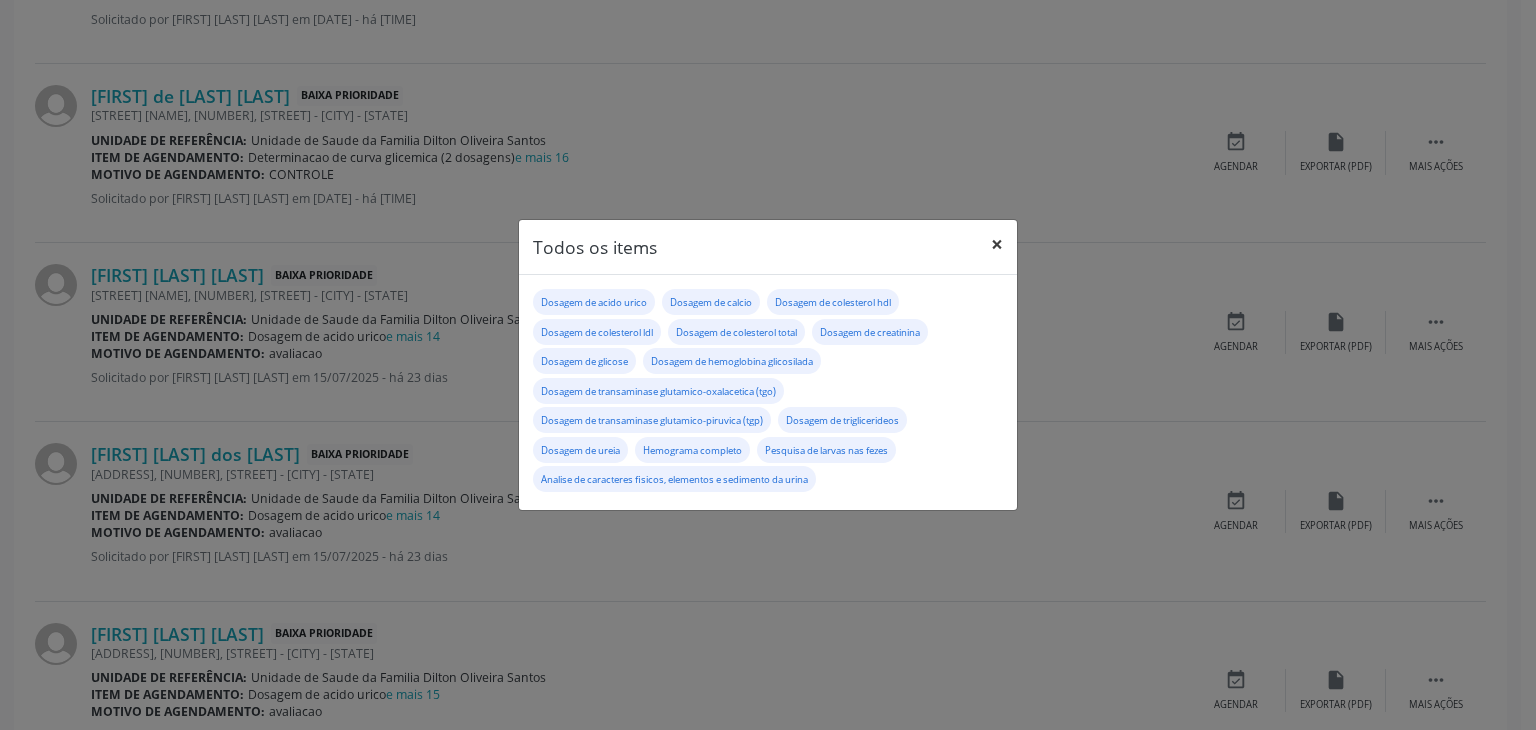 click on "×" at bounding box center (997, 244) 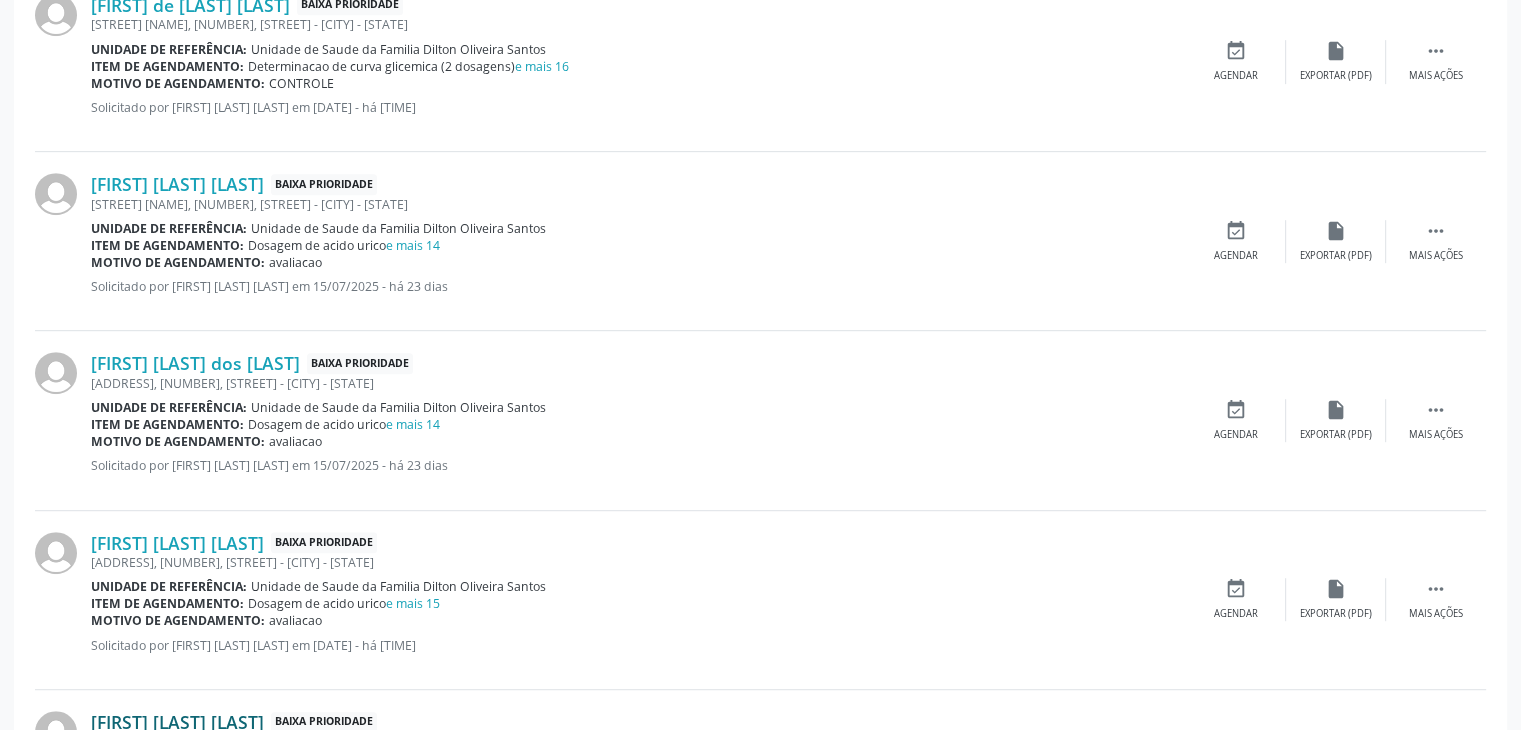 scroll, scrollTop: 1100, scrollLeft: 0, axis: vertical 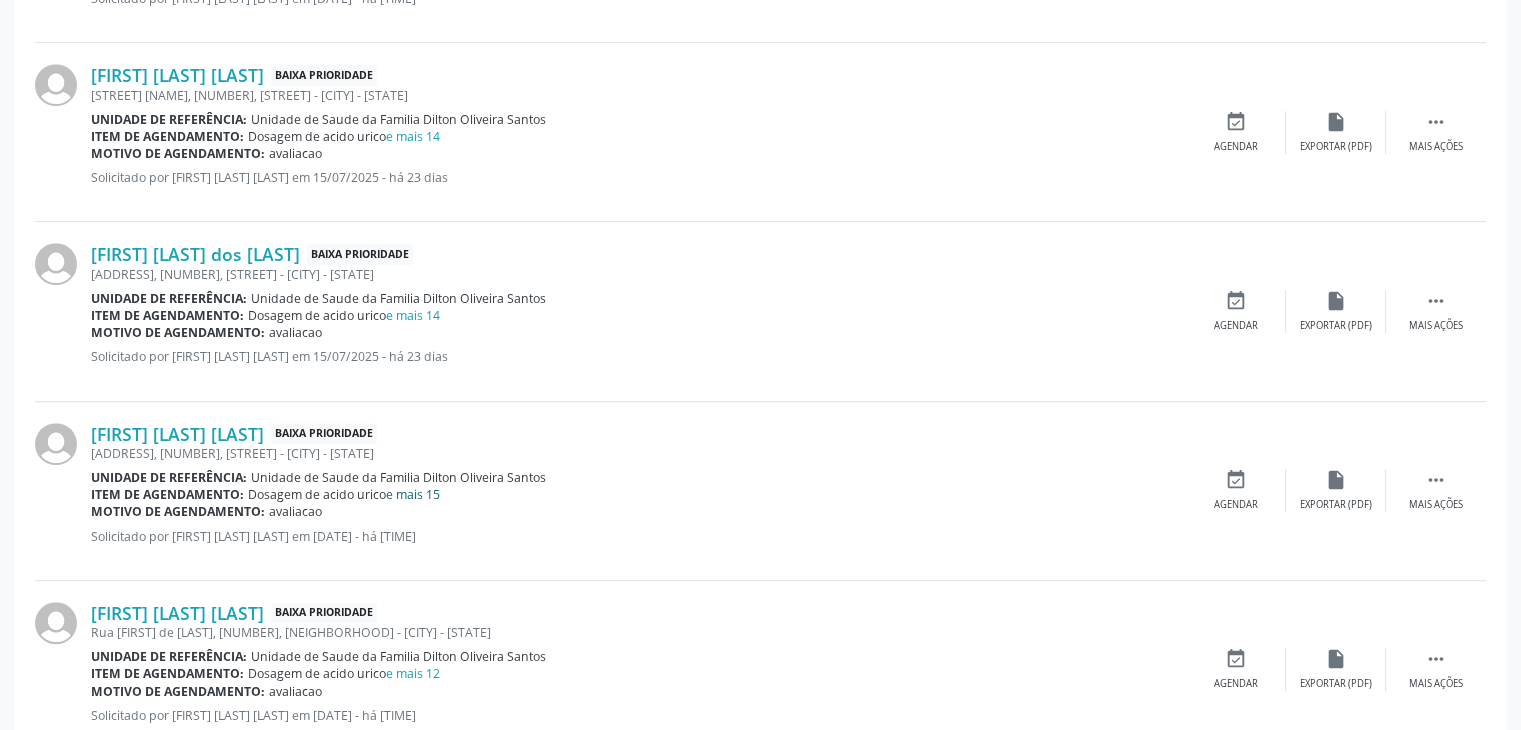 click on "e mais 15" at bounding box center [413, 494] 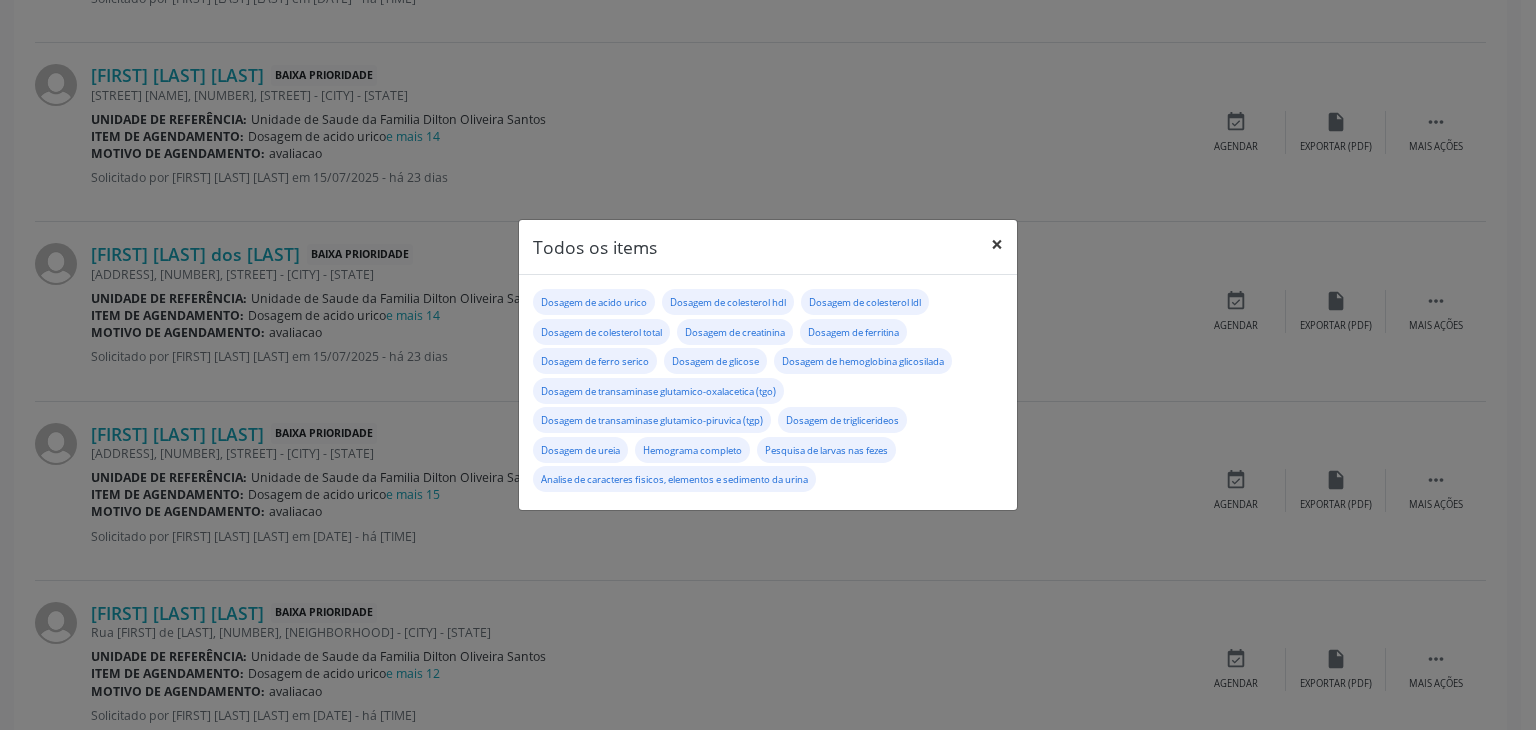 click on "×" at bounding box center (997, 244) 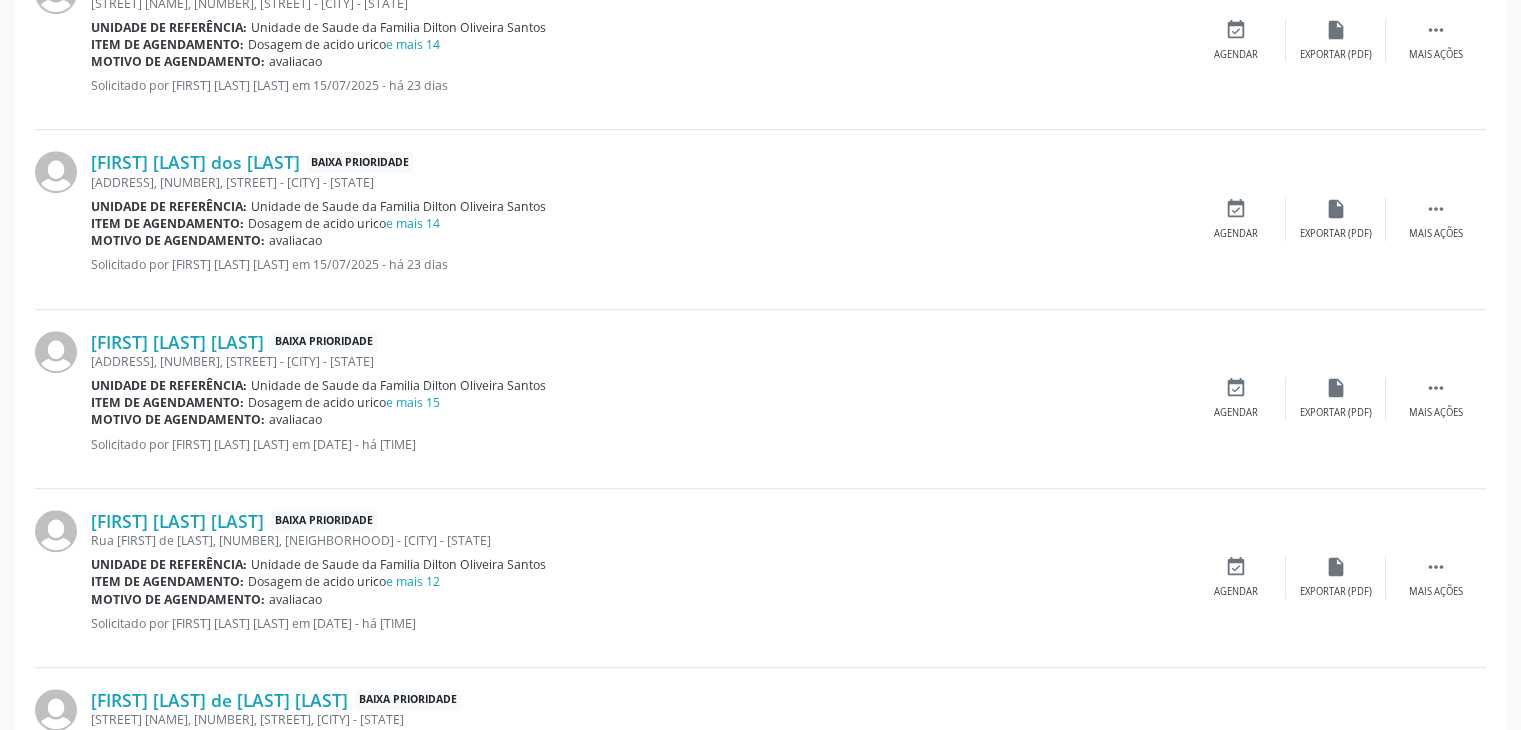 scroll, scrollTop: 1300, scrollLeft: 0, axis: vertical 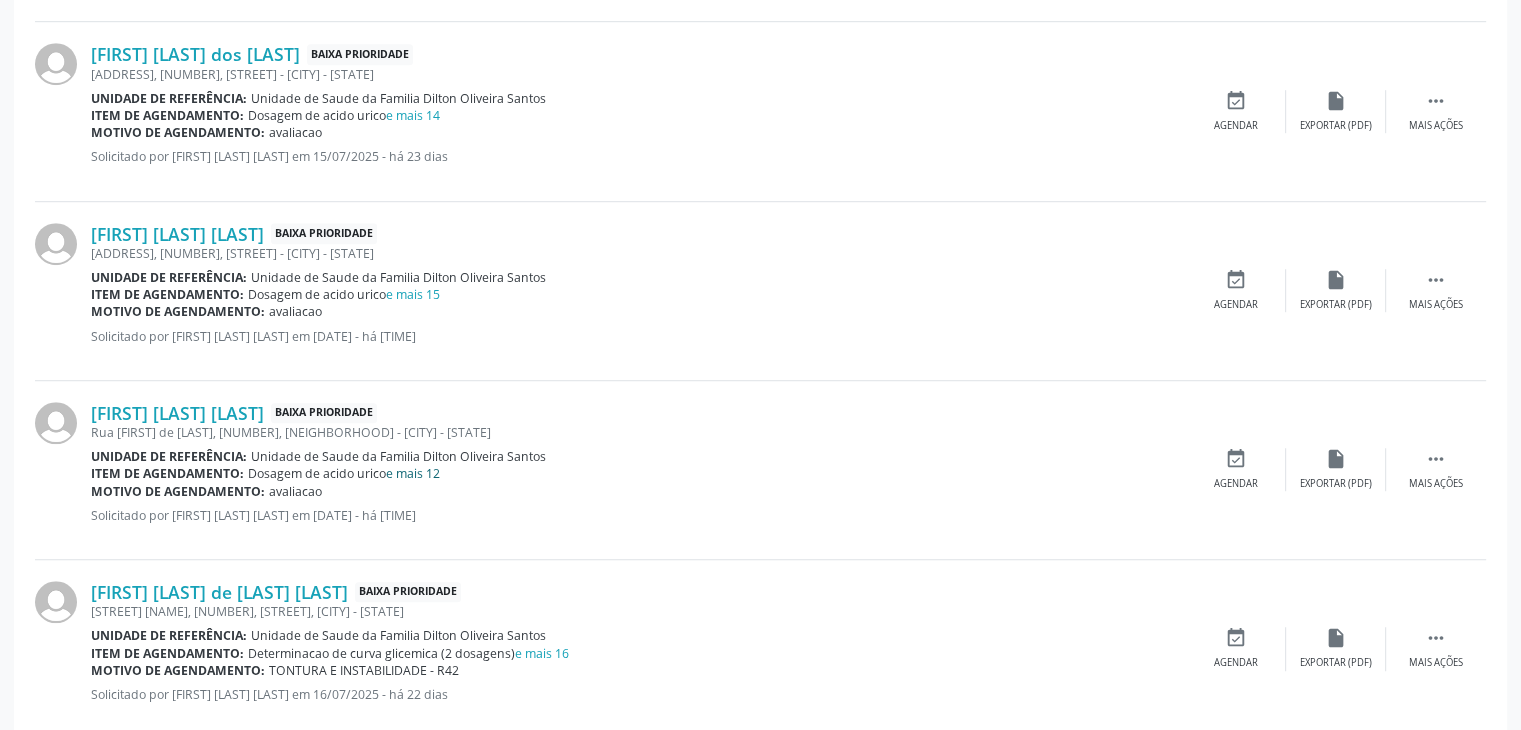 click on "e mais 12" at bounding box center [413, 473] 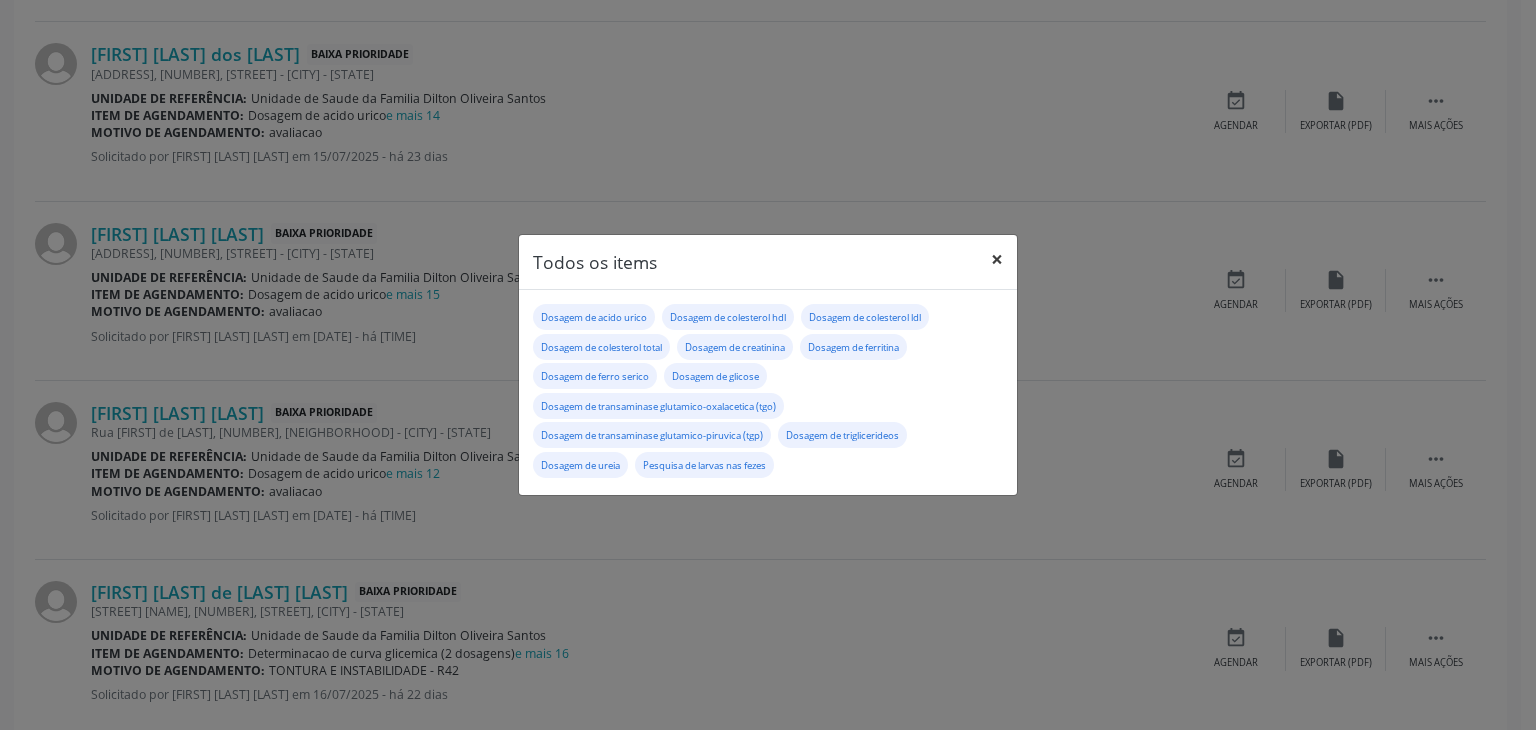 click on "×" at bounding box center [997, 259] 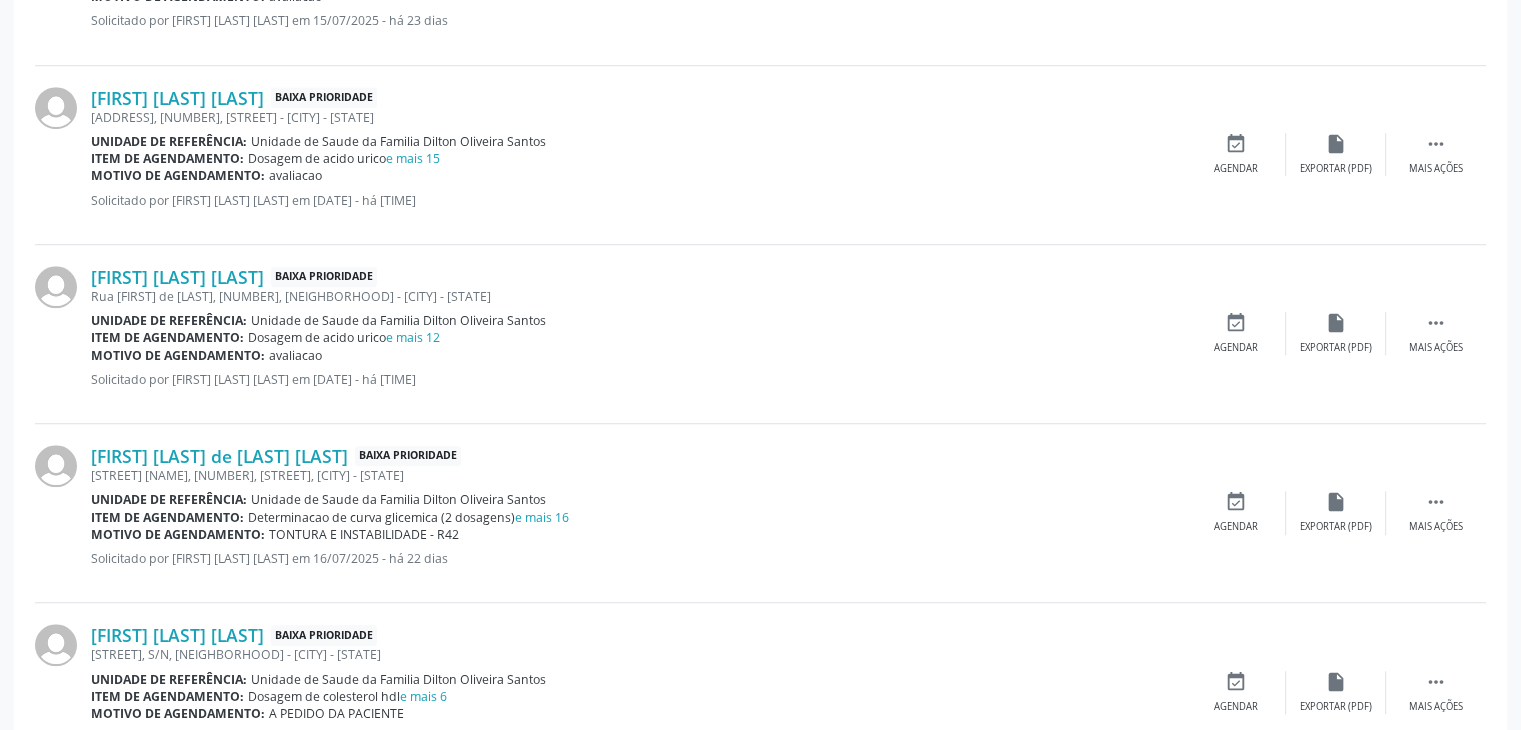 scroll, scrollTop: 1600, scrollLeft: 0, axis: vertical 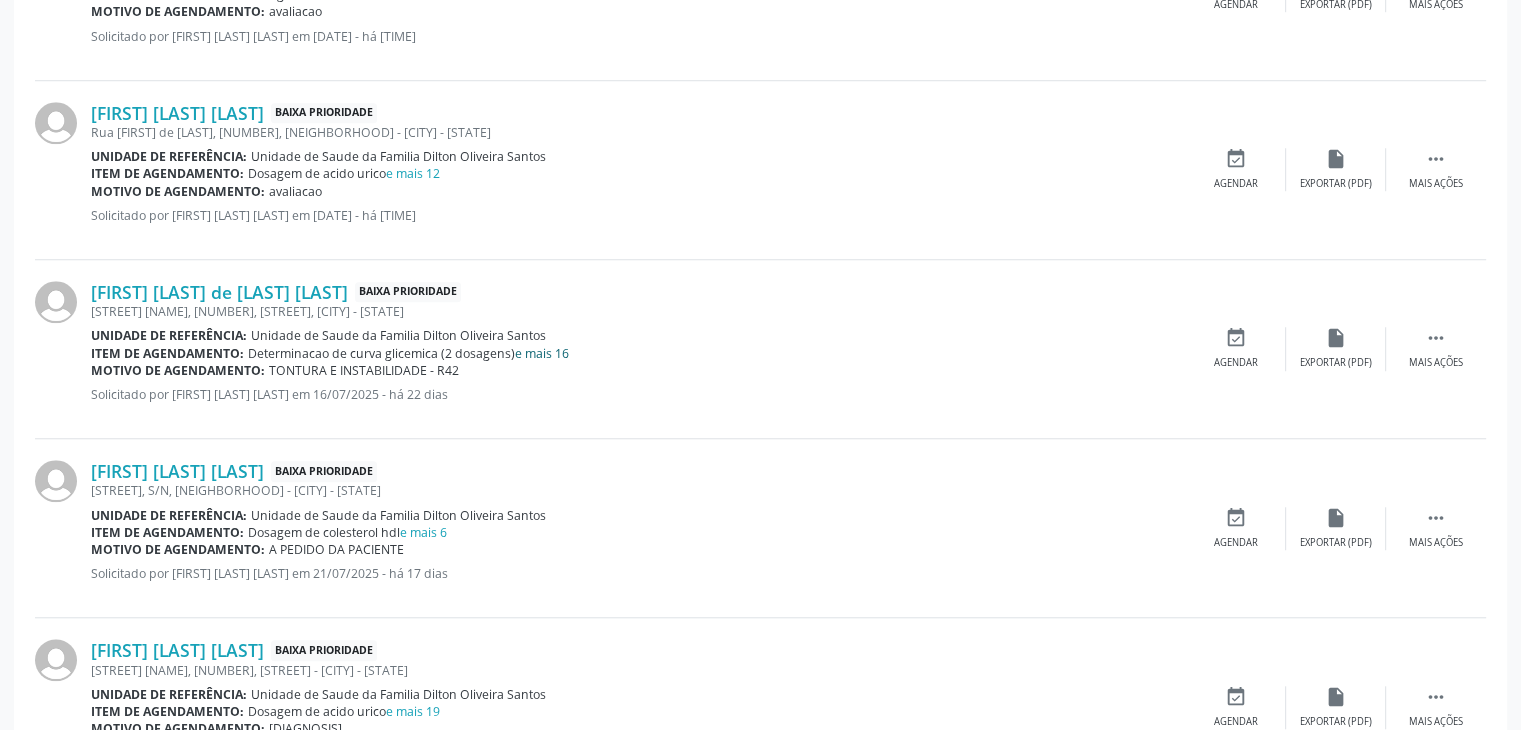 click on "e mais 16" at bounding box center [542, 353] 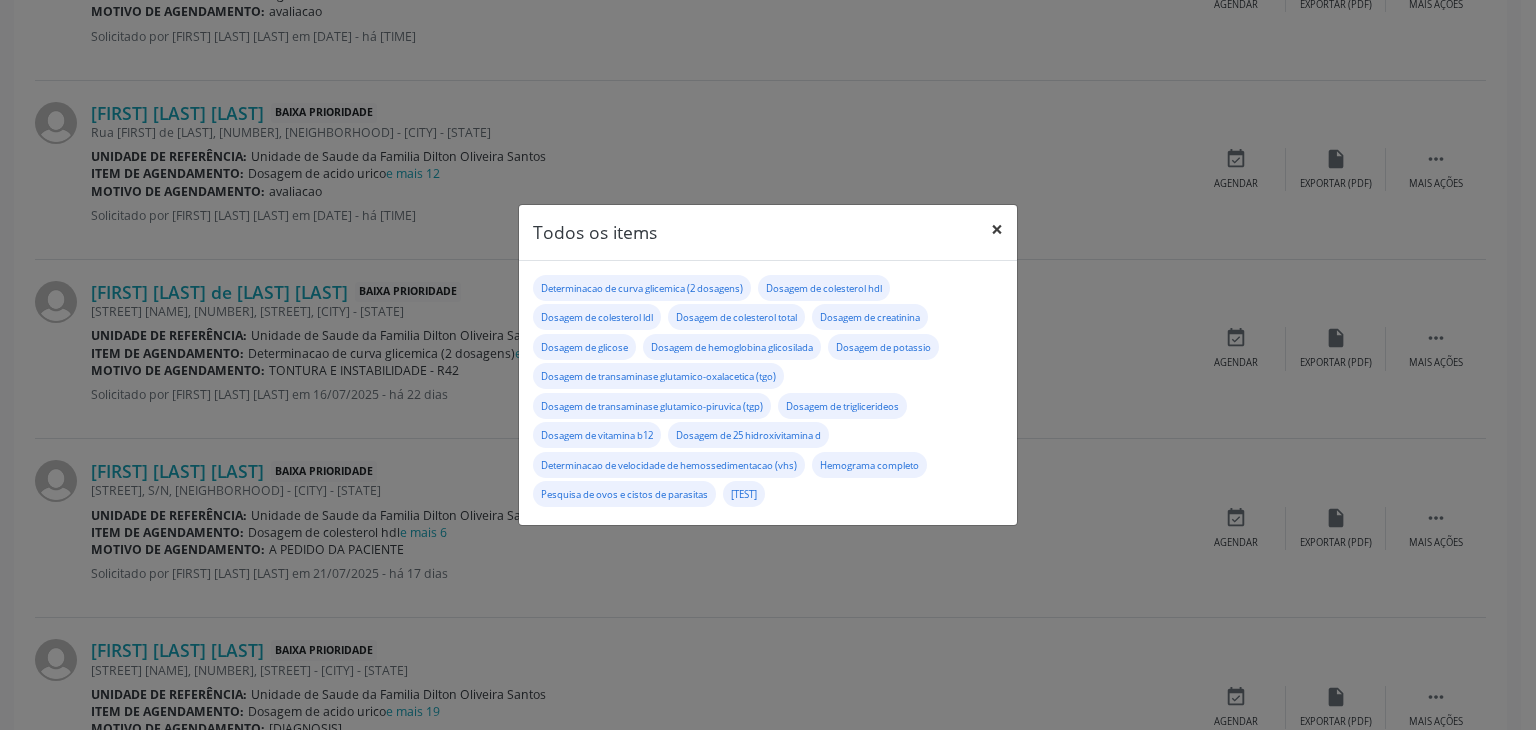 click on "×" at bounding box center (997, 229) 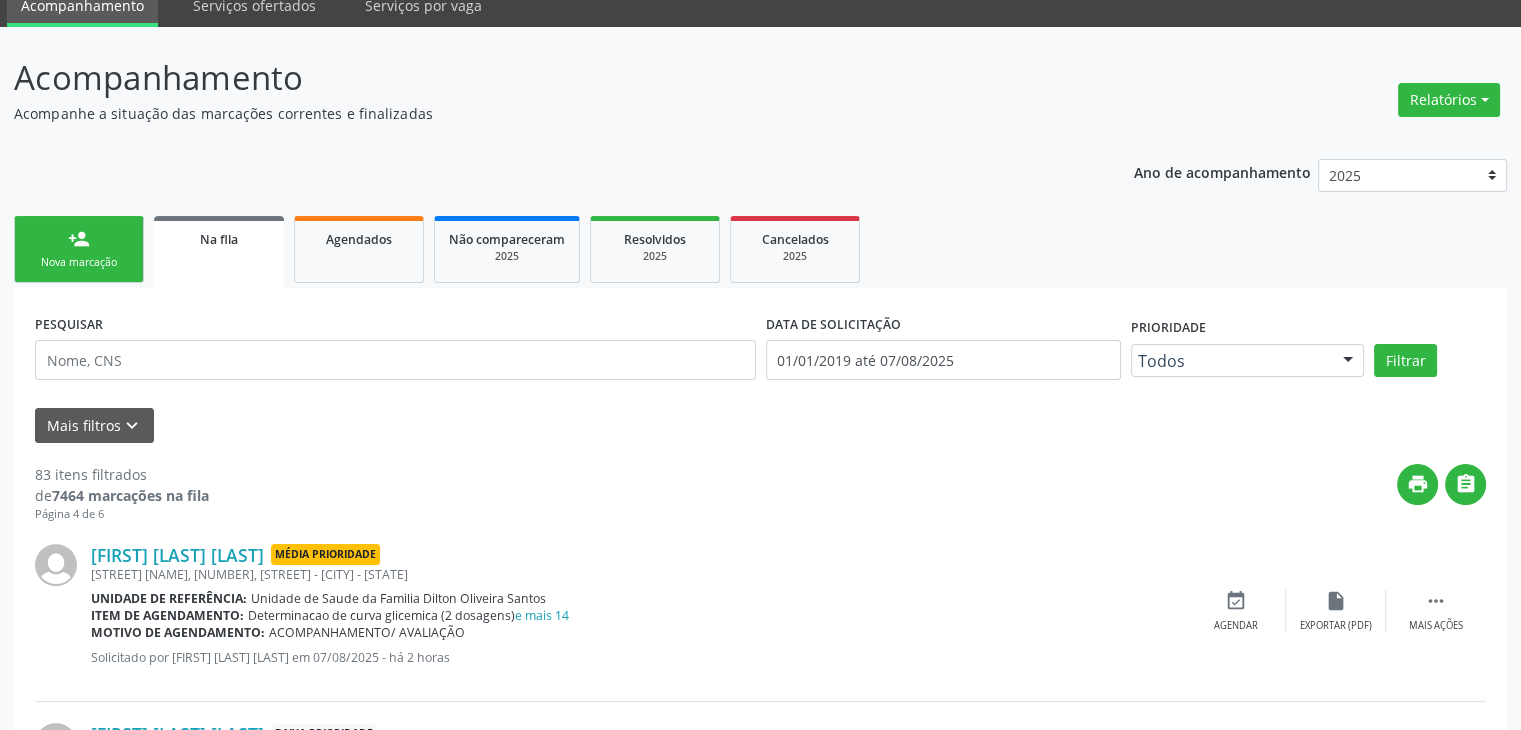scroll, scrollTop: 0, scrollLeft: 0, axis: both 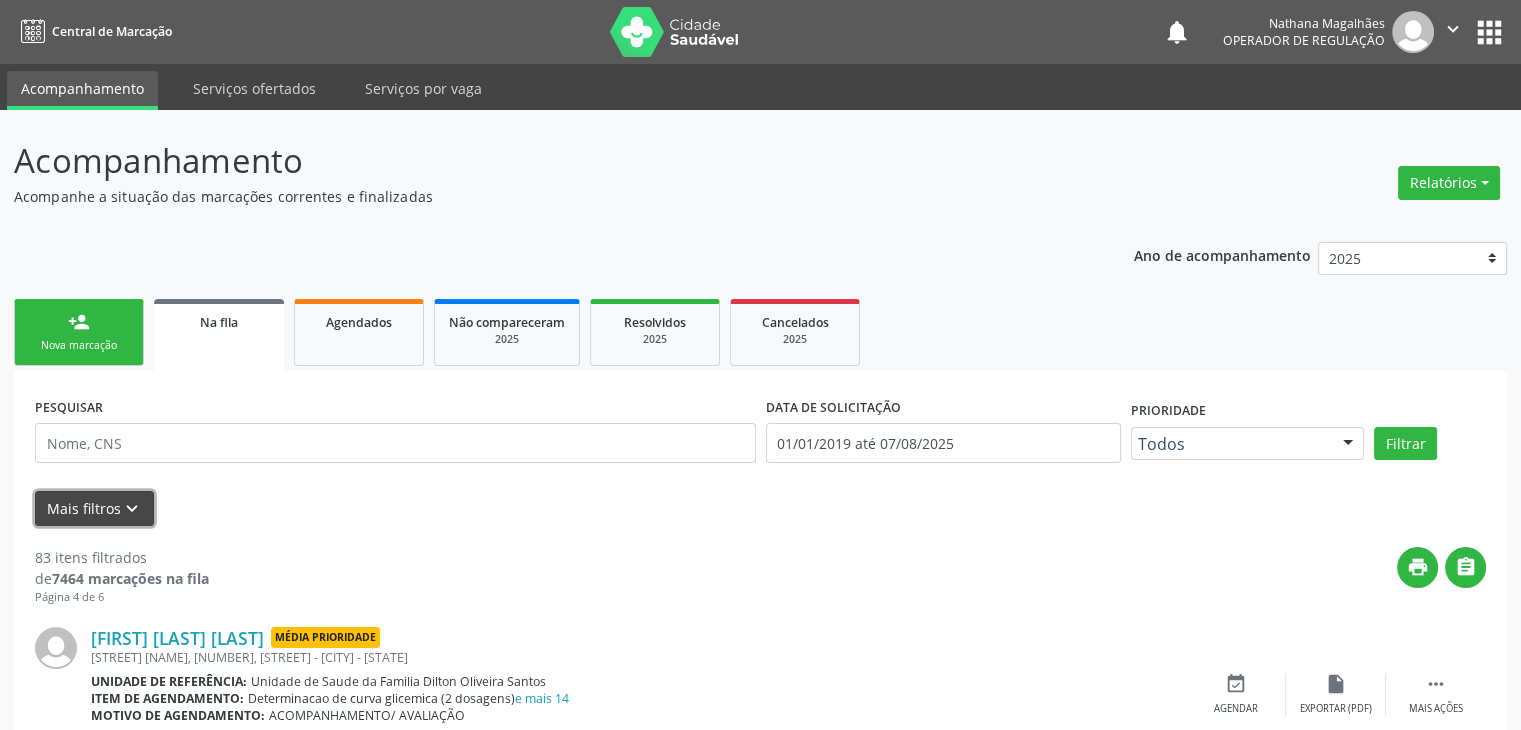 click on "Mais filtros
keyboard_arrow_down" at bounding box center [94, 508] 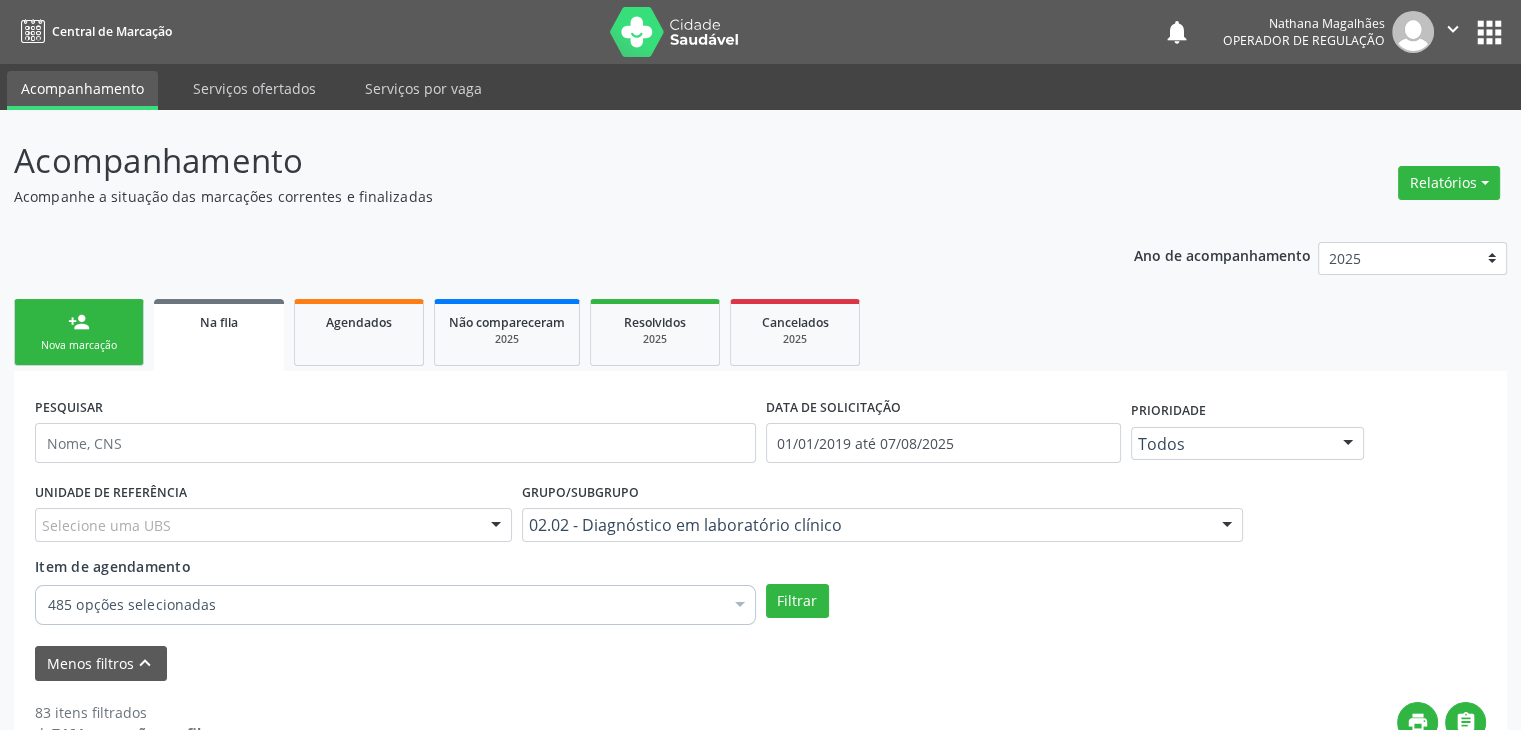 click on "Selecione uma UBS" at bounding box center (273, 525) 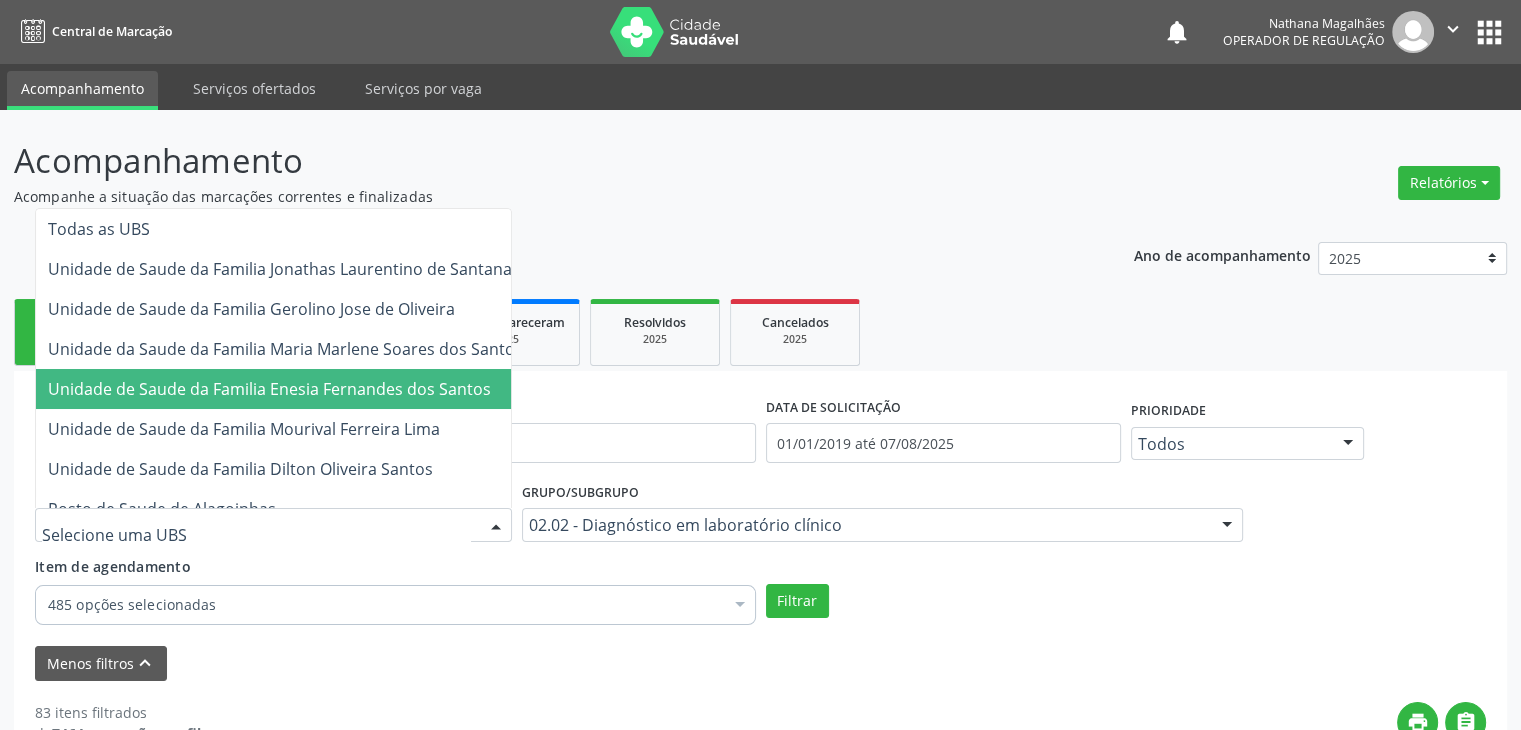 drag, startPoint x: 306, startPoint y: 386, endPoint x: 365, endPoint y: 419, distance: 67.601776 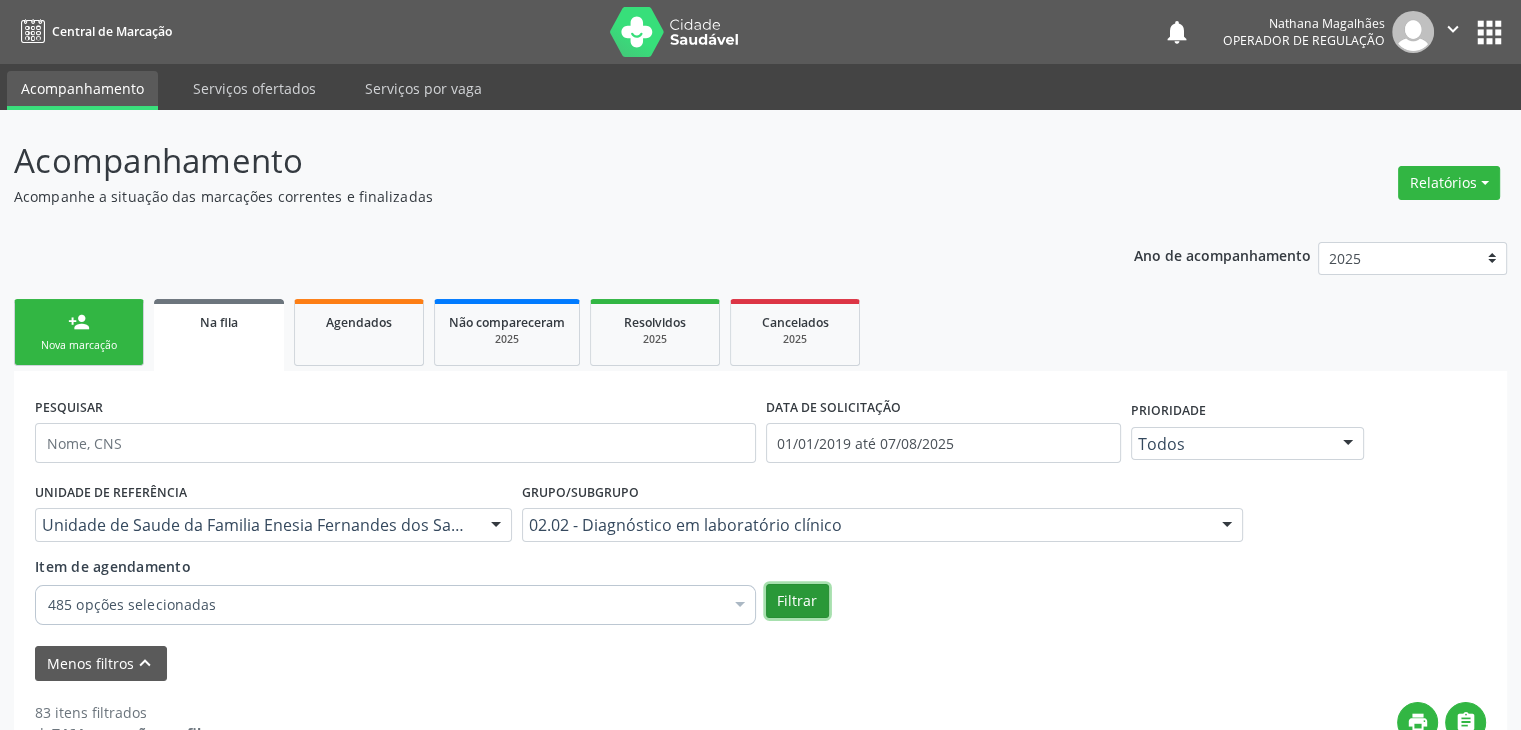 click on "Filtrar" at bounding box center [797, 601] 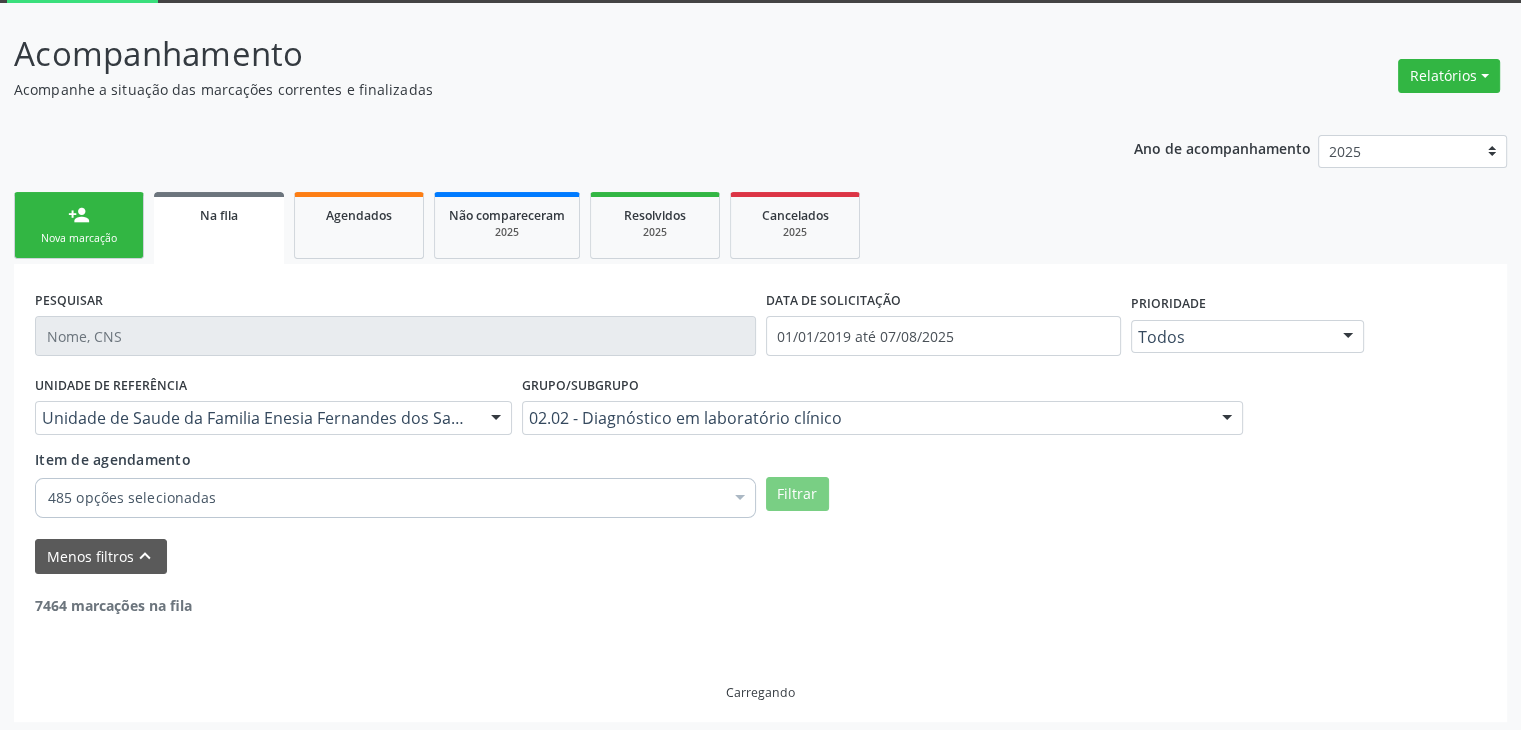 scroll, scrollTop: 112, scrollLeft: 0, axis: vertical 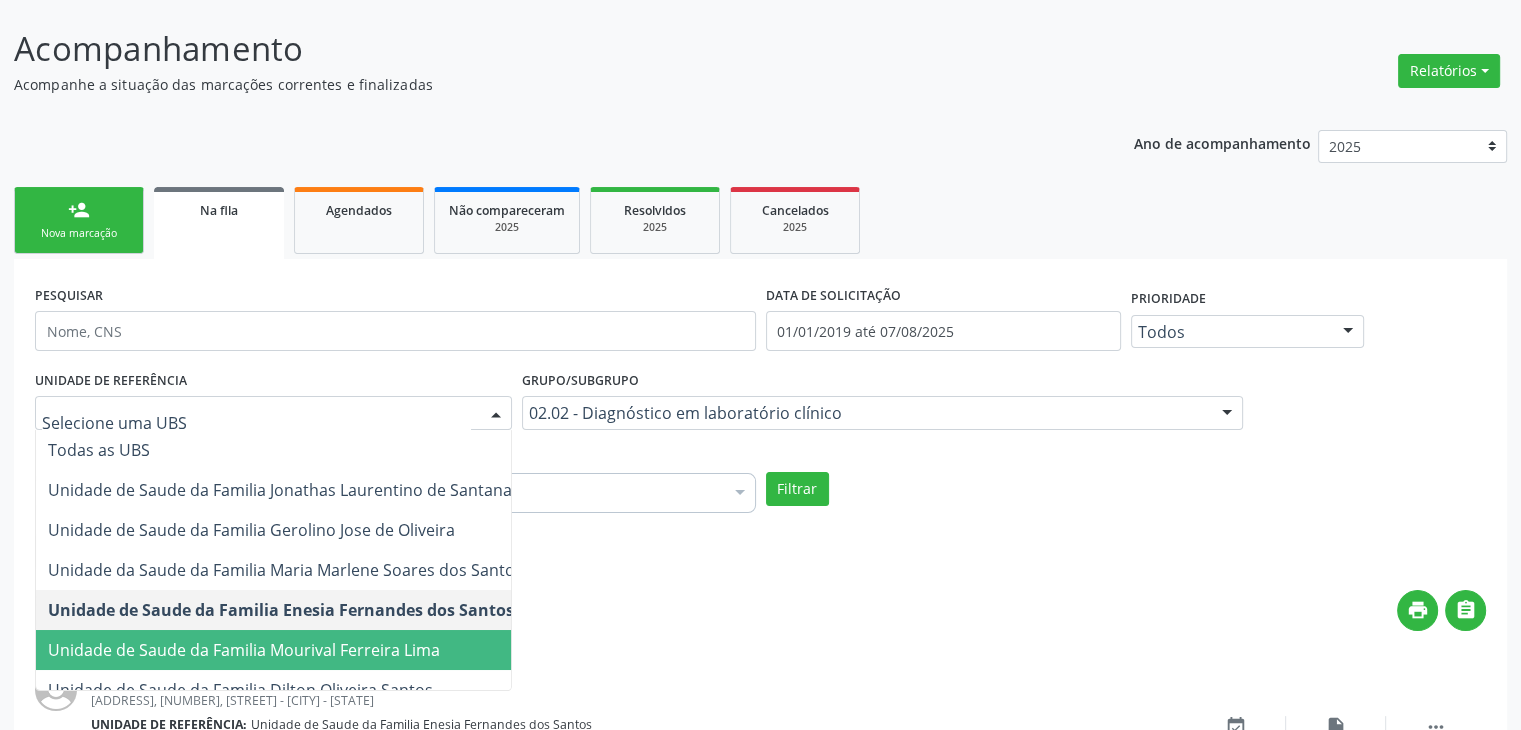 click on "Unidade de Saude da Familia Mourival Ferreira Lima" at bounding box center [285, 650] 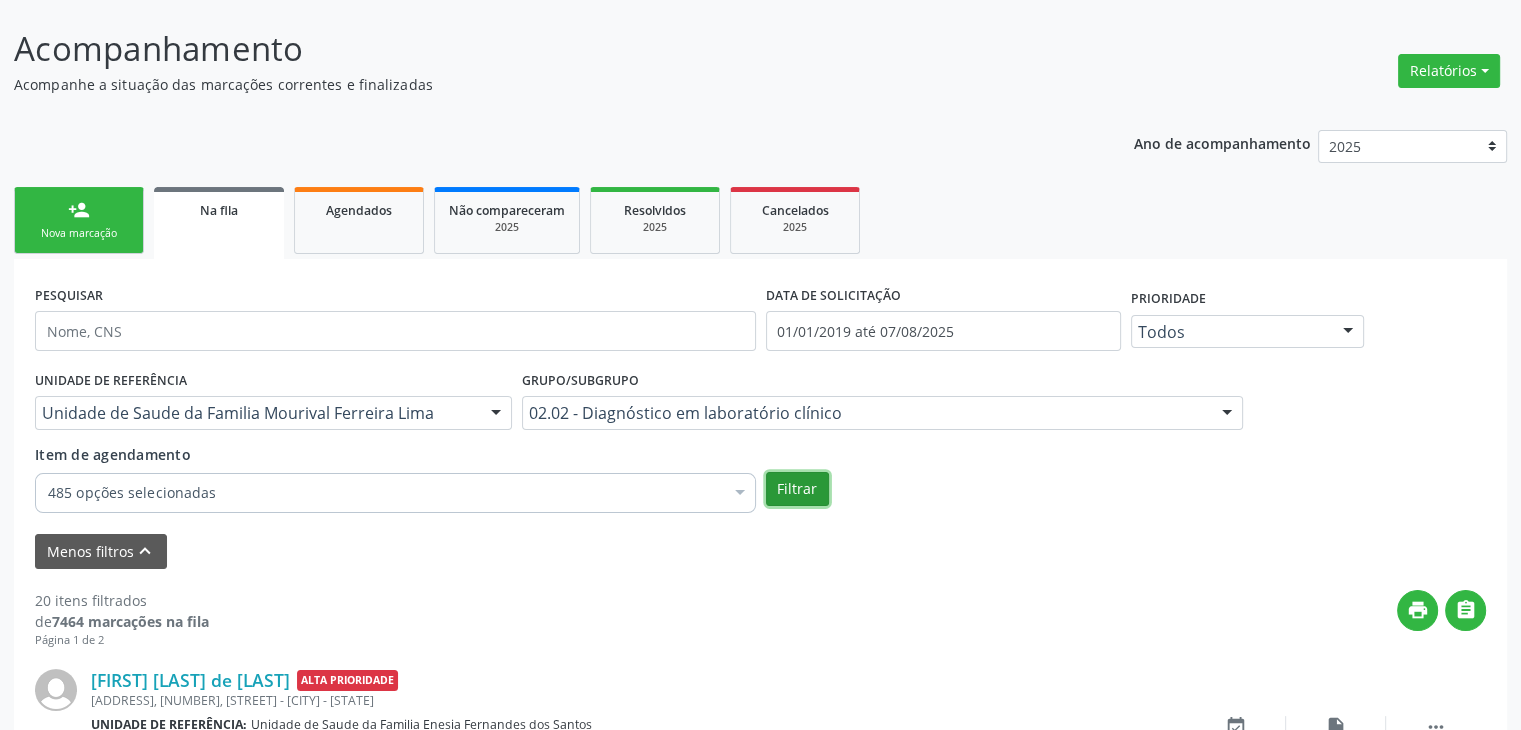 click on "Filtrar" at bounding box center (797, 489) 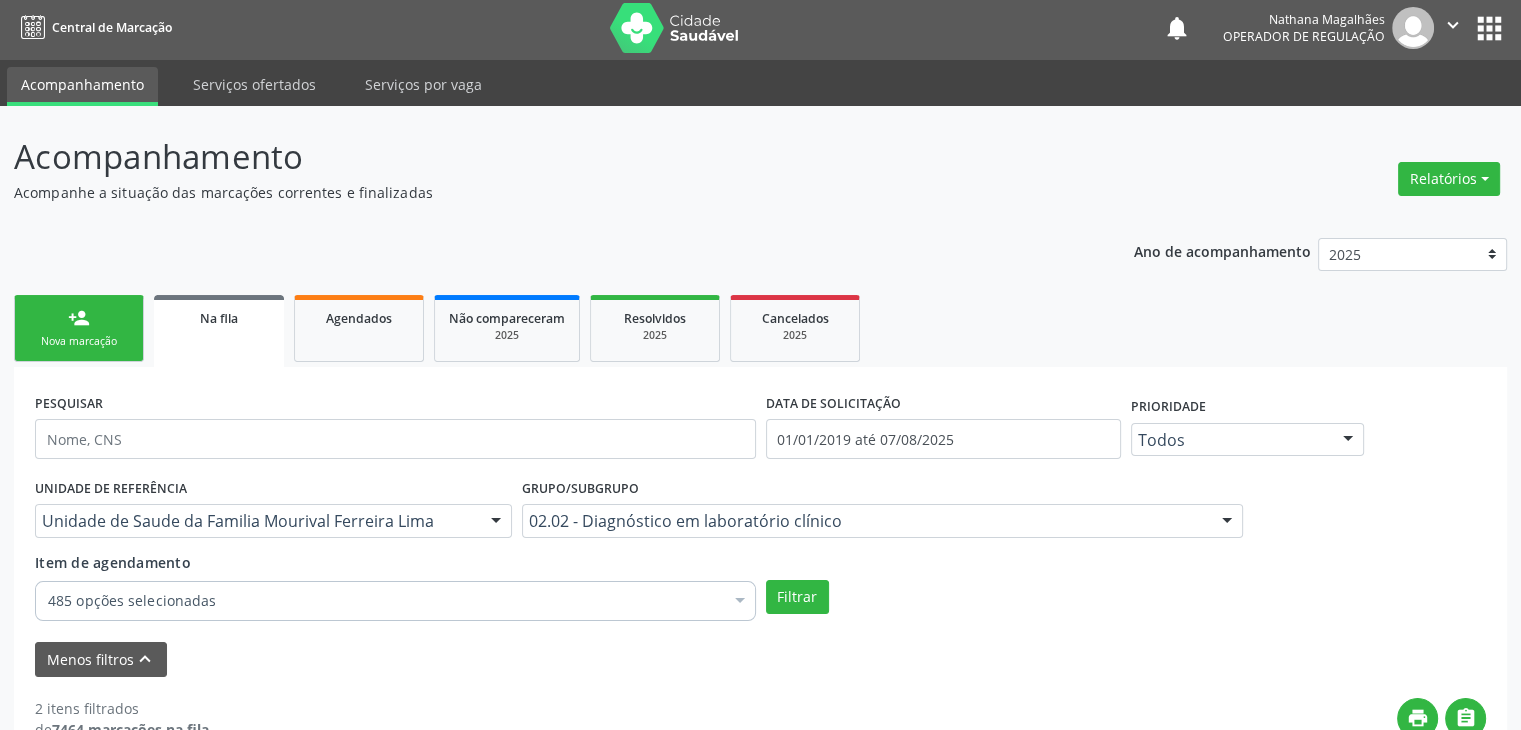 scroll, scrollTop: 0, scrollLeft: 0, axis: both 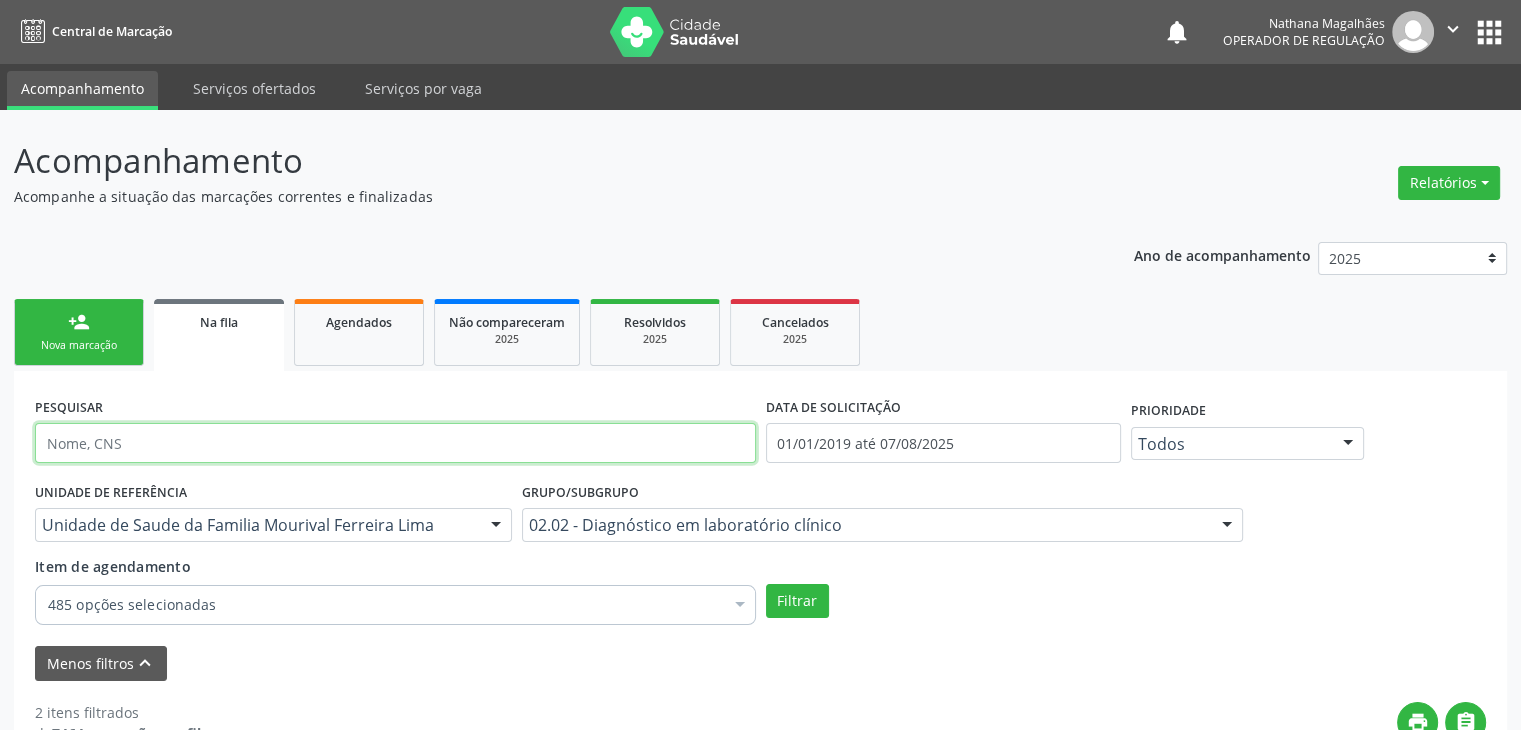 drag, startPoint x: 272, startPoint y: 433, endPoint x: 252, endPoint y: 400, distance: 38.587563 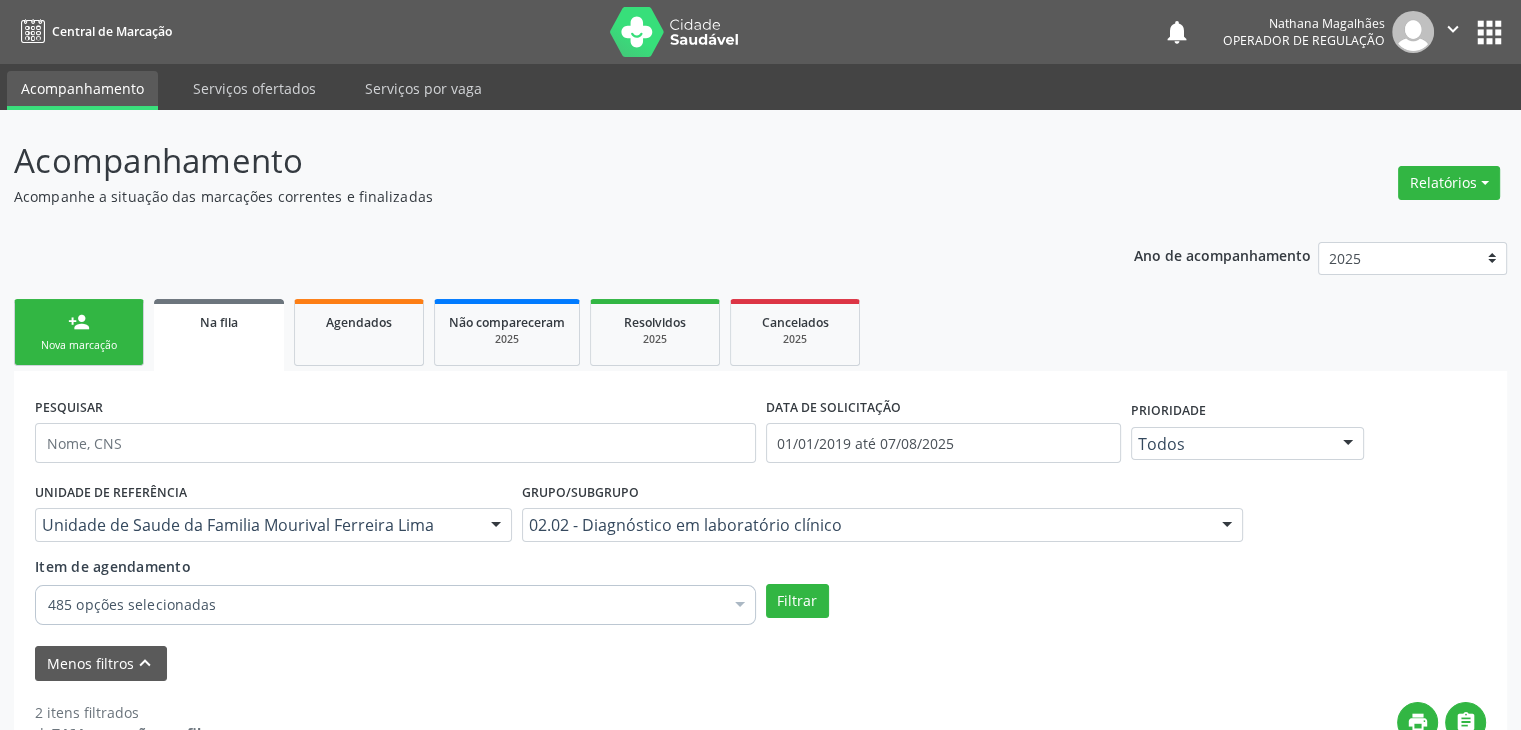 click on "Na fila" at bounding box center (219, 335) 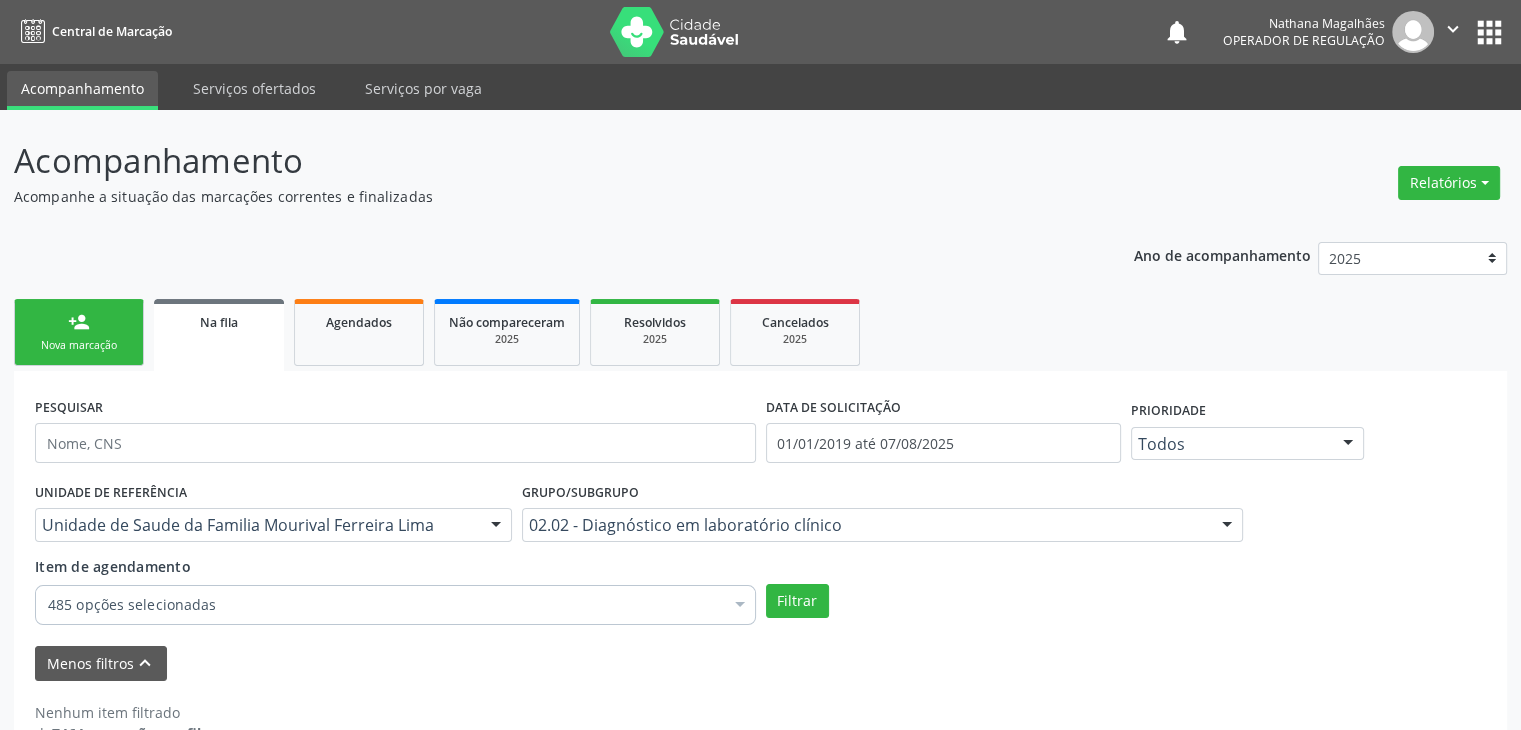 click on "Na fila" at bounding box center (219, 322) 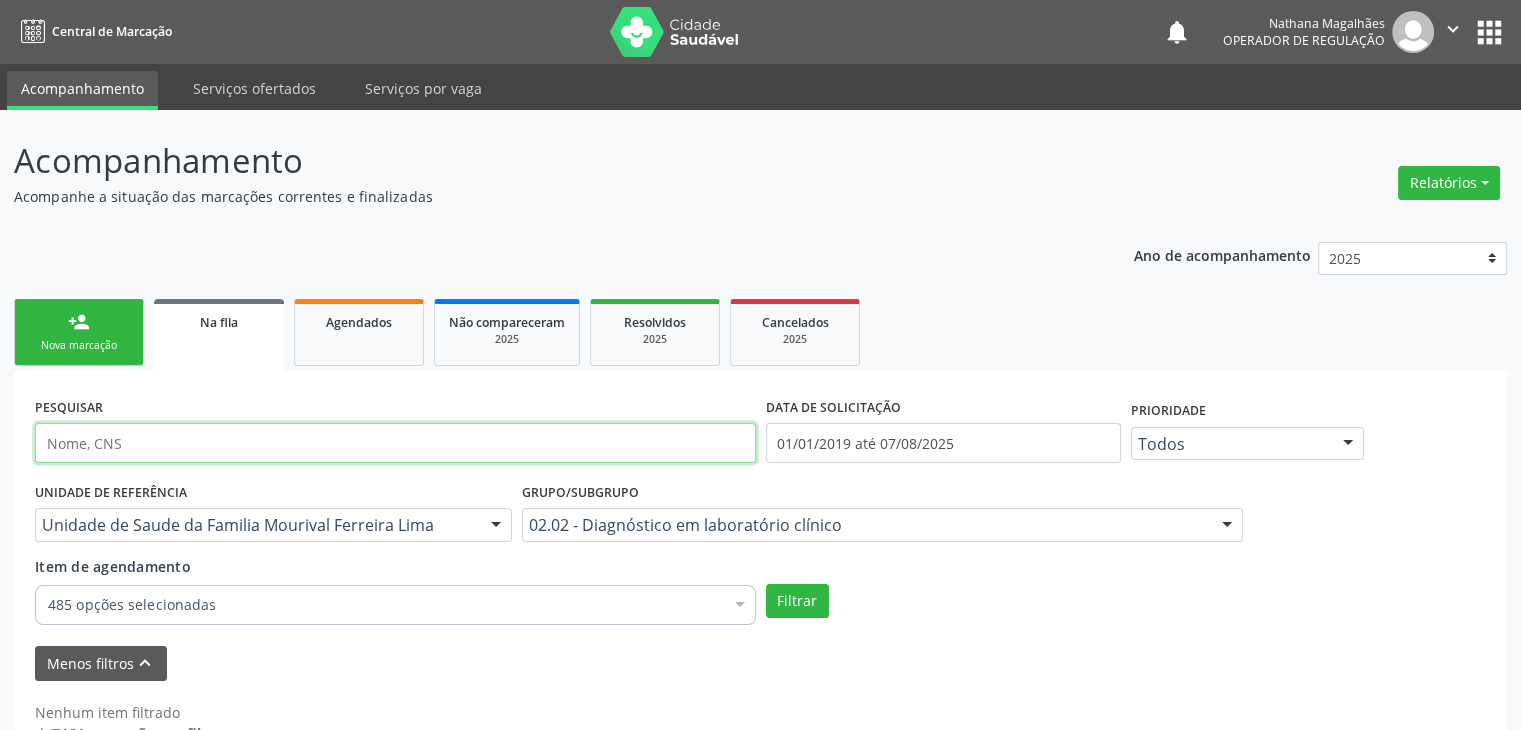 click at bounding box center (395, 443) 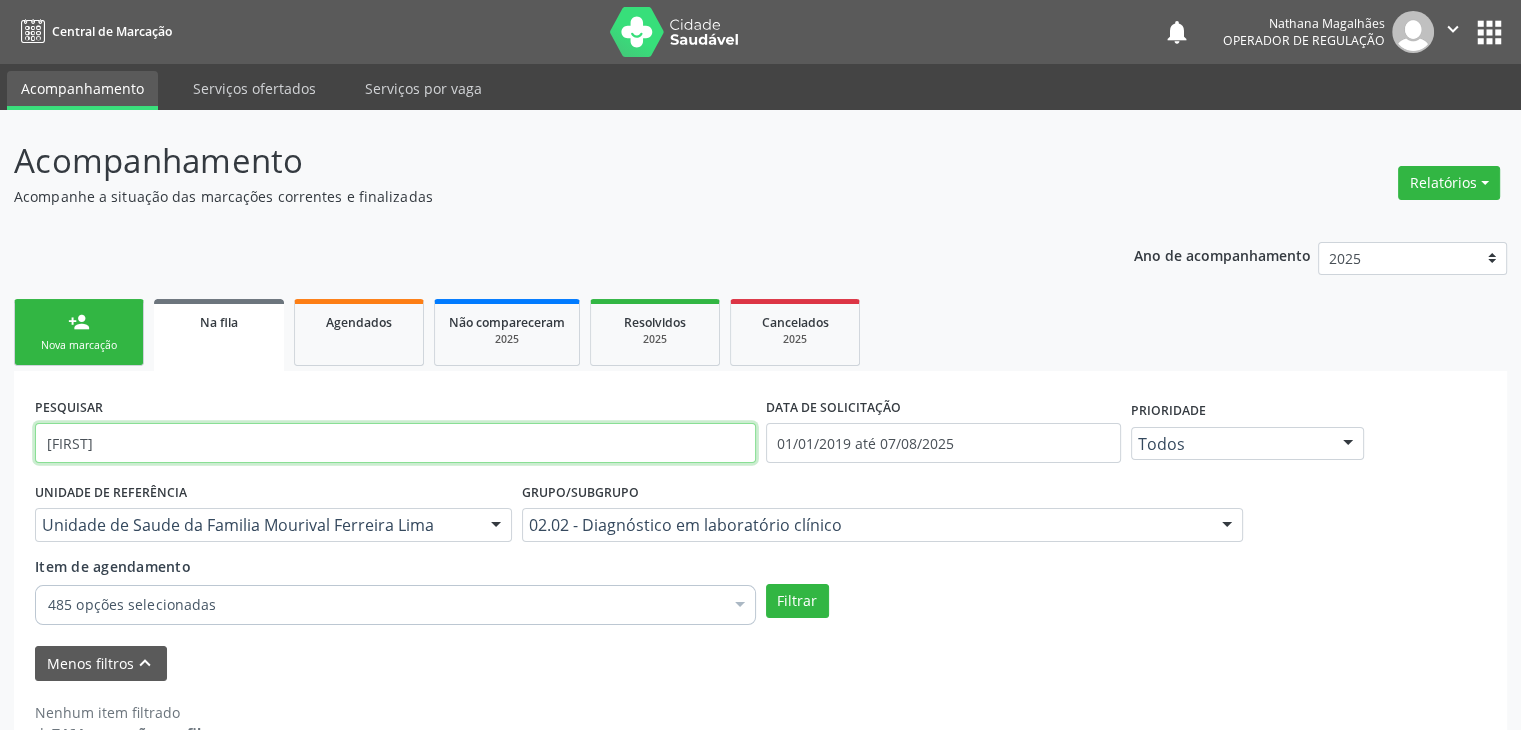 click on "Filtrar" at bounding box center [797, 601] 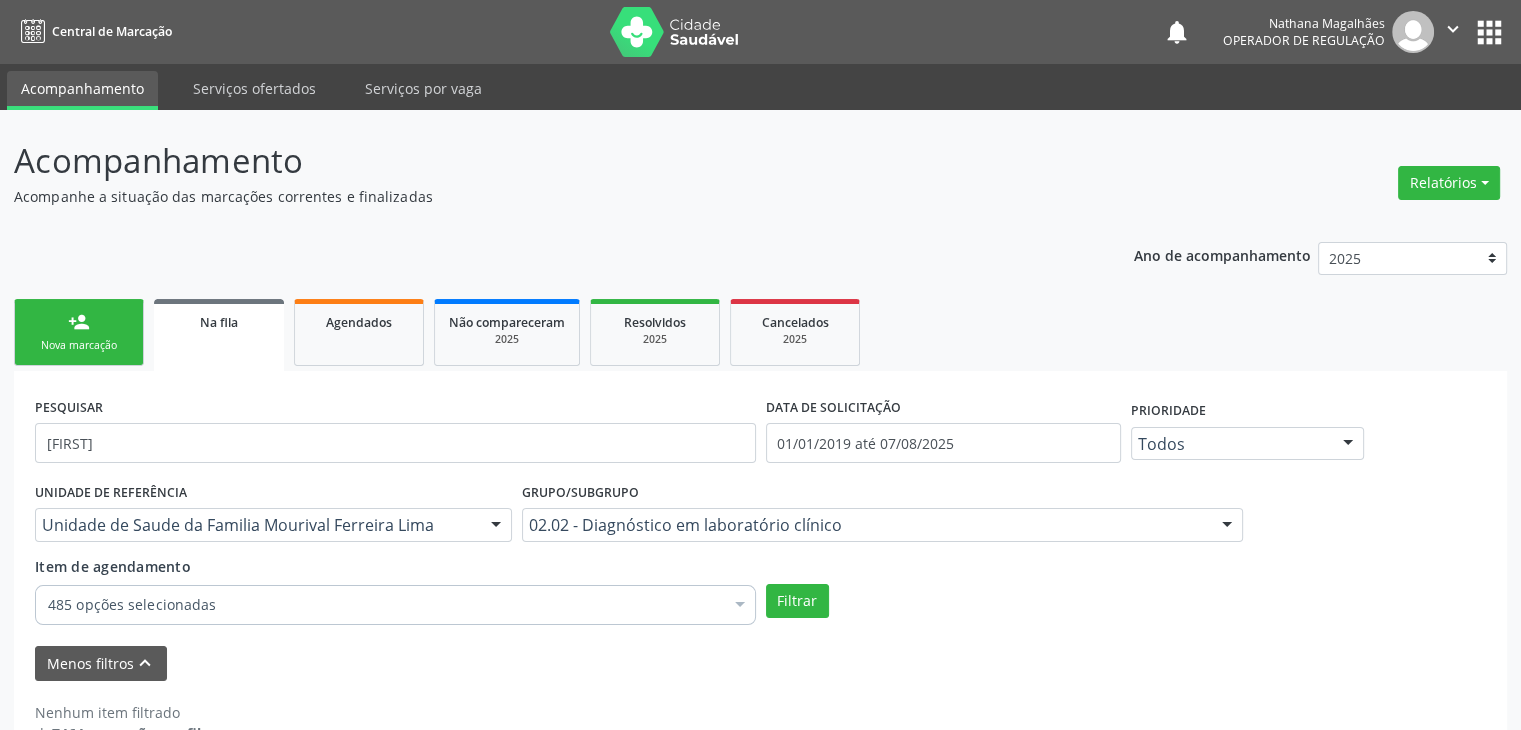 click on "Unidade de Saude da Familia Mourival Ferreira Lima" at bounding box center [273, 525] 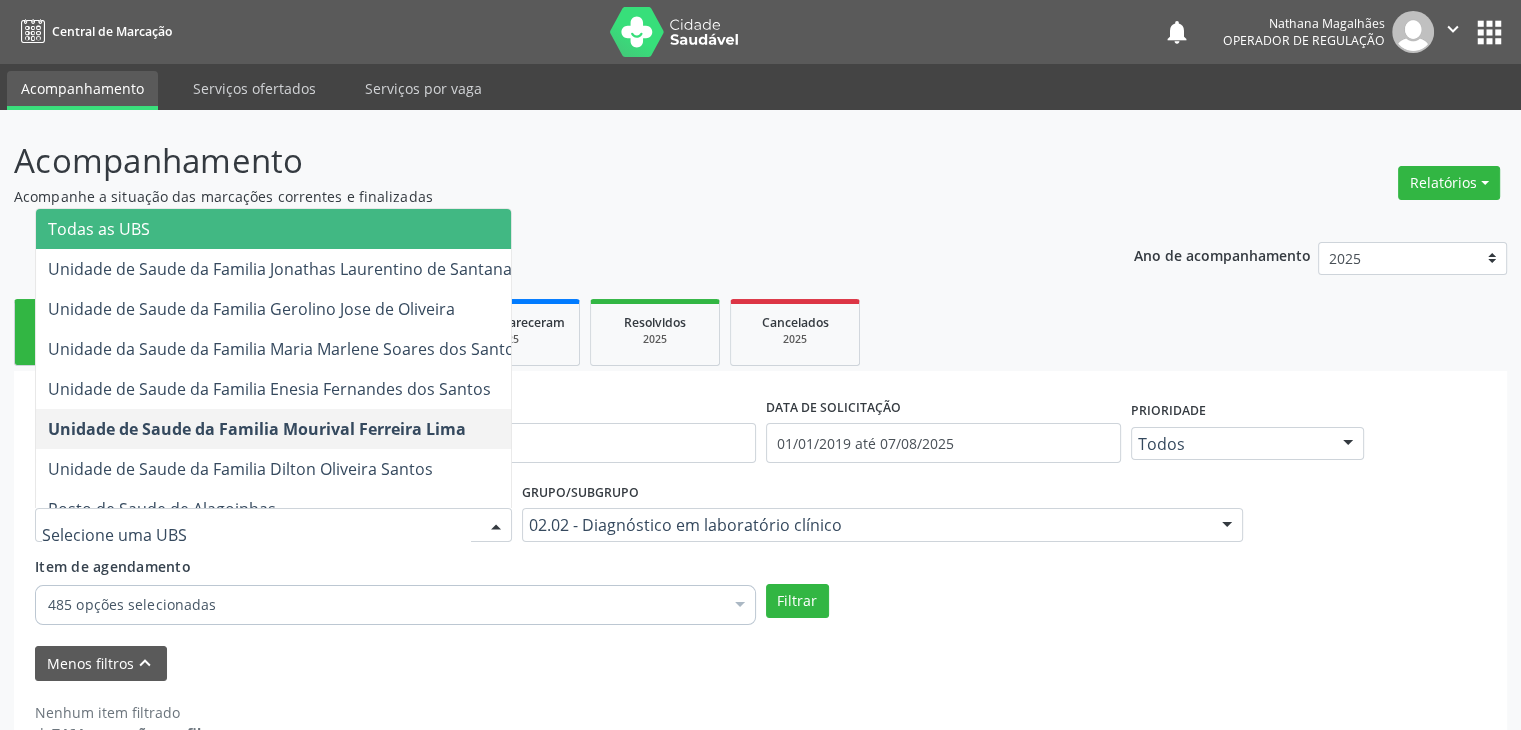 click on "Todas as UBS" at bounding box center [285, 229] 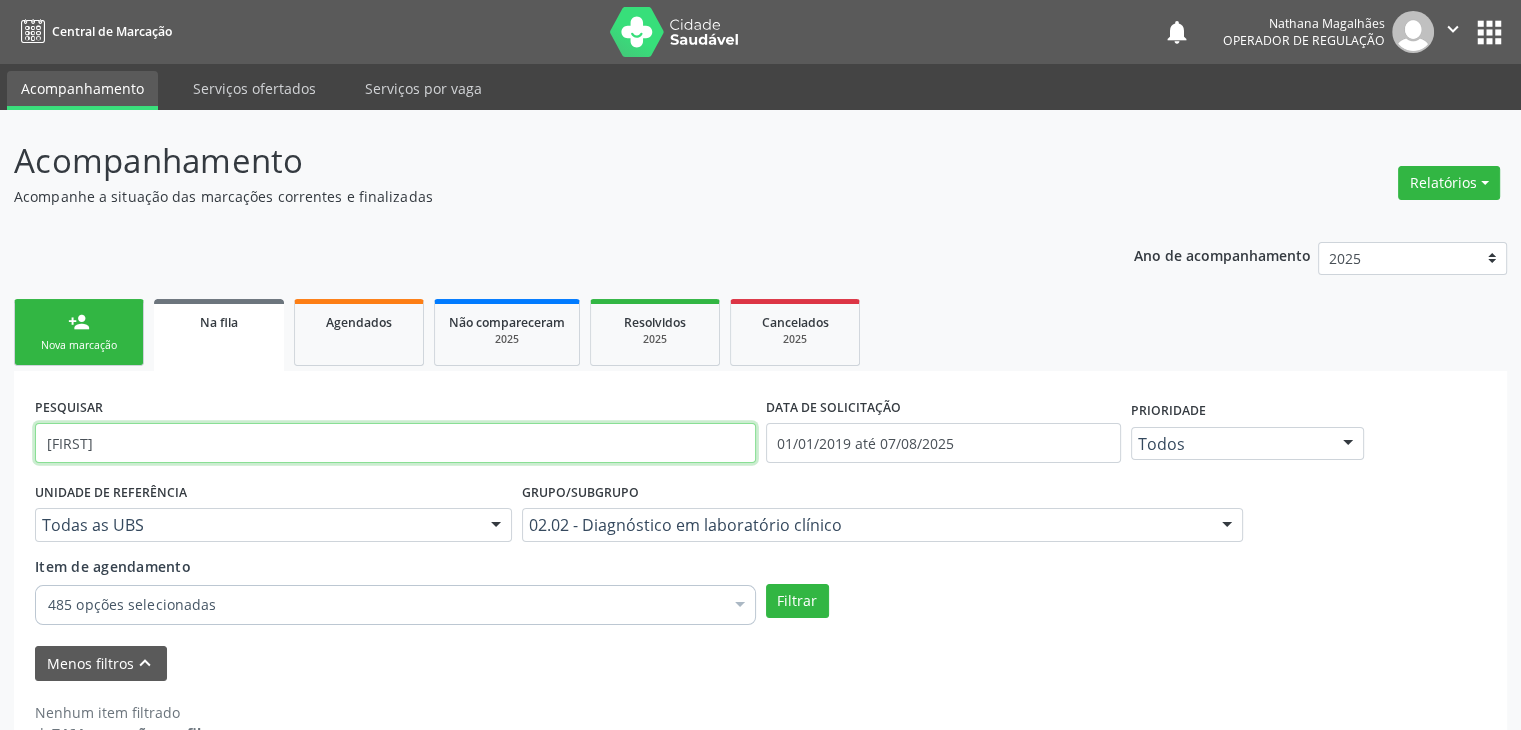 click on "[FIRST]" at bounding box center (395, 443) 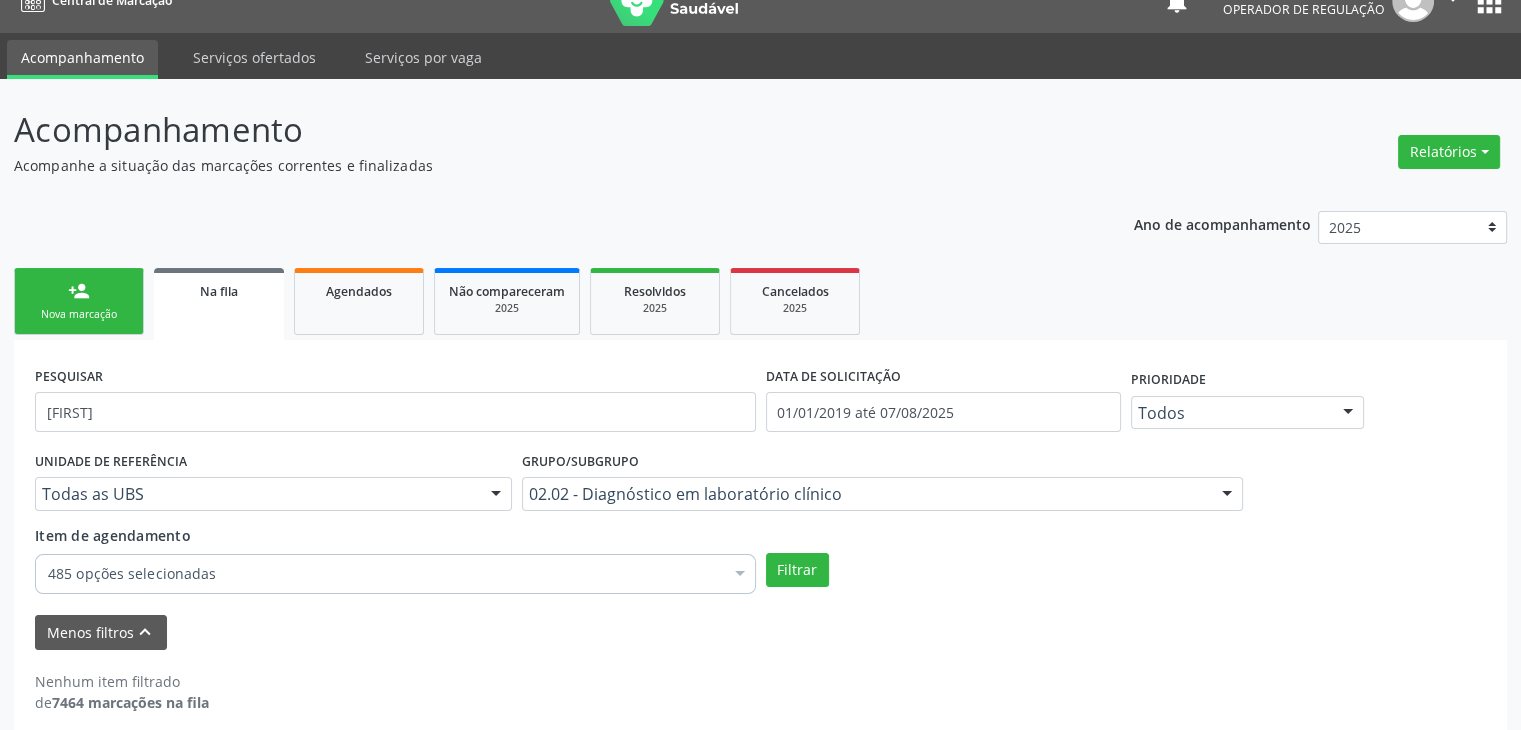 scroll, scrollTop: 48, scrollLeft: 0, axis: vertical 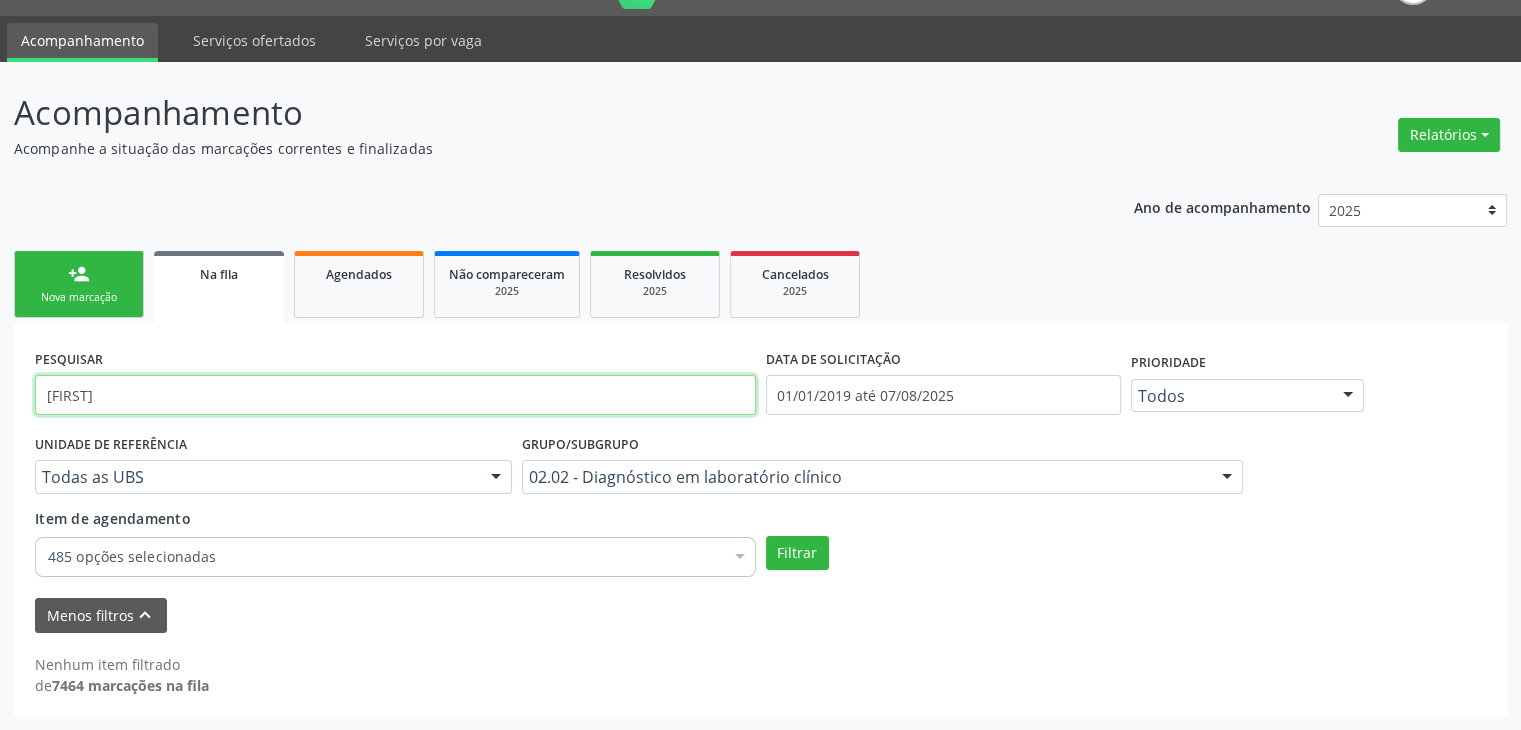 click on "[FIRST]" at bounding box center (395, 395) 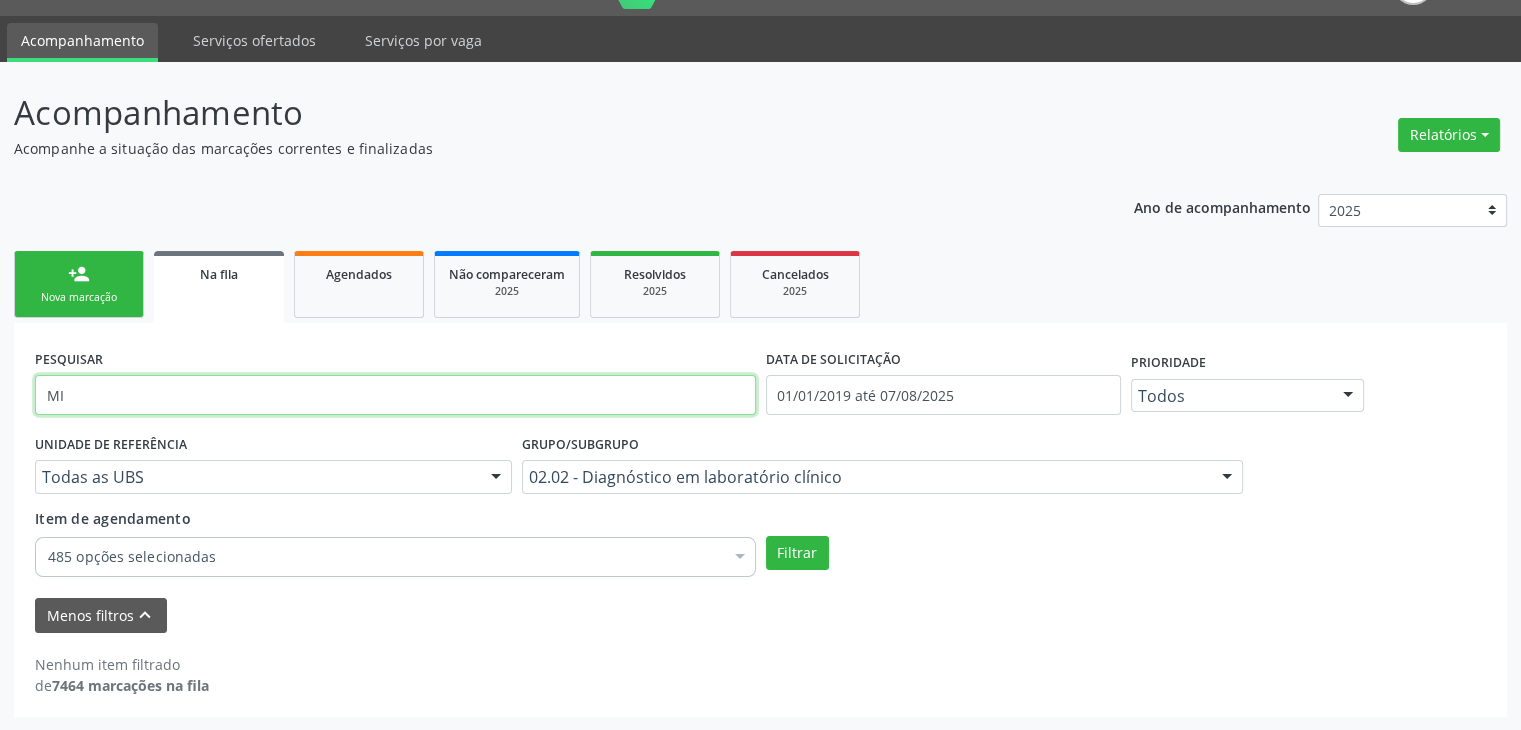 type on "M" 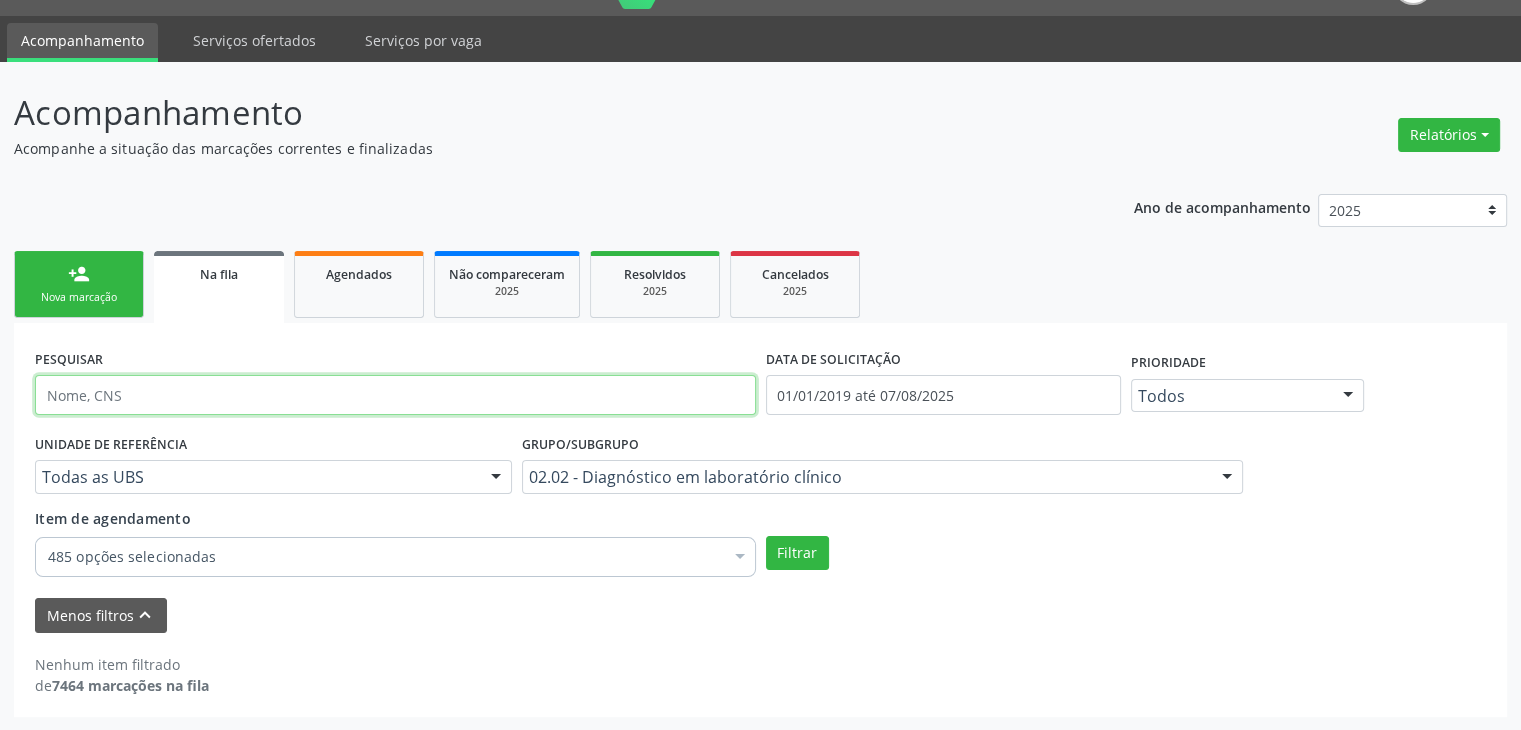 type 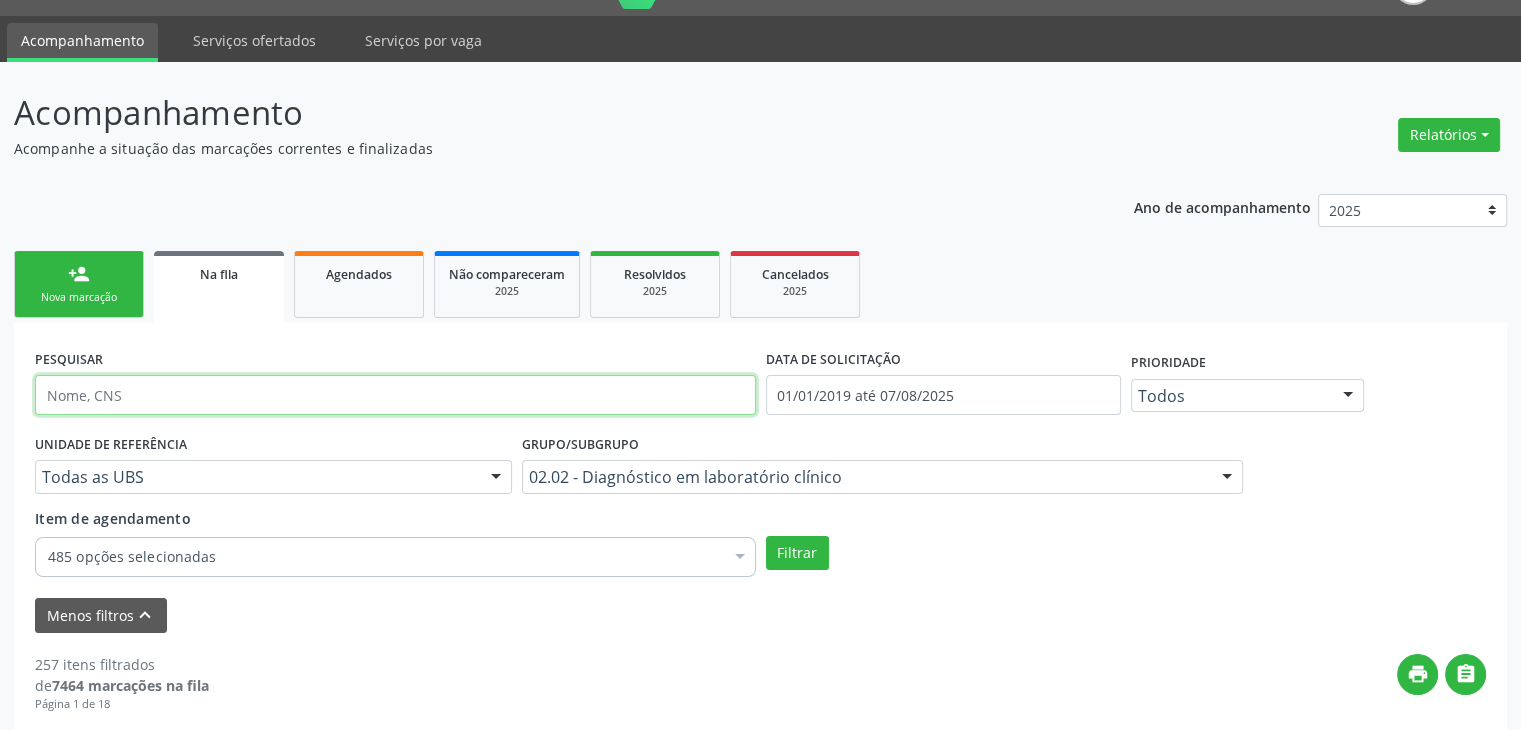 click at bounding box center (395, 395) 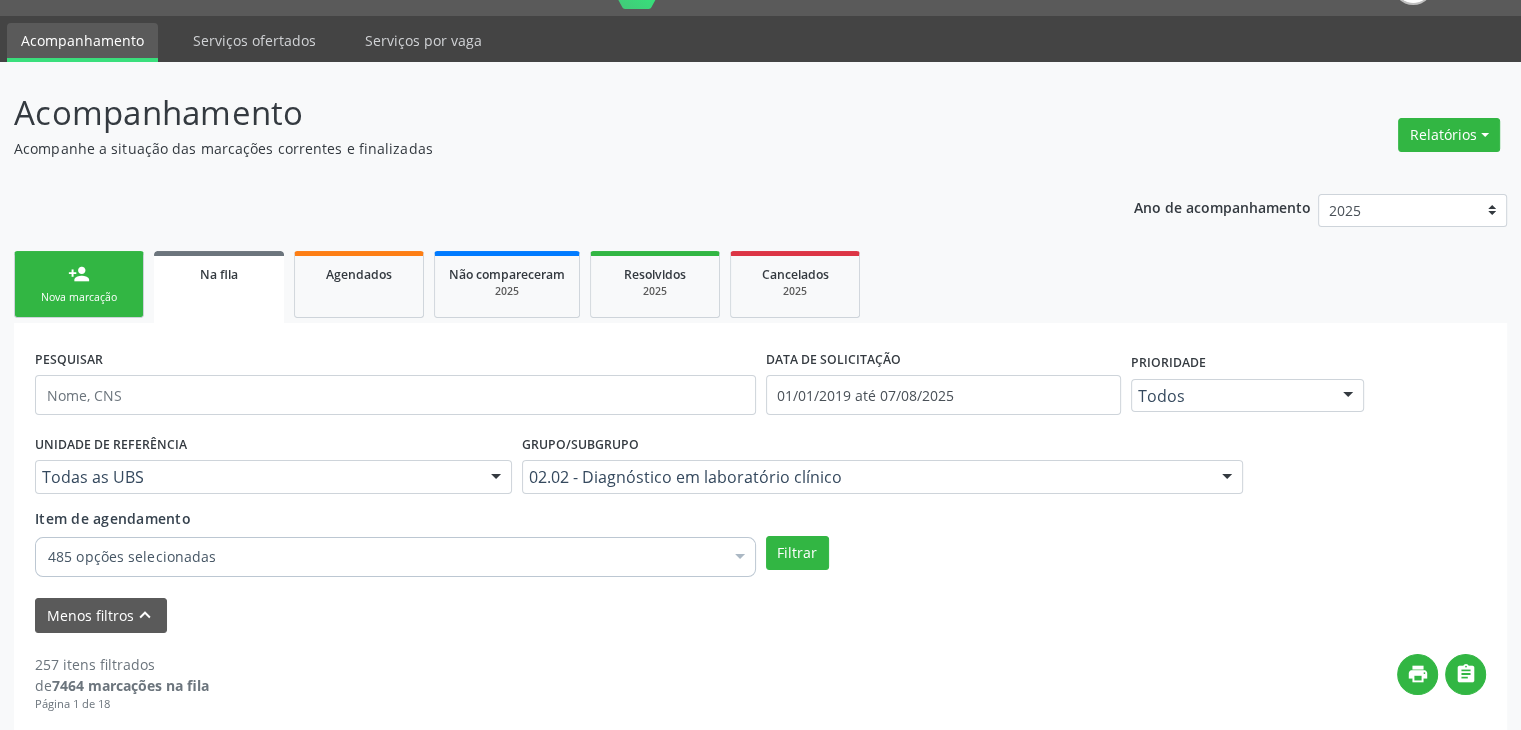 click on "PESQUISAR" at bounding box center [395, 386] 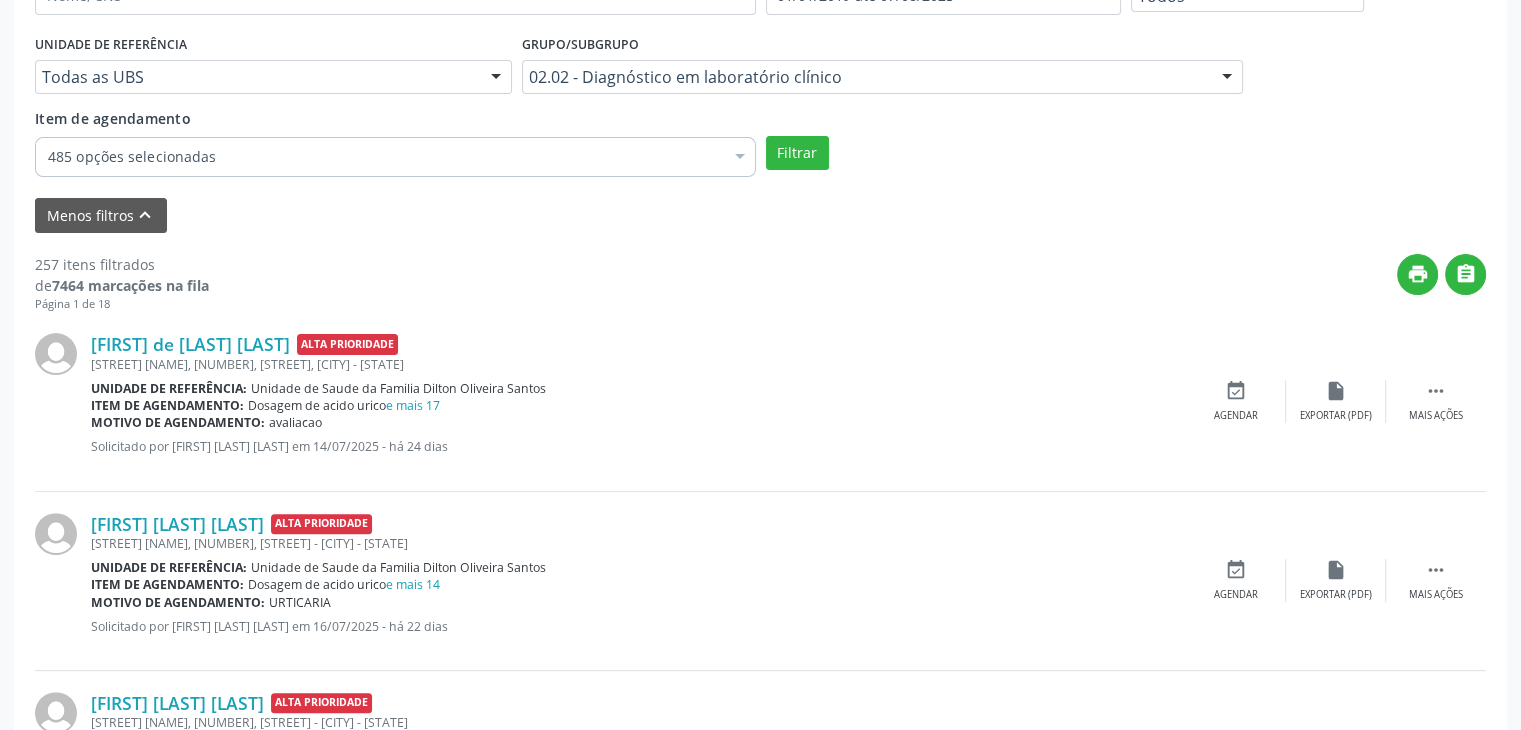 click on "Todas as UBS" at bounding box center (273, 77) 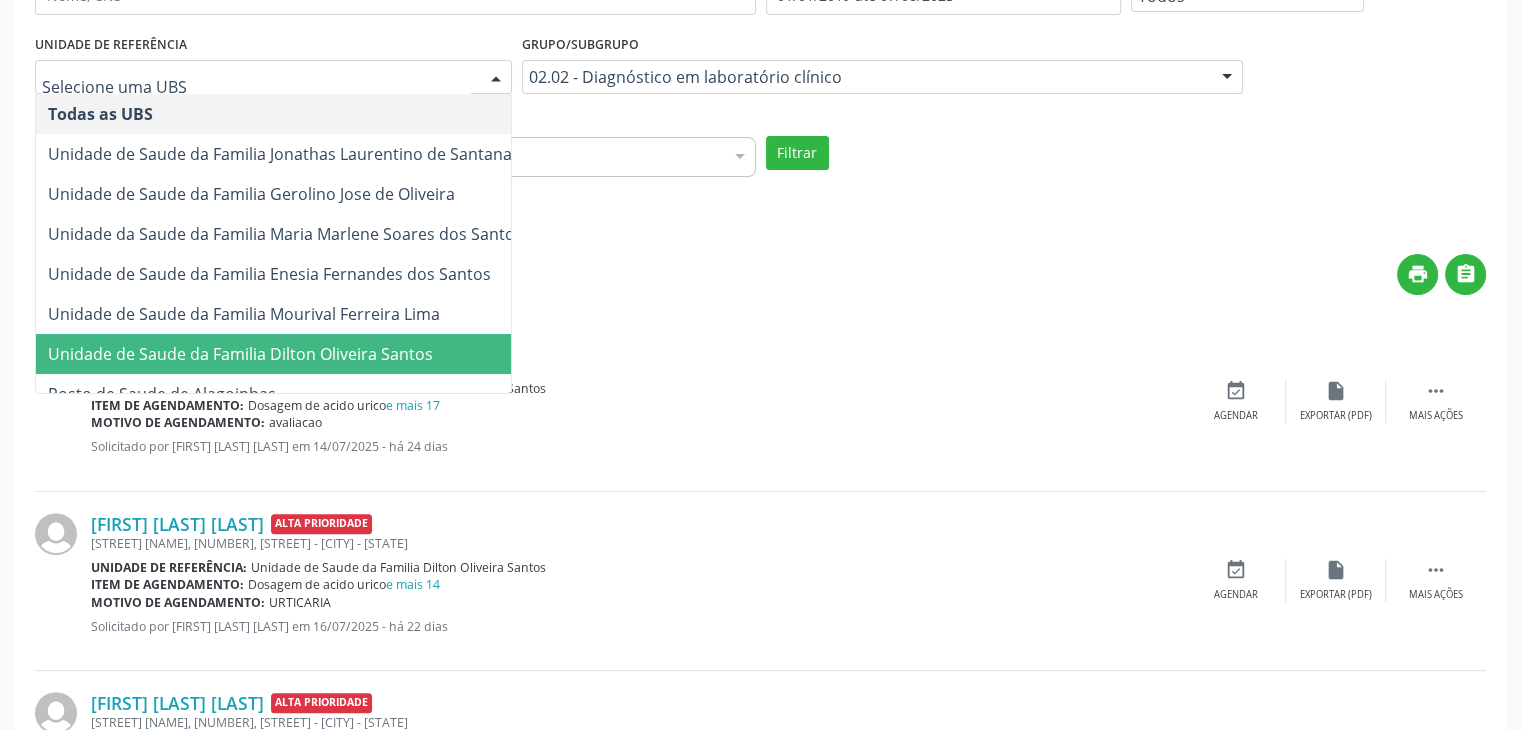 click on "Unidade de Saude da Familia Dilton Oliveira Santos" at bounding box center [240, 354] 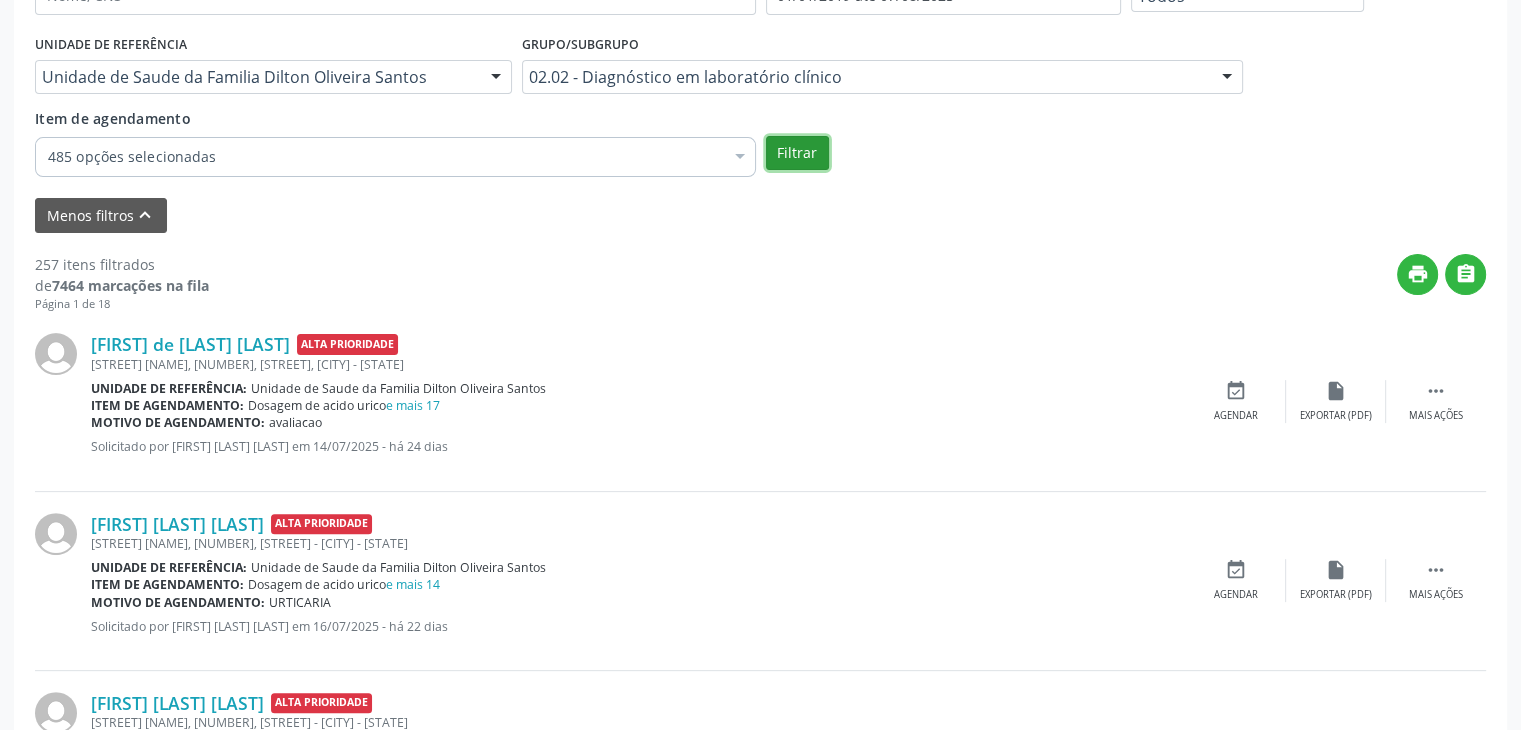 click on "Filtrar" at bounding box center (797, 153) 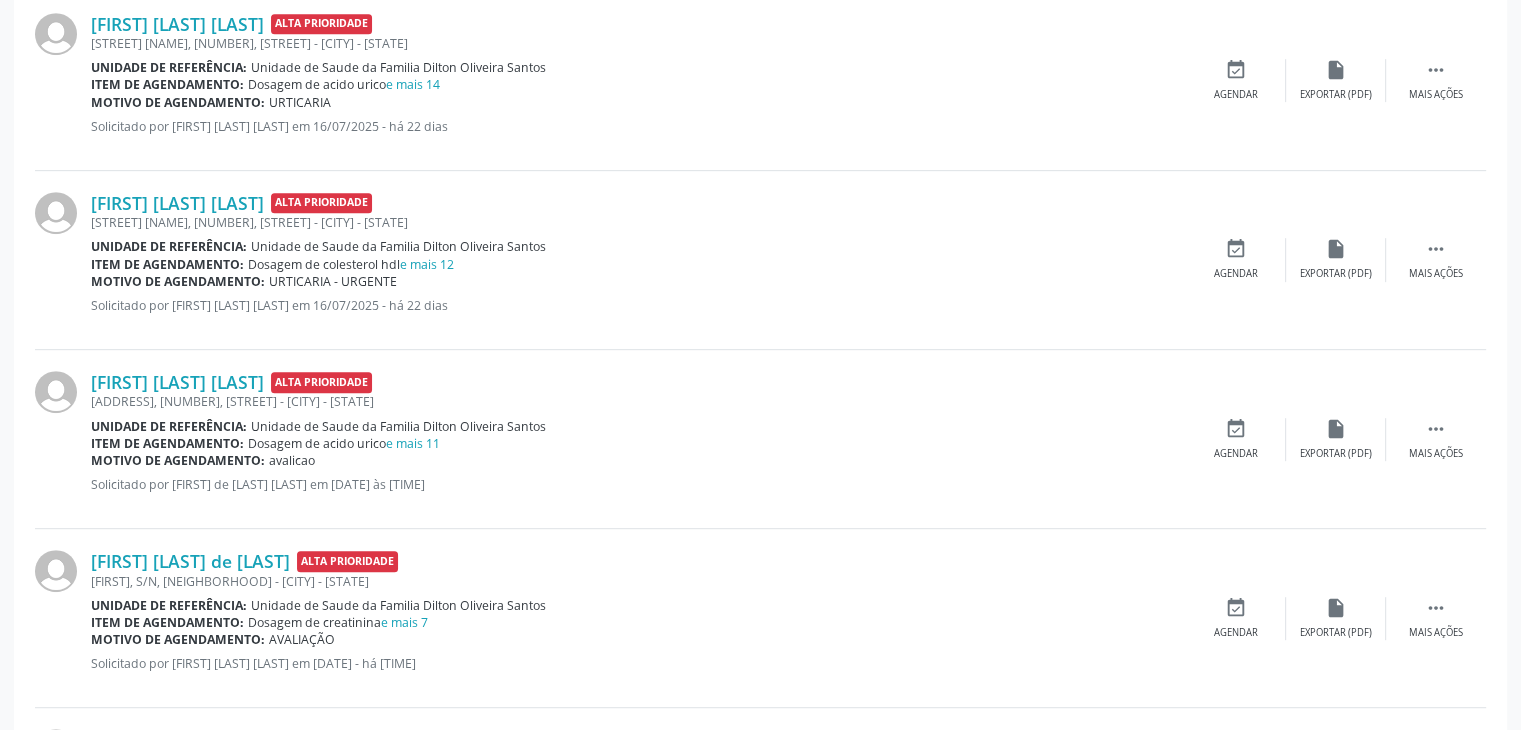 scroll, scrollTop: 548, scrollLeft: 0, axis: vertical 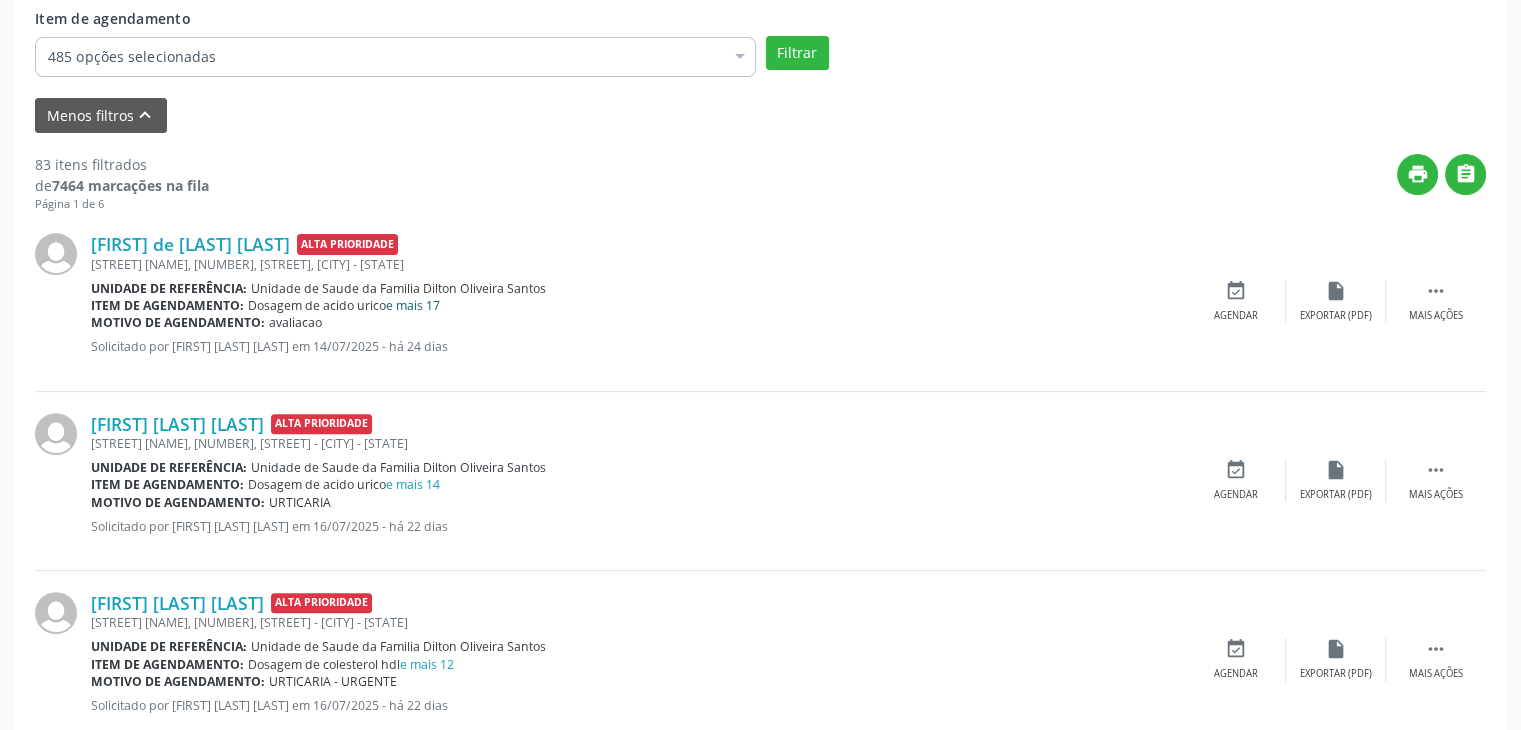 click on "e mais 17" at bounding box center (413, 305) 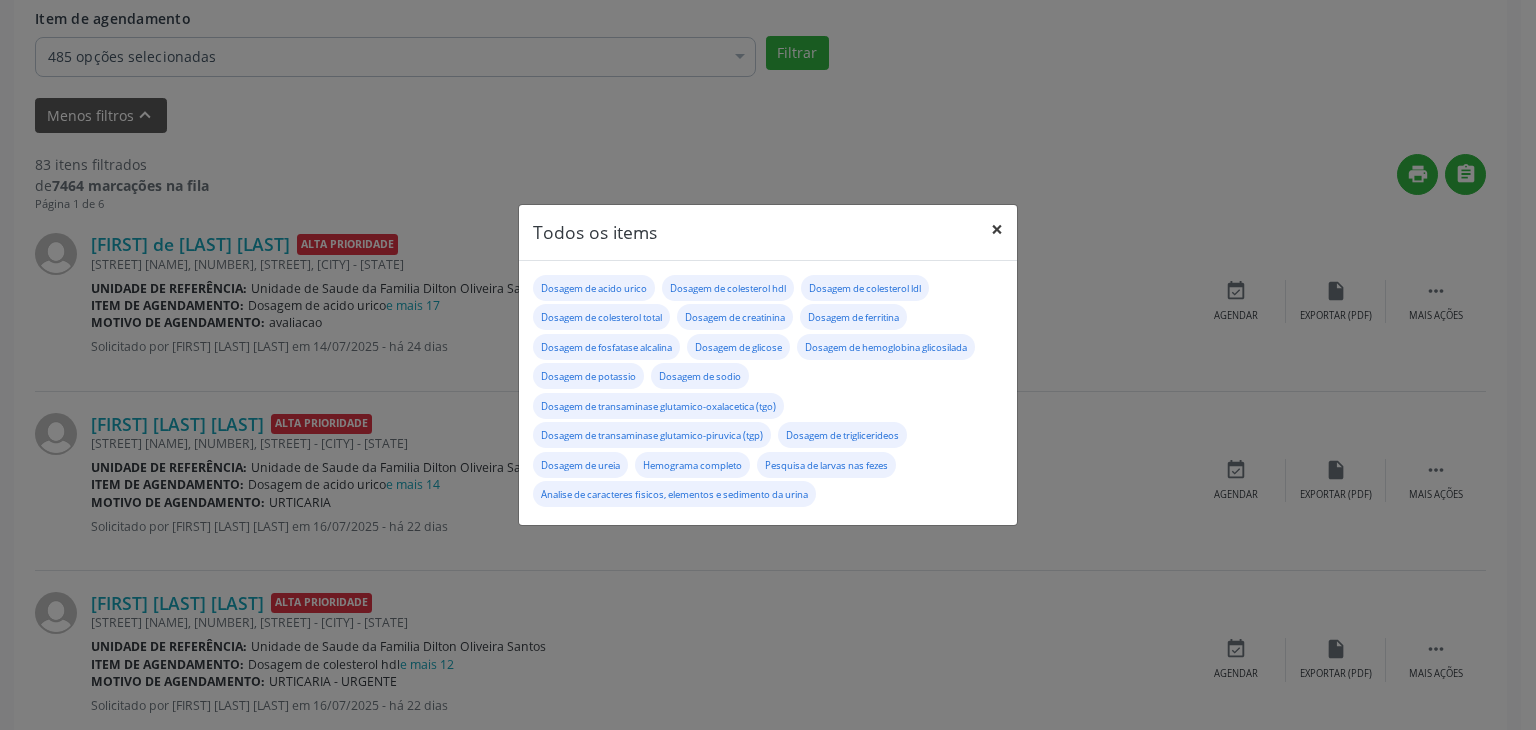 click on "×" at bounding box center [997, 229] 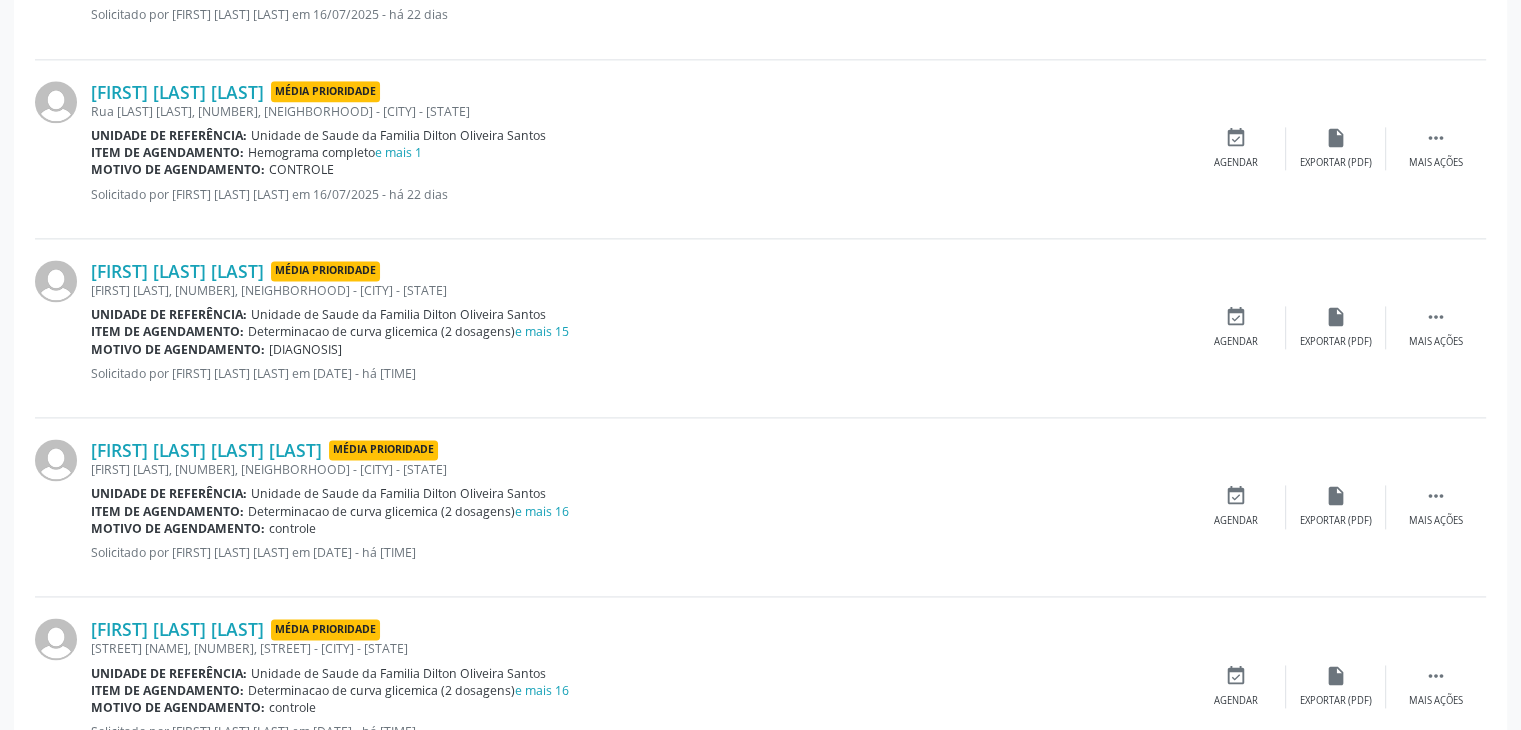 scroll, scrollTop: 2805, scrollLeft: 0, axis: vertical 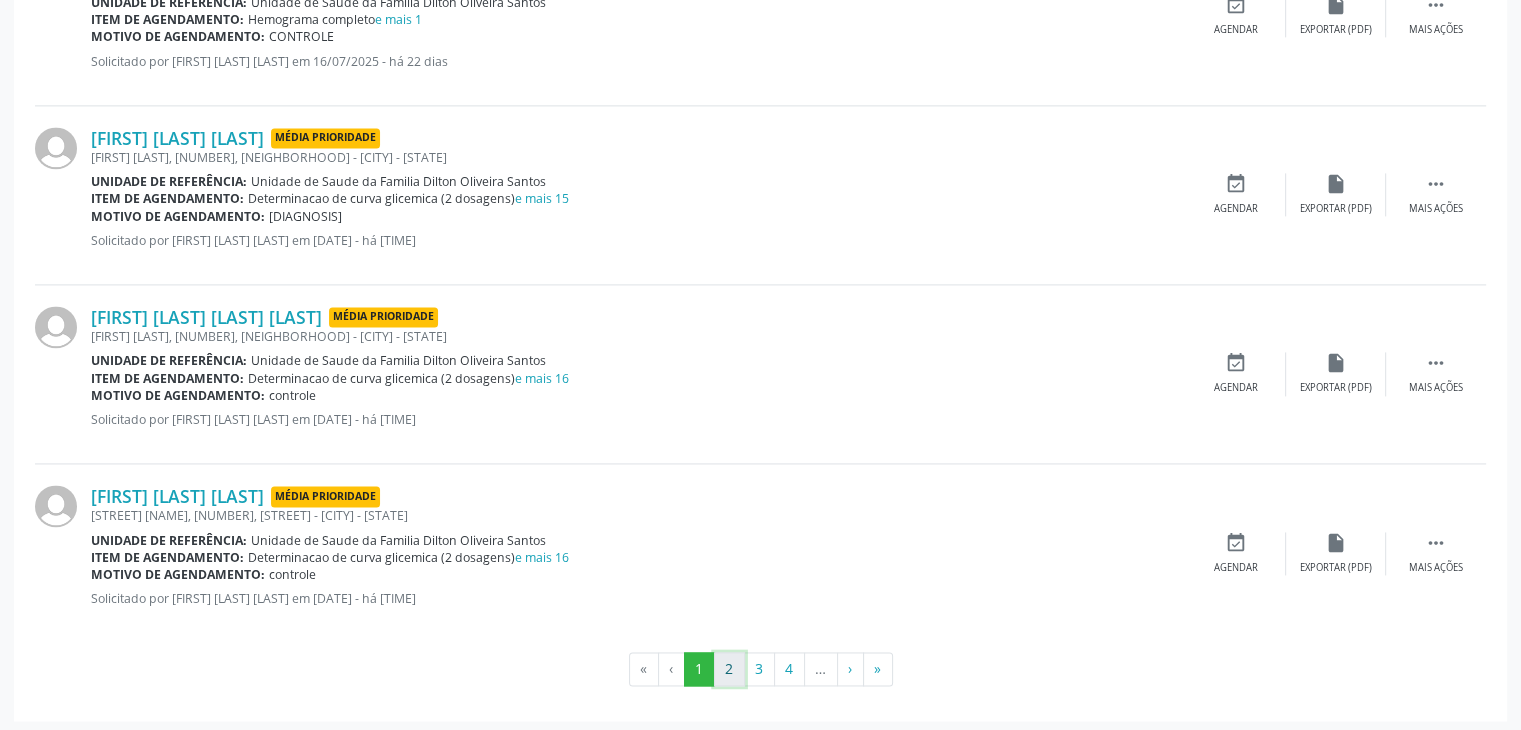click on "2" at bounding box center (729, 669) 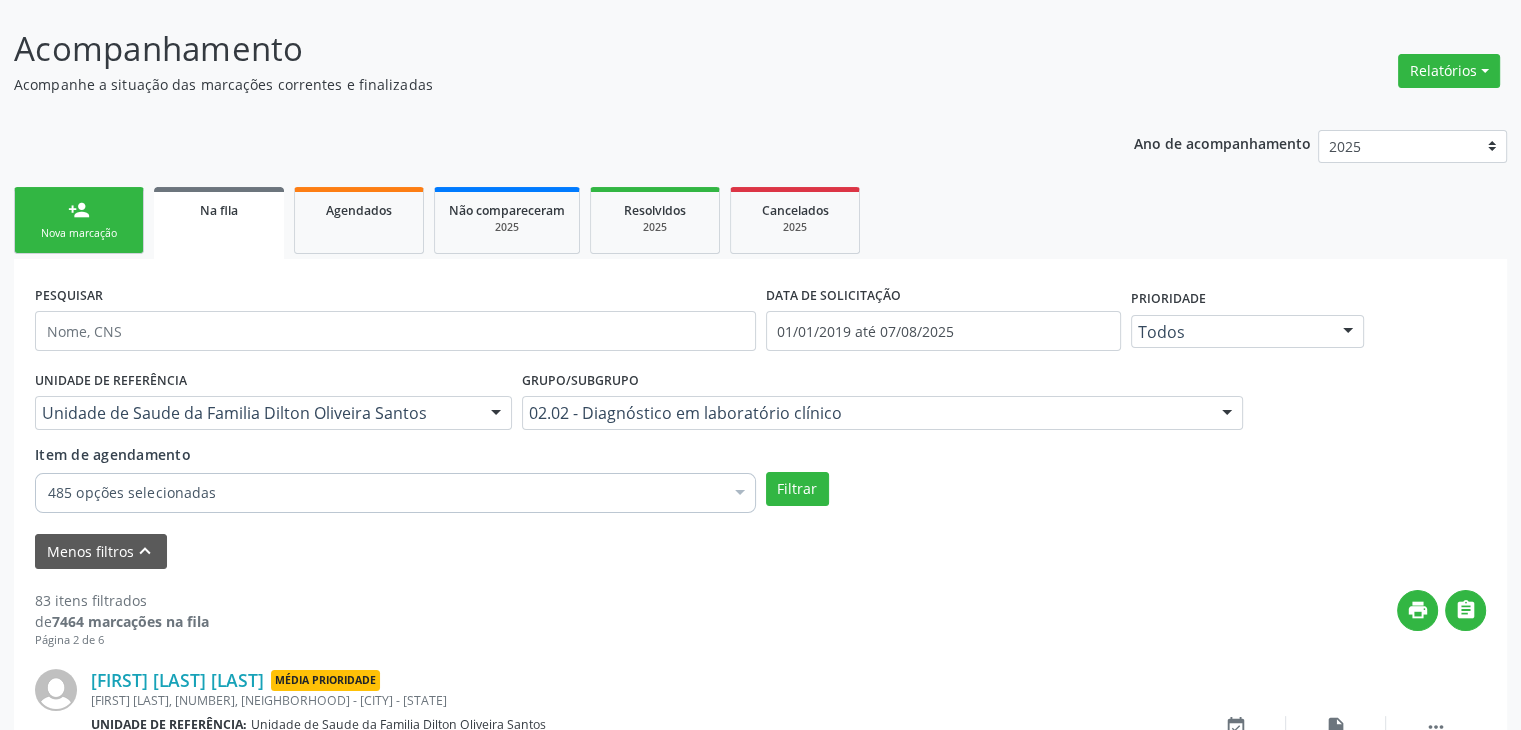 scroll, scrollTop: 2805, scrollLeft: 0, axis: vertical 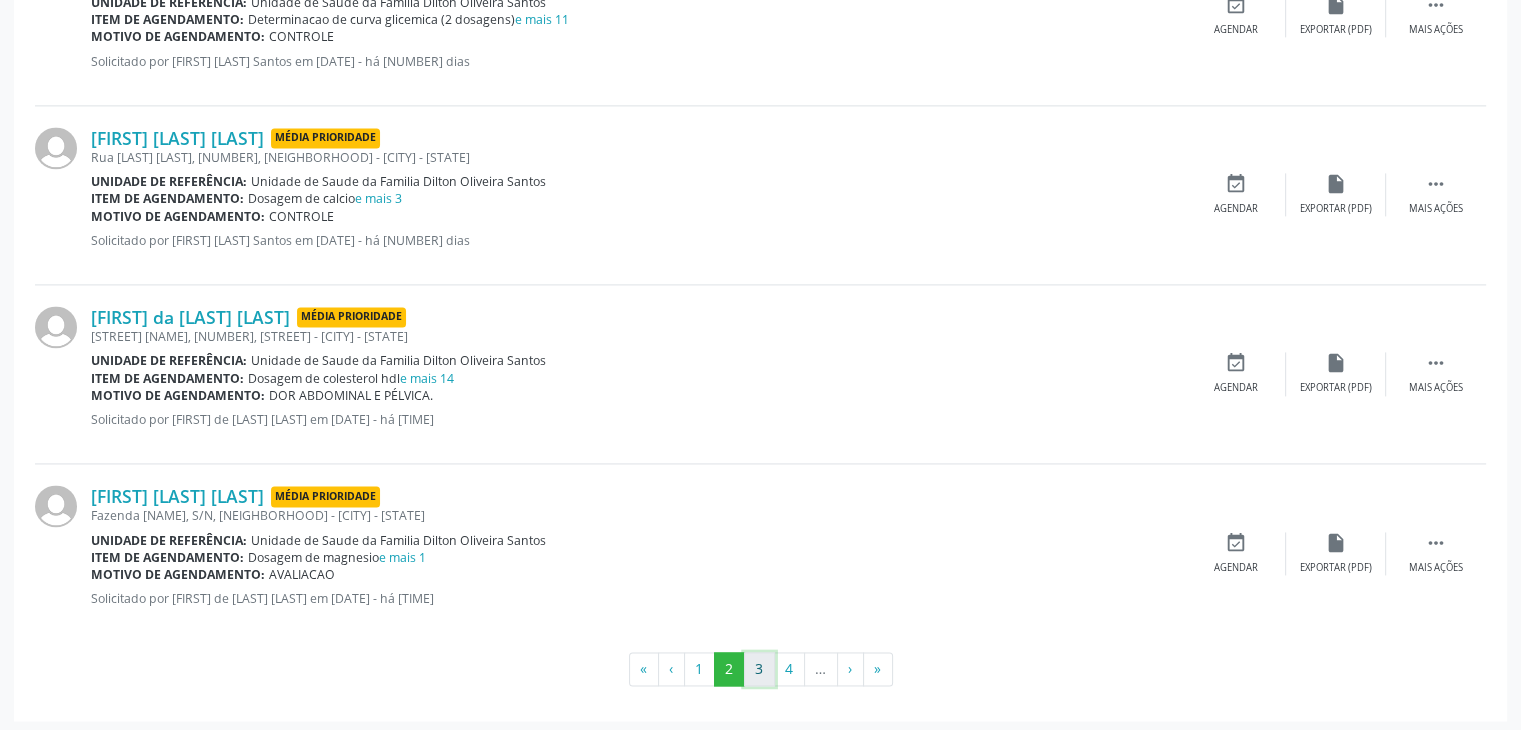 click on "3" at bounding box center (759, 669) 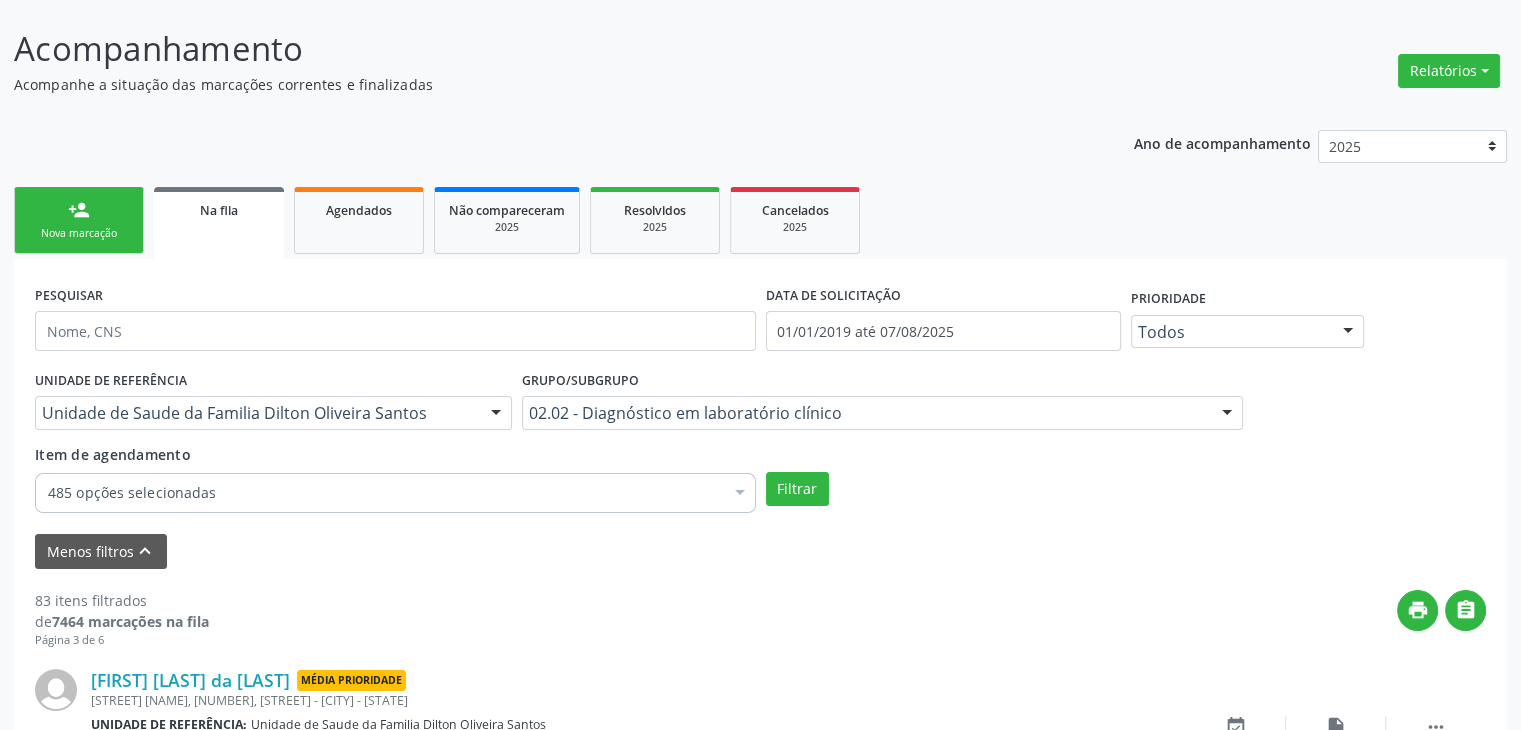 scroll, scrollTop: 2805, scrollLeft: 0, axis: vertical 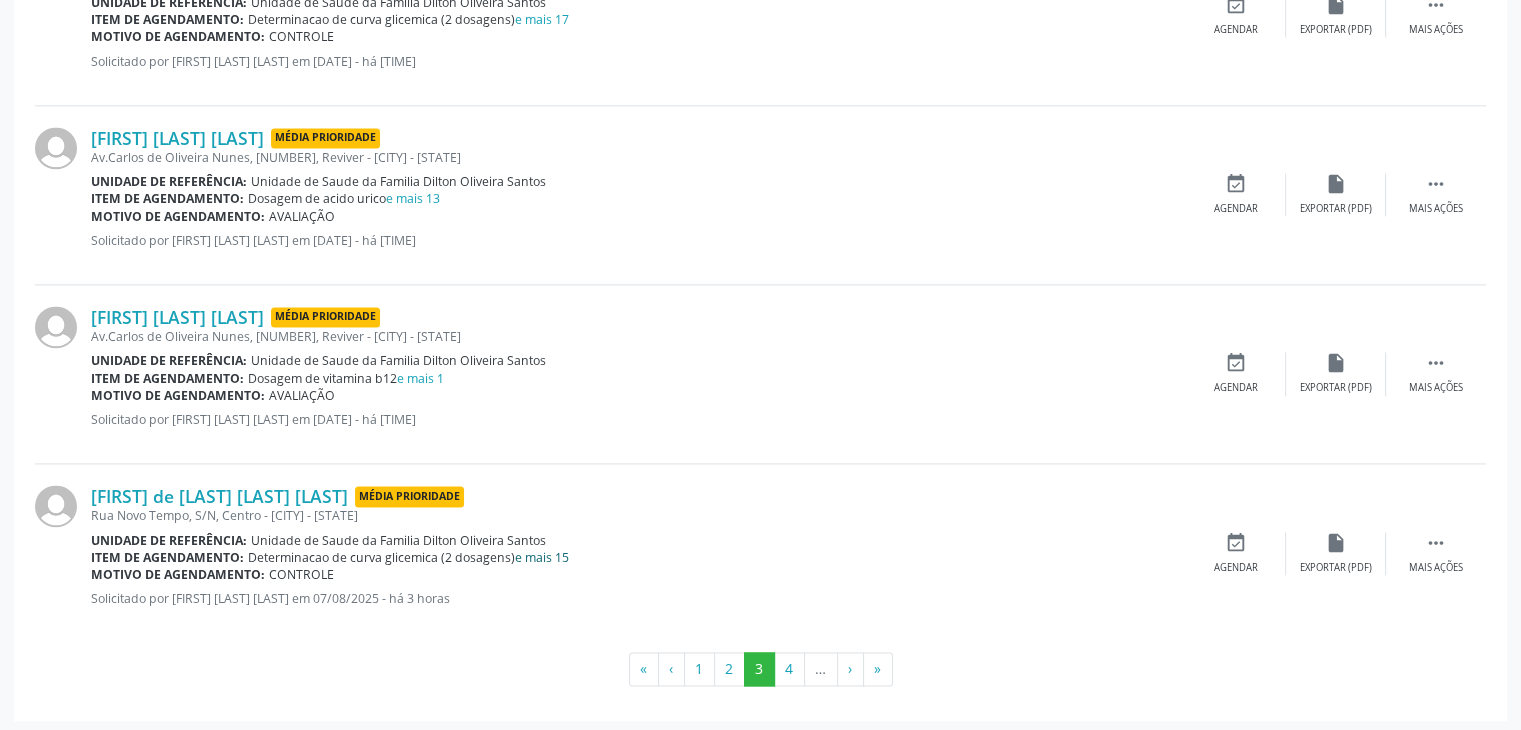 click on "e mais 15" at bounding box center (542, 557) 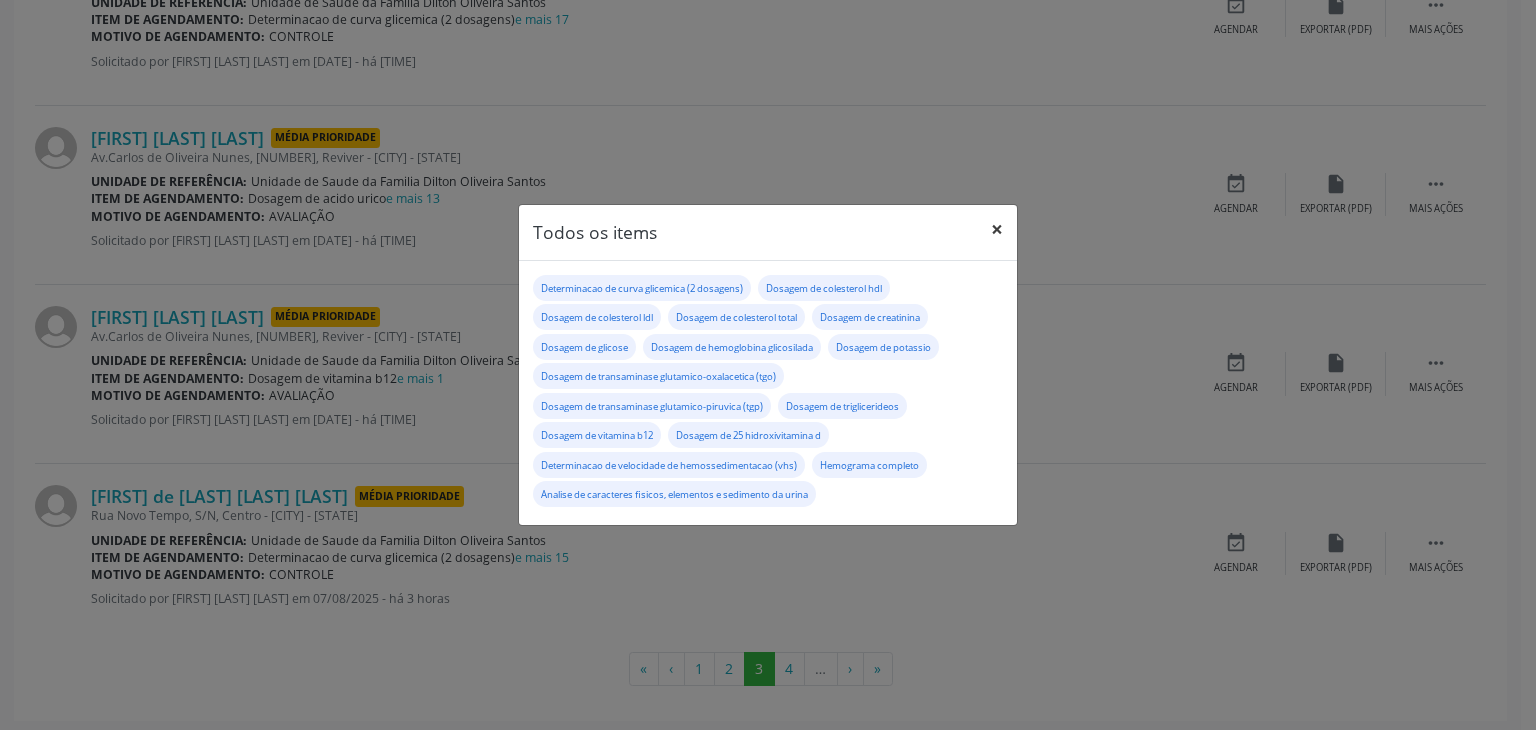 click on "×" at bounding box center (997, 229) 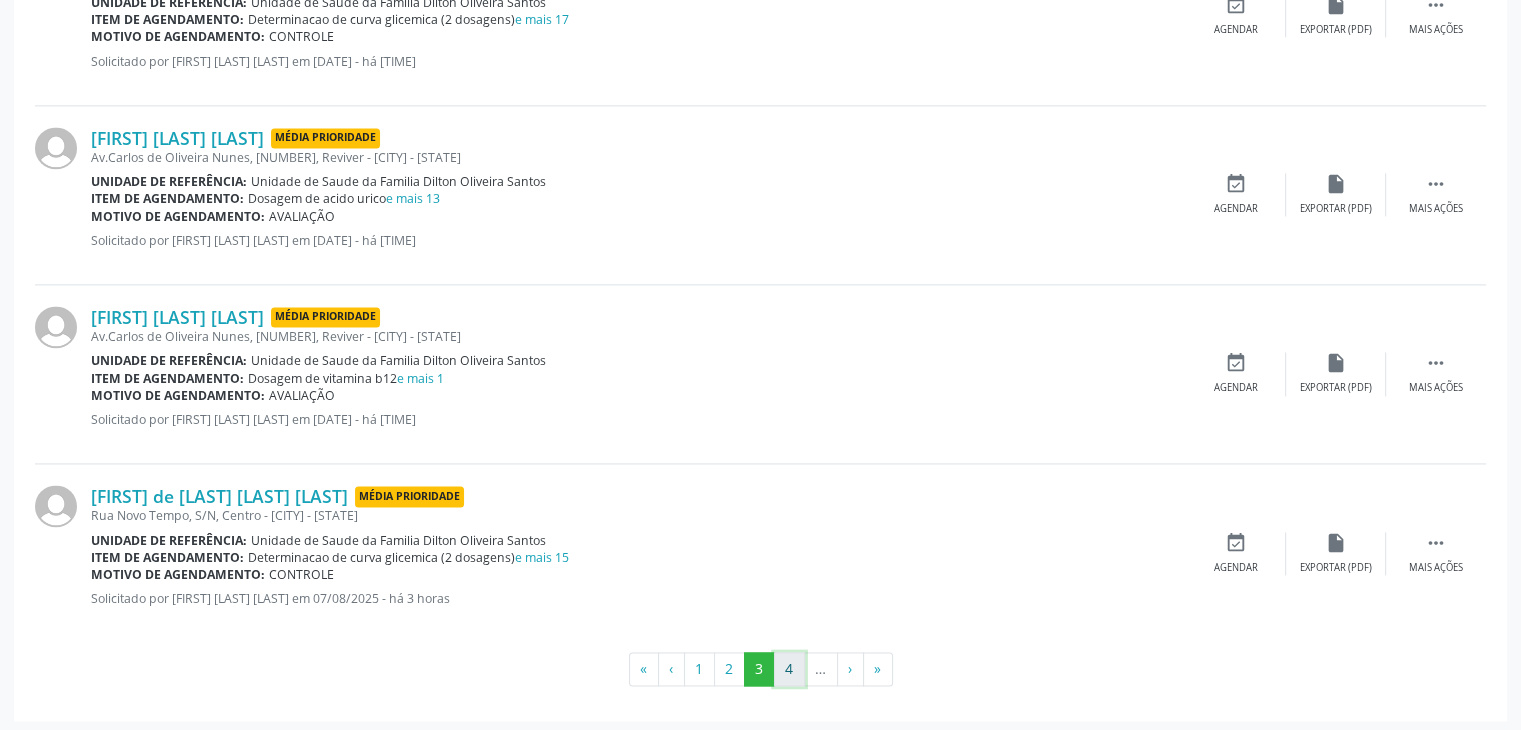 click on "4" at bounding box center (789, 669) 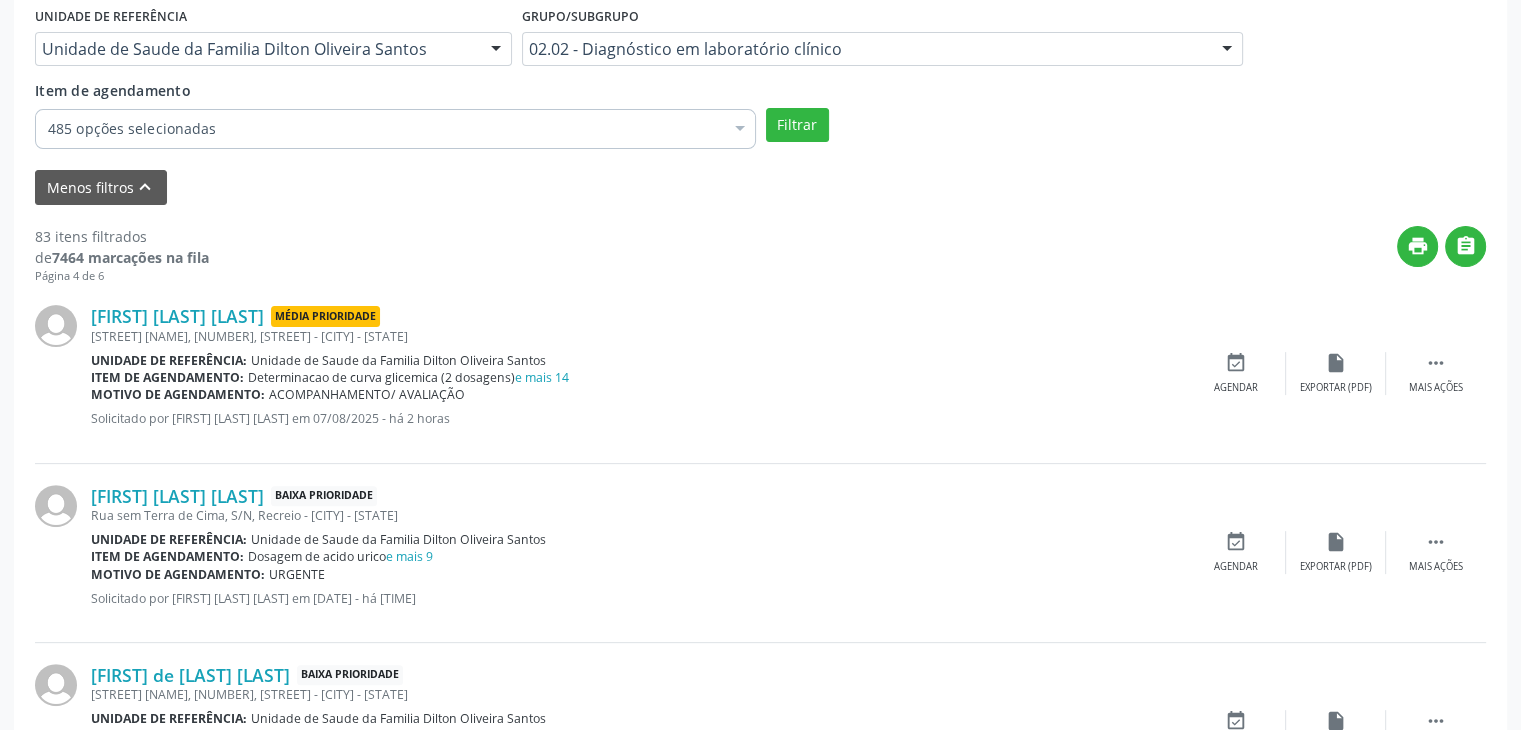 scroll, scrollTop: 505, scrollLeft: 0, axis: vertical 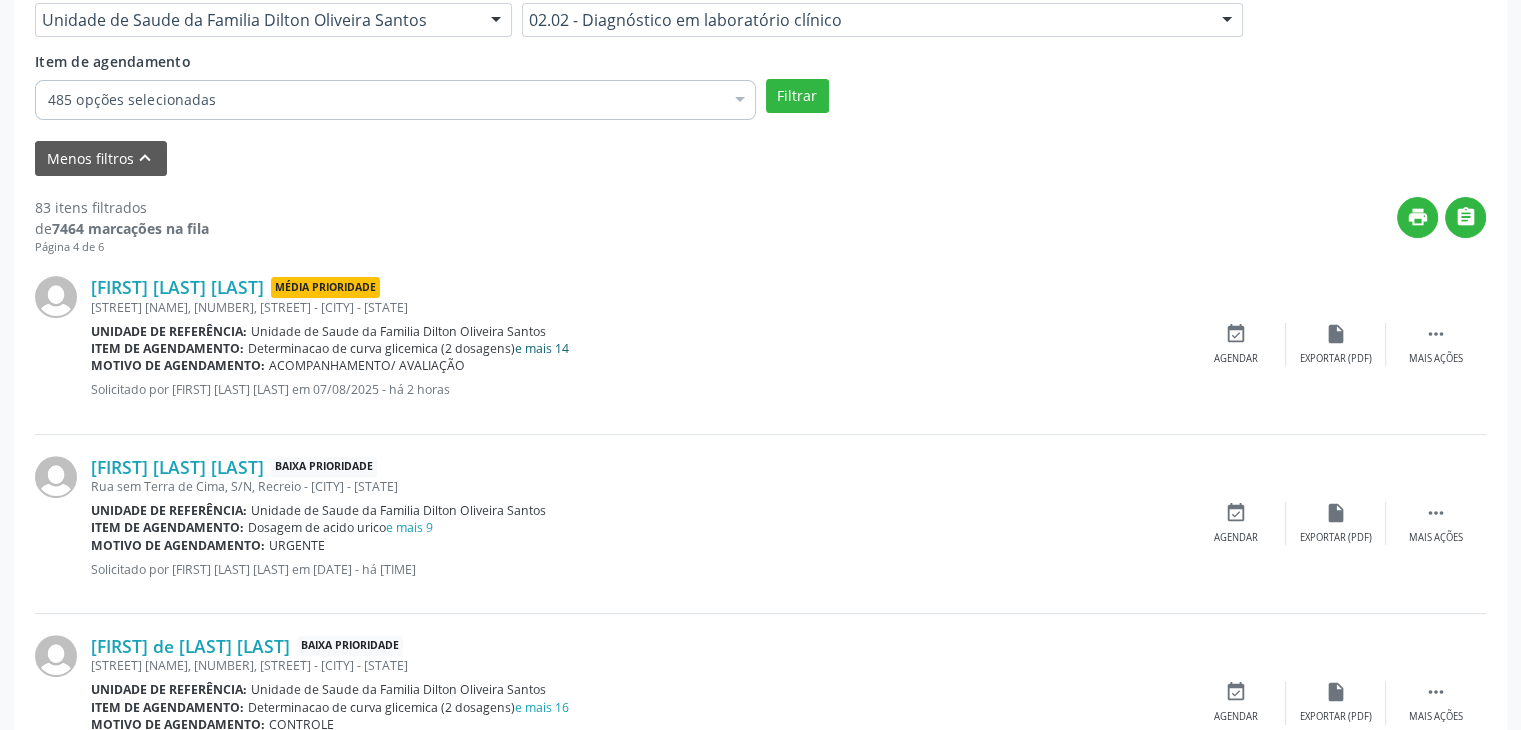 click on "e mais 14" at bounding box center [542, 348] 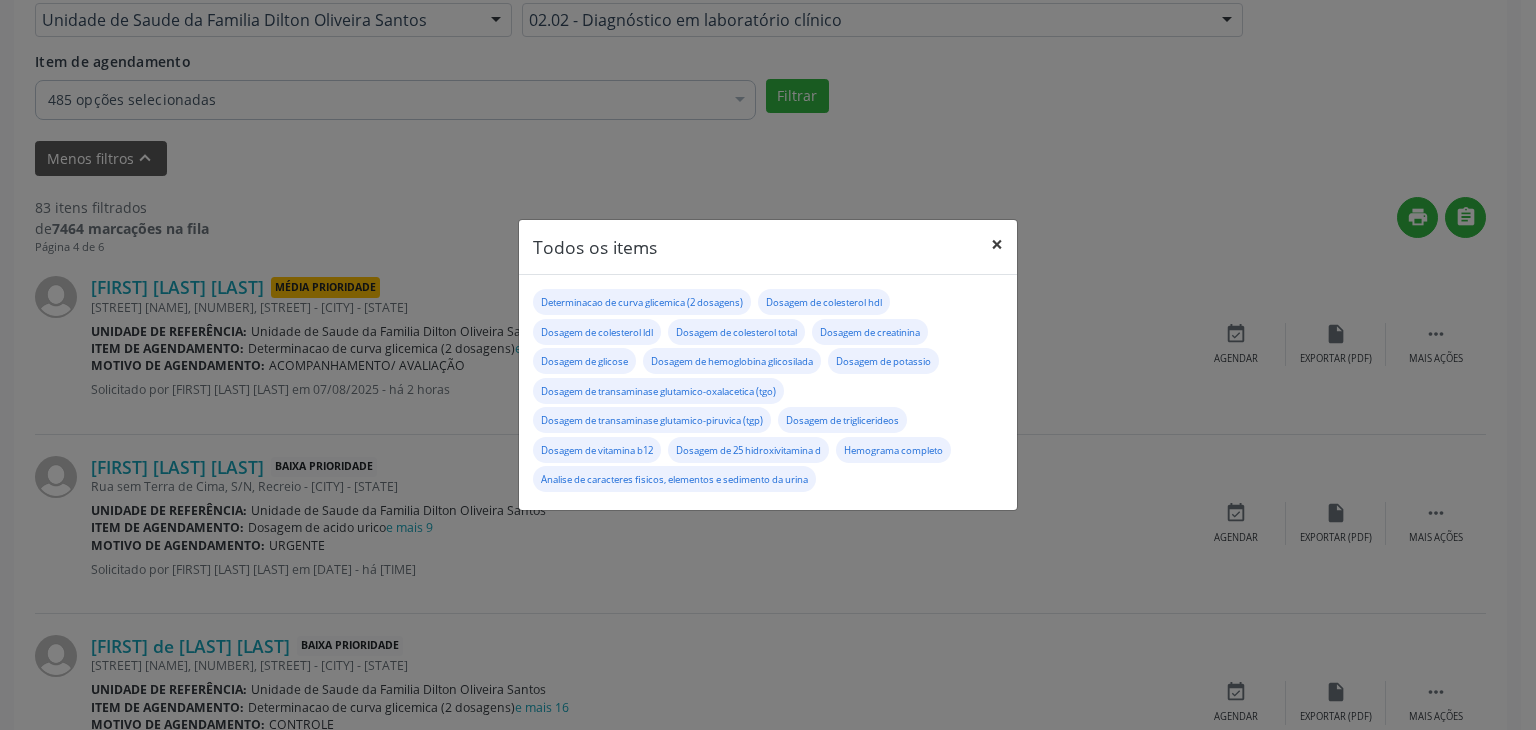 click on "×" at bounding box center (997, 244) 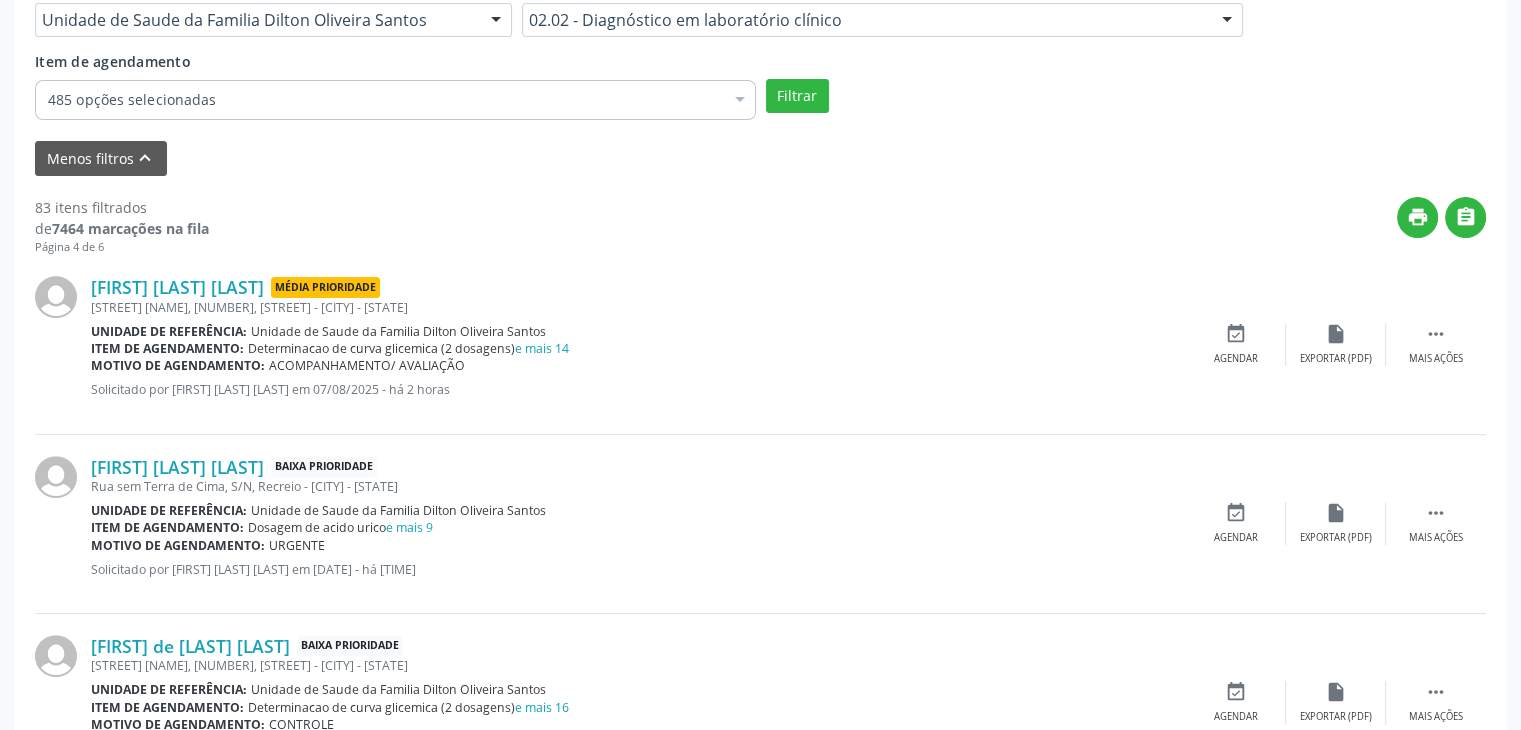 click on "Motivo de agendamento:
URGENTE" at bounding box center [638, 545] 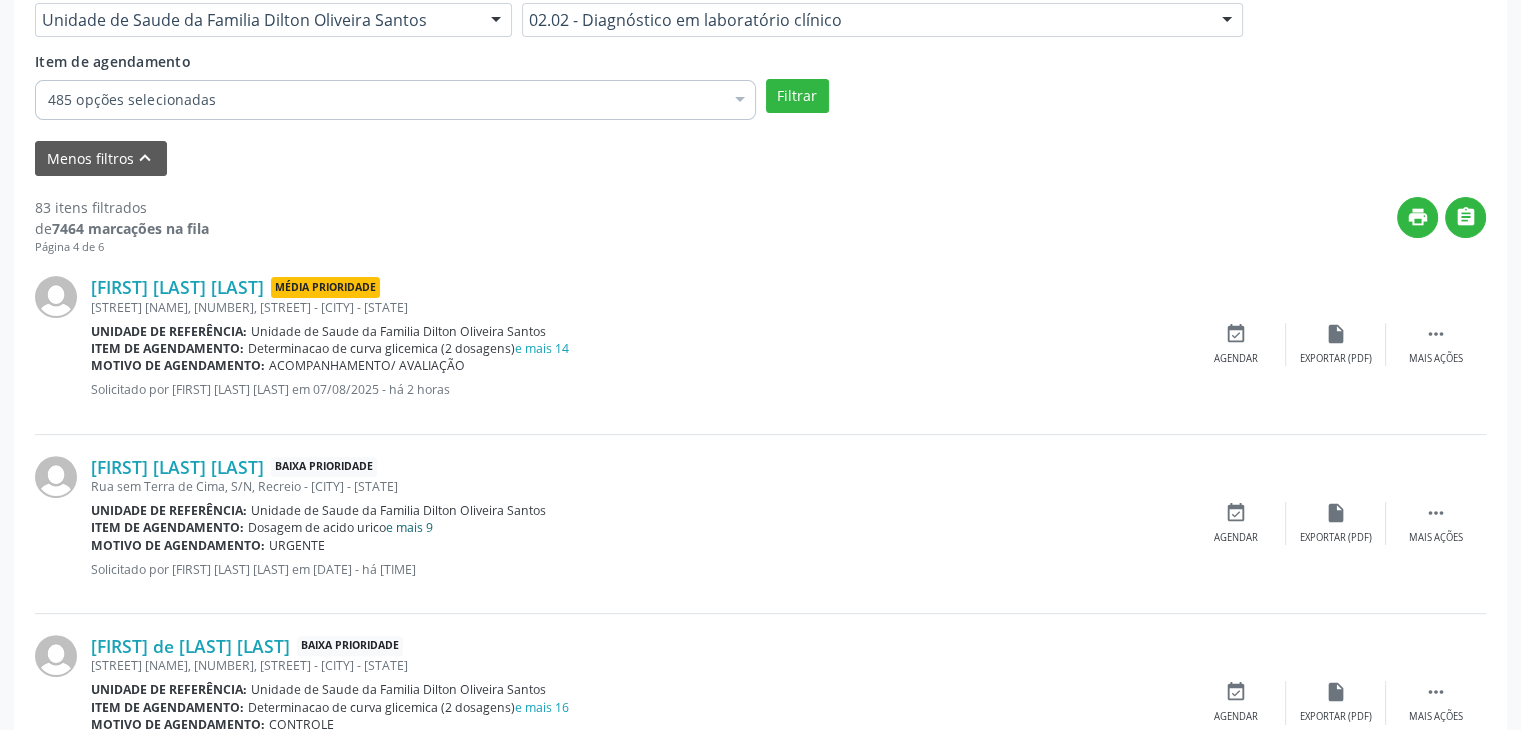 click on "e mais 9" at bounding box center [409, 527] 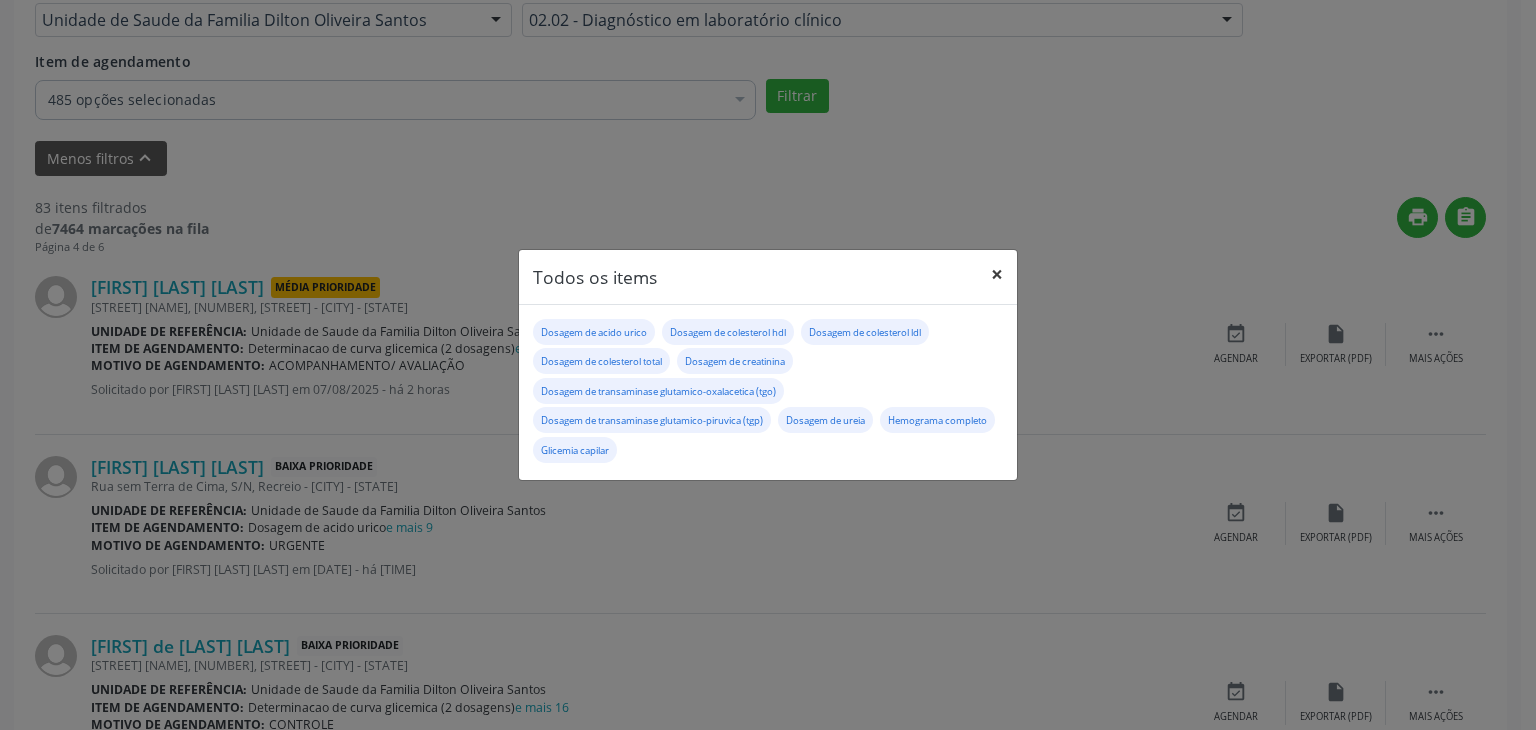 click on "×" at bounding box center (997, 274) 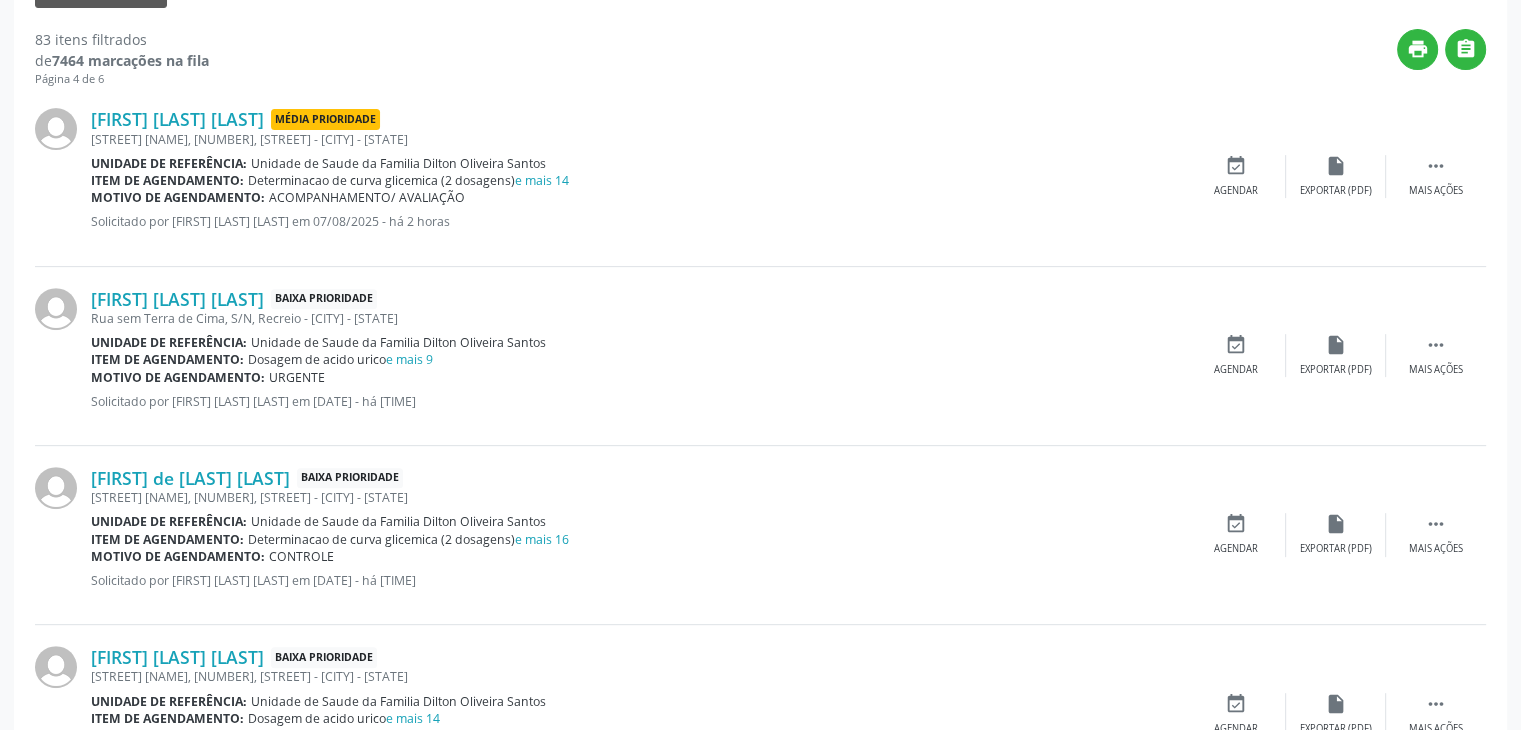scroll, scrollTop: 705, scrollLeft: 0, axis: vertical 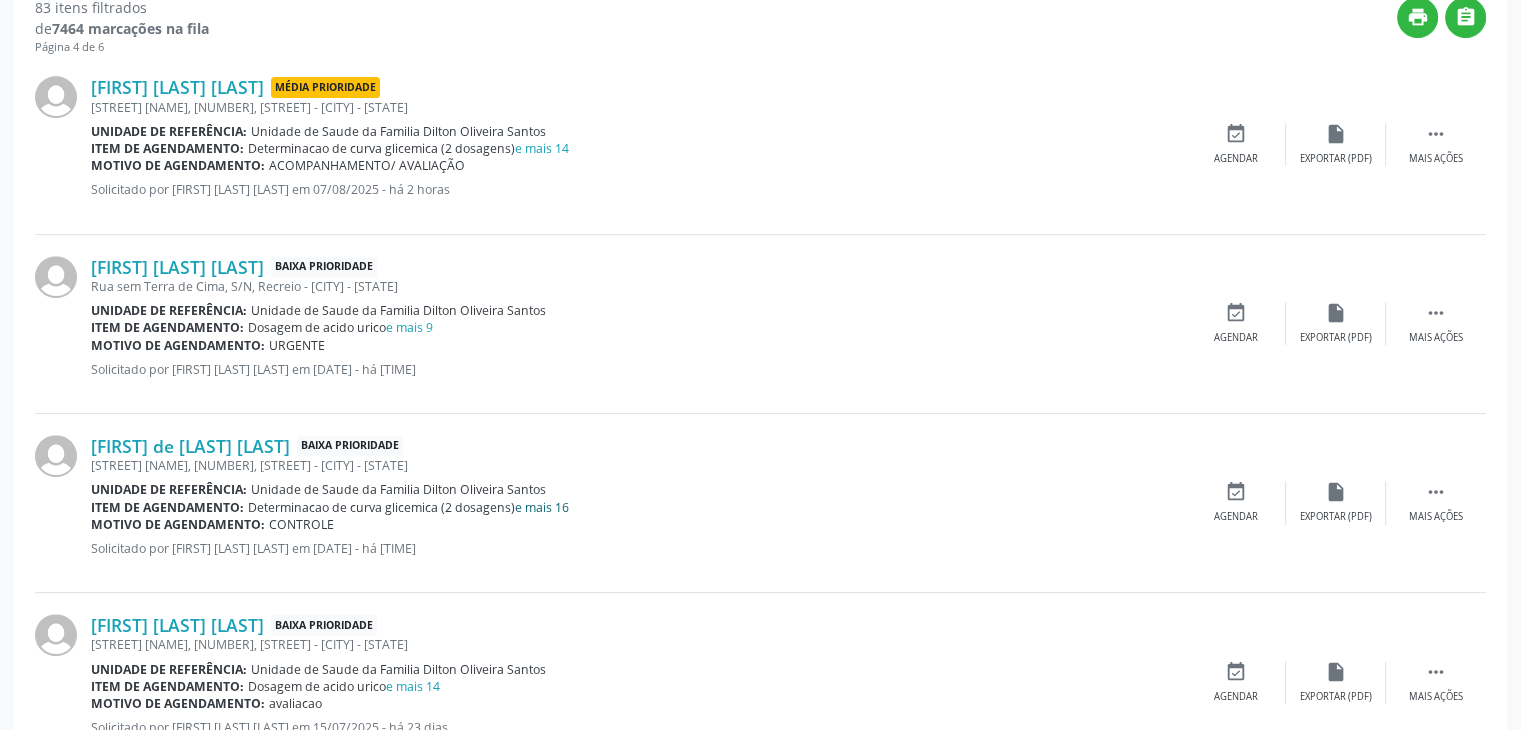 click on "e mais 16" at bounding box center (542, 507) 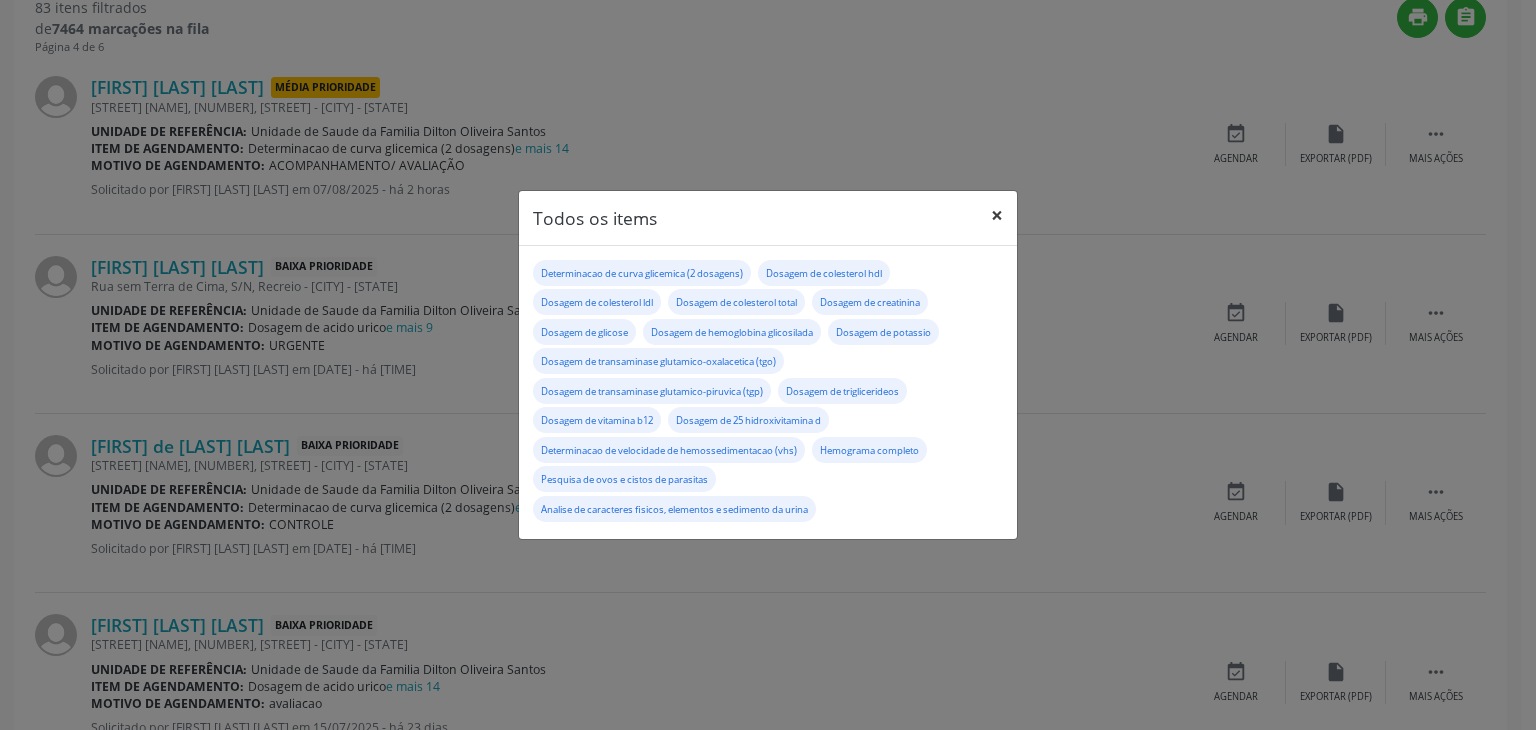 click on "×" at bounding box center [997, 215] 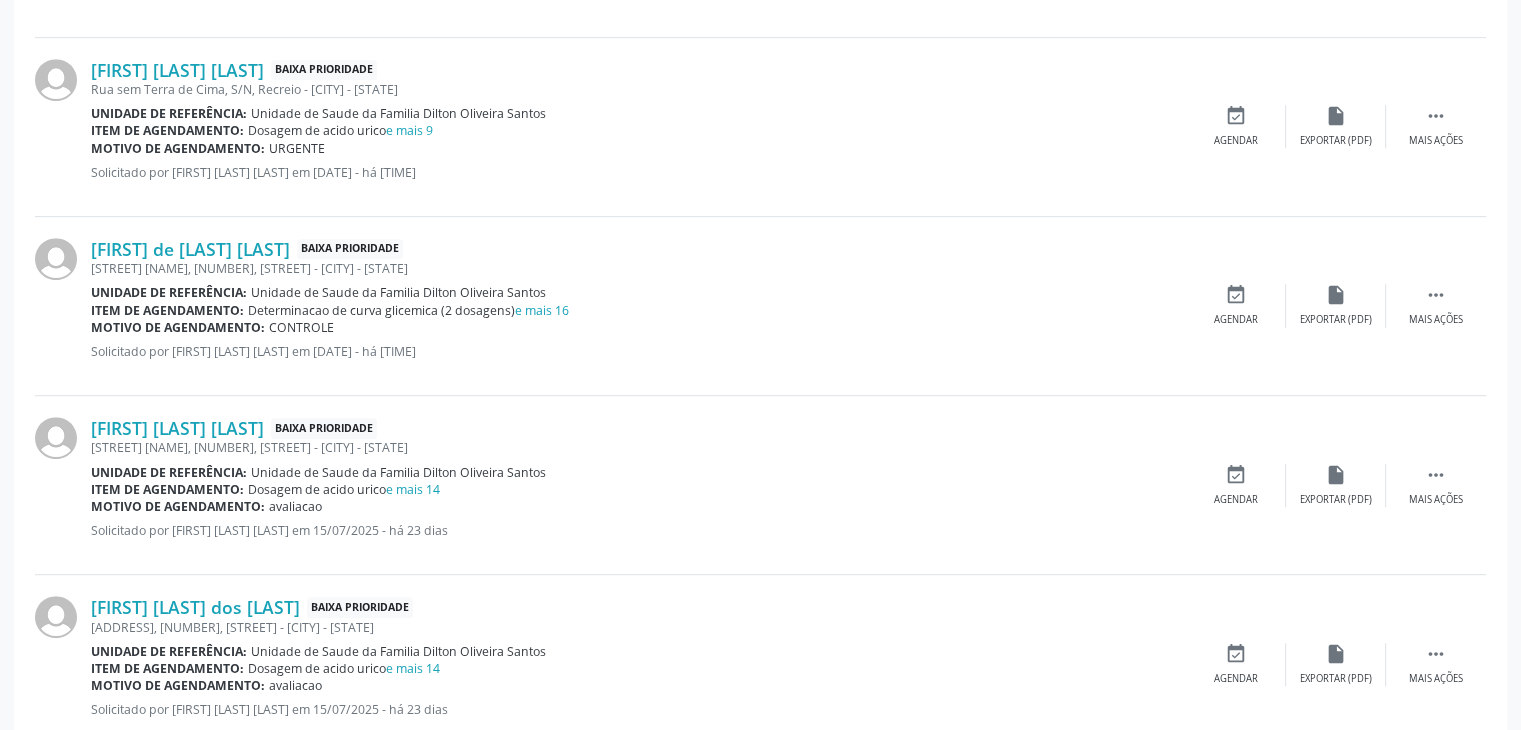 scroll, scrollTop: 905, scrollLeft: 0, axis: vertical 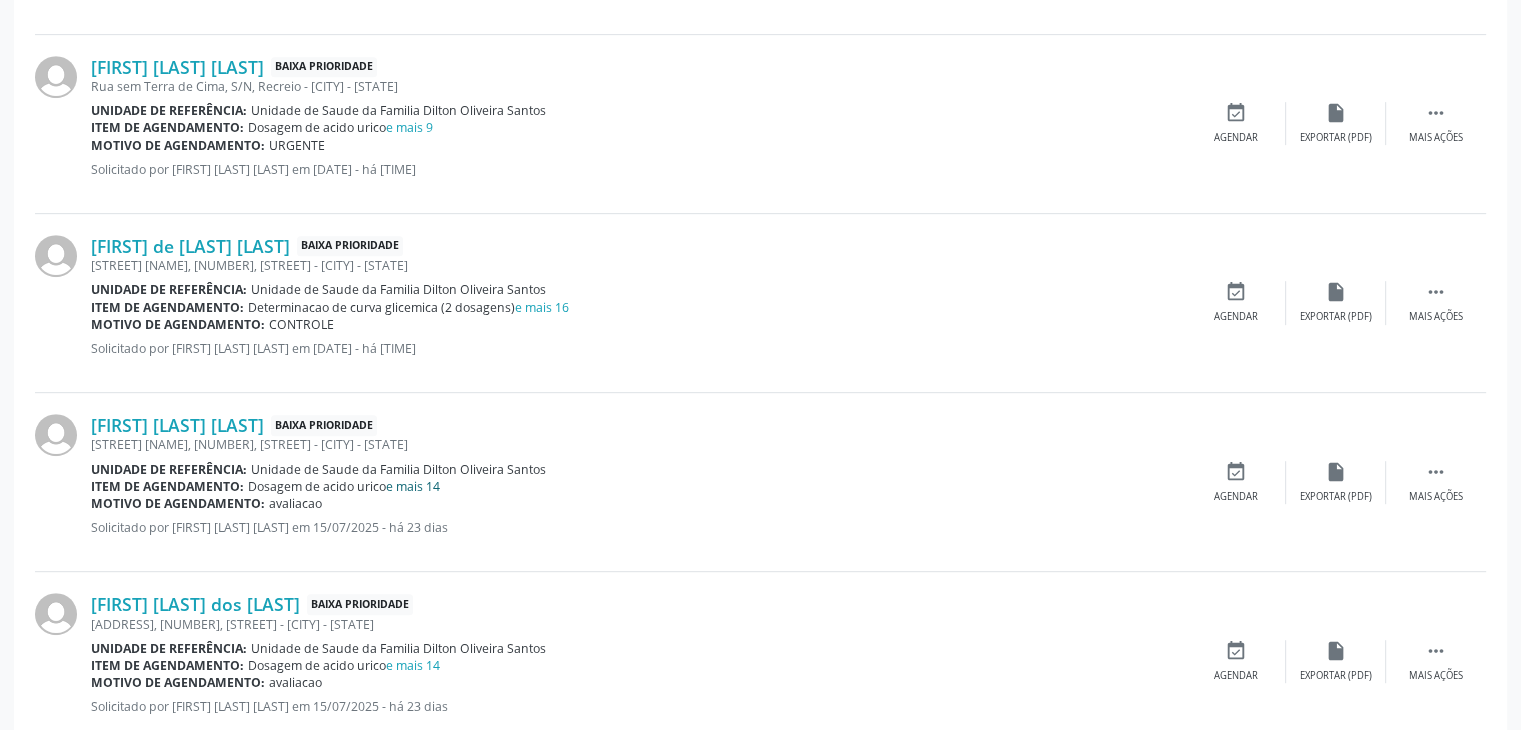click on "e mais 14" at bounding box center [413, 486] 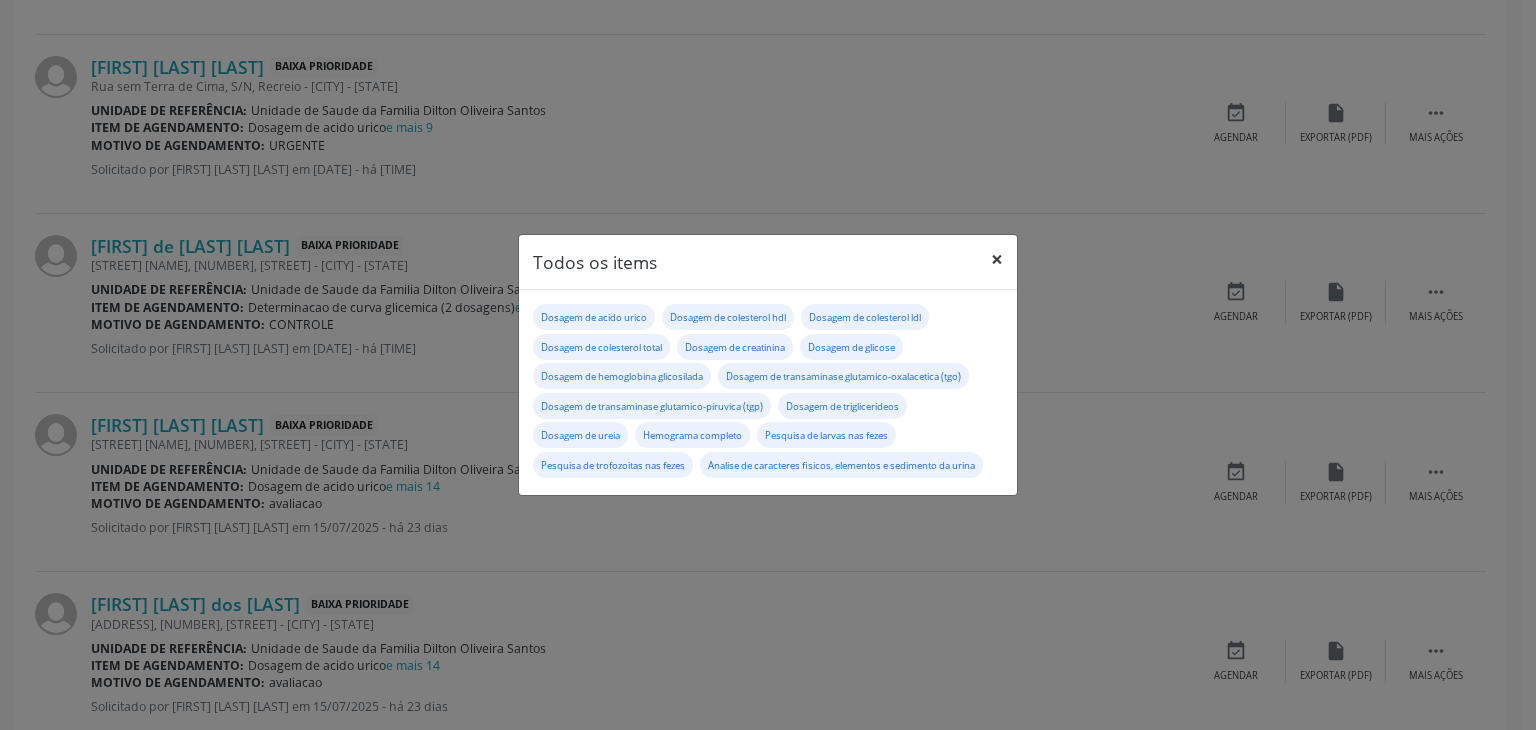 click on "×" at bounding box center [997, 259] 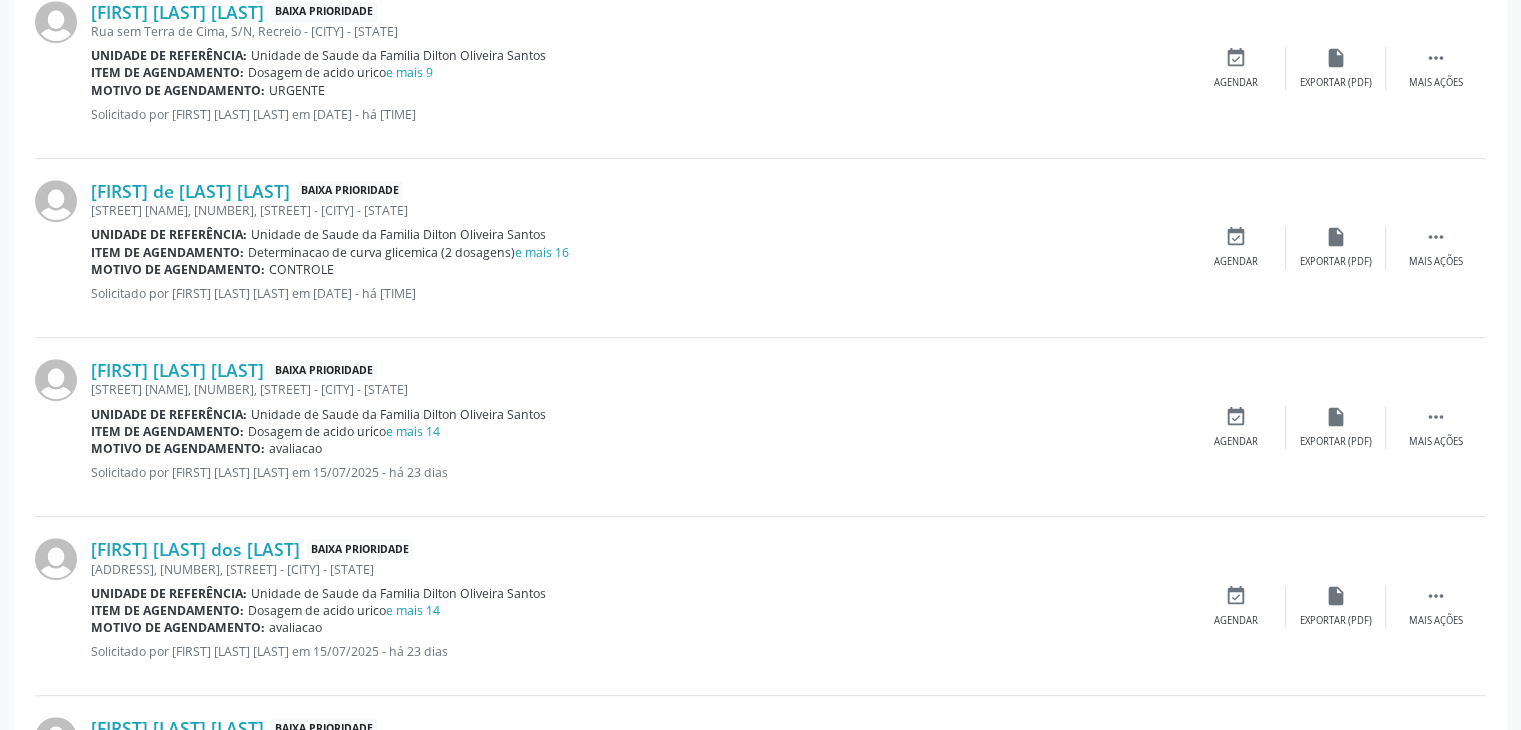 scroll, scrollTop: 1005, scrollLeft: 0, axis: vertical 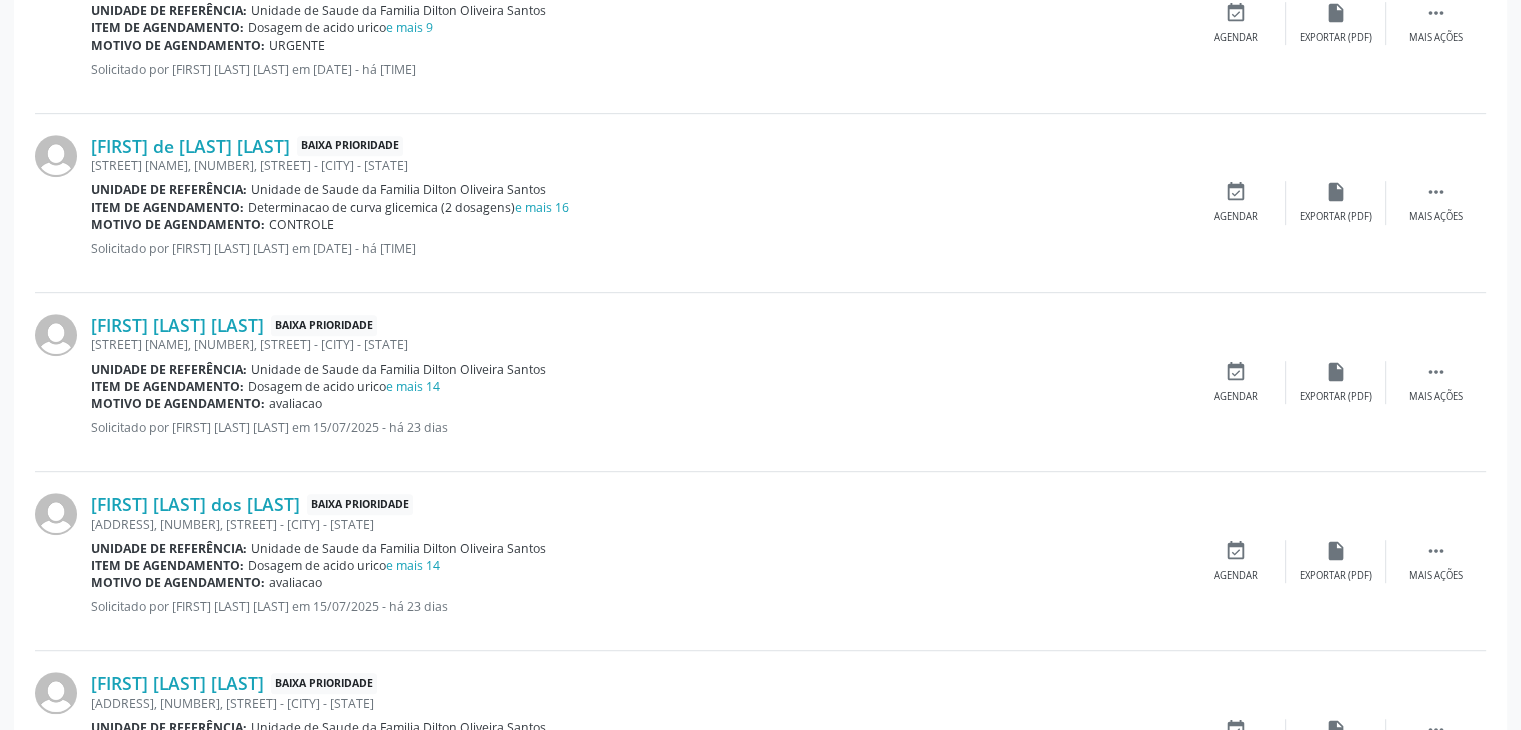 click on "Dosagem de acido urico
e mais 14" at bounding box center (344, 565) 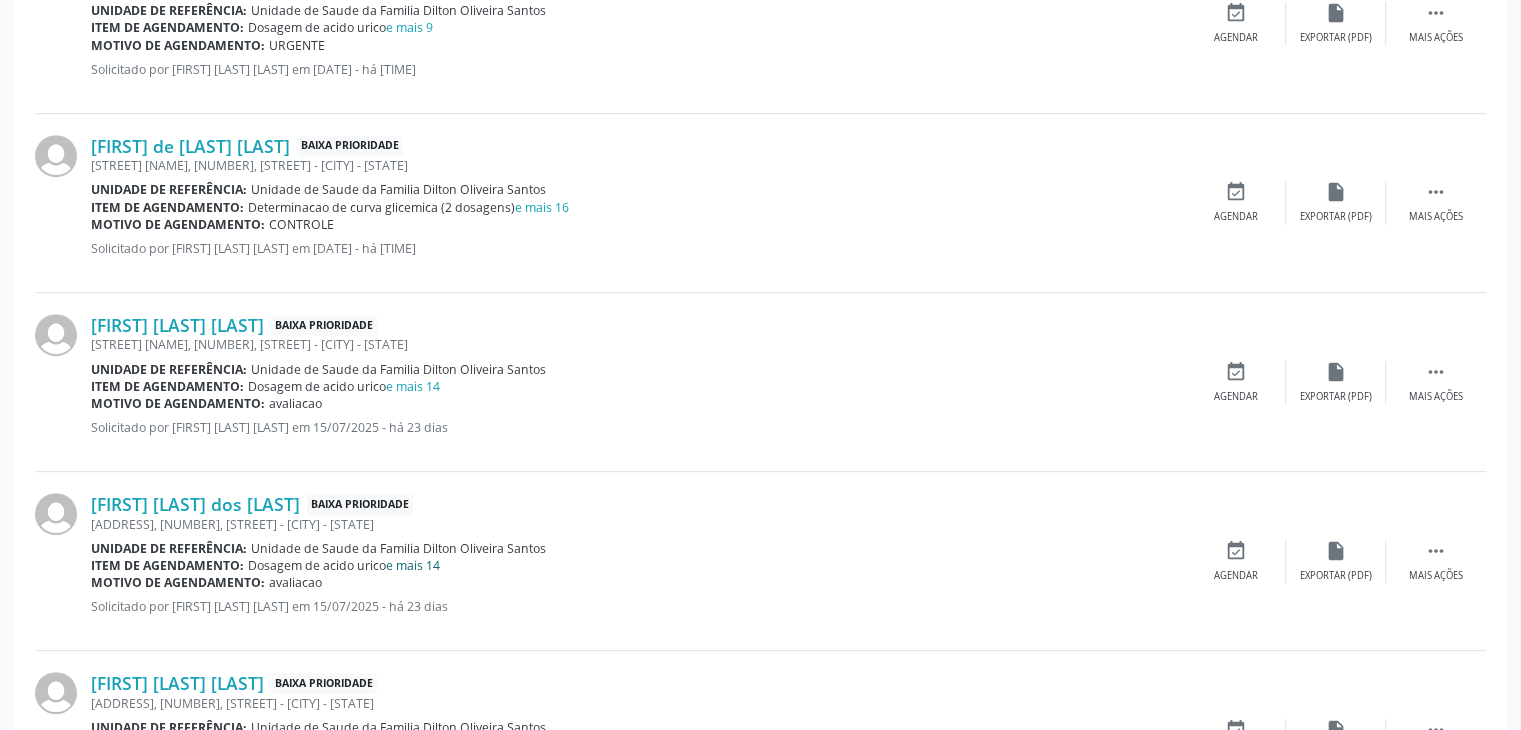 click on "e mais 14" at bounding box center (413, 565) 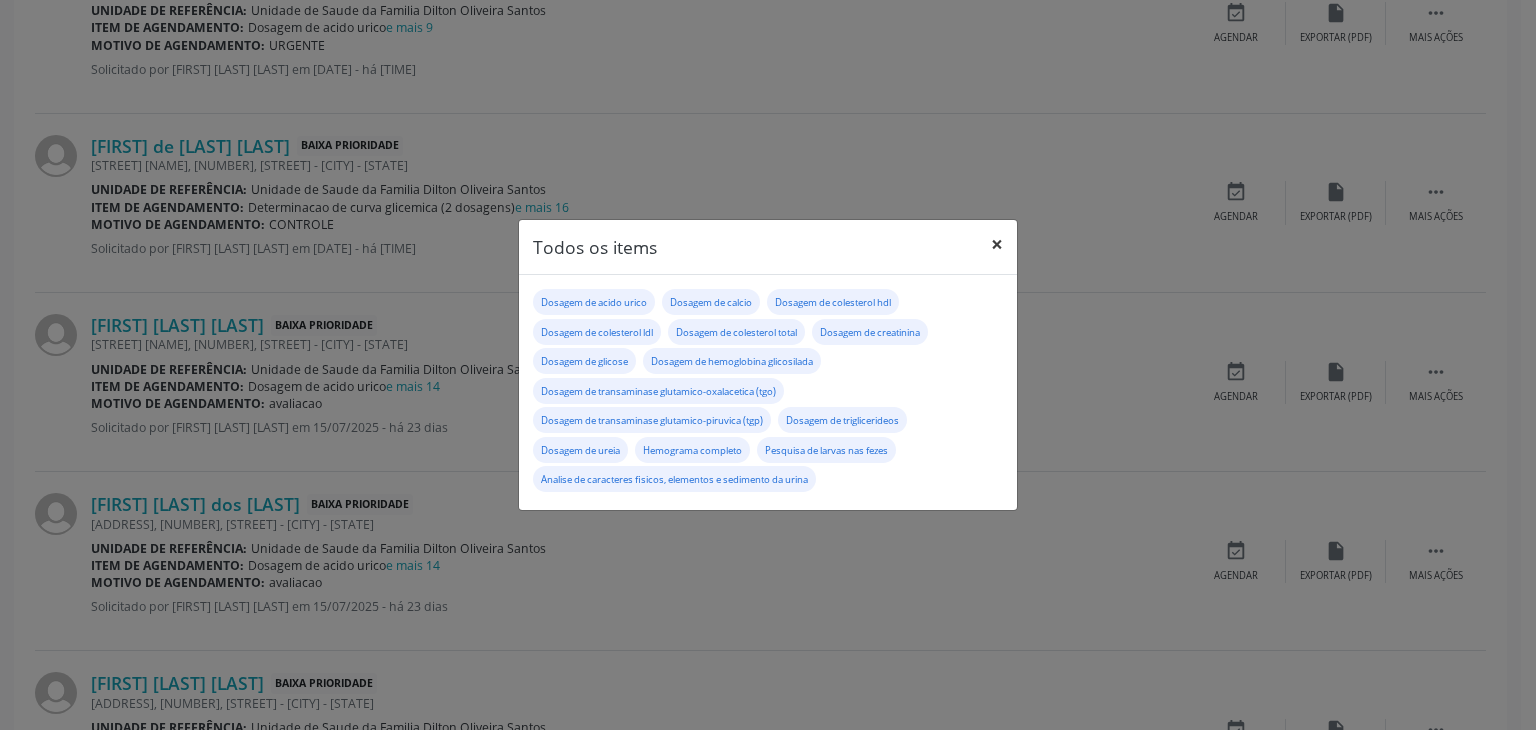 click on "×" at bounding box center [997, 244] 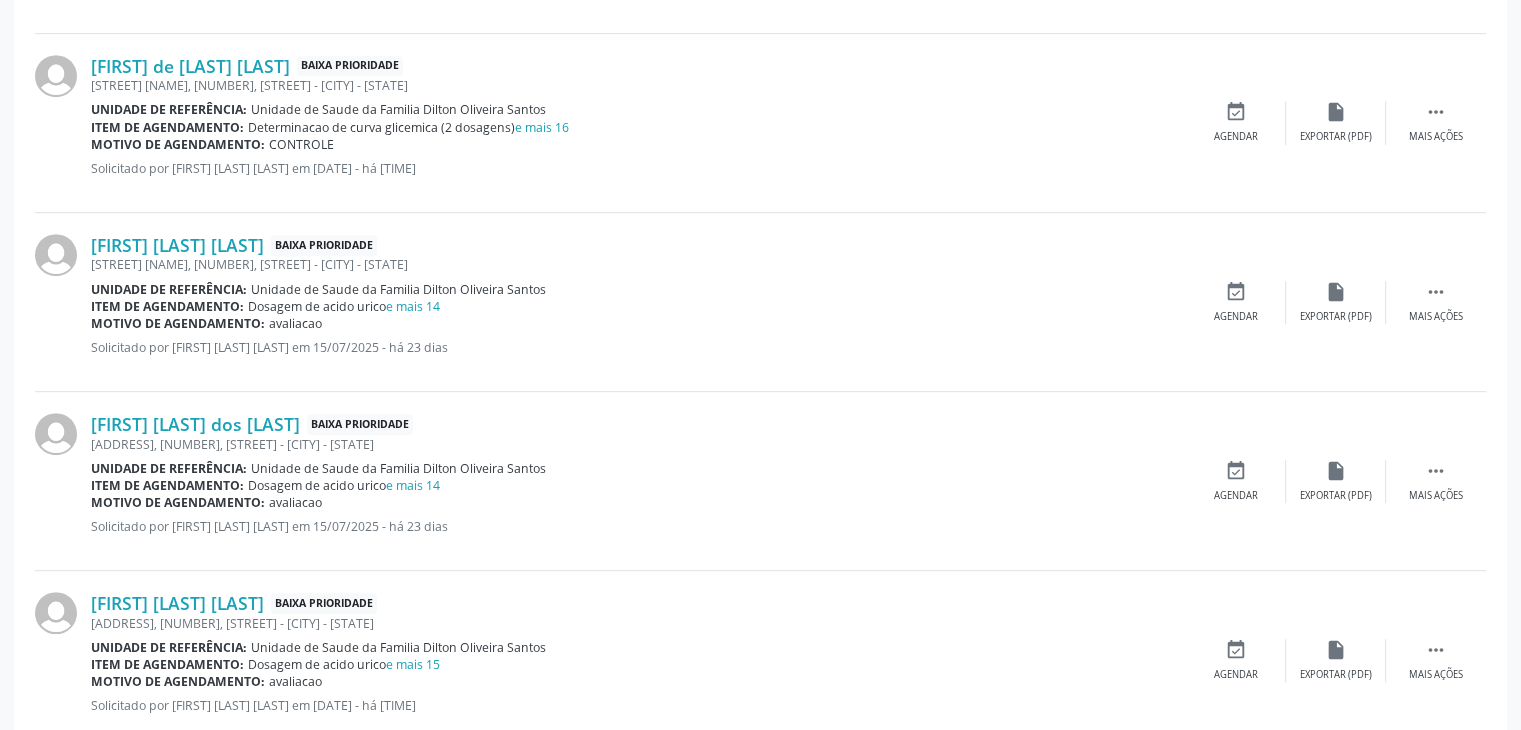 scroll, scrollTop: 1205, scrollLeft: 0, axis: vertical 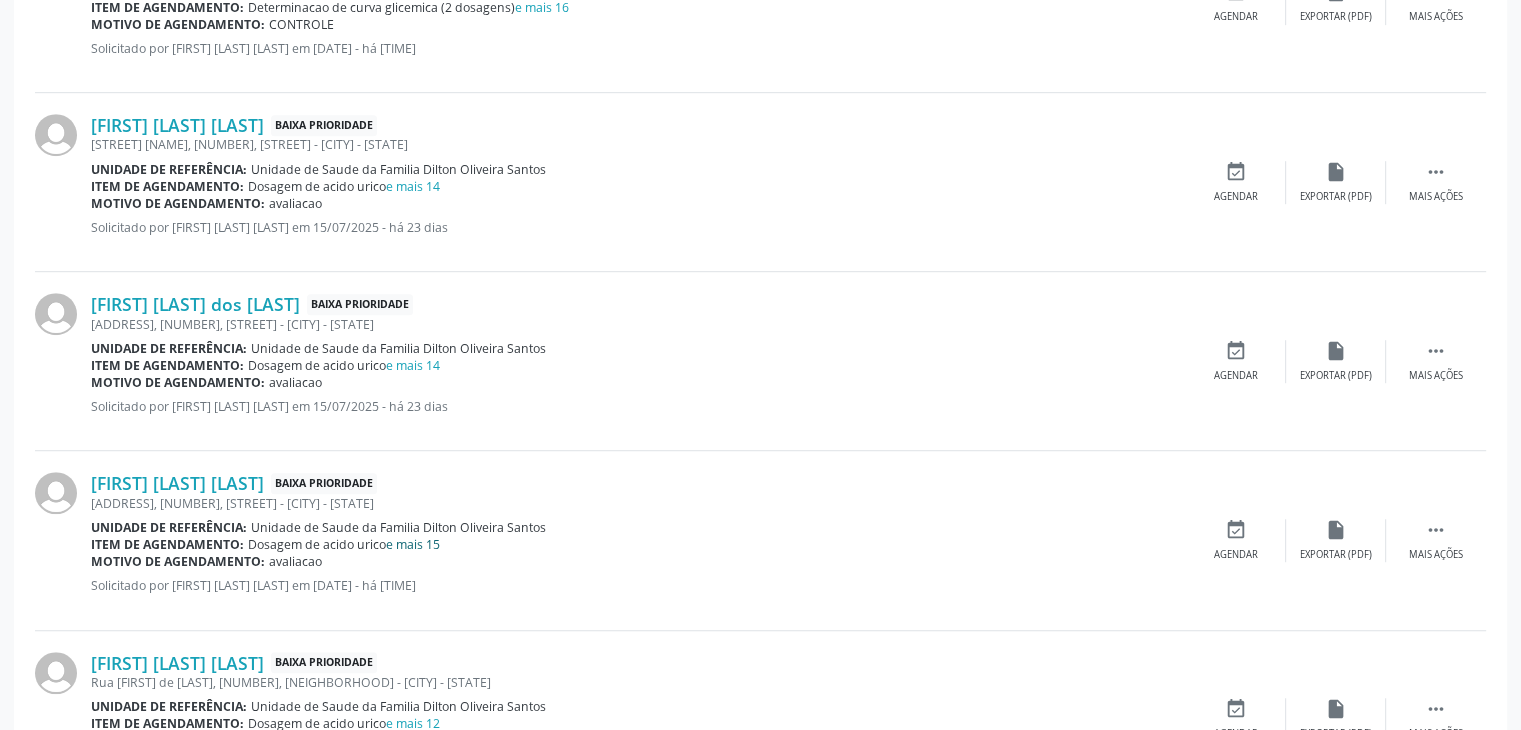 click on "e mais 15" at bounding box center (413, 544) 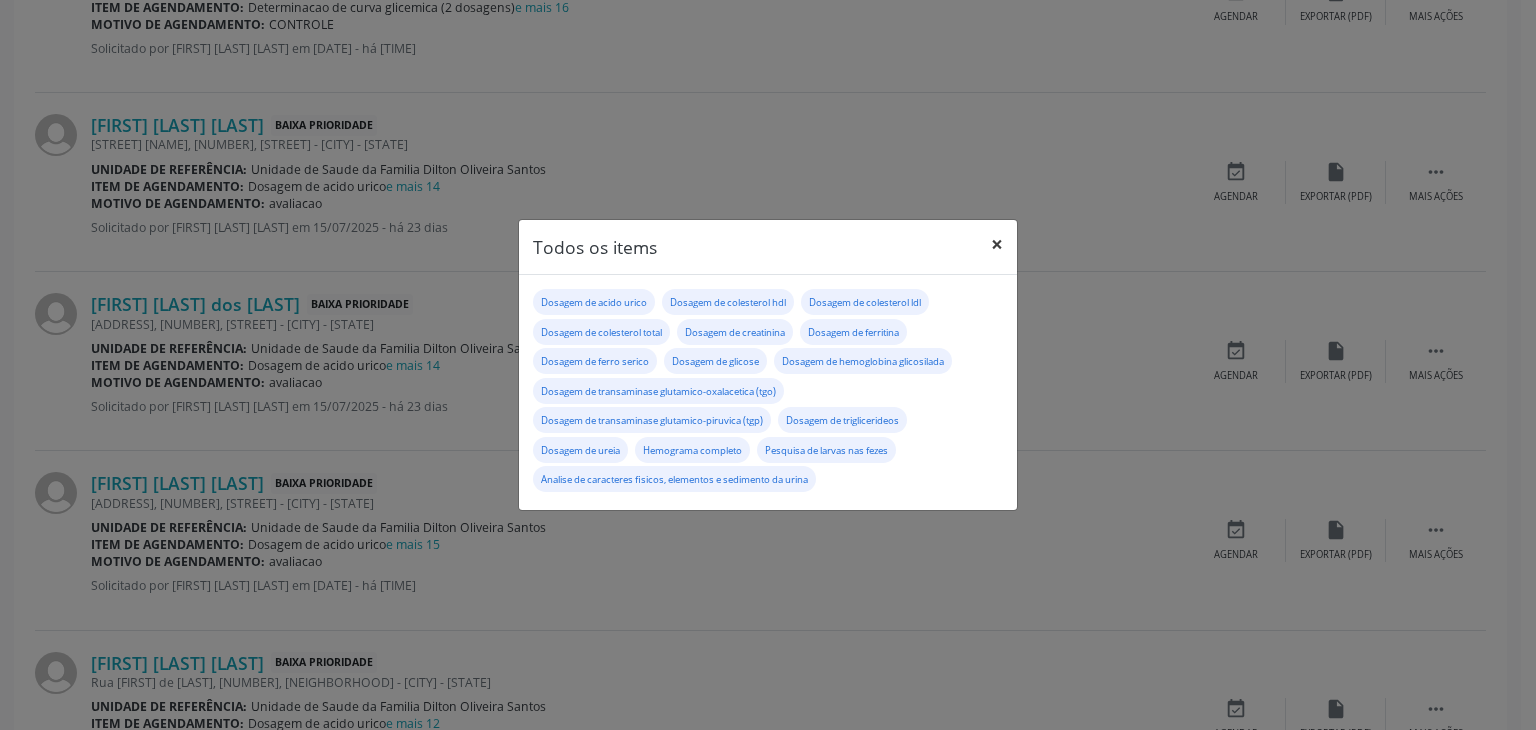 click on "×" at bounding box center (997, 244) 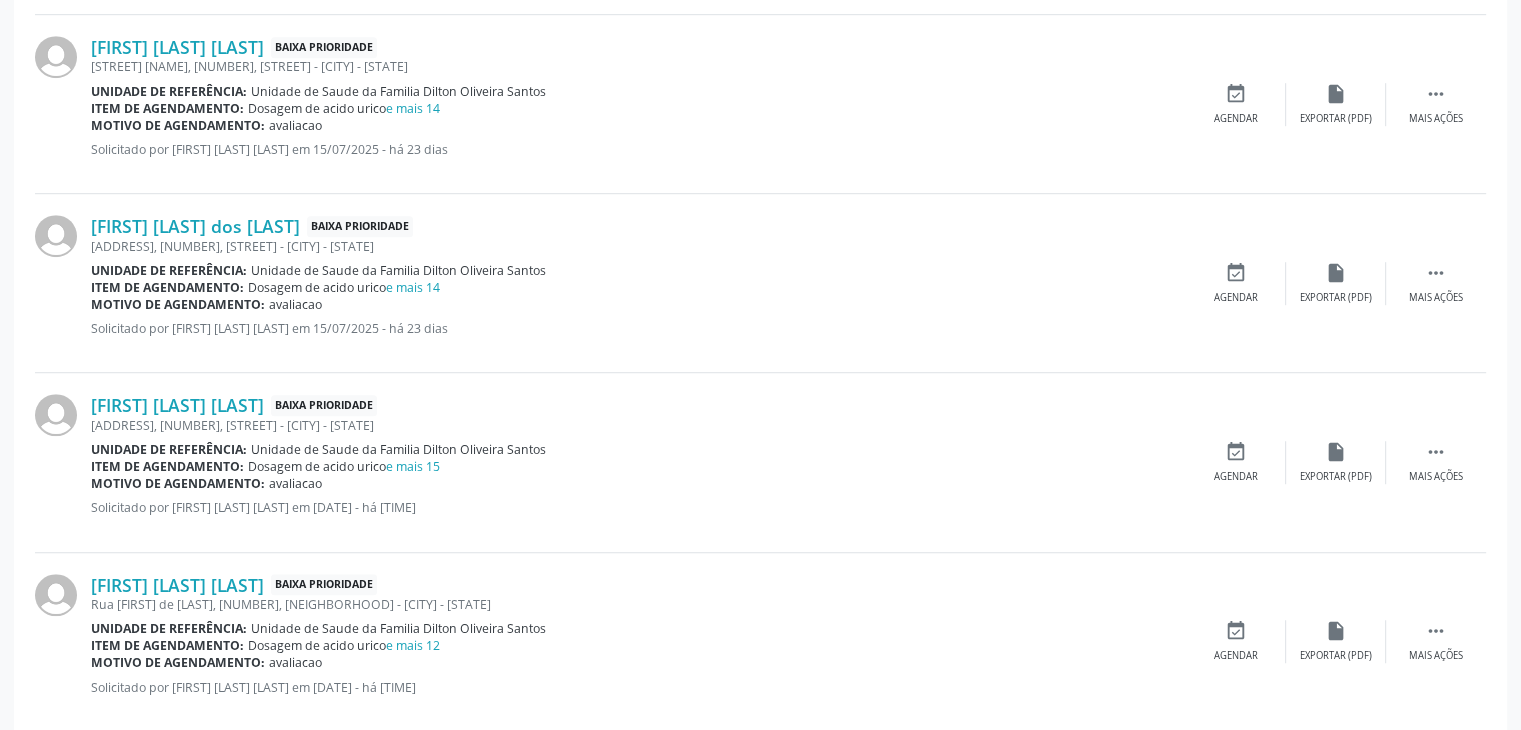 scroll, scrollTop: 1405, scrollLeft: 0, axis: vertical 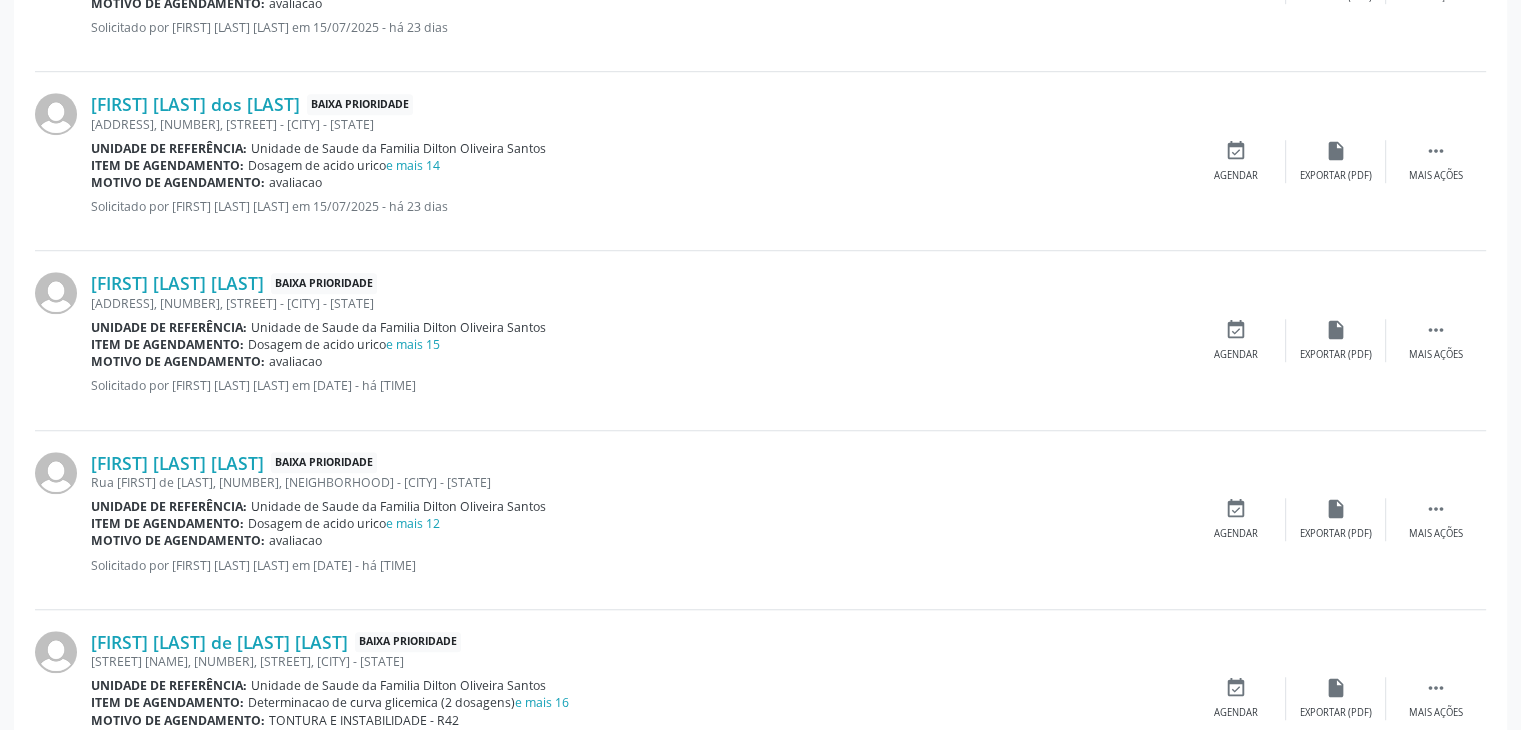 click on "Unidade de Saude da Familia Dilton Oliveira Santos" at bounding box center (398, 506) 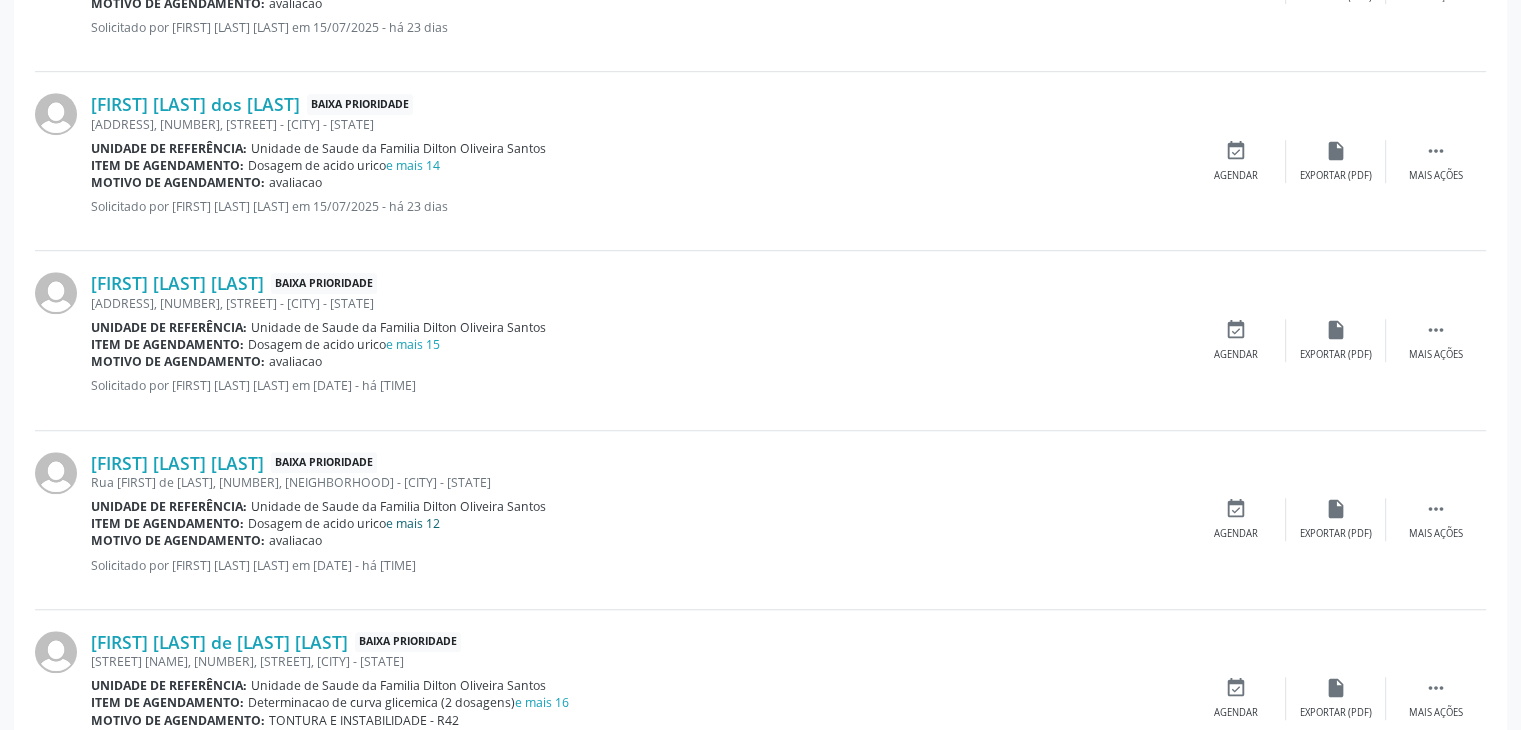 click on "e mais 12" at bounding box center (413, 523) 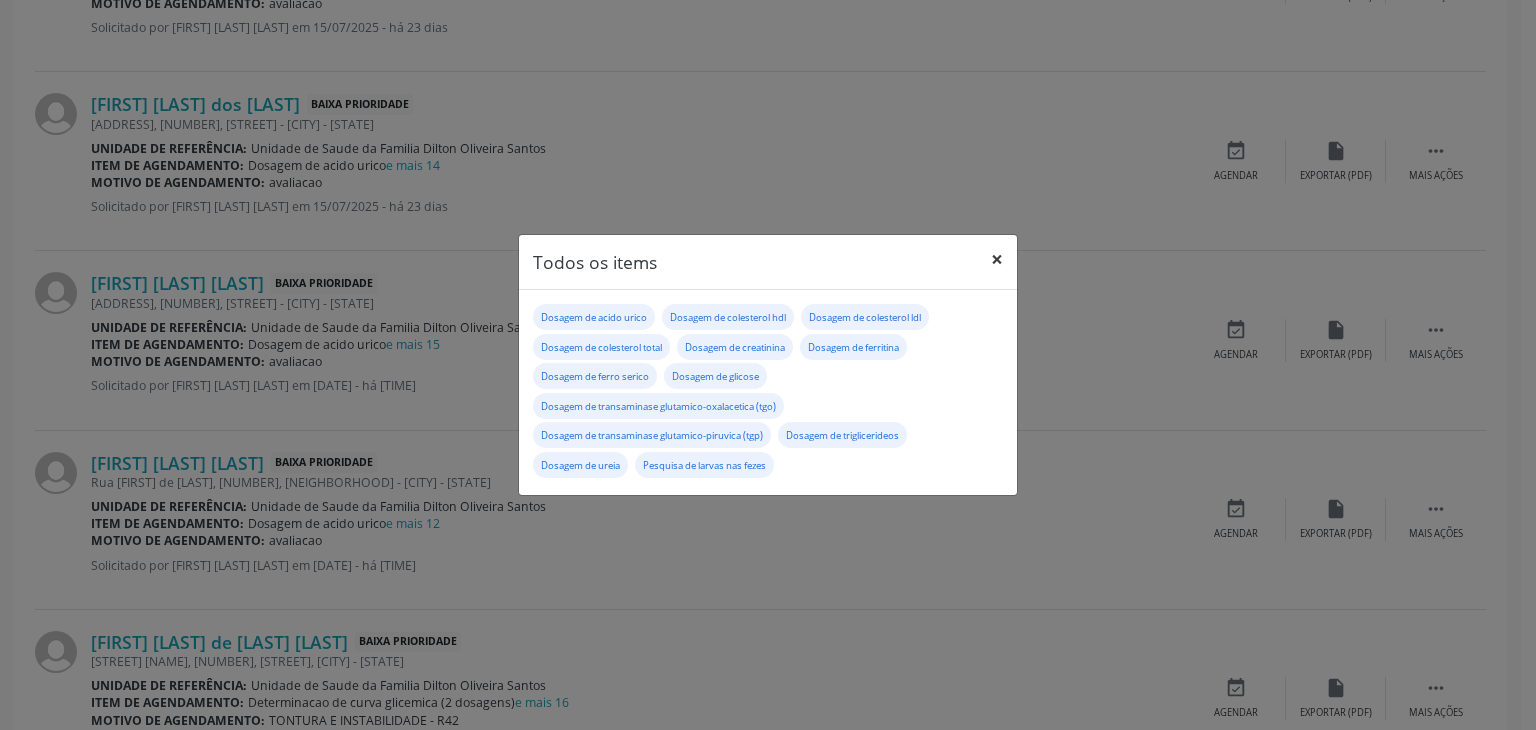 click on "×" at bounding box center (997, 259) 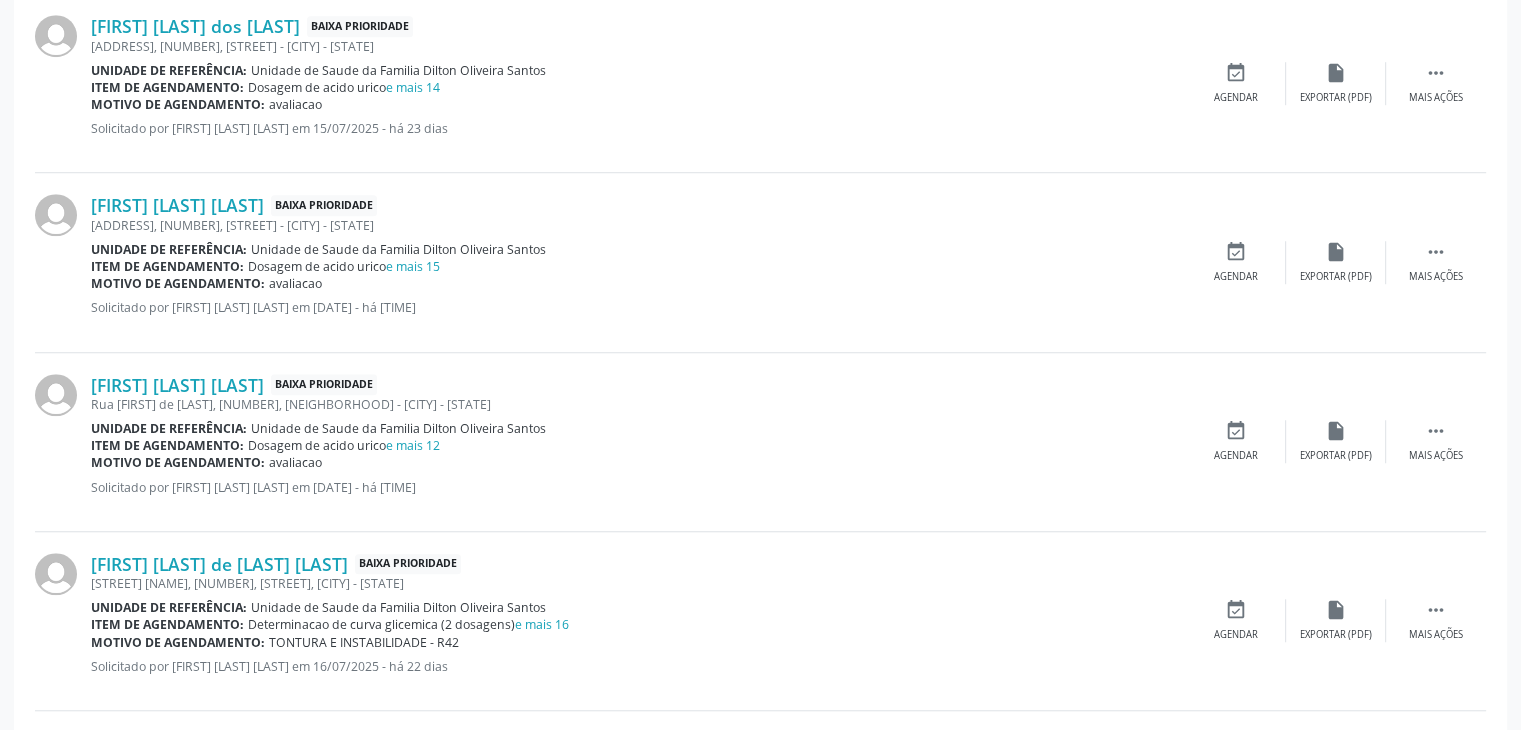 scroll, scrollTop: 1605, scrollLeft: 0, axis: vertical 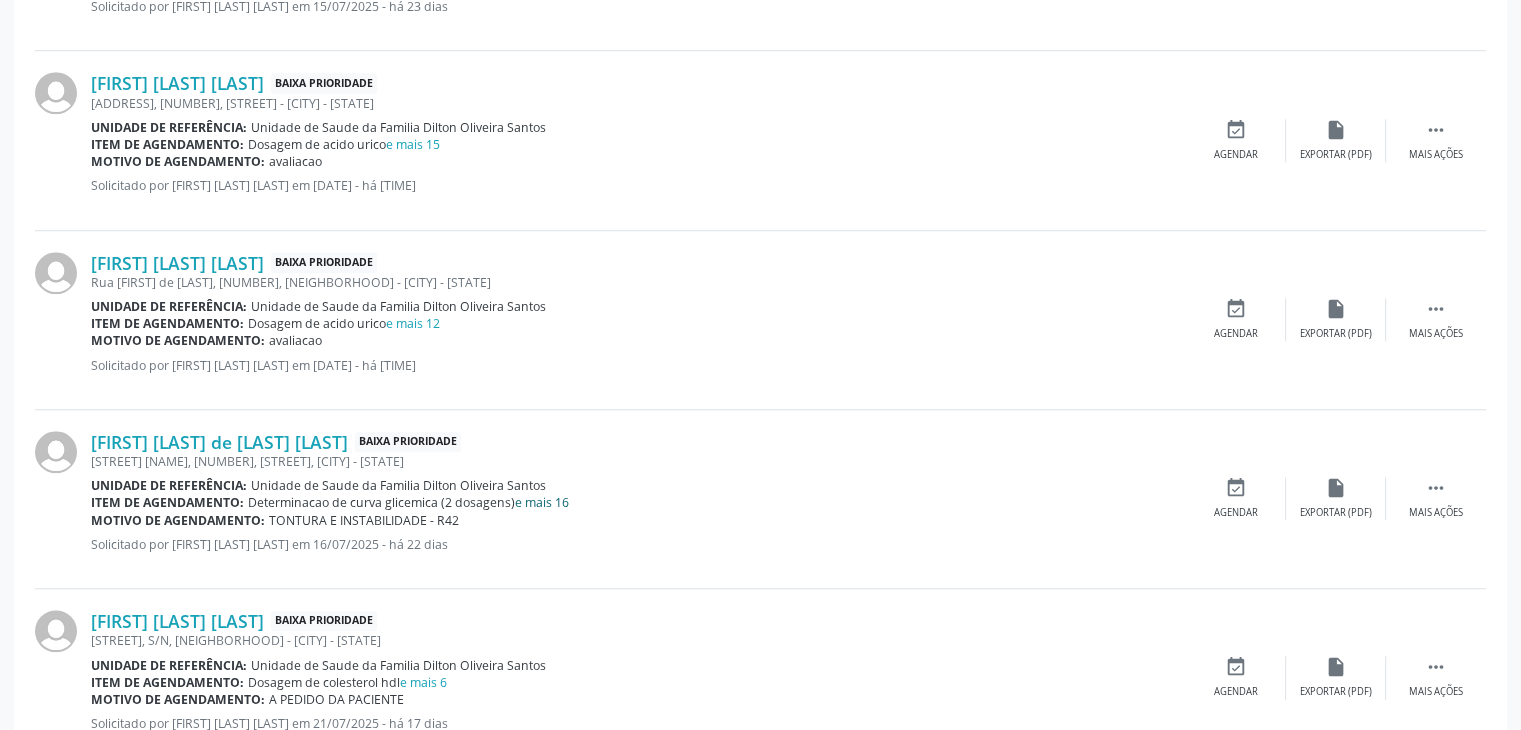 click on "e mais 16" at bounding box center (542, 502) 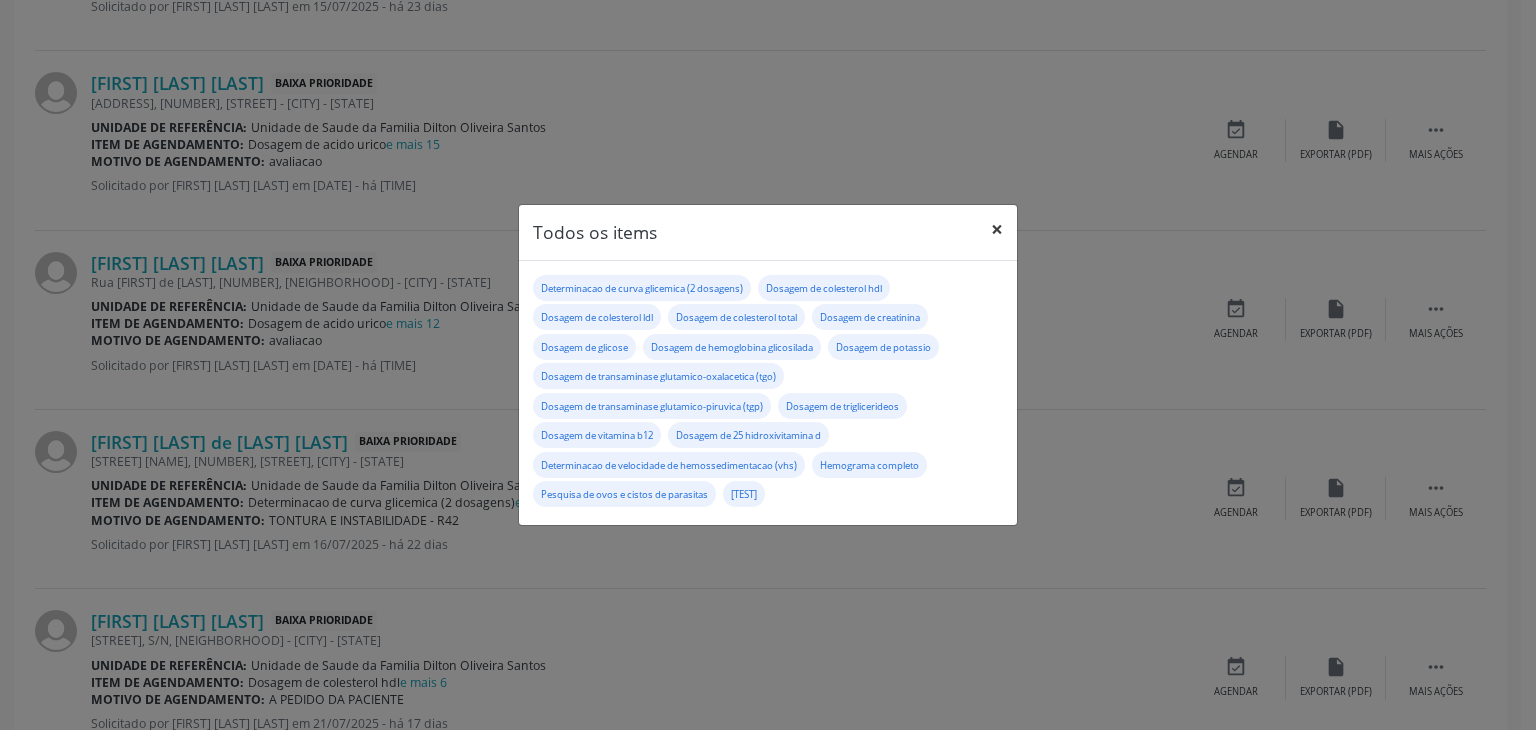 click on "×" at bounding box center [997, 229] 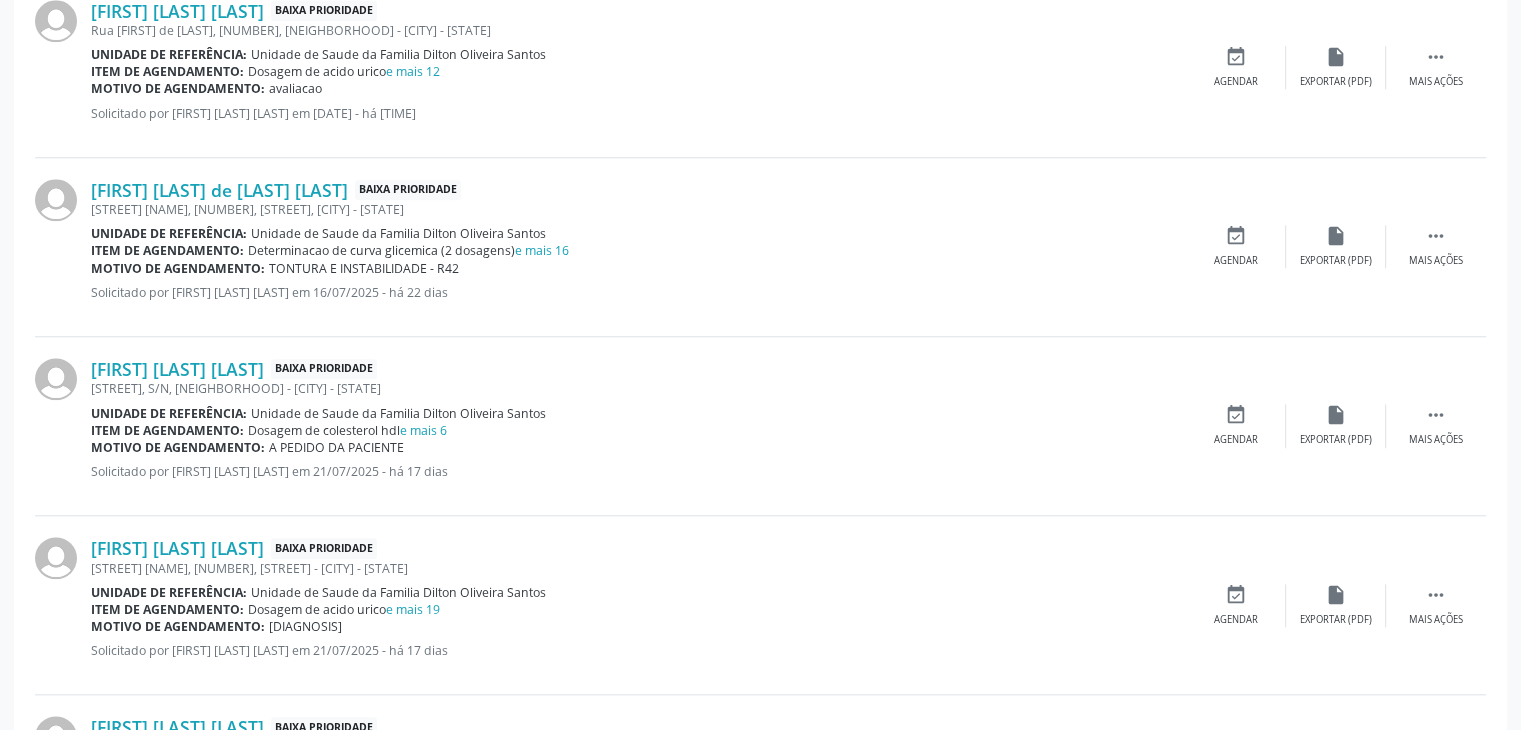 scroll, scrollTop: 1905, scrollLeft: 0, axis: vertical 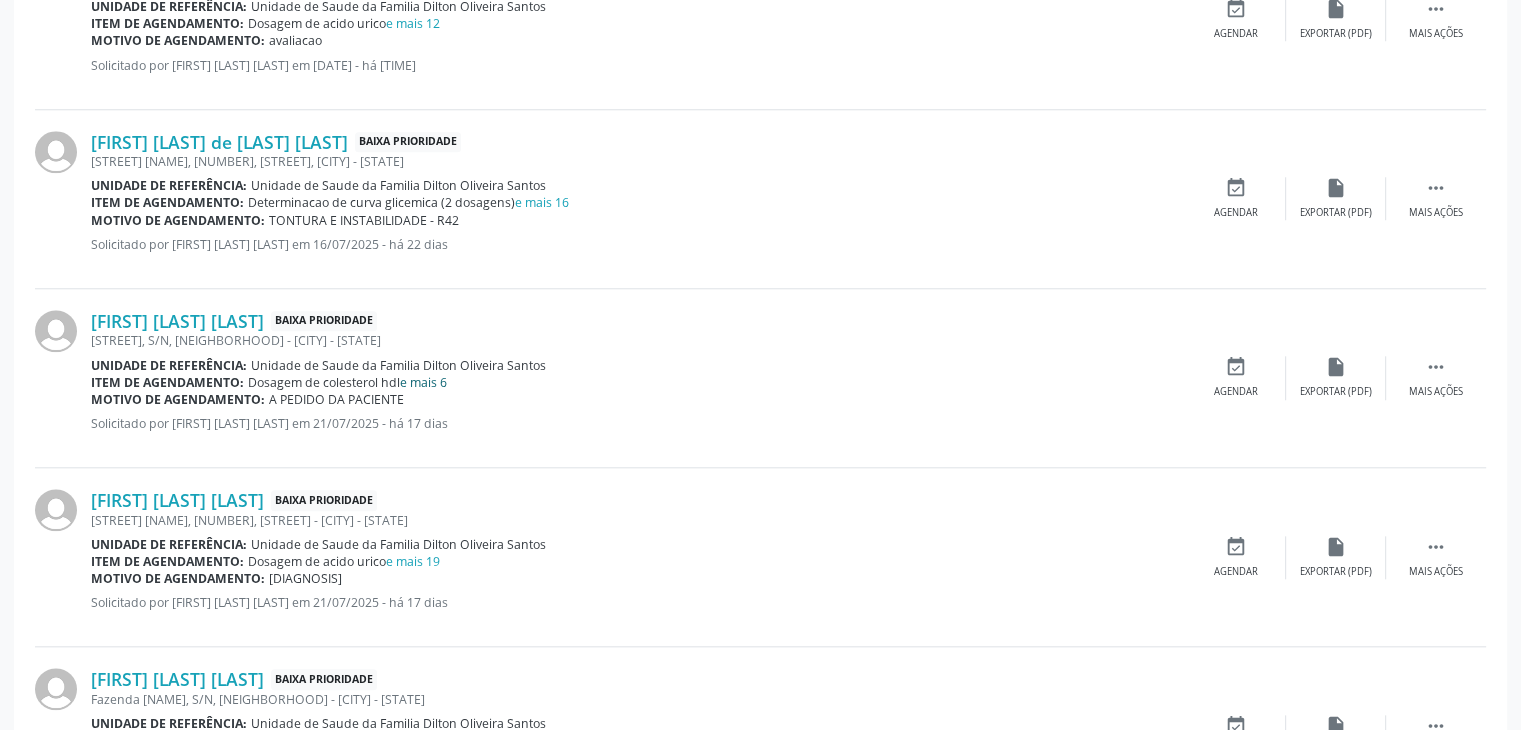 click on "e mais 6" at bounding box center [423, 382] 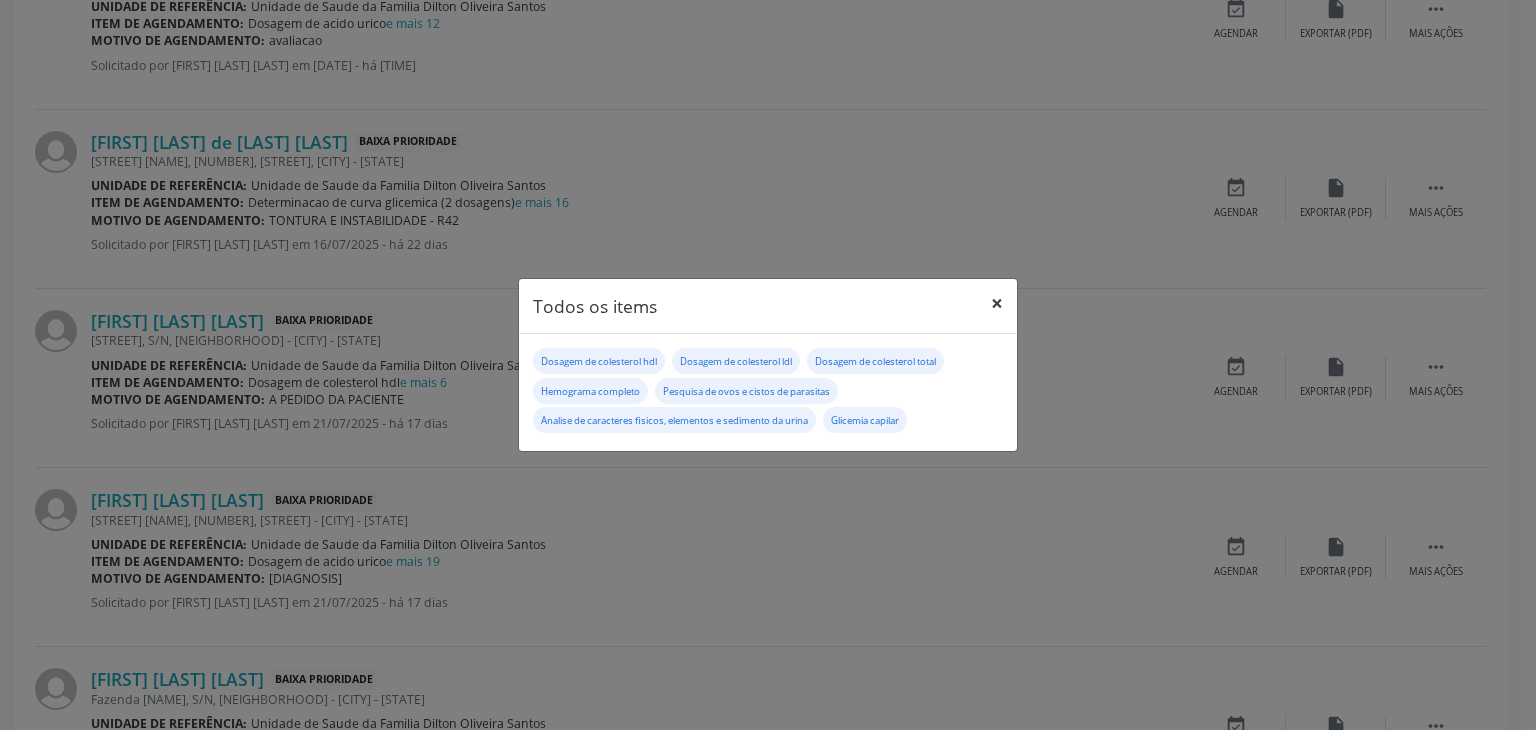 click on "×" at bounding box center [997, 303] 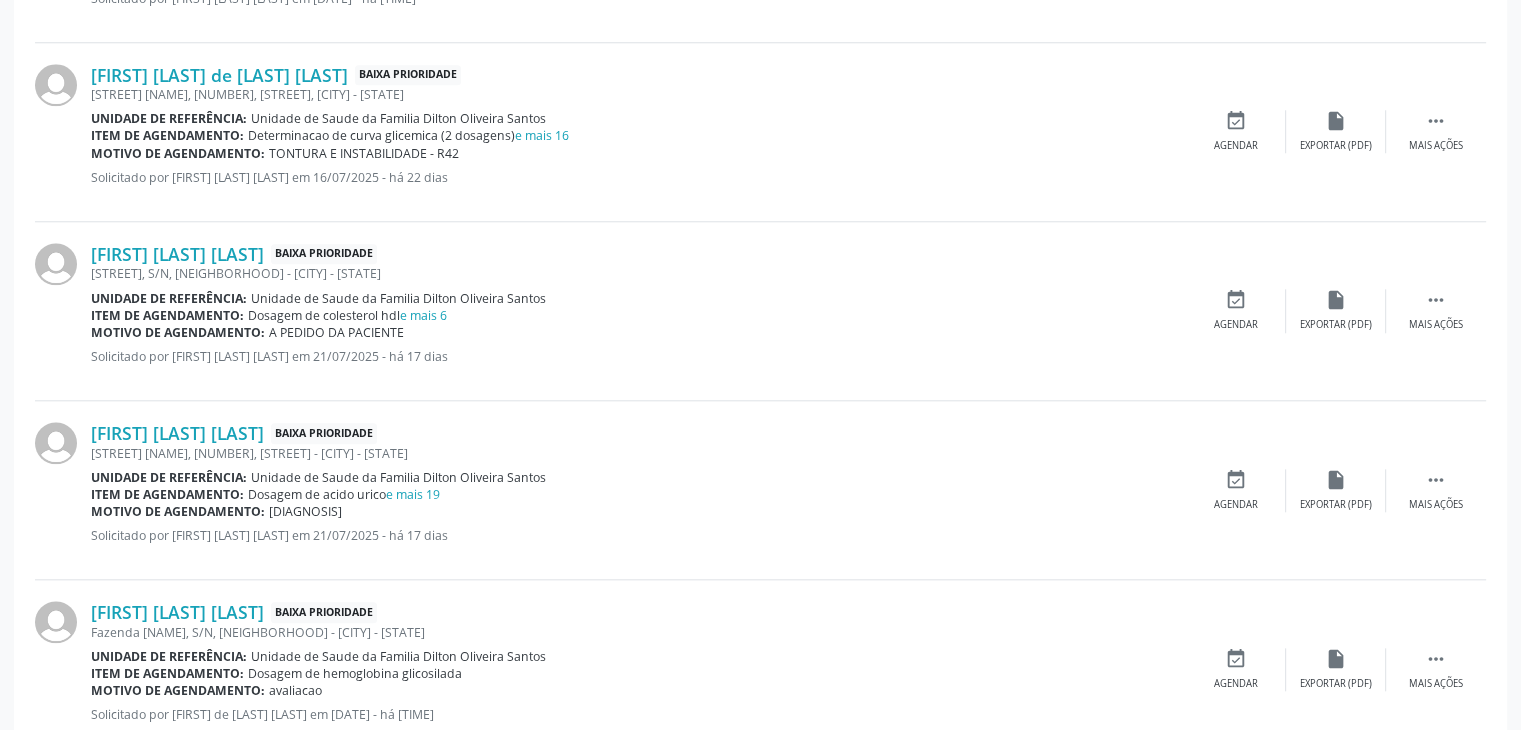 scroll, scrollTop: 2005, scrollLeft: 0, axis: vertical 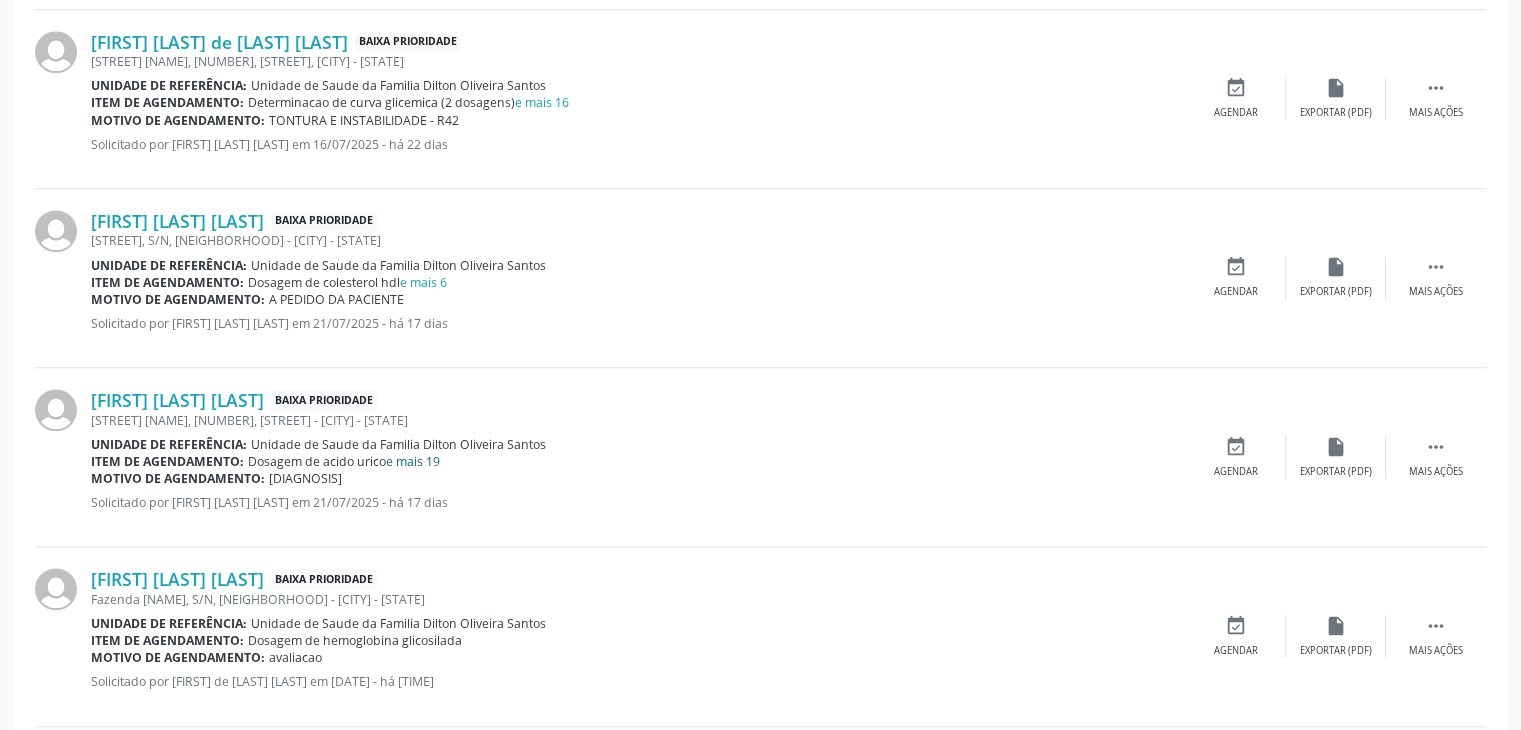click on "e mais 19" at bounding box center (413, 461) 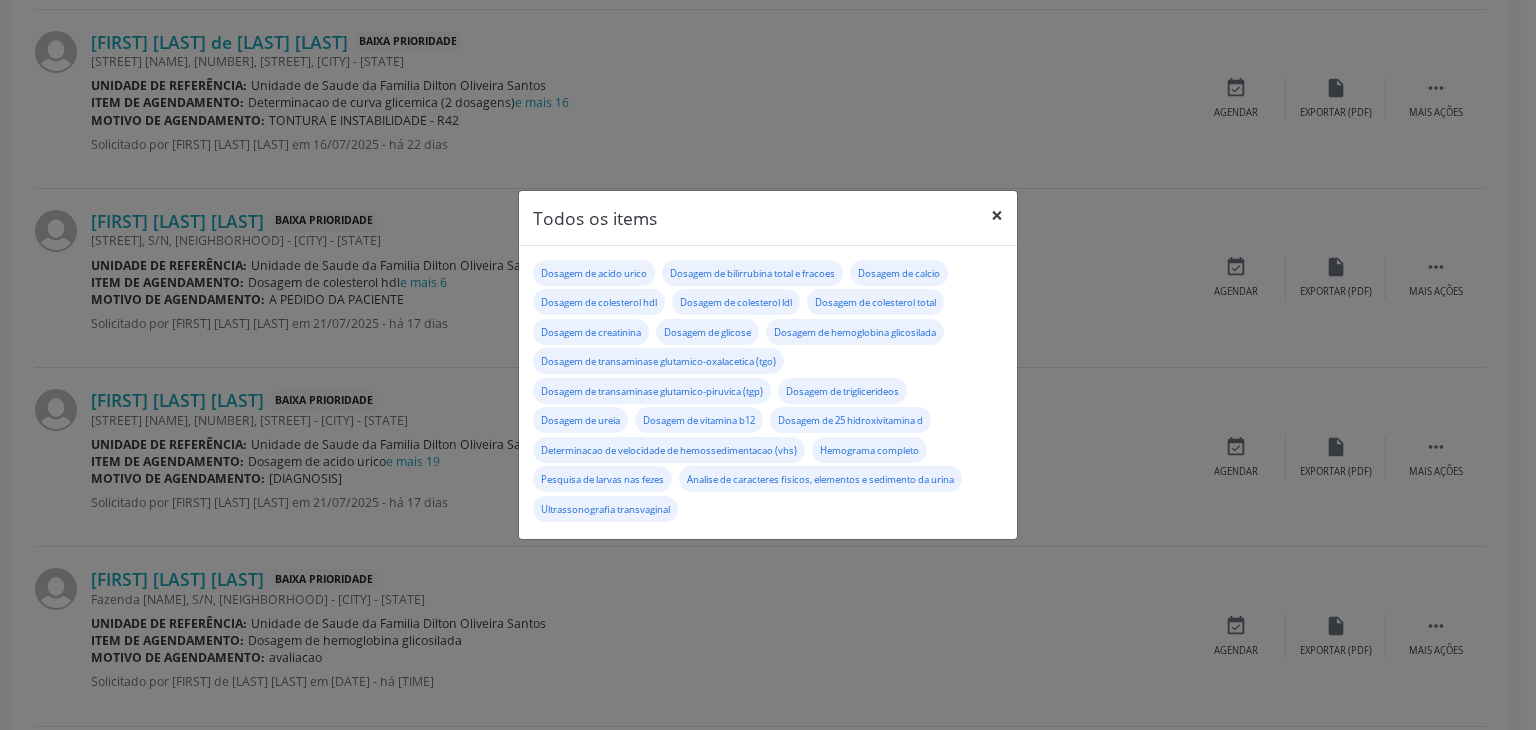 click on "×" at bounding box center (997, 215) 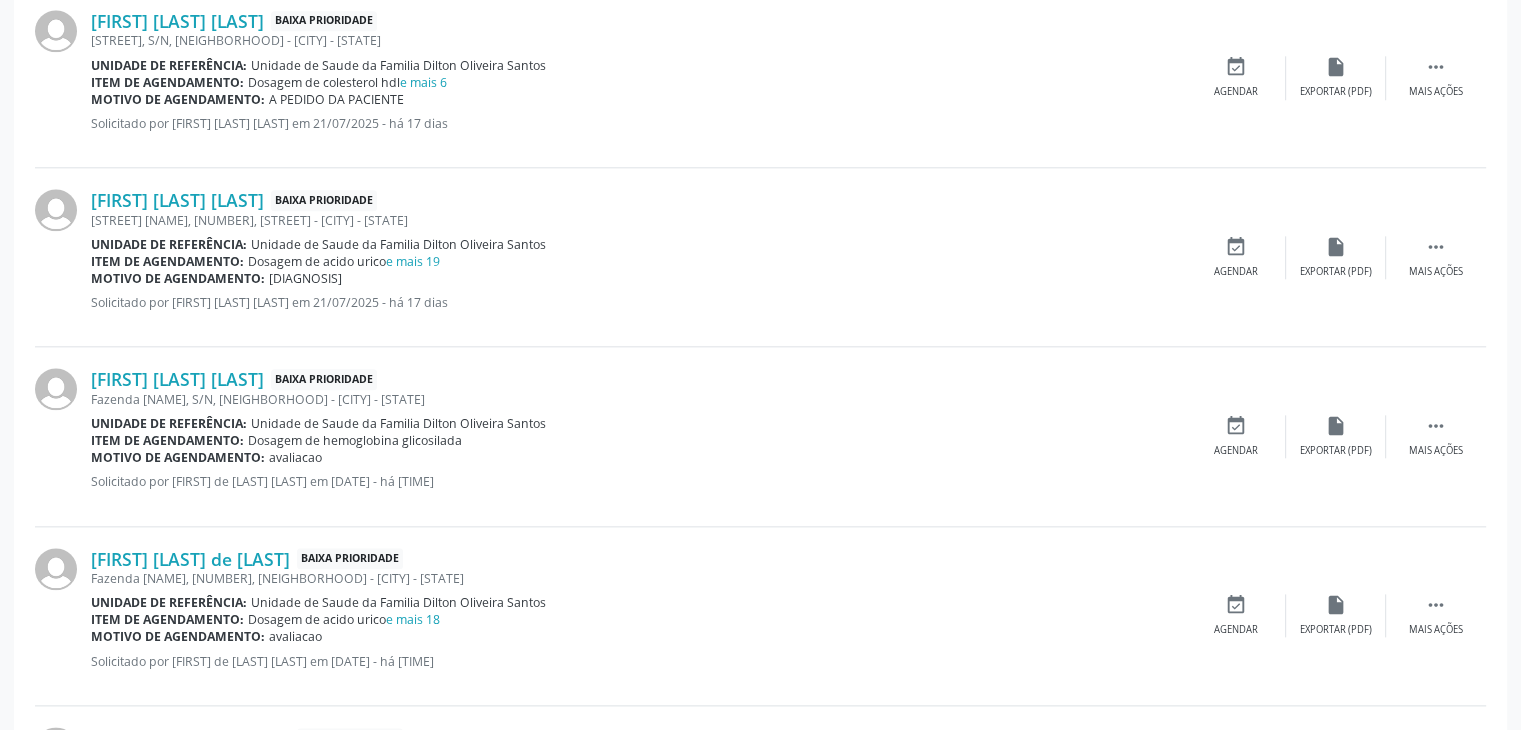 scroll, scrollTop: 2305, scrollLeft: 0, axis: vertical 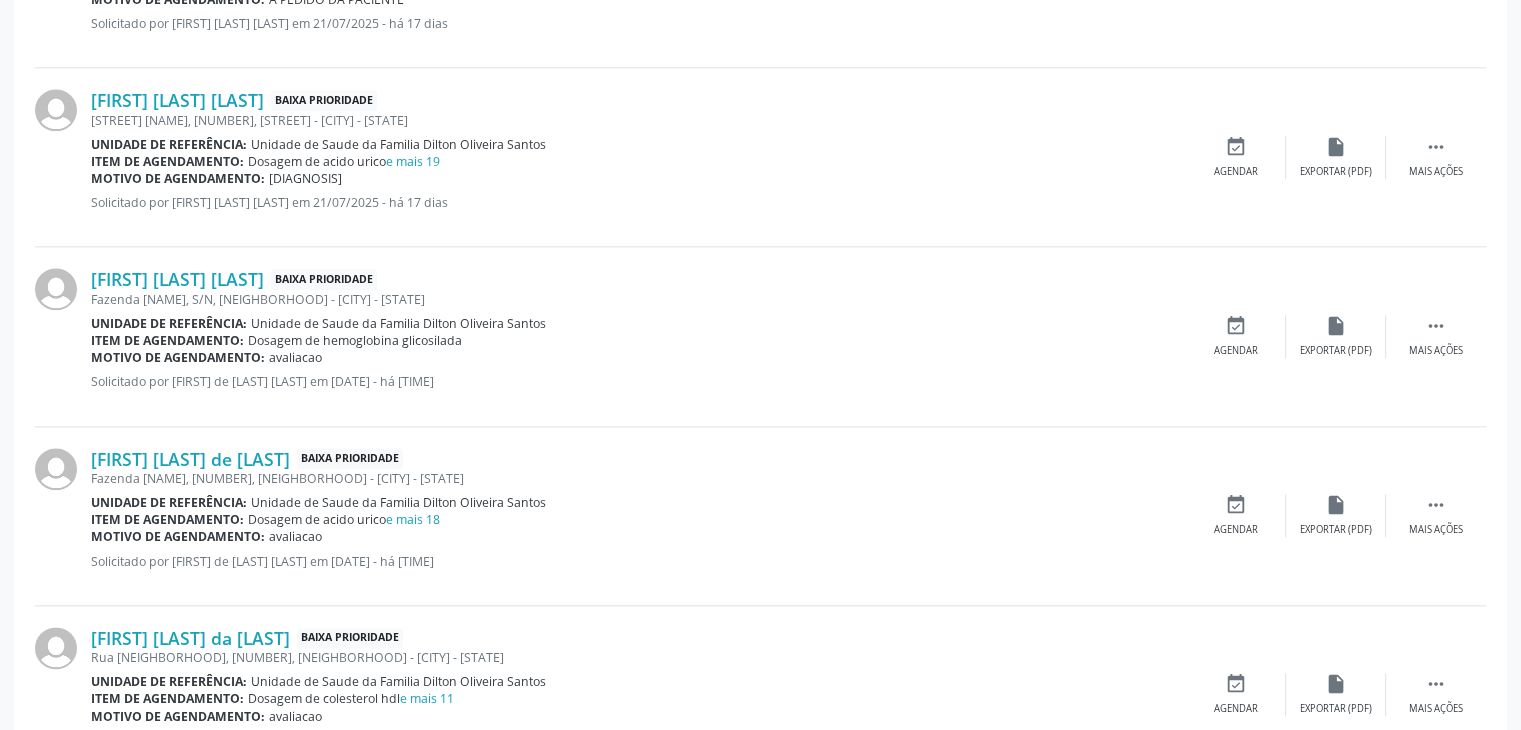 click on "Fazenda [NAME], S/N, [NEIGHBORHOOD] - [CITY] - [STATE]" at bounding box center (638, 299) 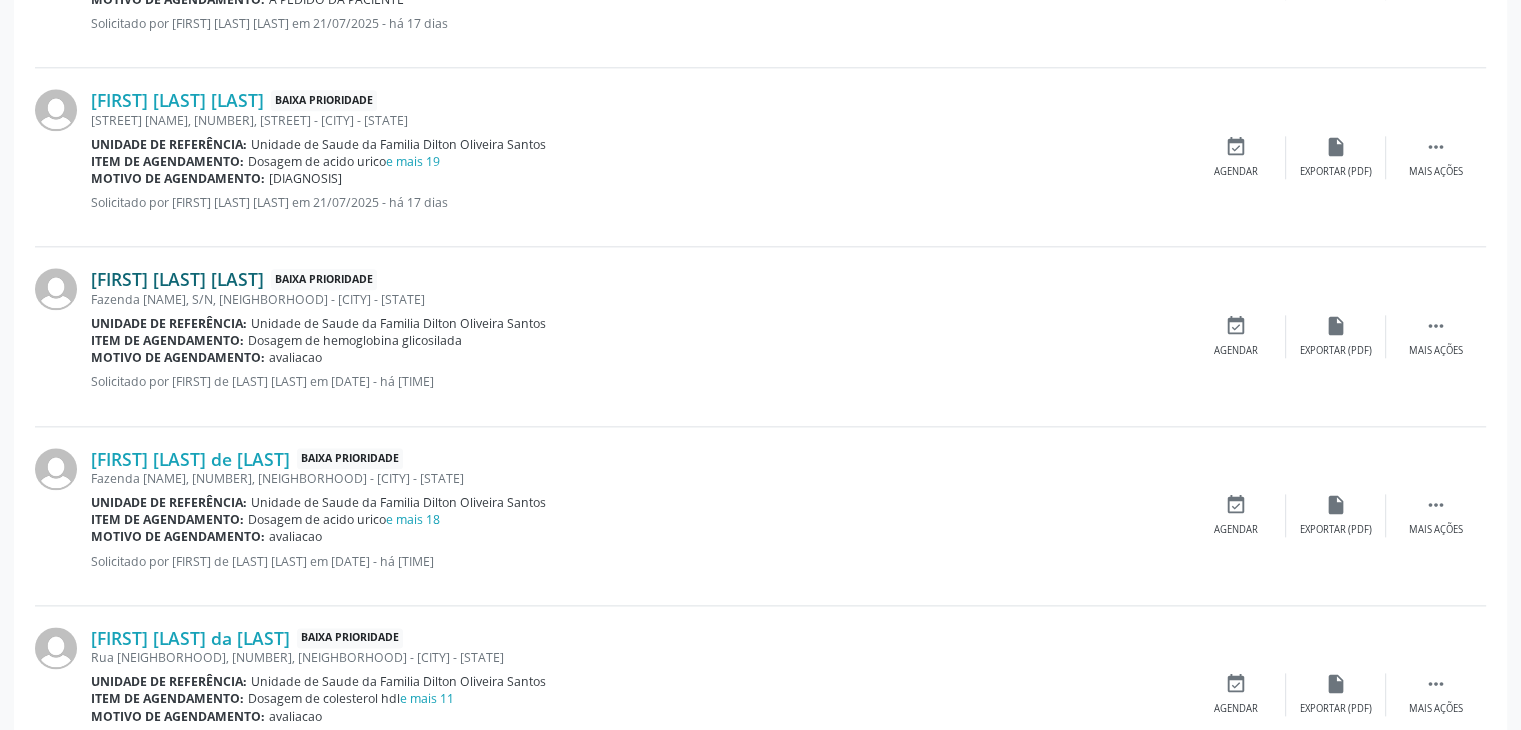 click on "[FIRST] [LAST] [LAST]" at bounding box center (177, 279) 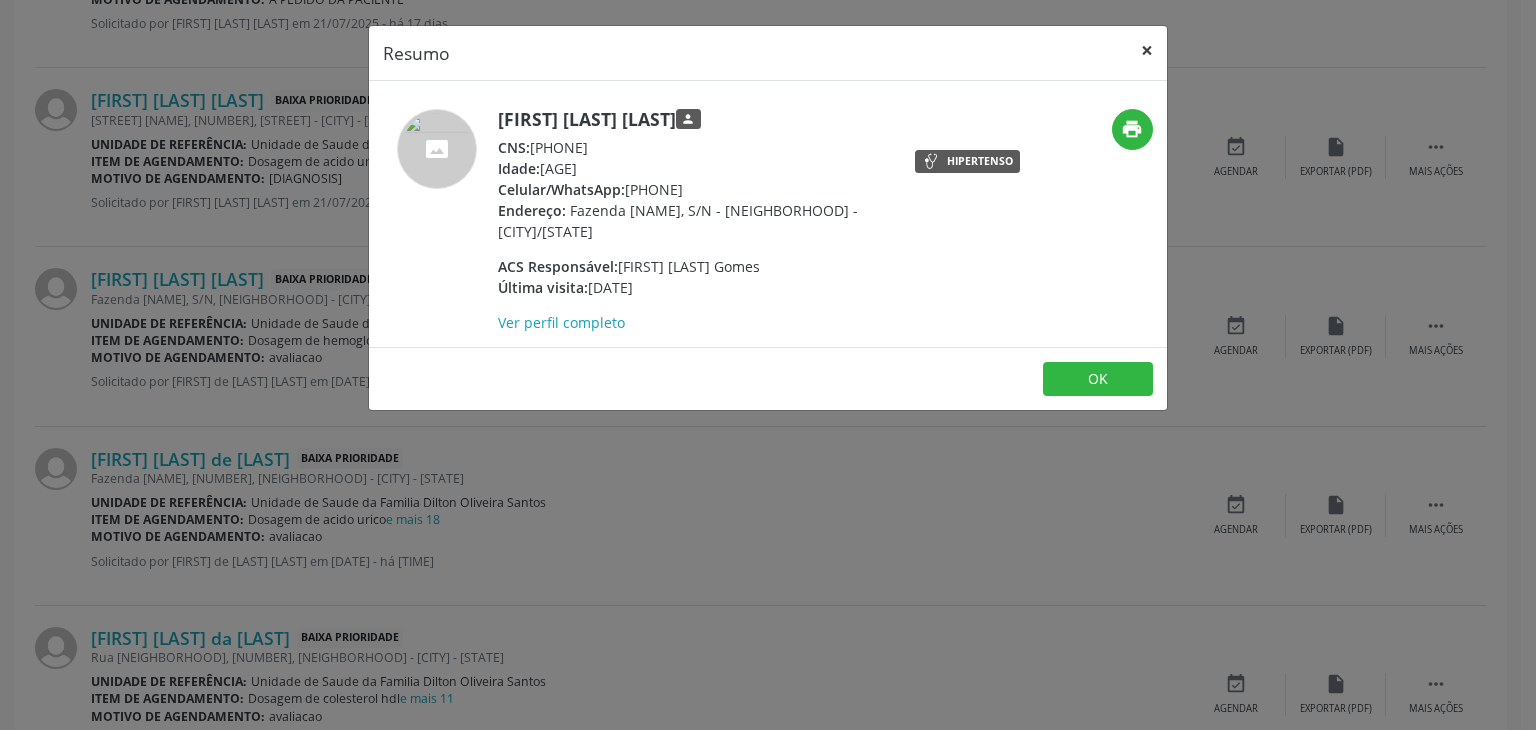 click on "×" at bounding box center [1147, 50] 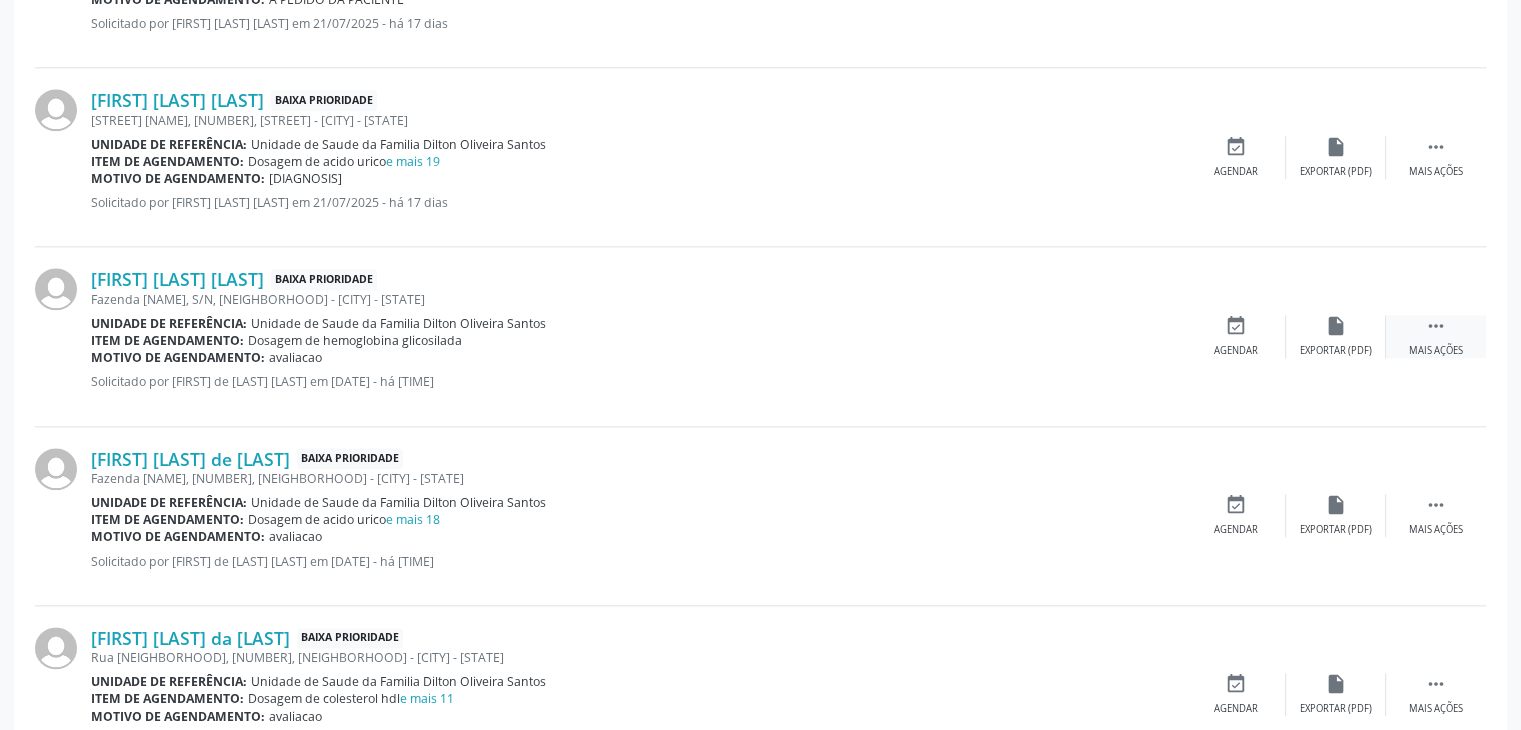 click on "Mais ações" at bounding box center (1436, 351) 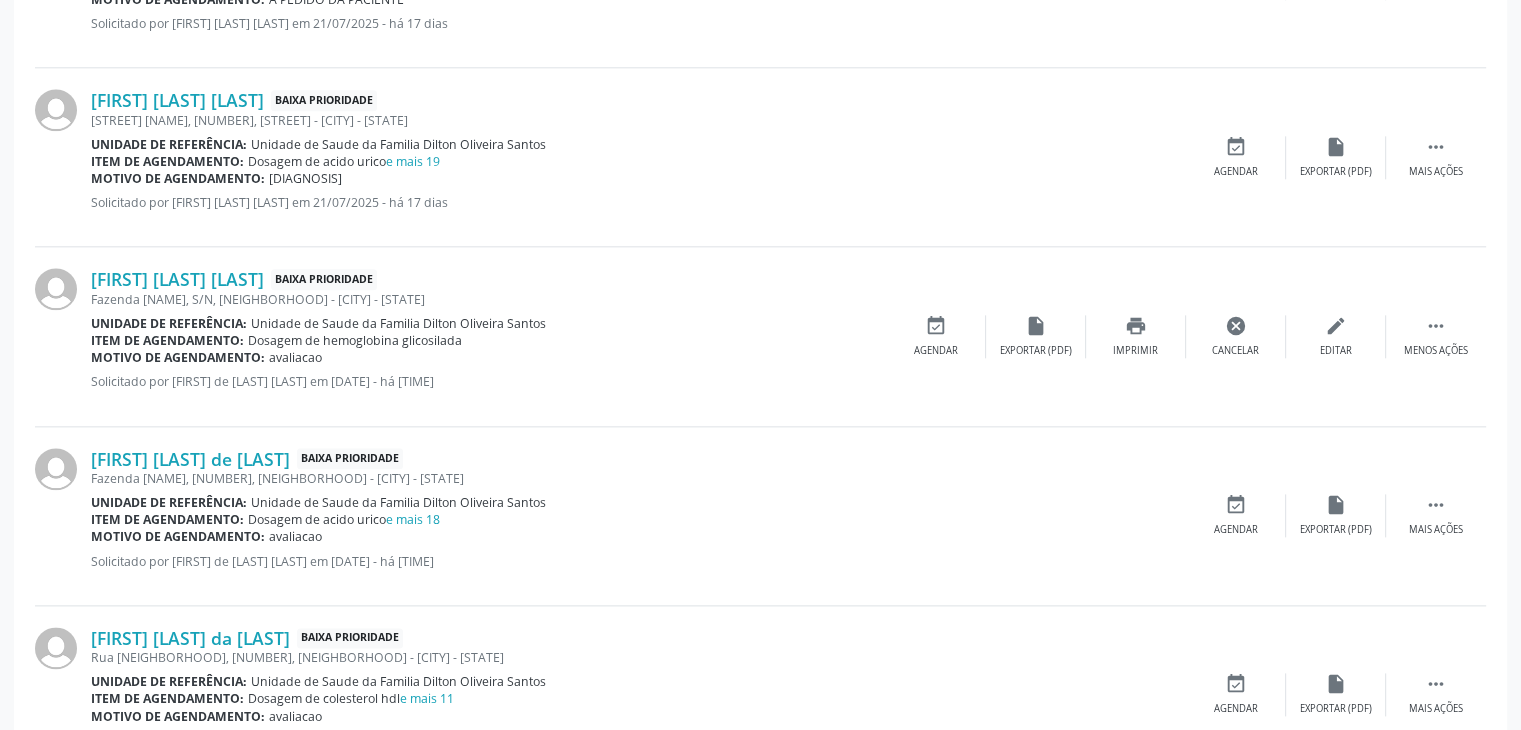 click on "[FIRST] [LAST] [LAST]
Baixa Prioridade
[ADDRESS], [NUMBER], [STREET] - [CITY] - [STATE]
Unidade de referência:
[UNIT_NAME]
Item de agendamento:
Dosagem de hemoglobina glicosilada
Motivo de agendamento:
avaliacao
Solicitado por [FIRST] [LAST] [LAST] em 22/07/2025 - há 16 dias

Menos ações
edit
Editar
cancel
Cancelar
print
Imprimir
insert_drive_file
Exportar (PDF)
event_available
Agendar" at bounding box center [760, 336] 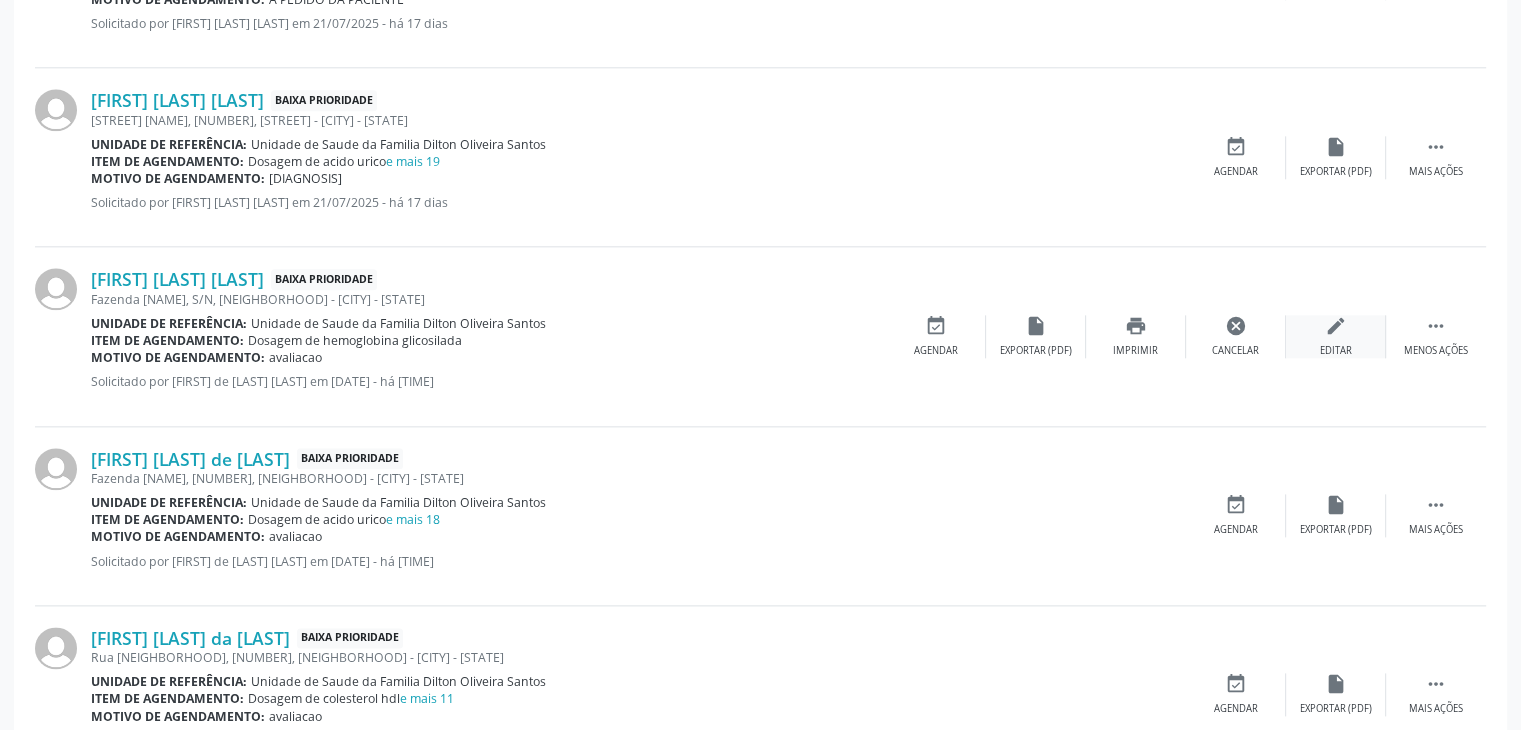 click on "edit
Editar" at bounding box center (1336, 336) 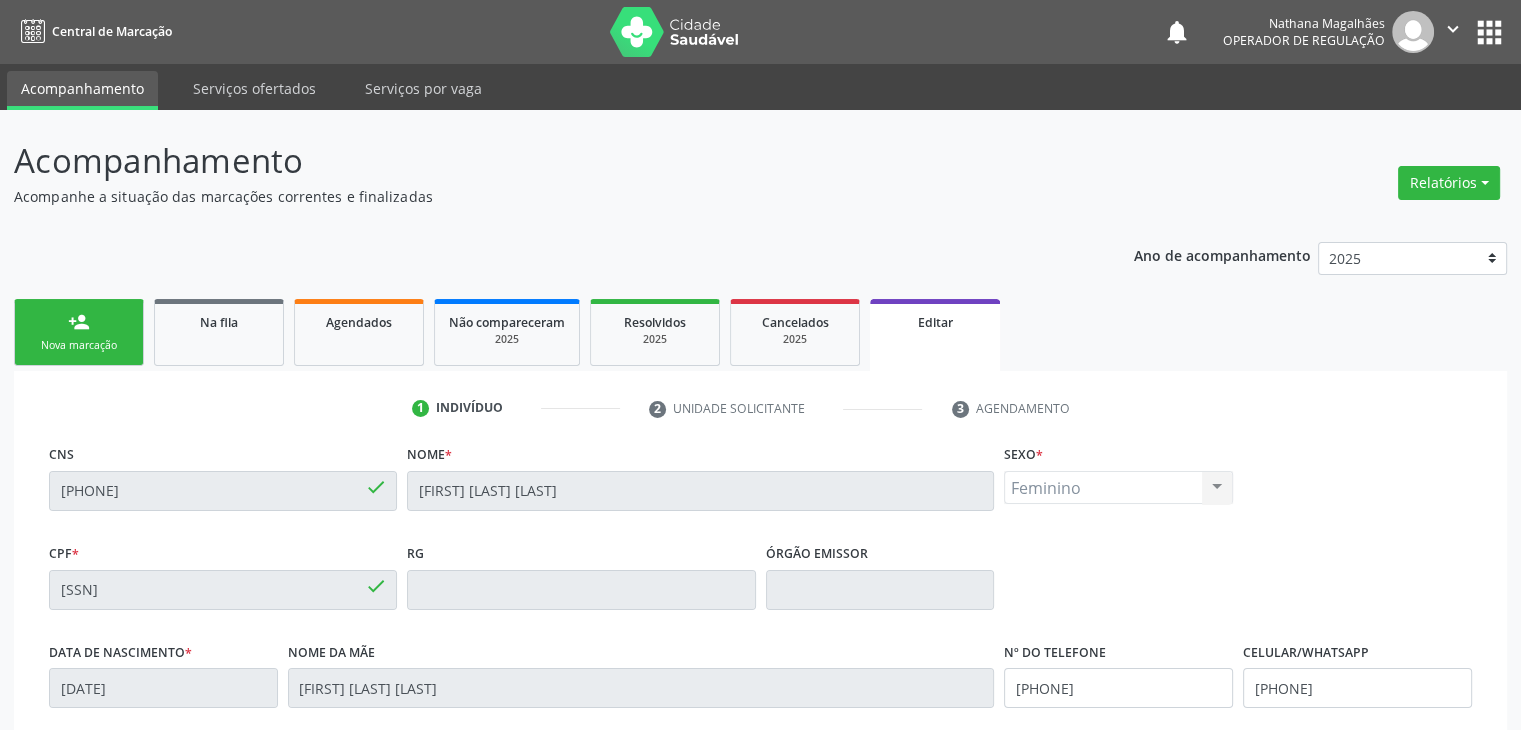 scroll, scrollTop: 380, scrollLeft: 0, axis: vertical 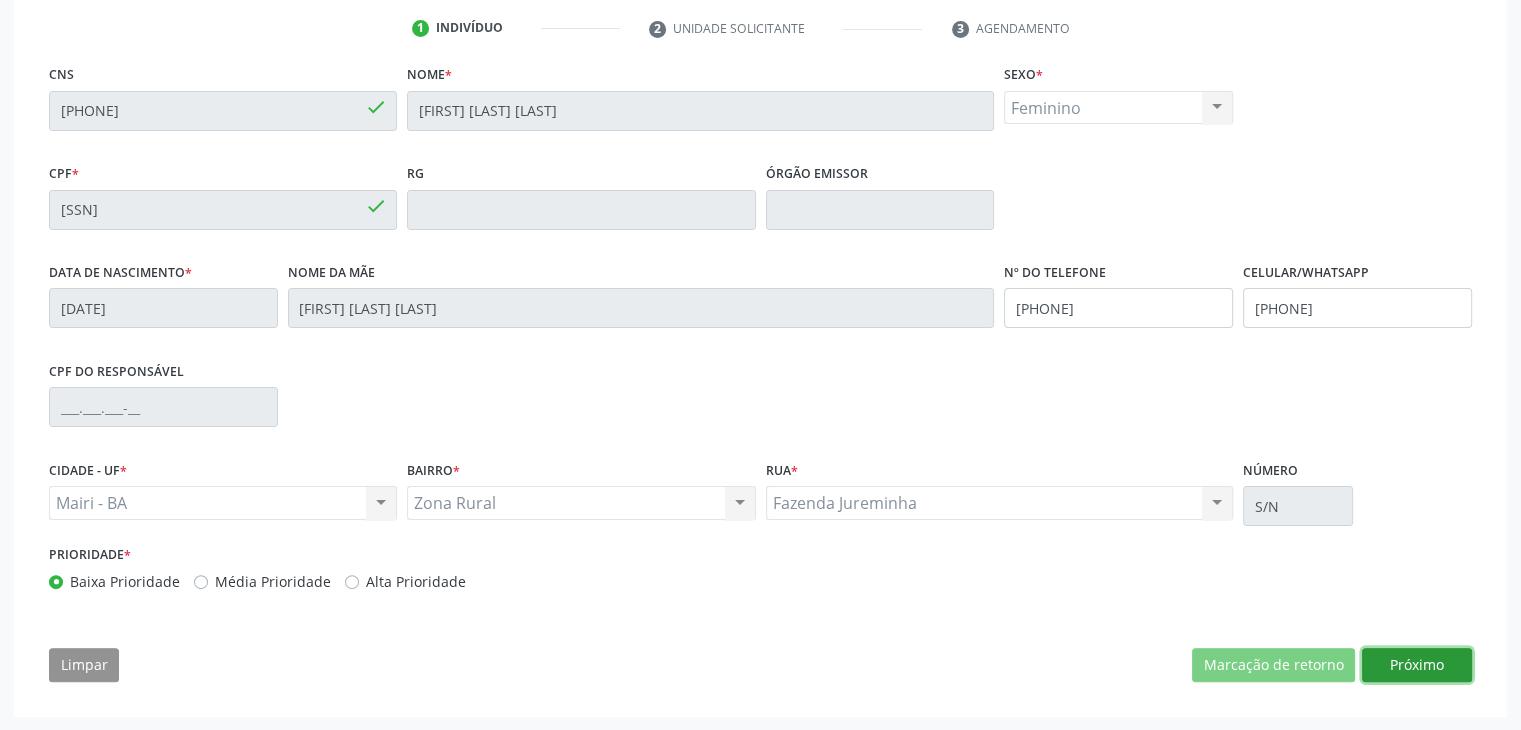click on "Próximo" at bounding box center [1417, 665] 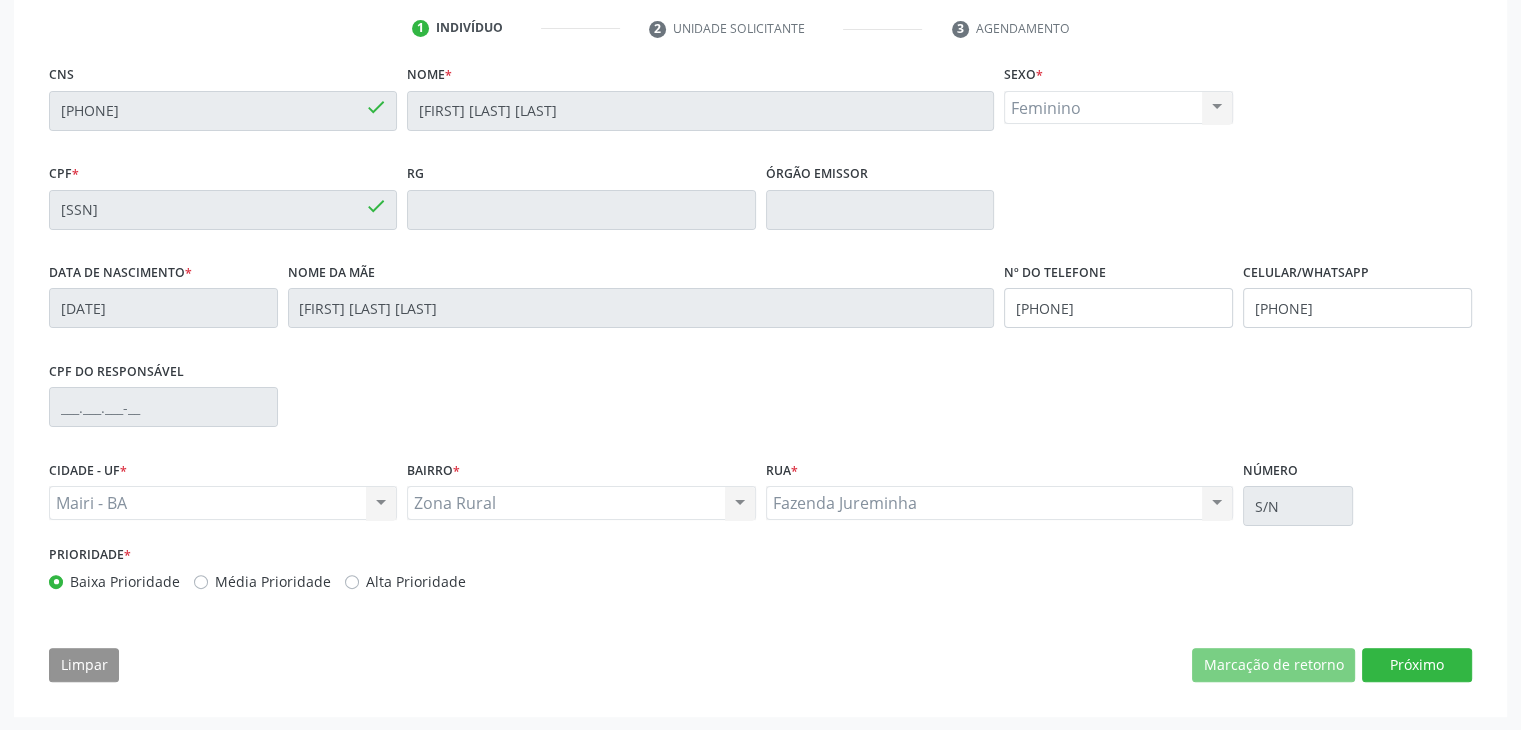 scroll, scrollTop: 200, scrollLeft: 0, axis: vertical 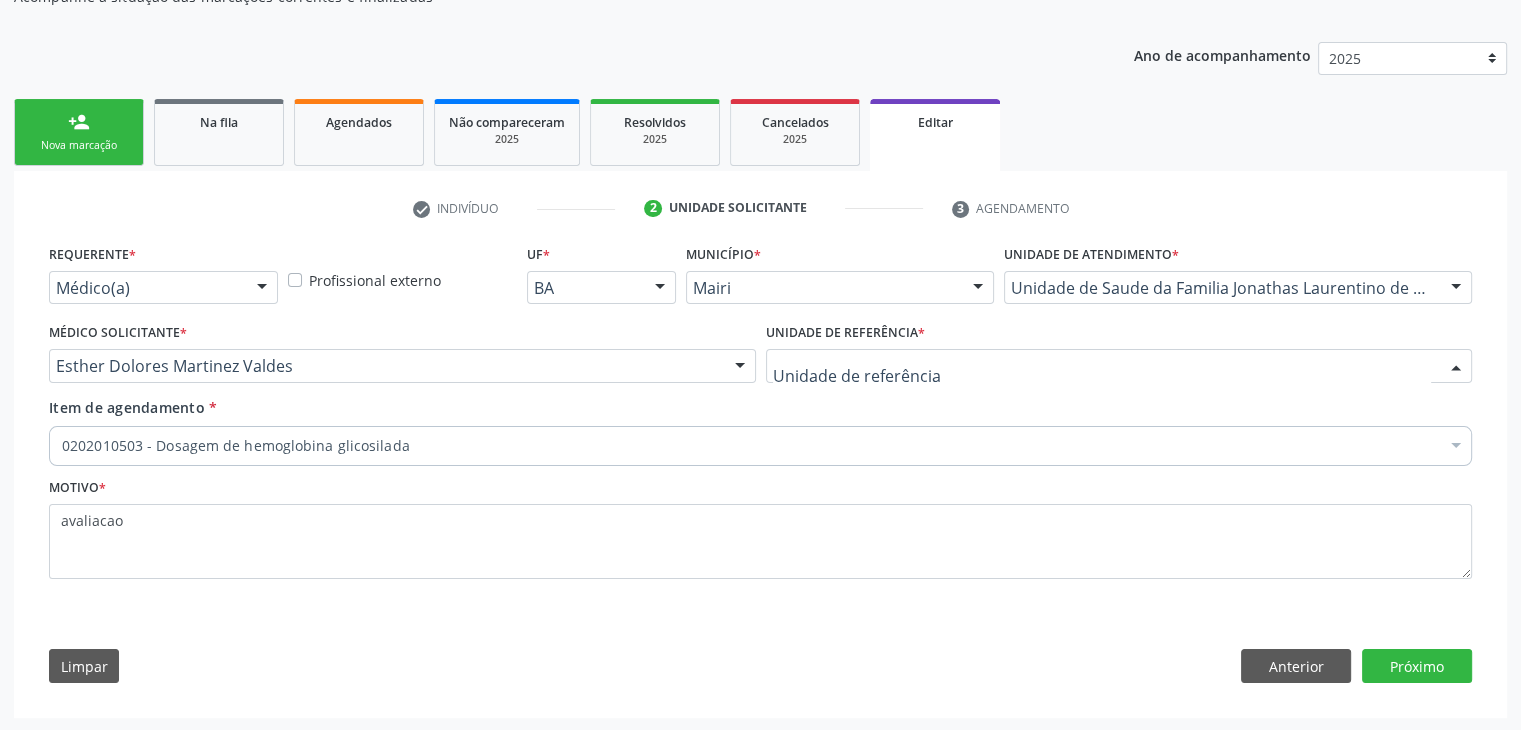 click at bounding box center [1119, 366] 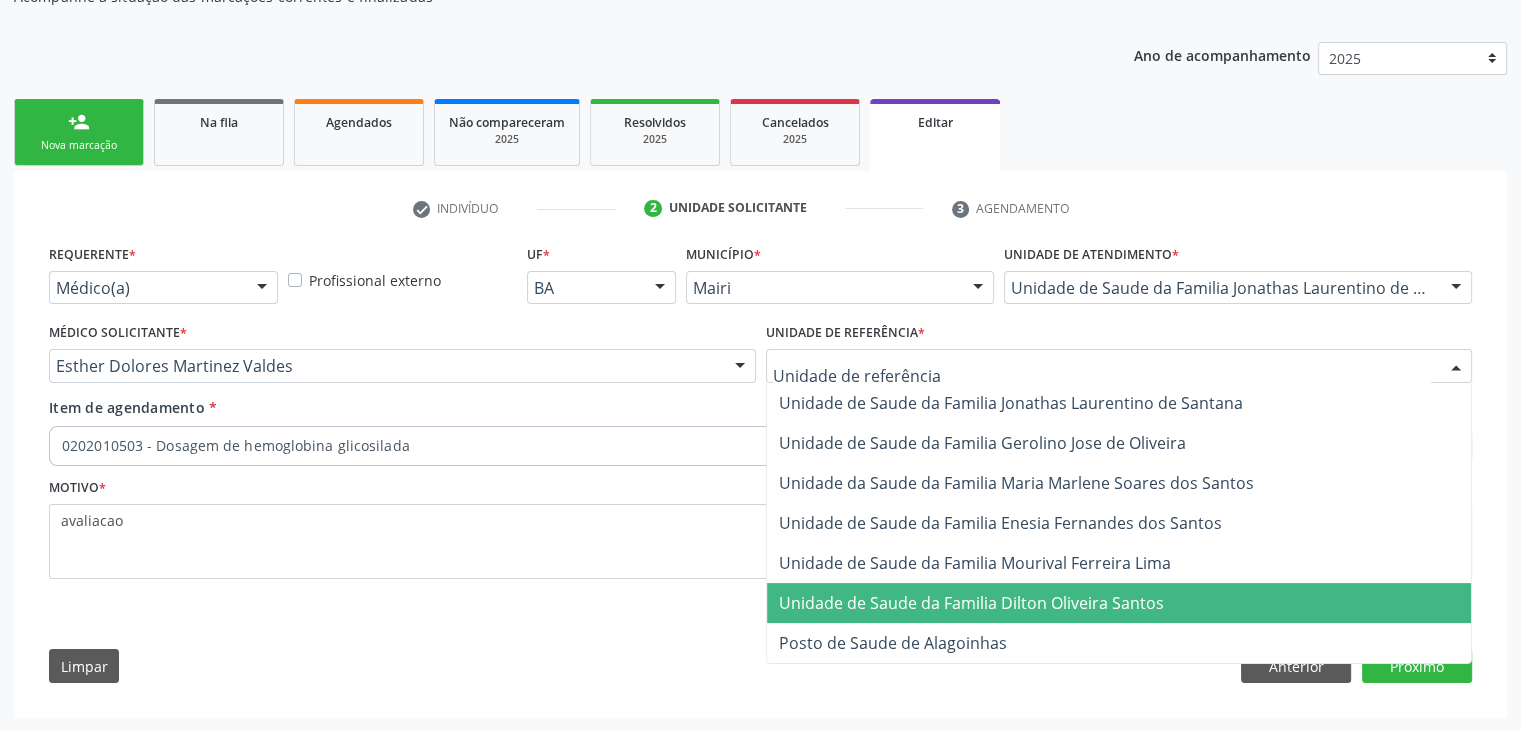click on "Unidade de Saude da Familia Dilton Oliveira Santos" at bounding box center (971, 603) 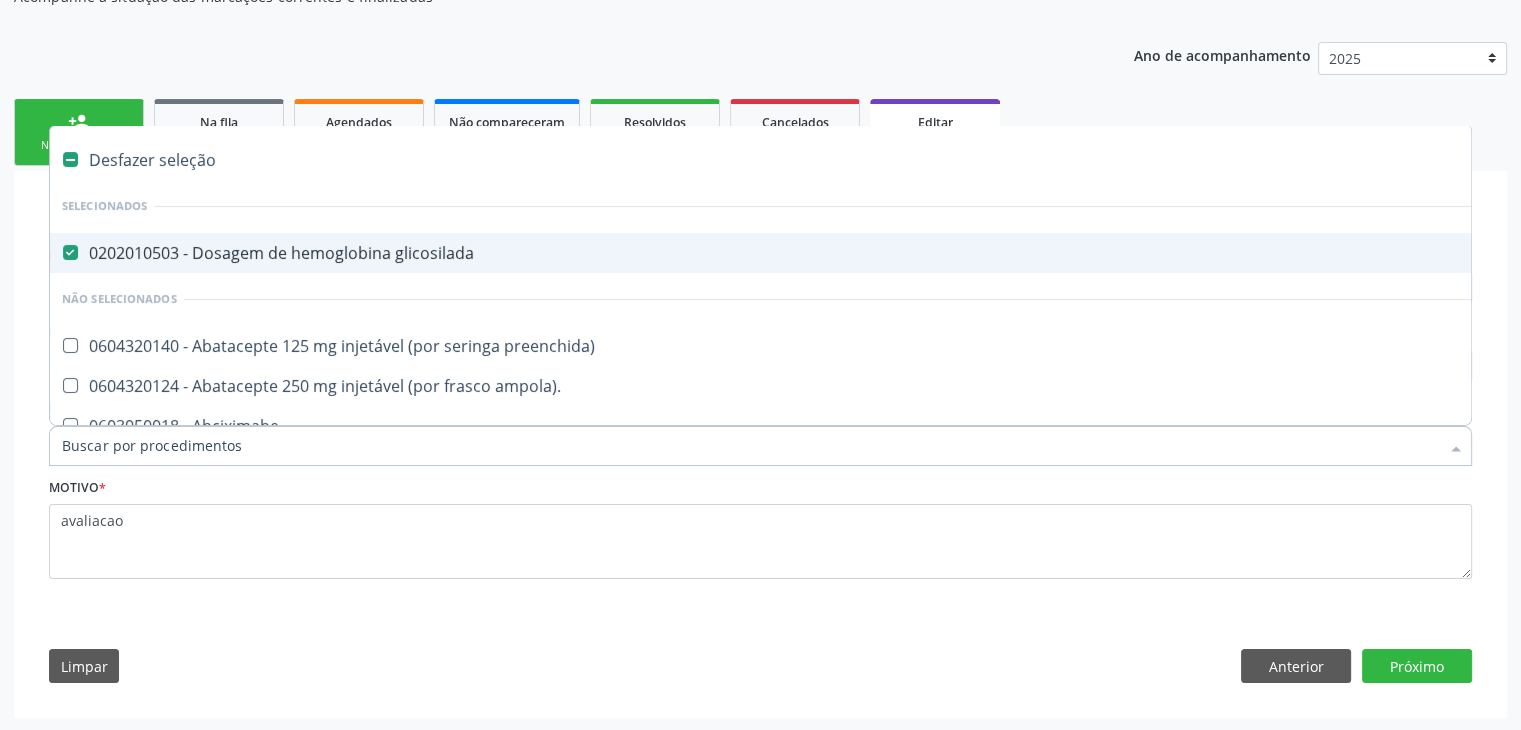 click on "0202010503 - Dosagem de hemoglobina glicosilada" at bounding box center [831, 253] 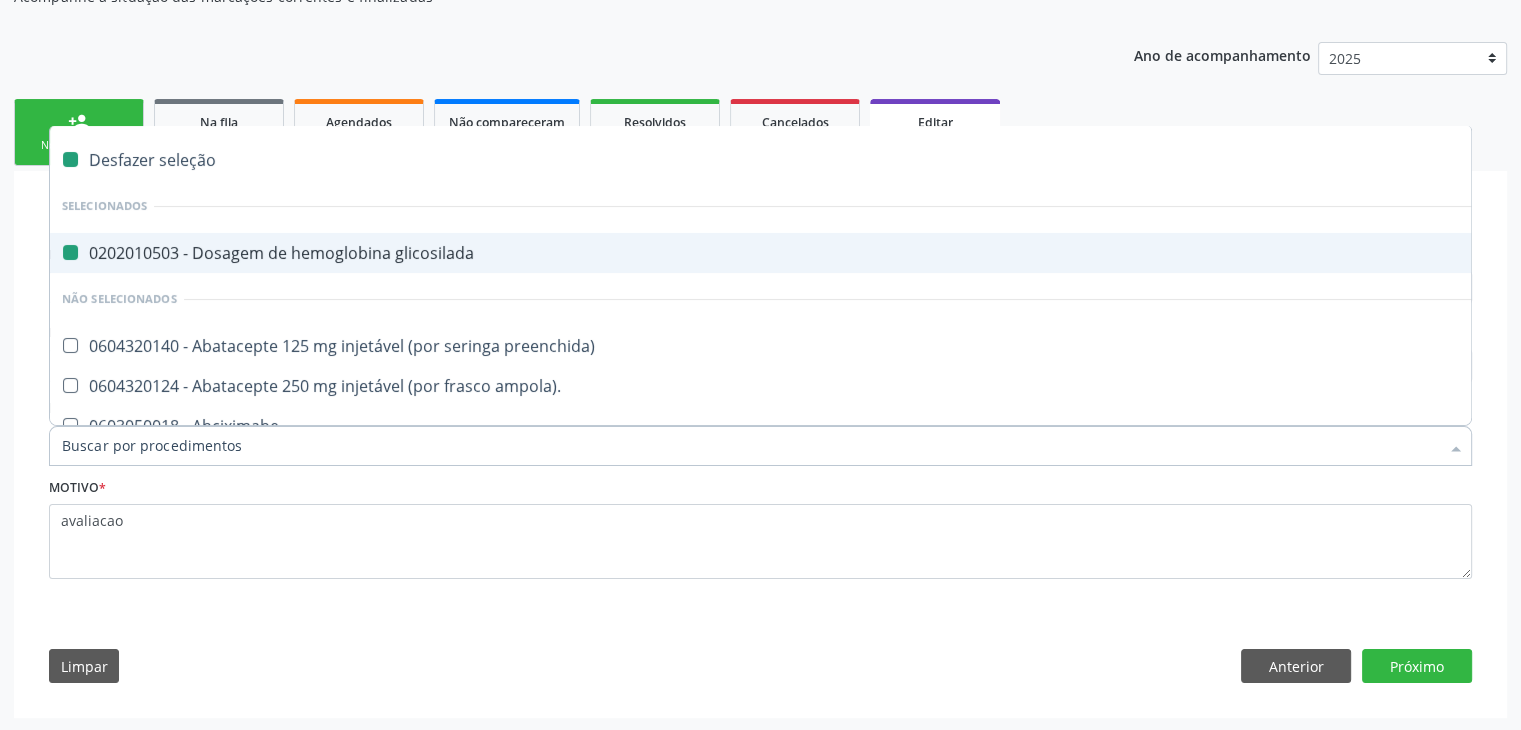 checkbox on "false" 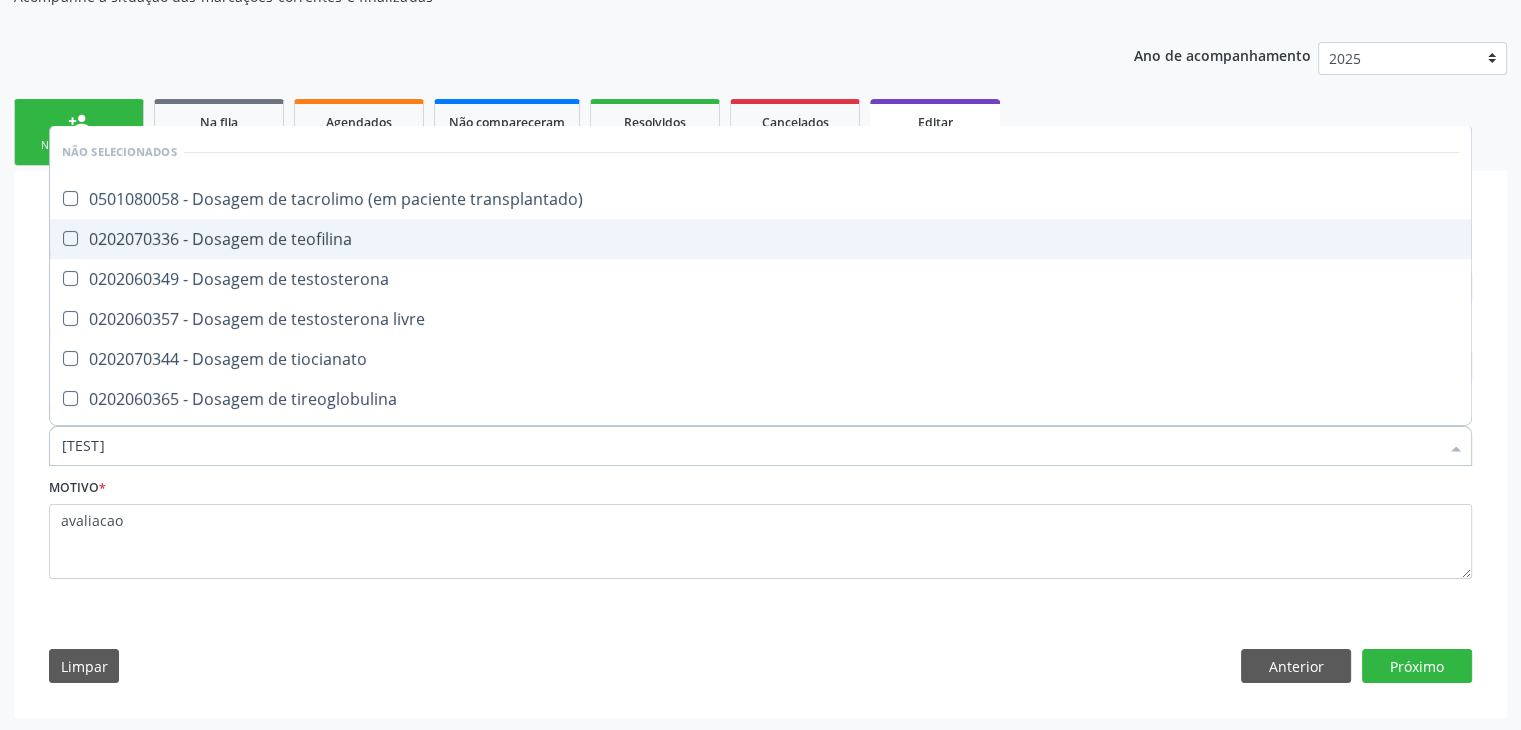 type on "DOSAGEM DE TS" 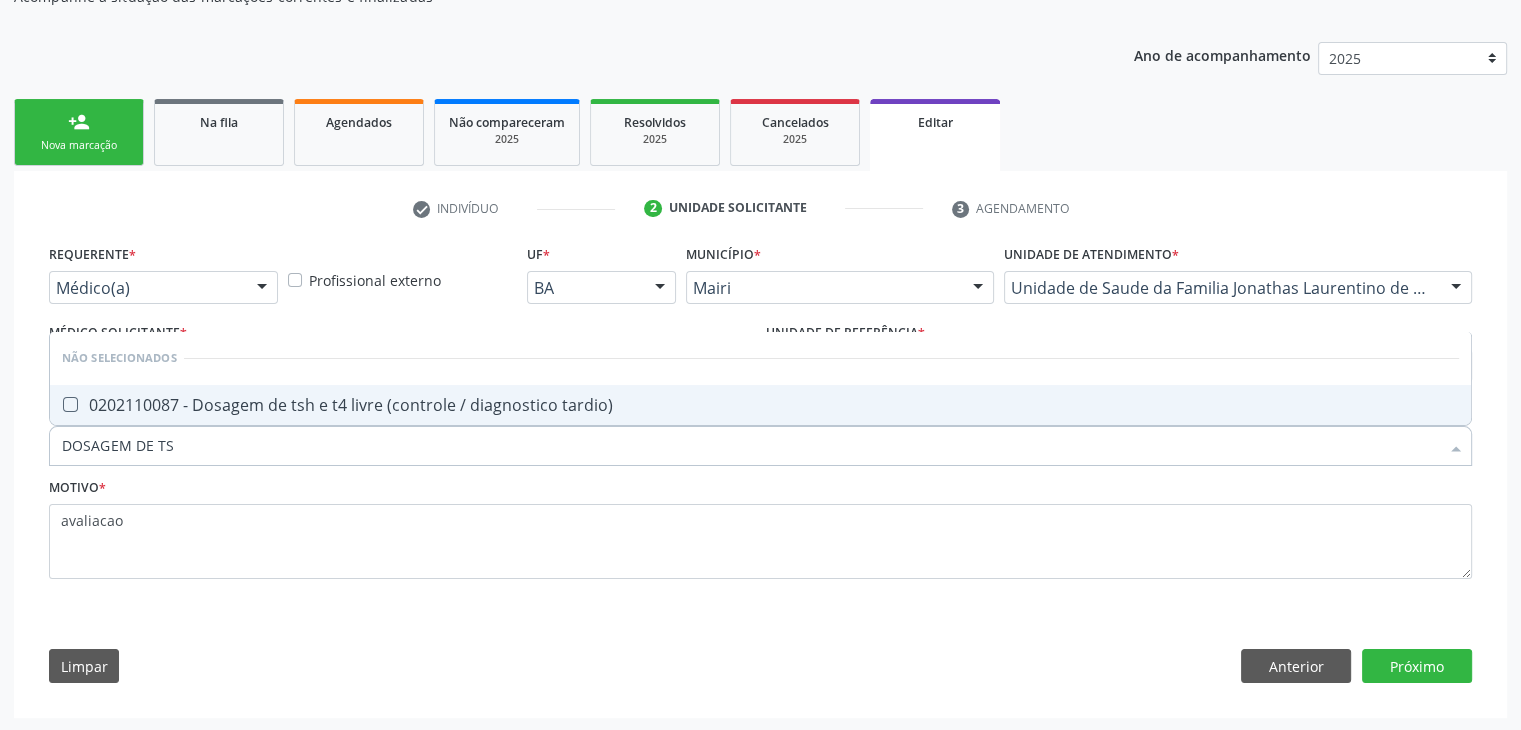 click on "0202110087 - Dosagem de tsh e t4 livre (controle / diagnostico tardio)" at bounding box center (760, 405) 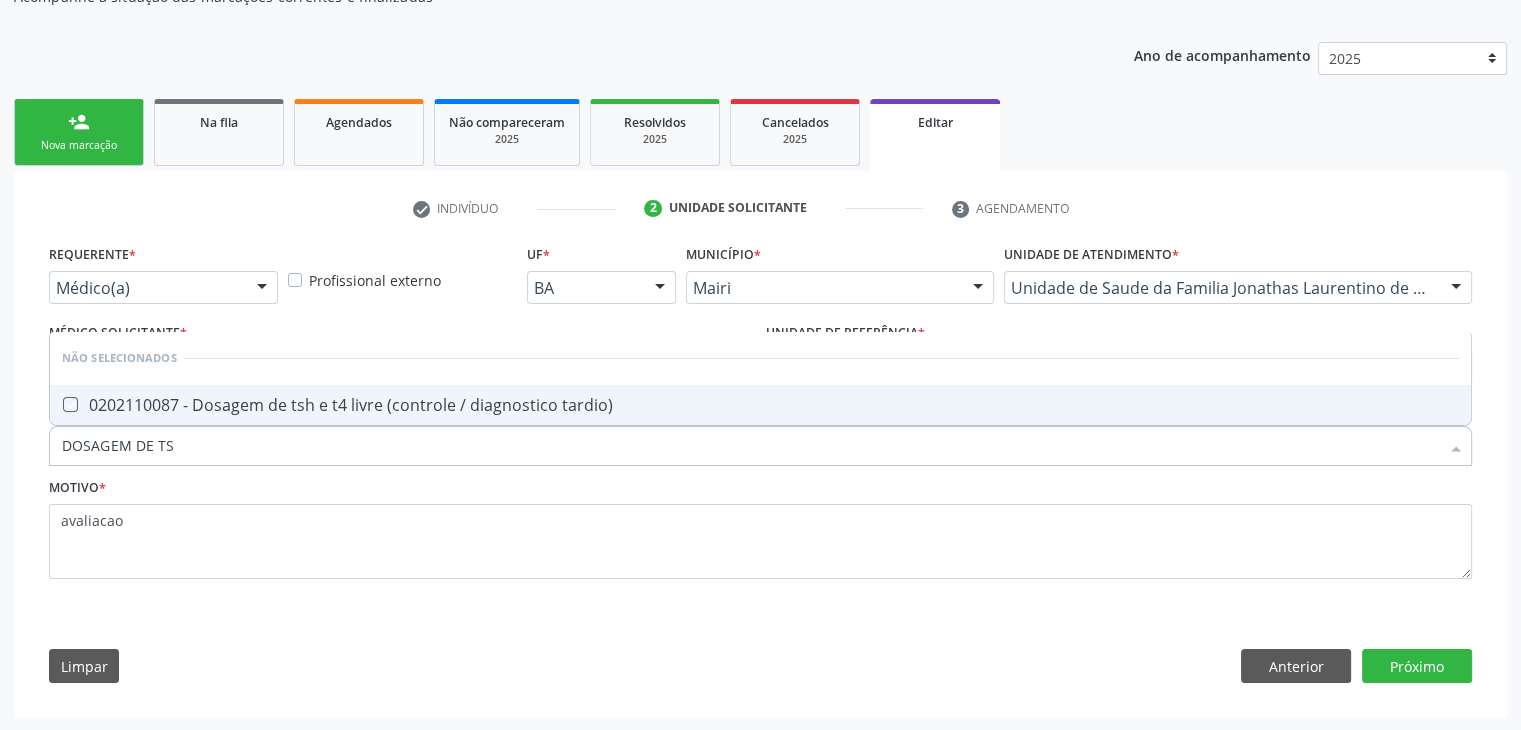 checkbox on "true" 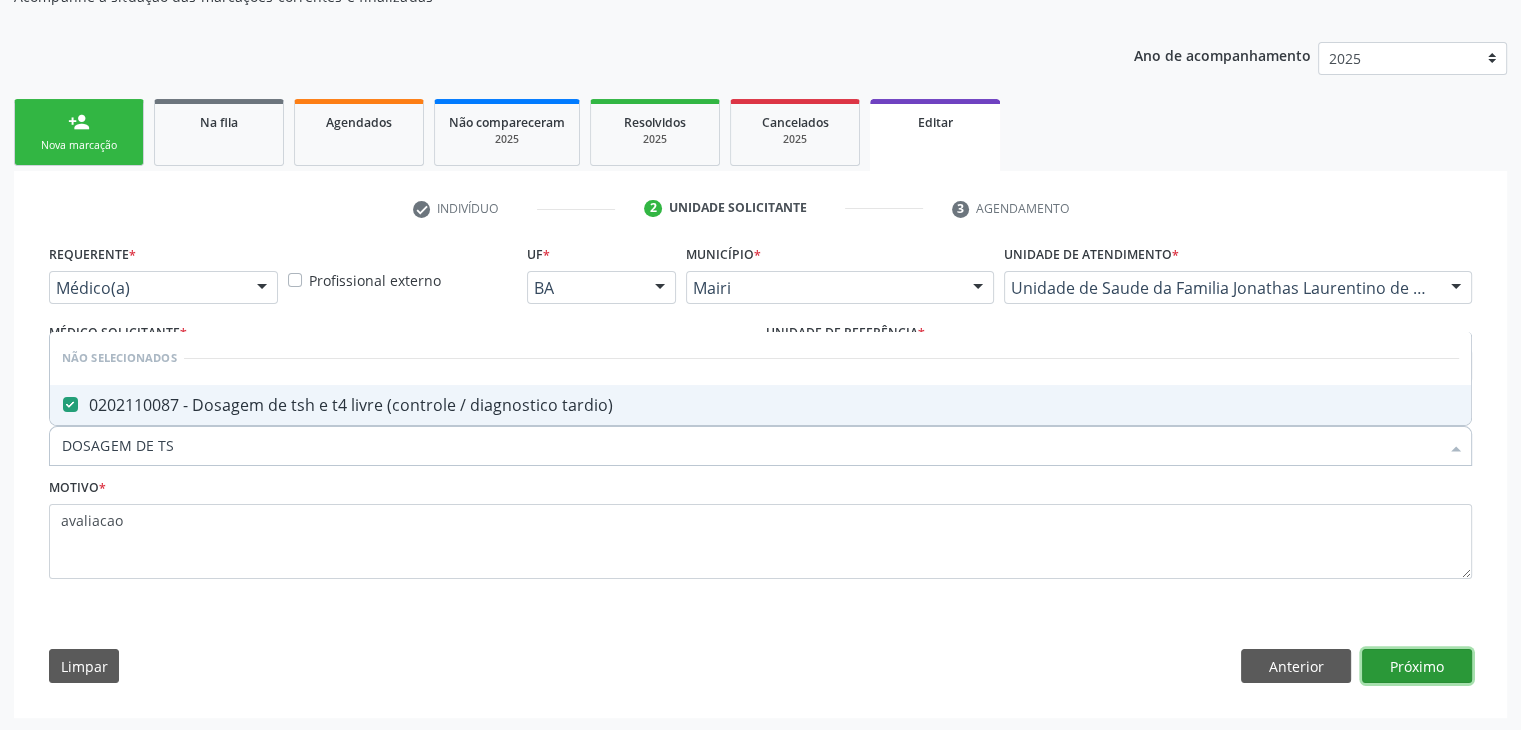 click on "Próximo" at bounding box center [1417, 666] 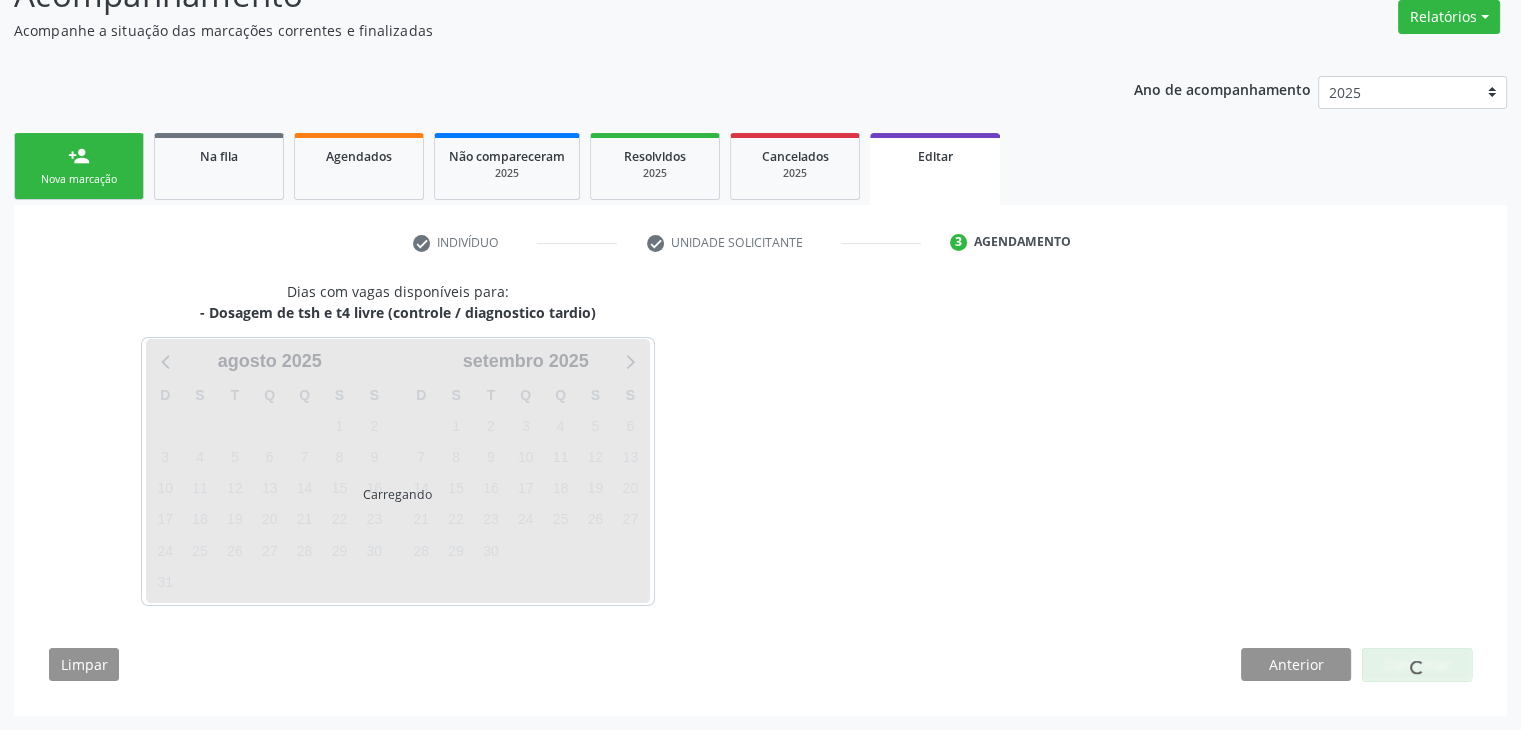 scroll, scrollTop: 165, scrollLeft: 0, axis: vertical 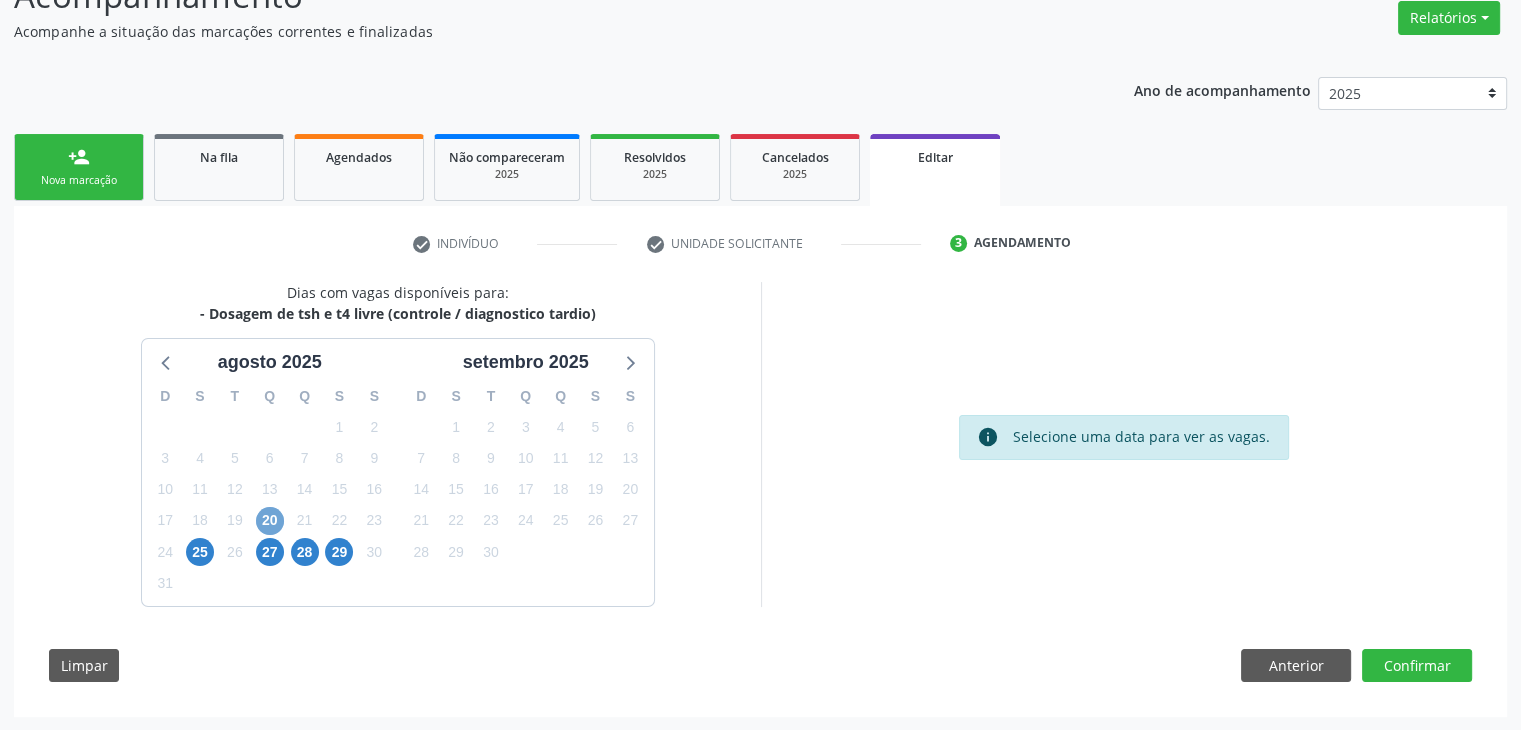 click on "20" at bounding box center [270, 521] 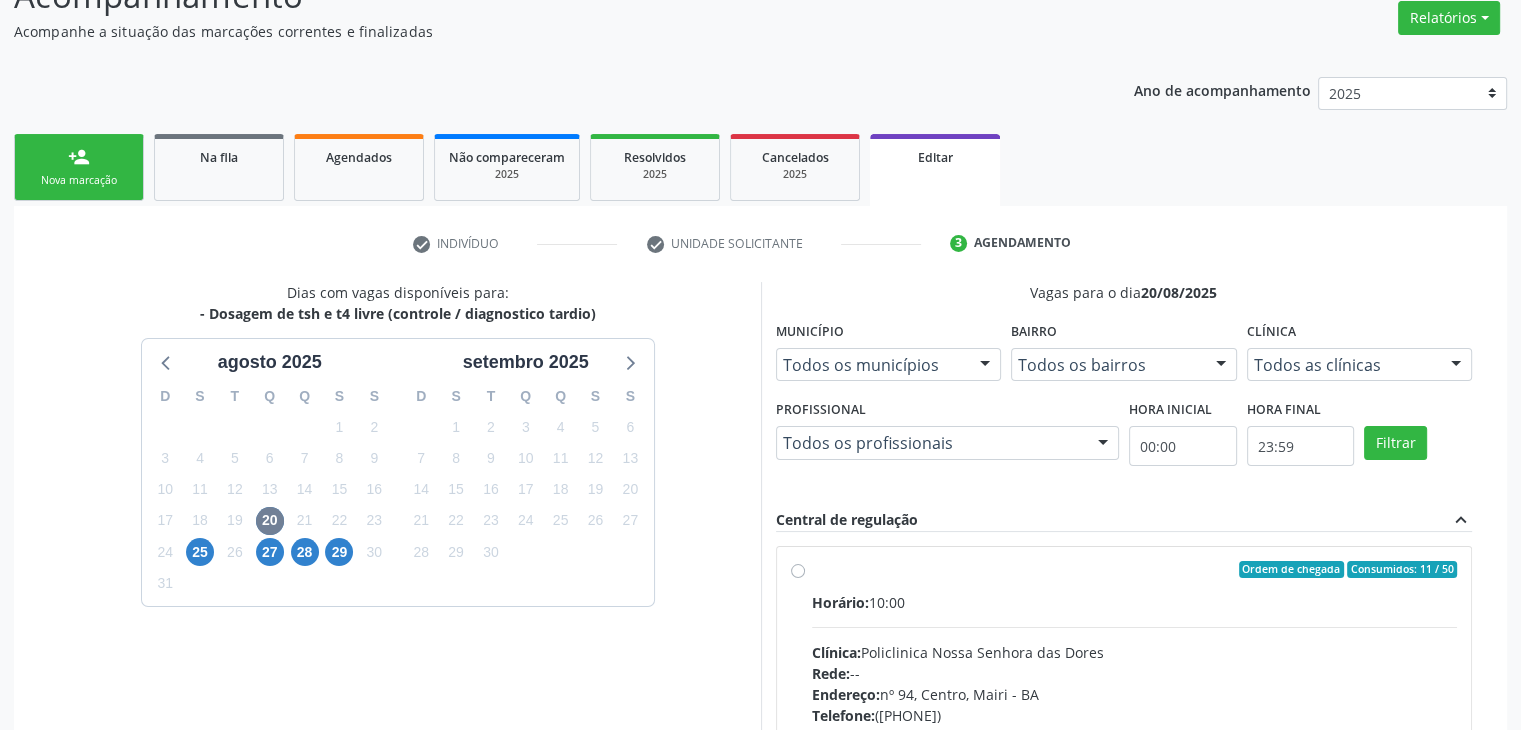 click on "Horário:   10:00" at bounding box center [1135, 602] 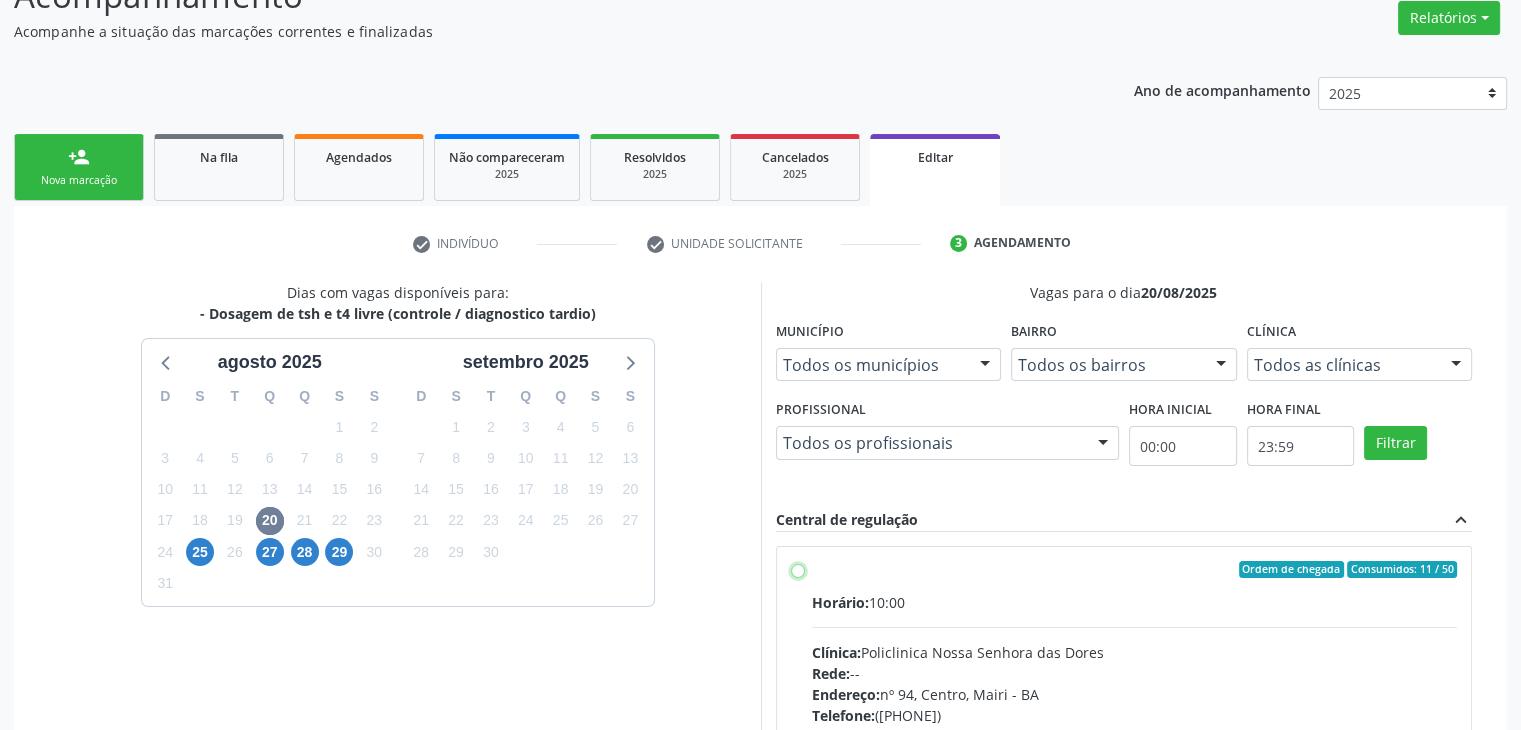 click on "Ordem de chegada
Consumidos: 11 / 50
Horário:   10:00
Clínica:  Policlinica Nossa Senhora das Dores
Rede:
--
Endereço:   nº 94, [STREET] - [CITY] - [STATE]
Telefone:   [PHONE]
Profissional:
--
Informações adicionais sobre o atendimento
Idade de atendimento:
Sem restrição
Gênero(s) atendido(s):
Sem restrição
Informações adicionais:
--" at bounding box center [798, 570] 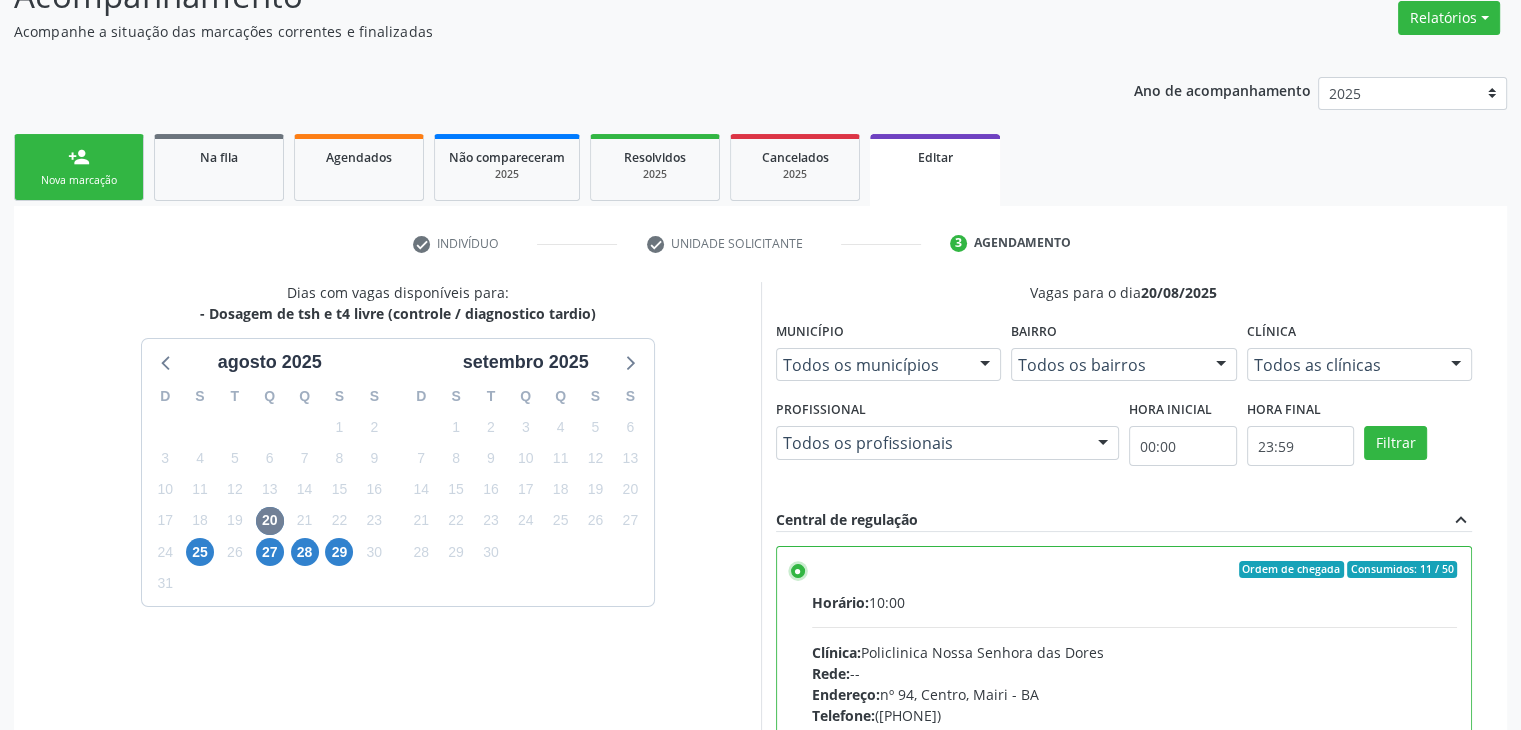 scroll, scrollTop: 490, scrollLeft: 0, axis: vertical 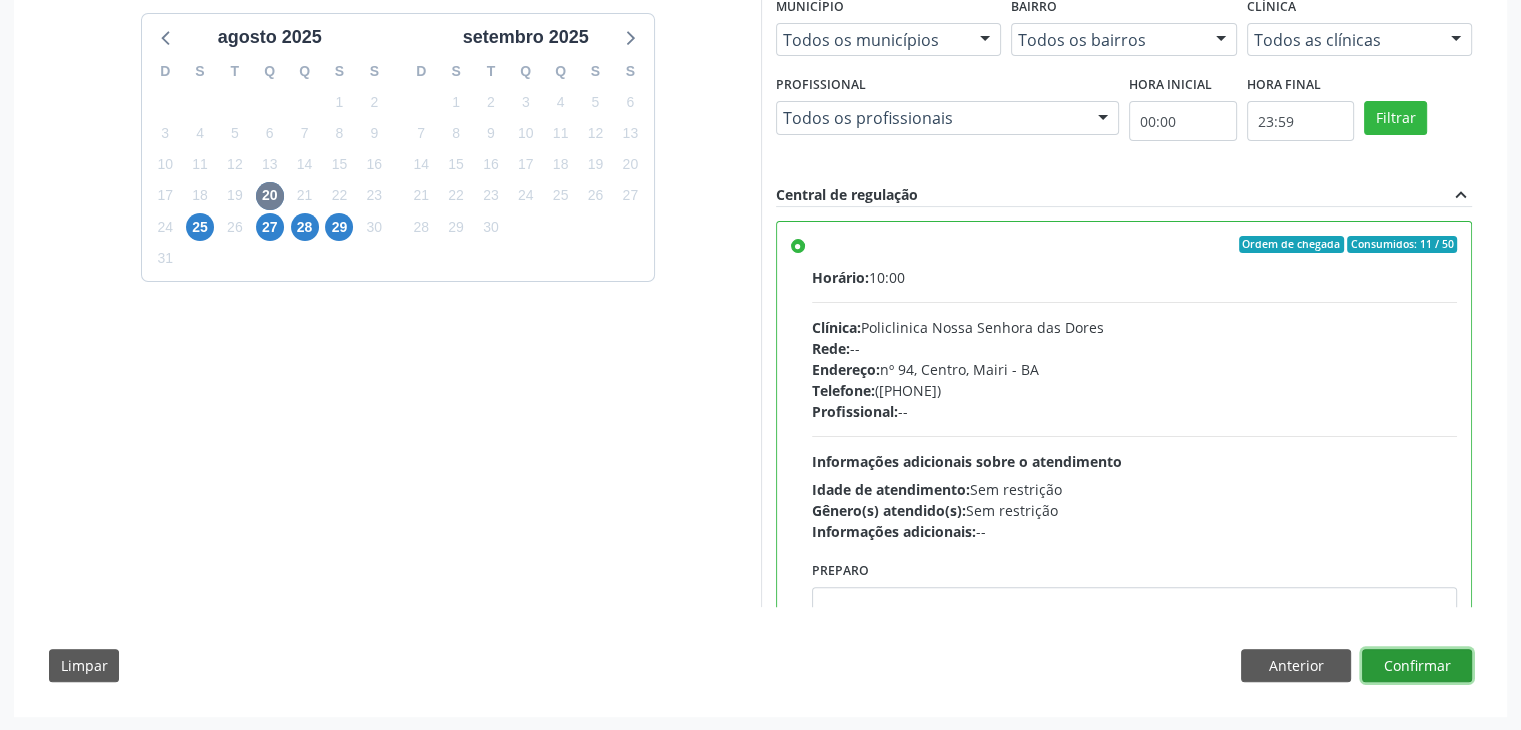 click on "Confirmar" at bounding box center (1417, 666) 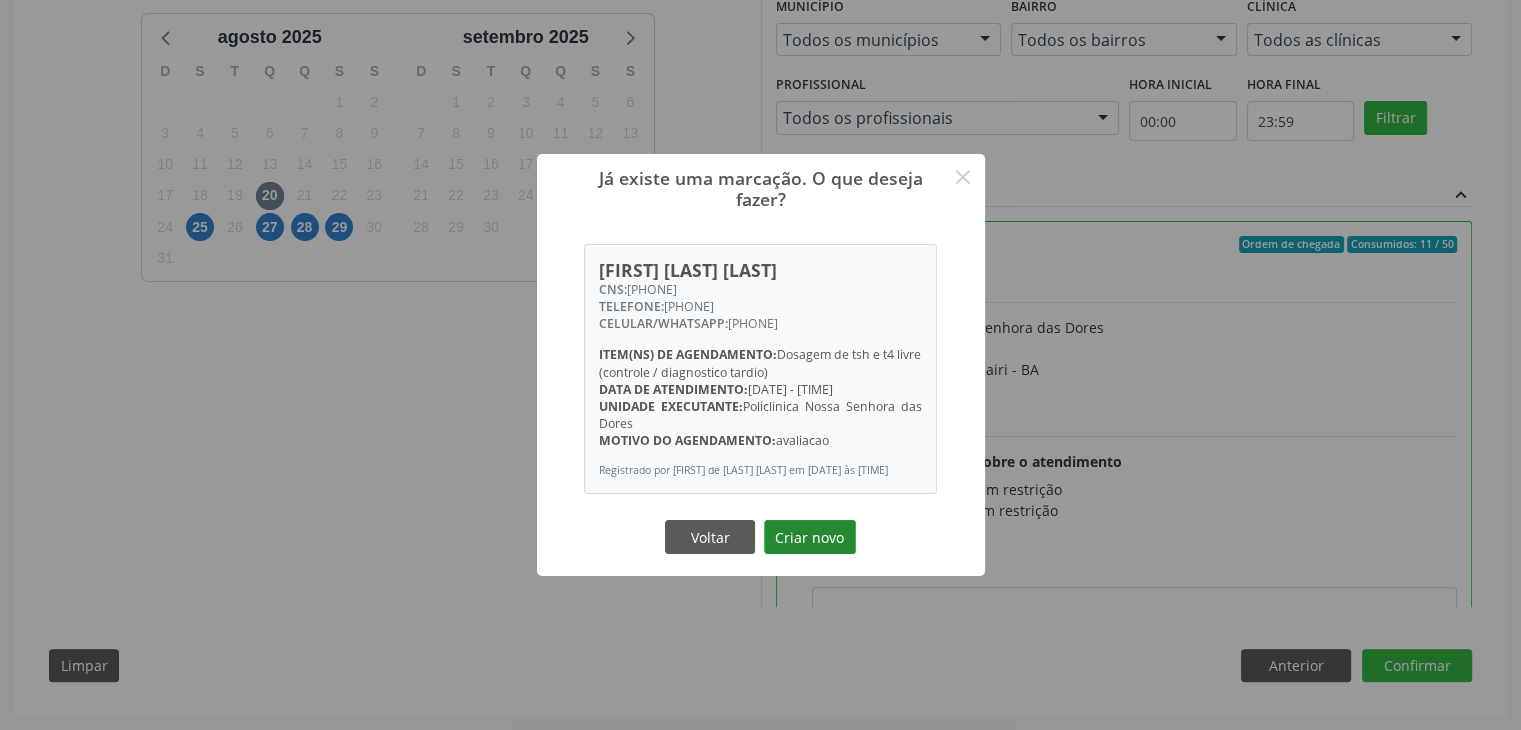 click on "Criar novo" at bounding box center (810, 537) 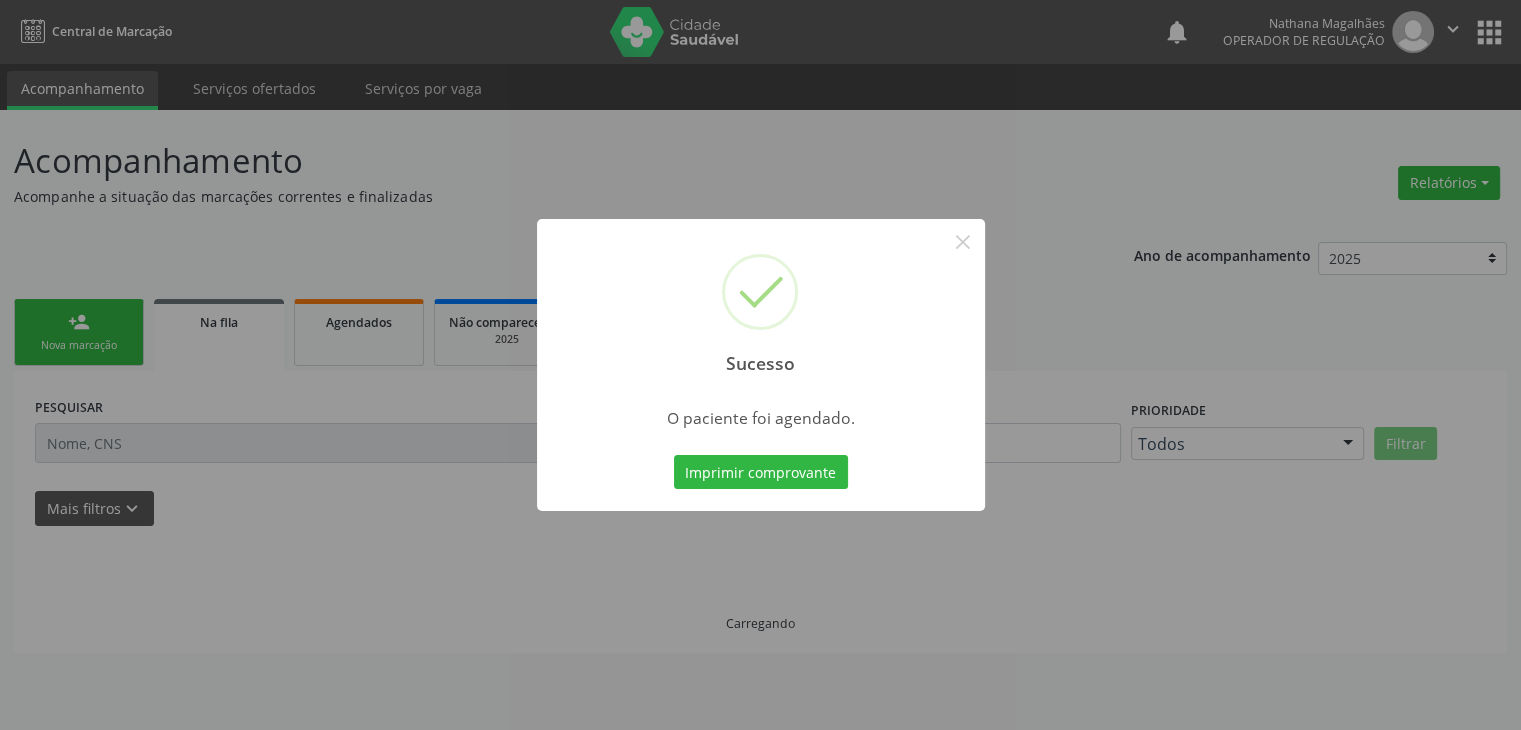 scroll, scrollTop: 0, scrollLeft: 0, axis: both 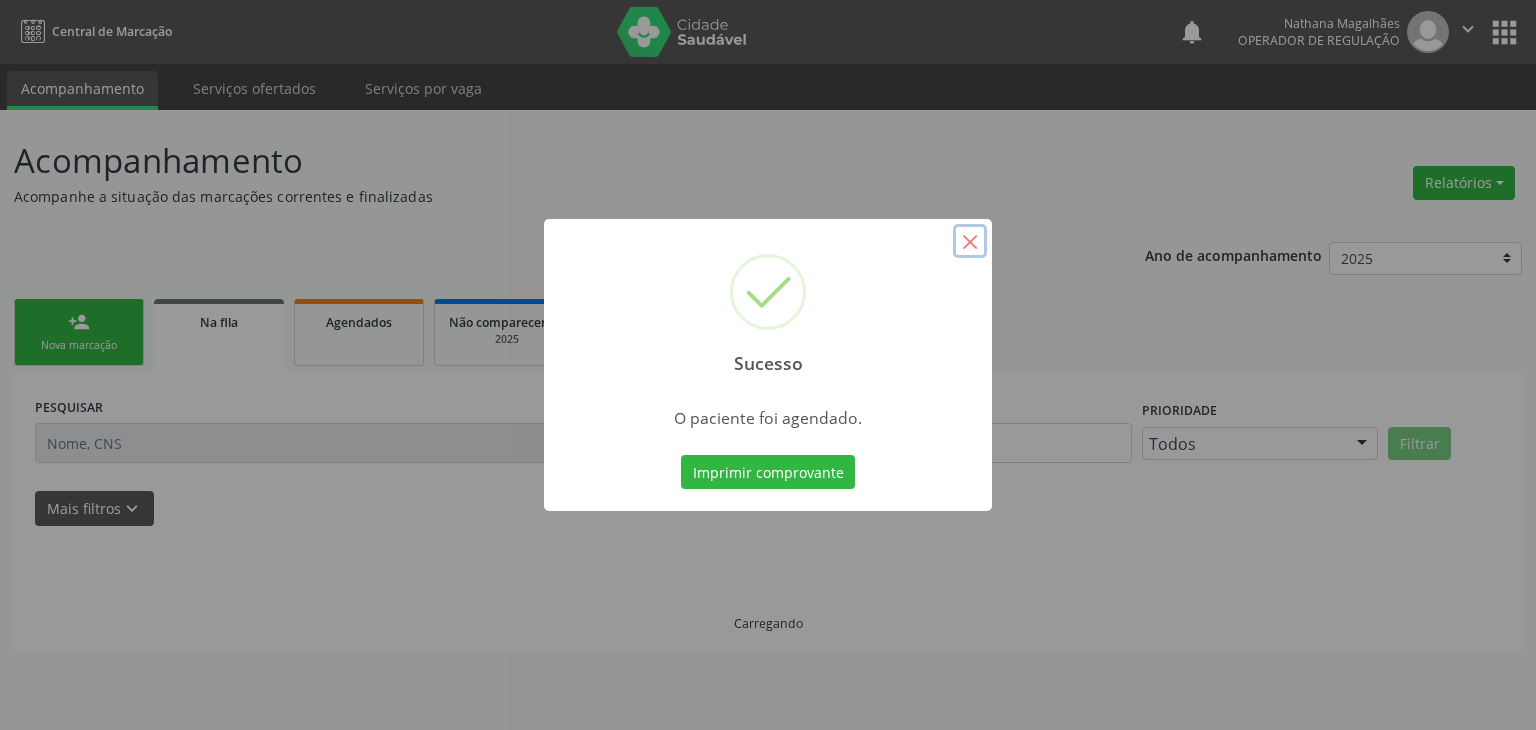 click on "×" at bounding box center [970, 241] 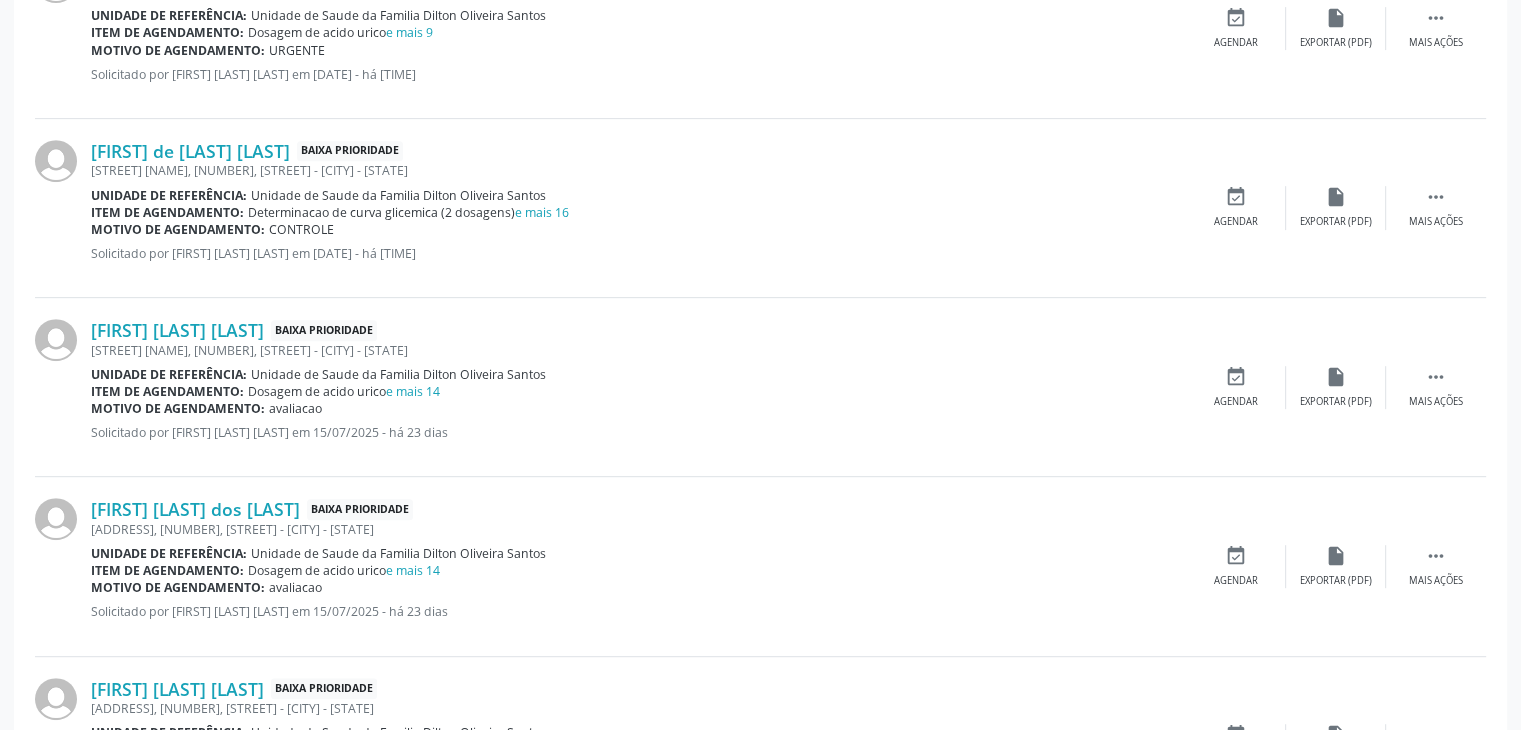 scroll, scrollTop: 1000, scrollLeft: 0, axis: vertical 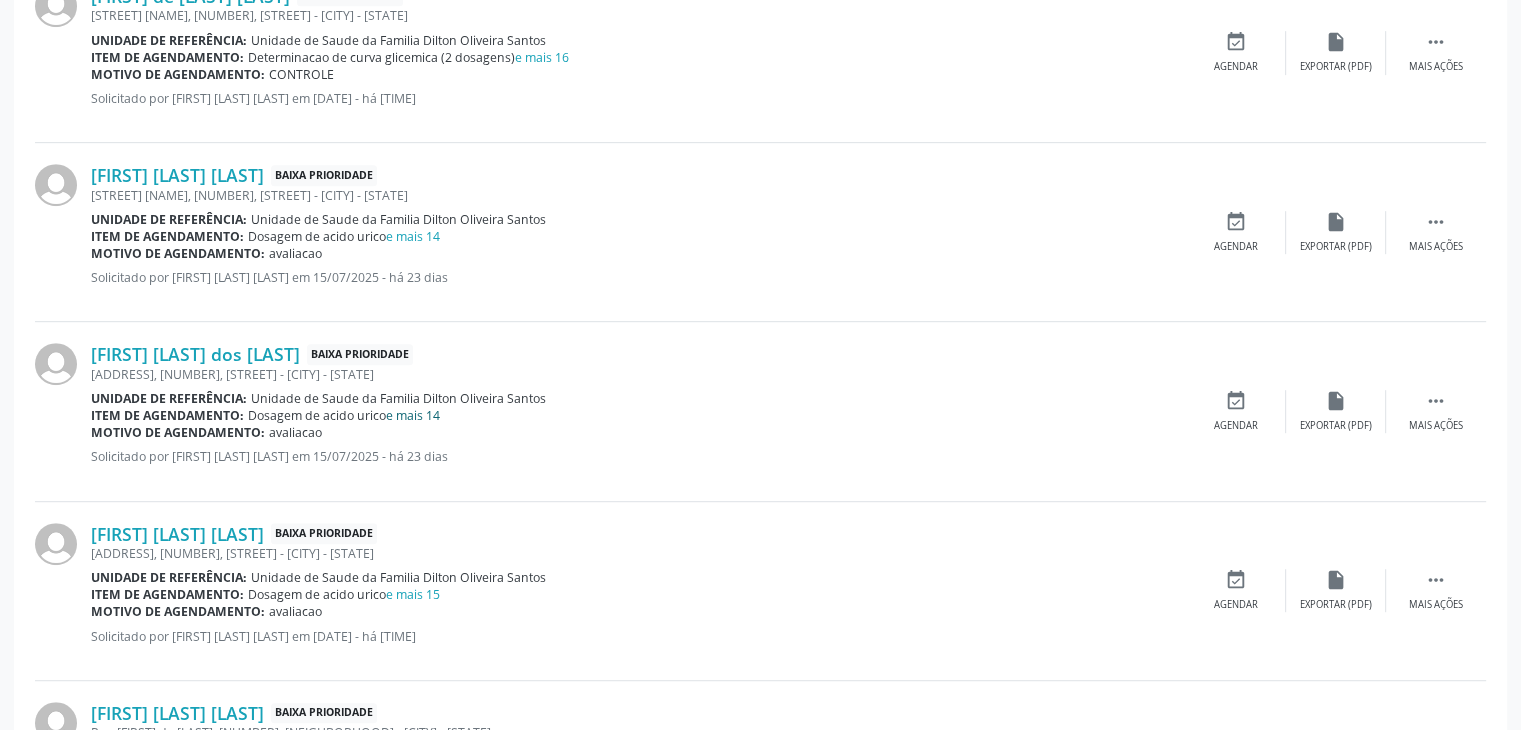 click on "e mais 14" at bounding box center [413, 415] 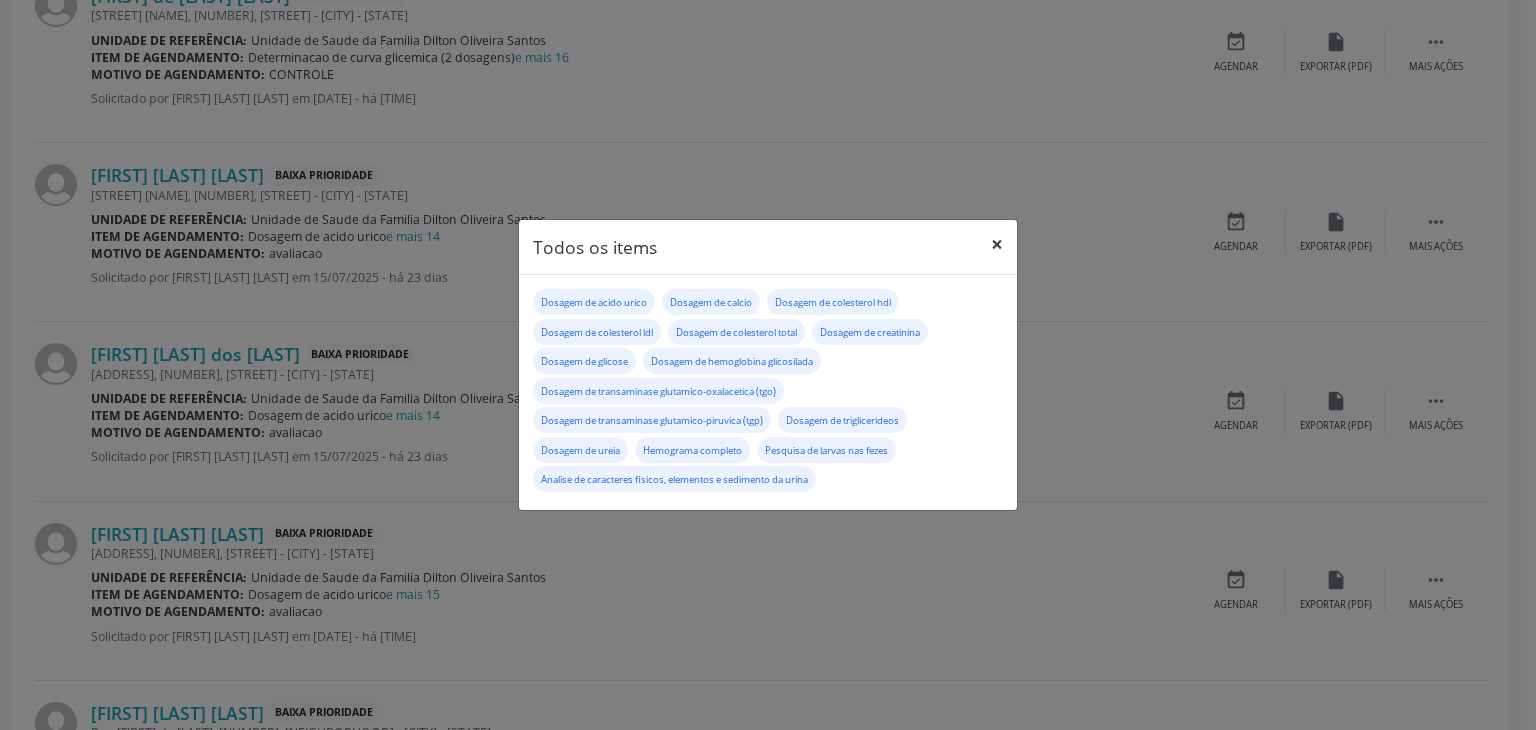 click on "×" at bounding box center [997, 244] 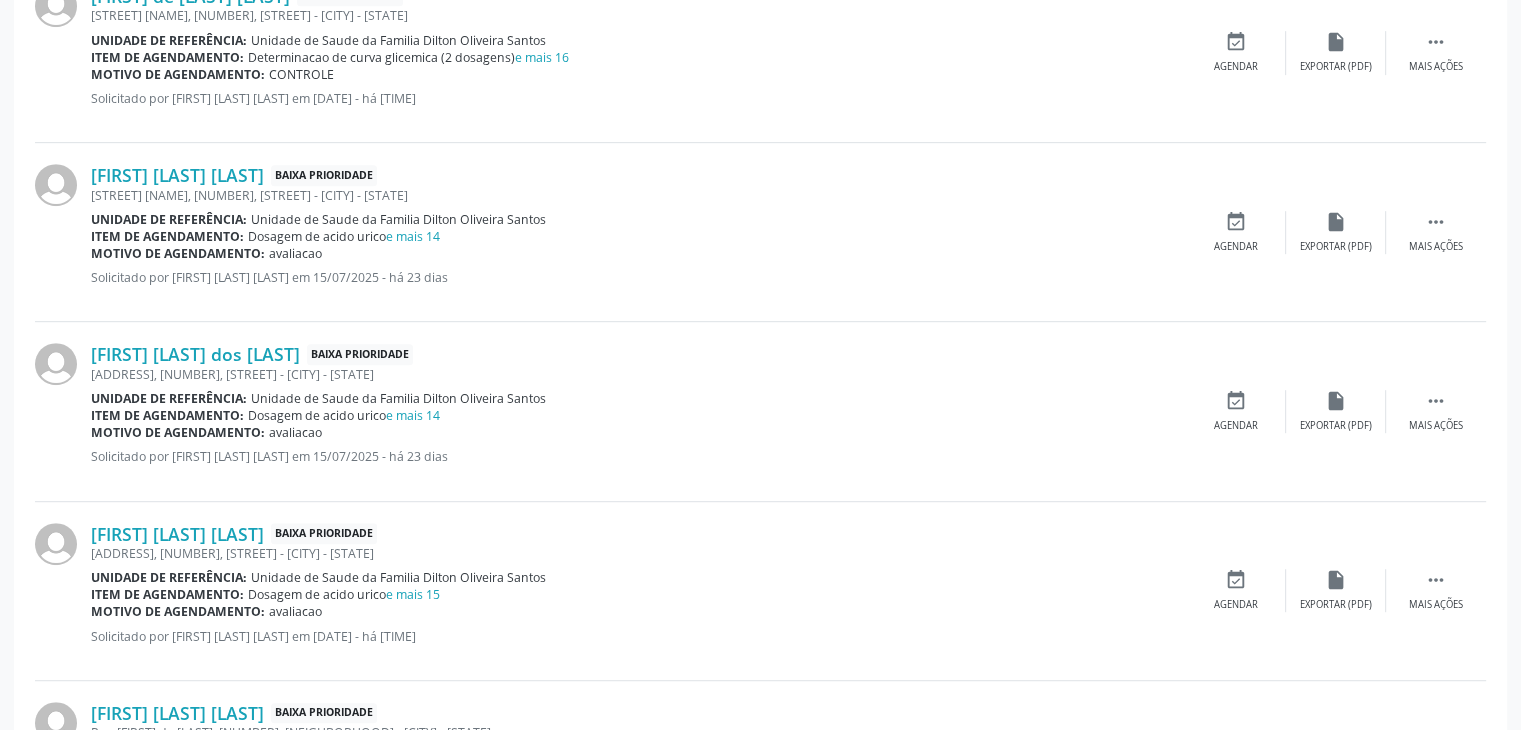 scroll, scrollTop: 1200, scrollLeft: 0, axis: vertical 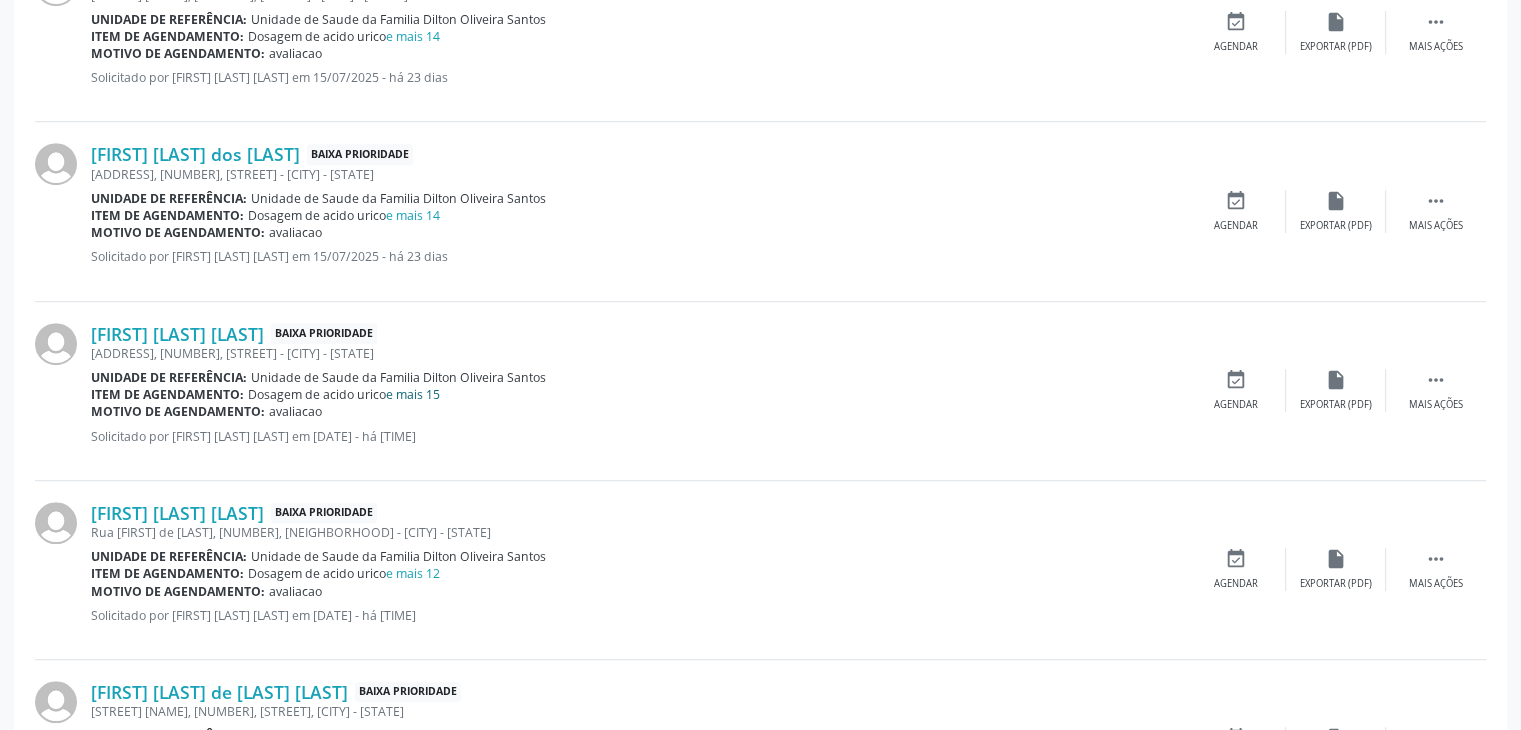 click on "e mais 15" at bounding box center [413, 394] 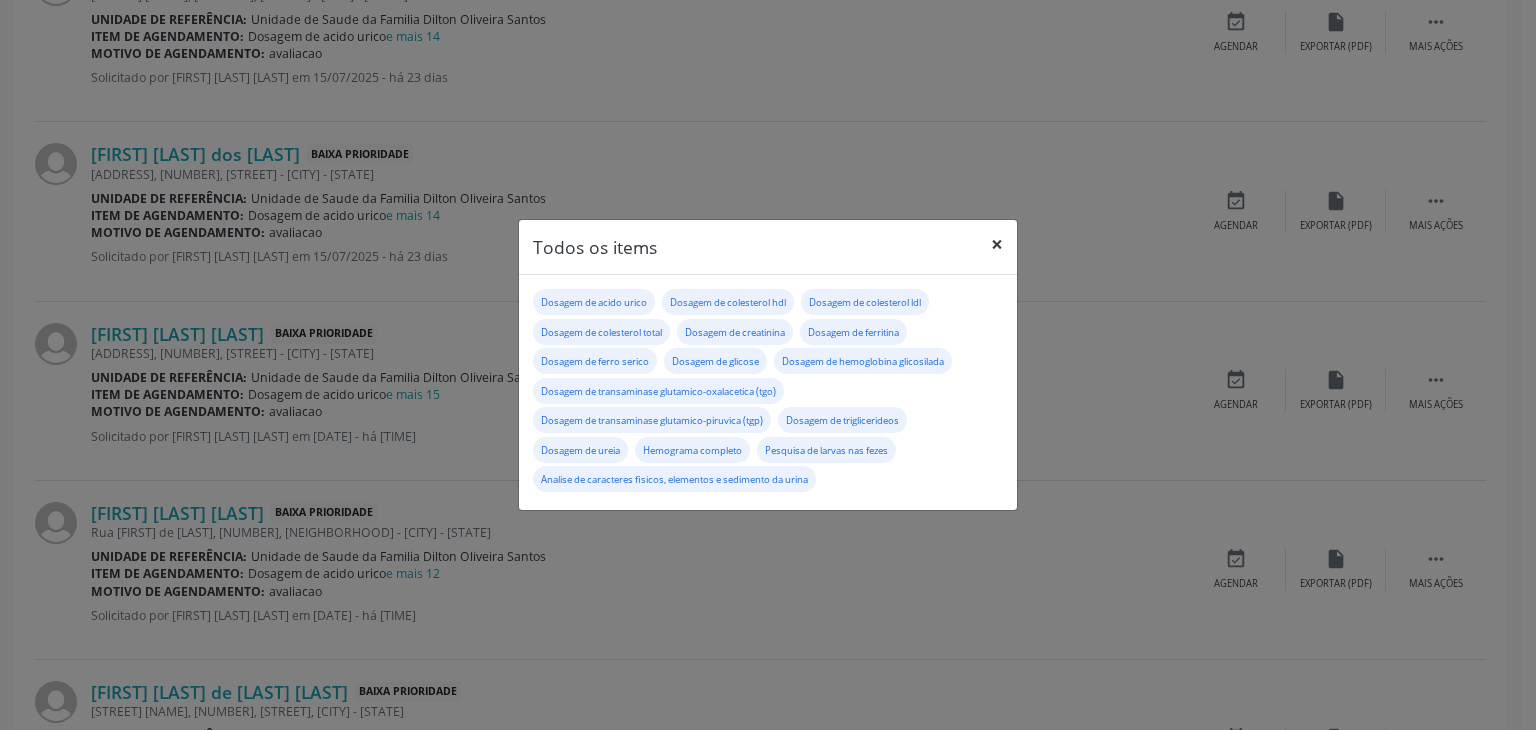 click on "×" at bounding box center (997, 244) 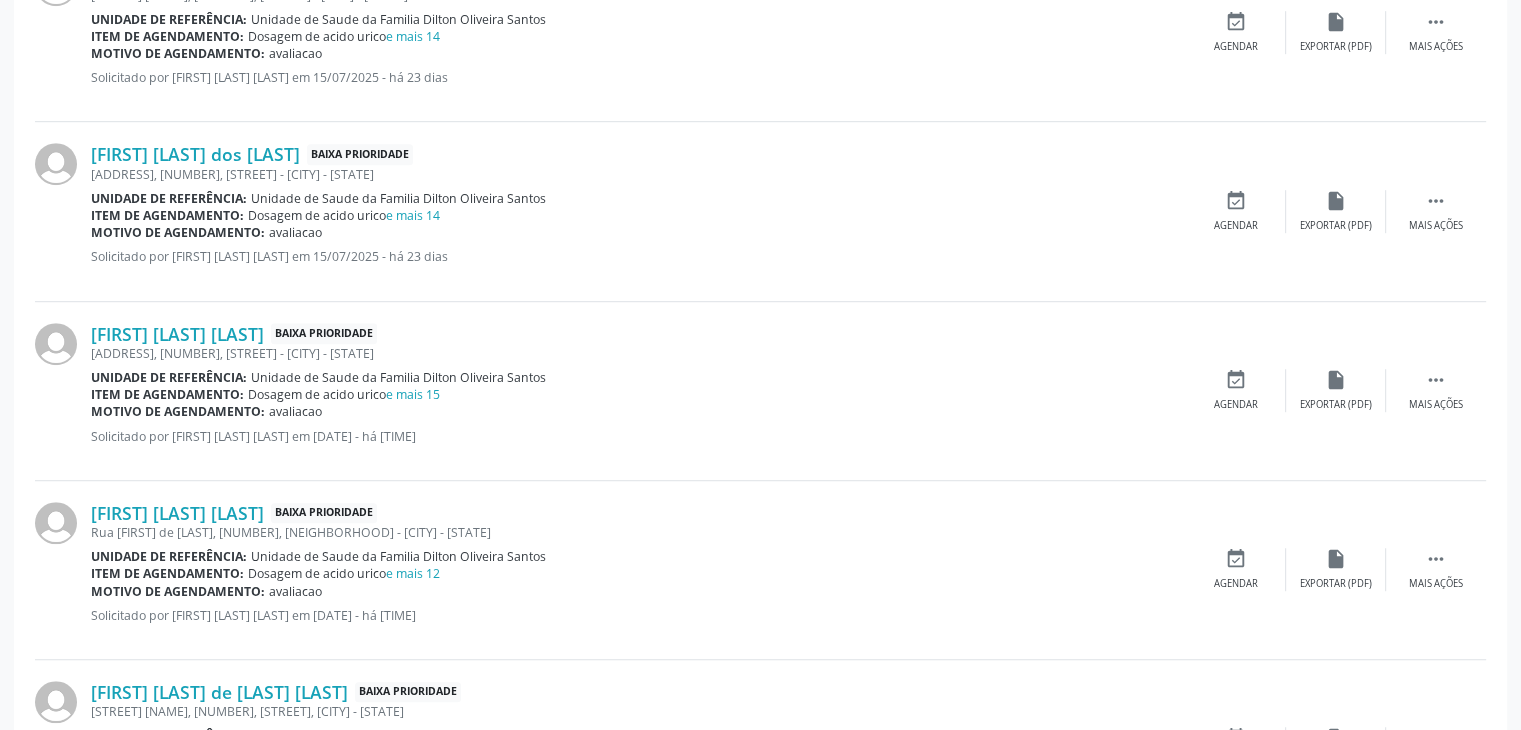 scroll, scrollTop: 1300, scrollLeft: 0, axis: vertical 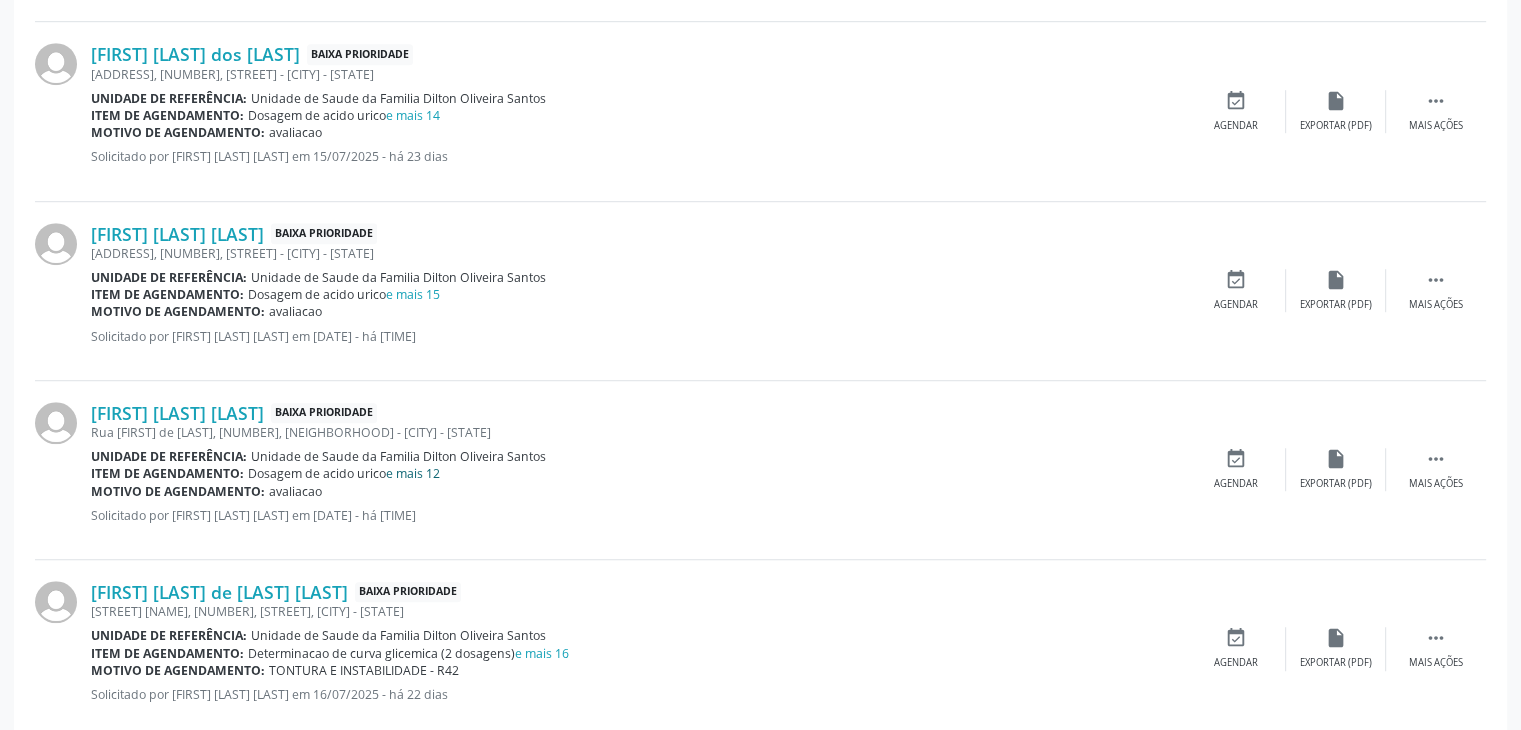 click on "e mais 12" at bounding box center (413, 473) 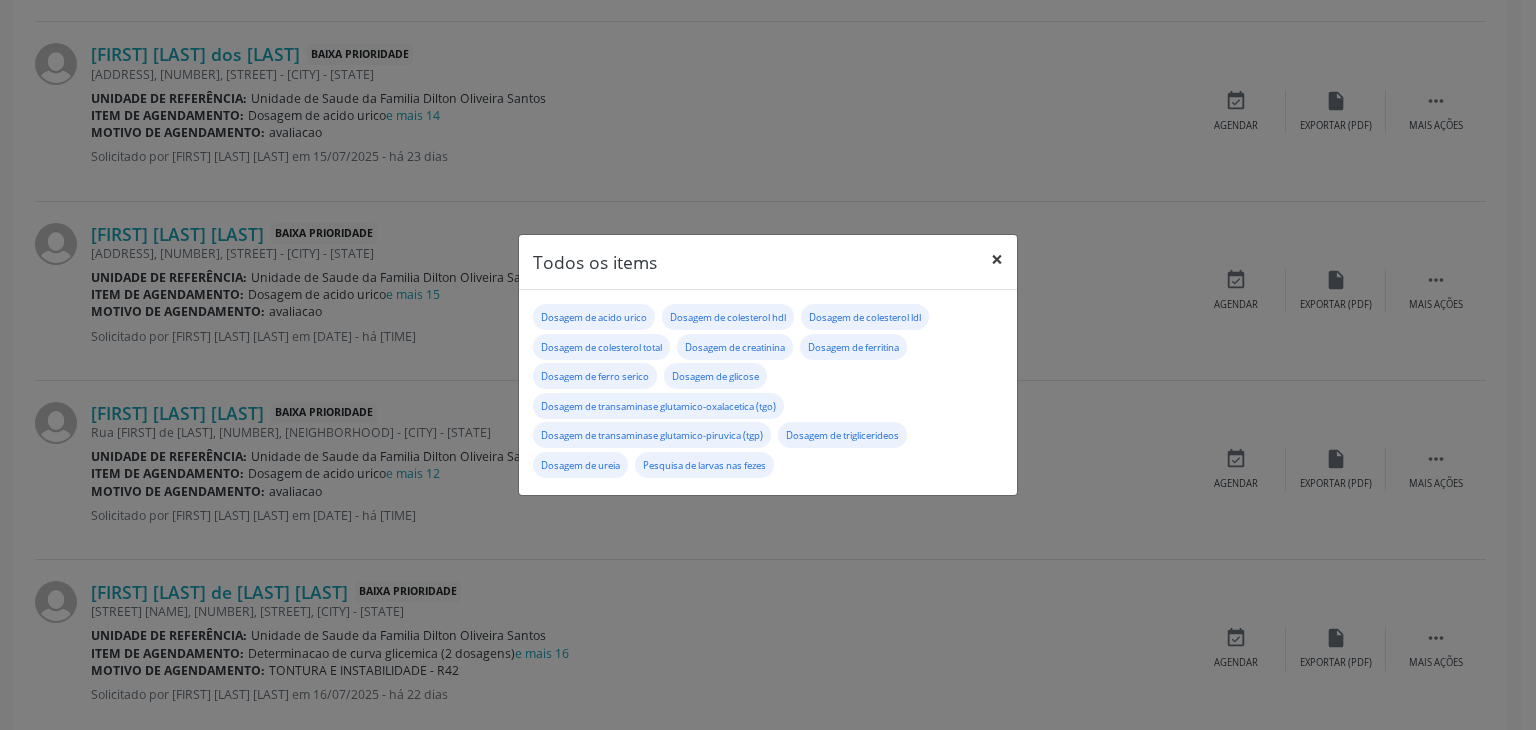 click on "×" at bounding box center [997, 259] 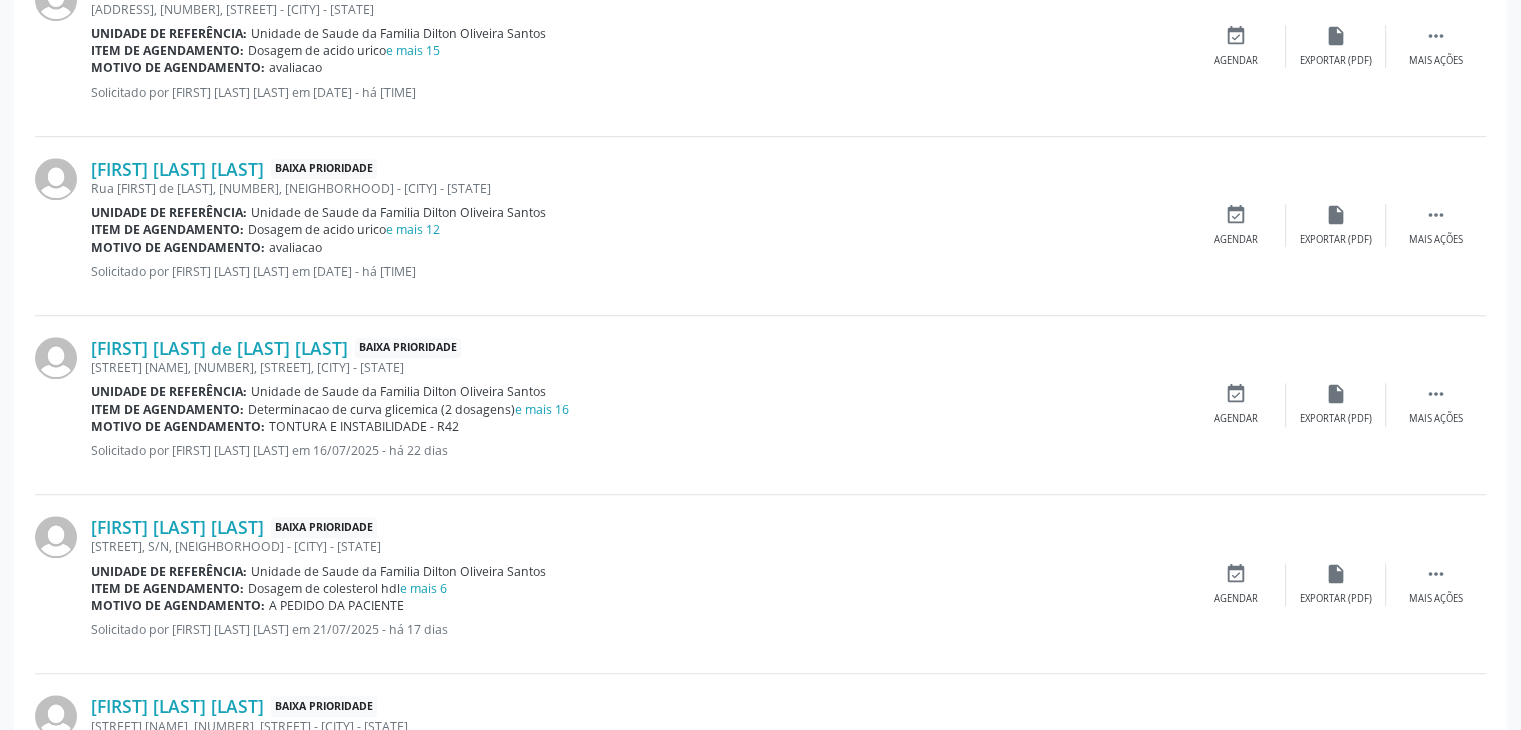 scroll, scrollTop: 1600, scrollLeft: 0, axis: vertical 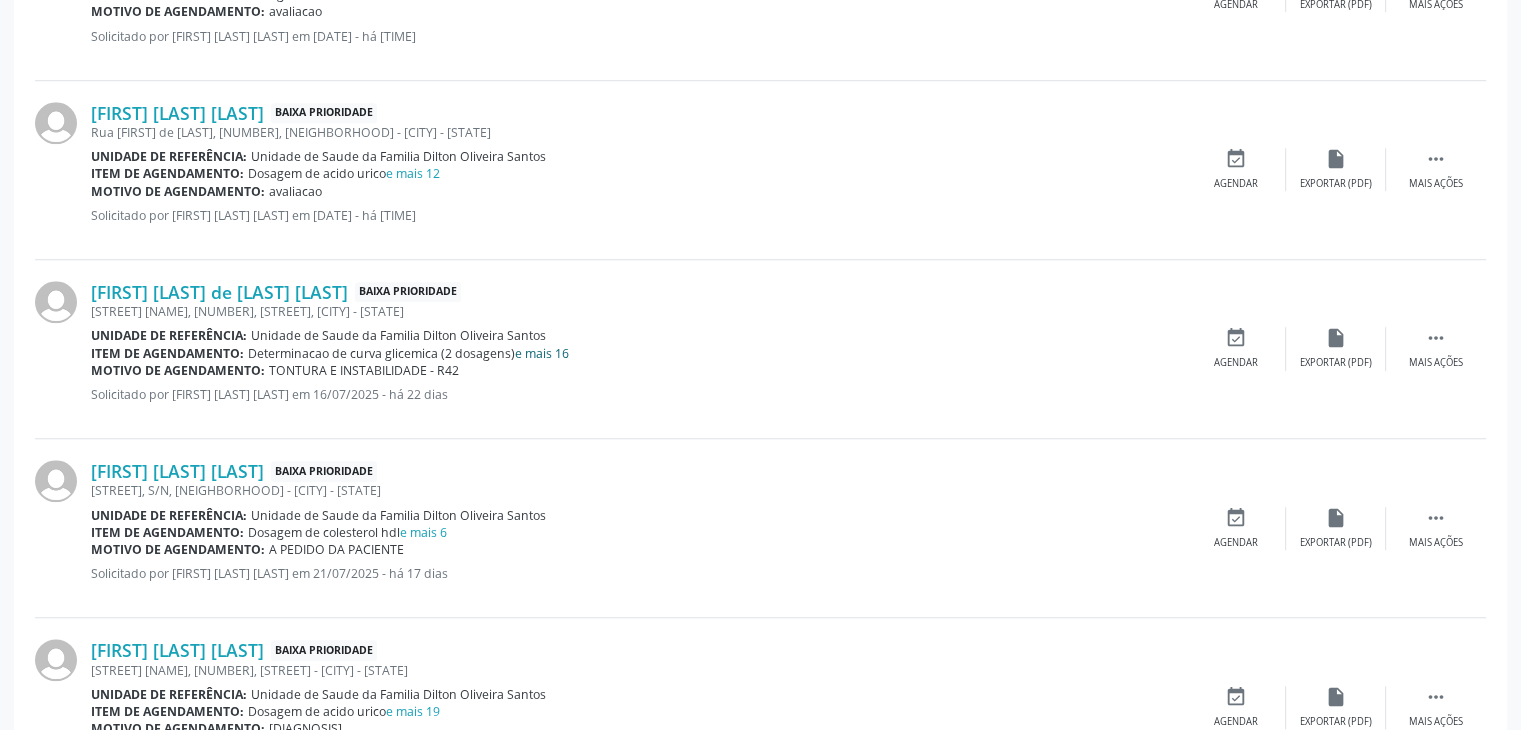 click on "e mais 16" at bounding box center (542, 353) 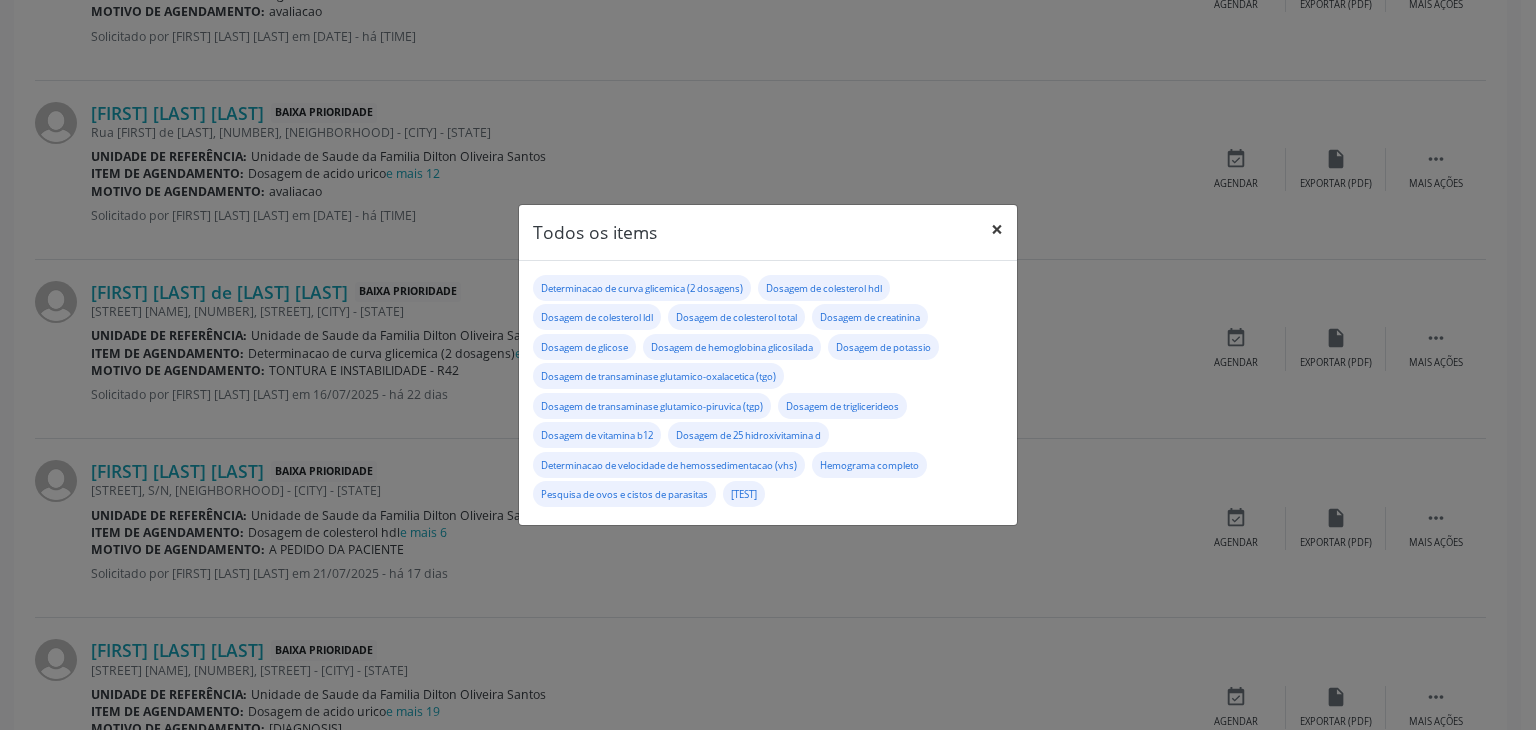 click on "×" at bounding box center [997, 229] 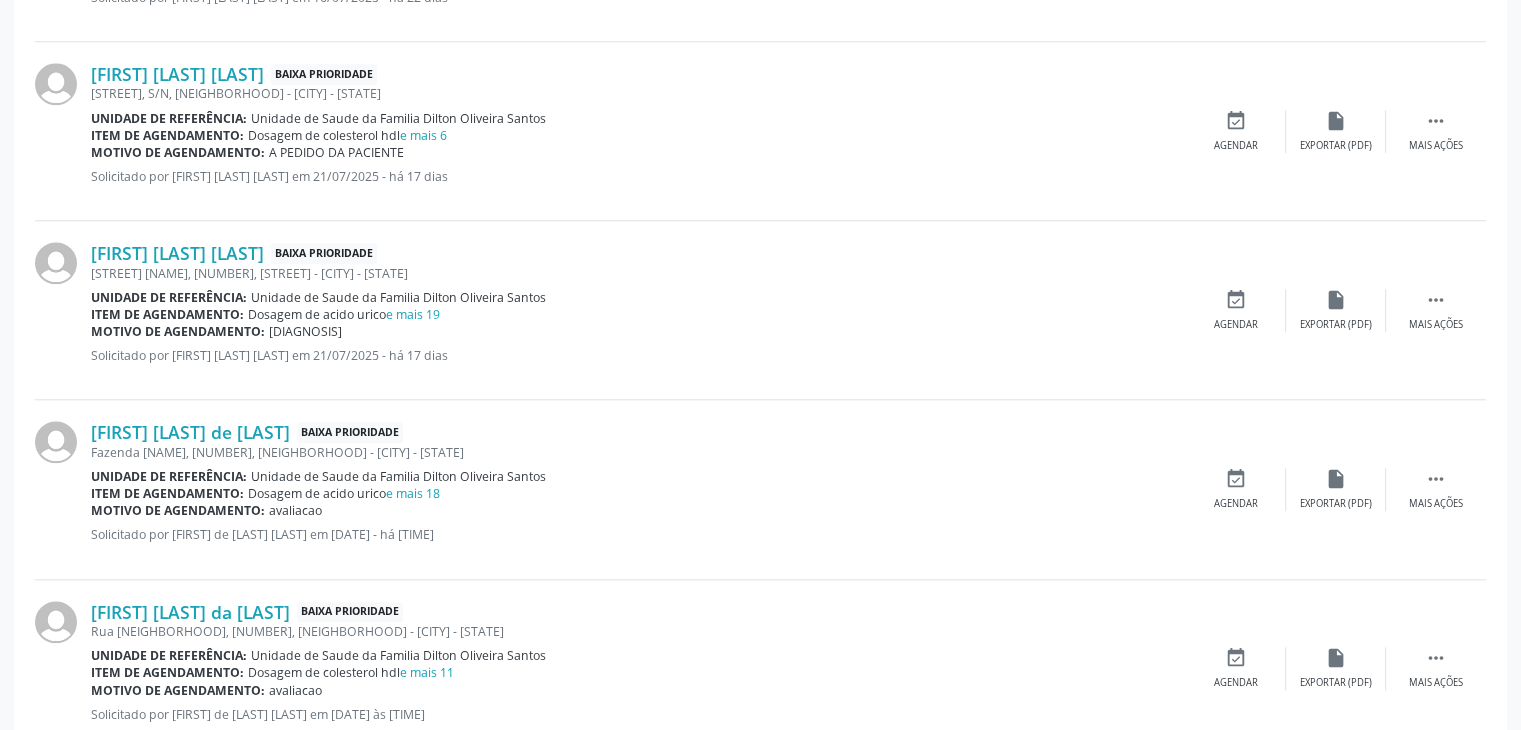 scroll, scrollTop: 2000, scrollLeft: 0, axis: vertical 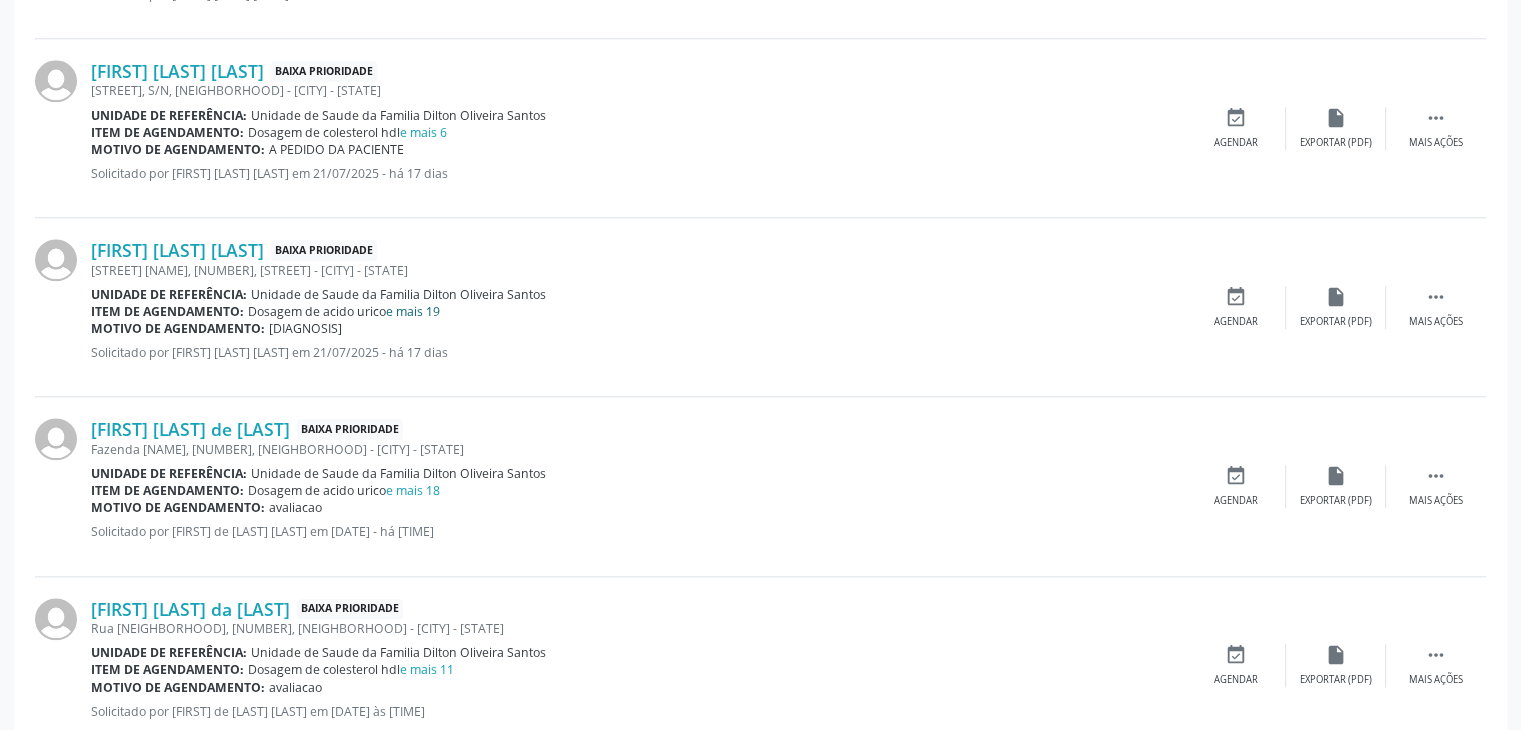 click on "e mais 19" at bounding box center [413, 311] 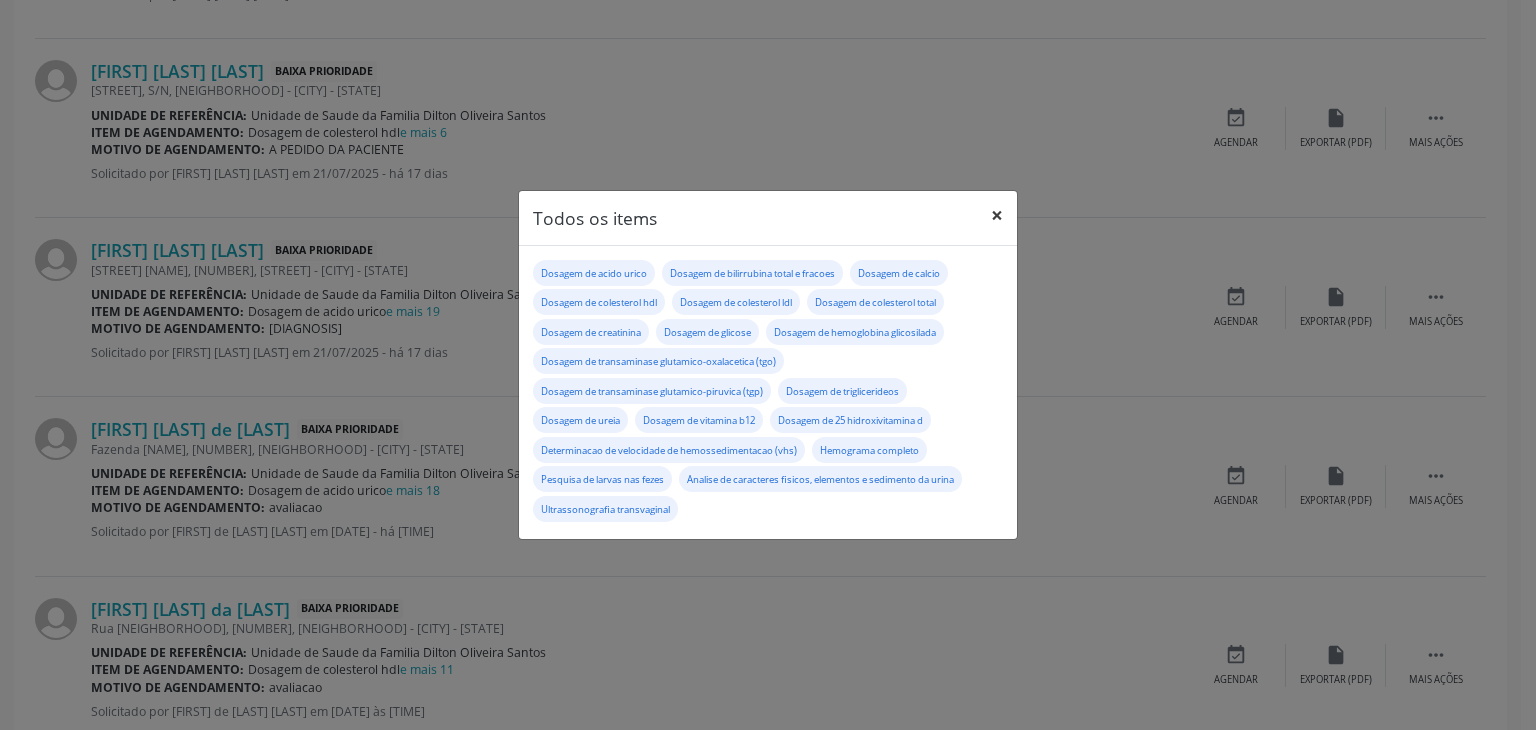click on "×" at bounding box center [997, 215] 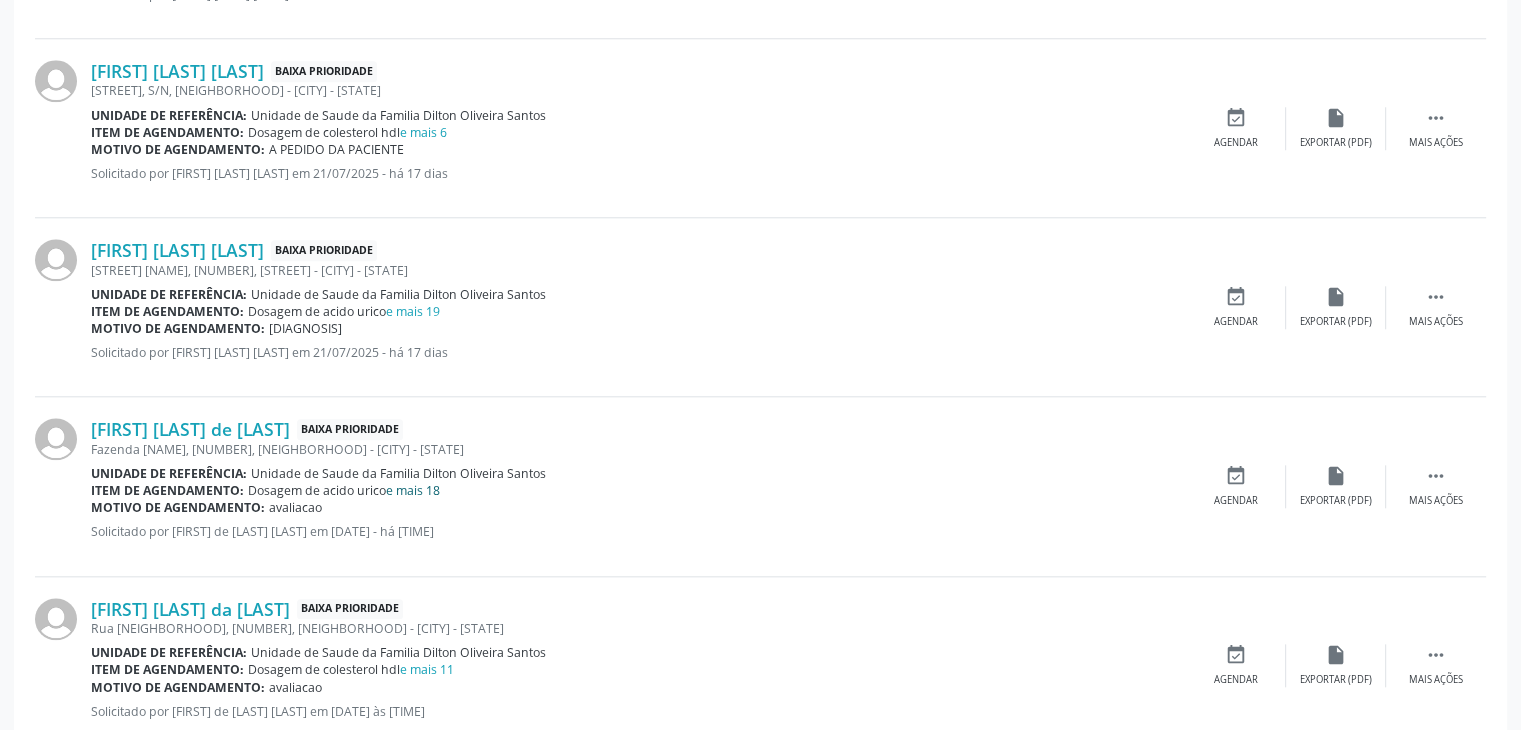 click on "e mais 18" at bounding box center [413, 490] 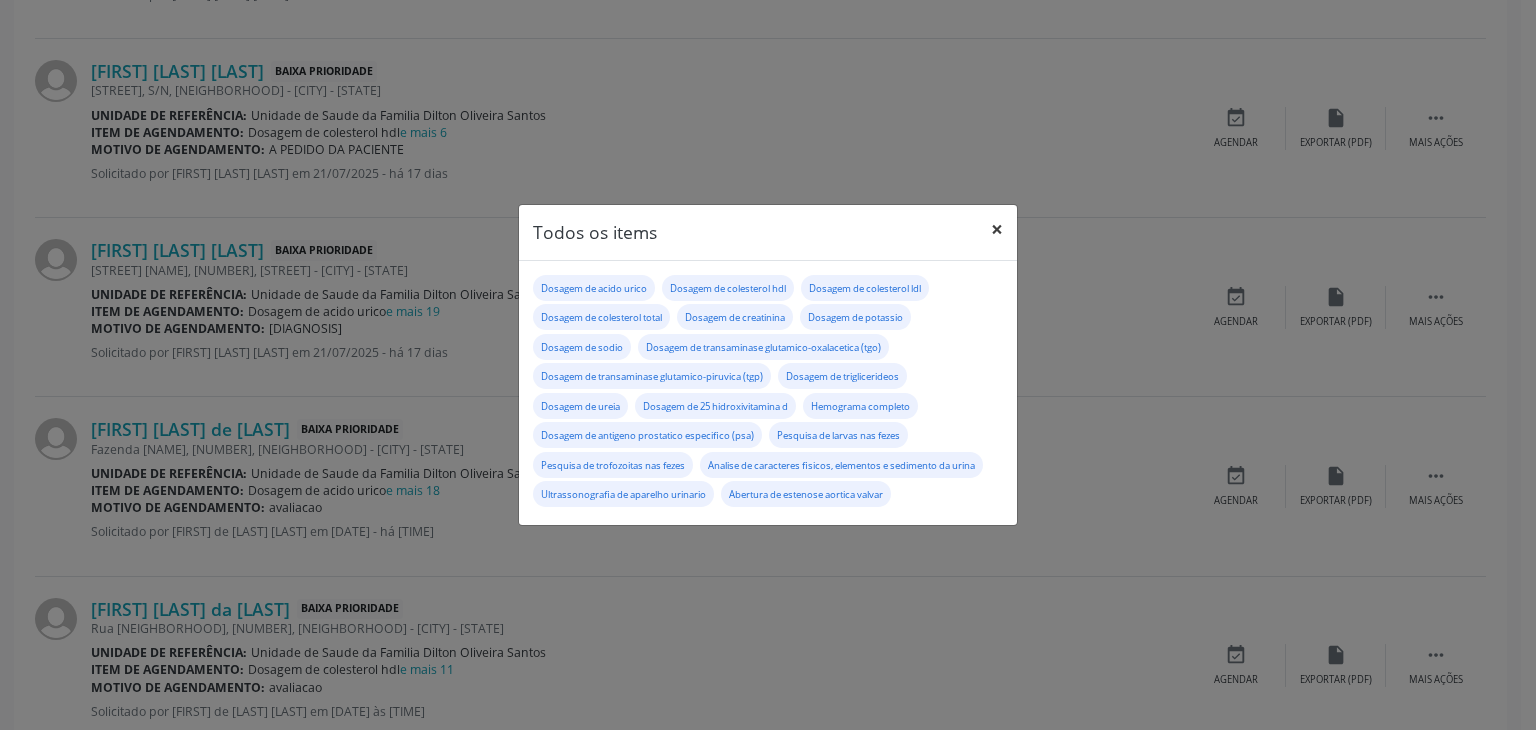 click on "×" at bounding box center [997, 229] 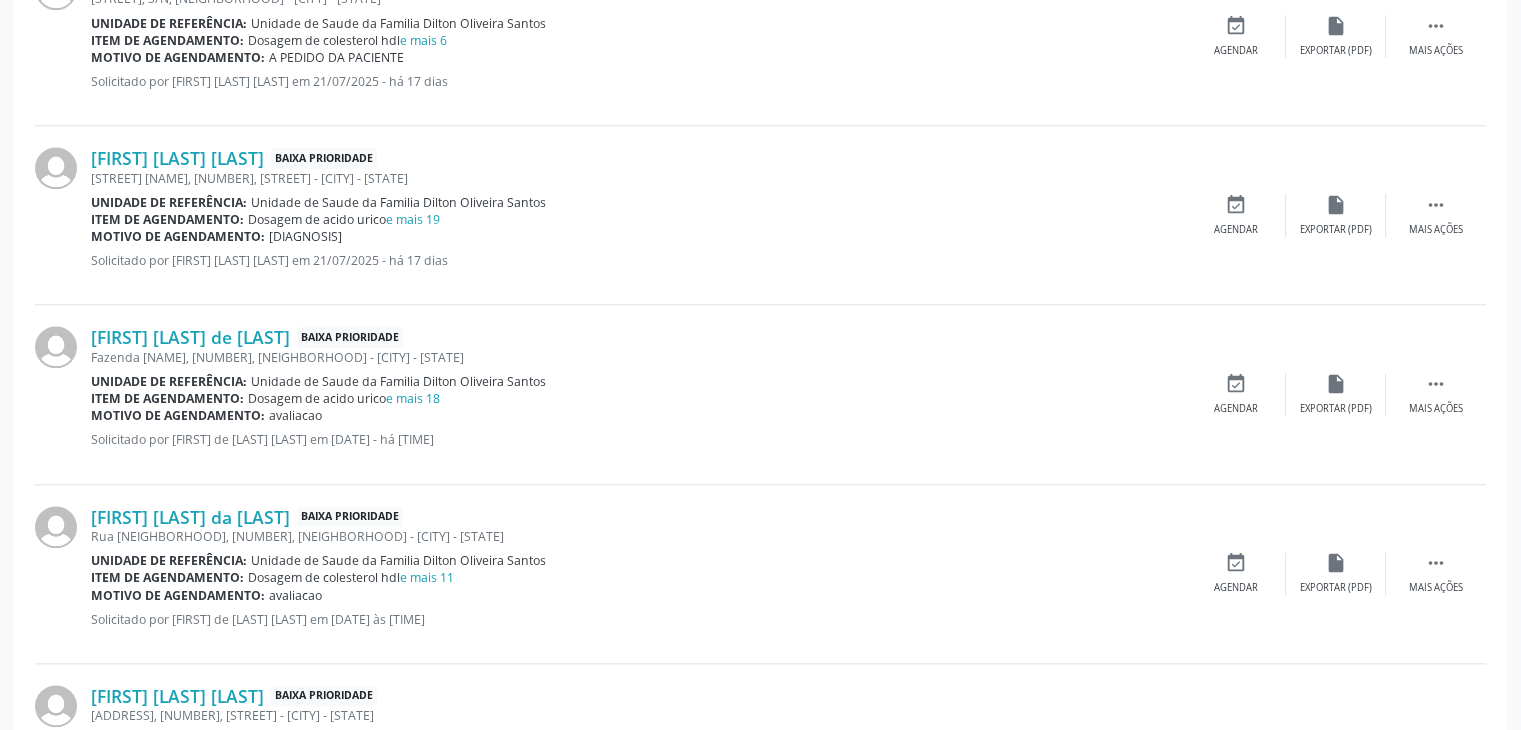 scroll, scrollTop: 2200, scrollLeft: 0, axis: vertical 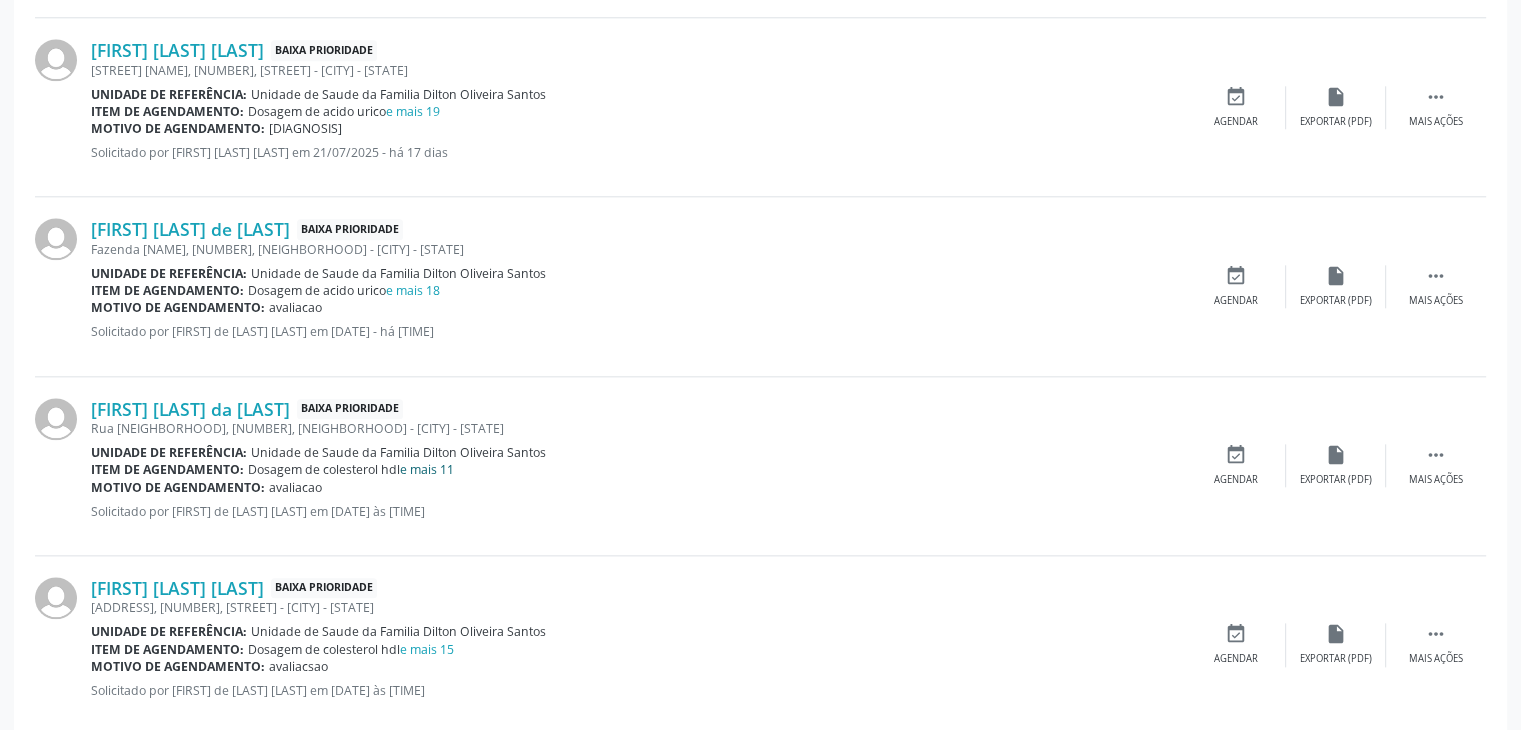 click on "e mais 11" at bounding box center [427, 469] 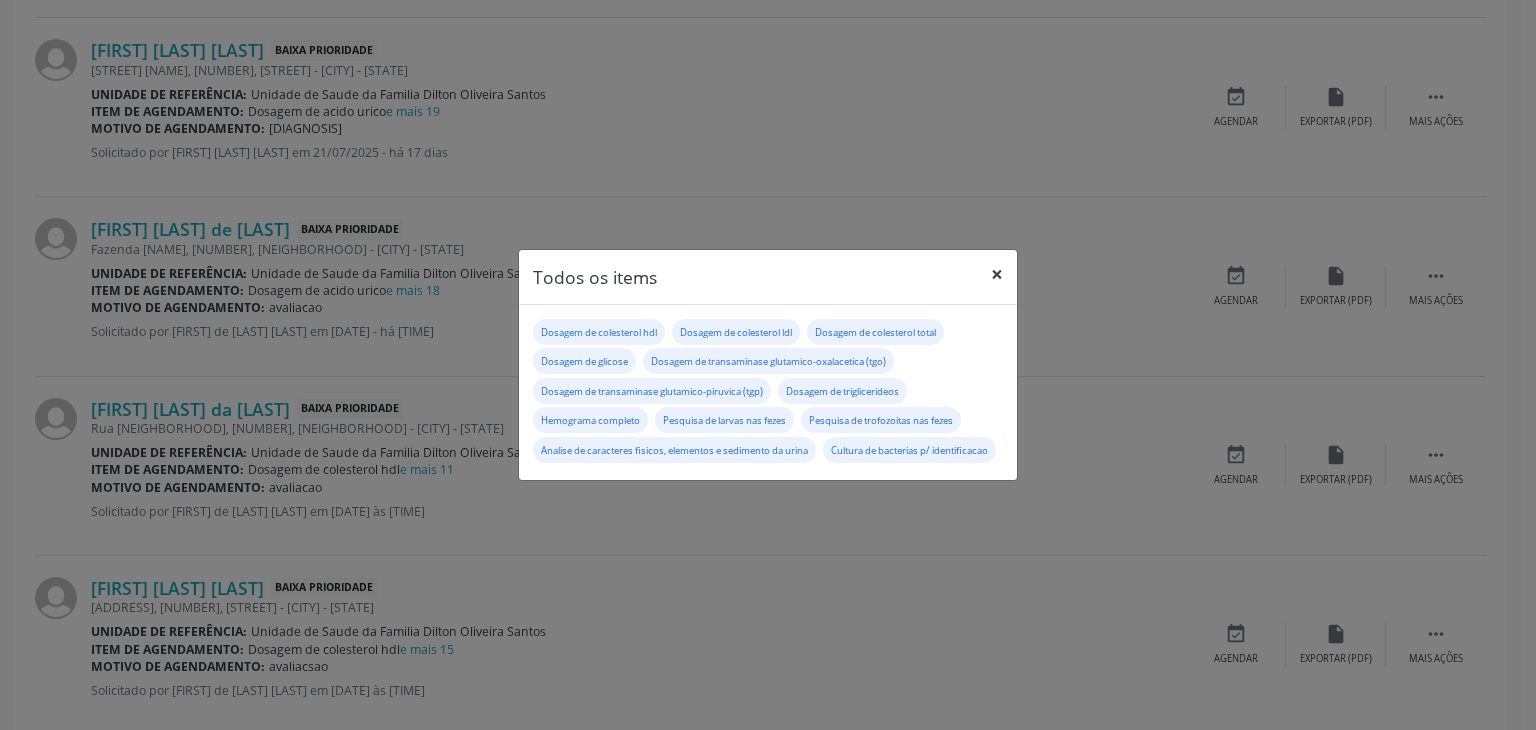 click on "×" at bounding box center [997, 274] 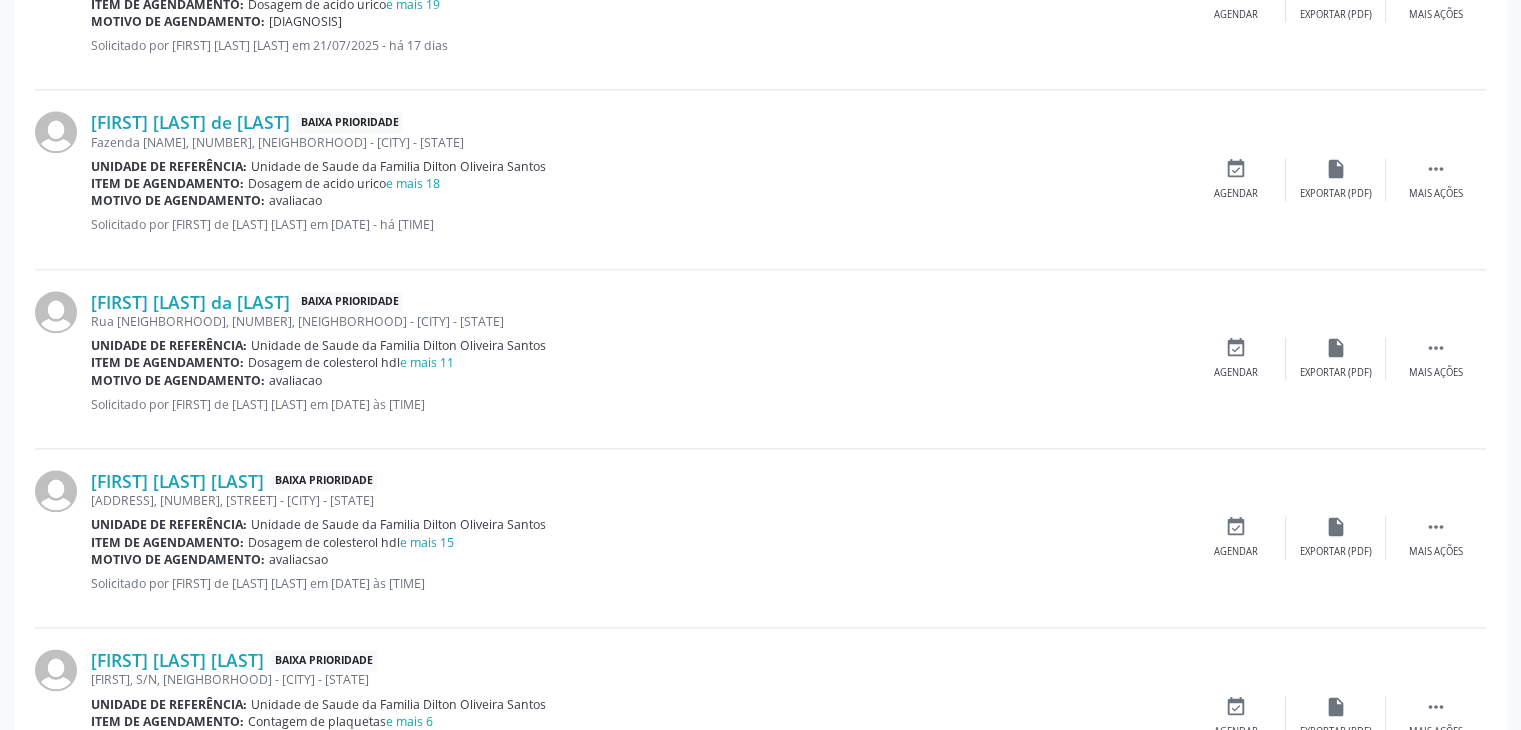 scroll, scrollTop: 2400, scrollLeft: 0, axis: vertical 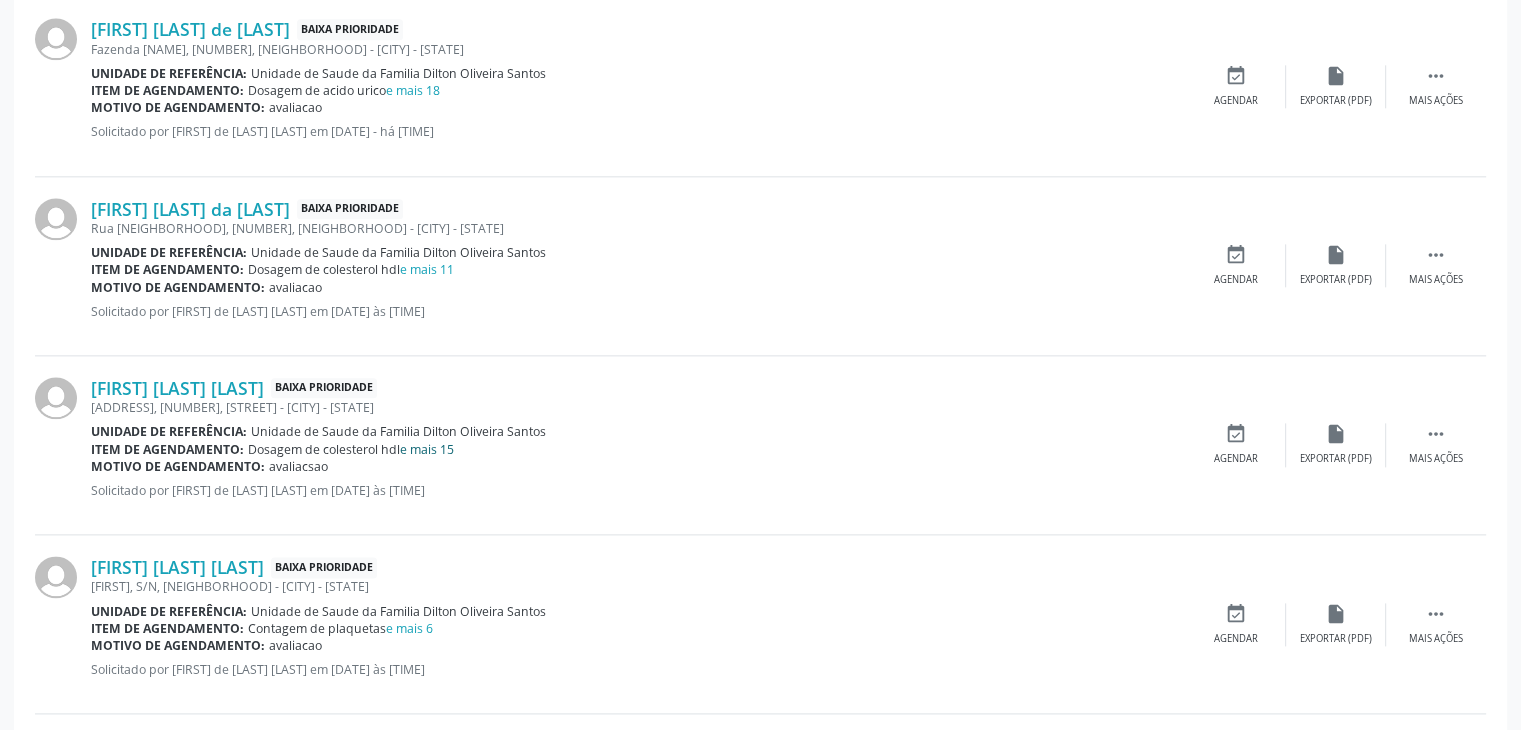 click on "e mais 15" at bounding box center (427, 449) 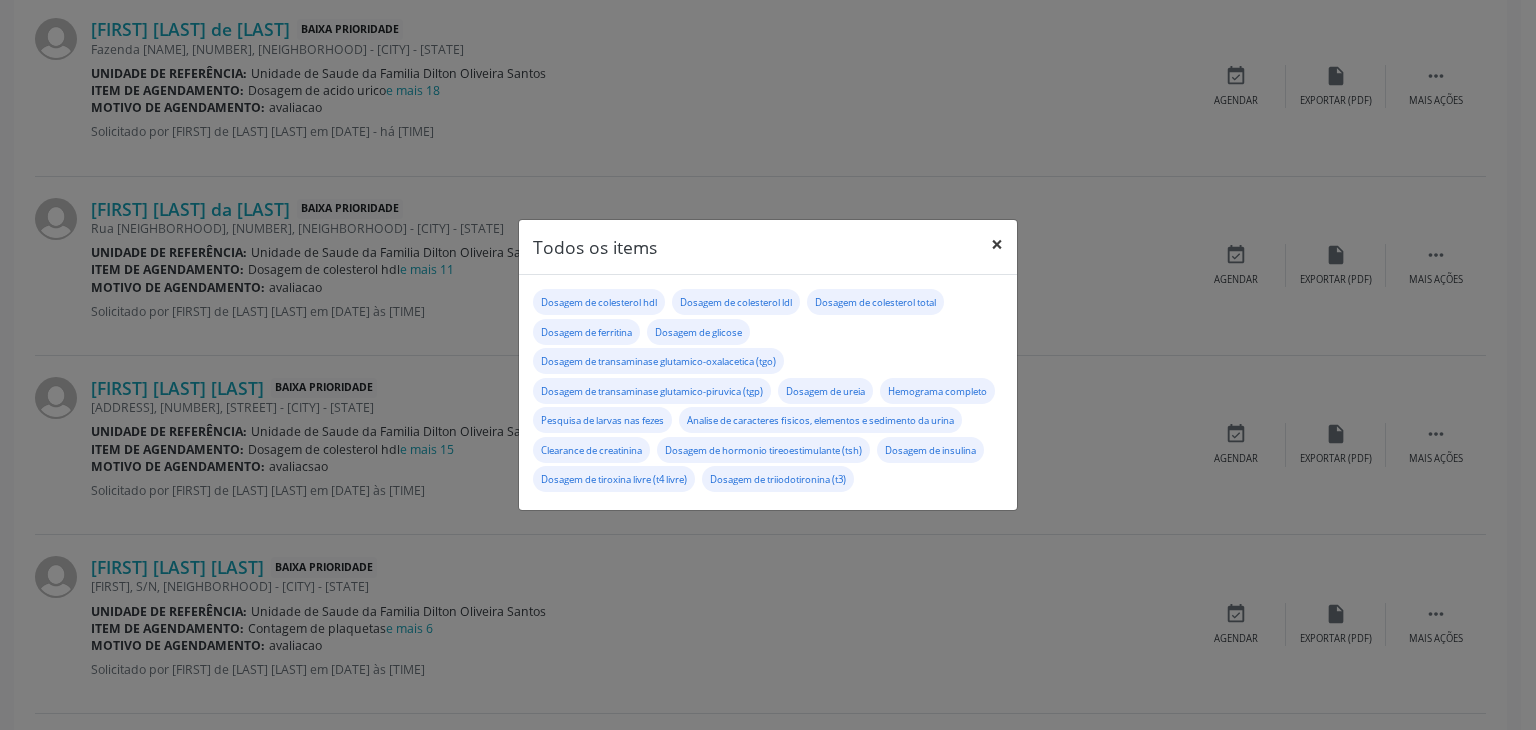 click on "×" at bounding box center (997, 244) 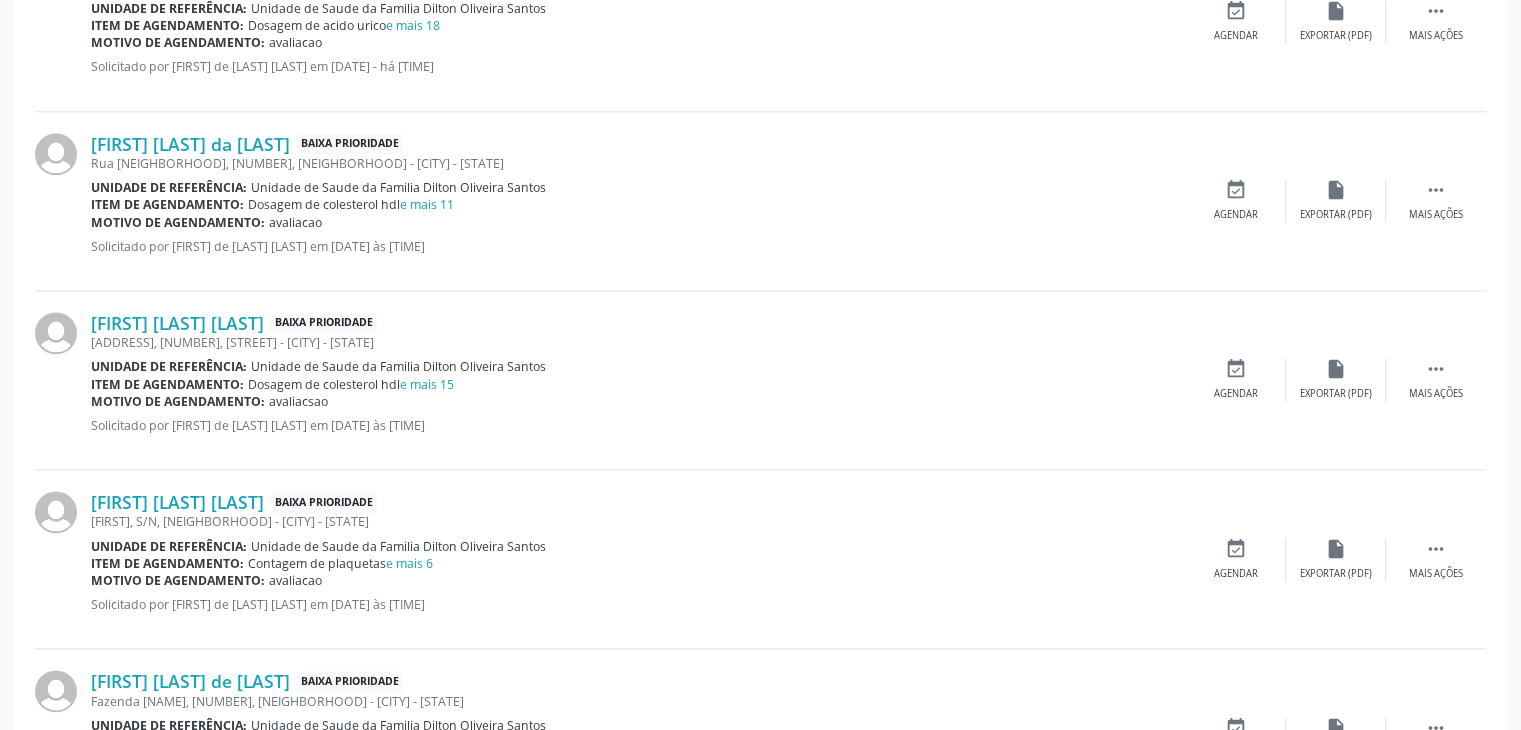 scroll, scrollTop: 2500, scrollLeft: 0, axis: vertical 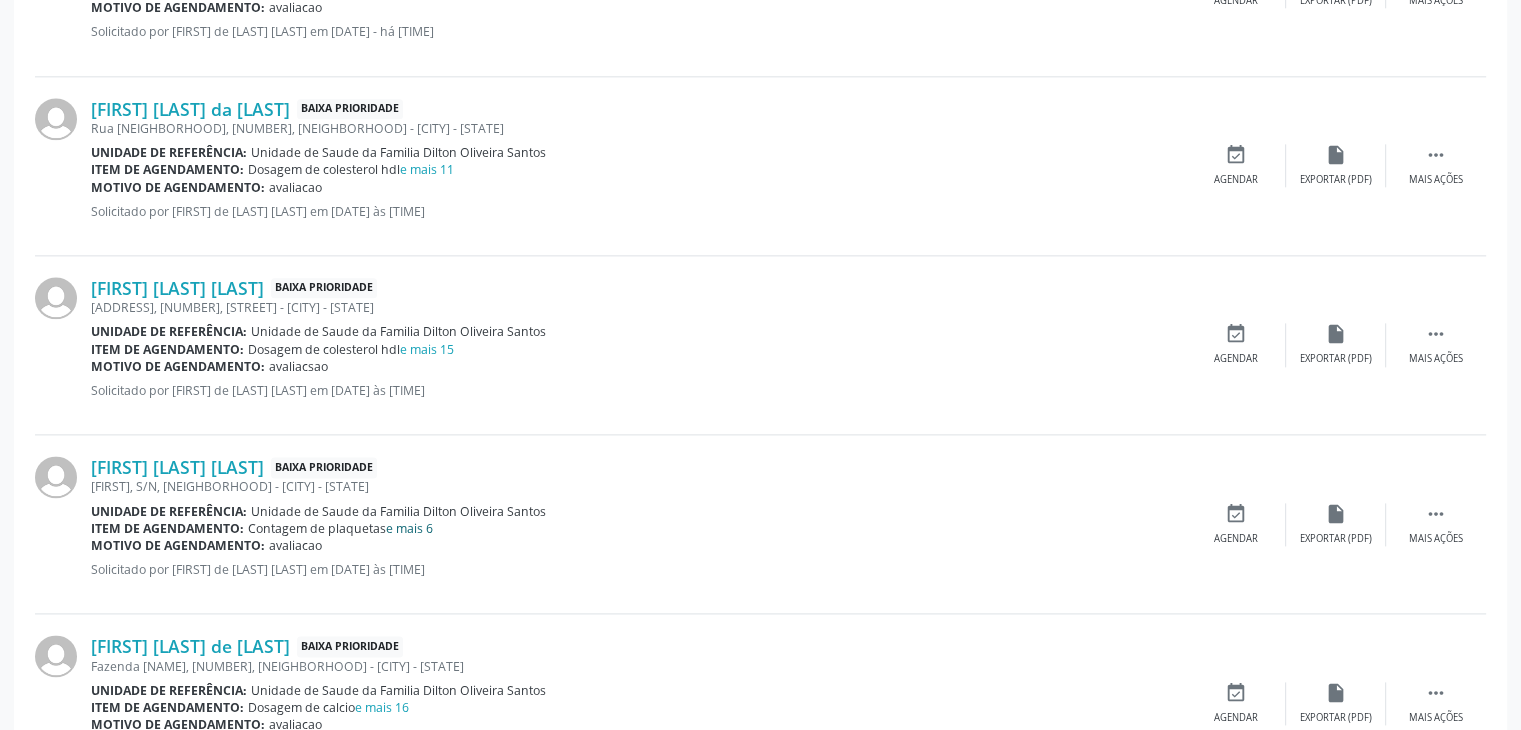 click on "e mais 6" at bounding box center [409, 528] 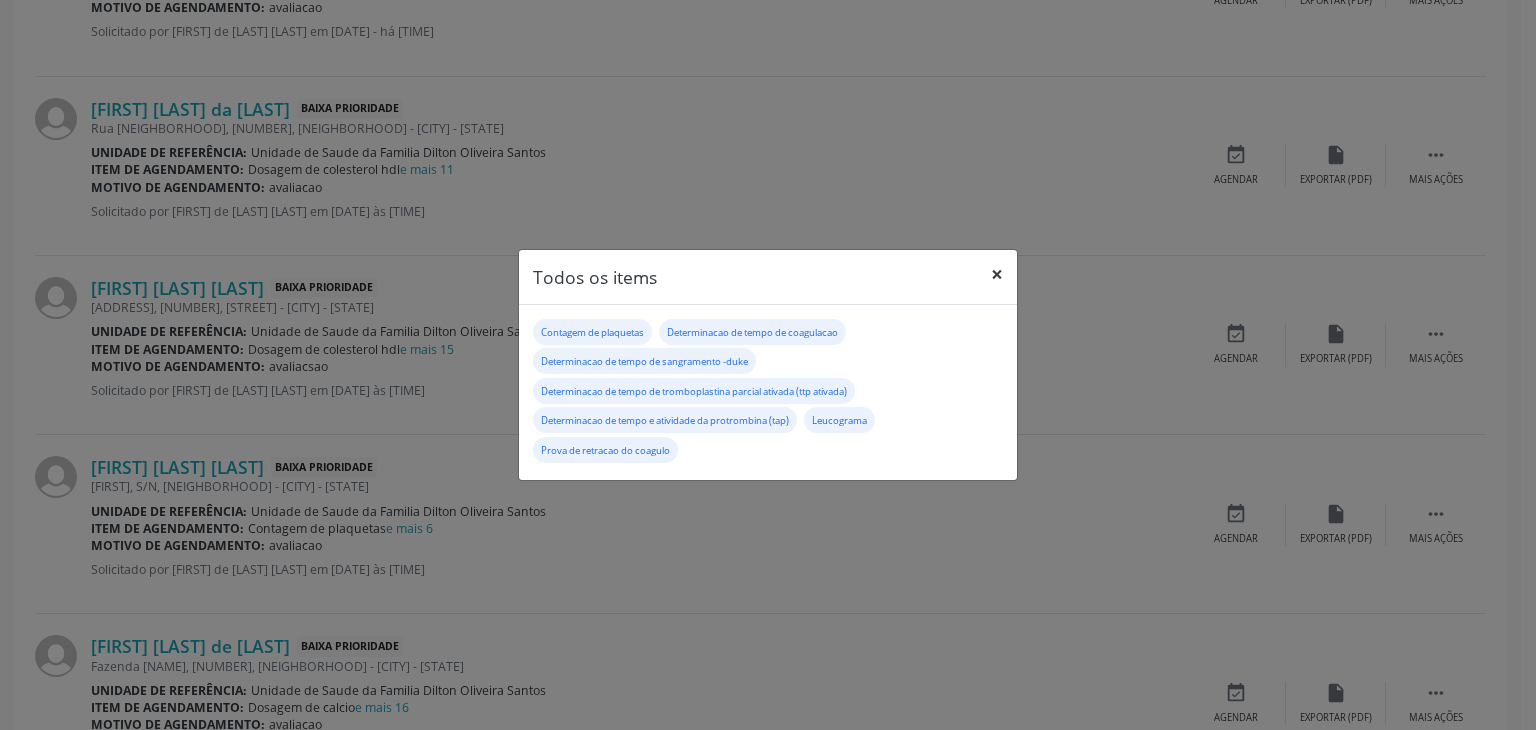 click on "×" at bounding box center [997, 274] 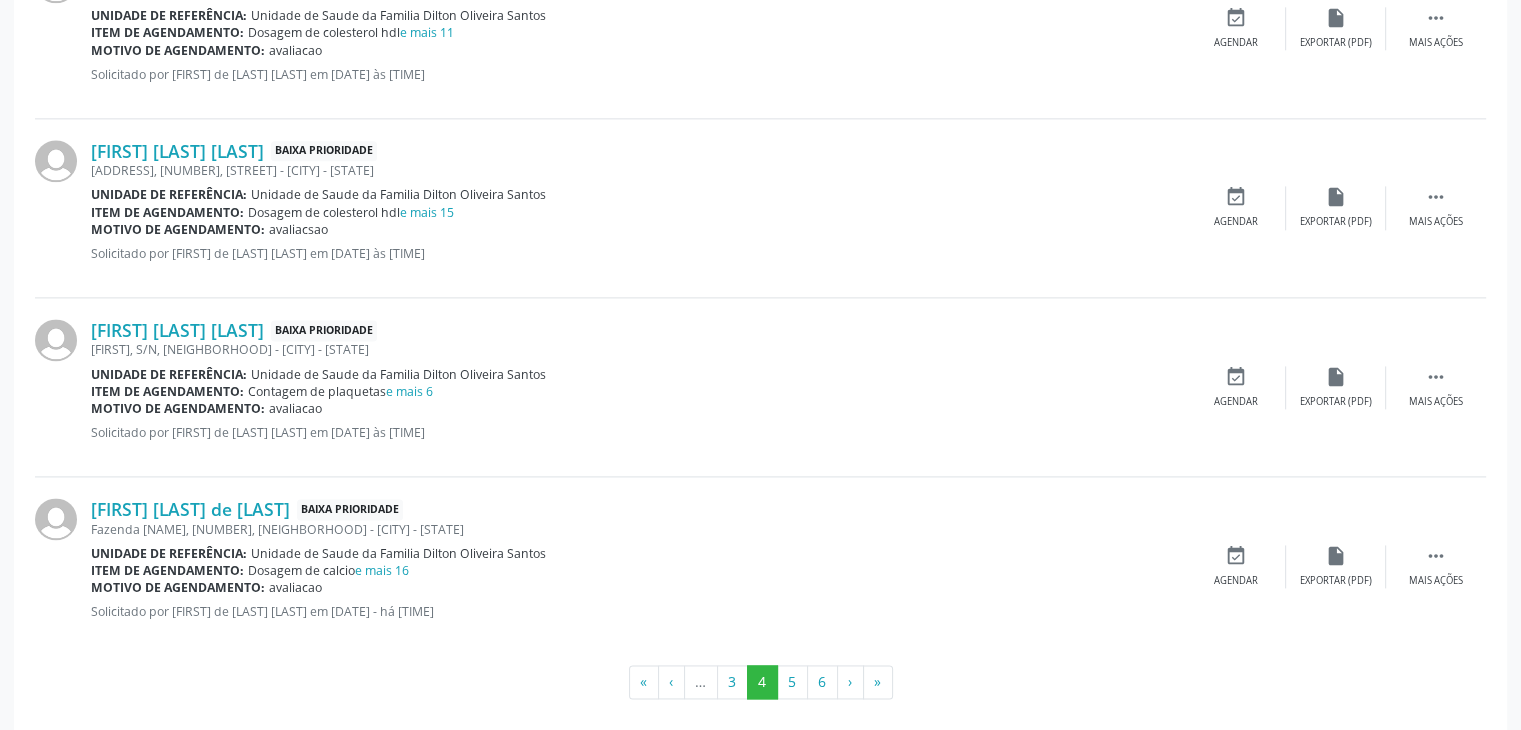 scroll, scrollTop: 2650, scrollLeft: 0, axis: vertical 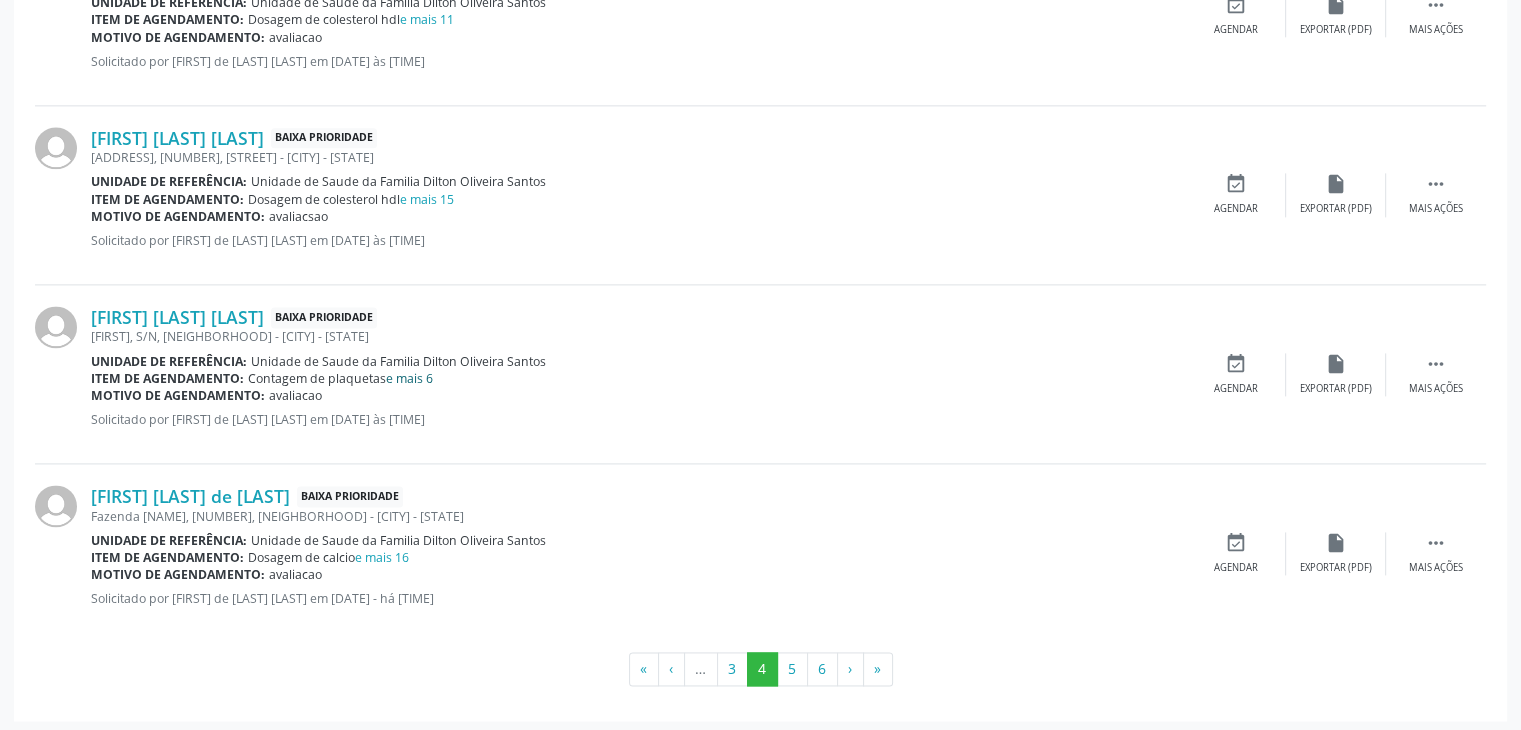 click on "e mais 6" at bounding box center [409, 378] 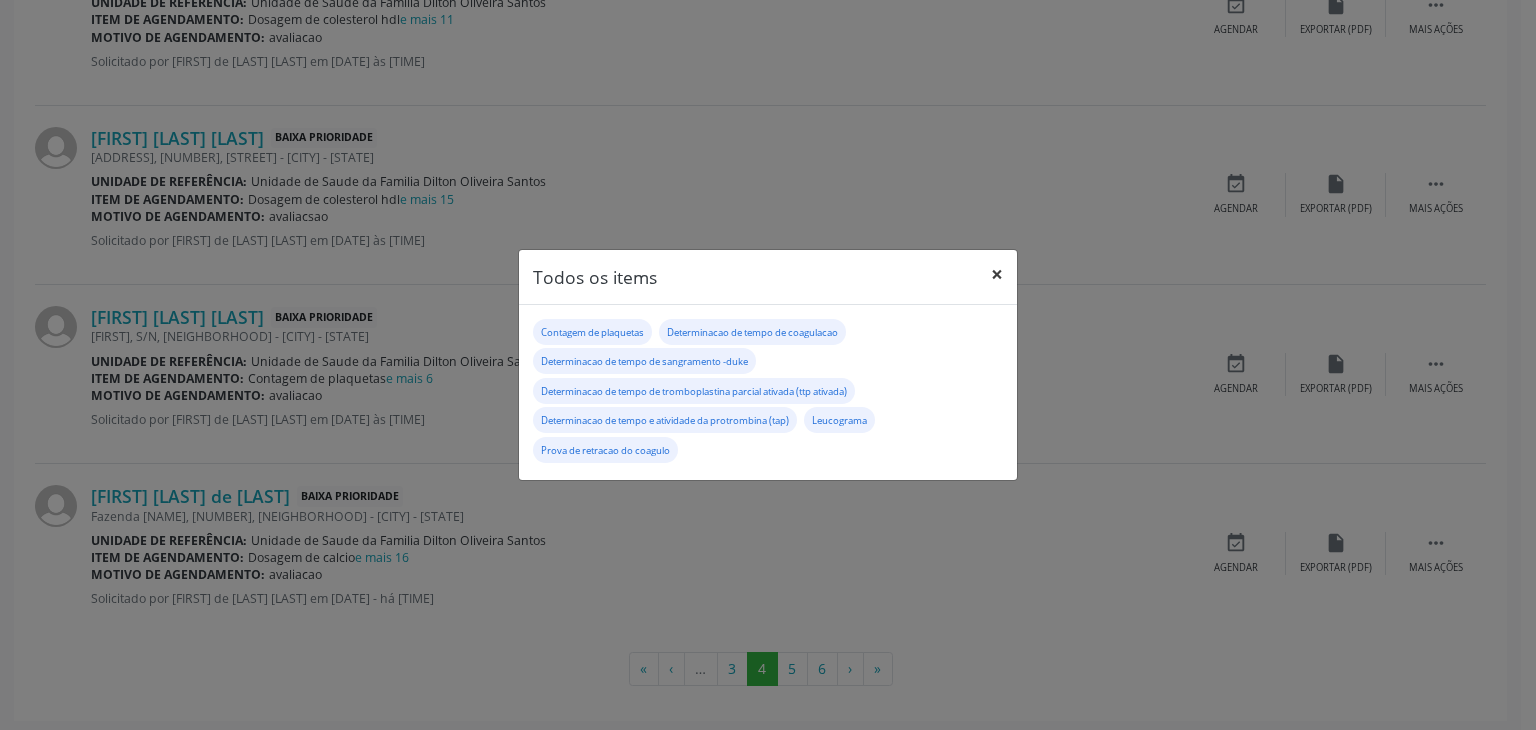 click on "×" at bounding box center (997, 274) 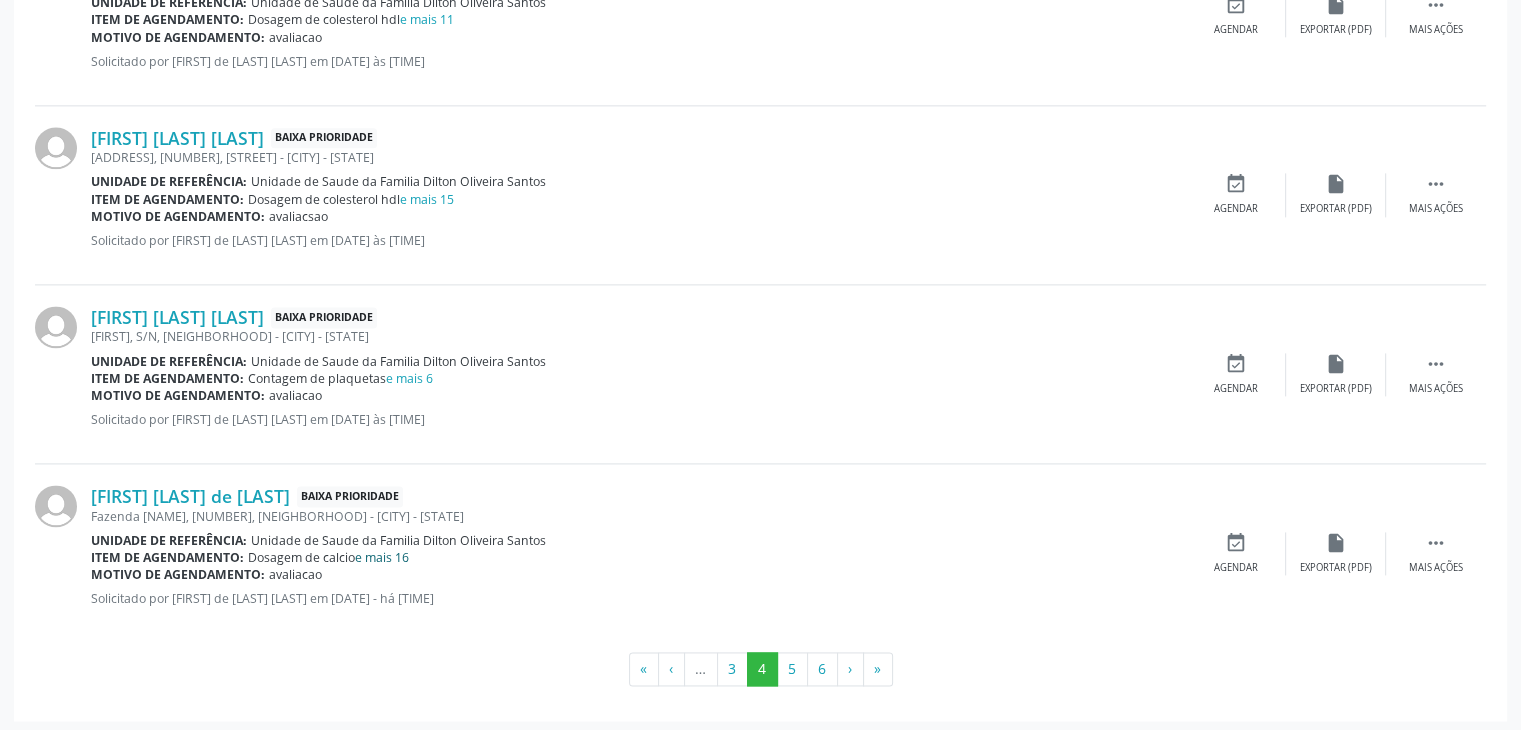 click on "e mais 16" at bounding box center (382, 557) 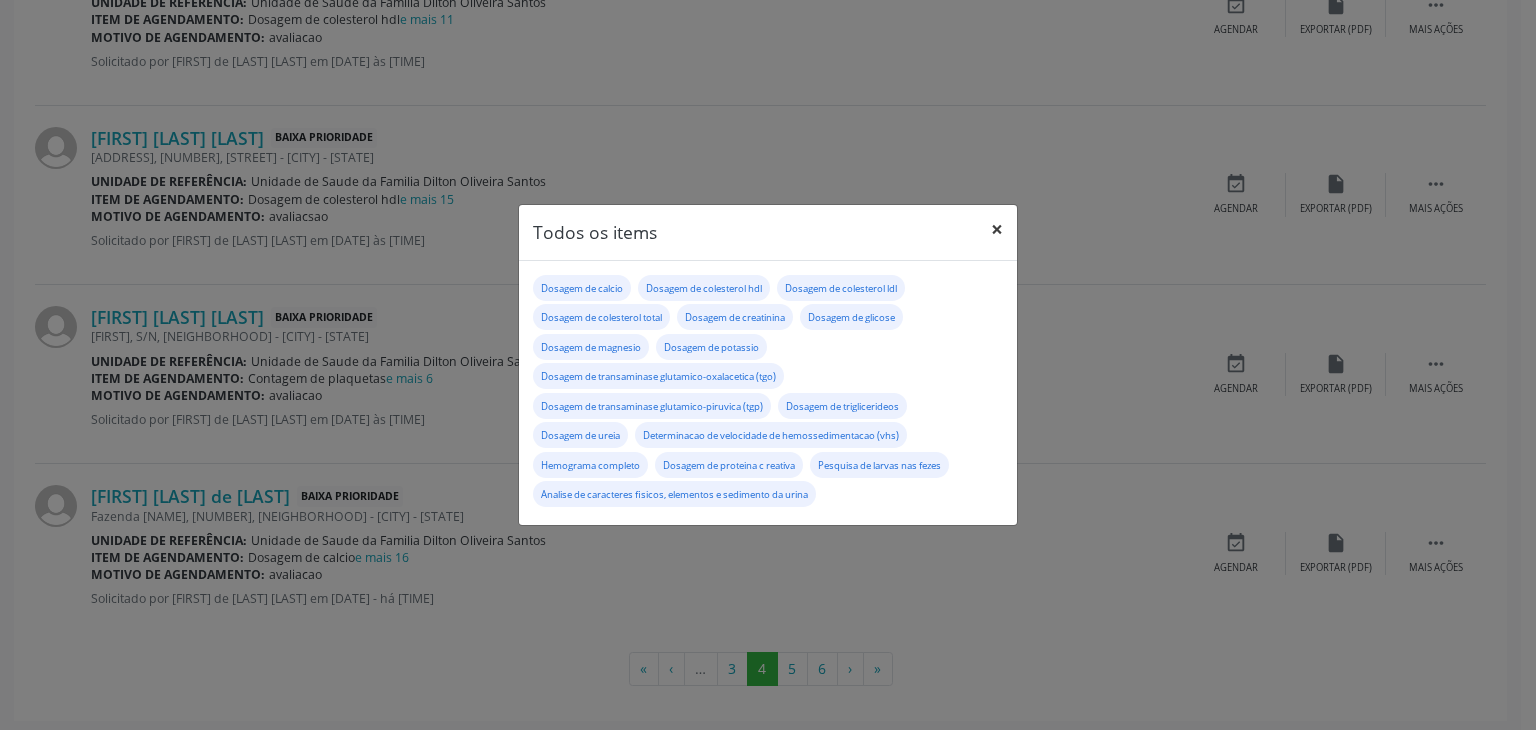 click on "×" at bounding box center [997, 229] 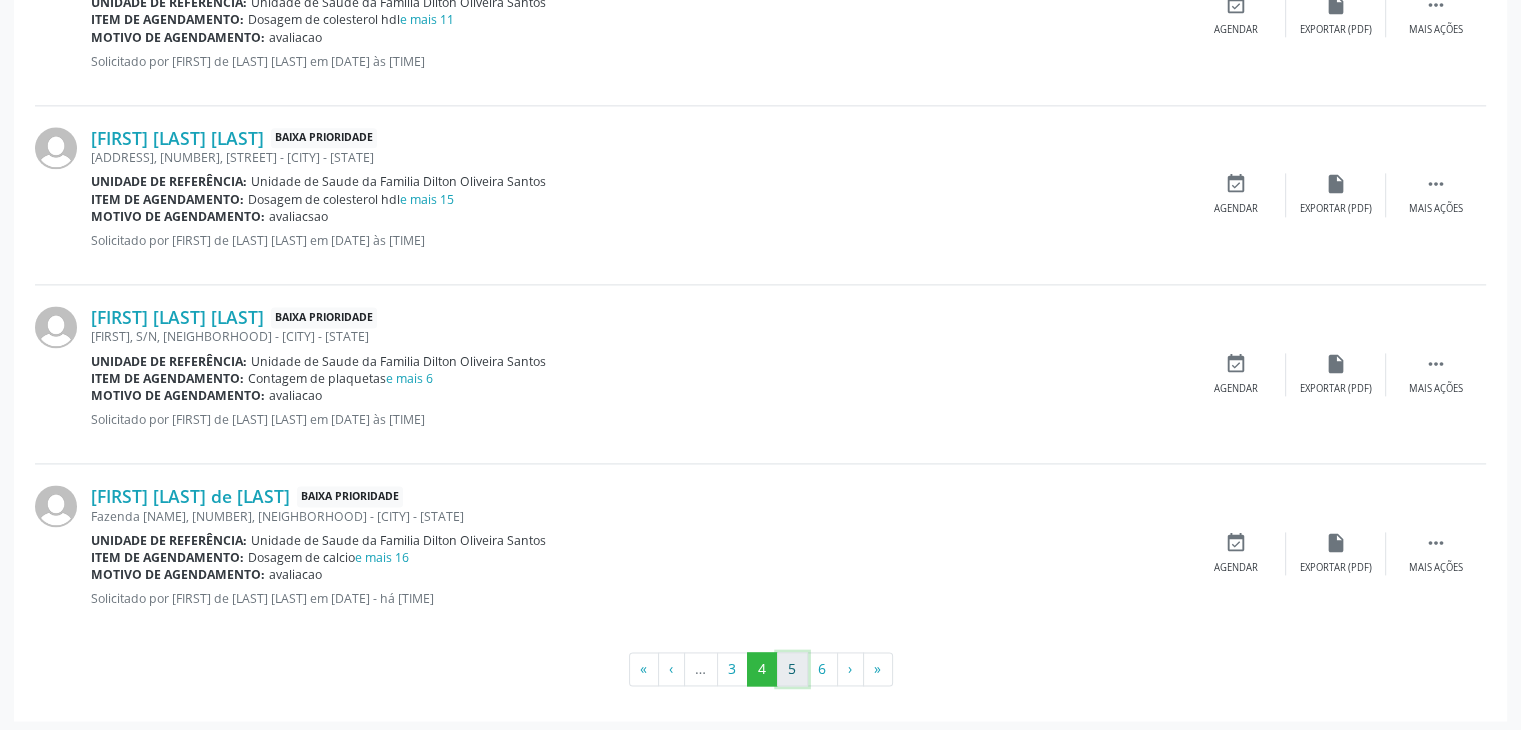 click on "5" at bounding box center [792, 669] 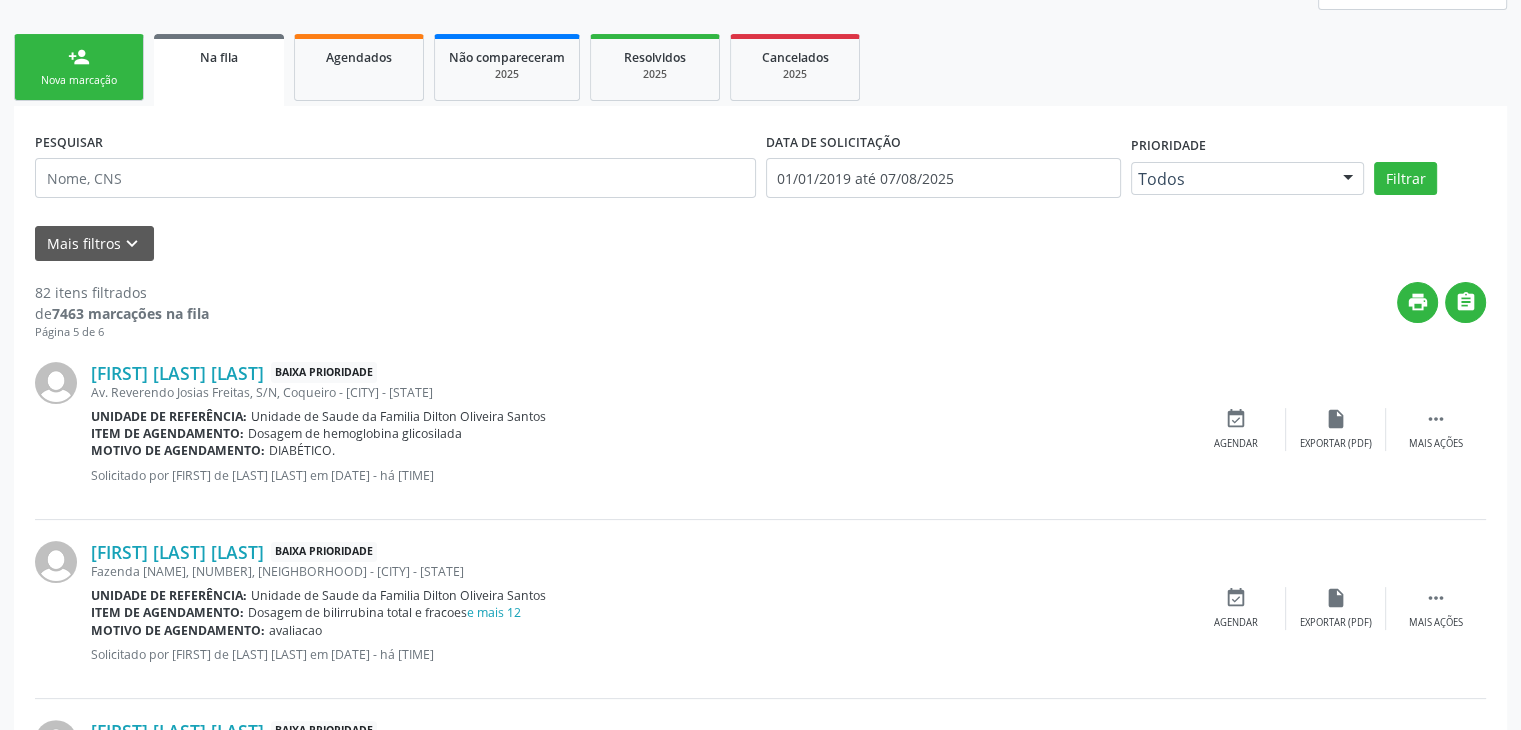 scroll, scrollTop: 300, scrollLeft: 0, axis: vertical 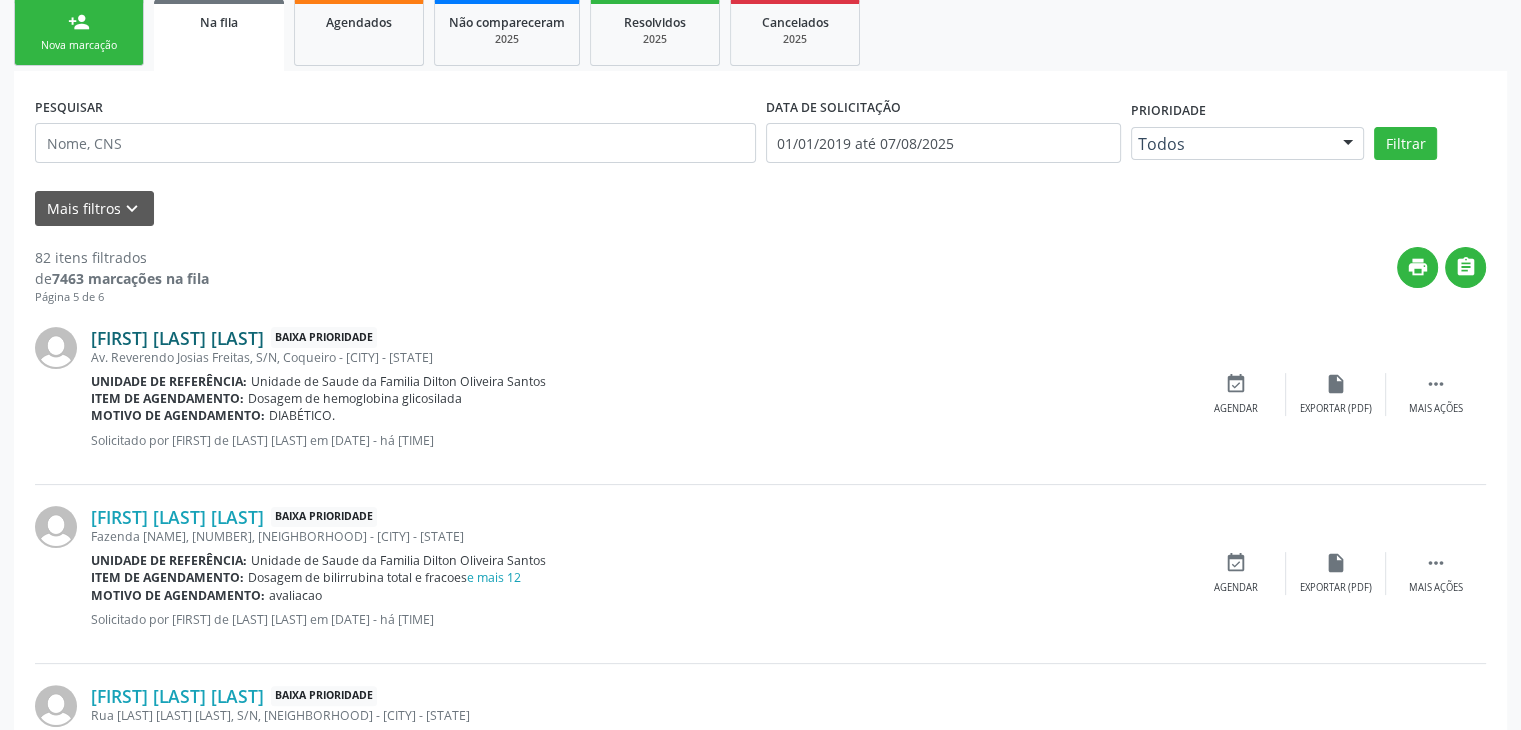 click on "[FIRST] [LAST] [LAST]" at bounding box center (177, 338) 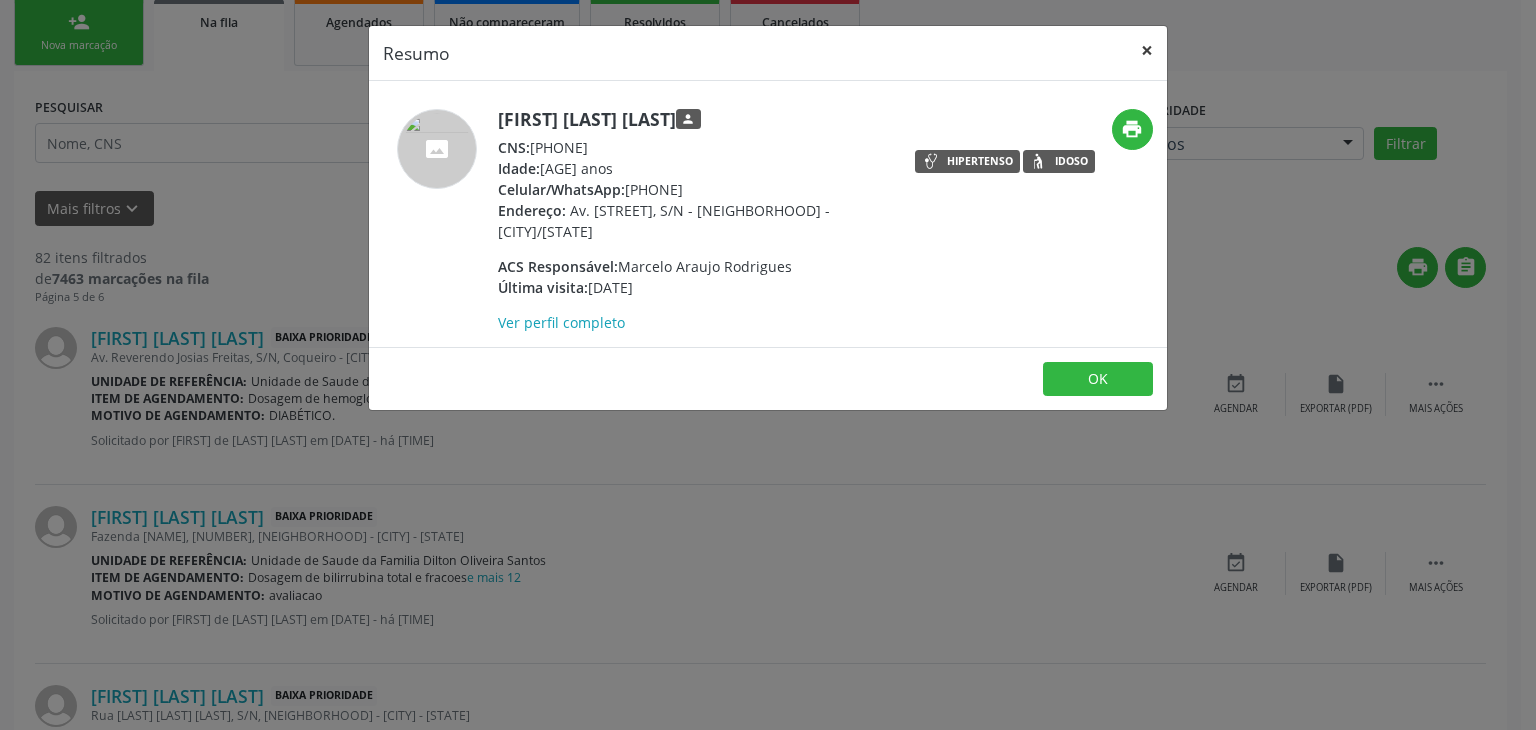 click on "×" at bounding box center (1147, 50) 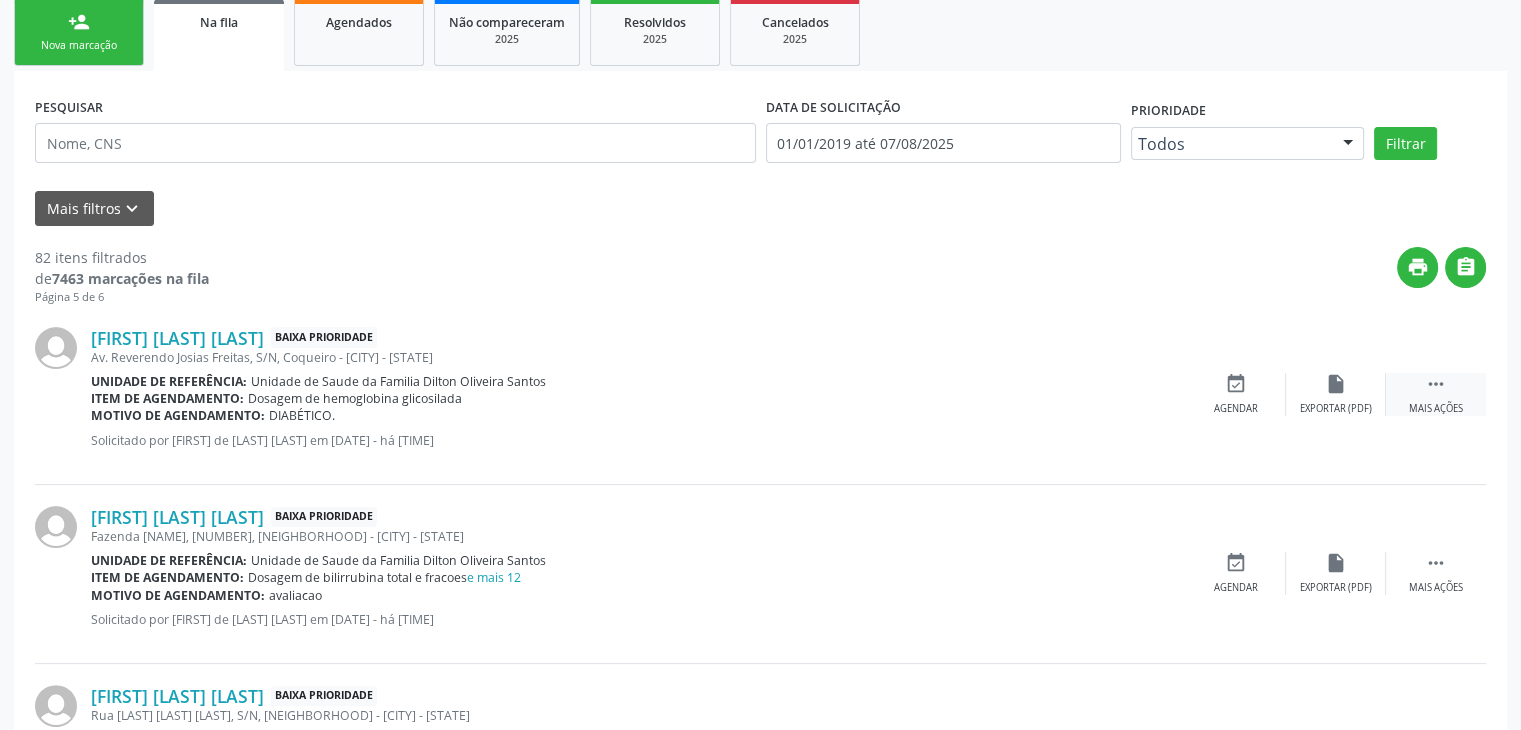 click on "Mais ações" at bounding box center [1436, 409] 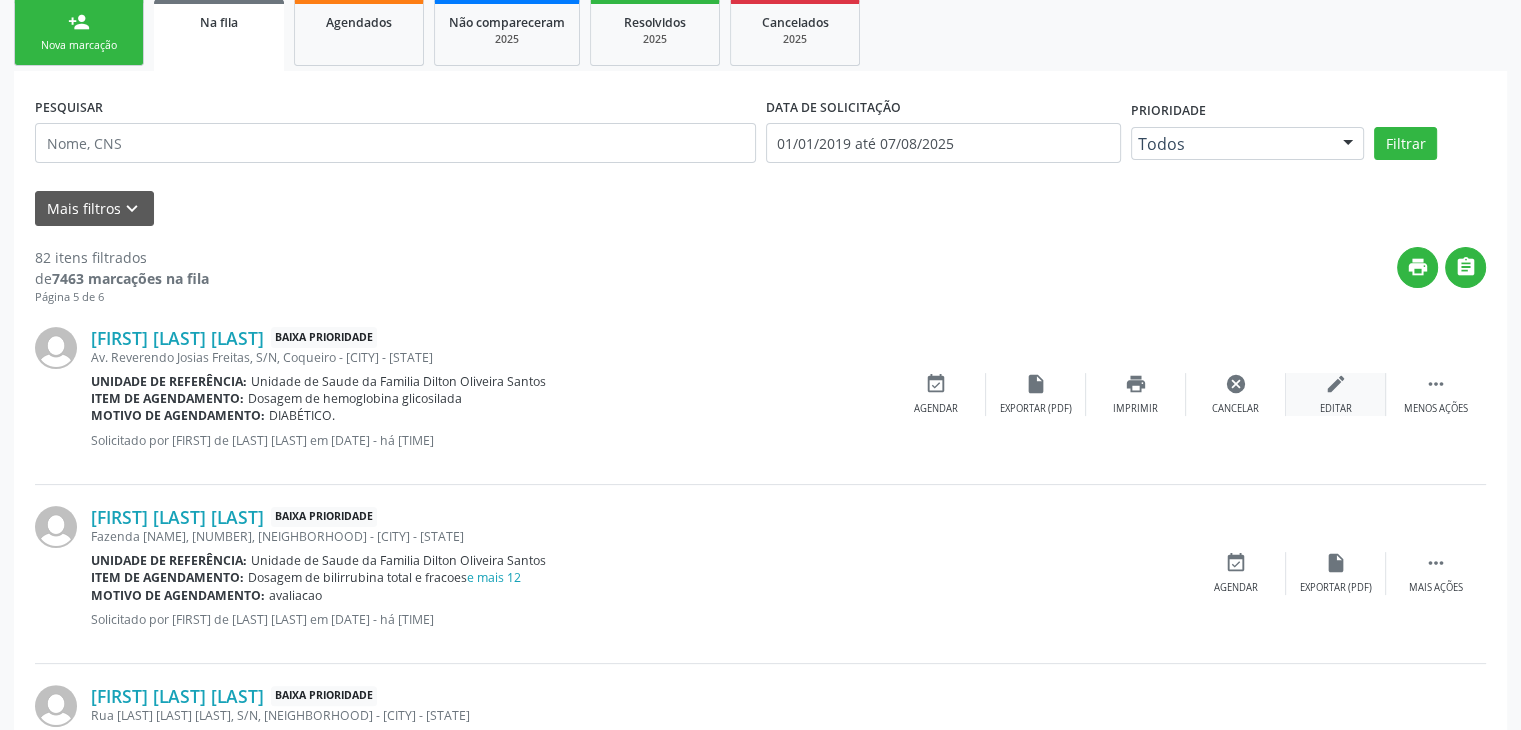 click on "edit
Editar" at bounding box center [1336, 394] 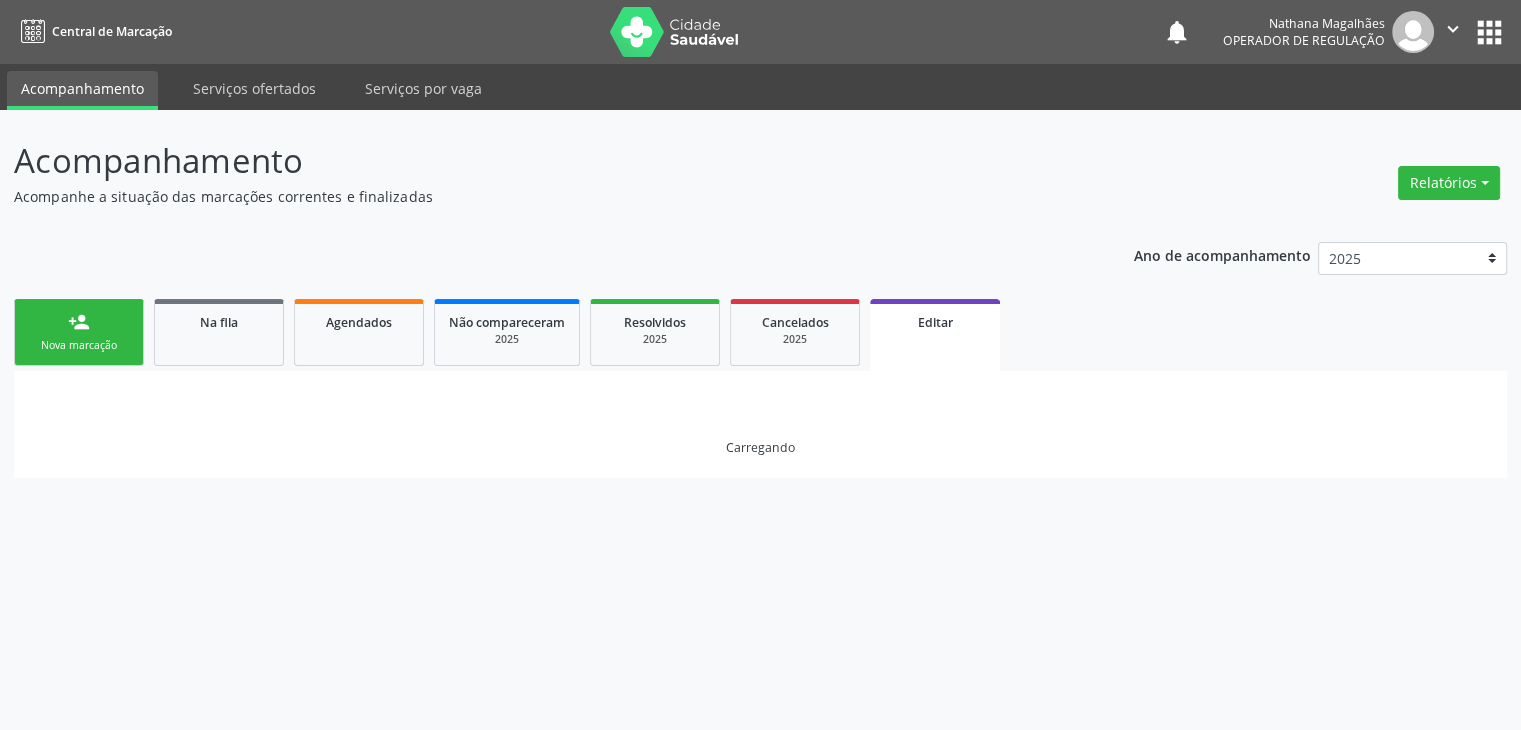 scroll, scrollTop: 0, scrollLeft: 0, axis: both 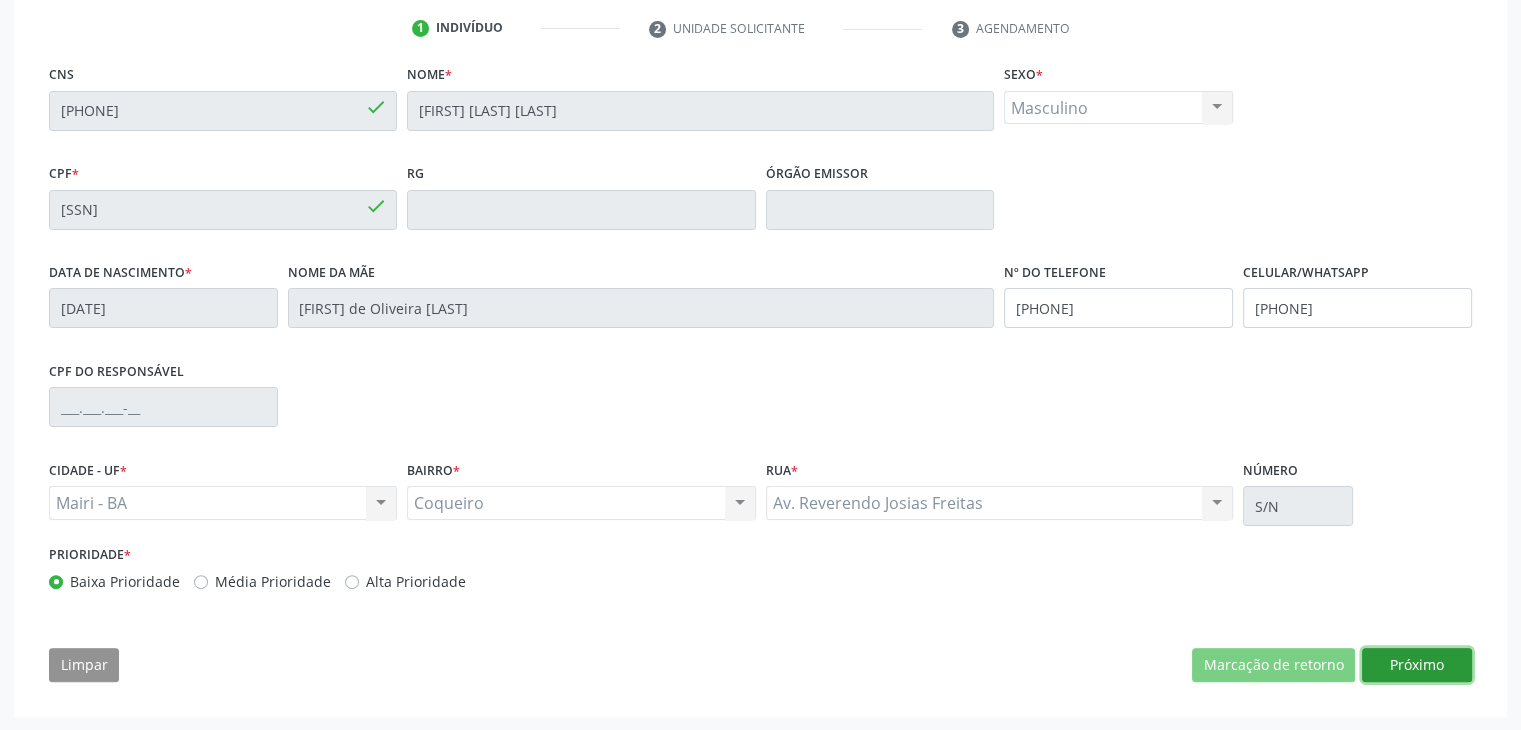 click on "Próximo" at bounding box center (1417, 665) 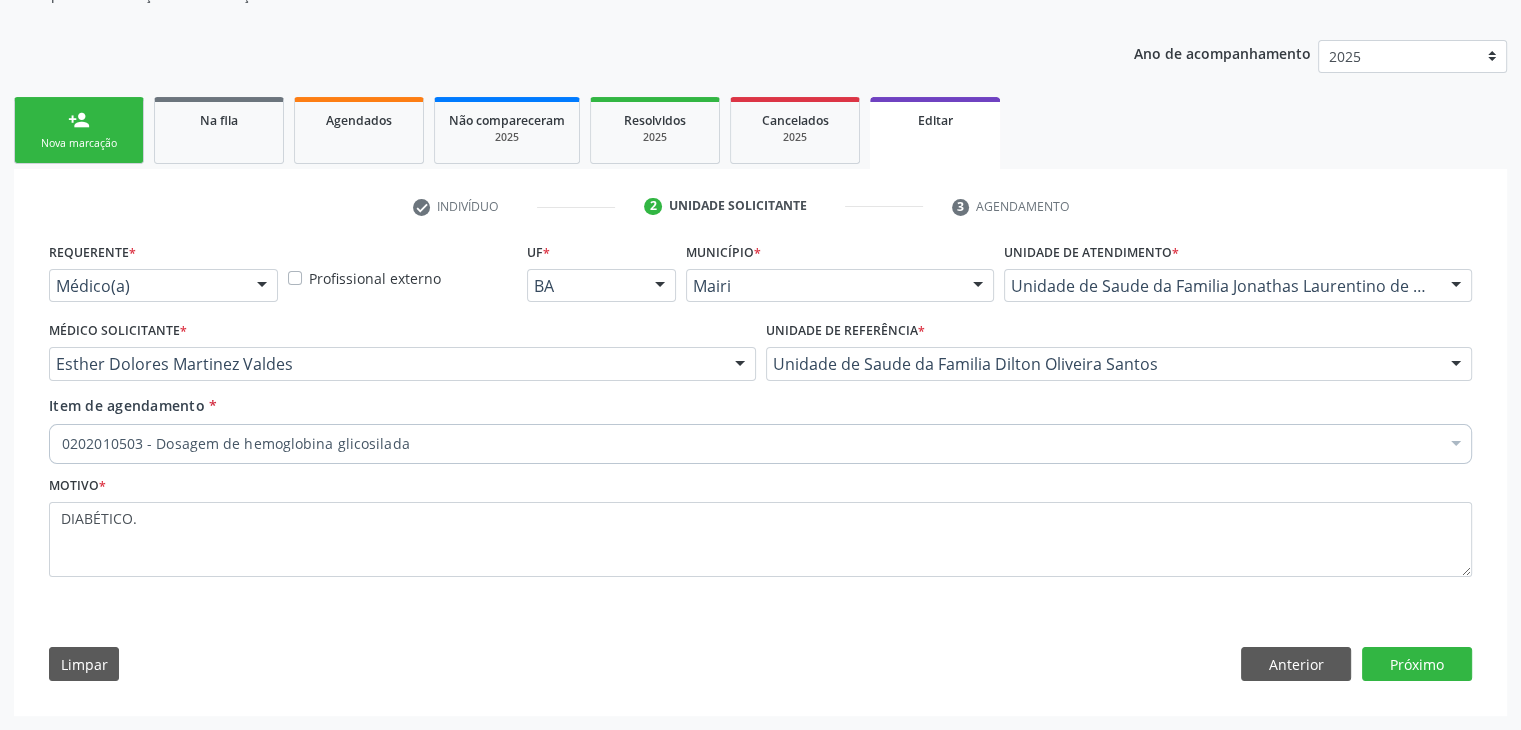 scroll, scrollTop: 200, scrollLeft: 0, axis: vertical 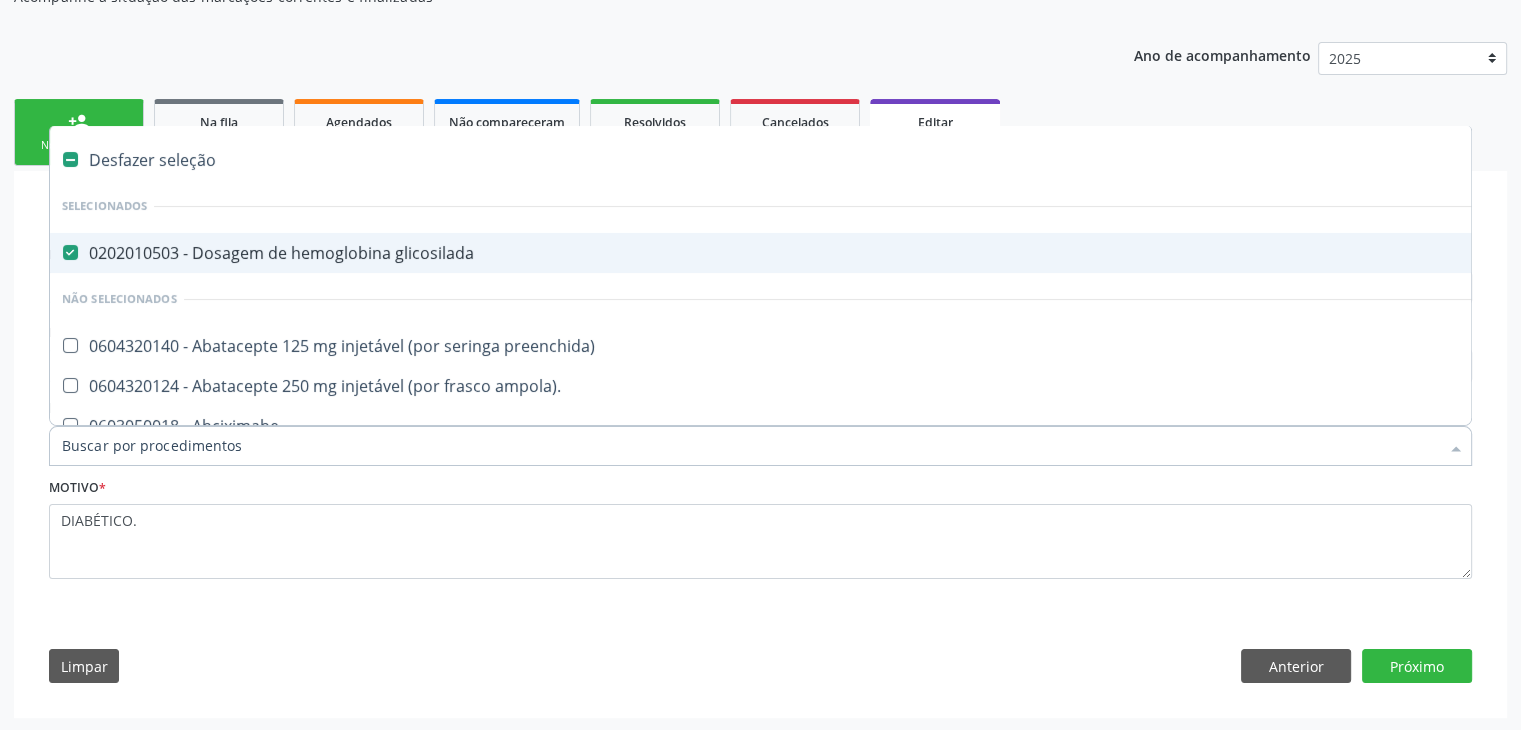 click on "0202010503 - Dosagem de hemoglobina glicosilada" at bounding box center (831, 253) 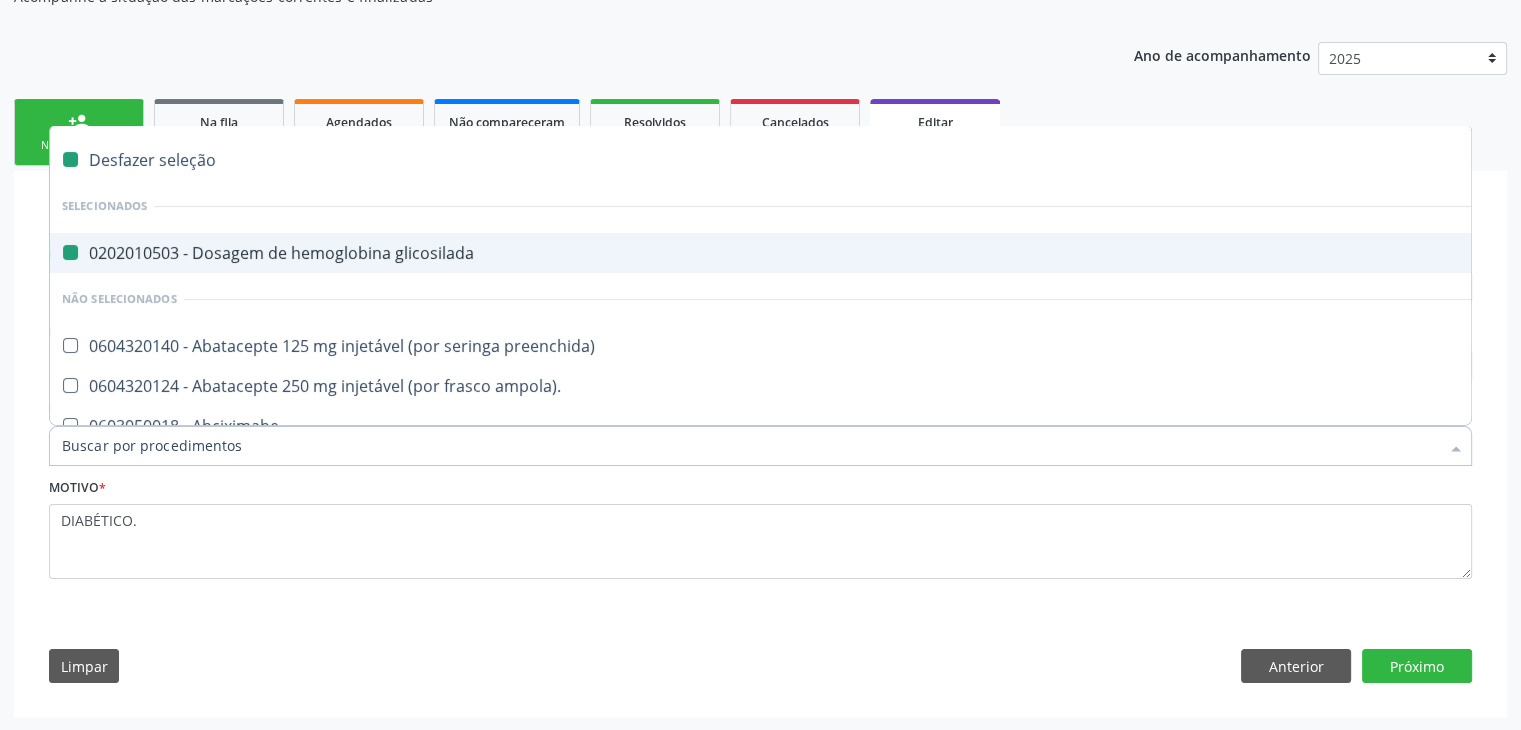 checkbox on "false" 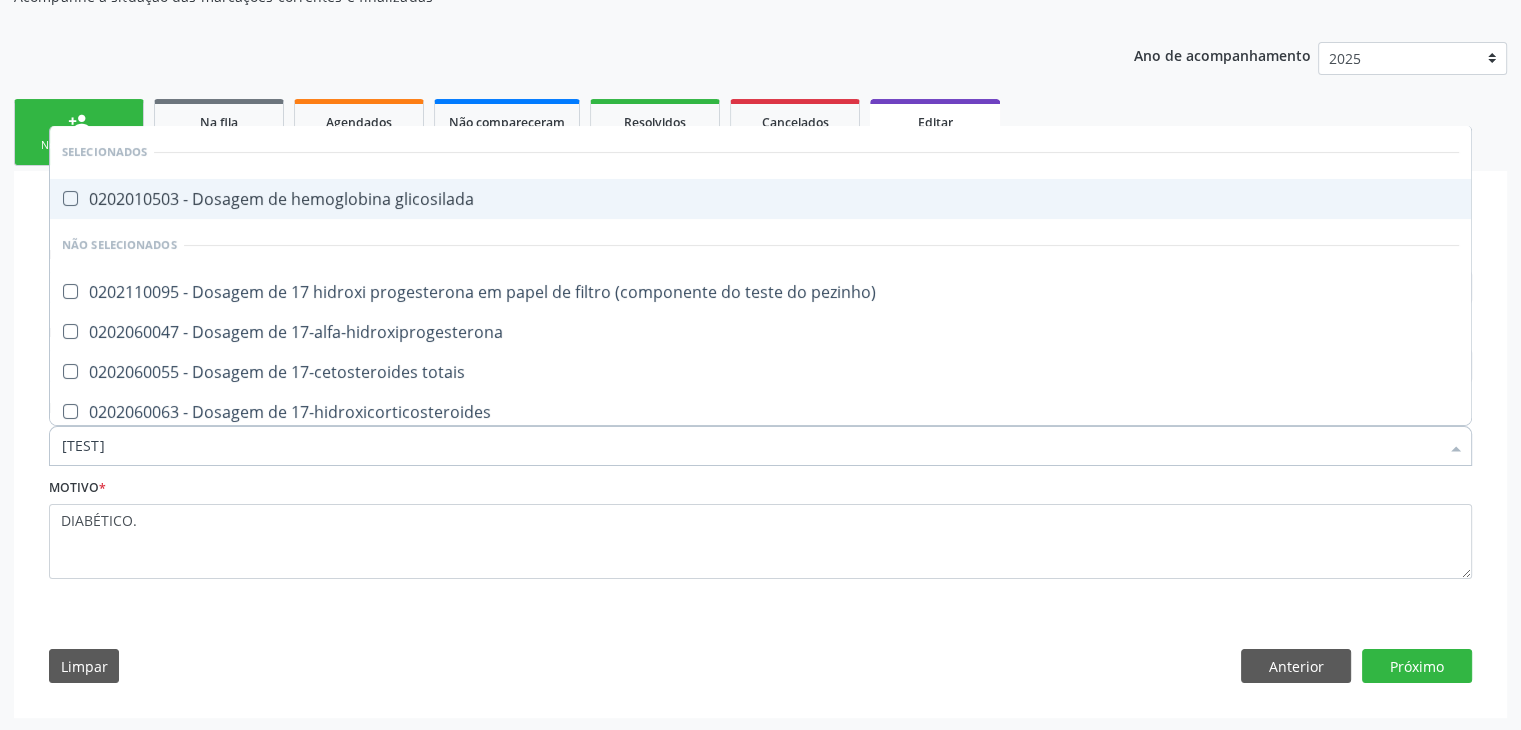 type on "DOSAGEM DE TS" 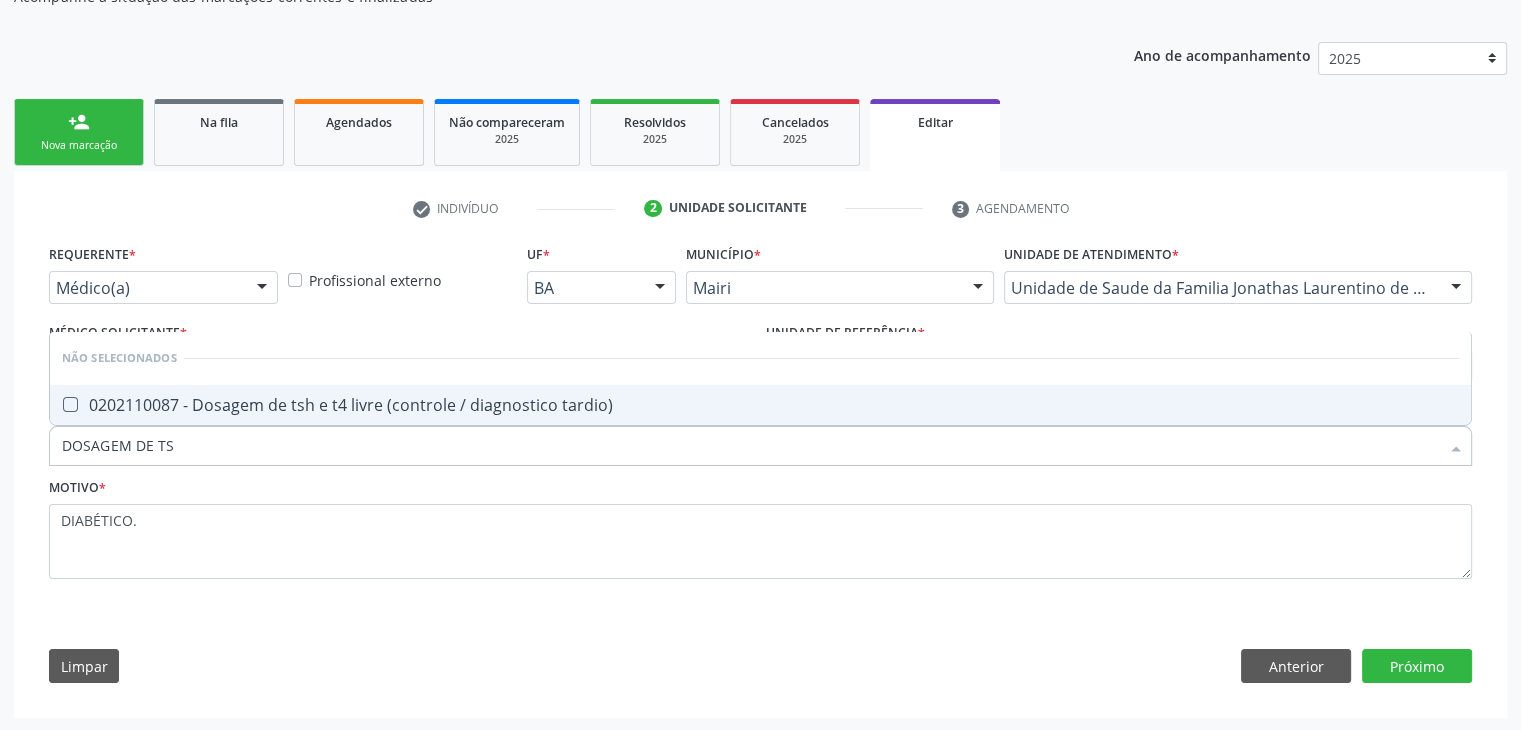 click on "0202110087 - Dosagem de tsh e t4 livre (controle / diagnostico tardio)" at bounding box center (760, 405) 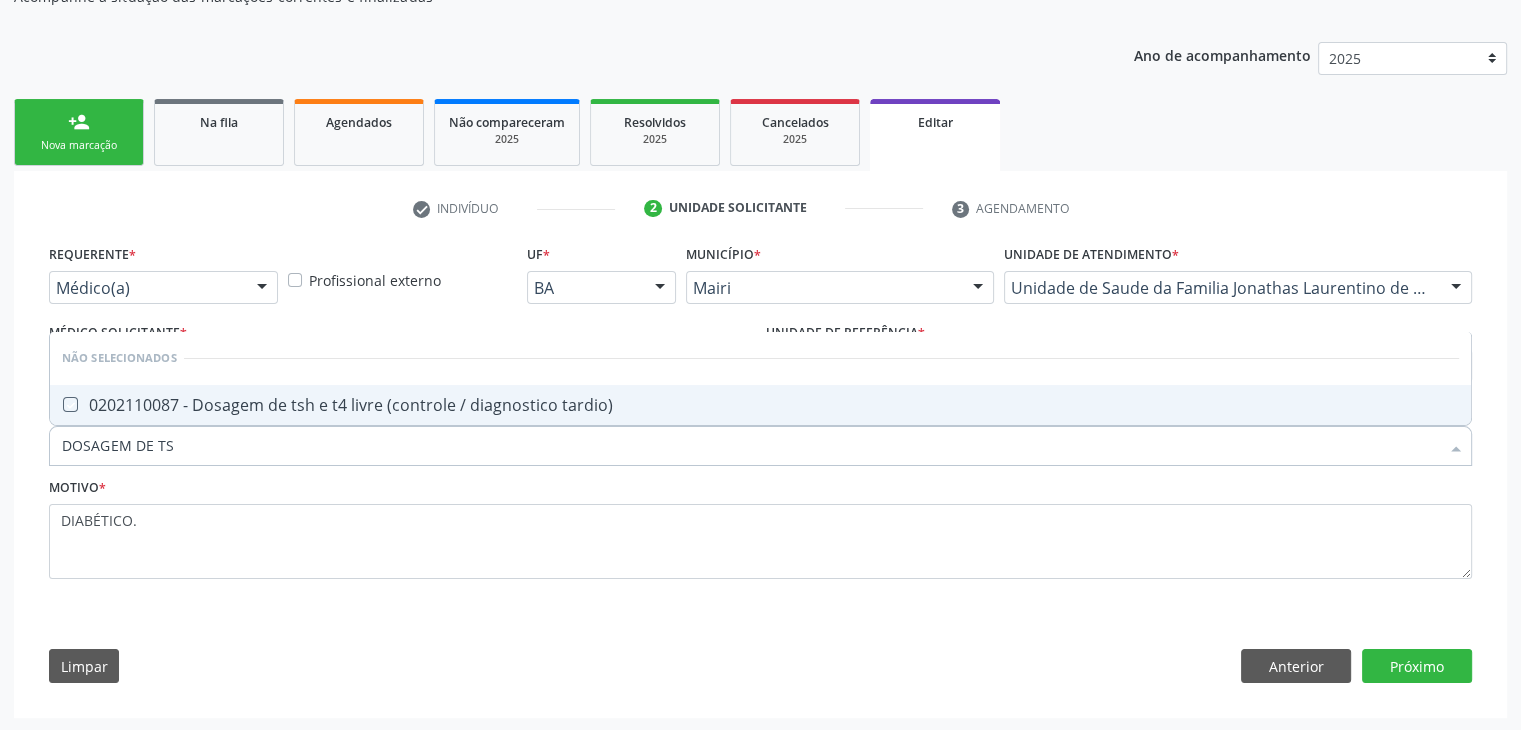 checkbox on "true" 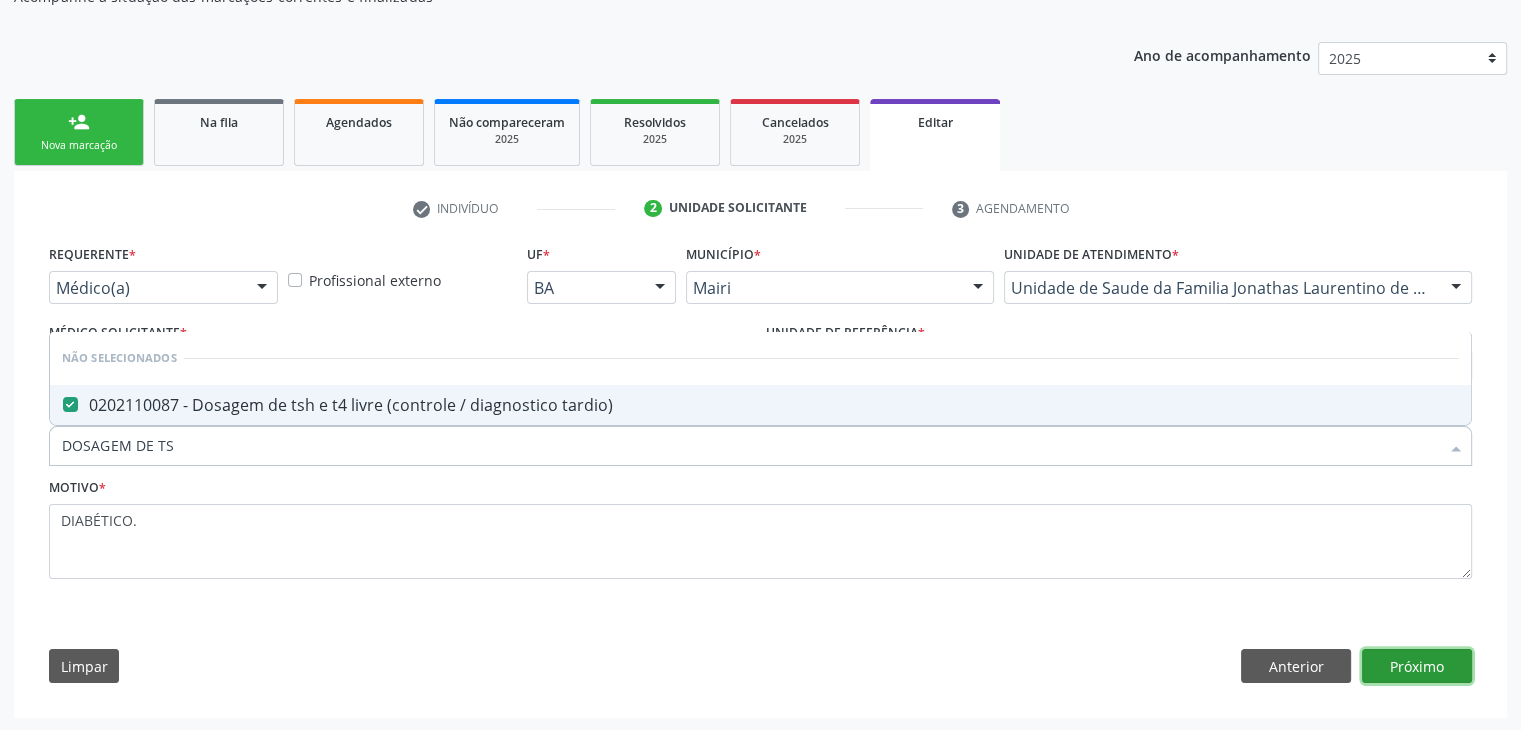click on "Próximo" at bounding box center [1417, 666] 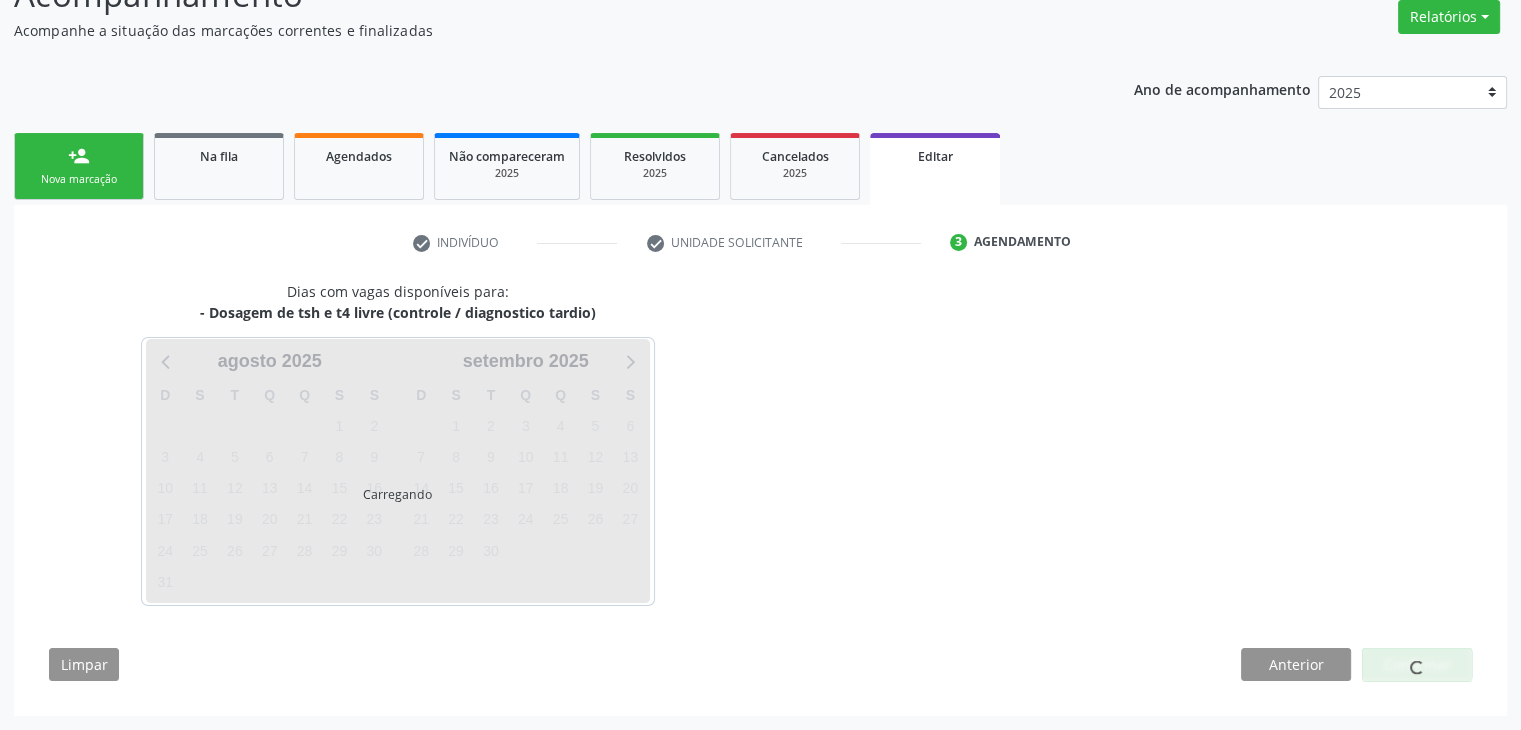 scroll, scrollTop: 165, scrollLeft: 0, axis: vertical 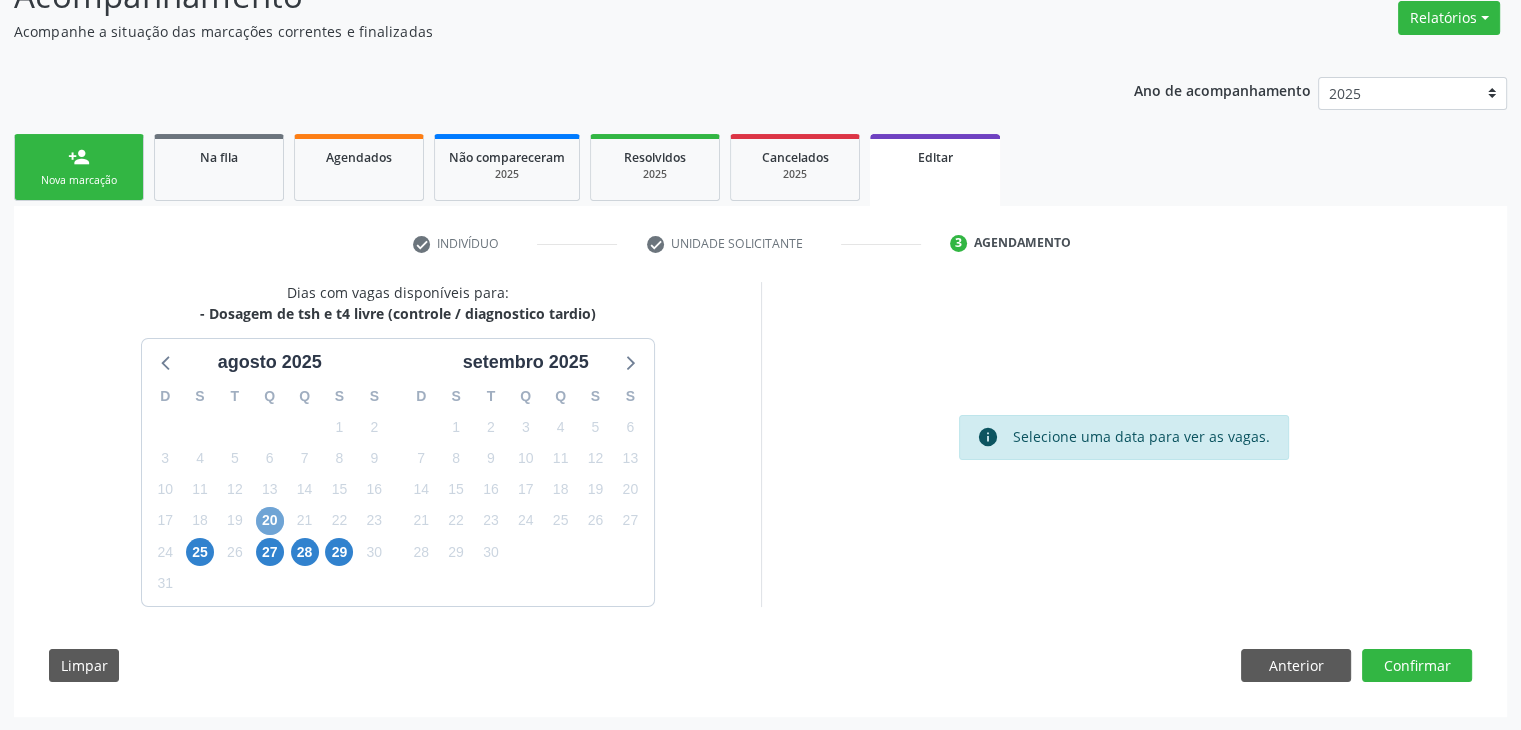 click on "20" at bounding box center (270, 521) 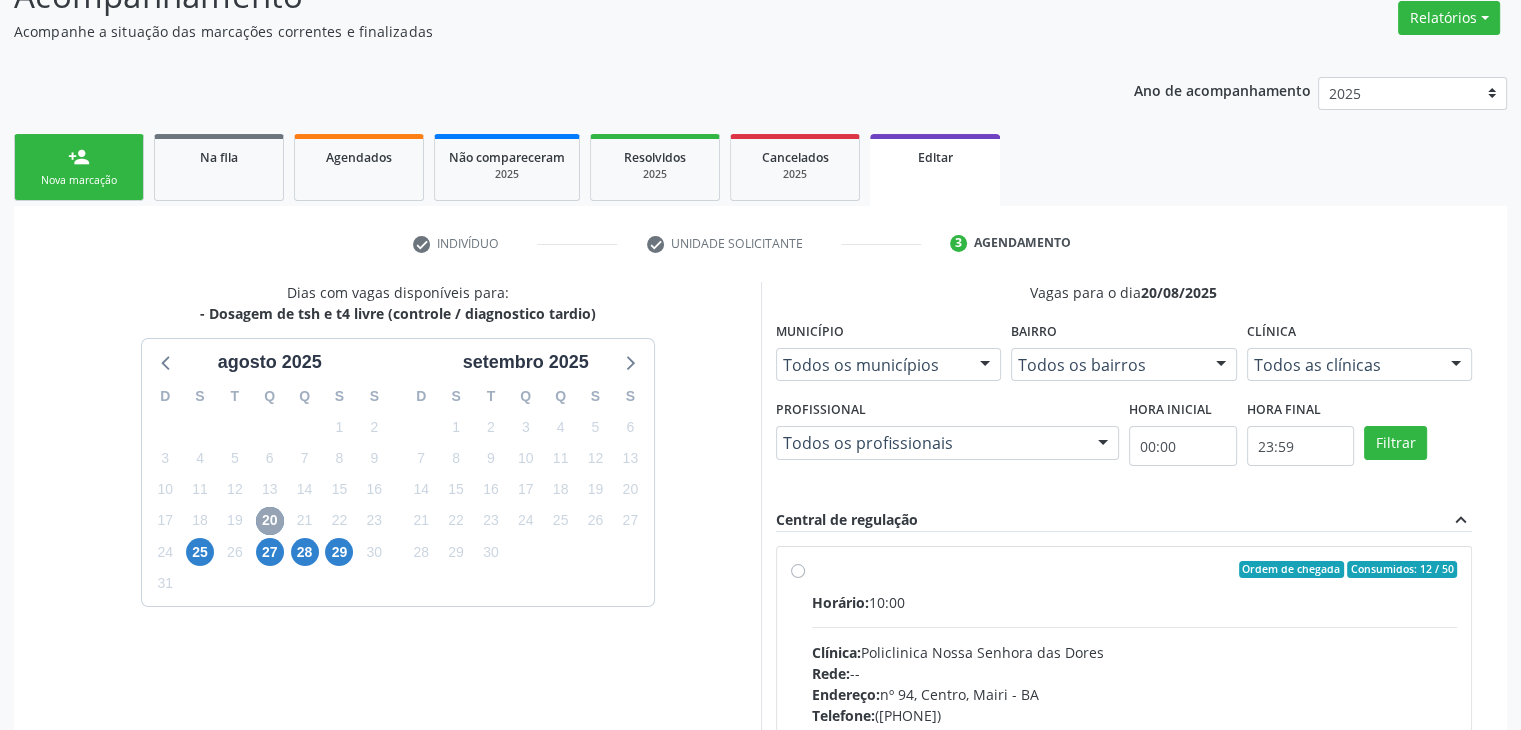 scroll, scrollTop: 453, scrollLeft: 0, axis: vertical 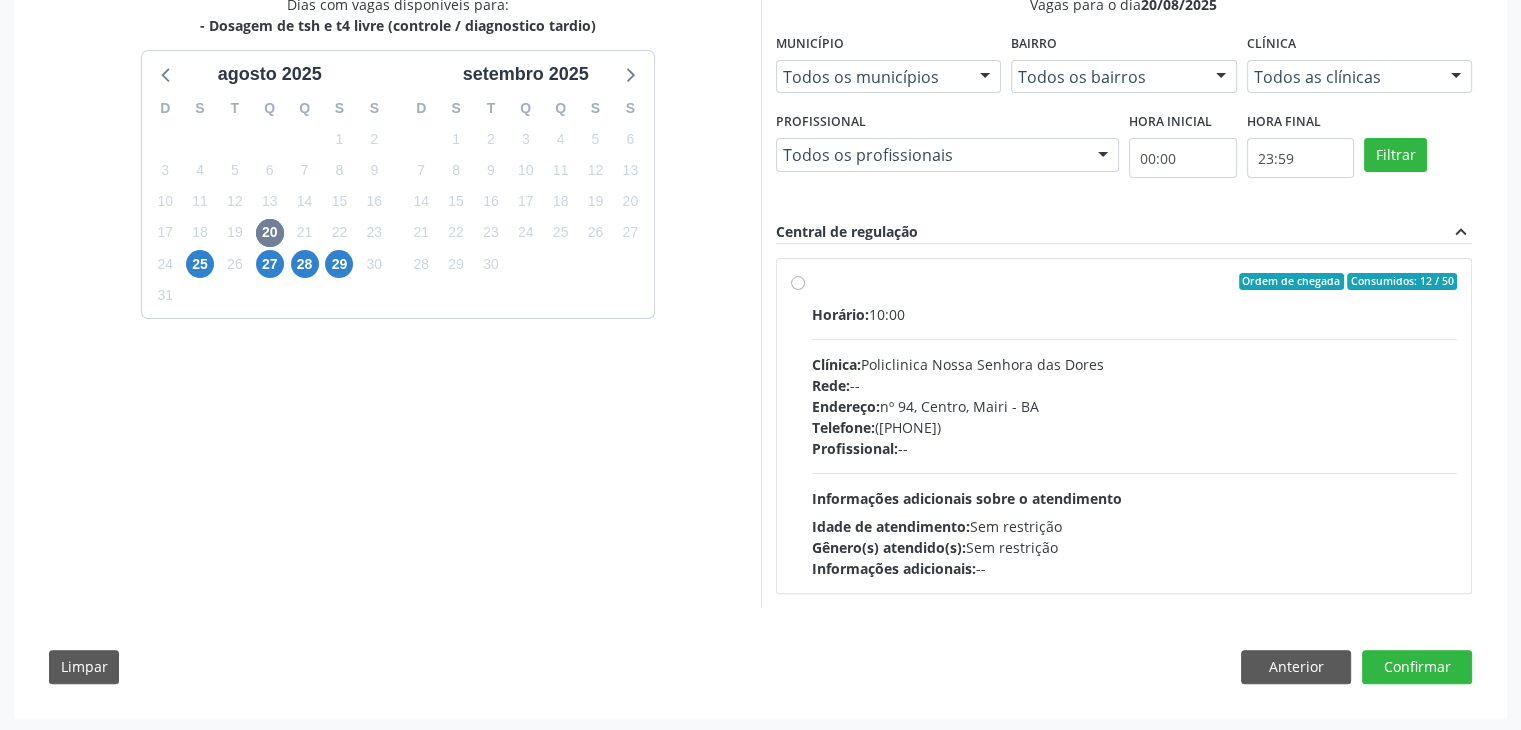 click on "Clínica:  Policlinica Nossa Senhora das Dores" at bounding box center (1135, 364) 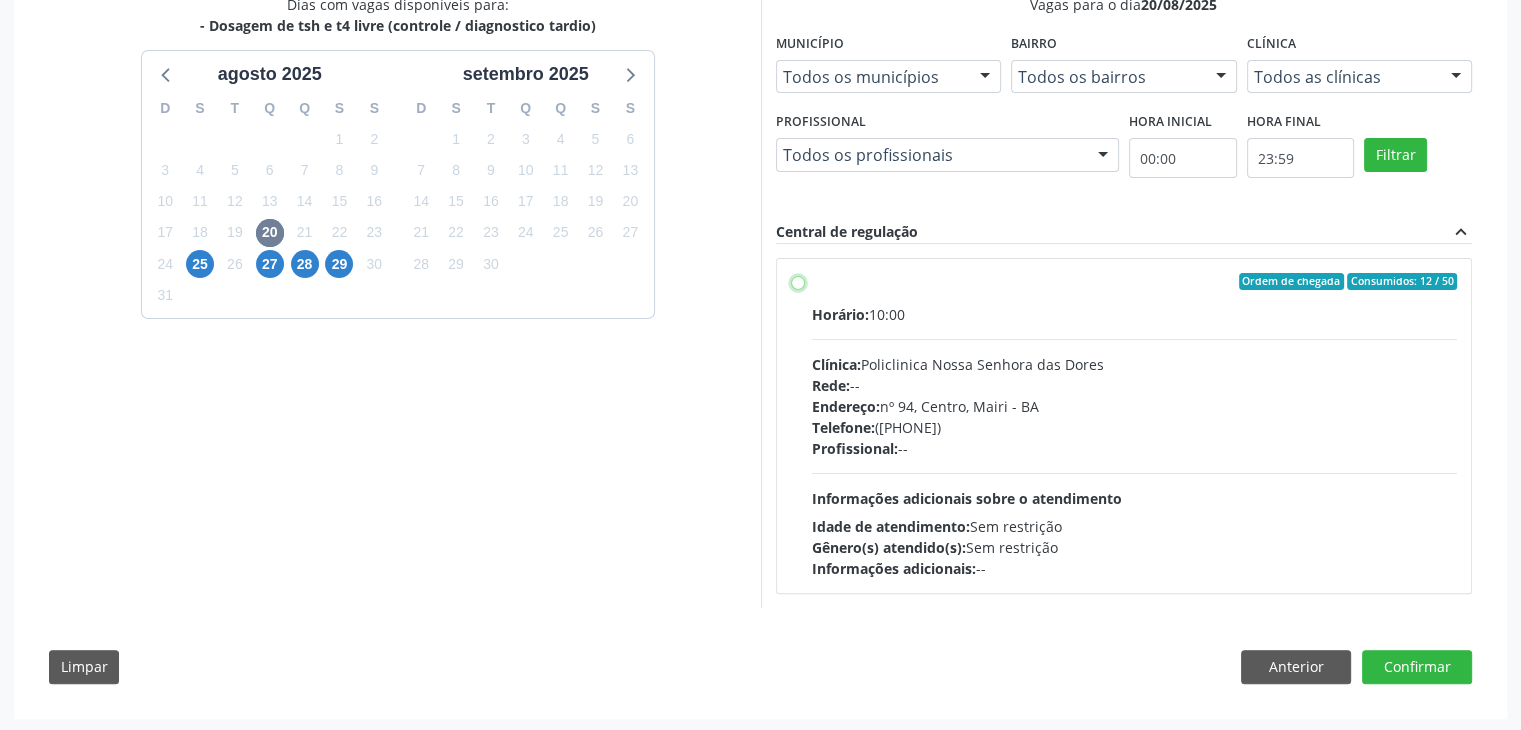 click on "Ordem de chegada
Consumidos: 12 / 50
Horário:   10:00
Clínica:  Policlinica Nossa Senhora das Dores
Rede:
--
Endereço:   nº 94, [STREET] - [CITY] - [STATE]
Telefone:   [PHONE]
Profissional:
--
Informações adicionais sobre o atendimento
Idade de atendimento:
Sem restrição
Gênero(s) atendido(s):
Sem restrição
Informações adicionais:
--" at bounding box center (798, 282) 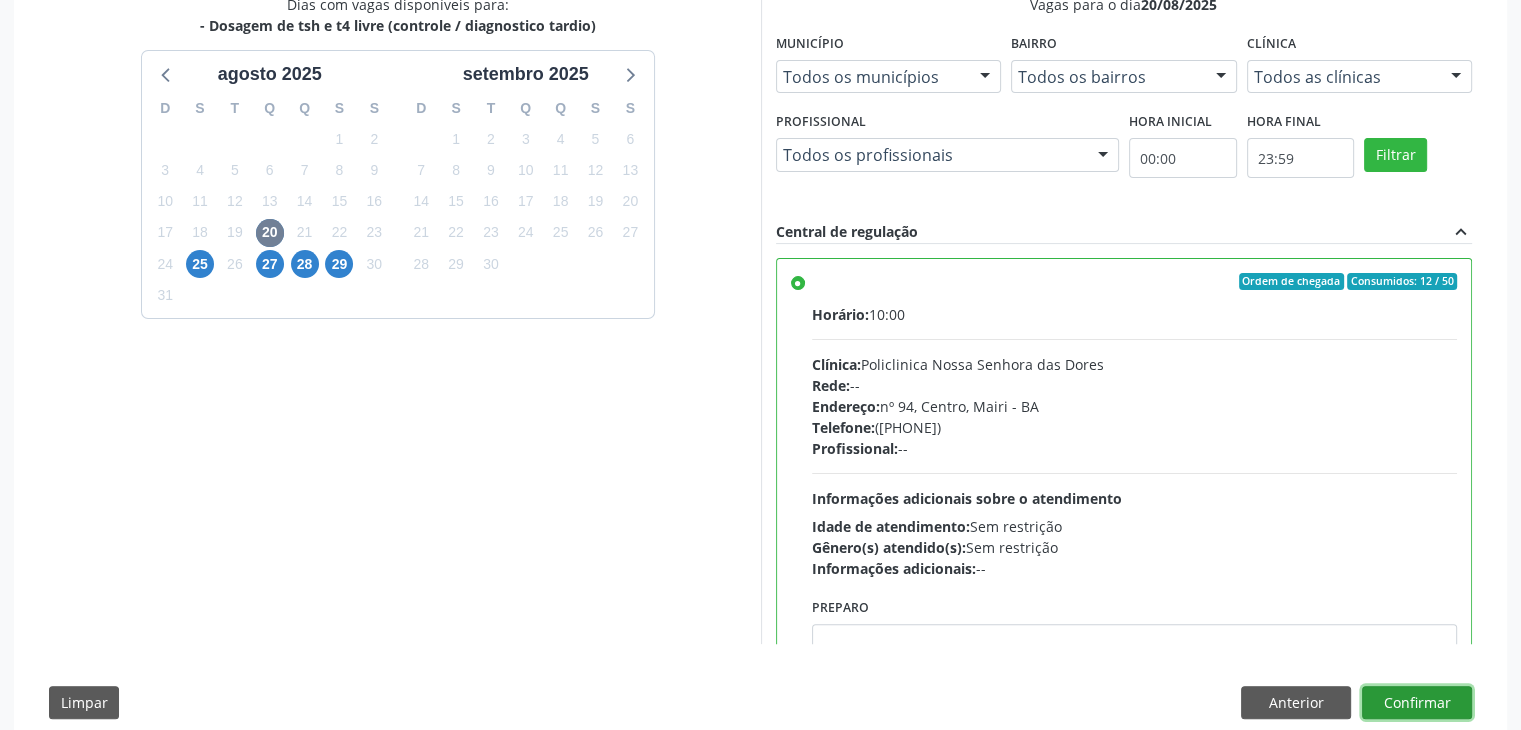 click on "Confirmar" at bounding box center (1417, 703) 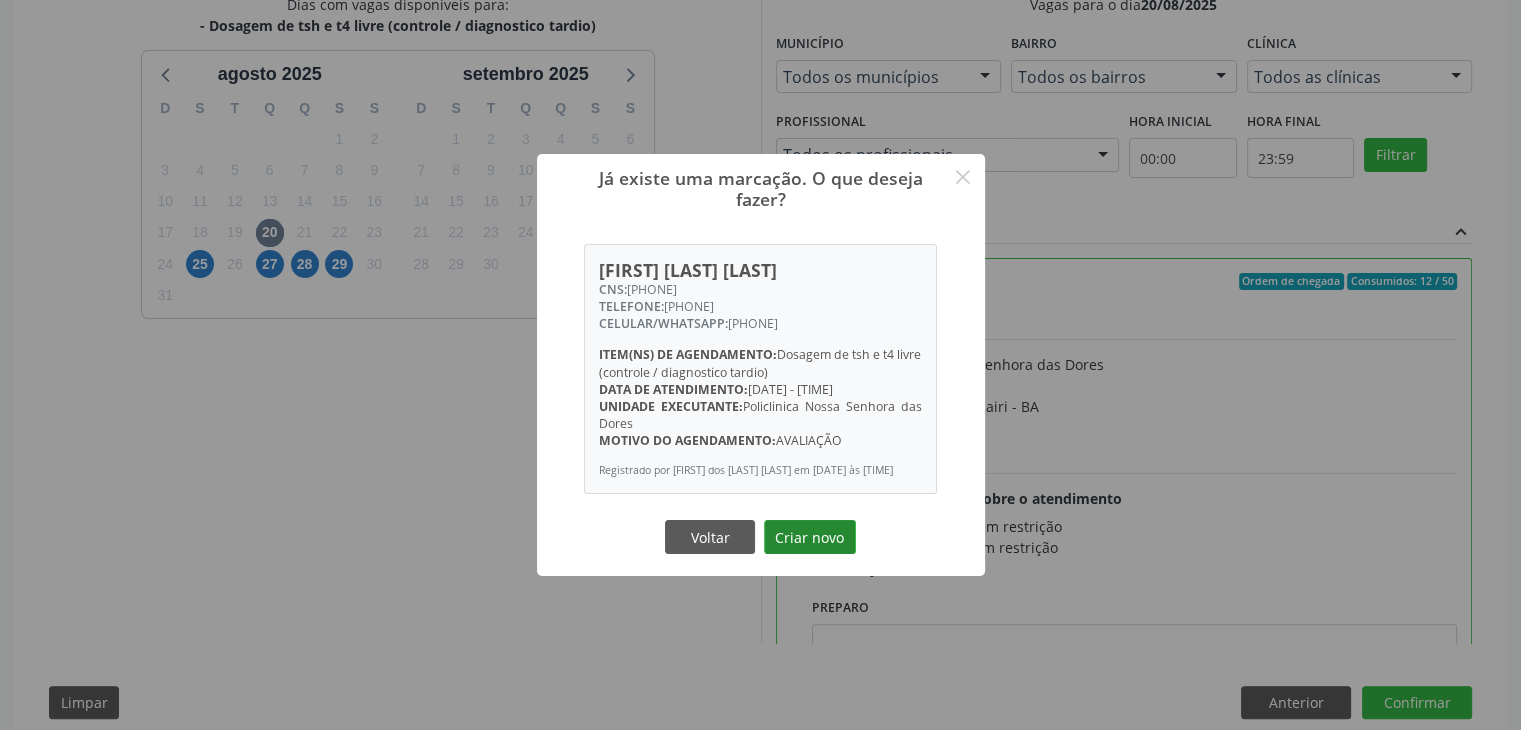 click on "Criar novo" at bounding box center (810, 537) 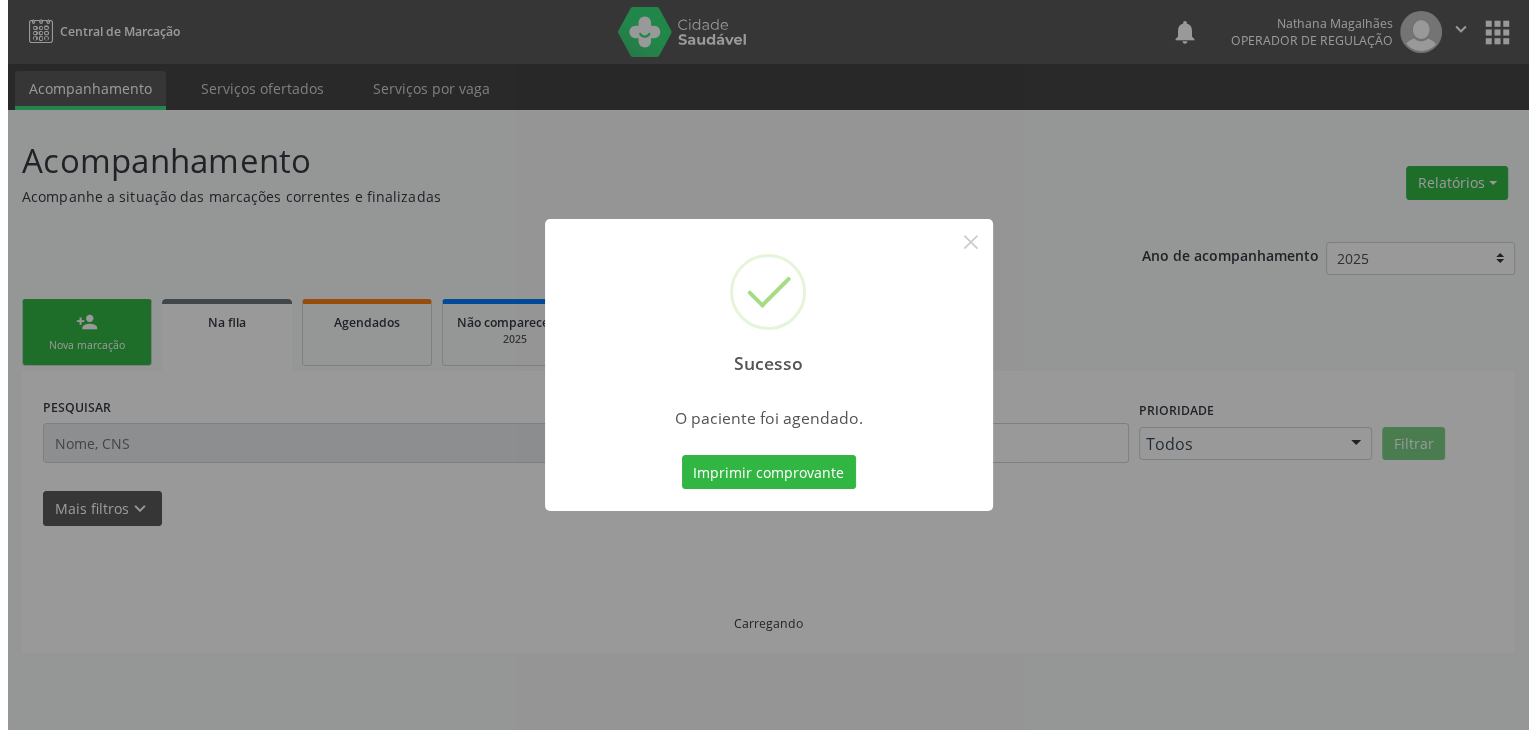 scroll, scrollTop: 0, scrollLeft: 0, axis: both 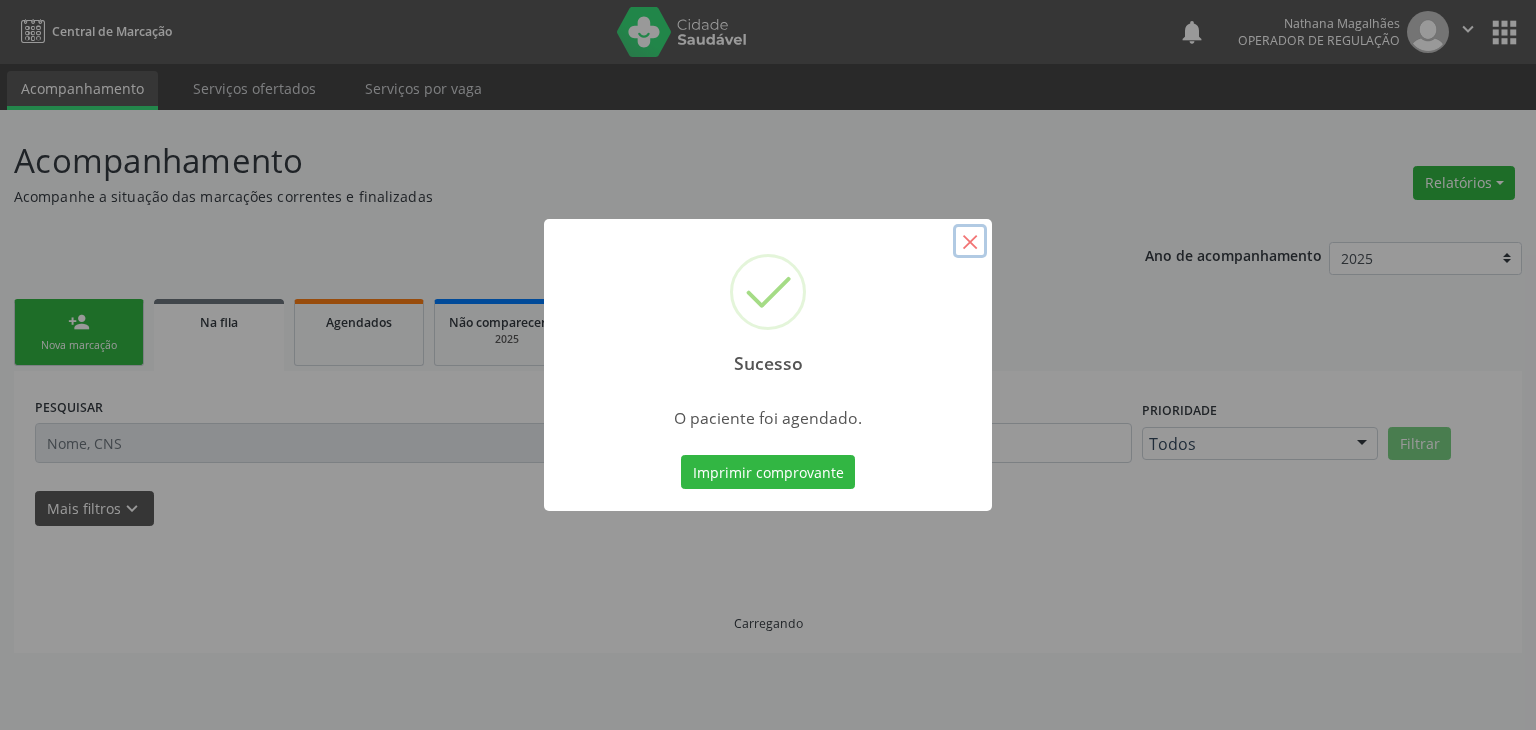 click on "×" at bounding box center [970, 241] 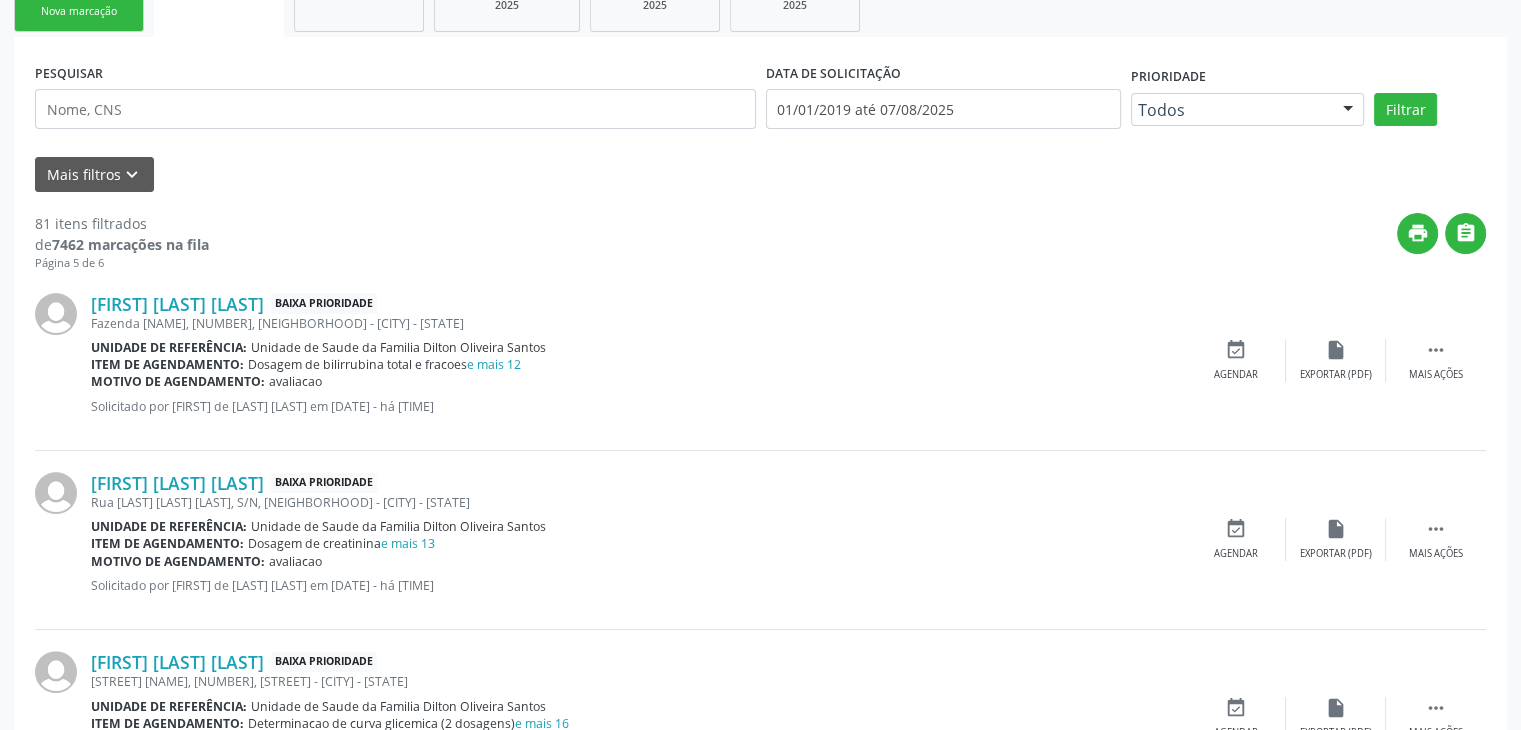 scroll, scrollTop: 500, scrollLeft: 0, axis: vertical 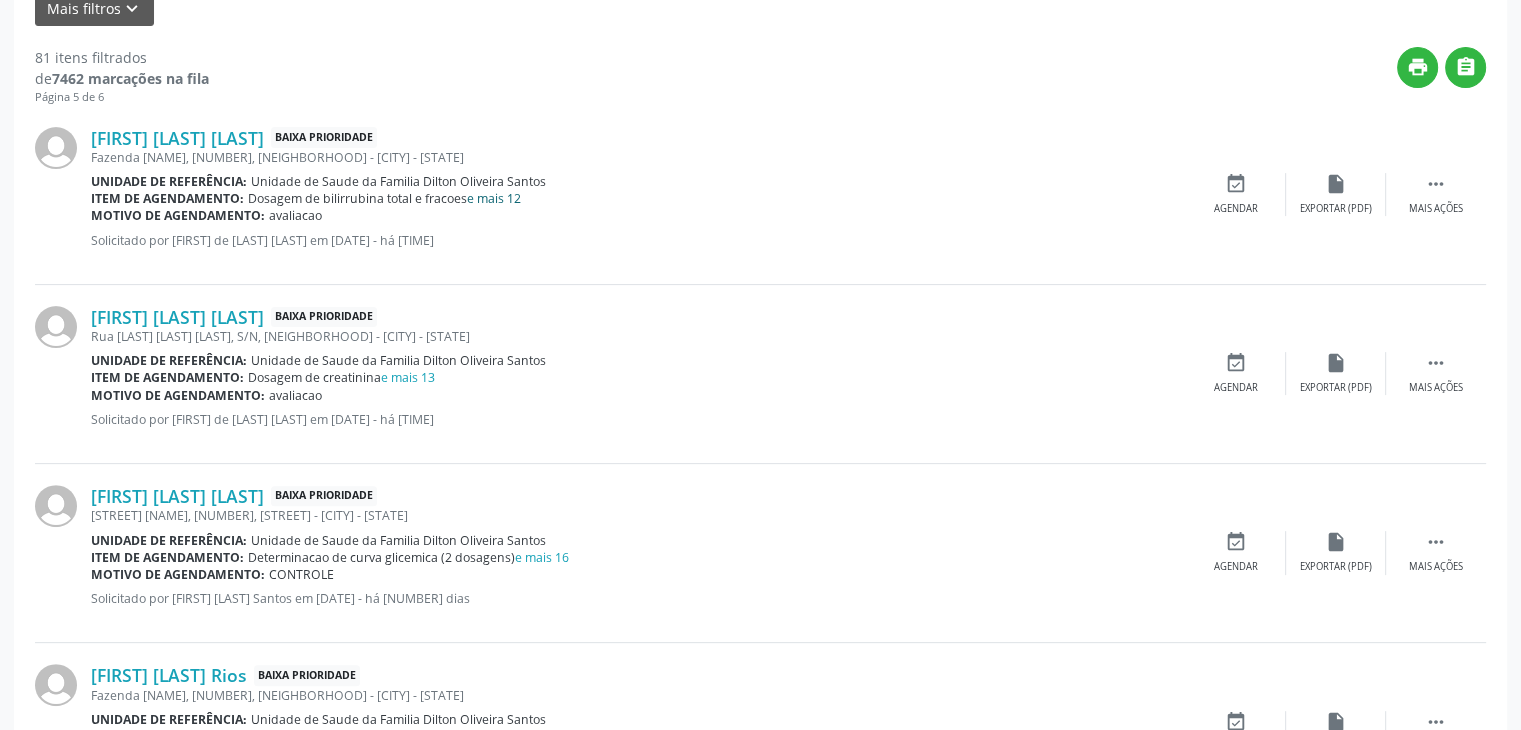click on "e mais 12" at bounding box center (494, 198) 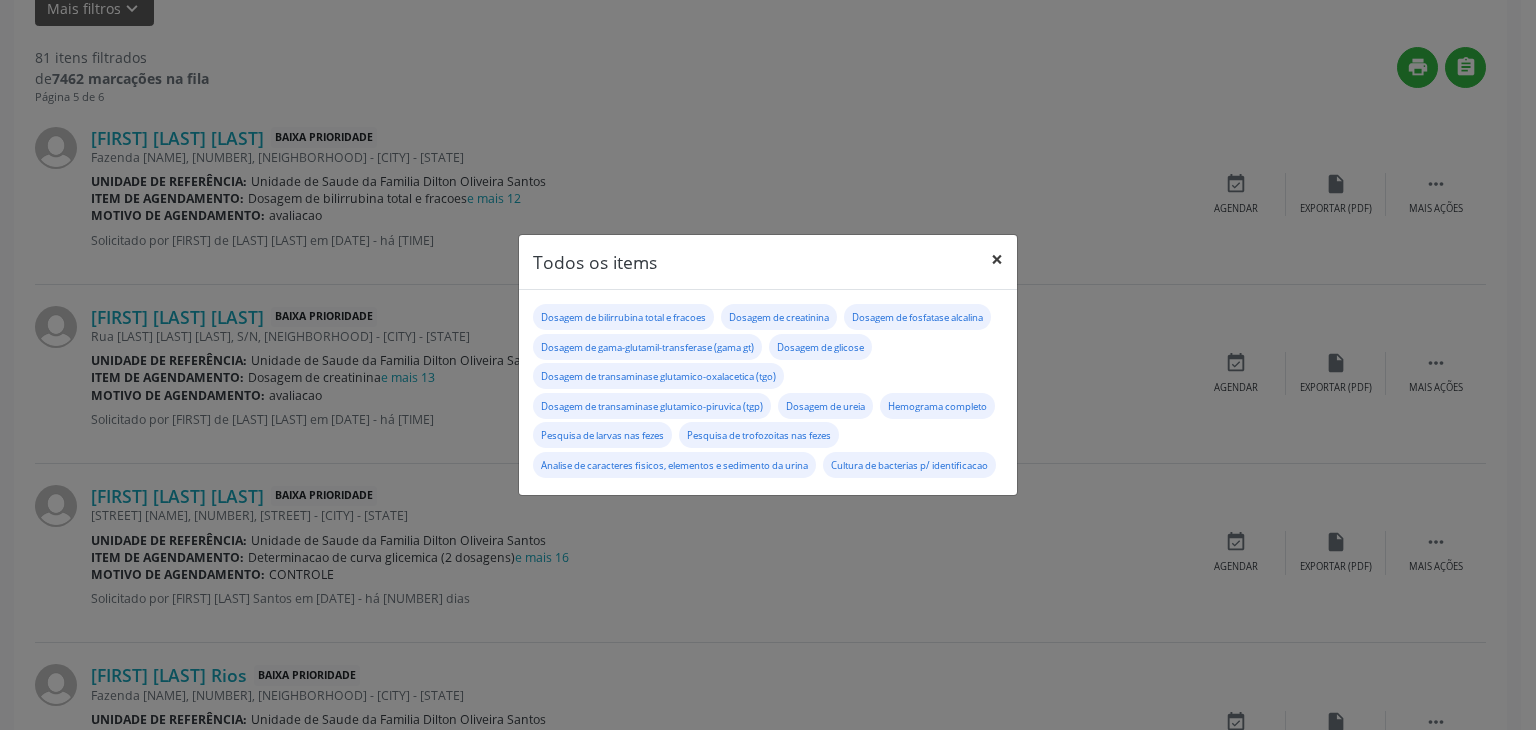click on "×" at bounding box center [997, 259] 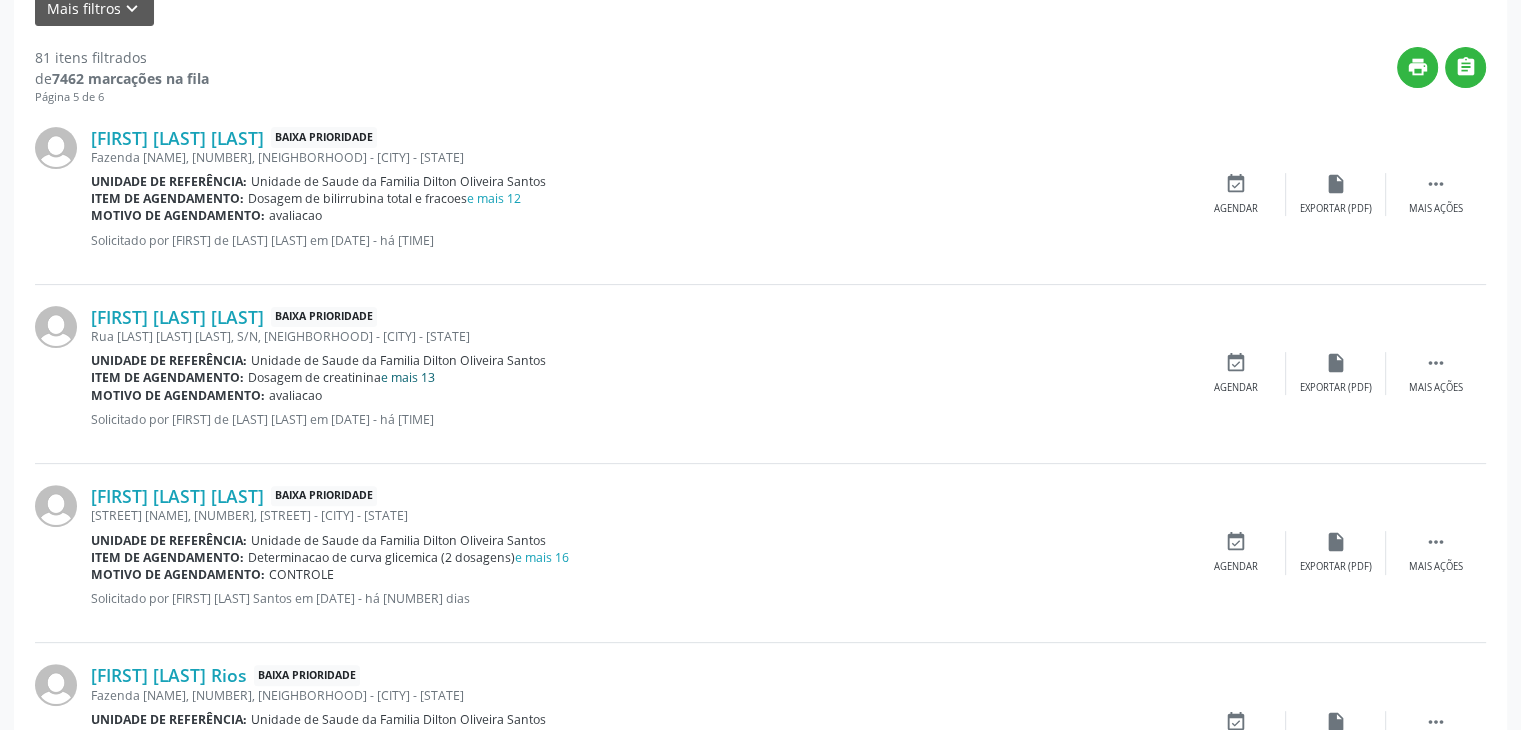 click on "e mais 13" at bounding box center [408, 377] 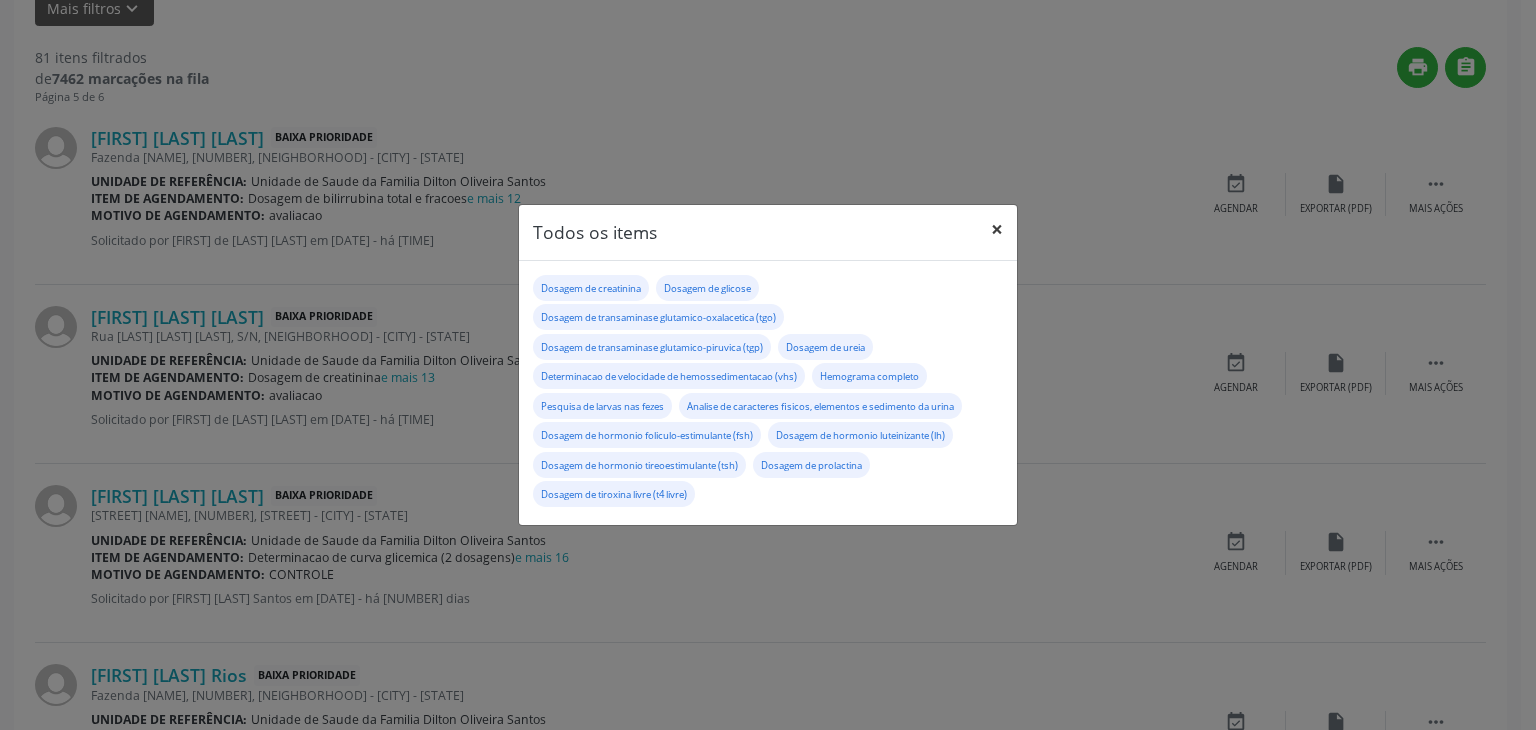 click on "×" at bounding box center (997, 229) 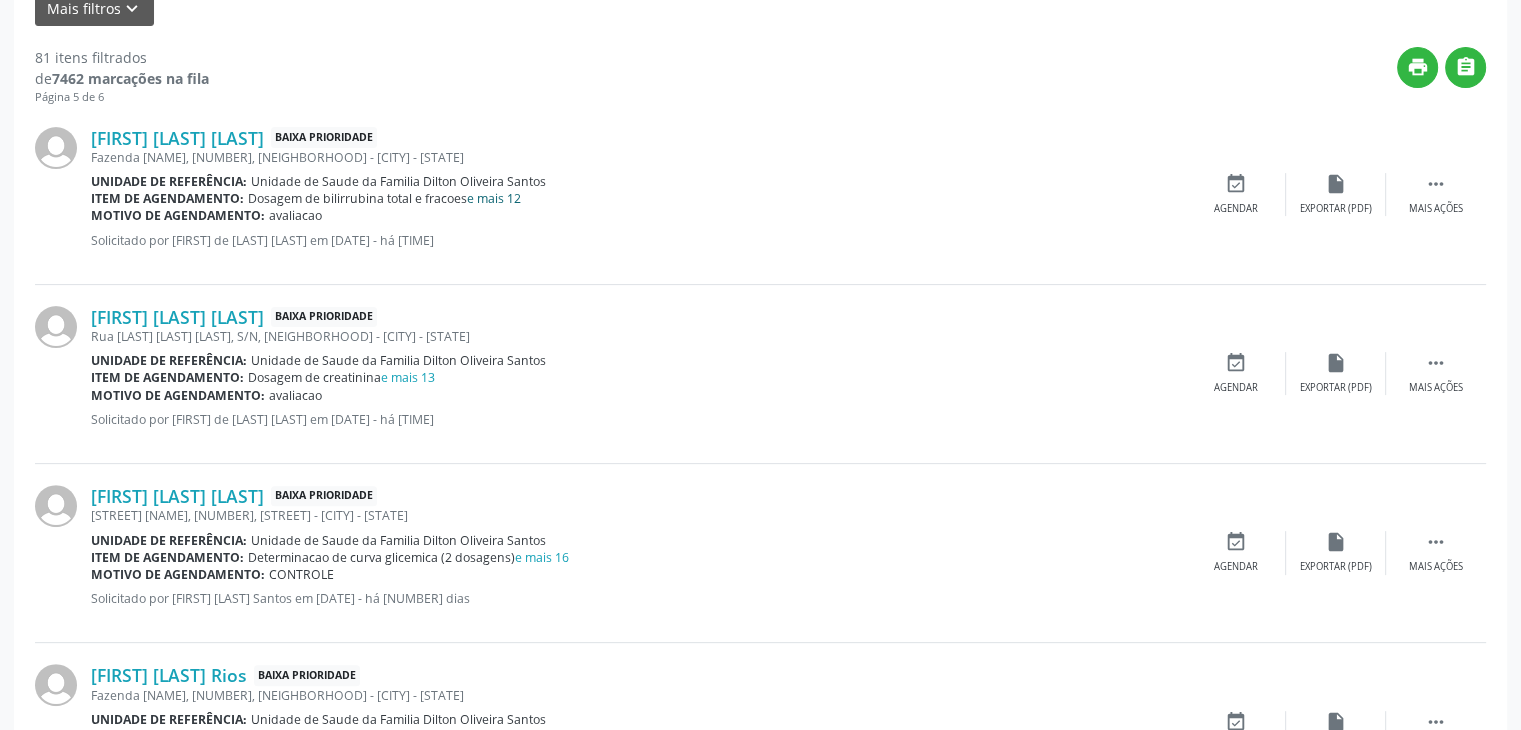 click on "e mais 12" at bounding box center (494, 198) 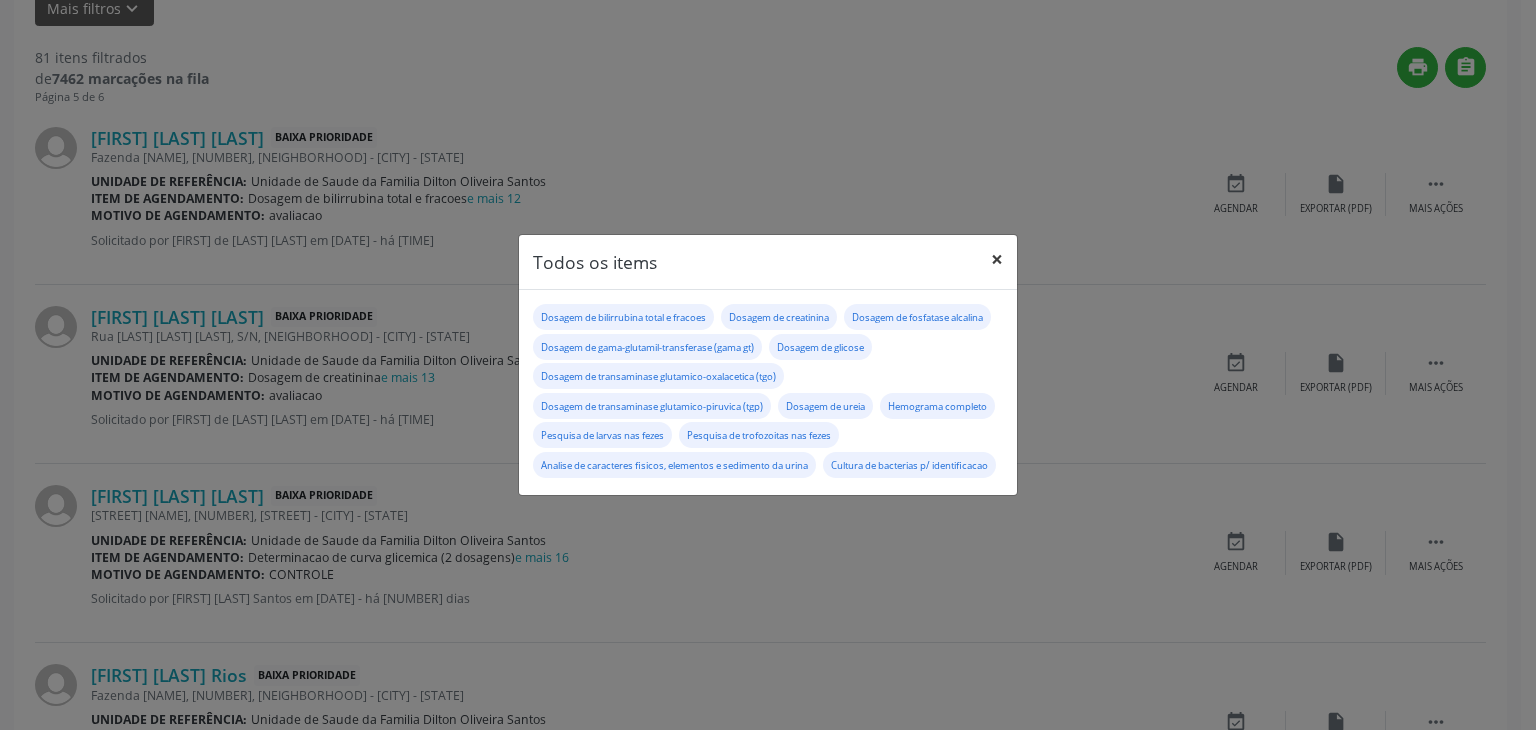 click on "×" at bounding box center [997, 259] 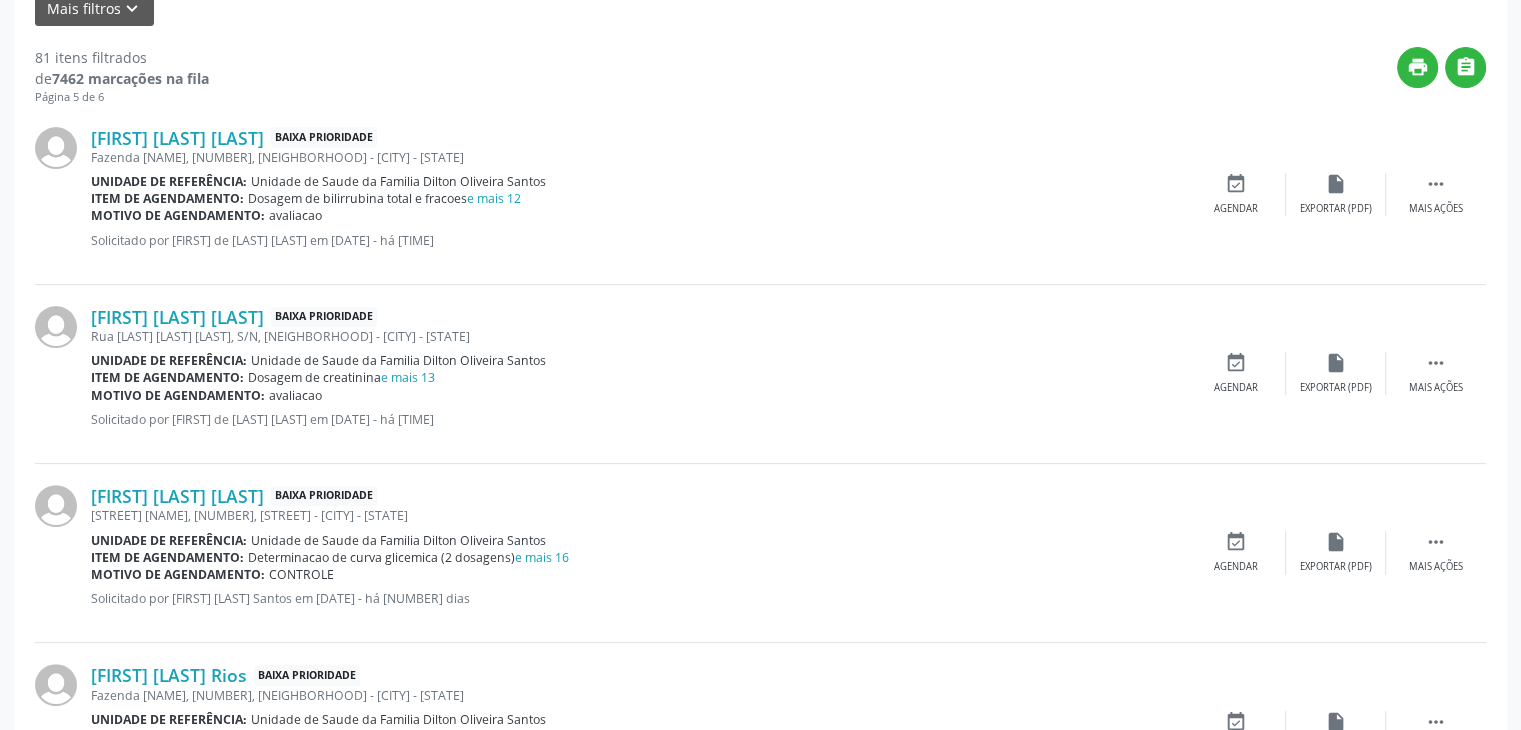 click on "Motivo de agendamento:
avaliacao" at bounding box center [638, 395] 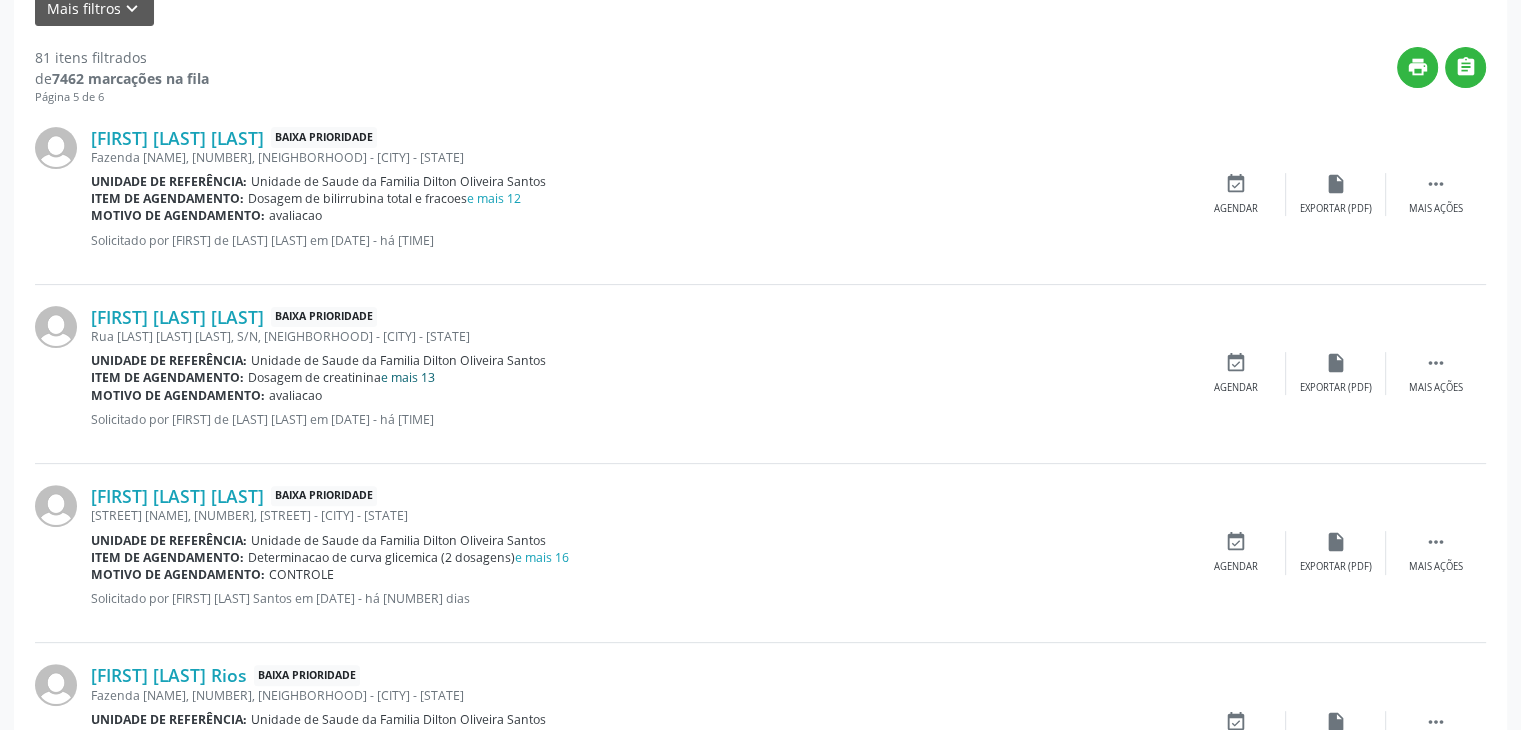 click on "e mais 13" at bounding box center (408, 377) 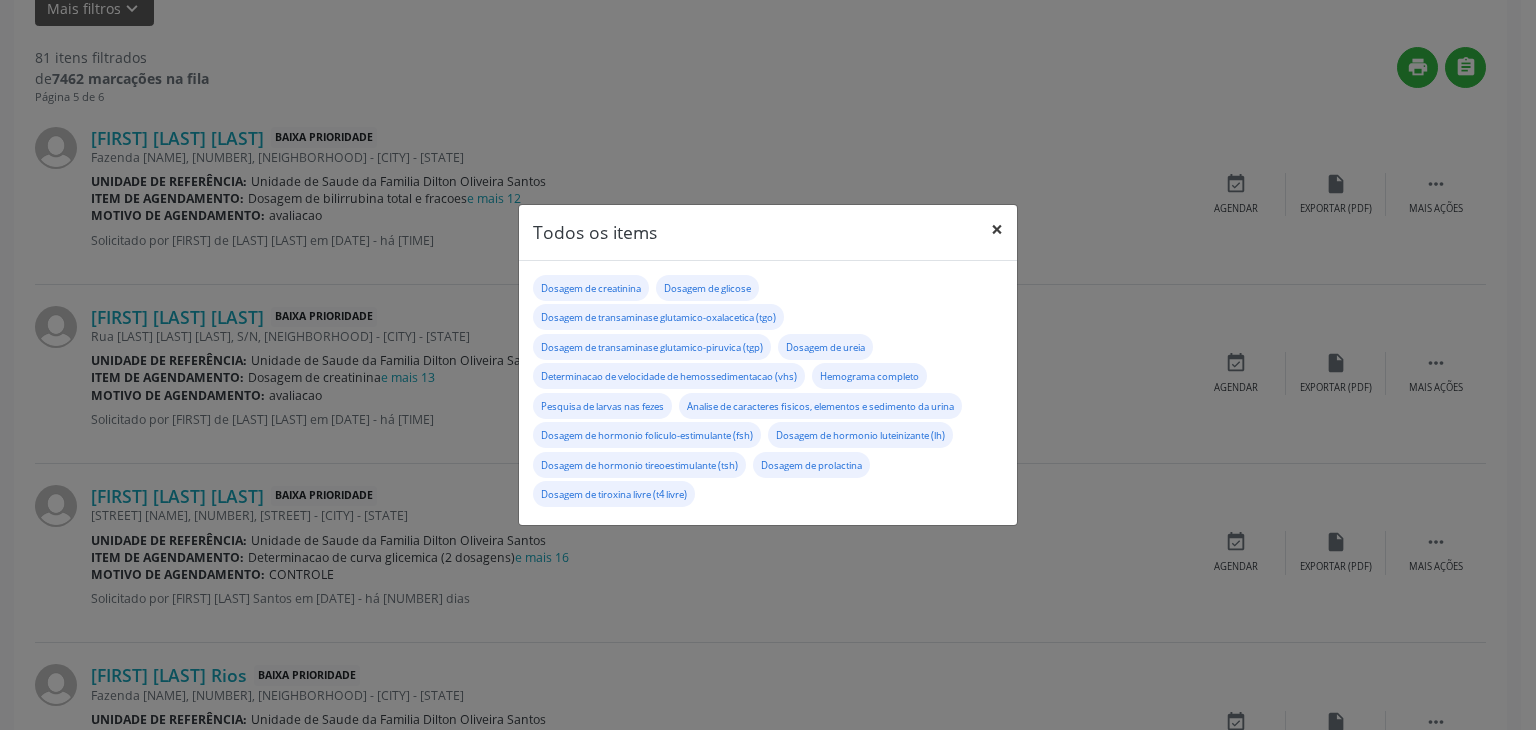 click on "×" at bounding box center (997, 229) 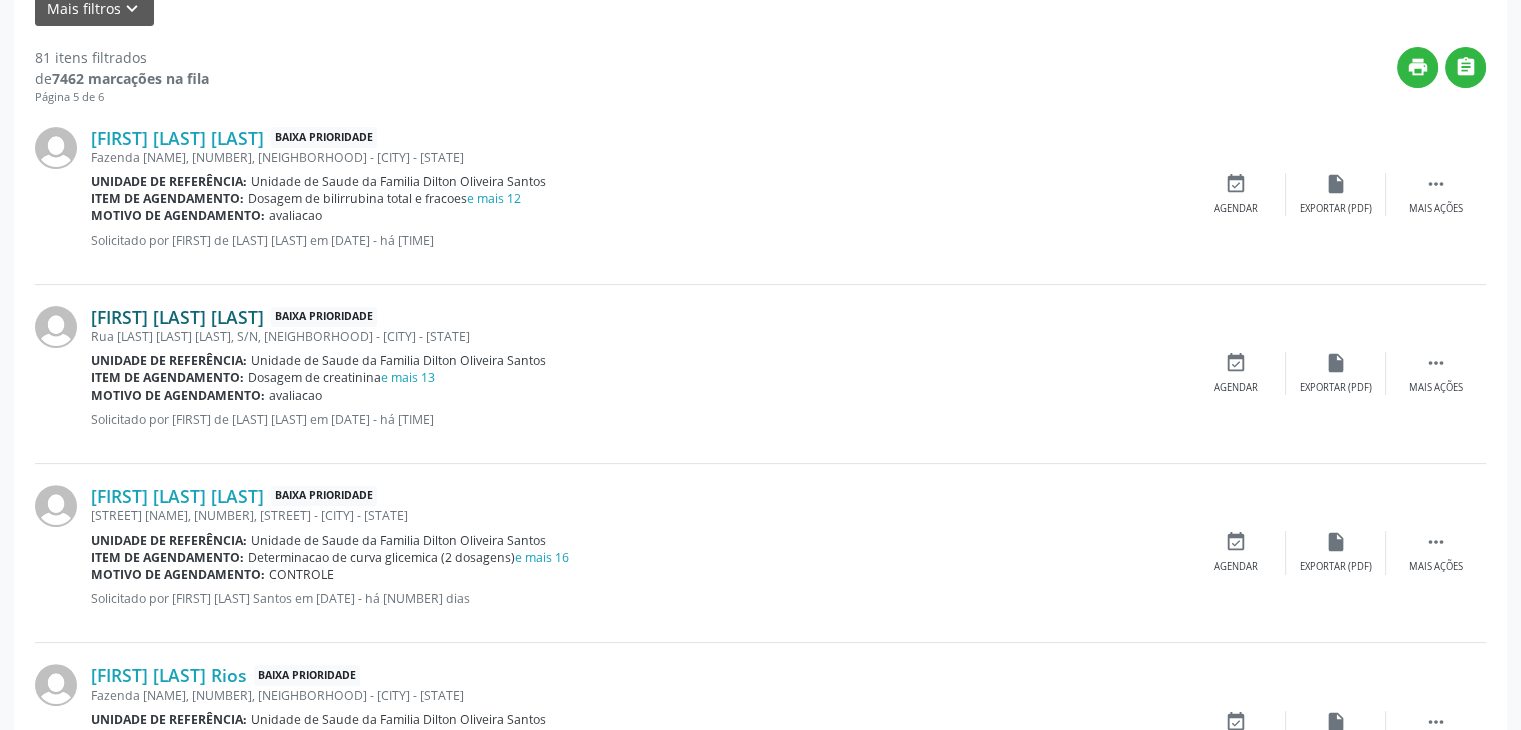 click on "[FIRST] [LAST] [LAST]" at bounding box center (177, 317) 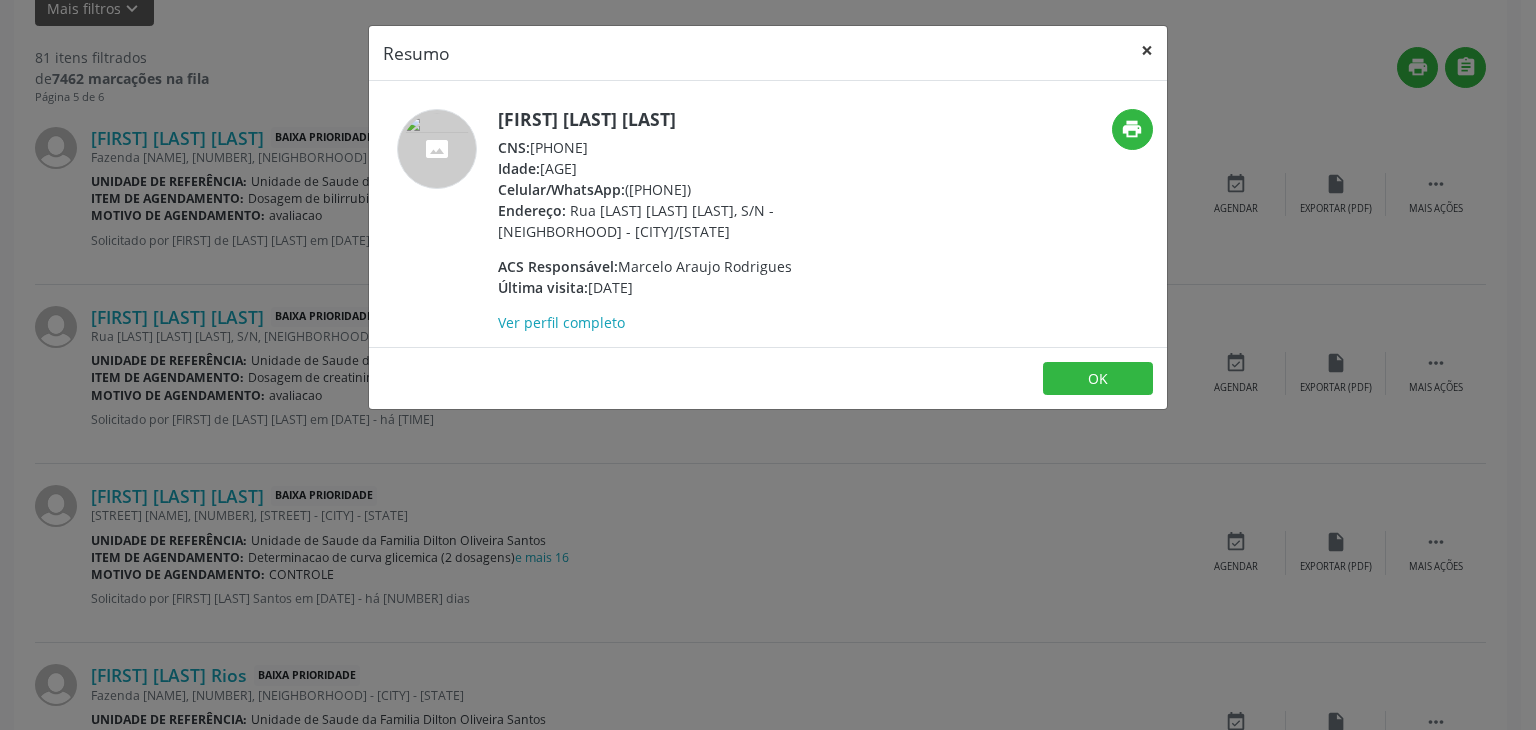 click on "×" at bounding box center [1147, 50] 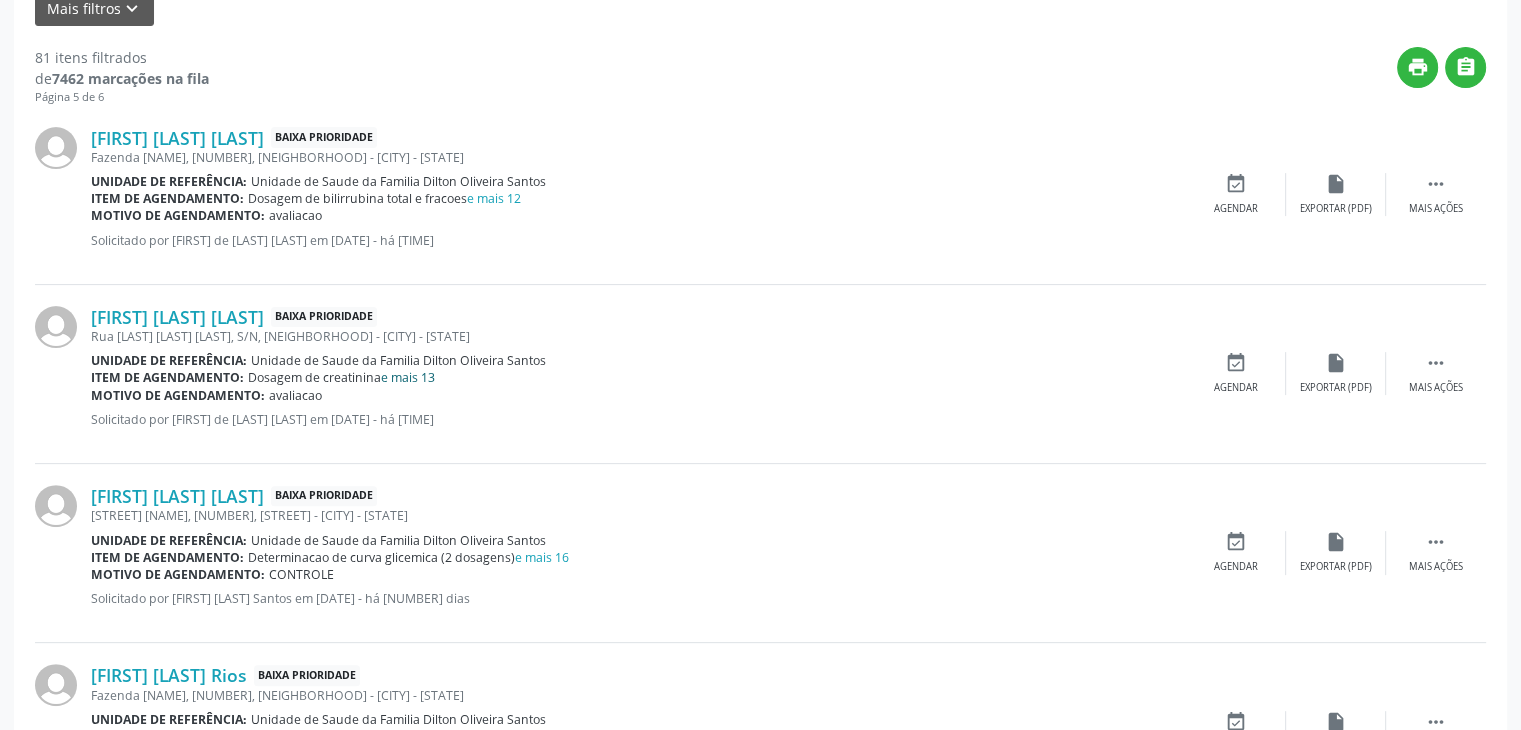 click on "e mais 13" at bounding box center (408, 377) 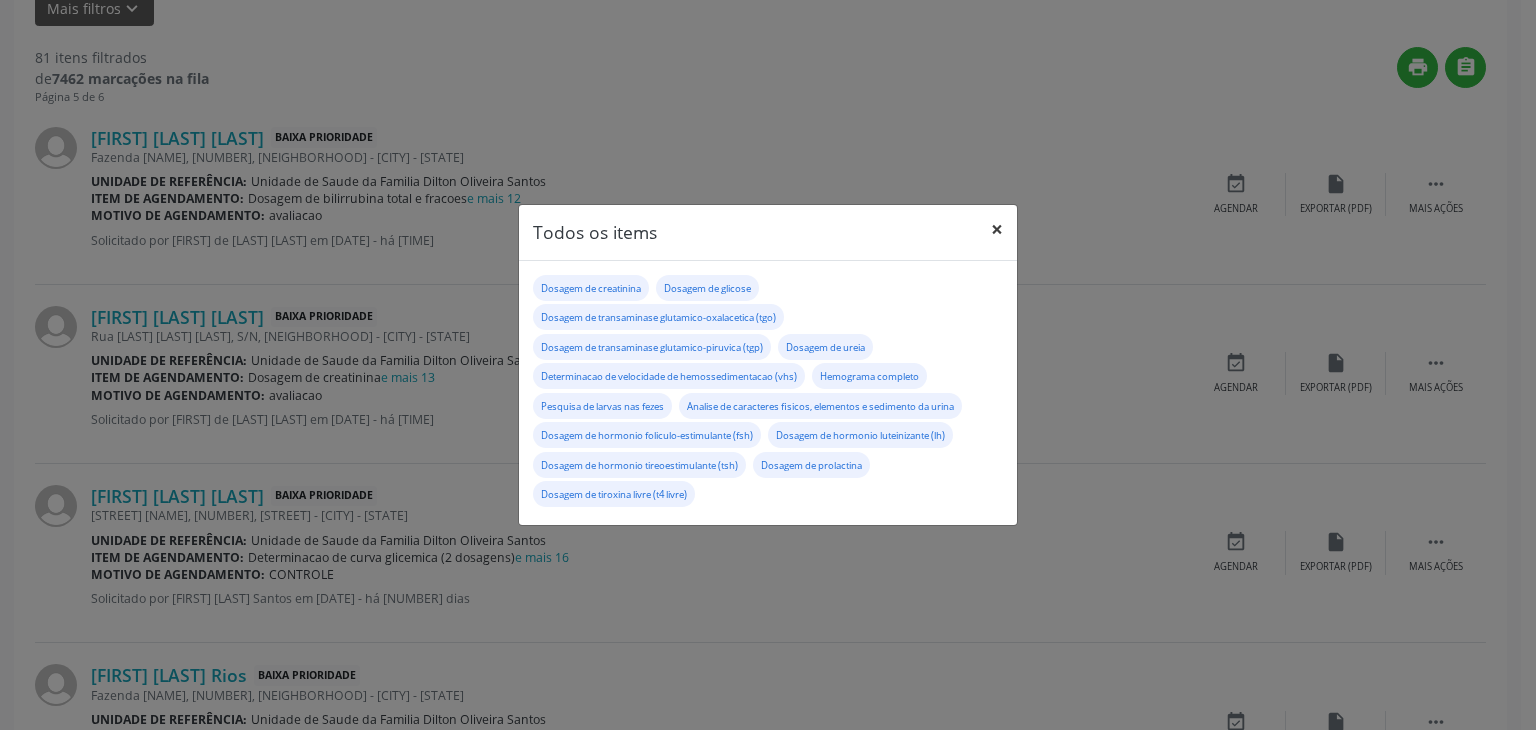 click on "×" at bounding box center (997, 229) 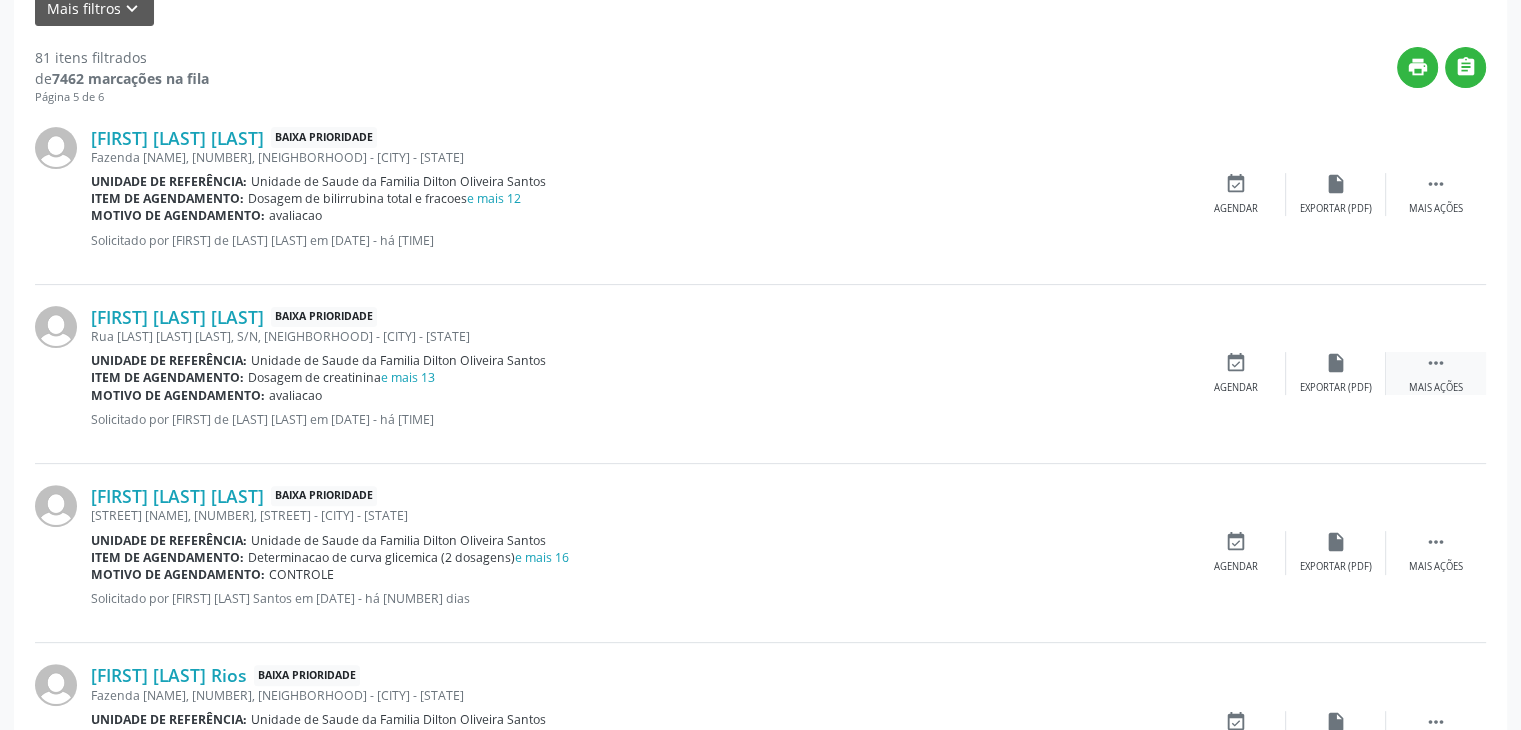 click on "
Mais ações" at bounding box center (1436, 373) 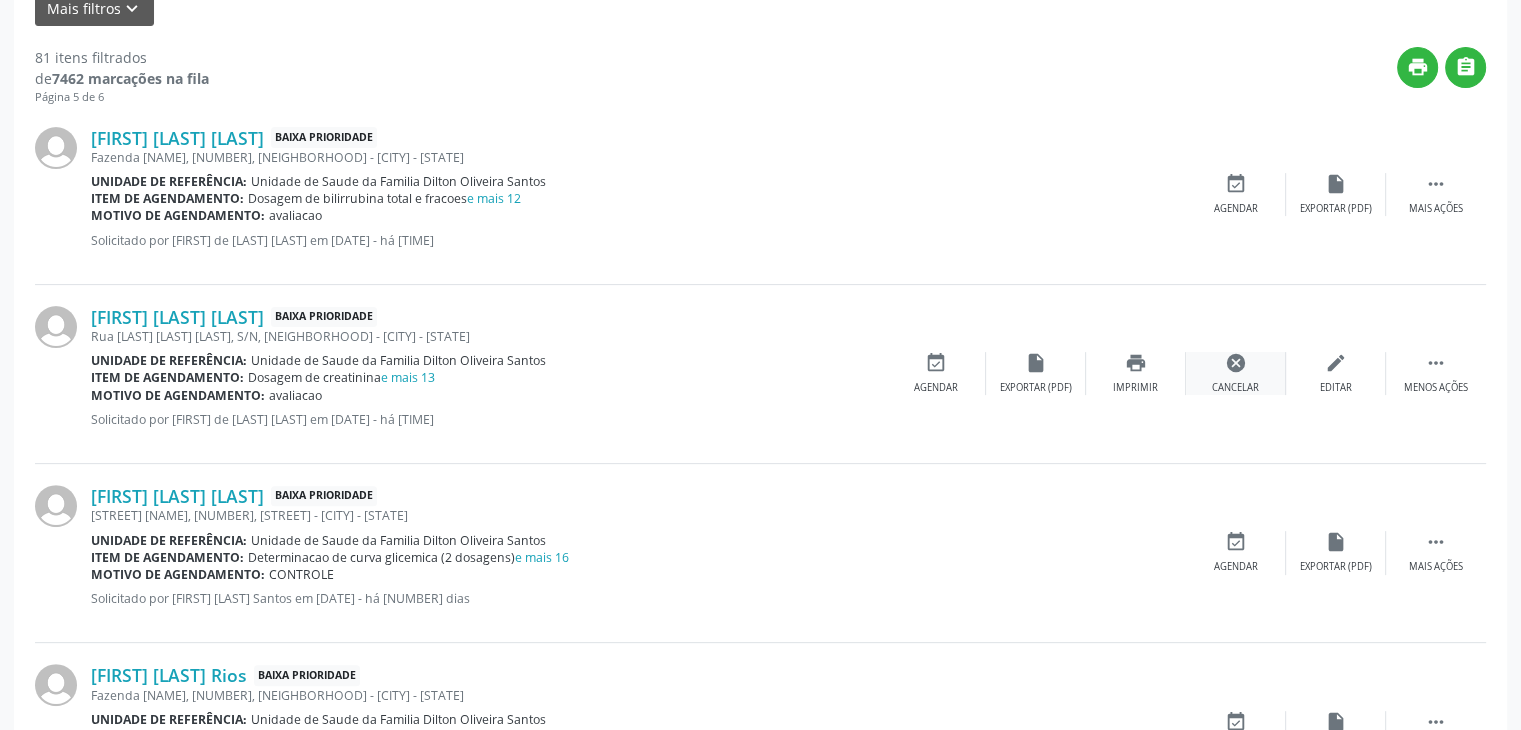 click on "cancel
Cancelar" at bounding box center (1236, 373) 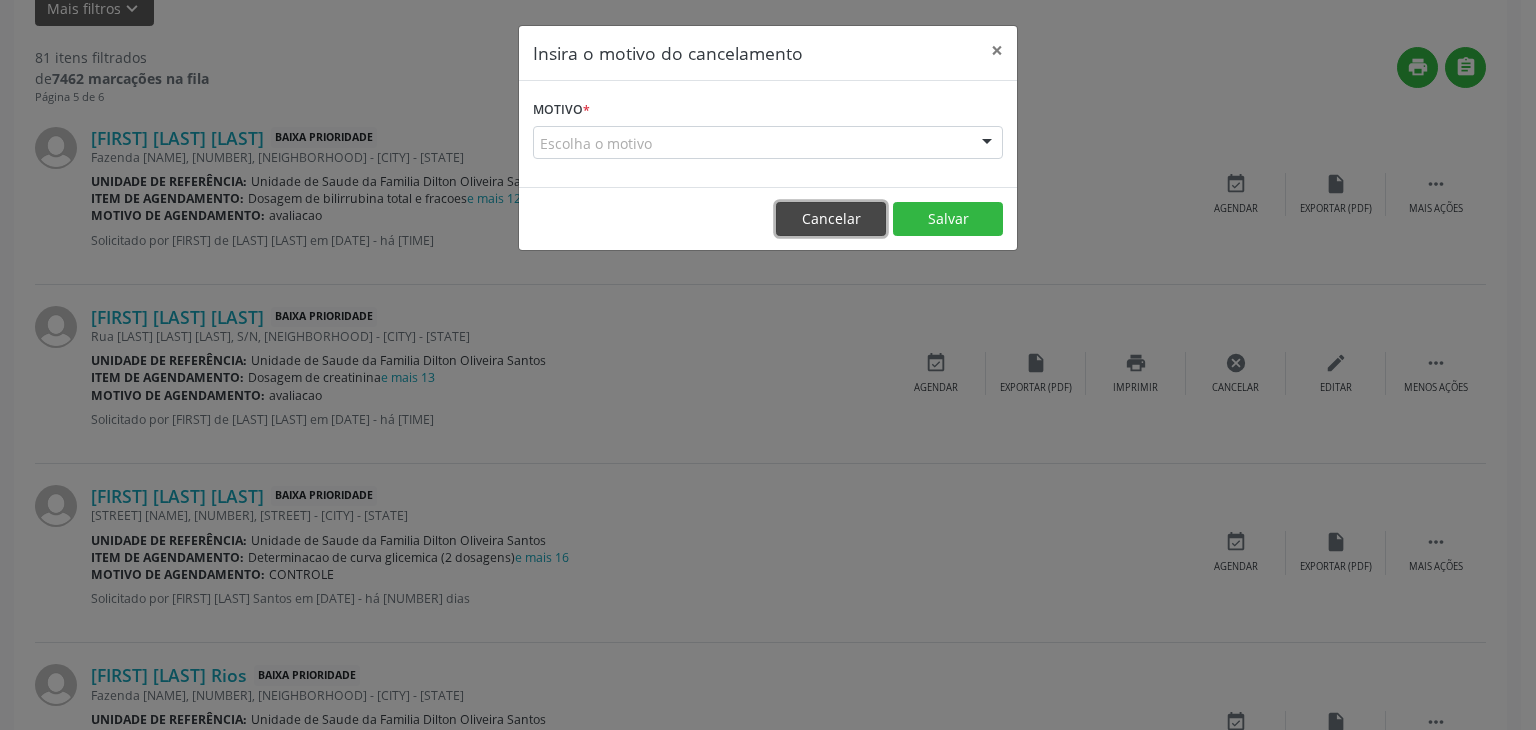 click on "Cancelar" at bounding box center (831, 219) 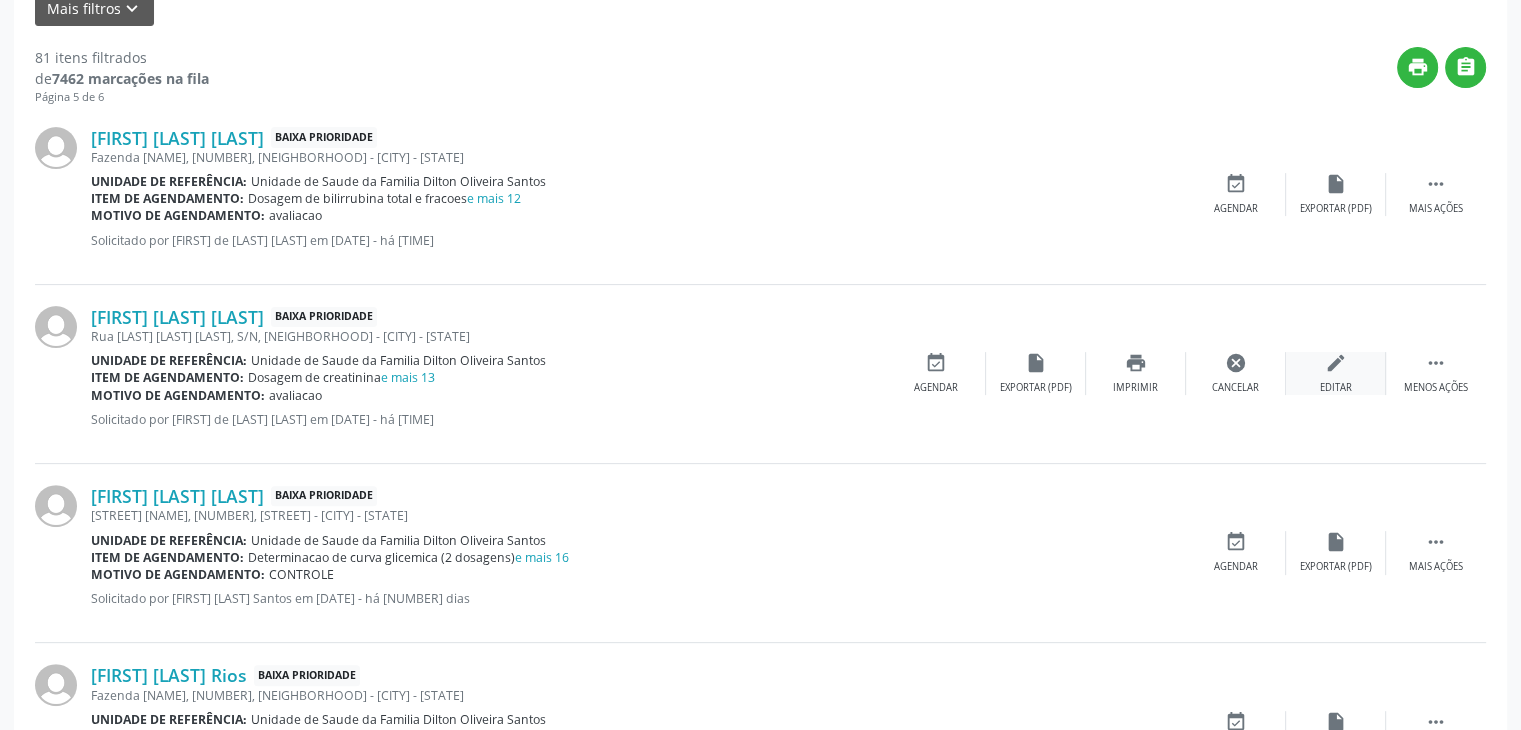 click on "edit" at bounding box center (1336, 363) 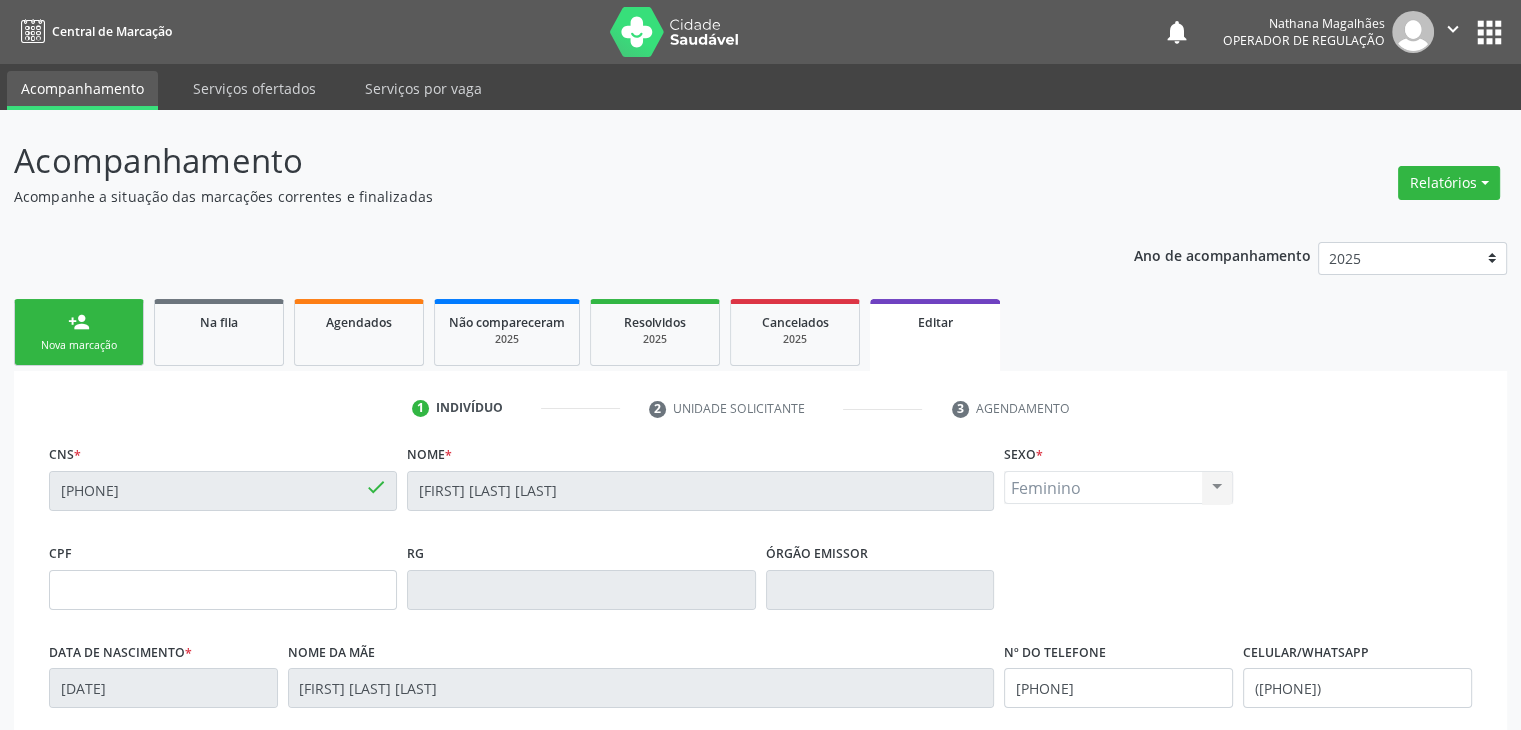 scroll, scrollTop: 380, scrollLeft: 0, axis: vertical 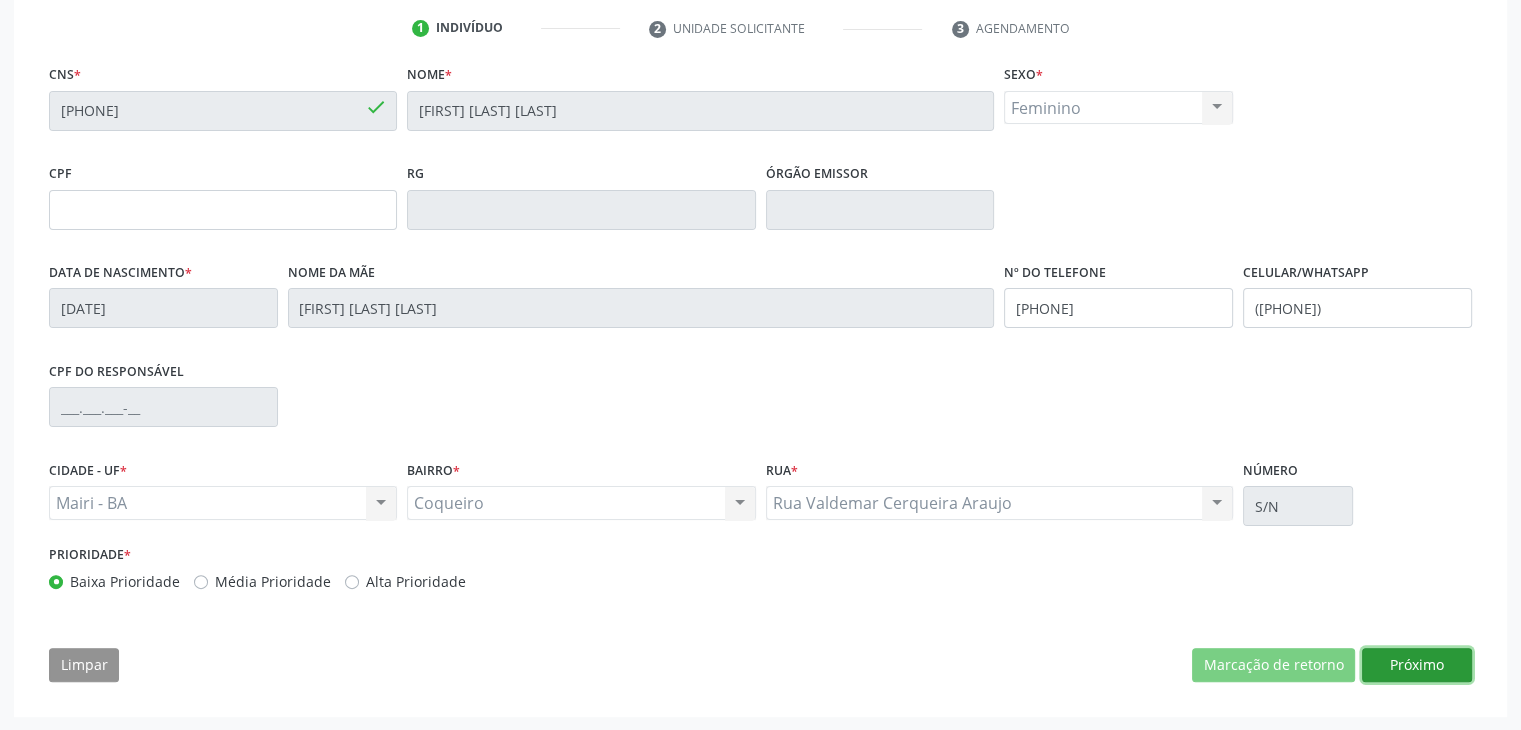 click on "Próximo" at bounding box center [1417, 665] 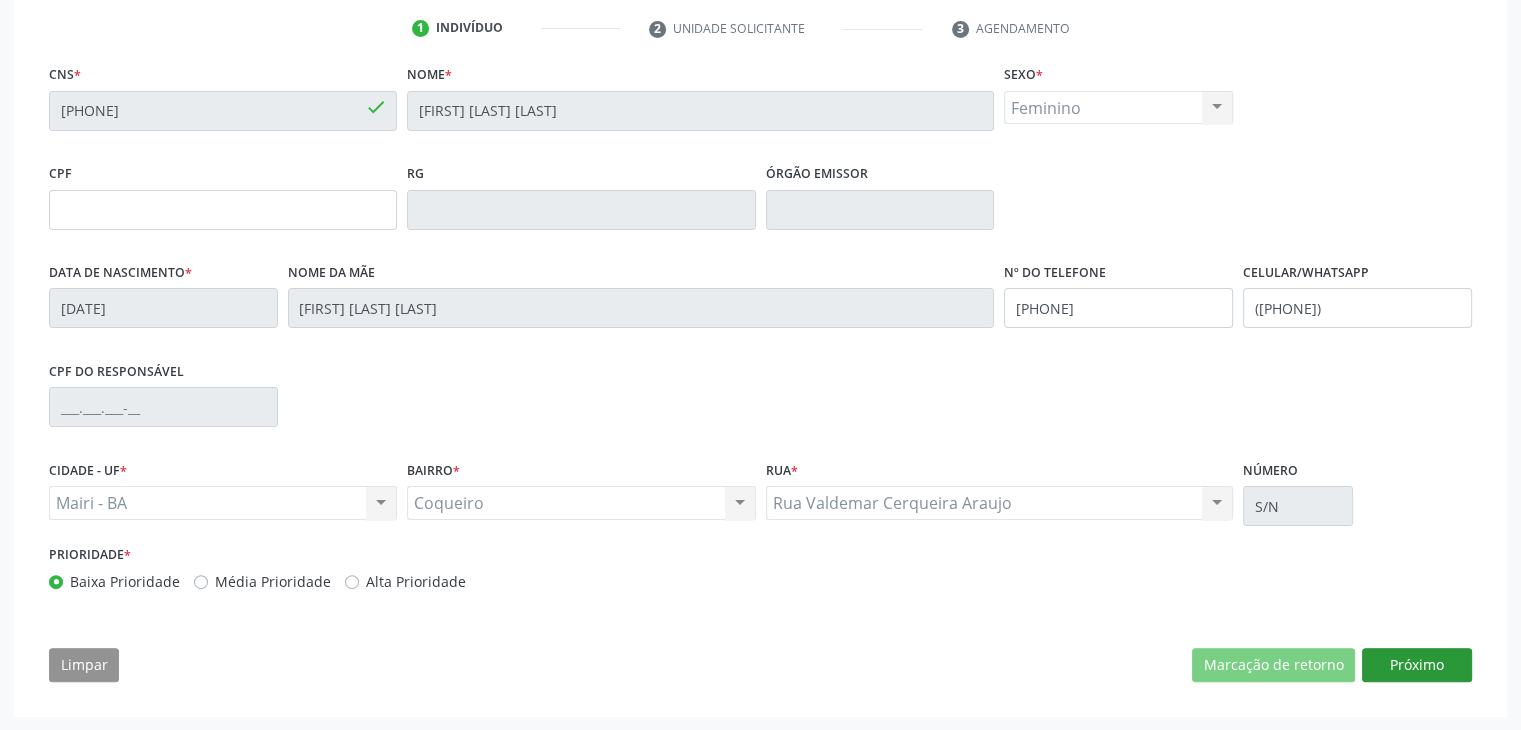 scroll, scrollTop: 200, scrollLeft: 0, axis: vertical 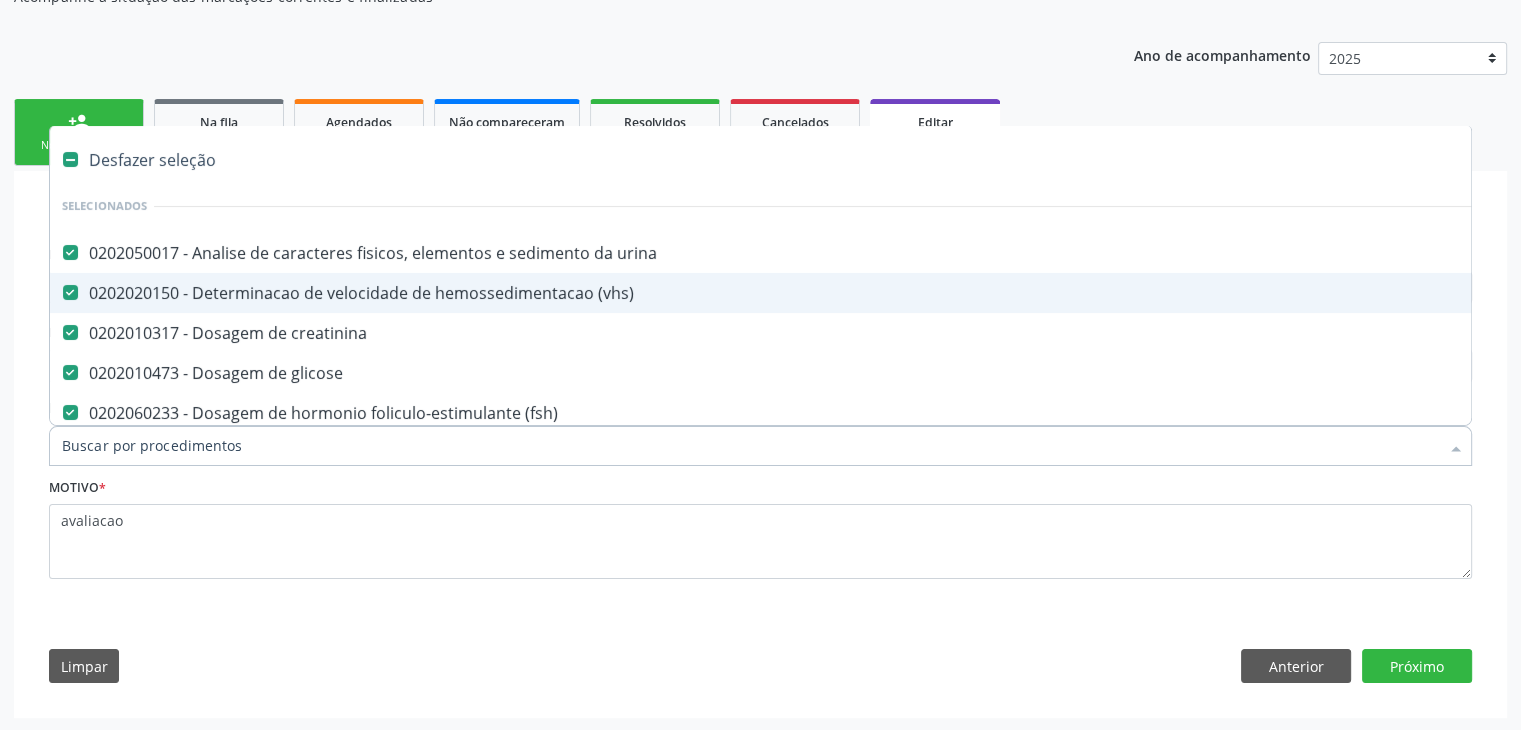 click on "Desfazer seleção" at bounding box center (831, 160) 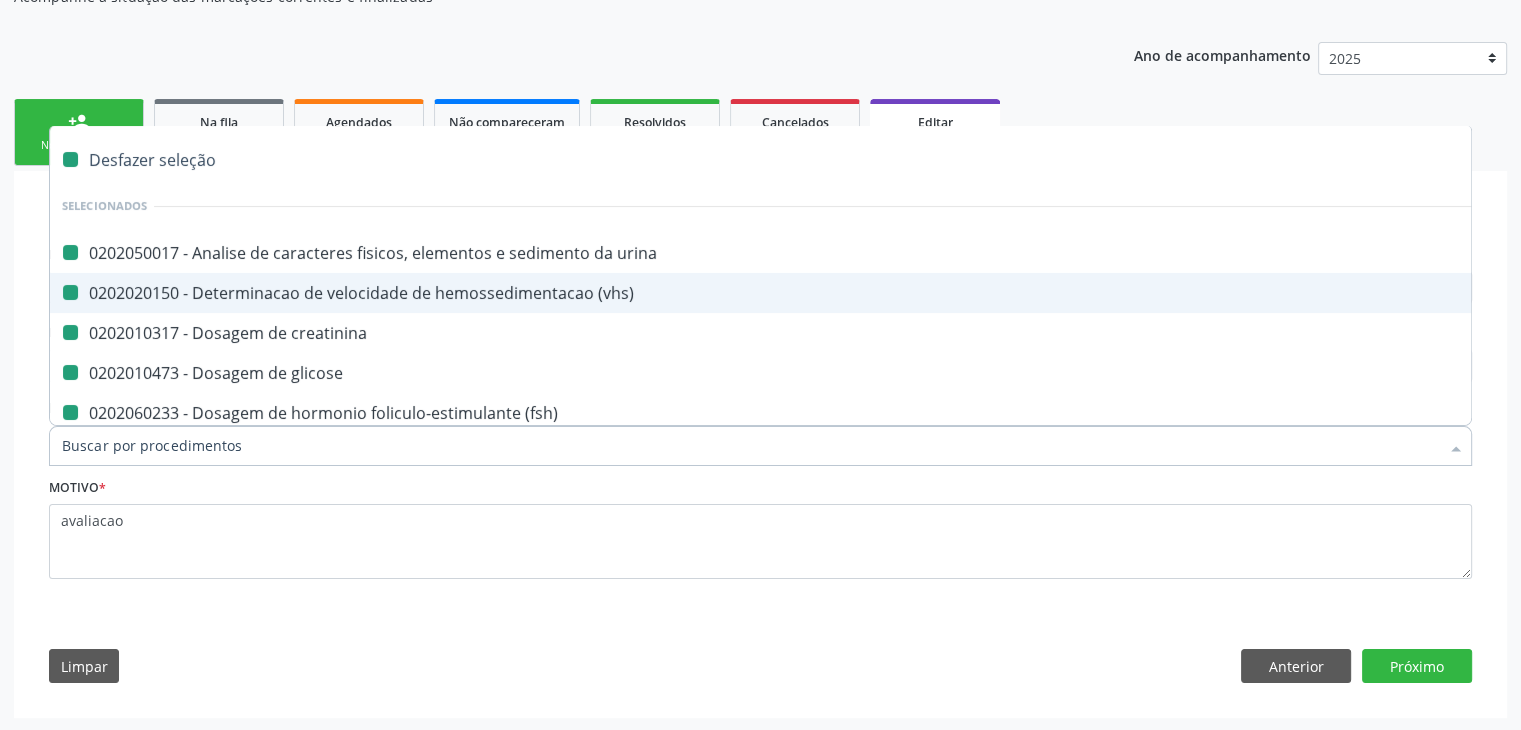 checkbox on "false" 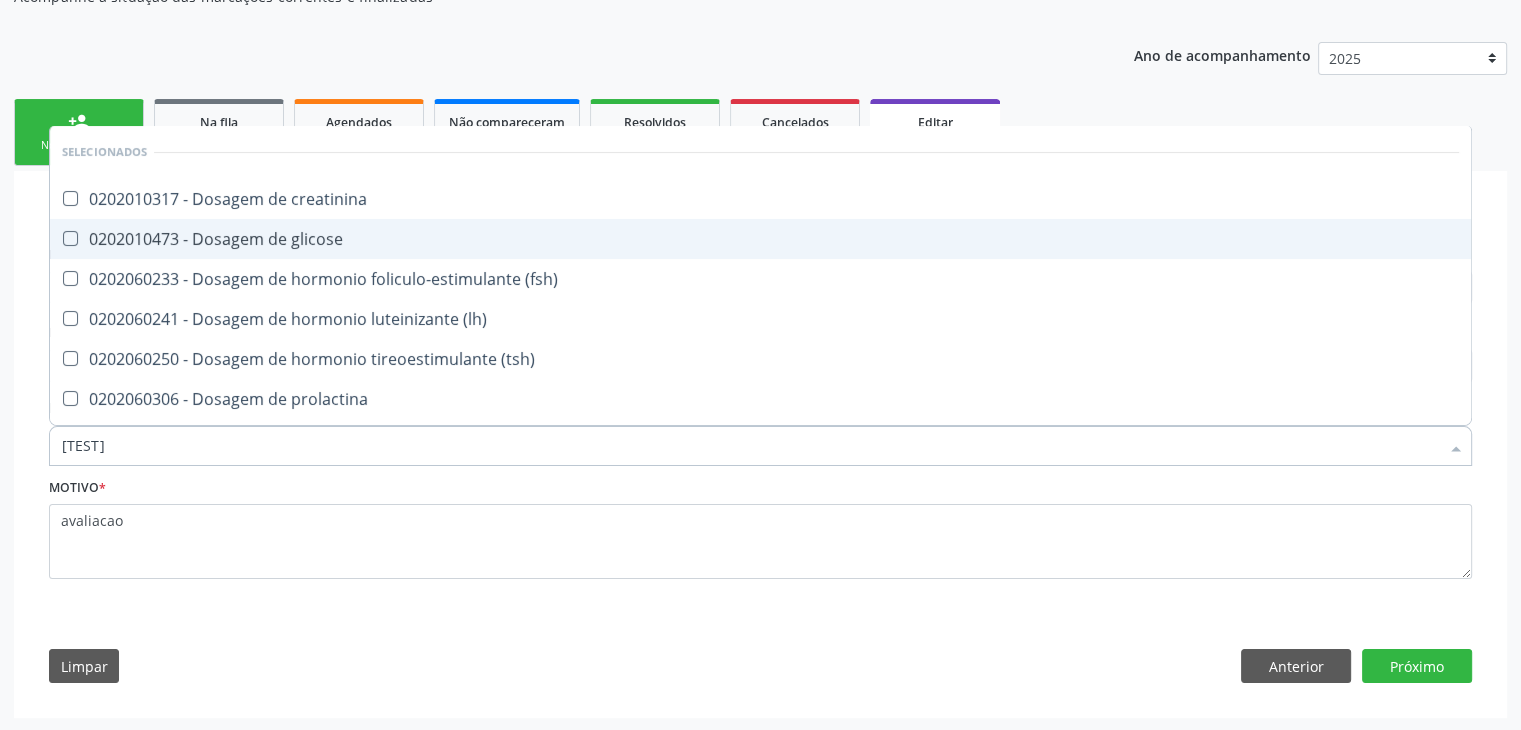 type on "DOSAGEM DE TS" 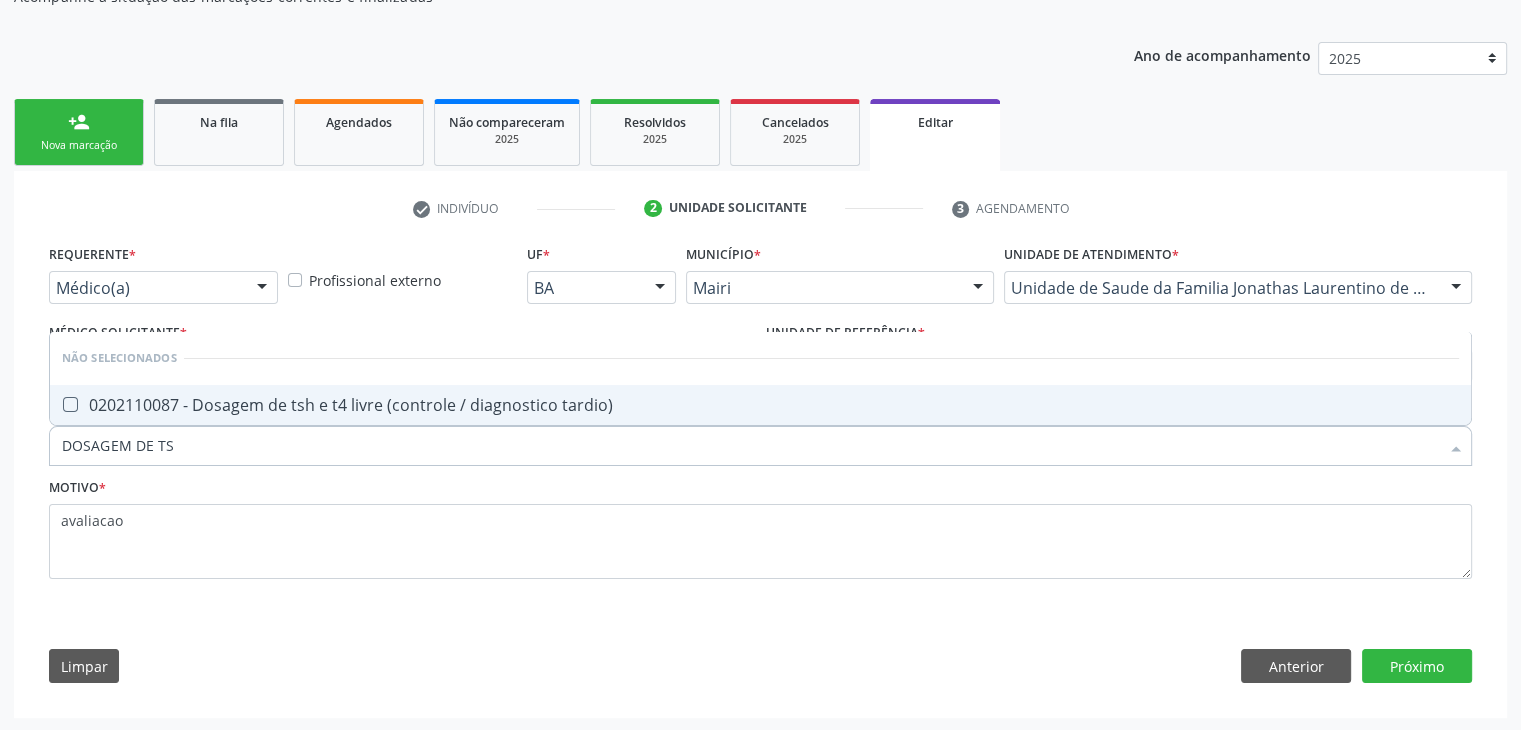 click on "0202110087 - Dosagem de tsh e t4 livre (controle / diagnostico tardio)" at bounding box center (760, 405) 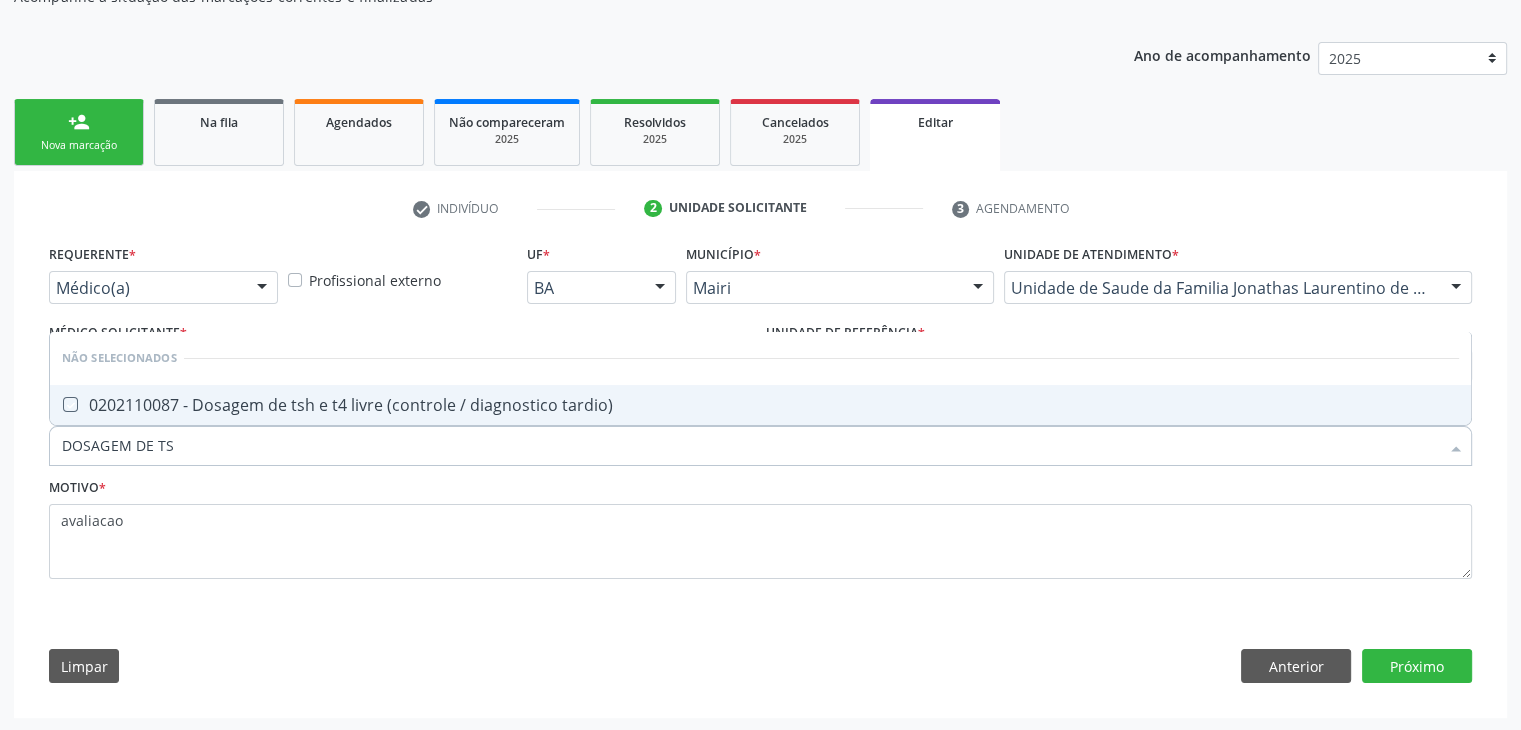 checkbox on "true" 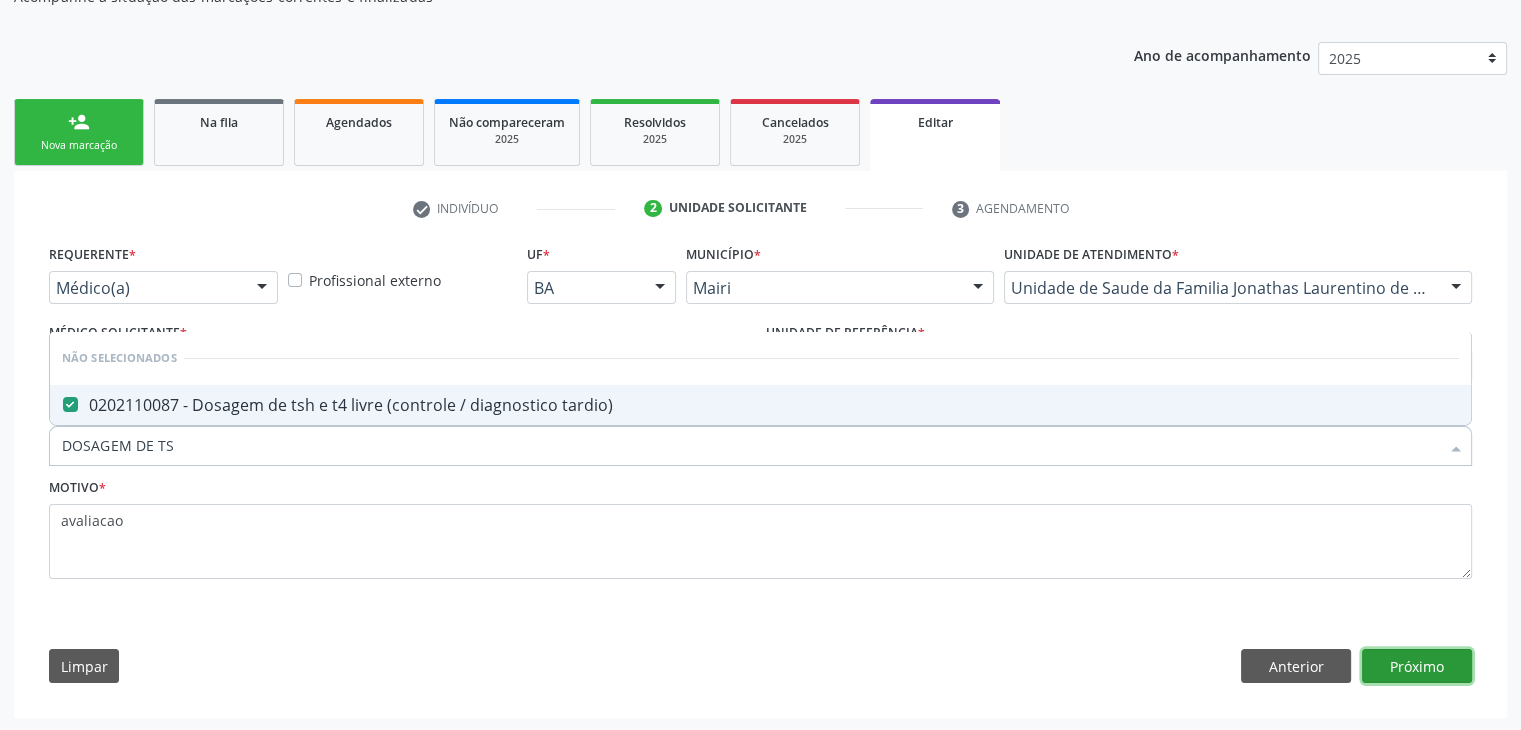 click on "Próximo" at bounding box center (1417, 666) 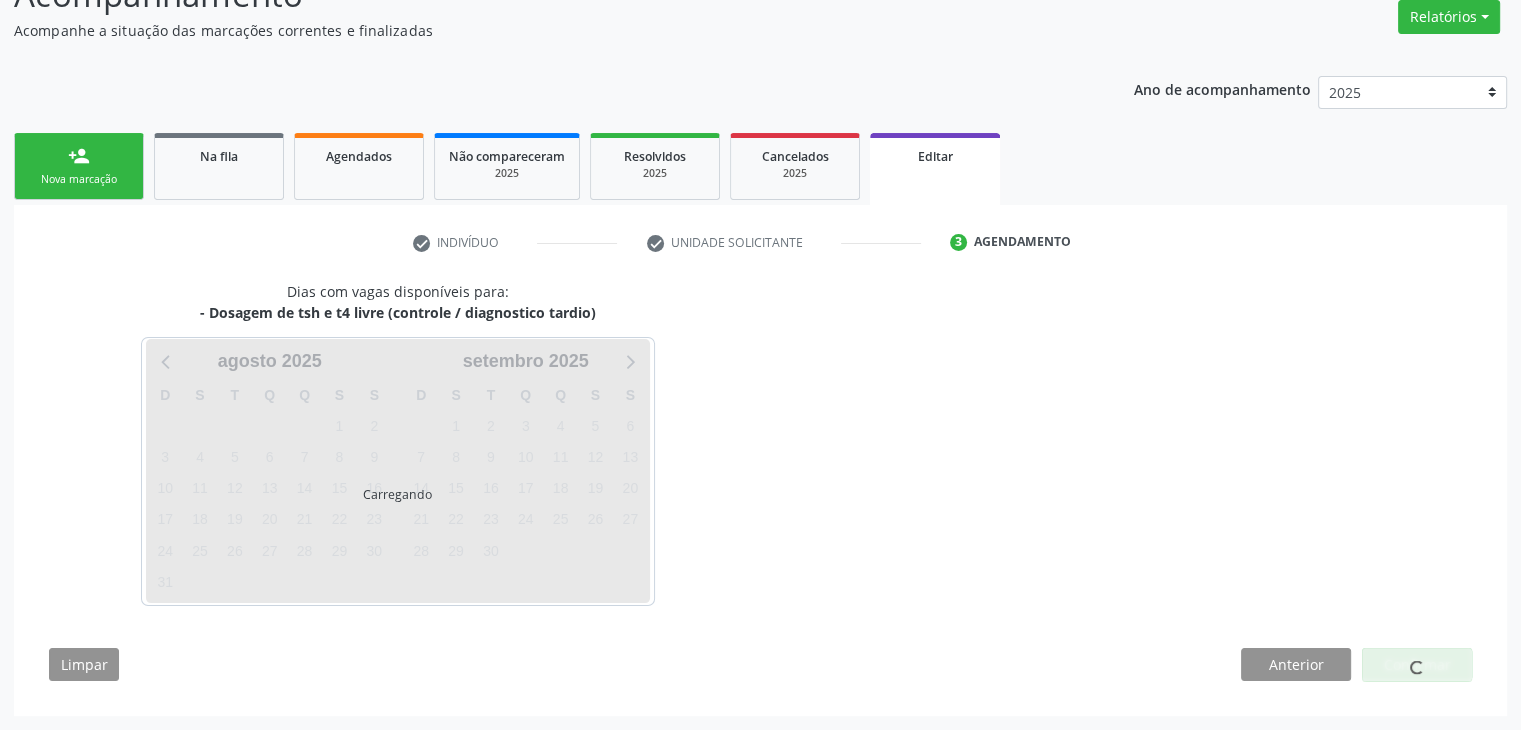 scroll, scrollTop: 165, scrollLeft: 0, axis: vertical 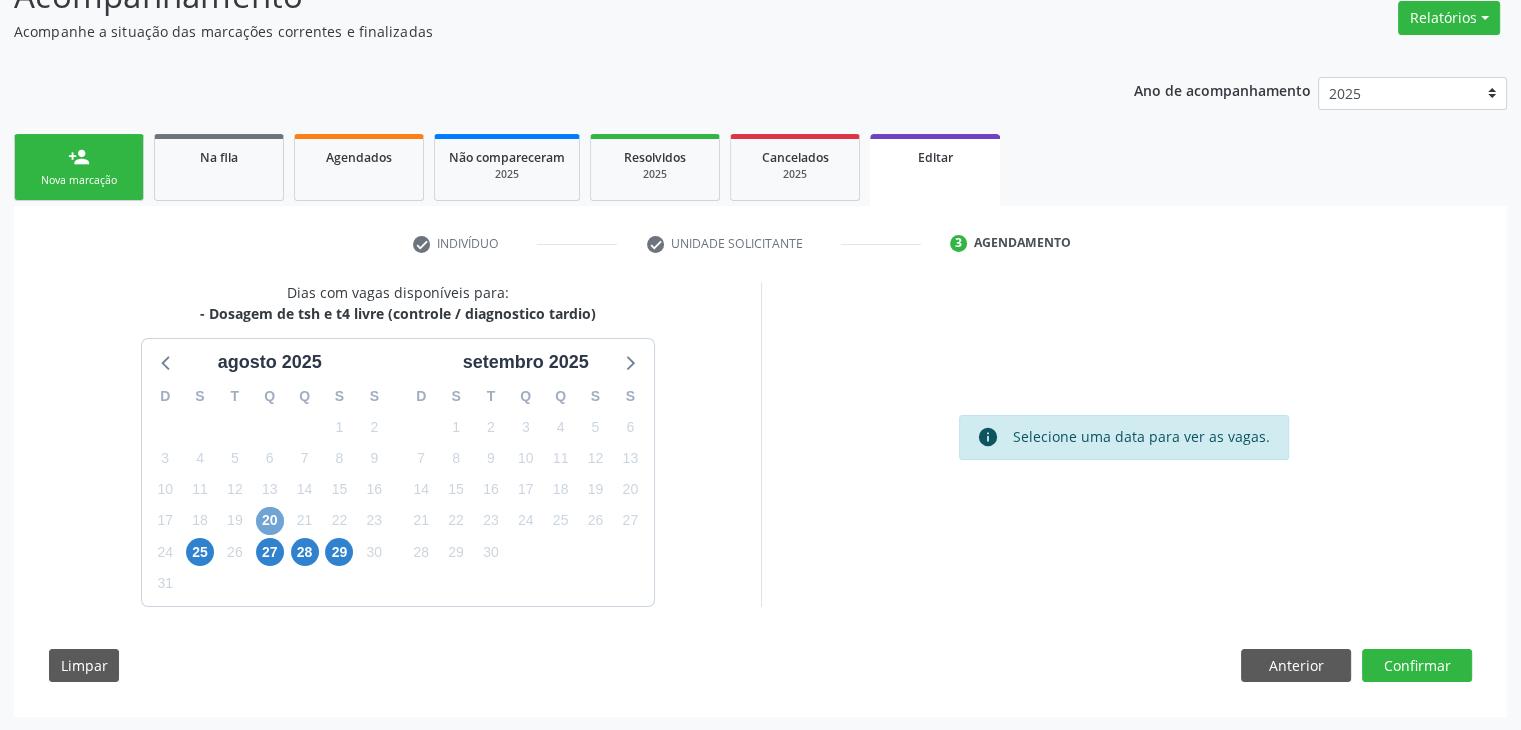 click on "20" at bounding box center [270, 521] 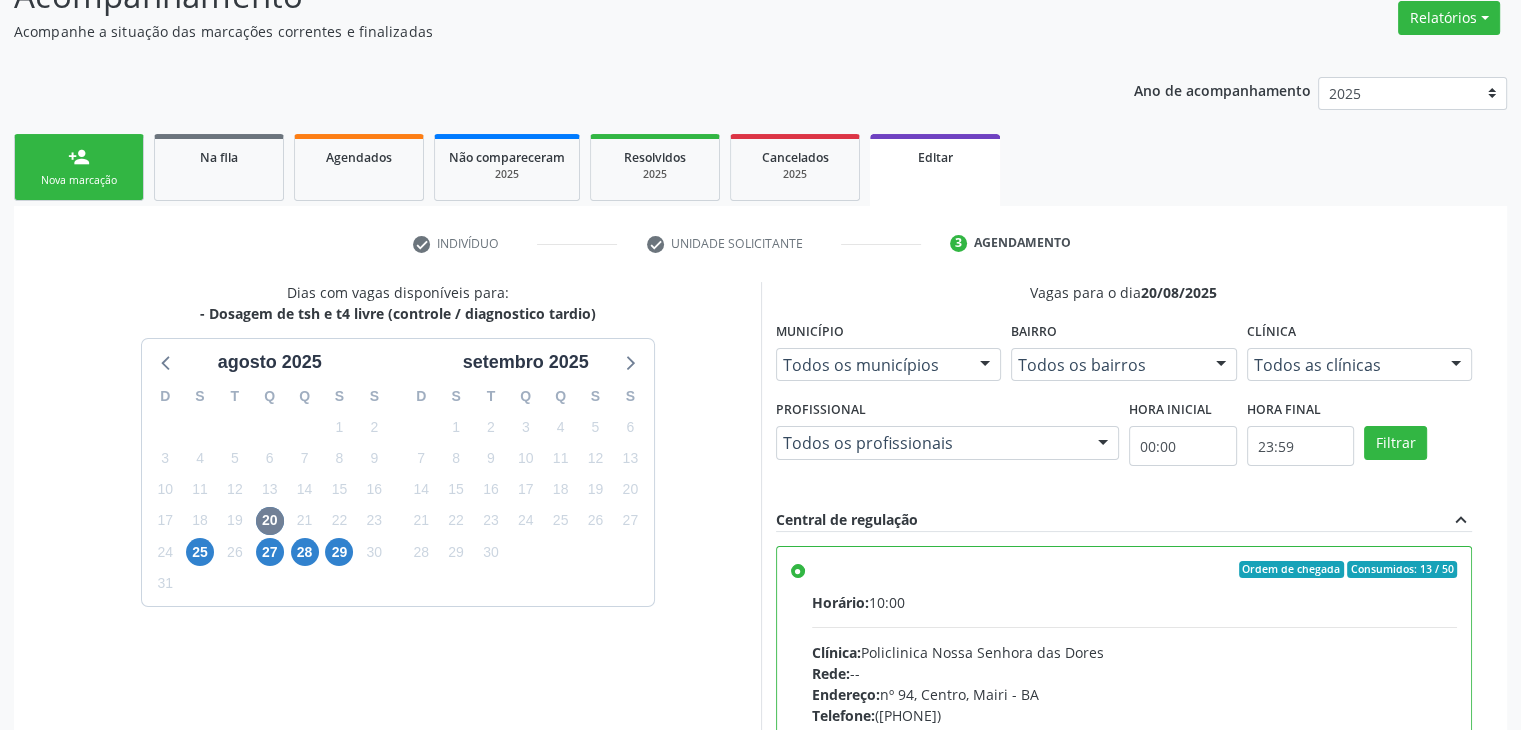 scroll, scrollTop: 490, scrollLeft: 0, axis: vertical 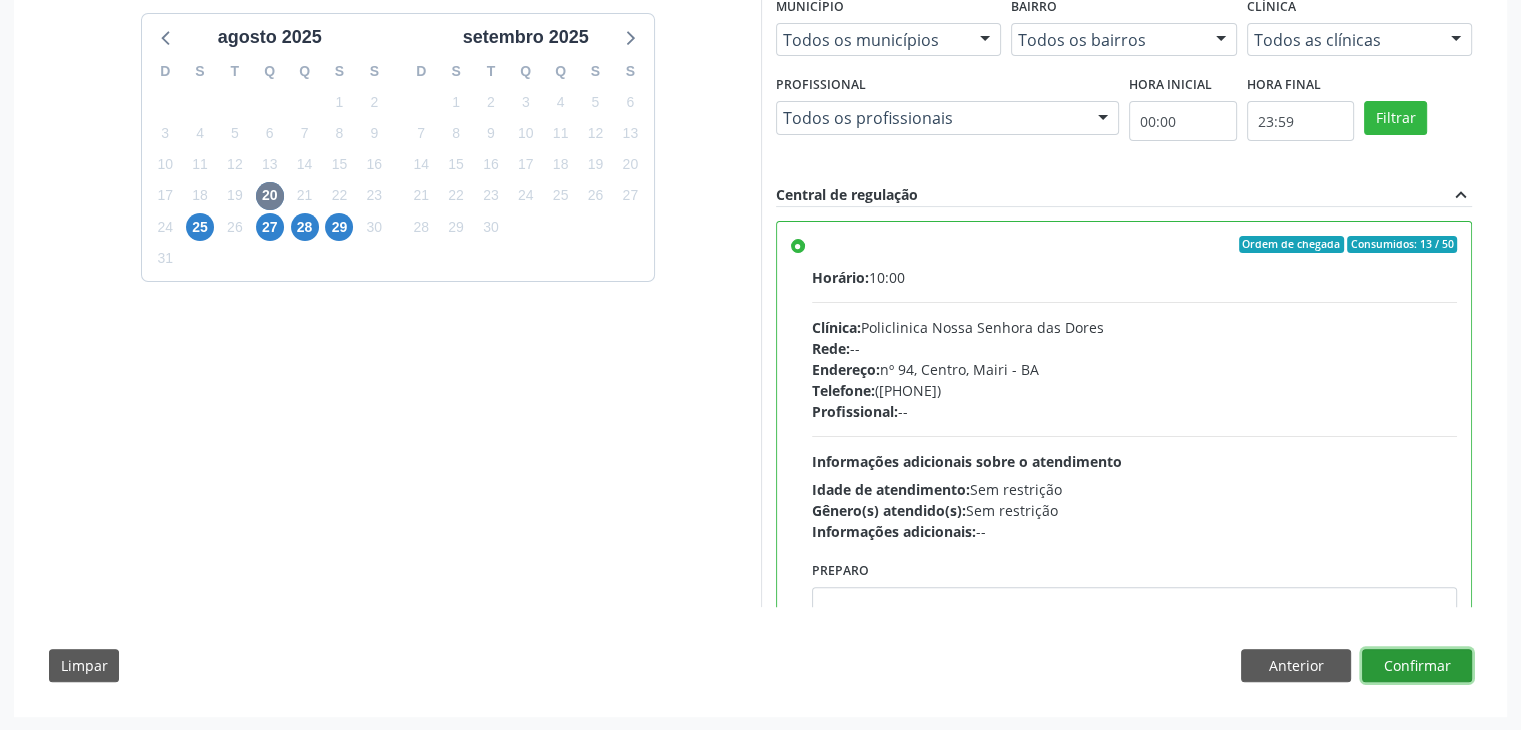 click on "Confirmar" at bounding box center (1417, 666) 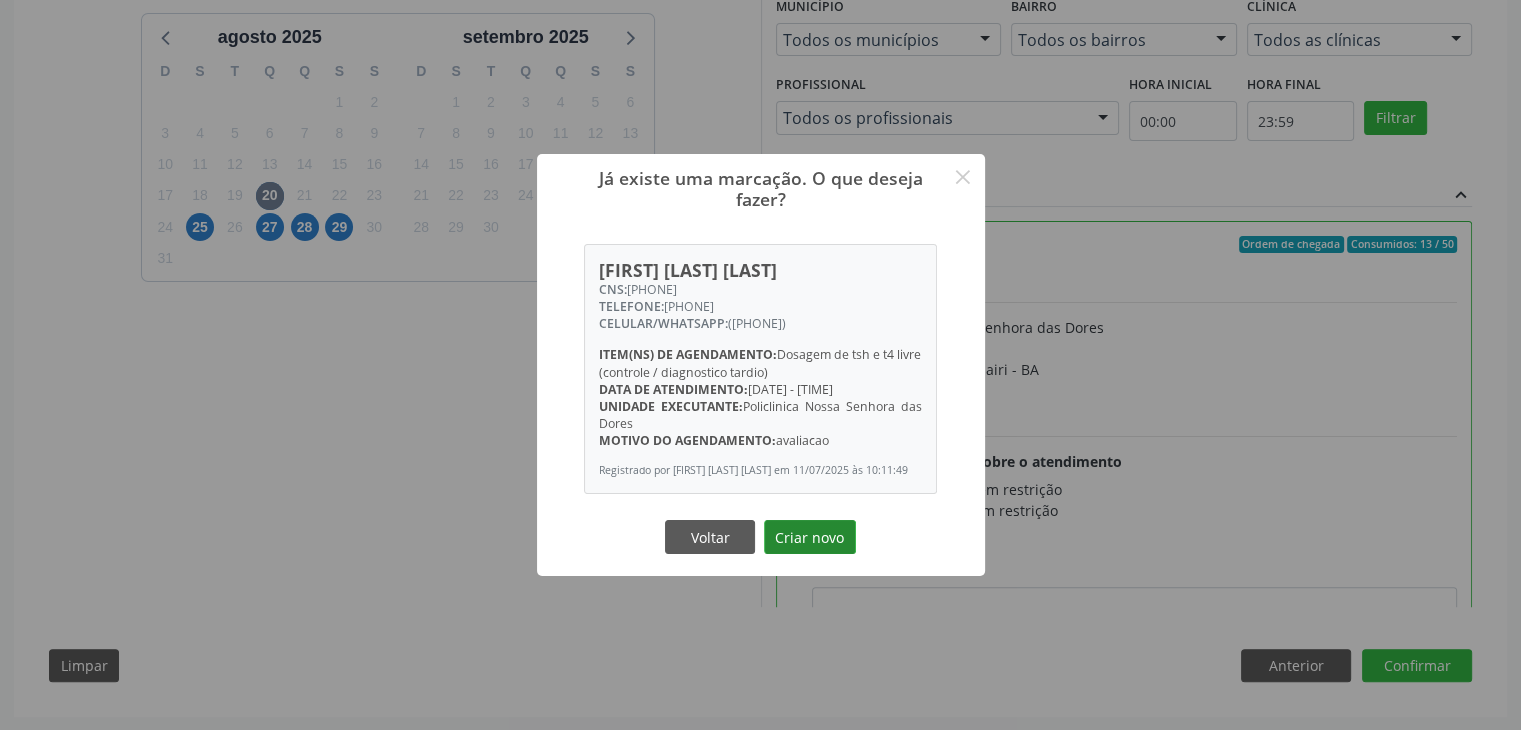click on "Criar novo" at bounding box center [810, 537] 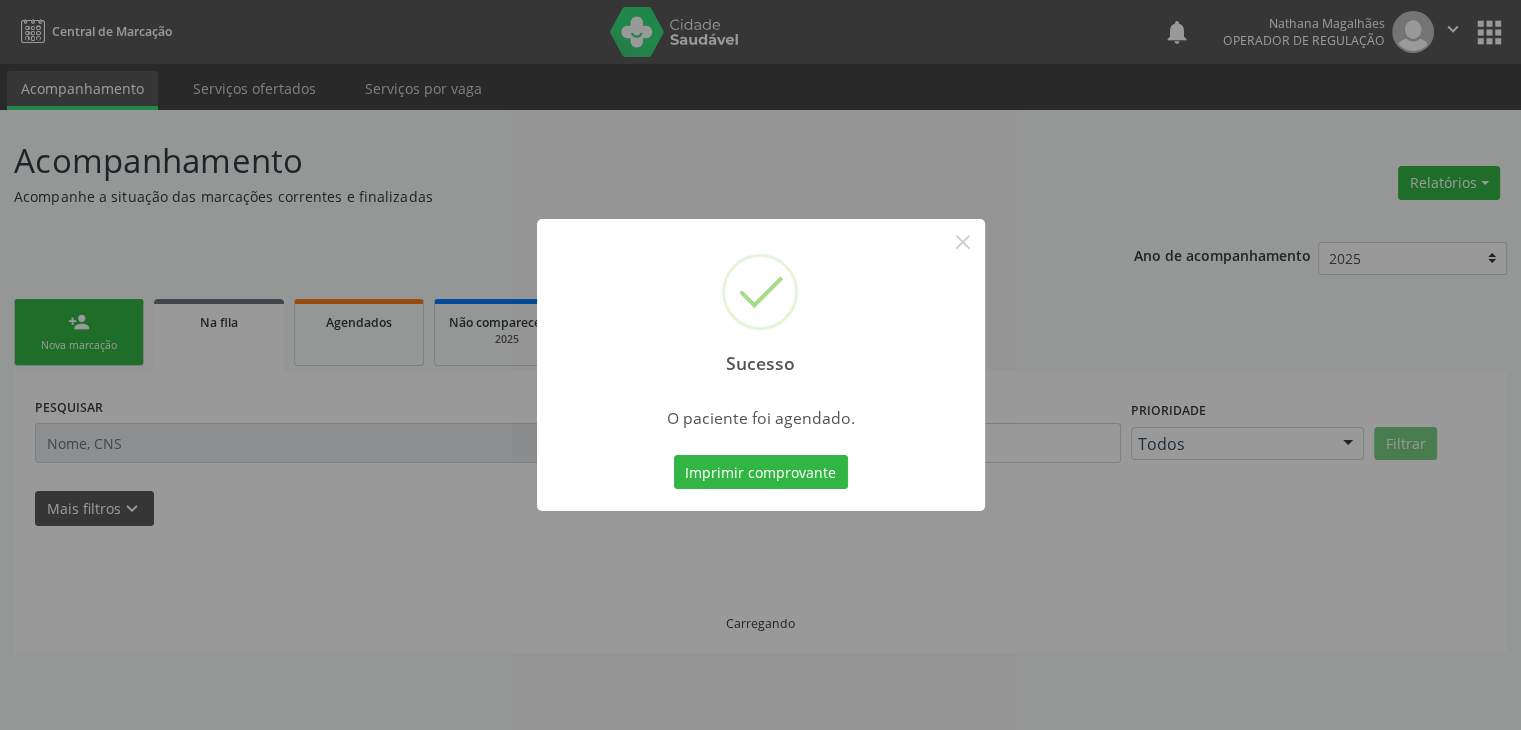 scroll, scrollTop: 0, scrollLeft: 0, axis: both 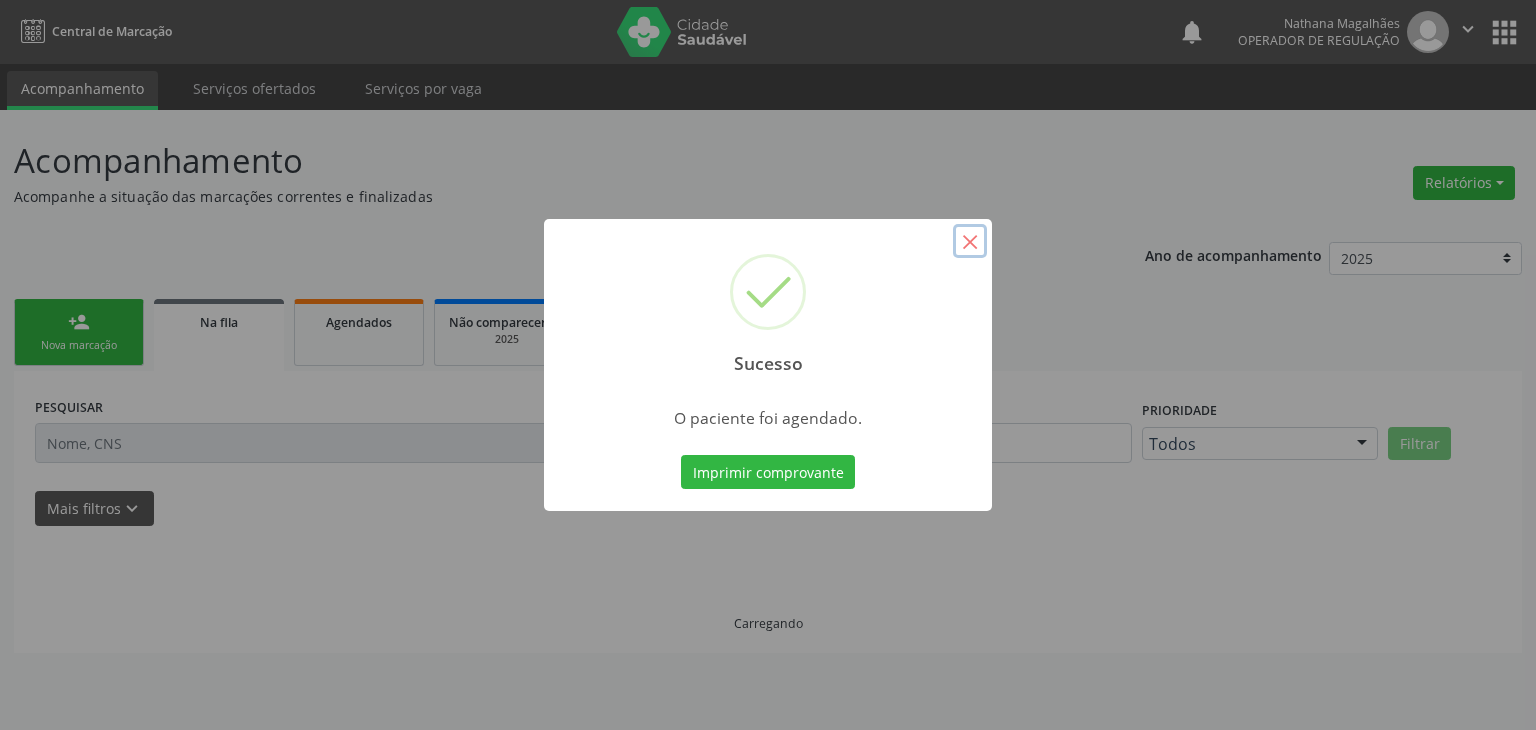 click on "×" at bounding box center [970, 241] 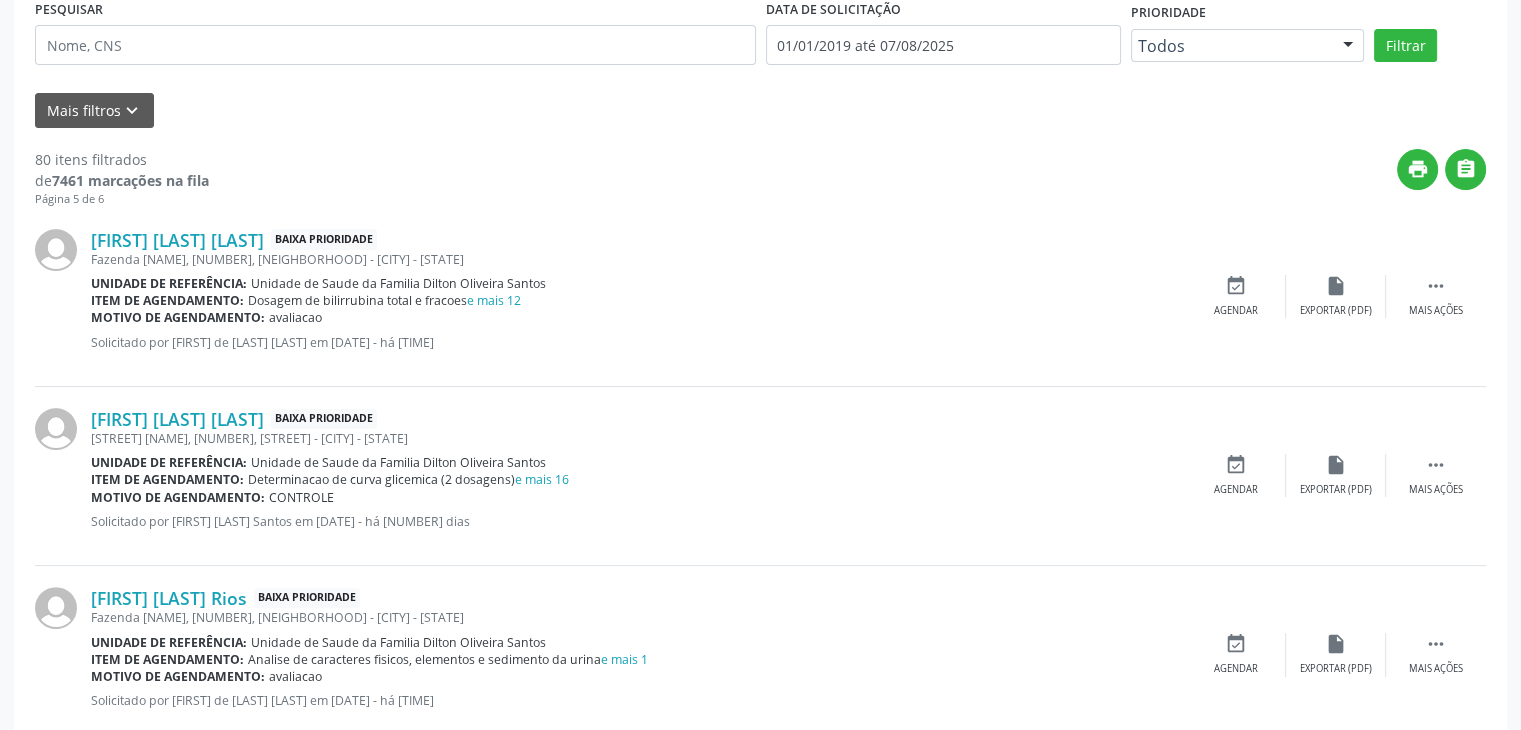 scroll, scrollTop: 400, scrollLeft: 0, axis: vertical 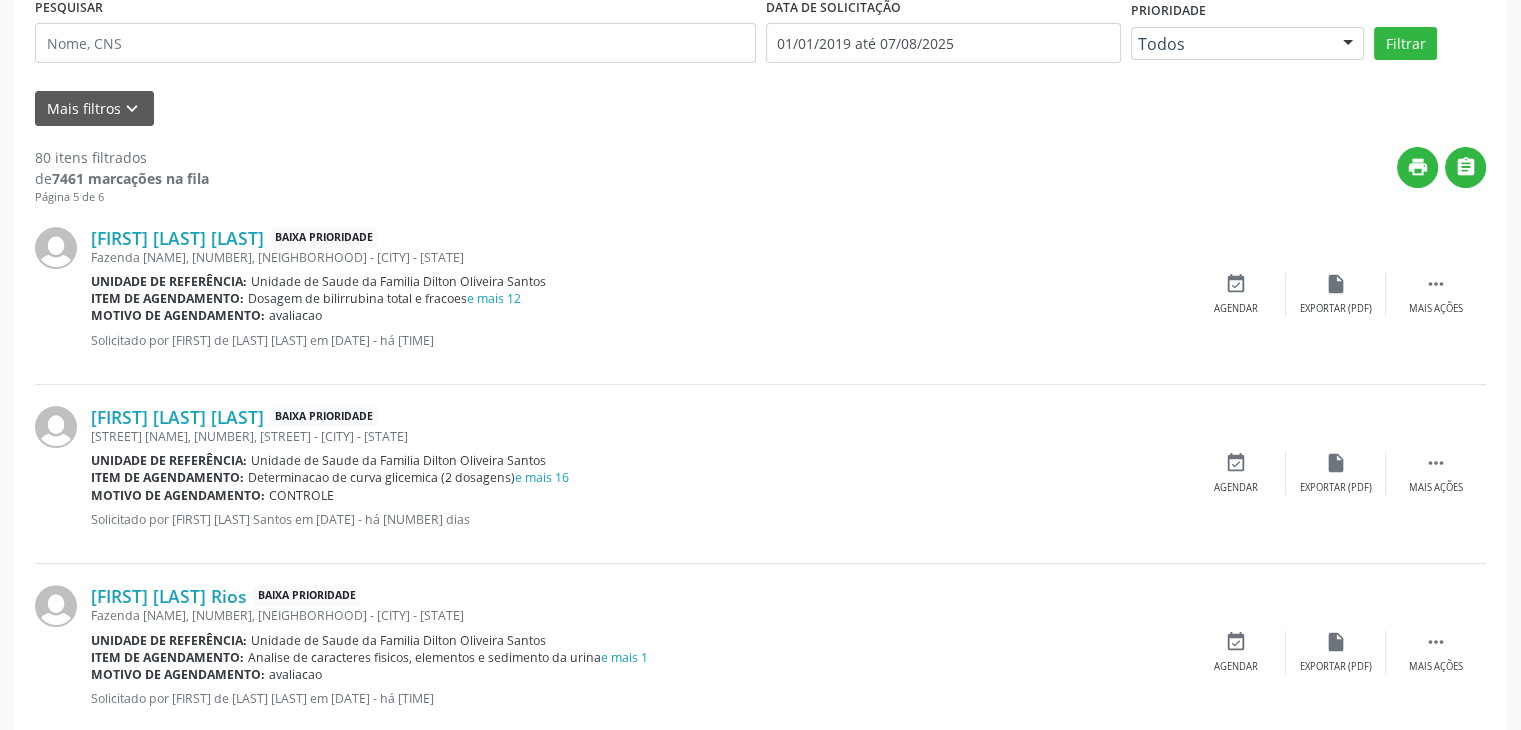 click on "Determinacao de curva glicemica (2 dosagens)
e mais [NUMBER]" at bounding box center [408, 477] 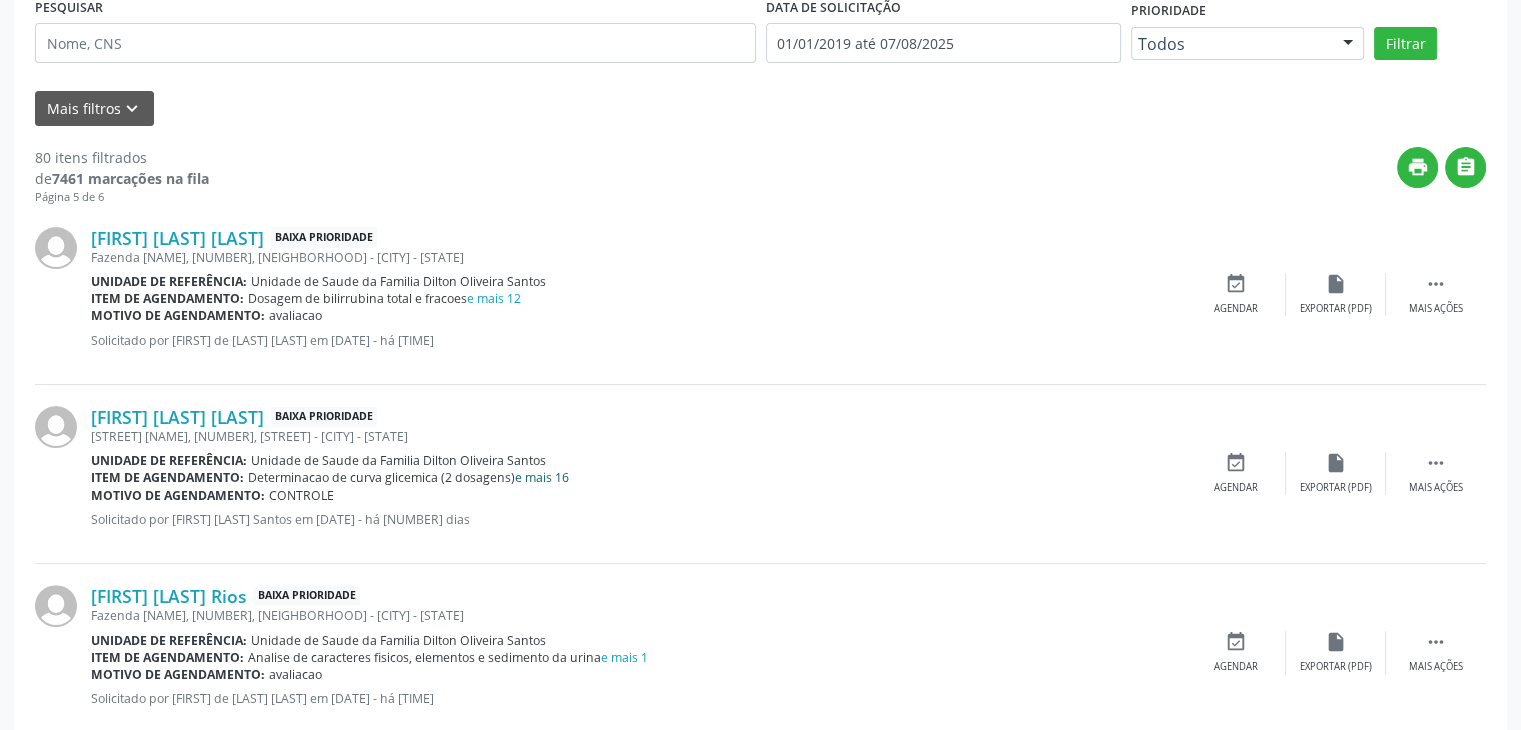 click on "e mais 16" at bounding box center (542, 477) 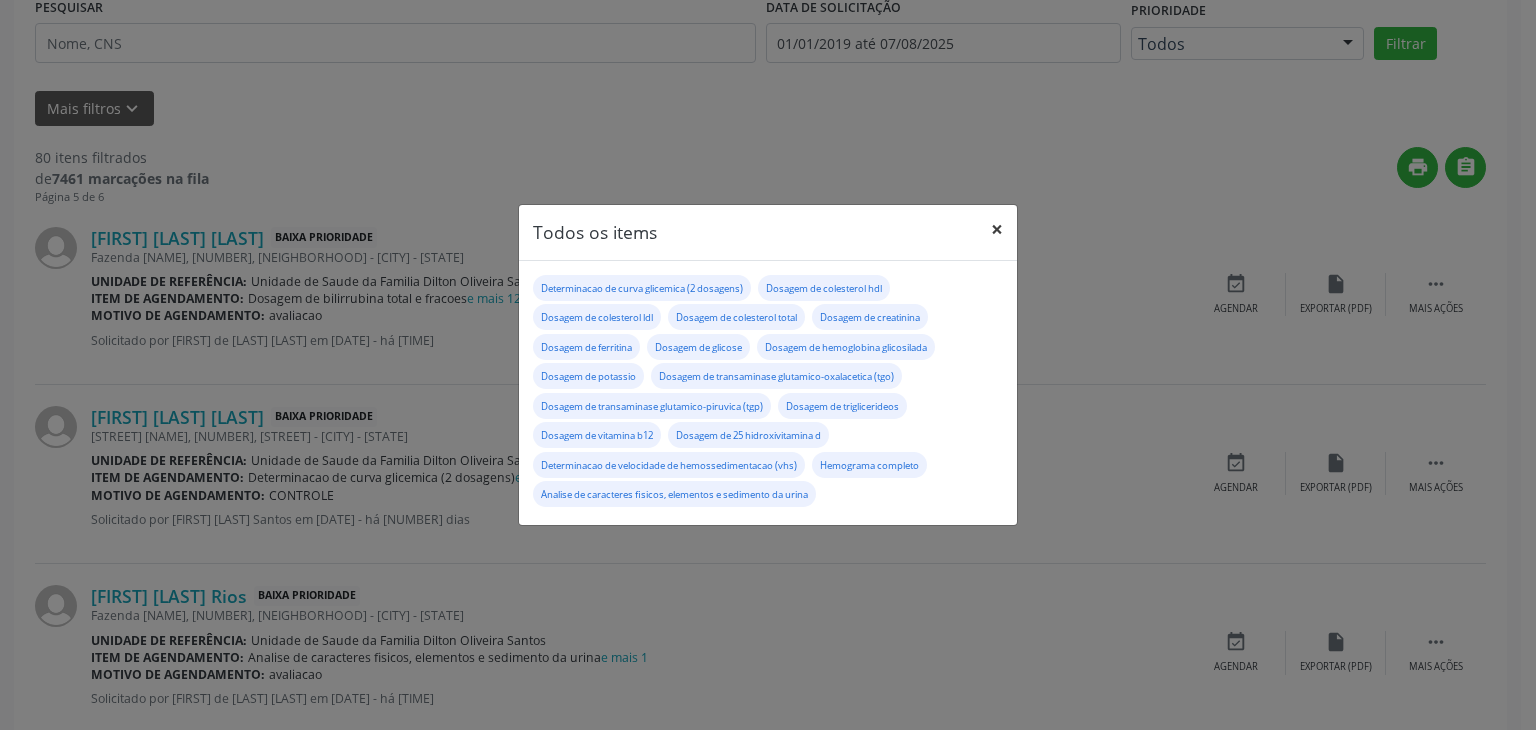 click on "×" at bounding box center [997, 229] 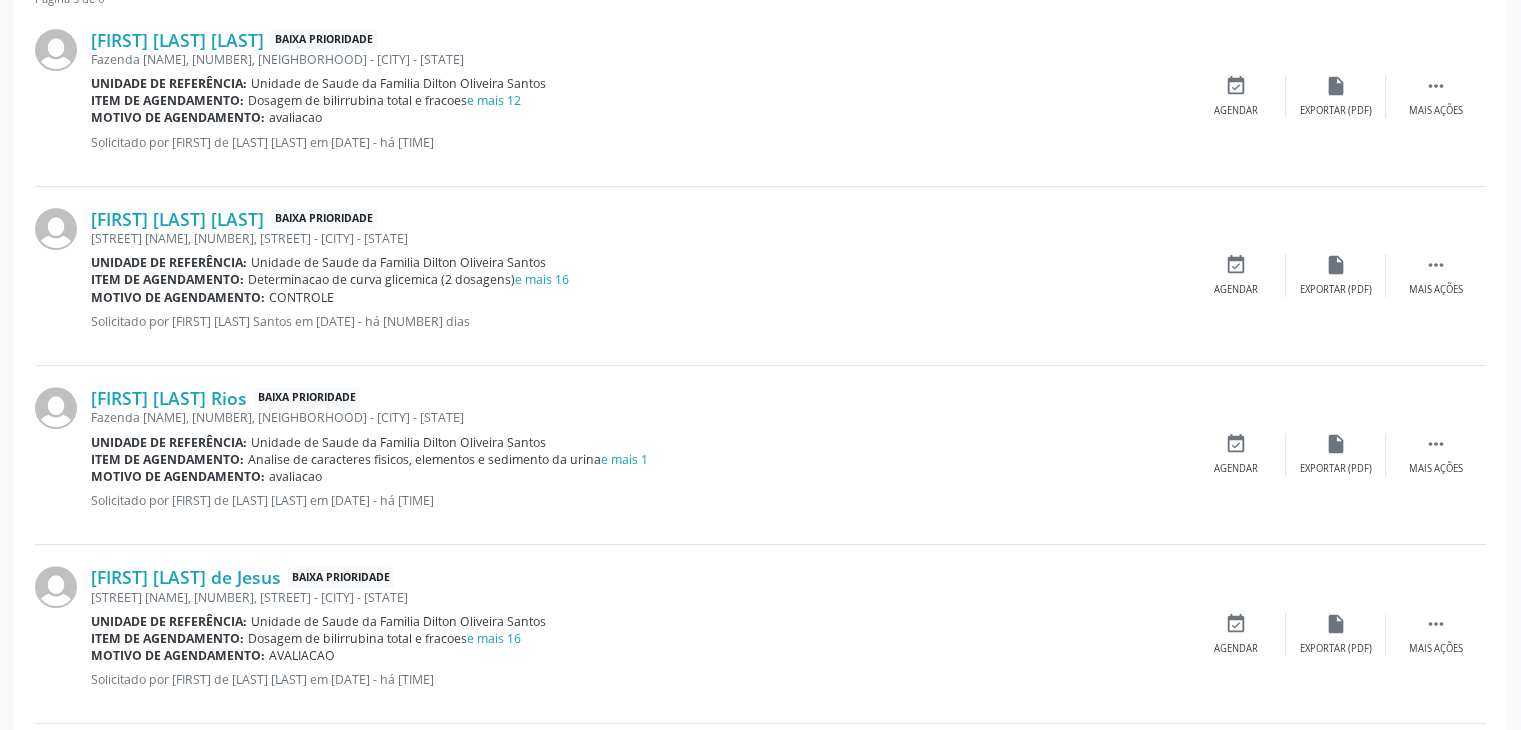 scroll, scrollTop: 600, scrollLeft: 0, axis: vertical 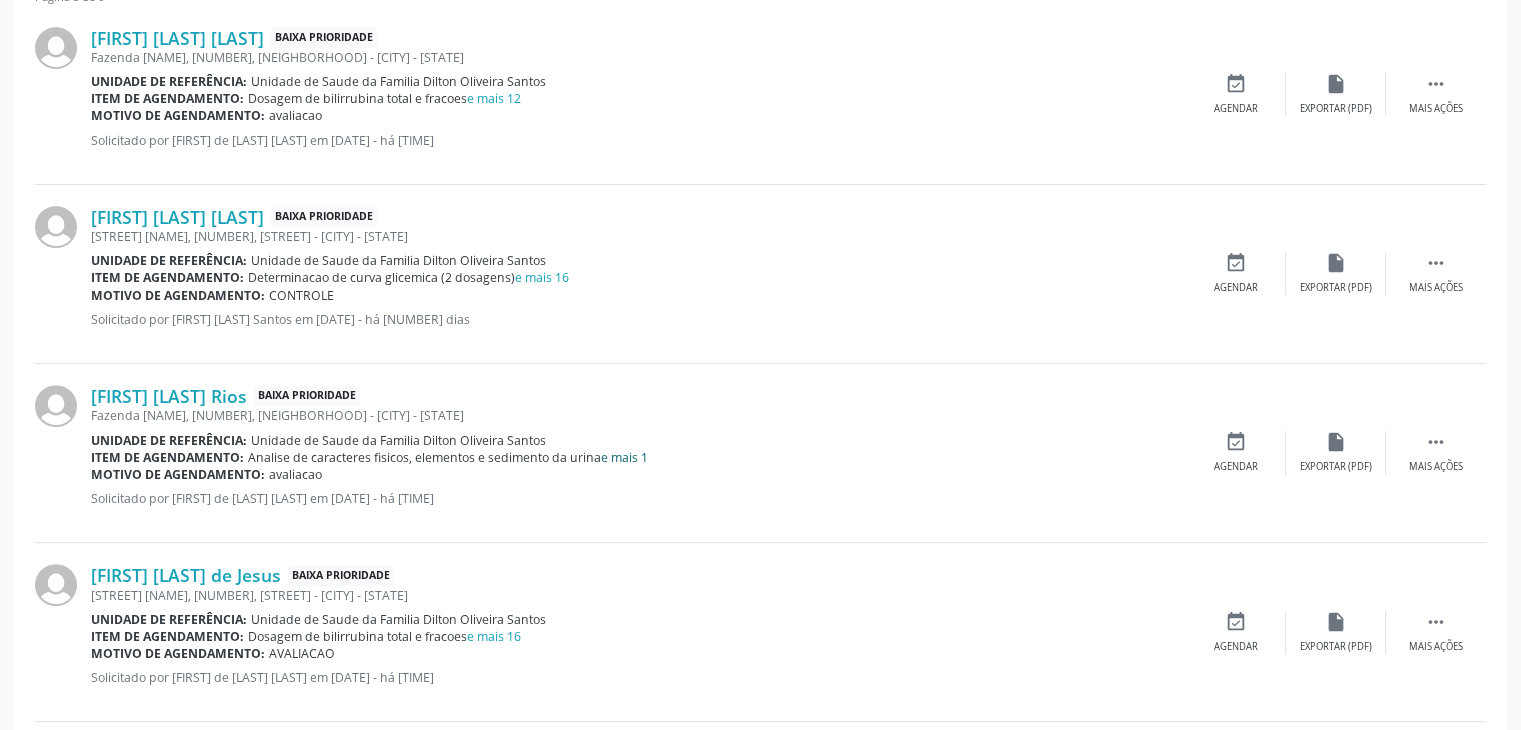click on "e mais 1" at bounding box center (624, 457) 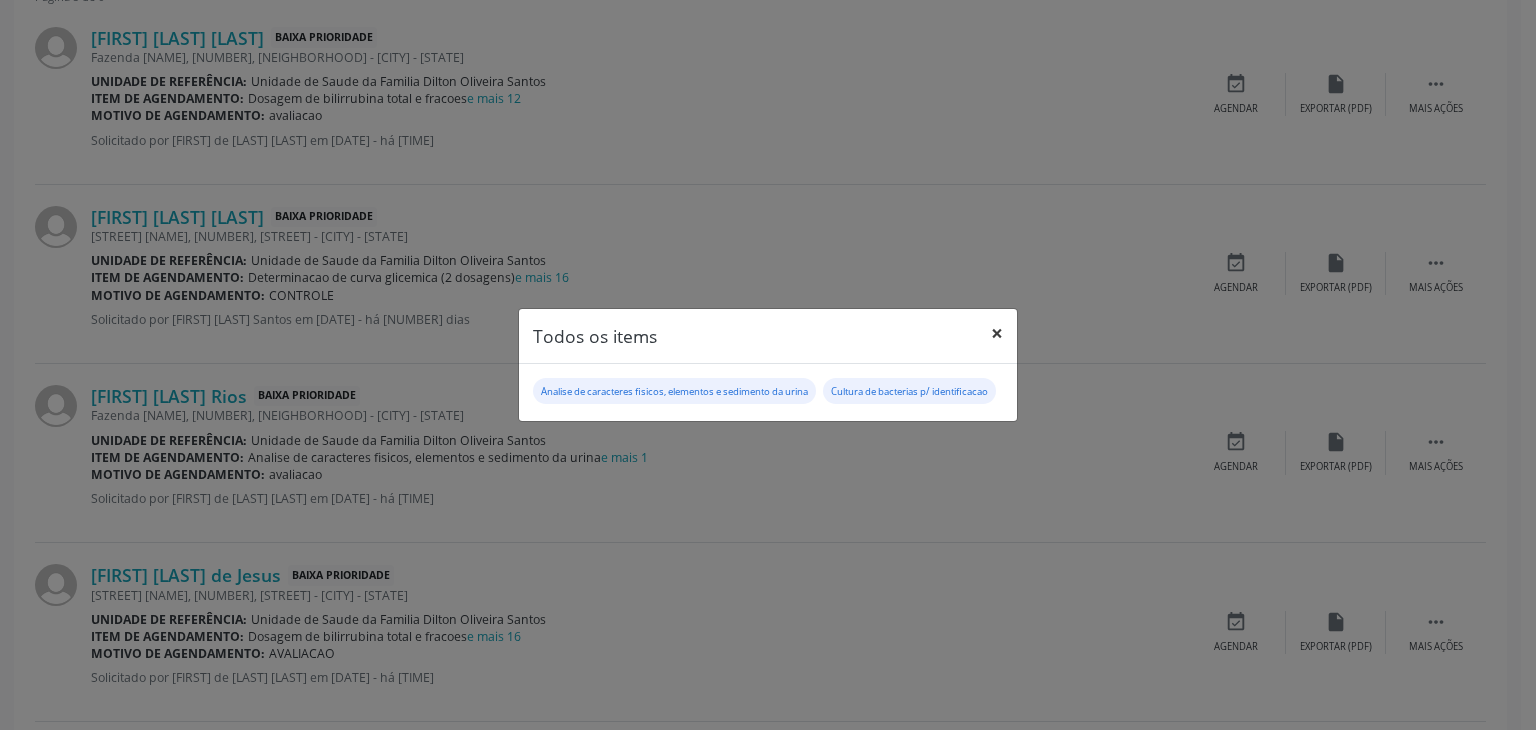 click on "×" at bounding box center [997, 333] 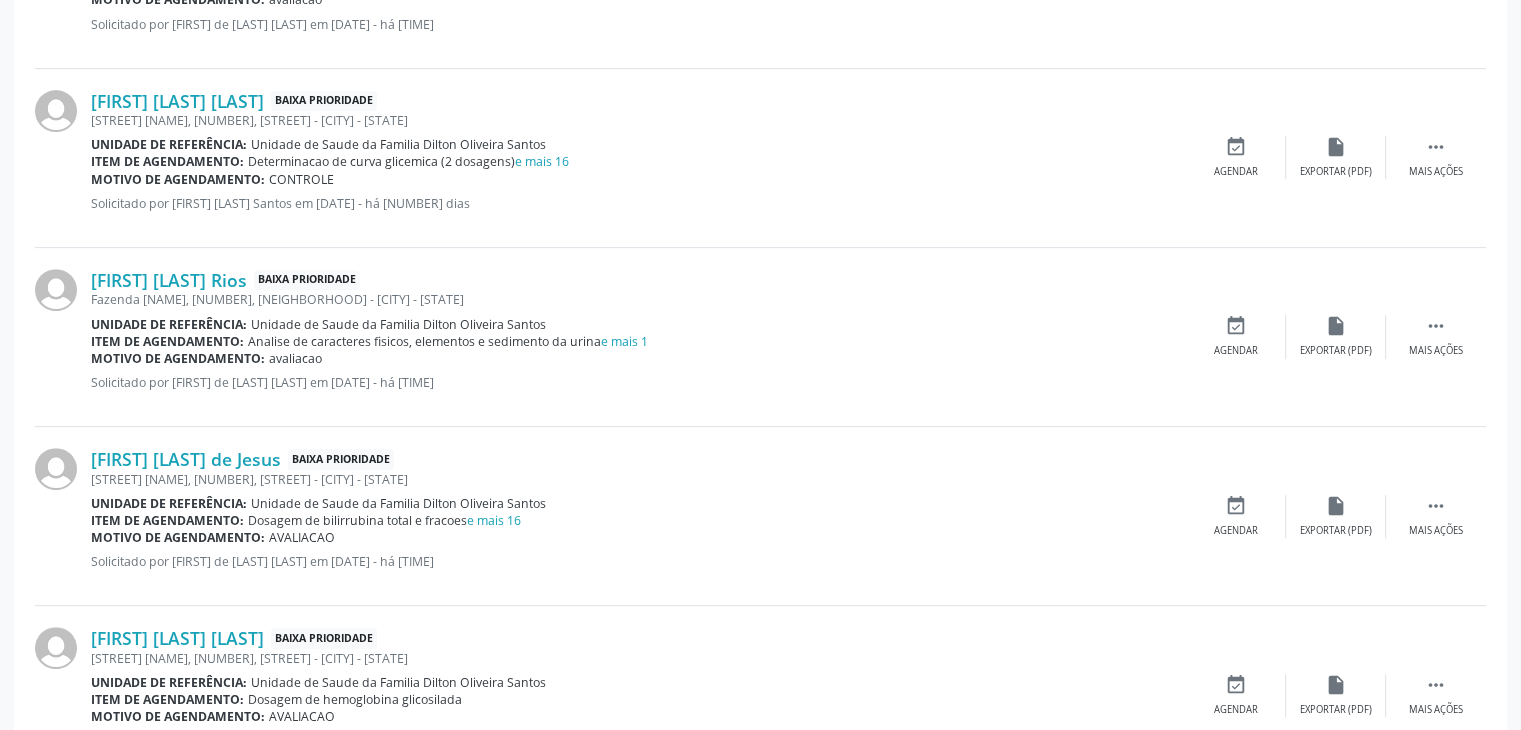 scroll, scrollTop: 800, scrollLeft: 0, axis: vertical 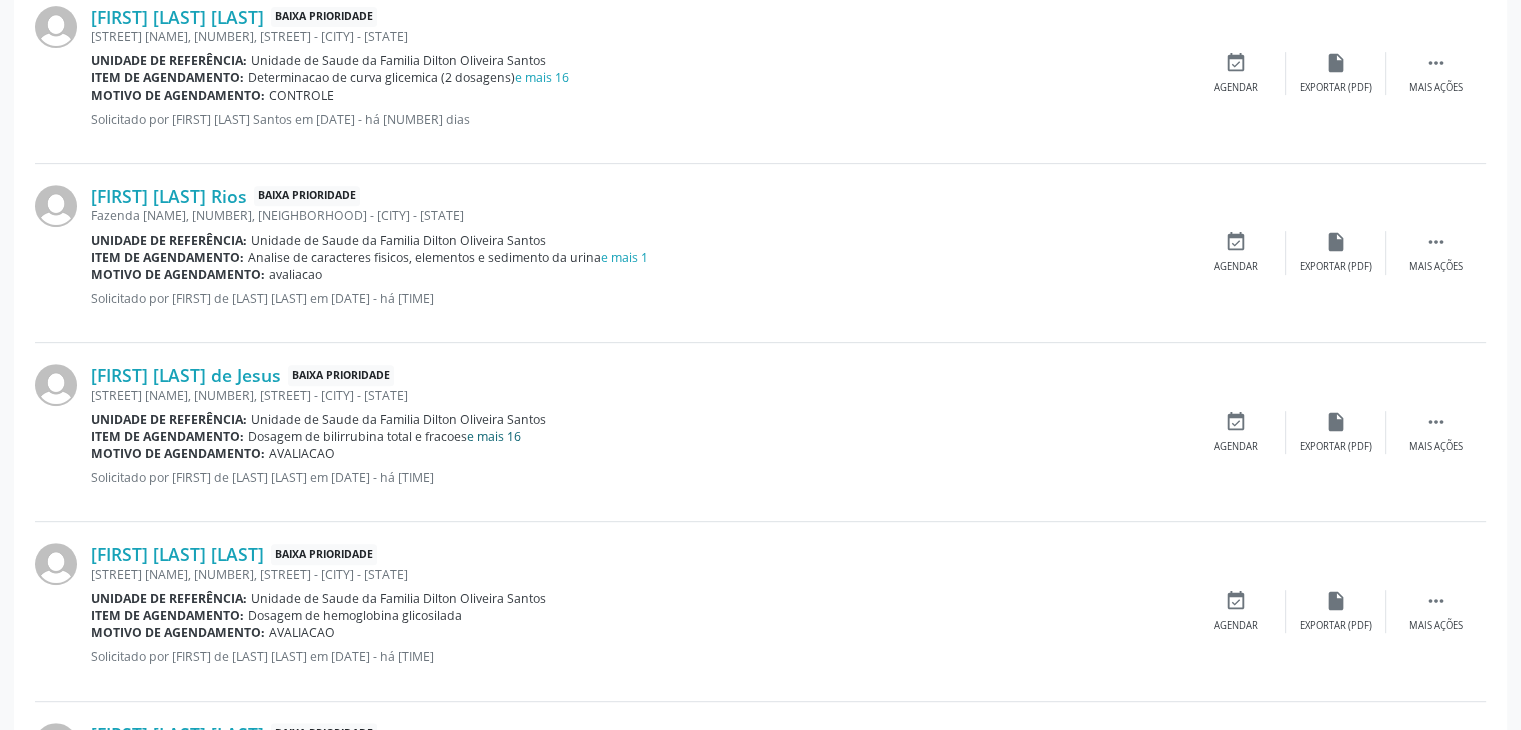click on "e mais 16" at bounding box center [494, 436] 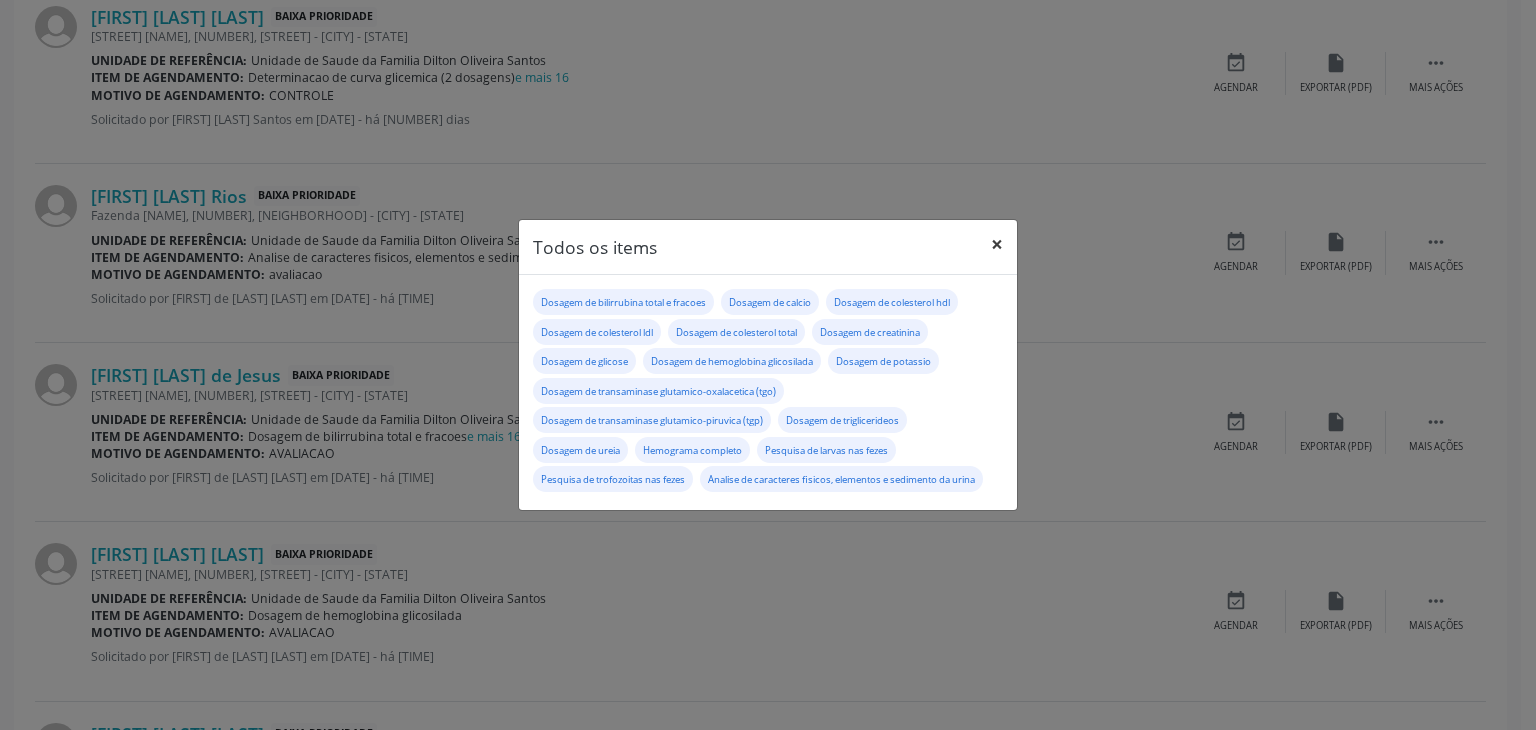click on "×" at bounding box center [997, 244] 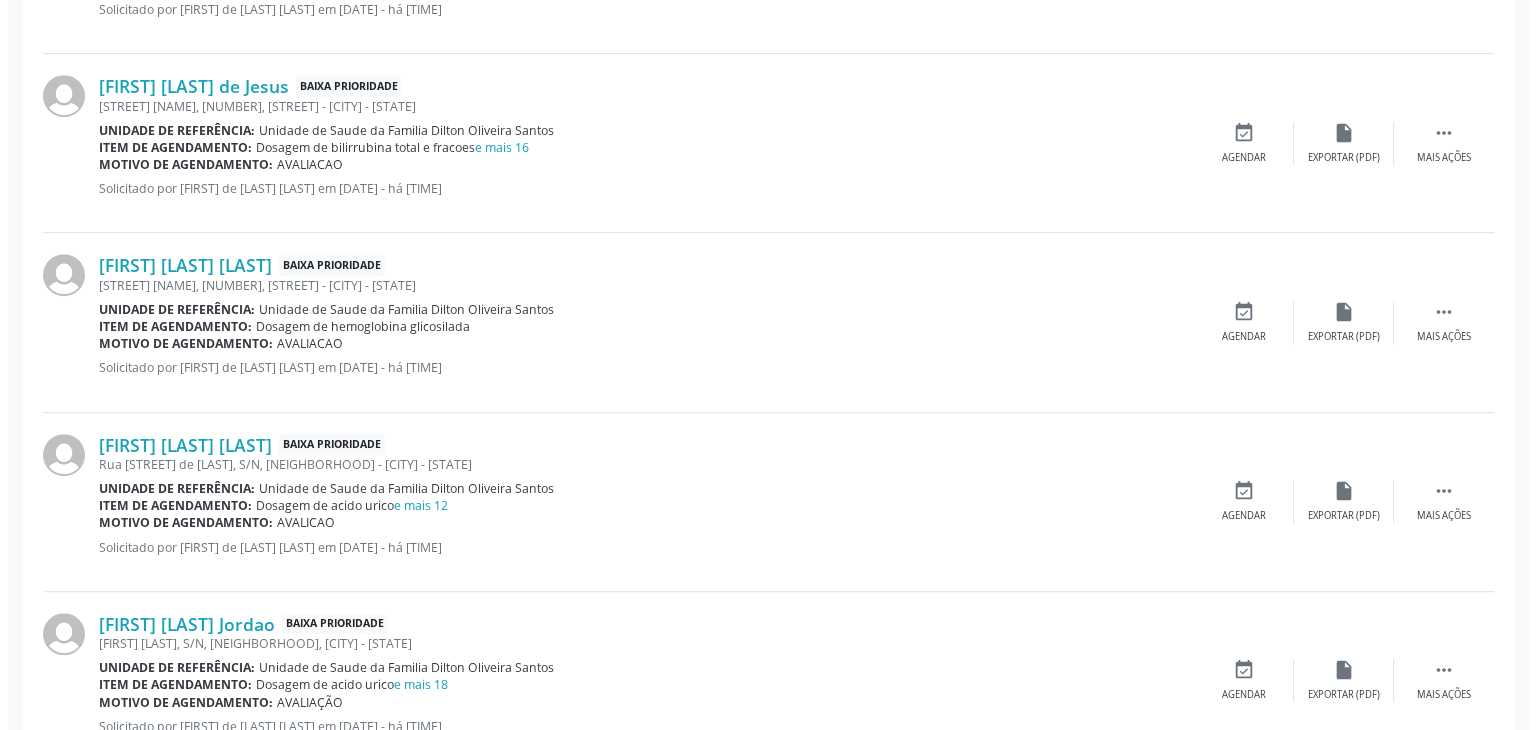scroll, scrollTop: 1100, scrollLeft: 0, axis: vertical 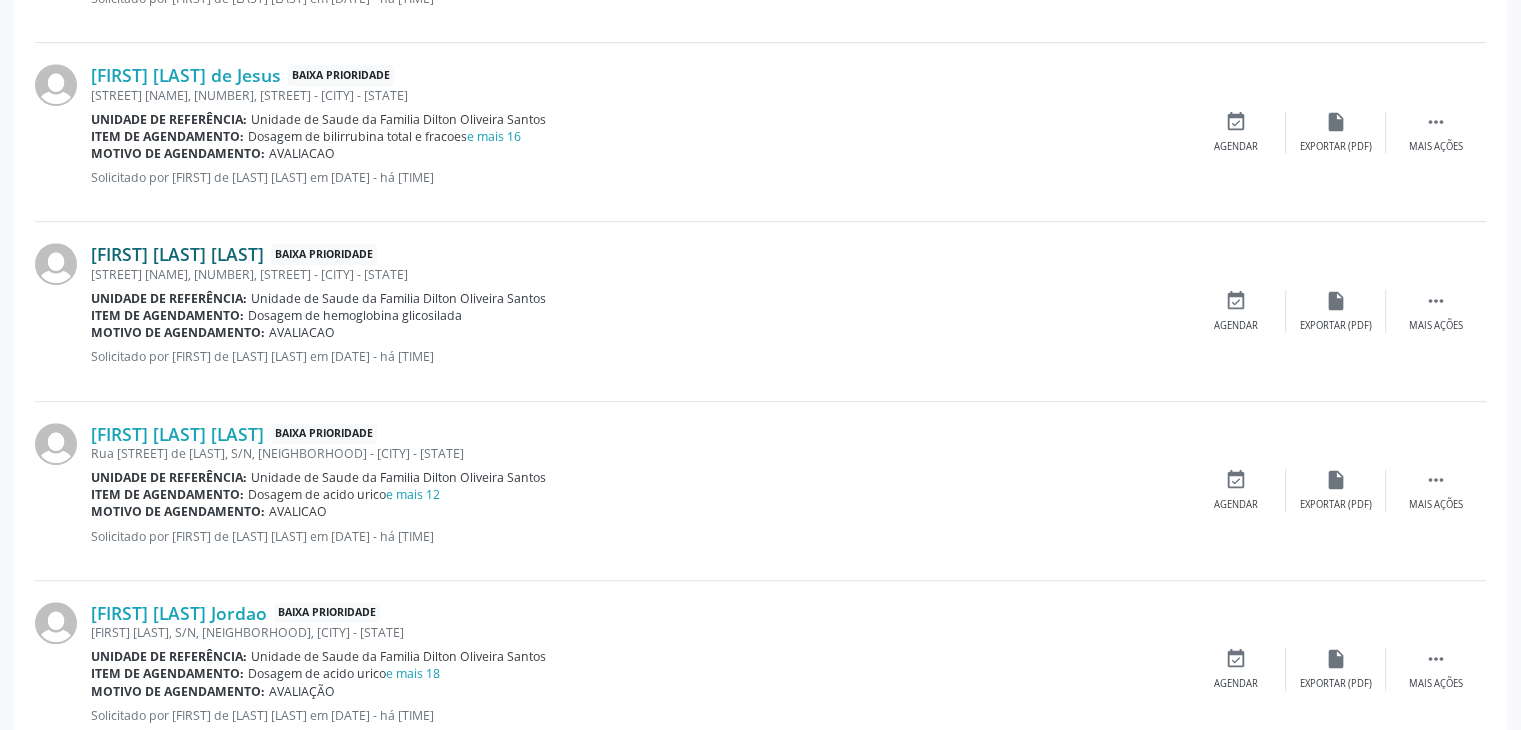 click on "[FIRST] [LAST] [LAST]" at bounding box center (177, 254) 